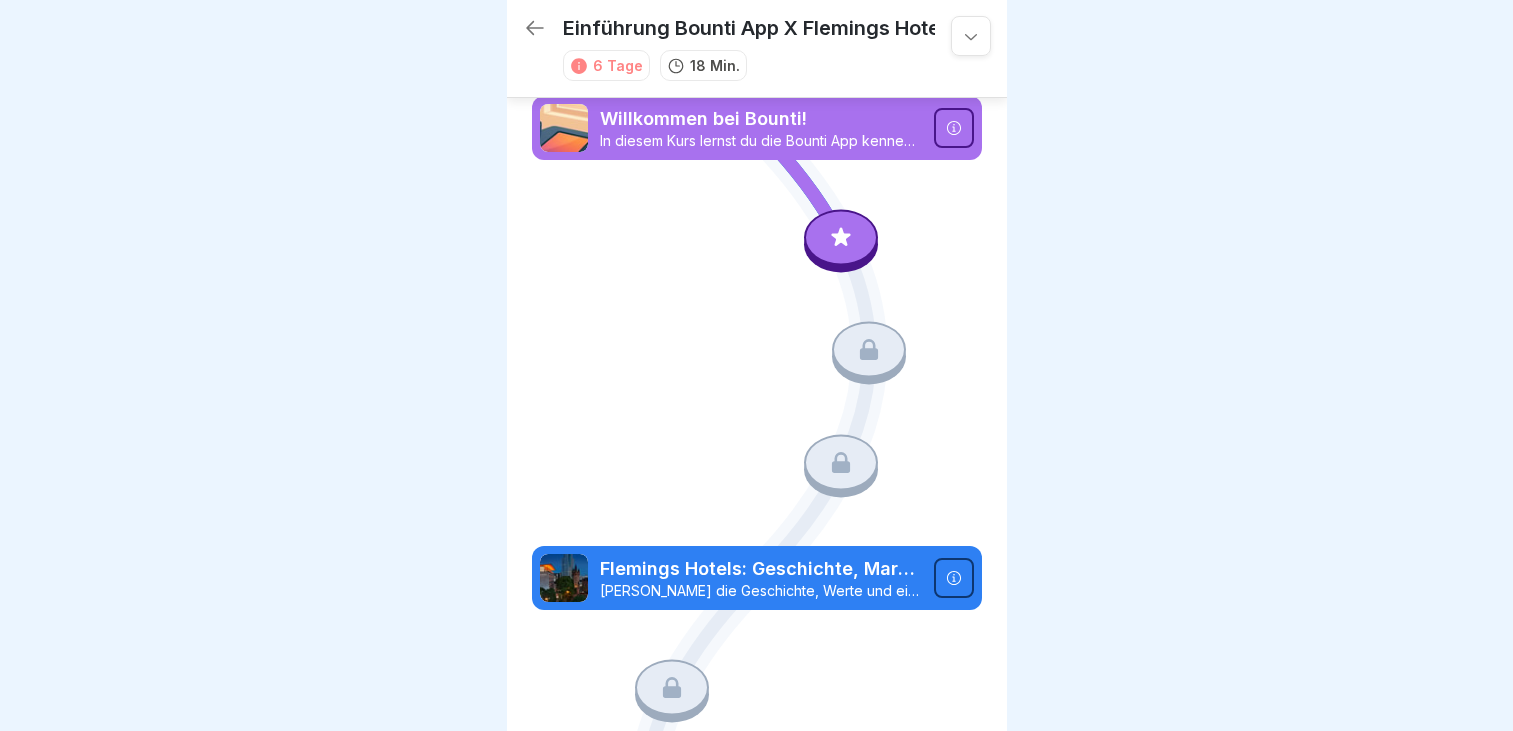 scroll, scrollTop: 0, scrollLeft: 0, axis: both 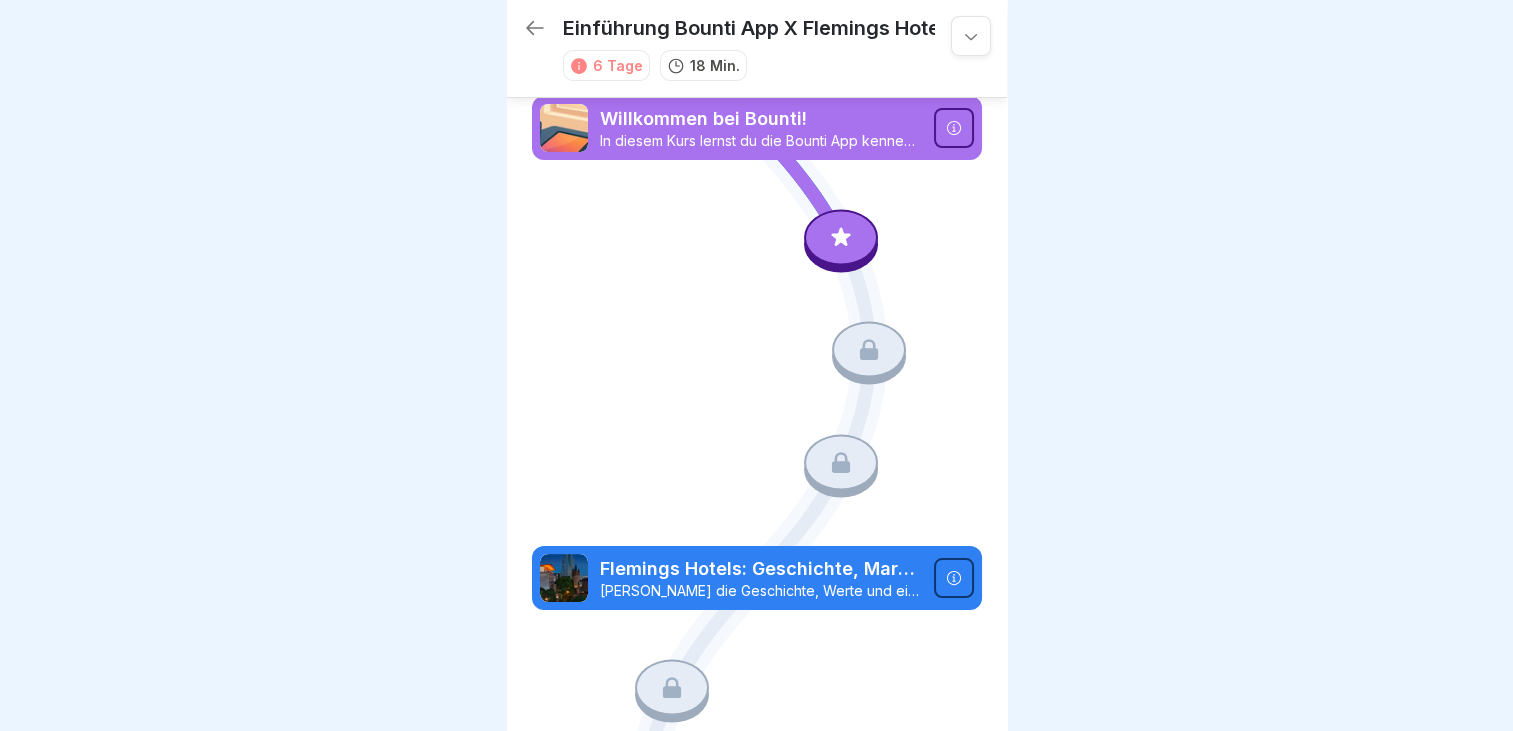 click 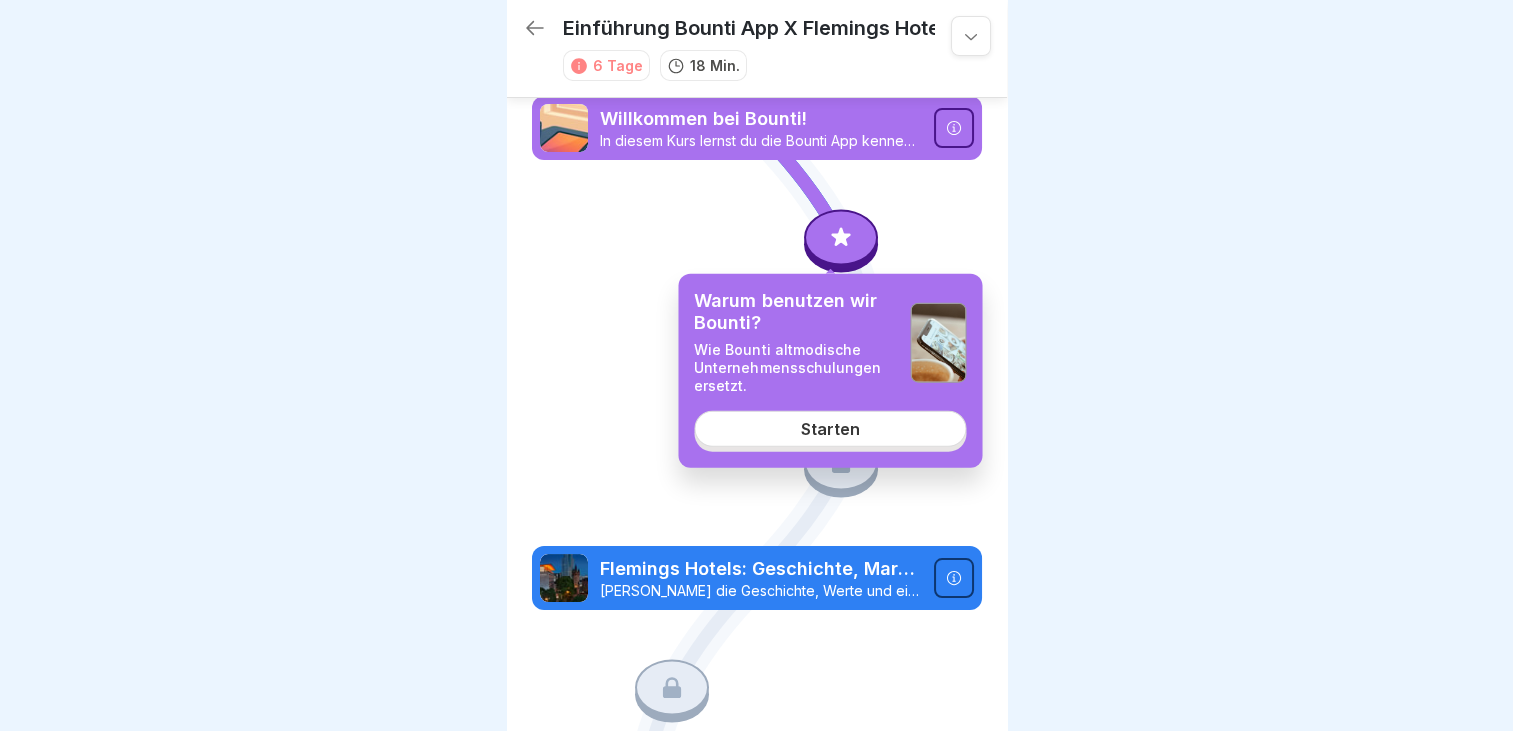 click on "Starten" at bounding box center (830, 429) 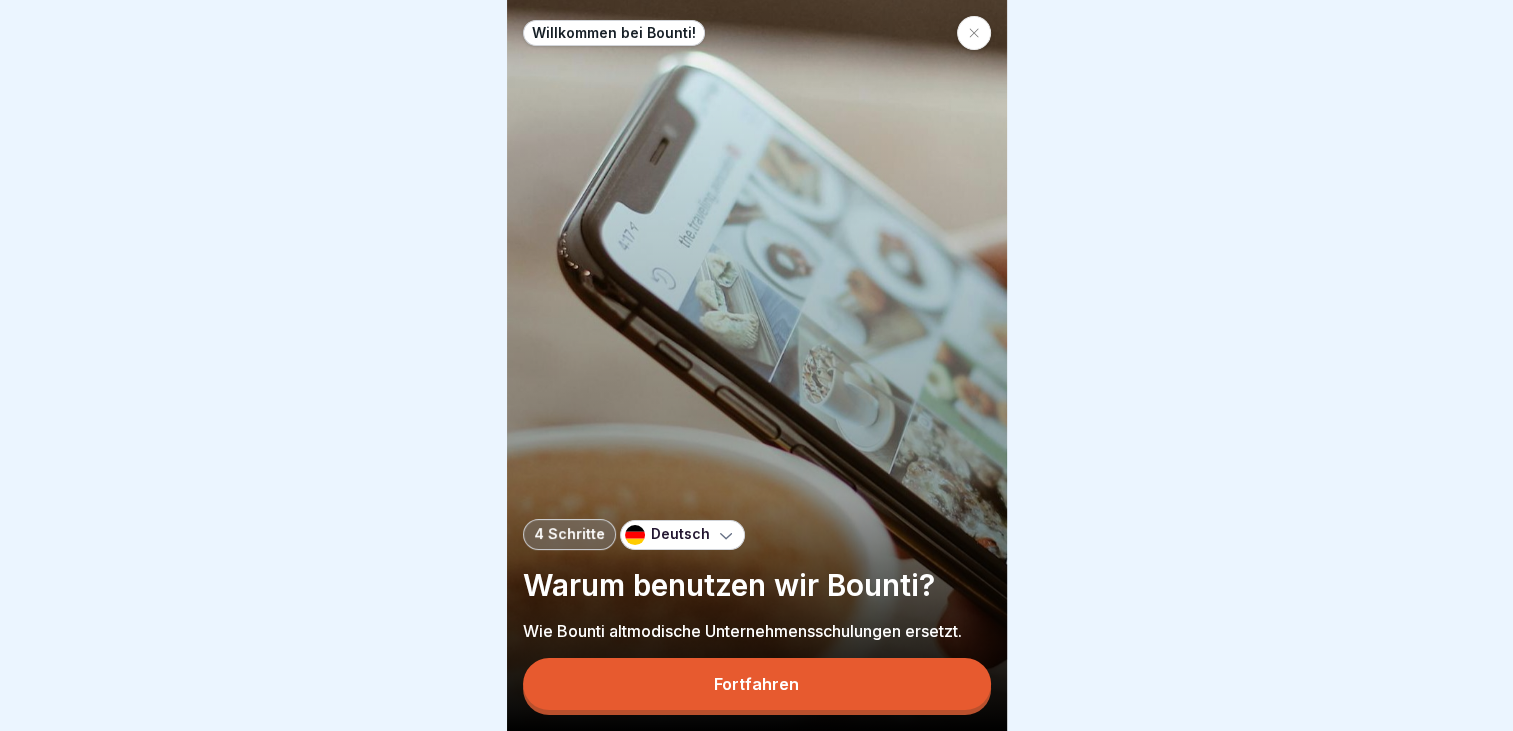 scroll, scrollTop: 15, scrollLeft: 0, axis: vertical 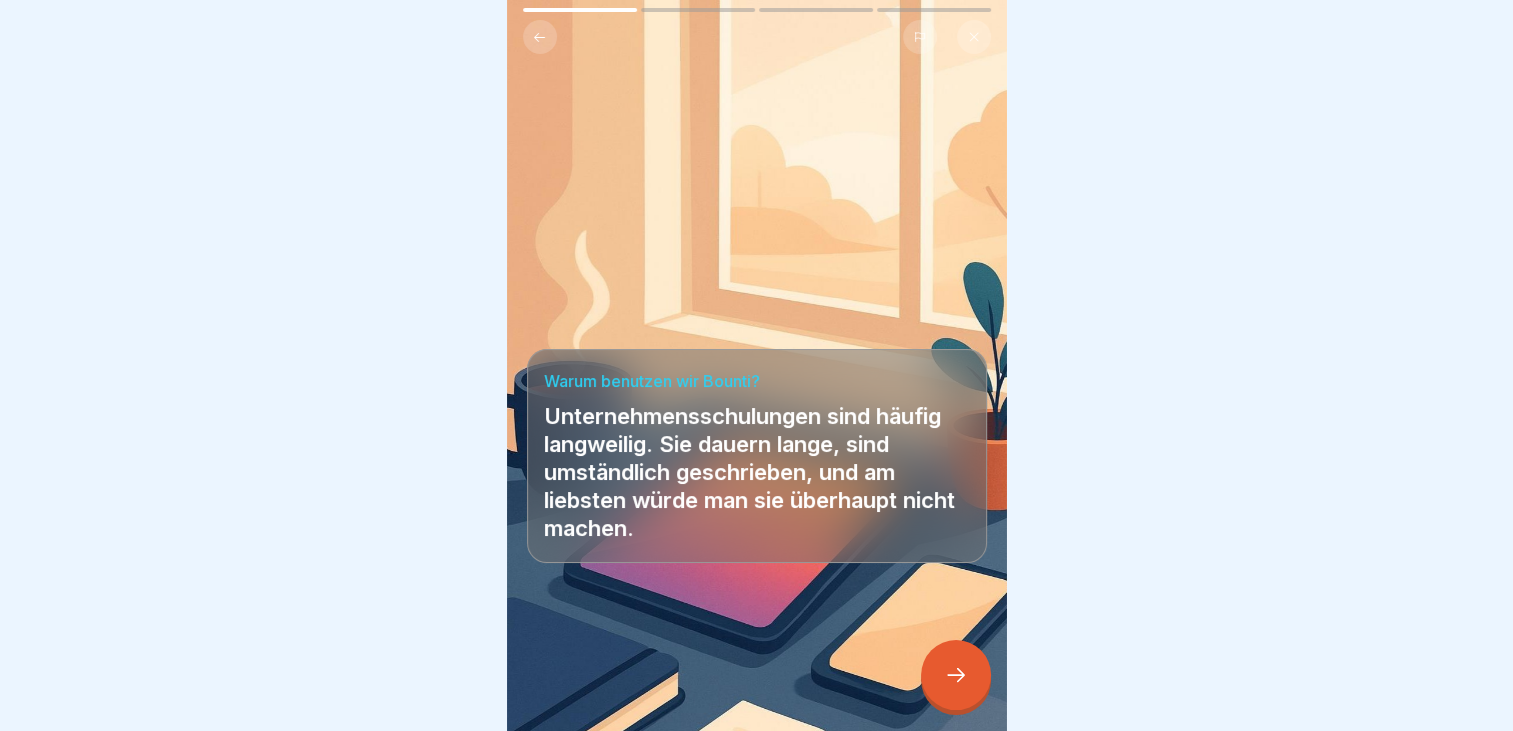 click at bounding box center (956, 675) 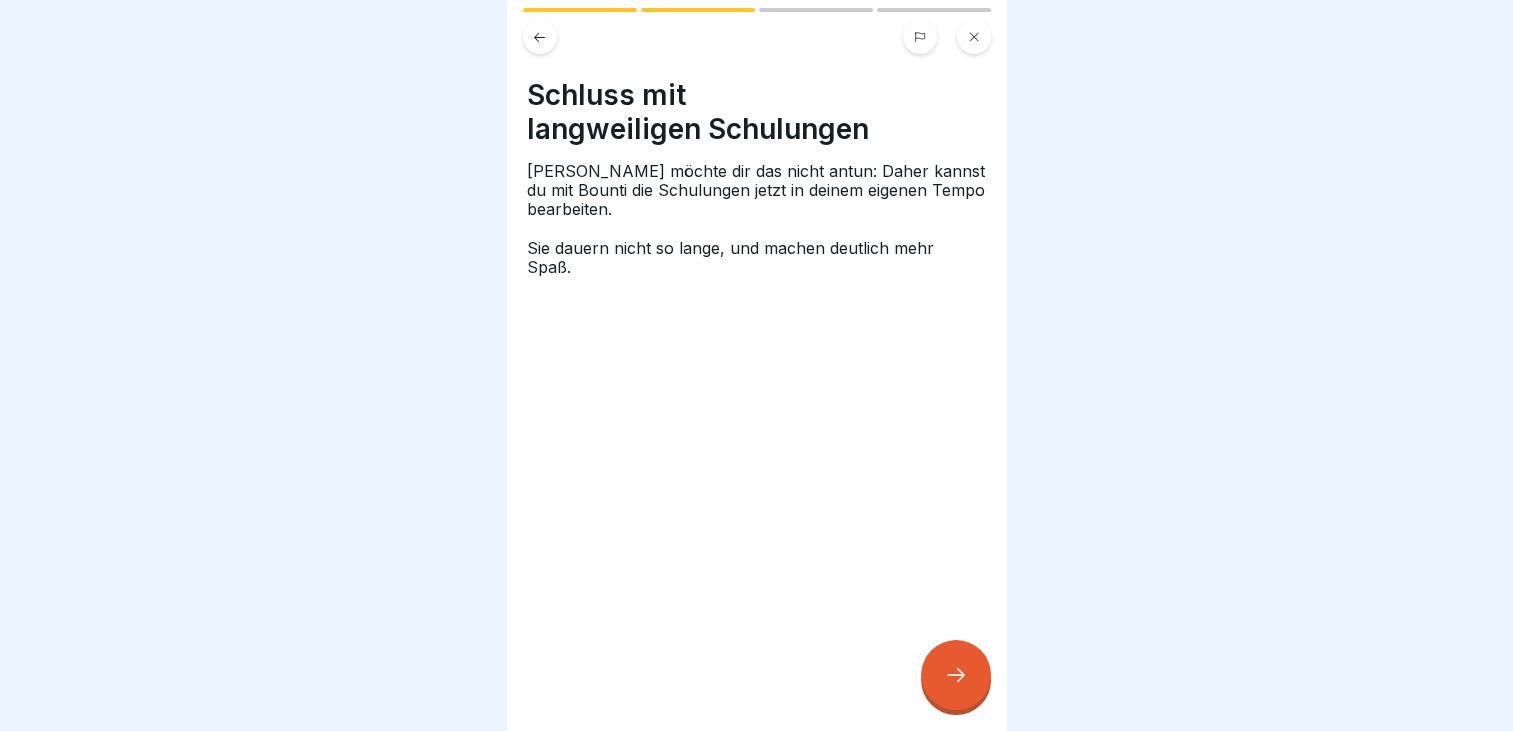 click at bounding box center (956, 675) 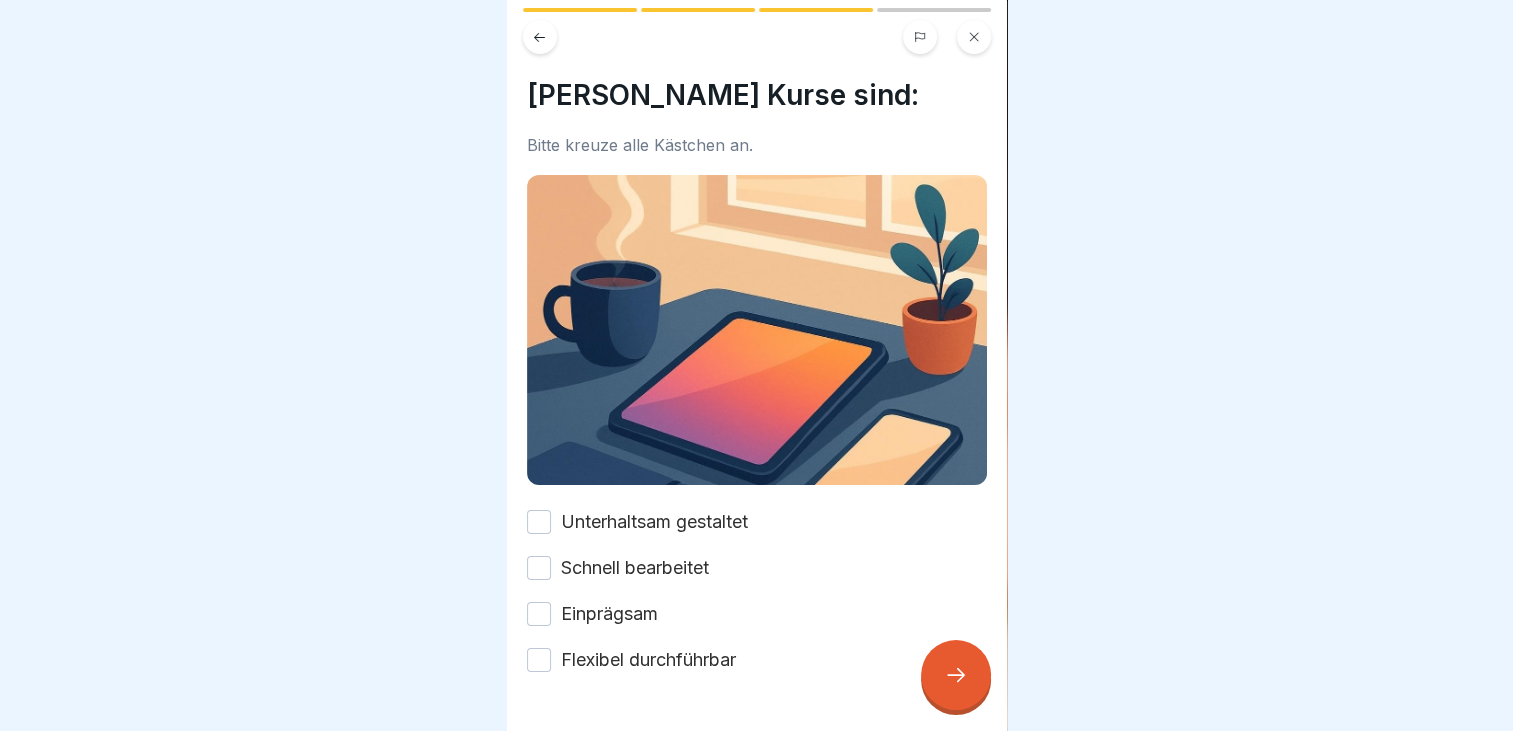 click on "Unterhaltsam gestaltet" at bounding box center (654, 522) 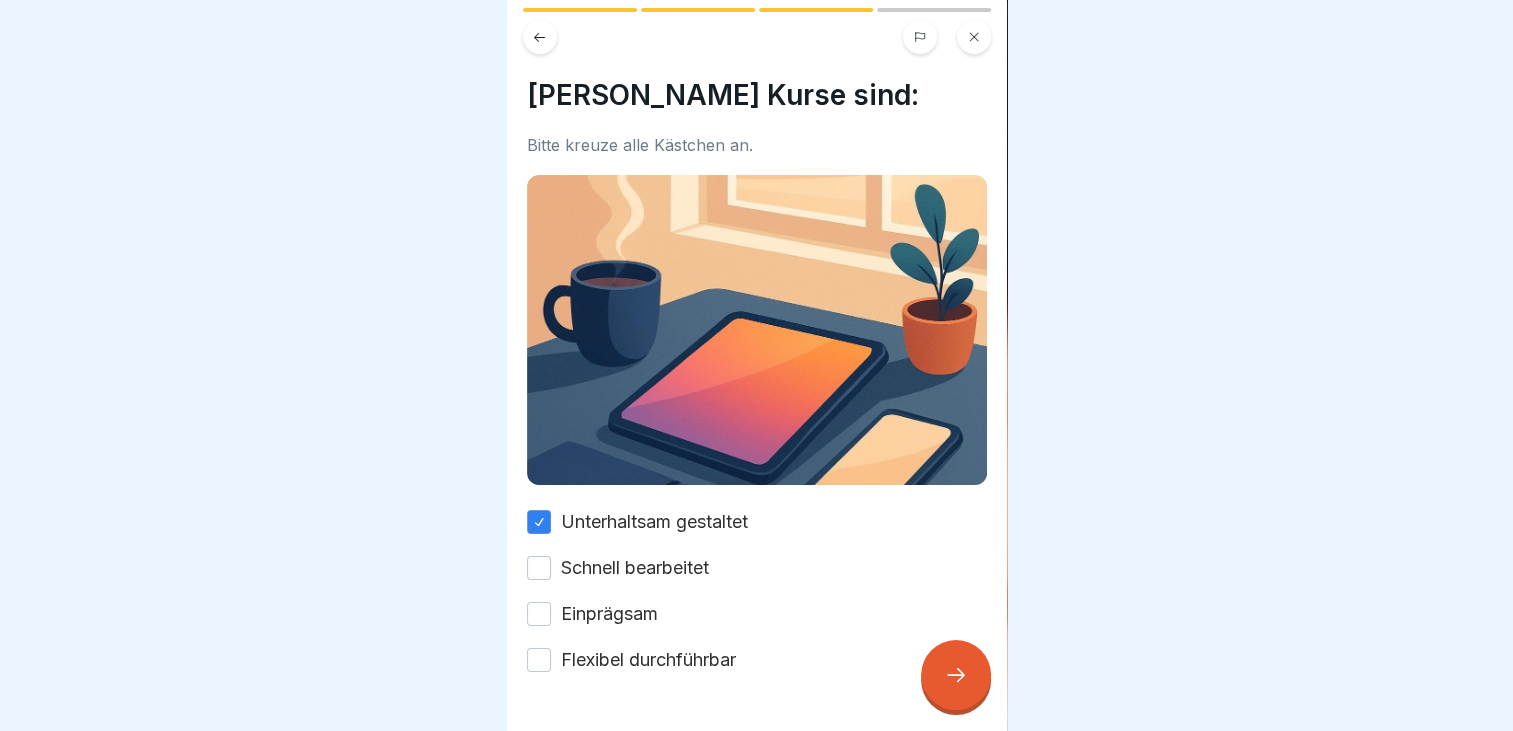 click on "Schnell bearbeitet" at bounding box center (635, 568) 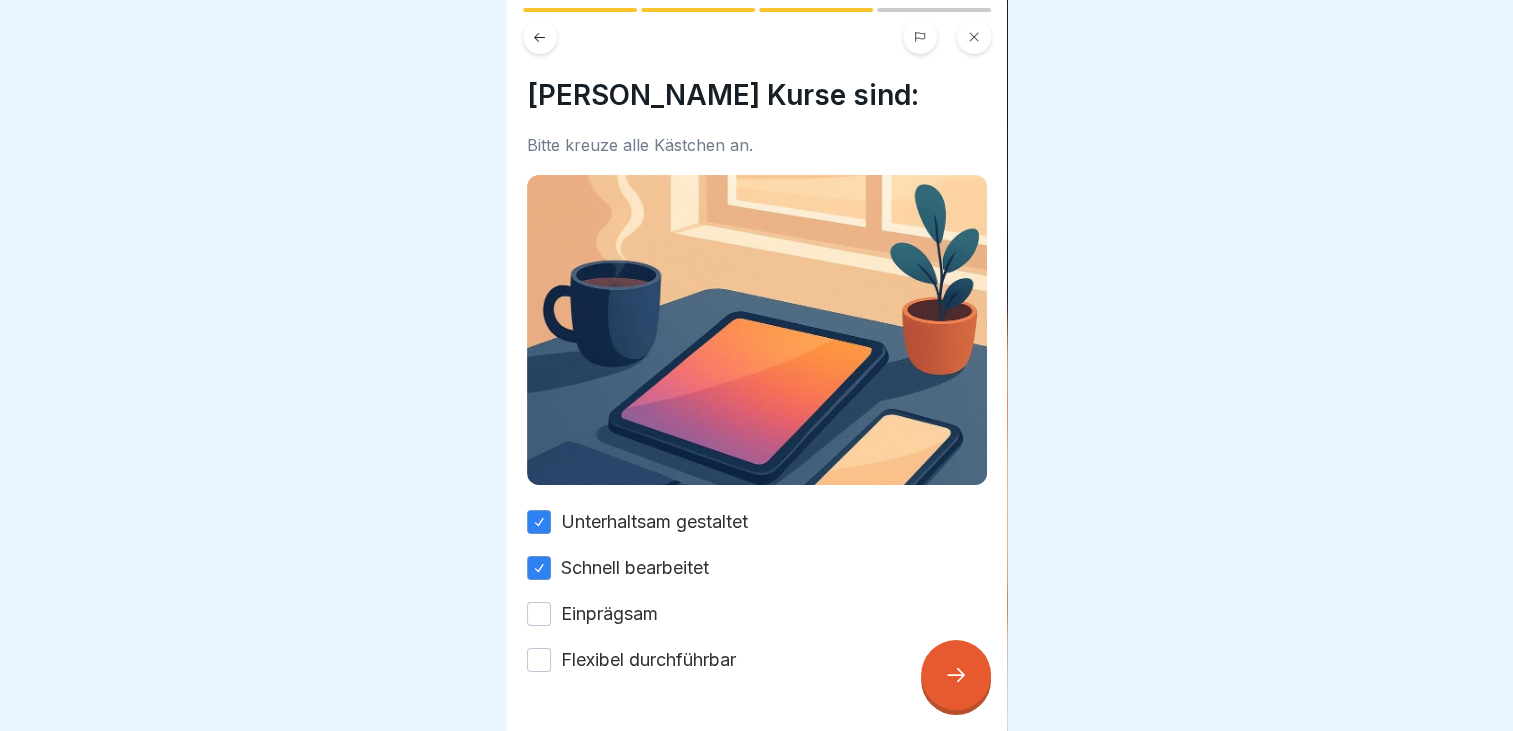 click on "Einprägsam" at bounding box center (609, 614) 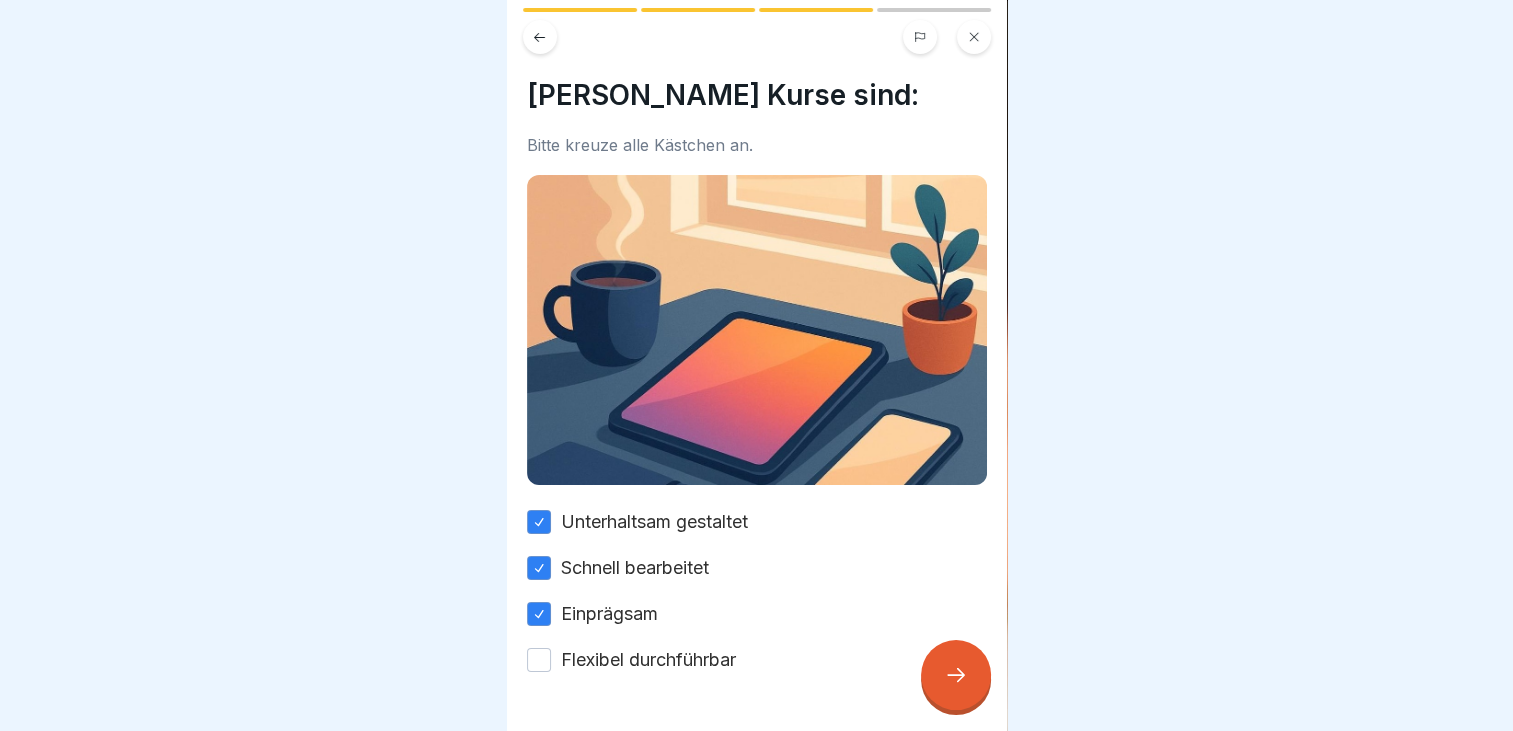 click on "Flexibel durchführbar" at bounding box center [648, 660] 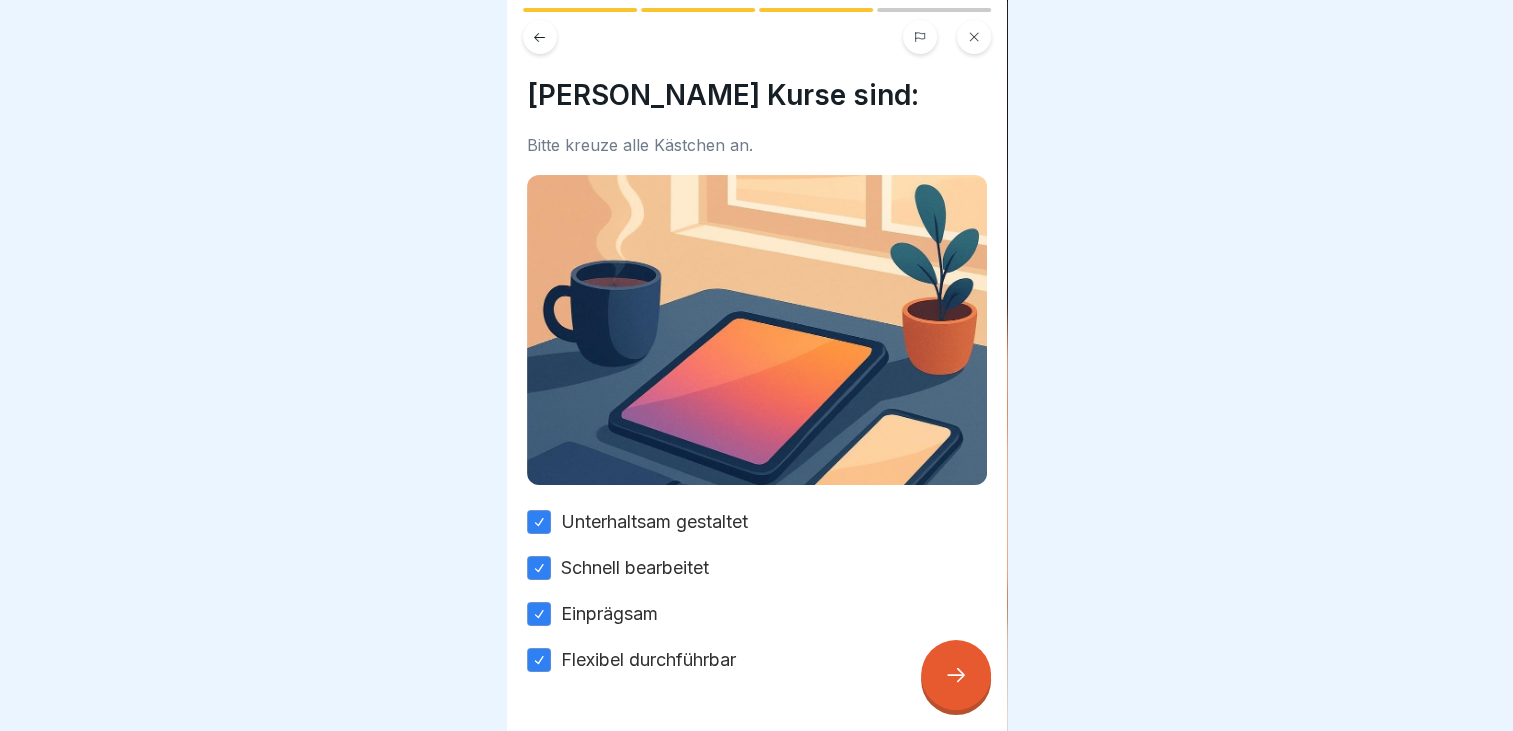 scroll, scrollTop: 51, scrollLeft: 0, axis: vertical 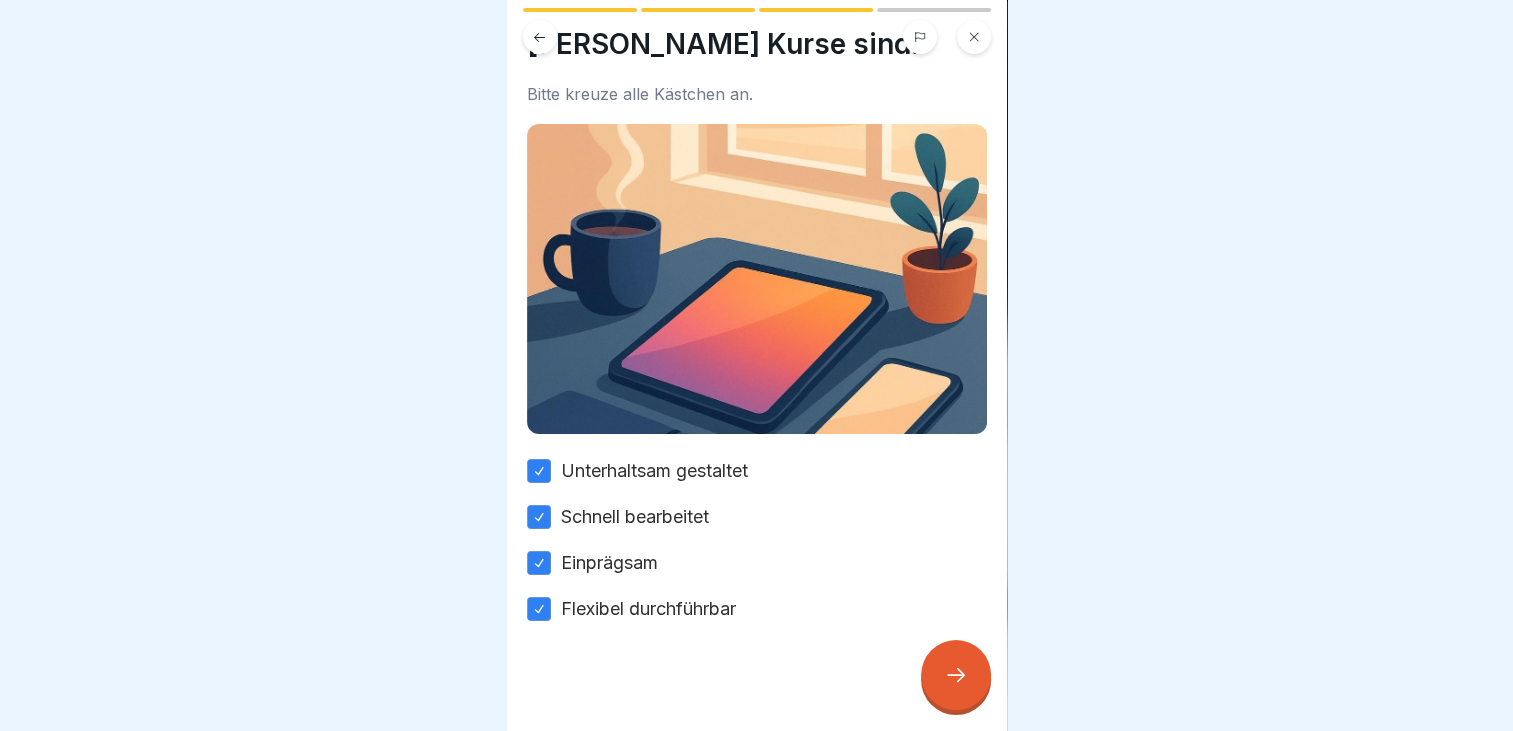 click 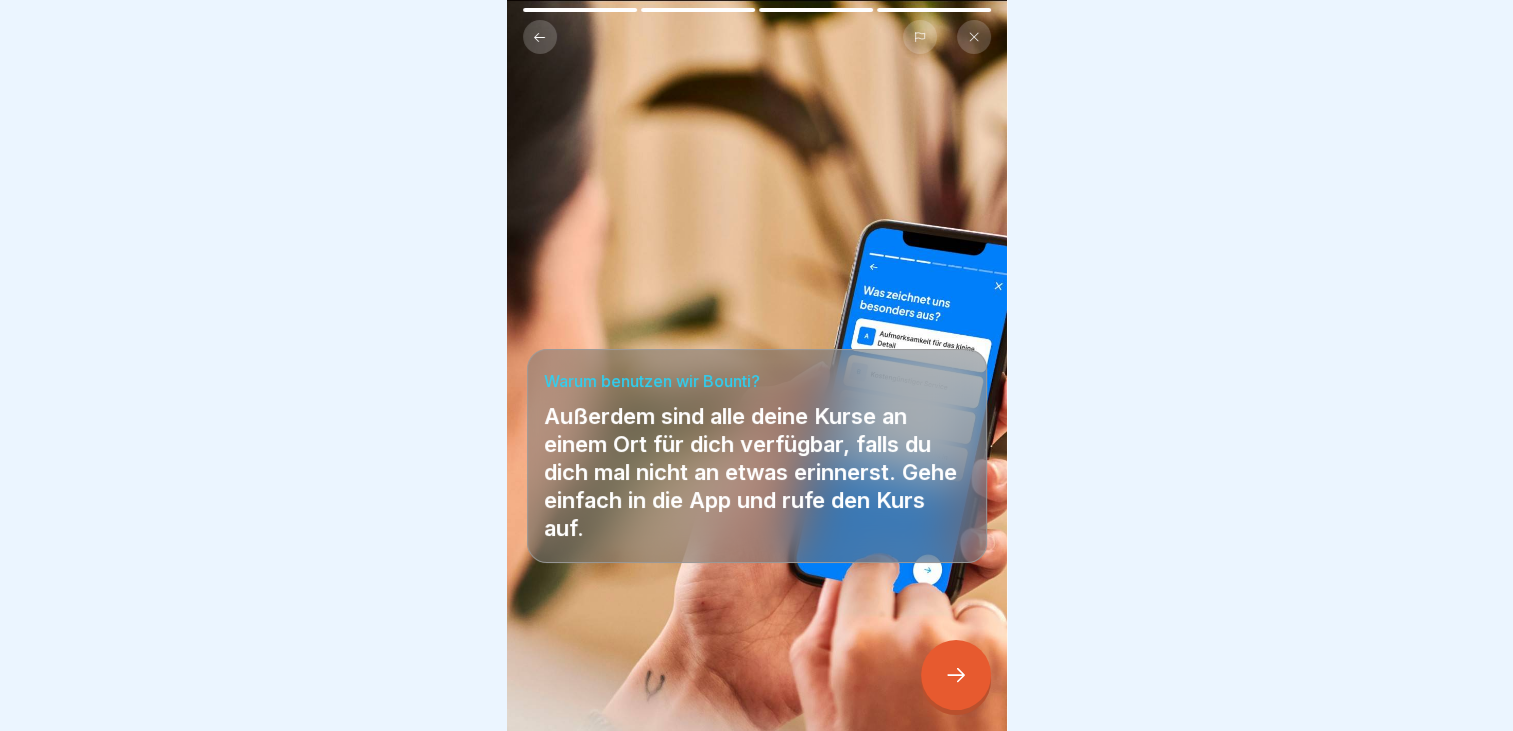 click 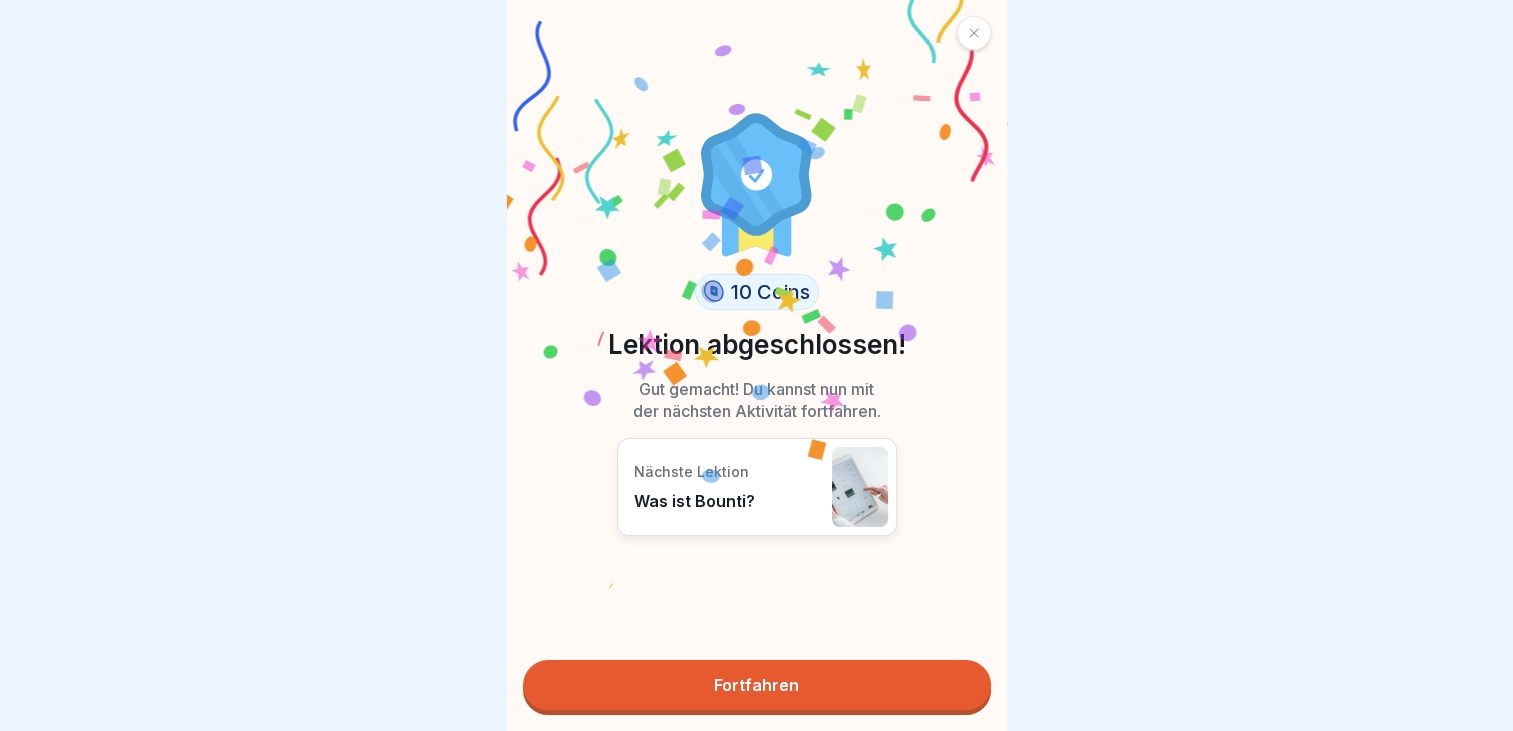 click on "Fortfahren" at bounding box center [757, 685] 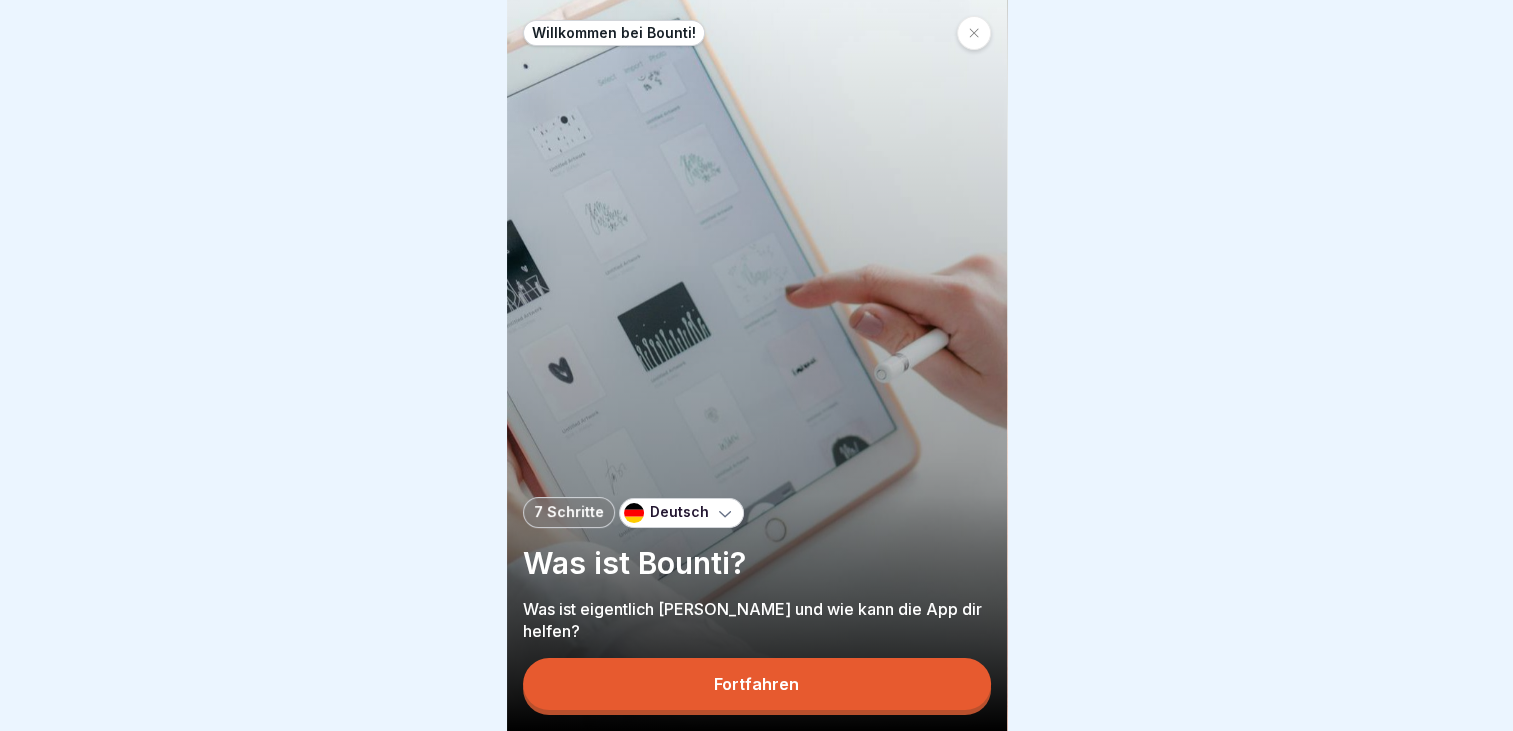 click on "Fortfahren" at bounding box center (757, 684) 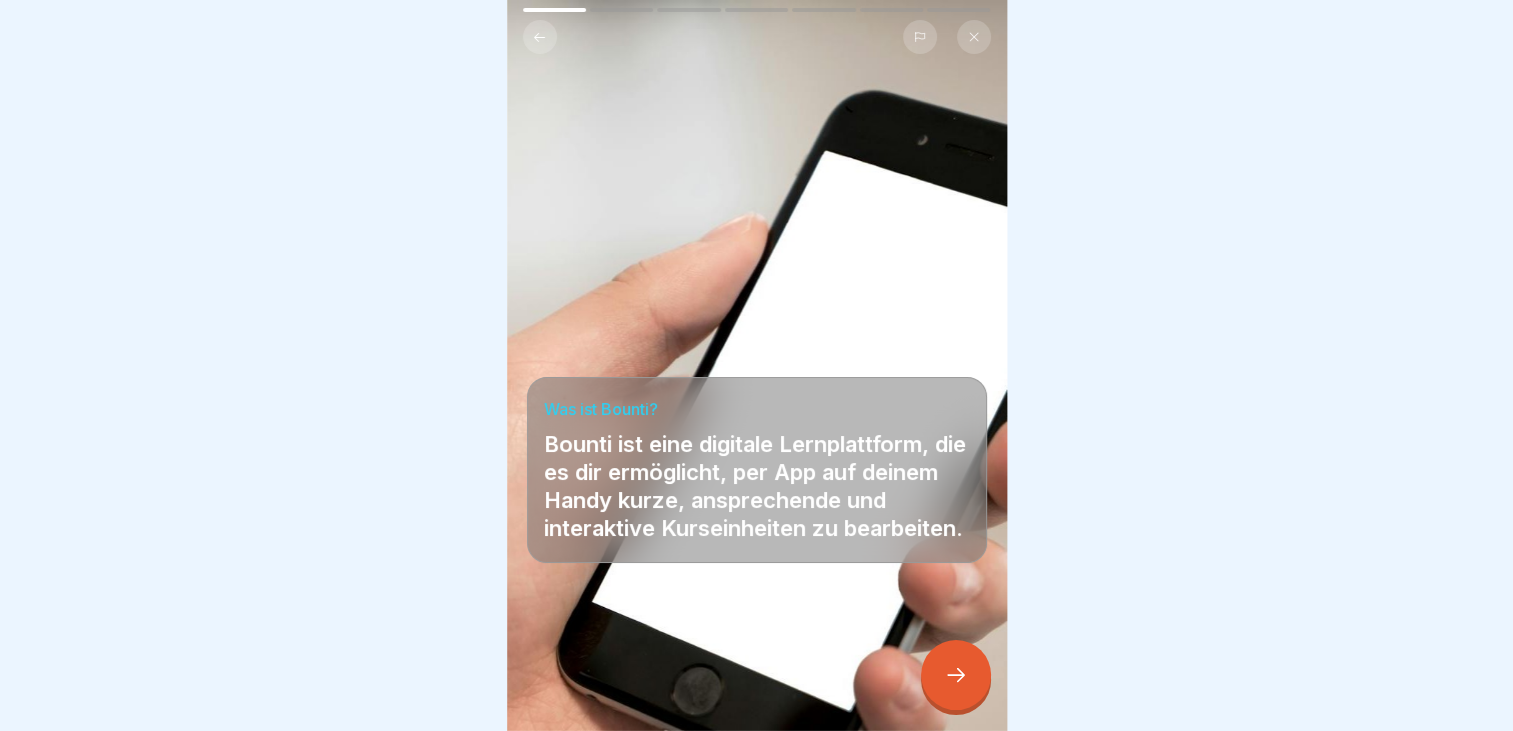 click at bounding box center (956, 675) 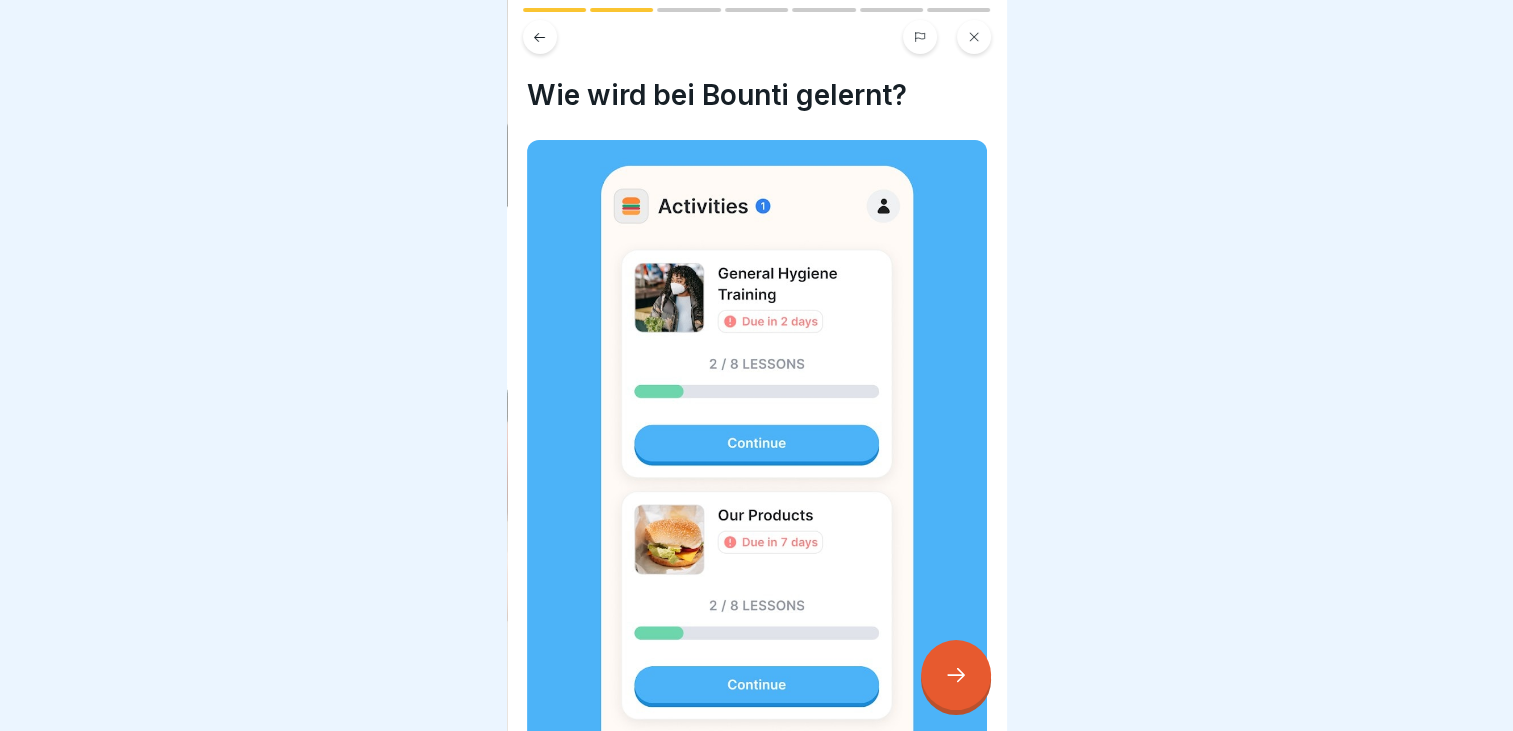 click 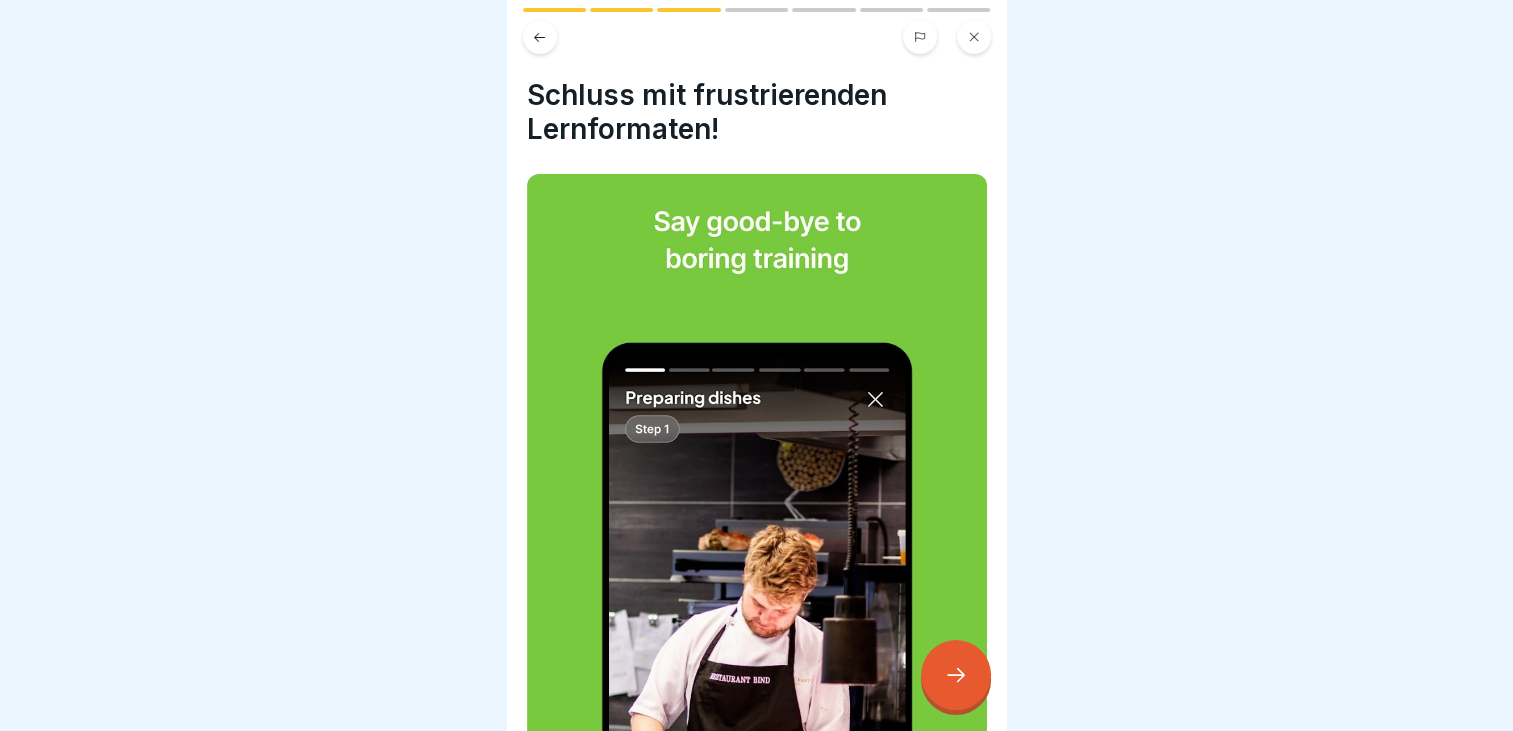 click 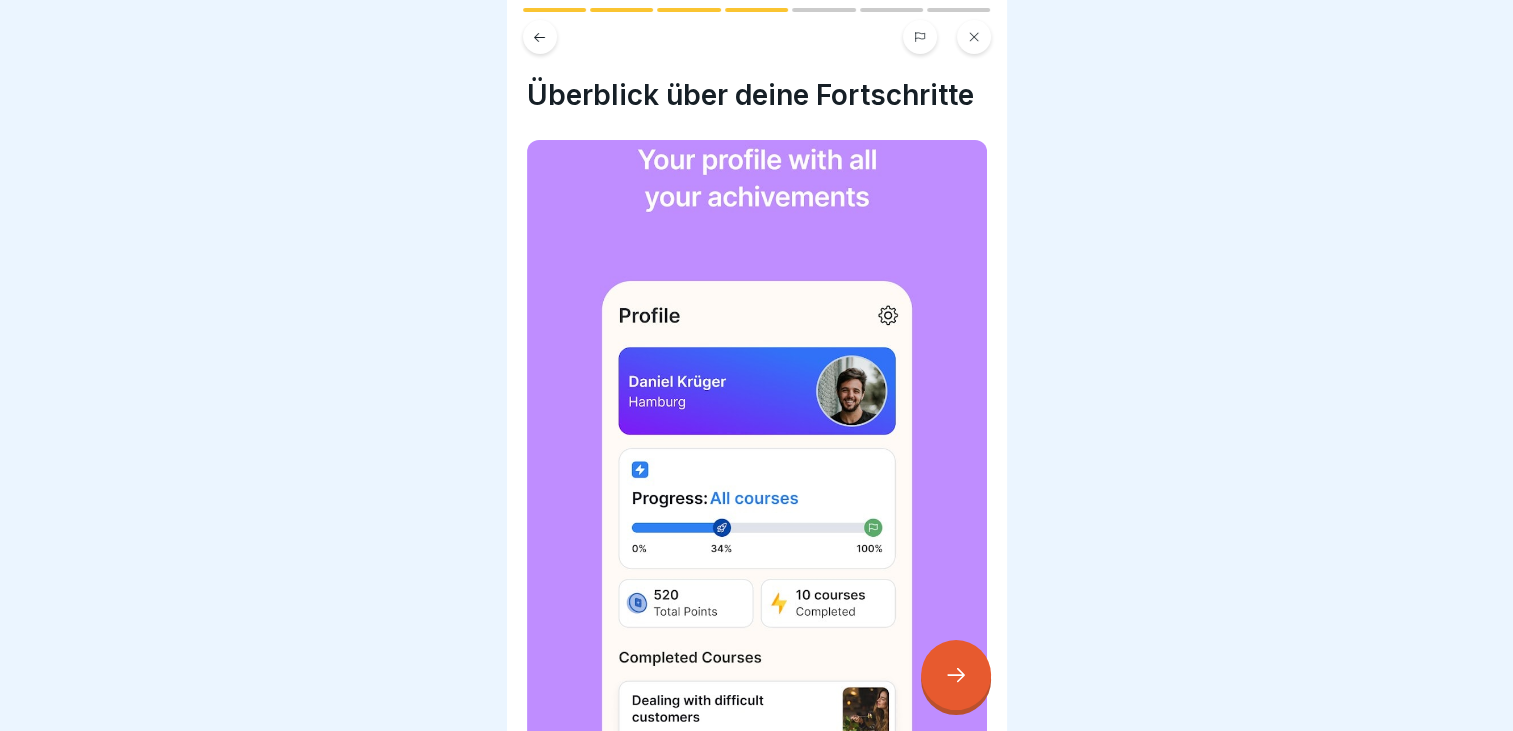 click 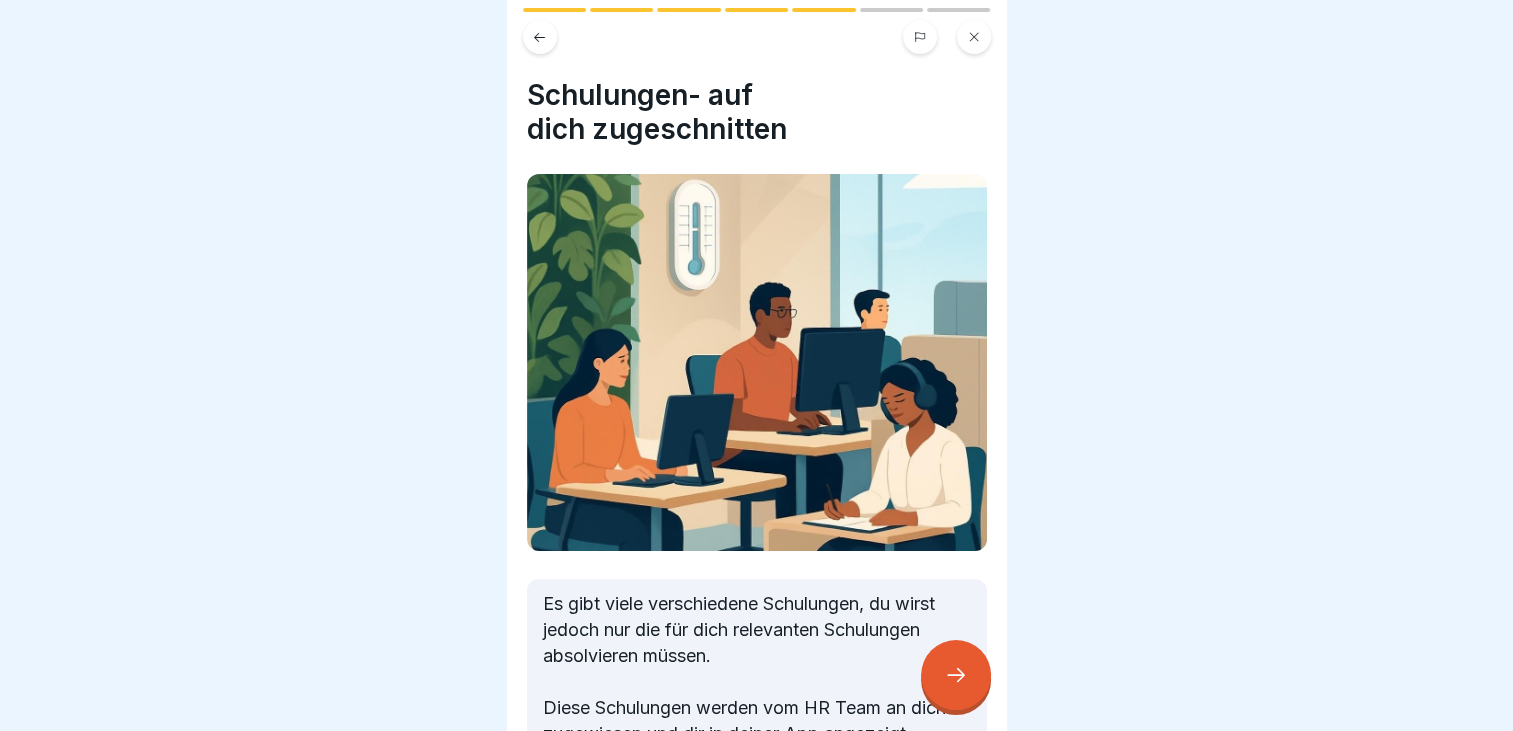 click 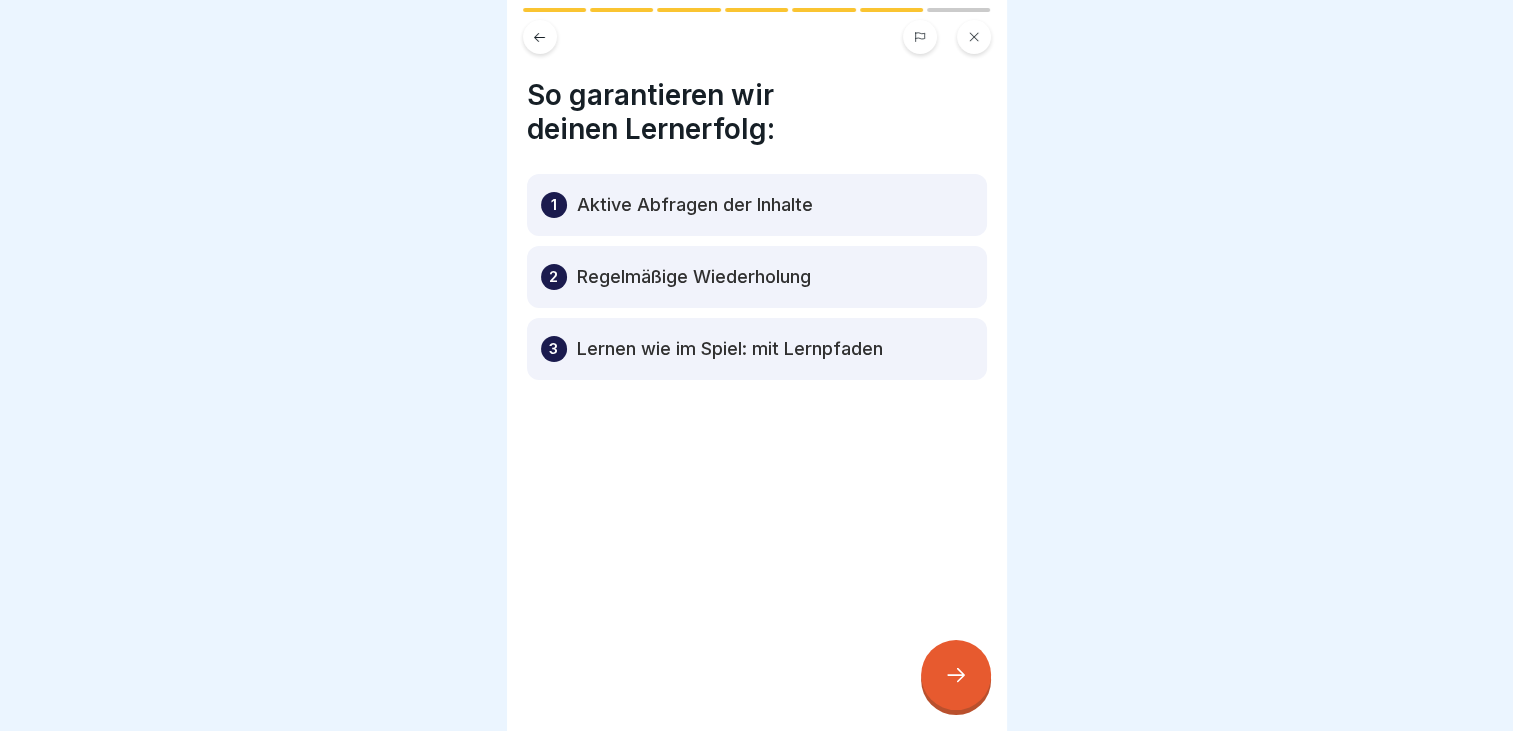 click at bounding box center [956, 675] 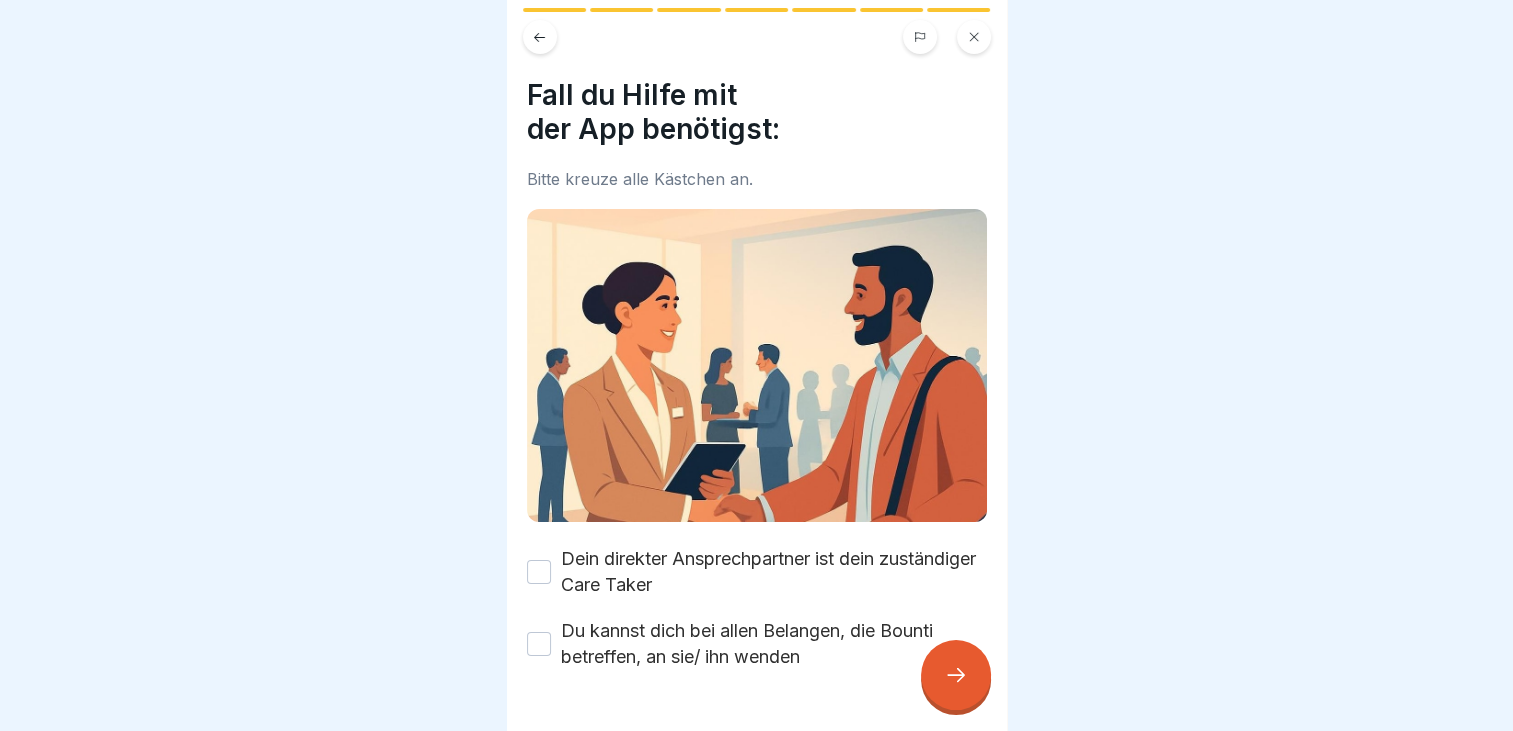 click at bounding box center (956, 675) 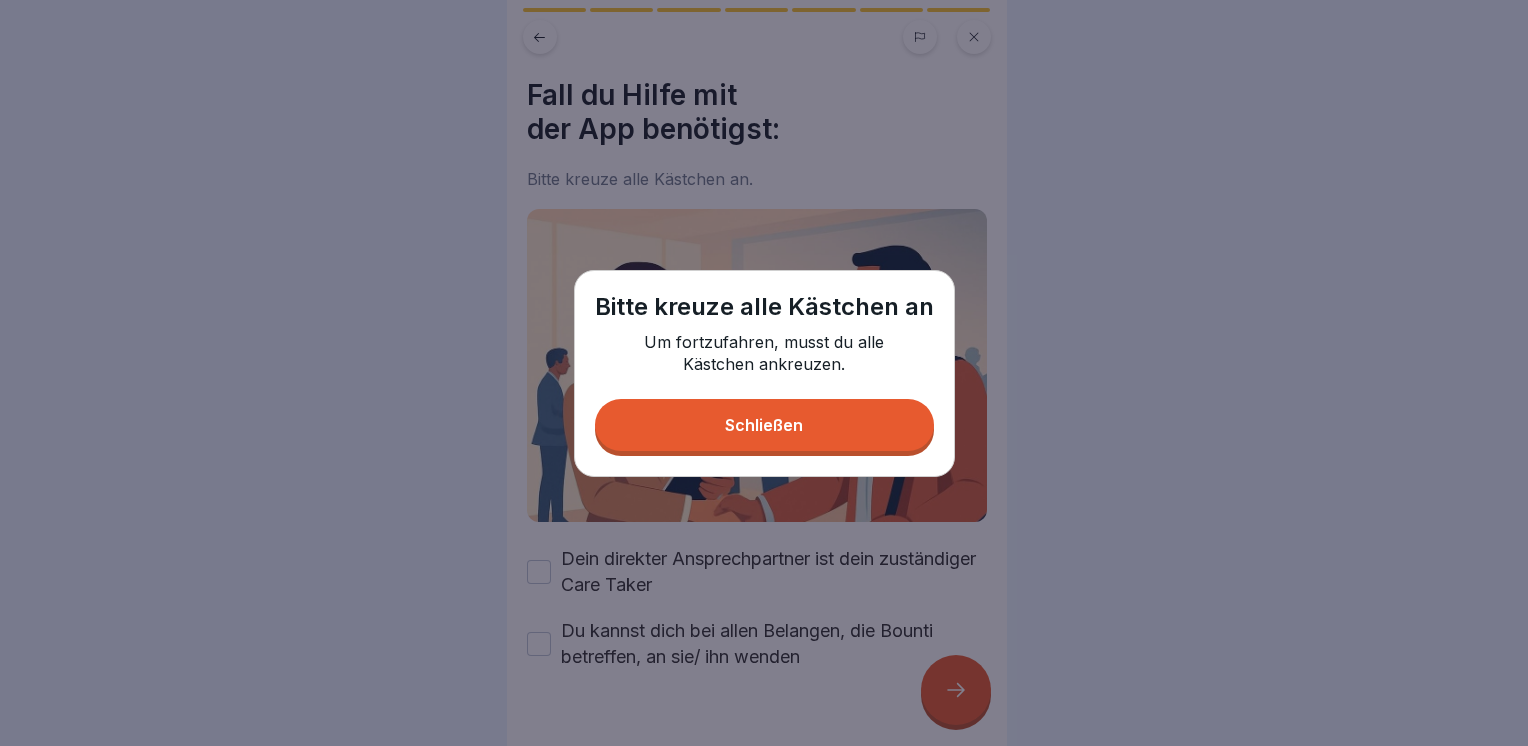 click on "Schließen" at bounding box center (764, 425) 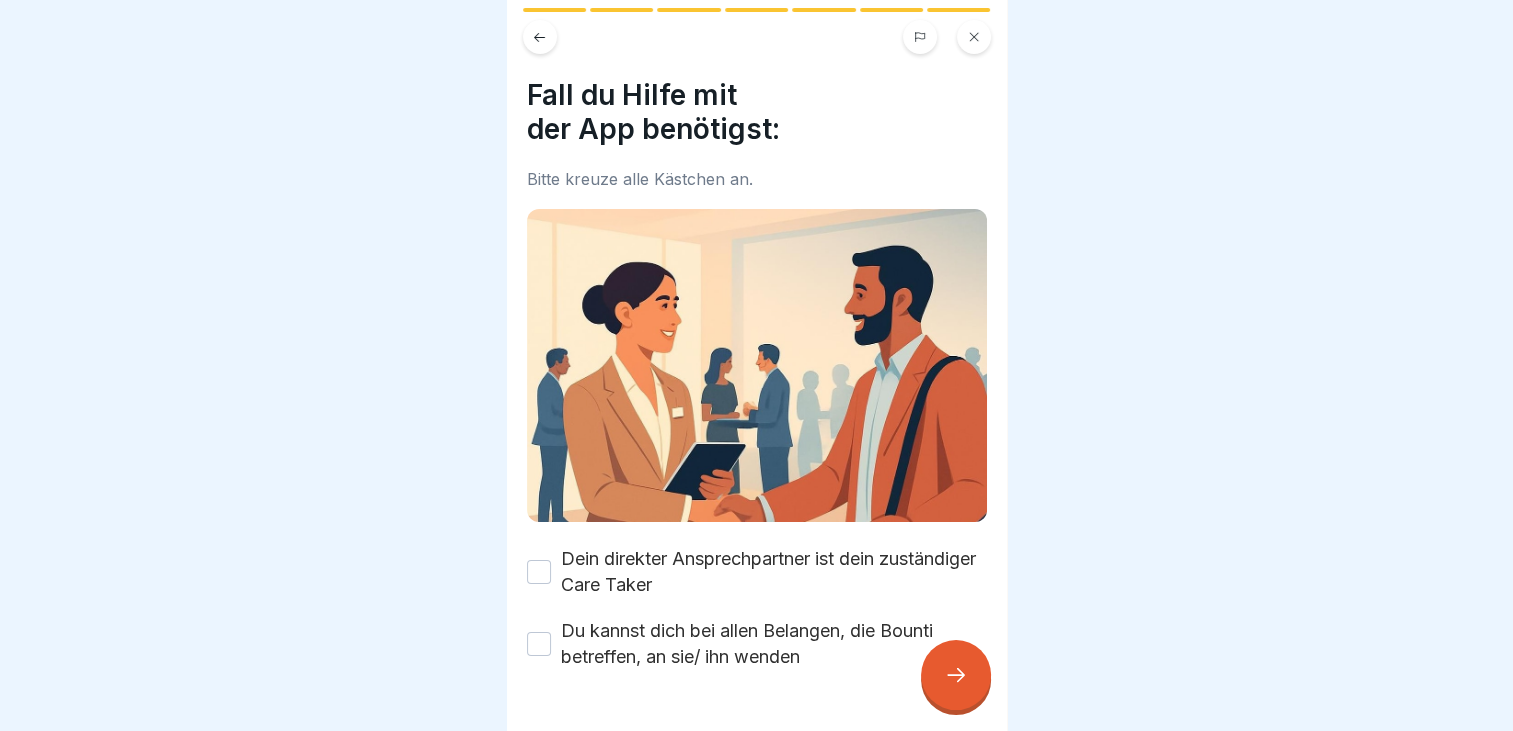 click on "Dein direkter Ansprechpartner ist dein zuständiger Care Taker" at bounding box center (774, 572) 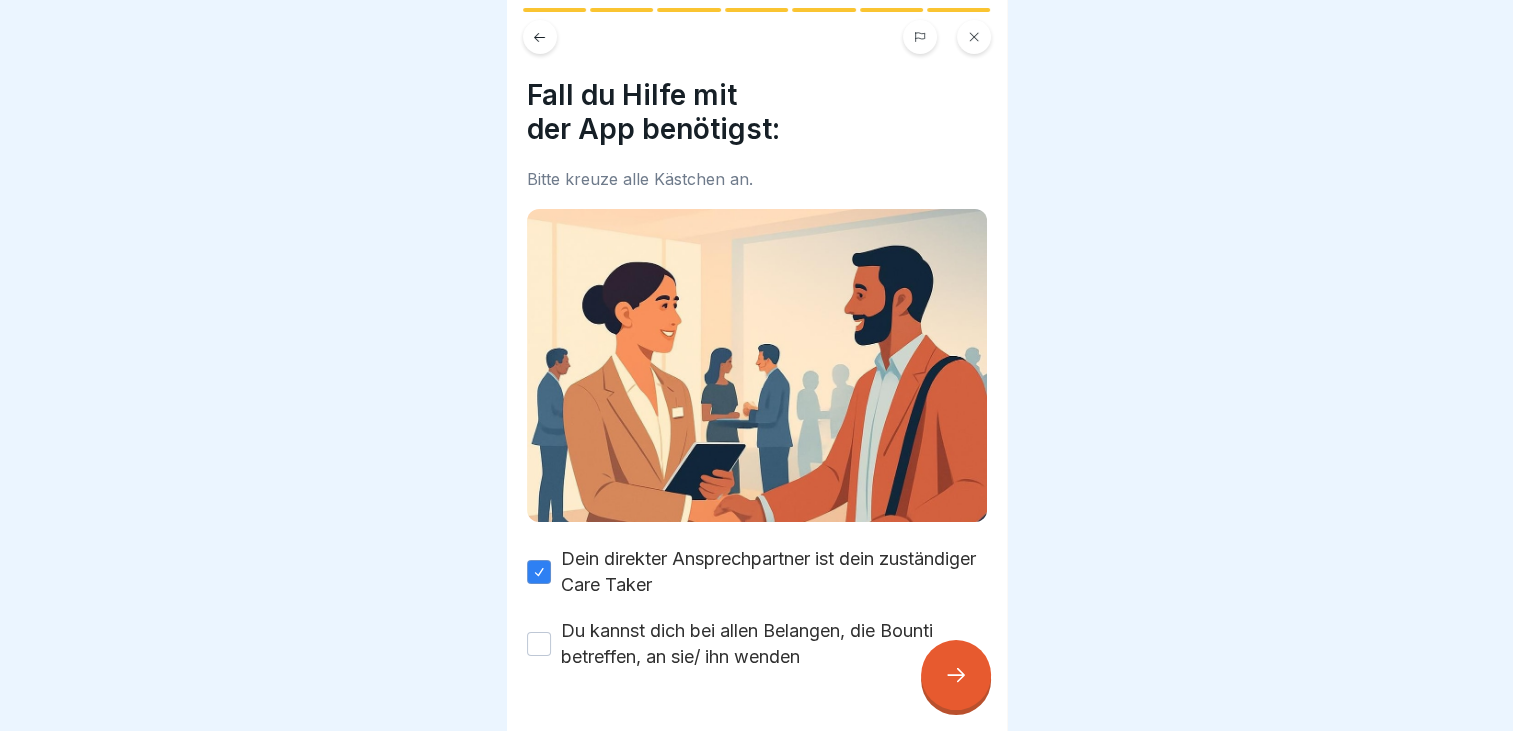 click on "Du kannst  dich bei allen Belangen, die Bounti betreffen, an sie/ ihn wenden" at bounding box center (774, 644) 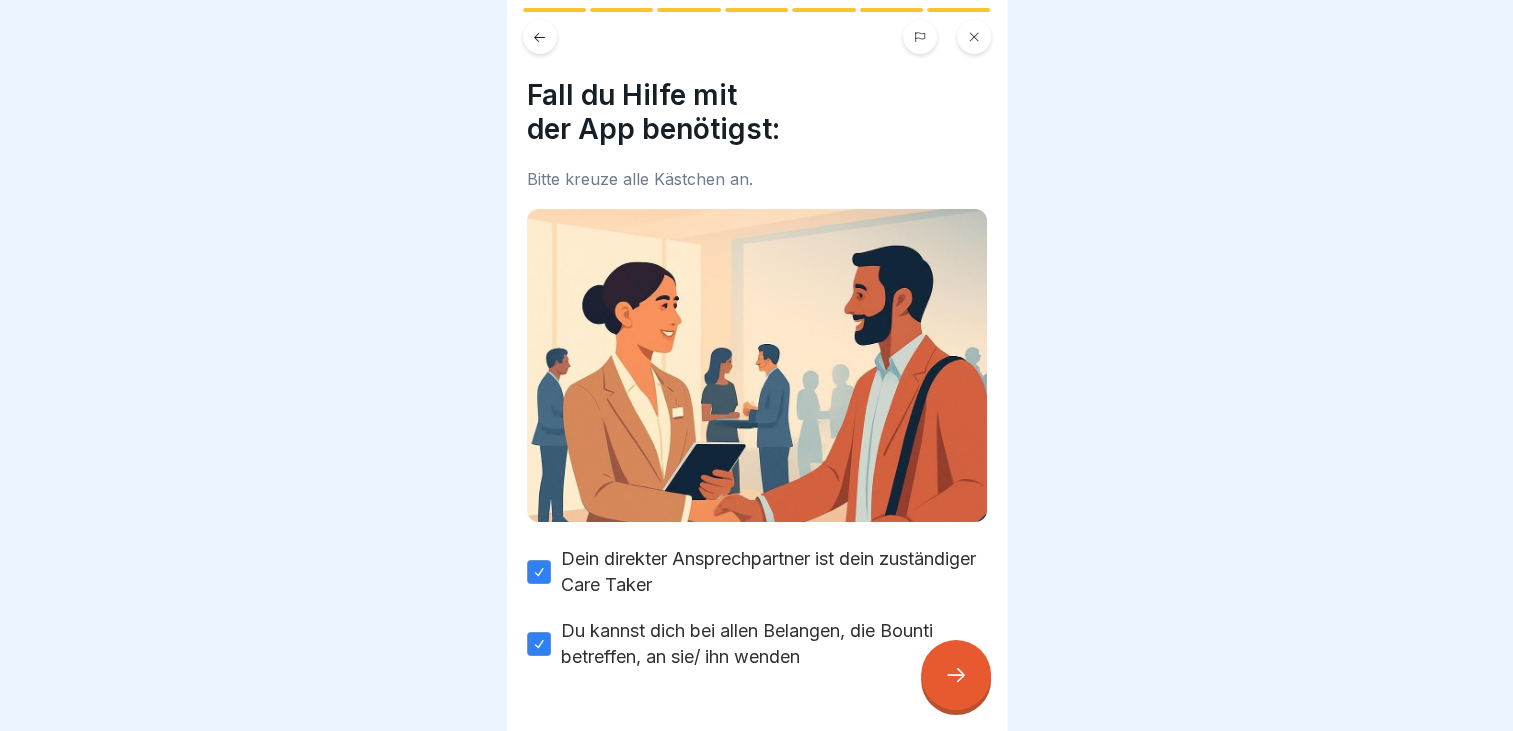 click 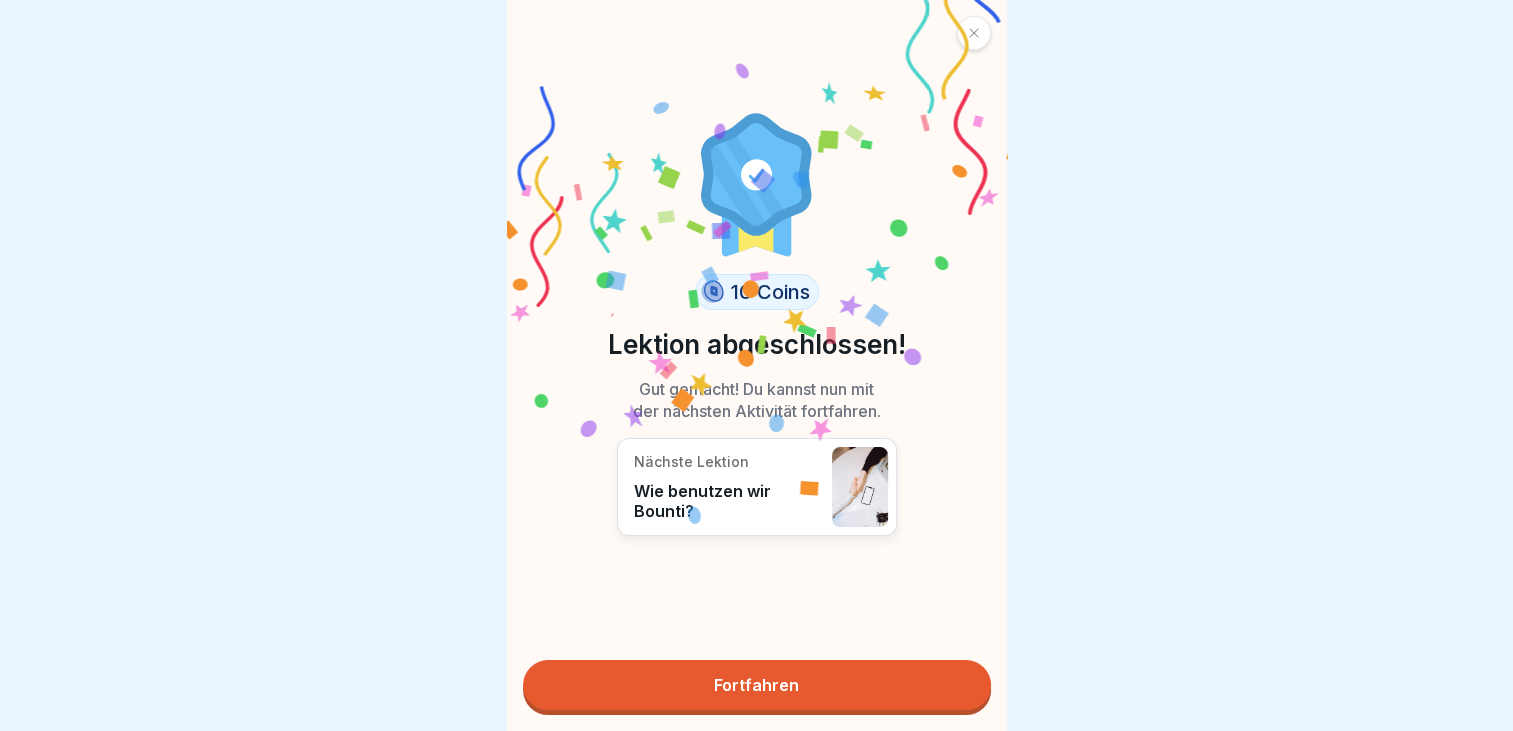 click on "Fortfahren" at bounding box center (757, 685) 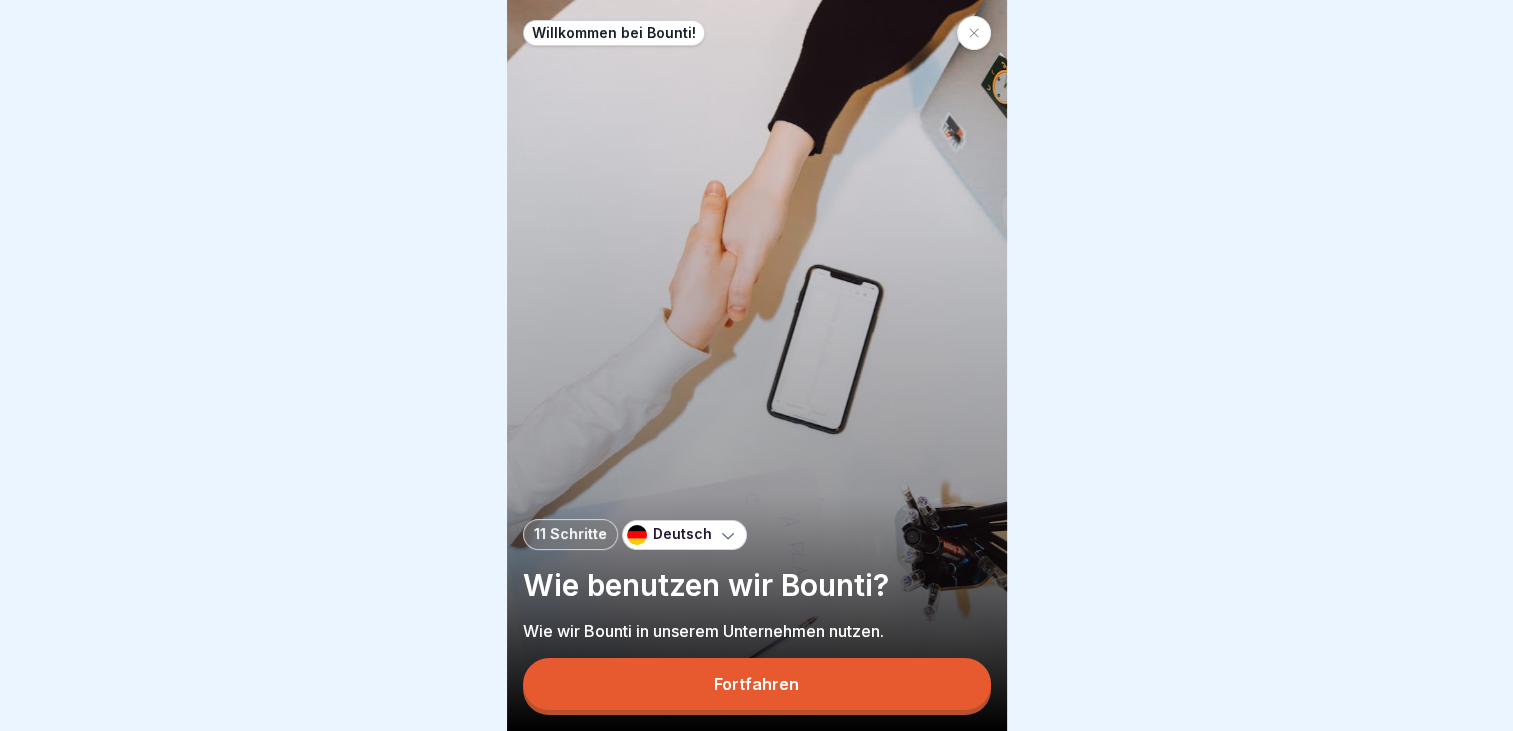 click on "Fortfahren" at bounding box center [757, 684] 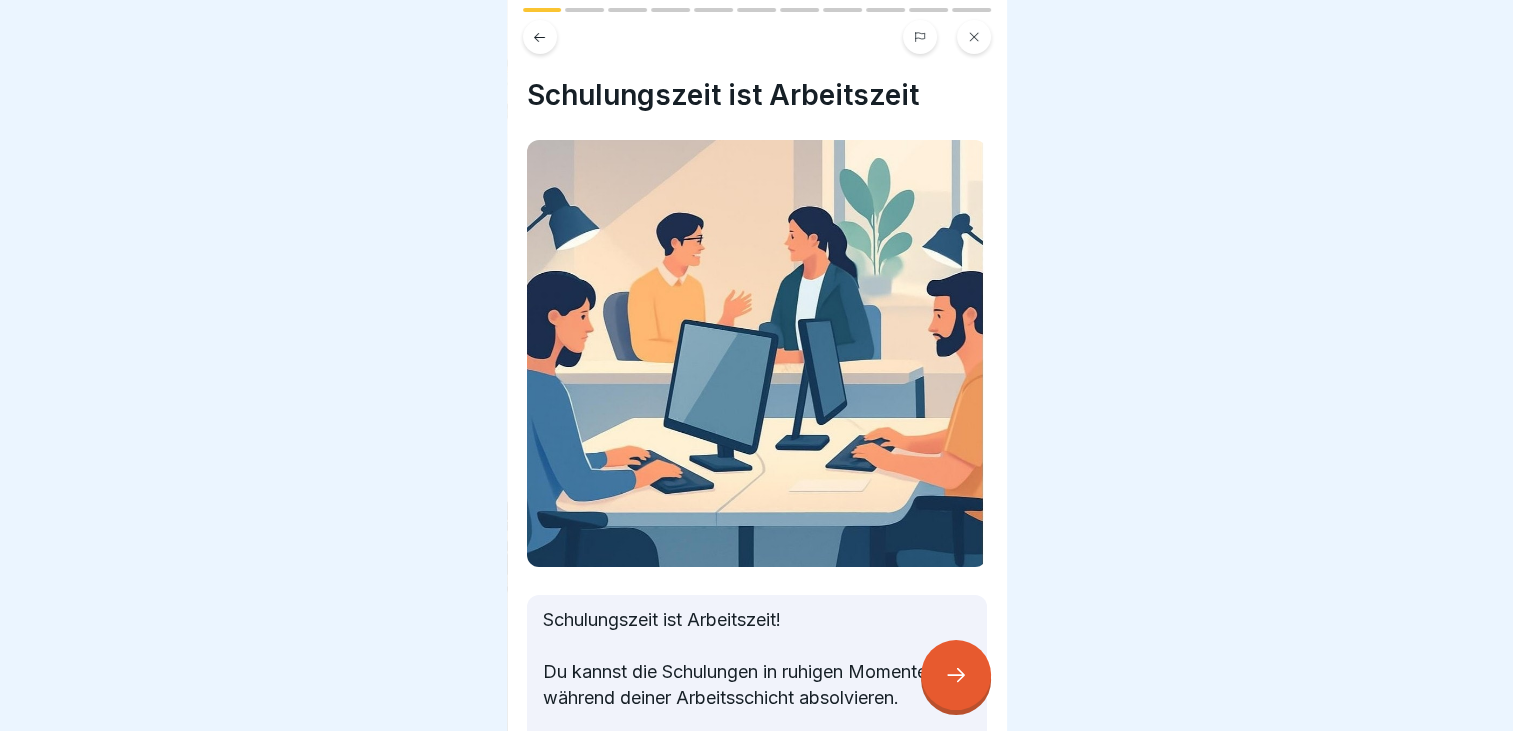 scroll, scrollTop: 201, scrollLeft: 0, axis: vertical 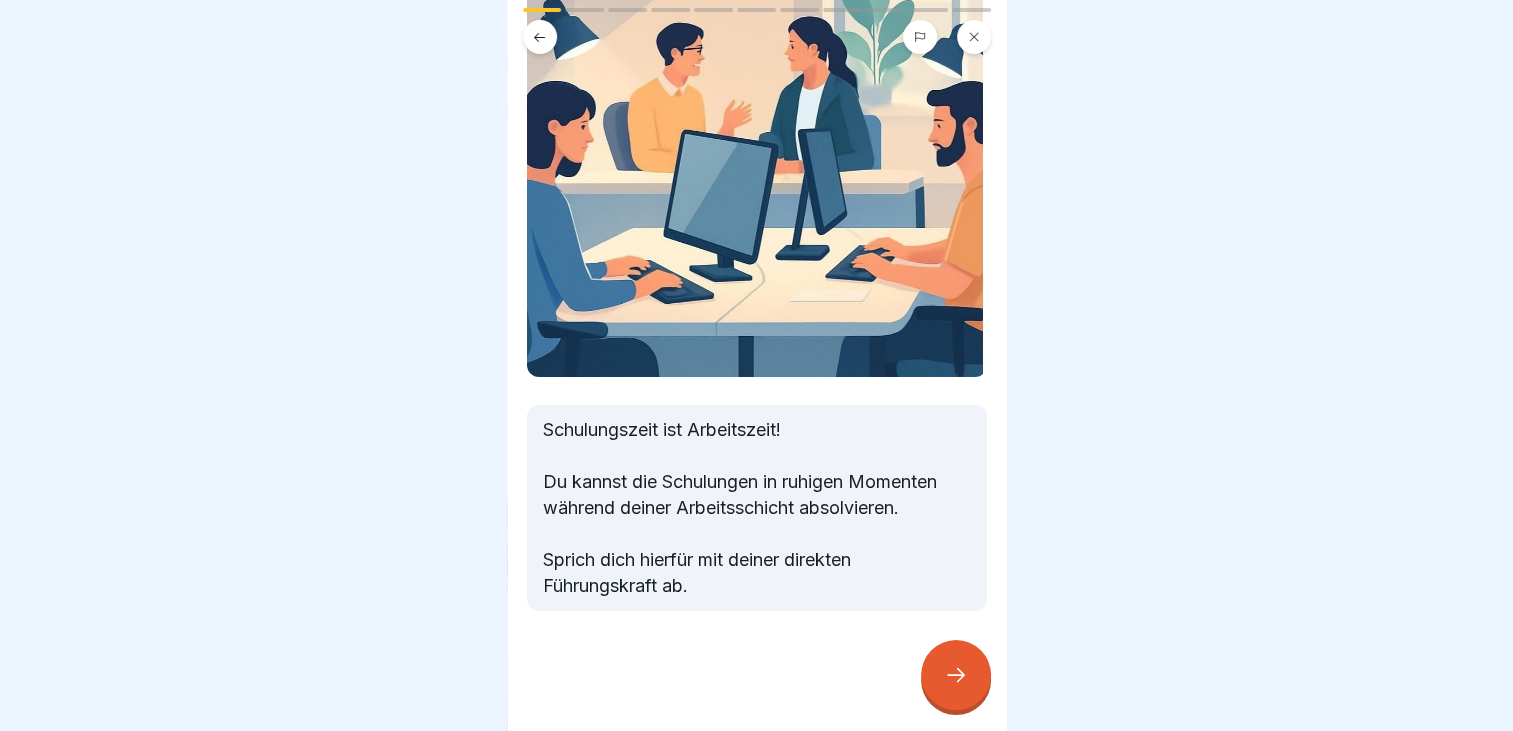 click 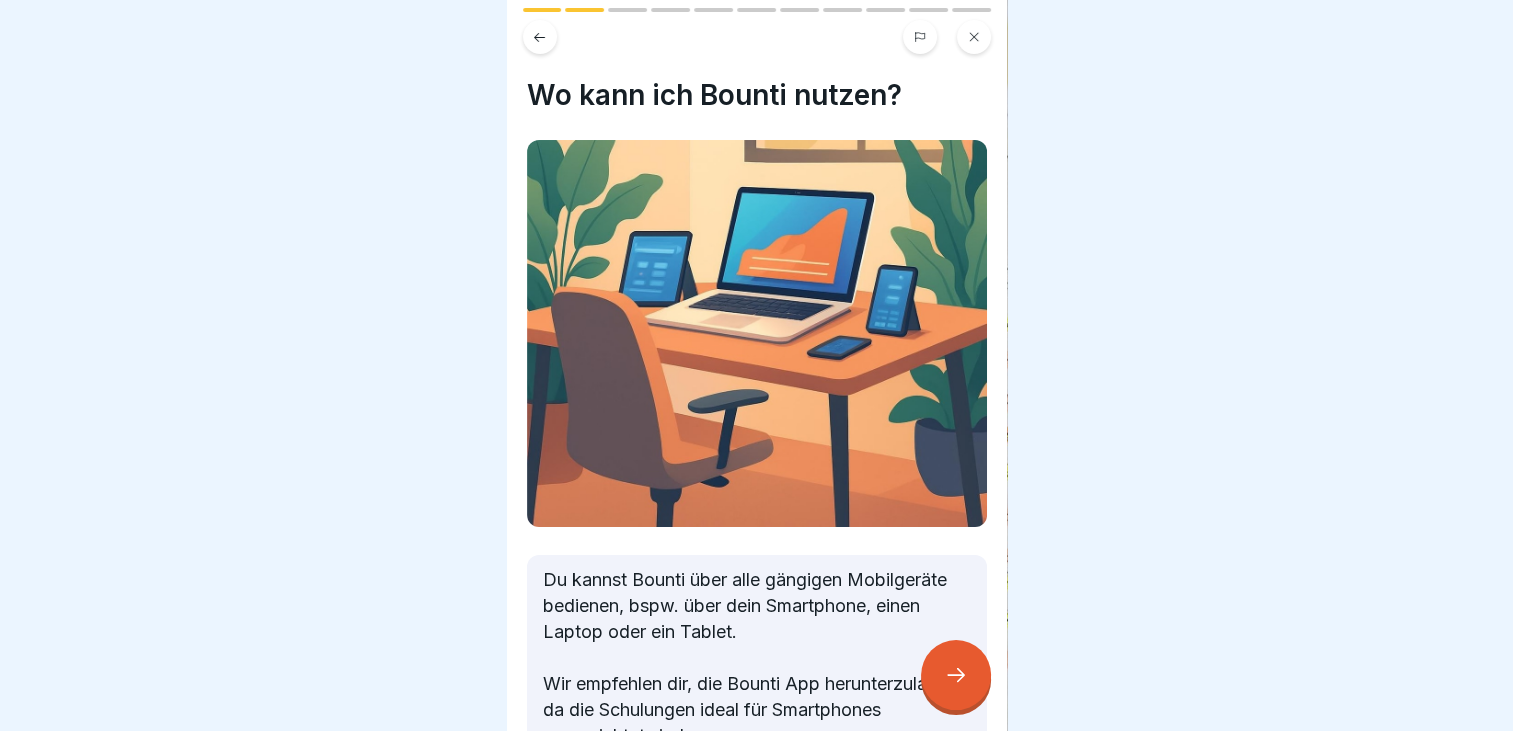 scroll, scrollTop: 300, scrollLeft: 0, axis: vertical 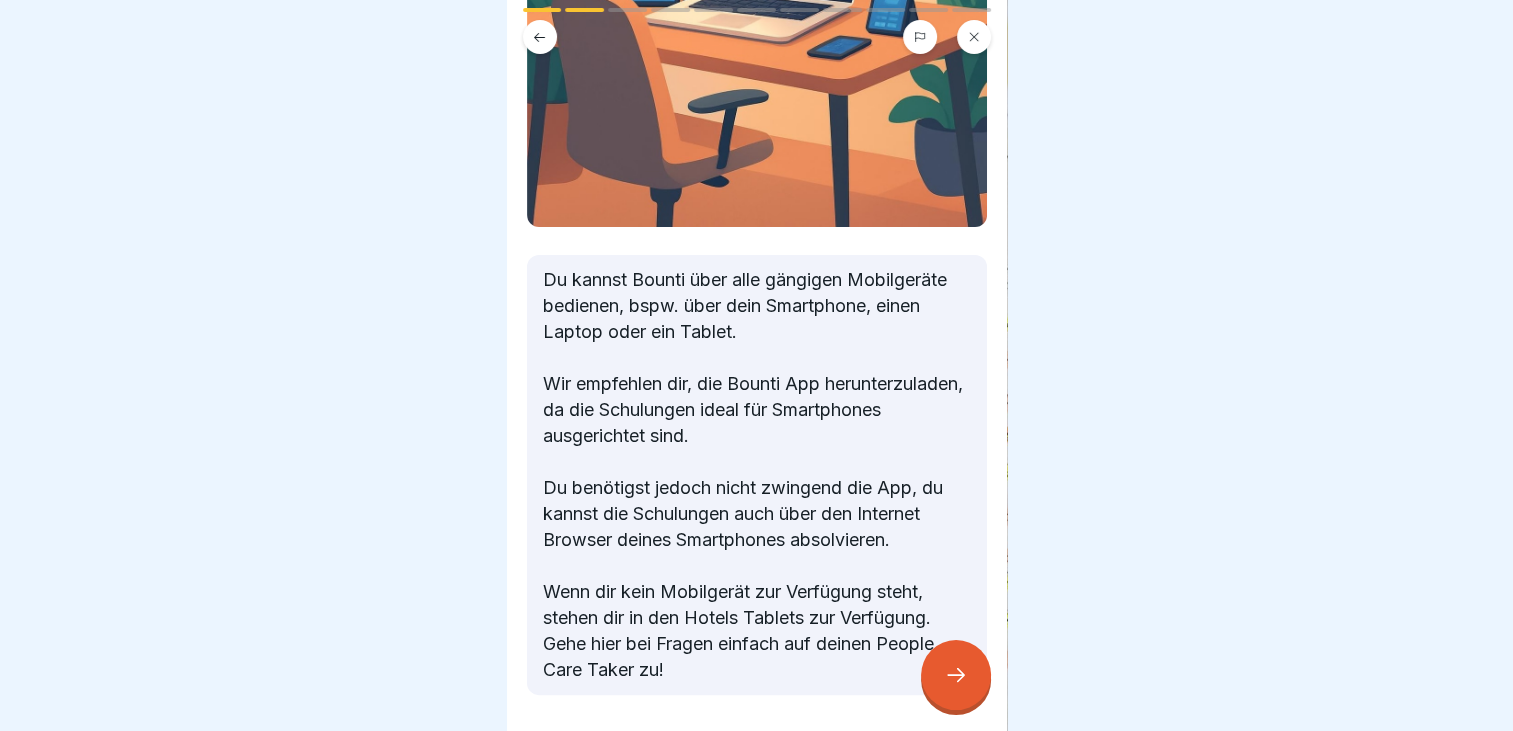 click 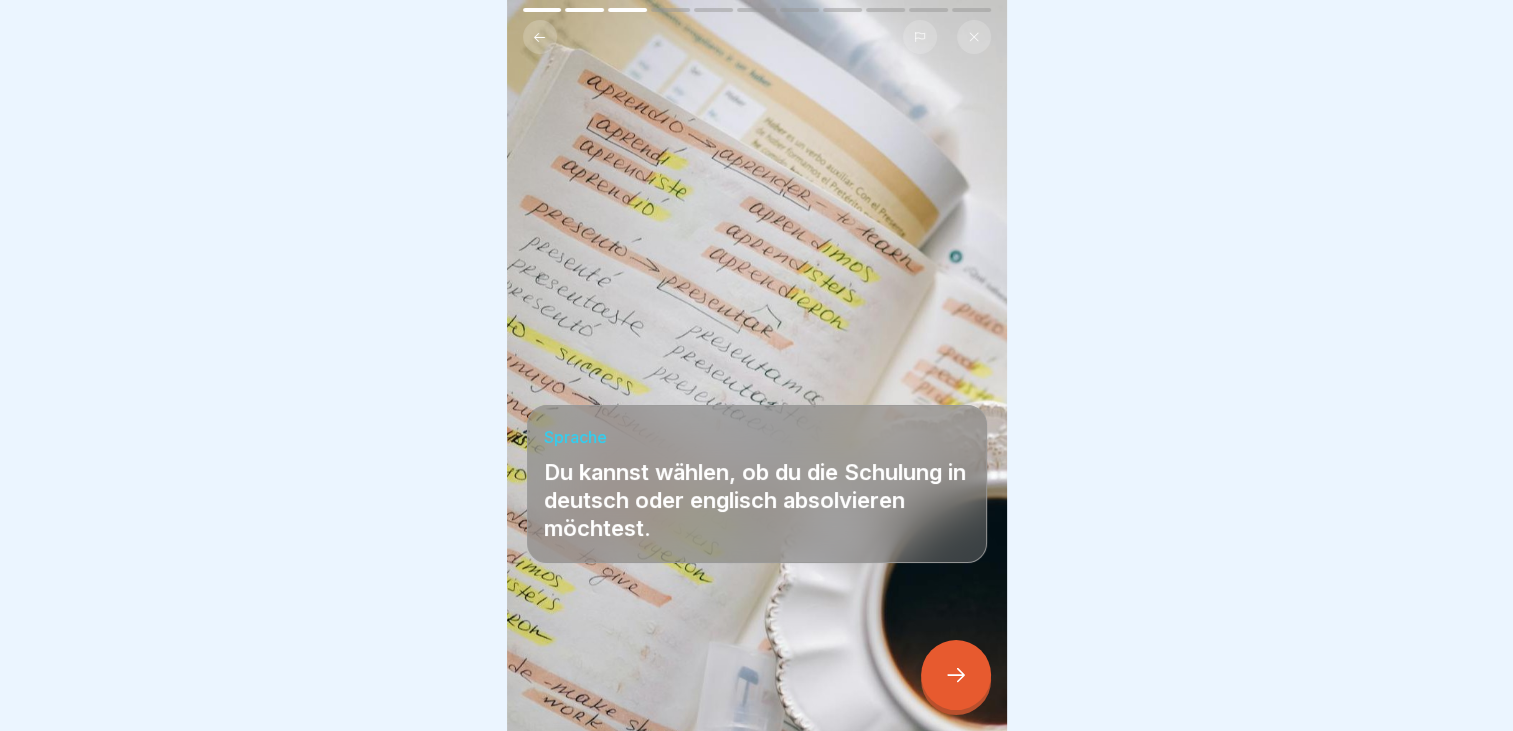 click 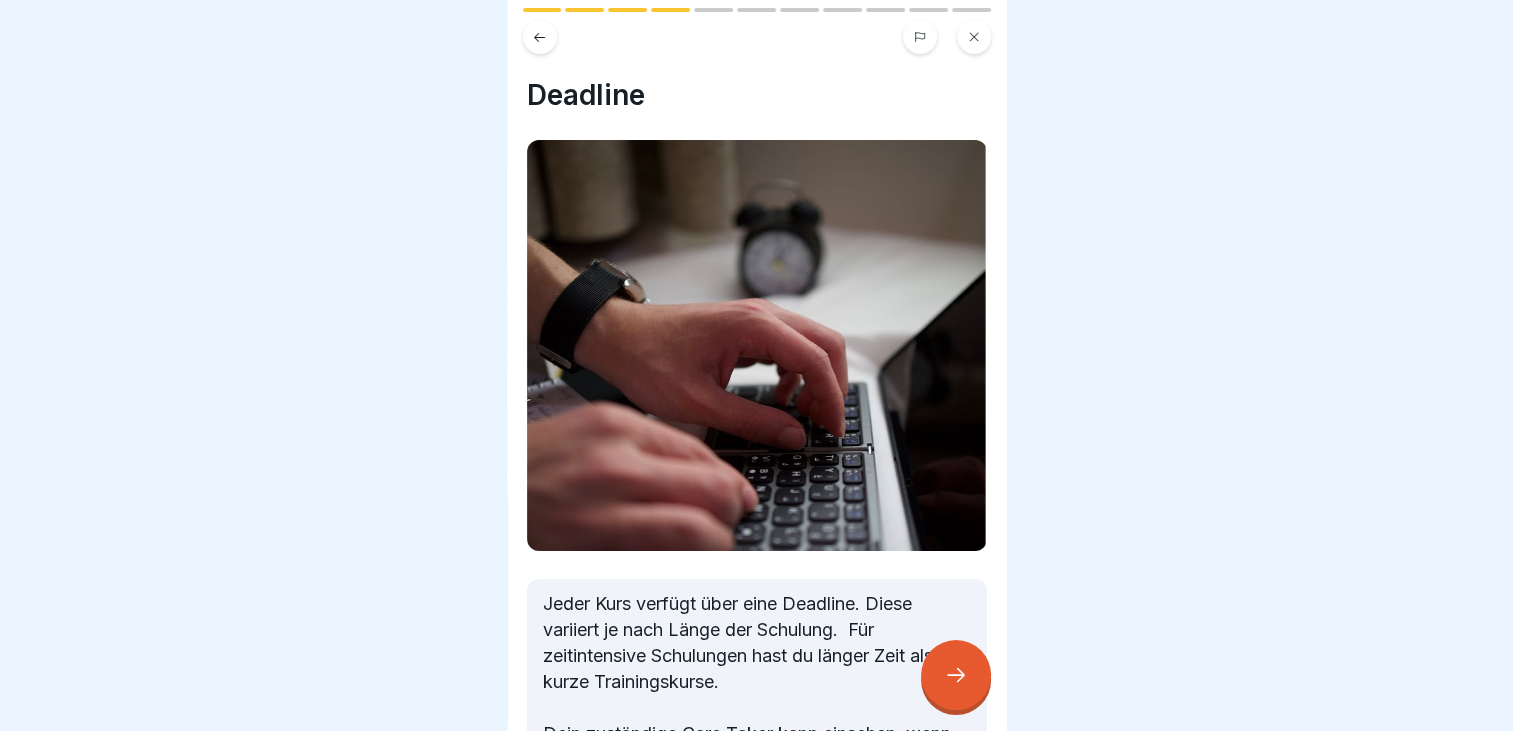click 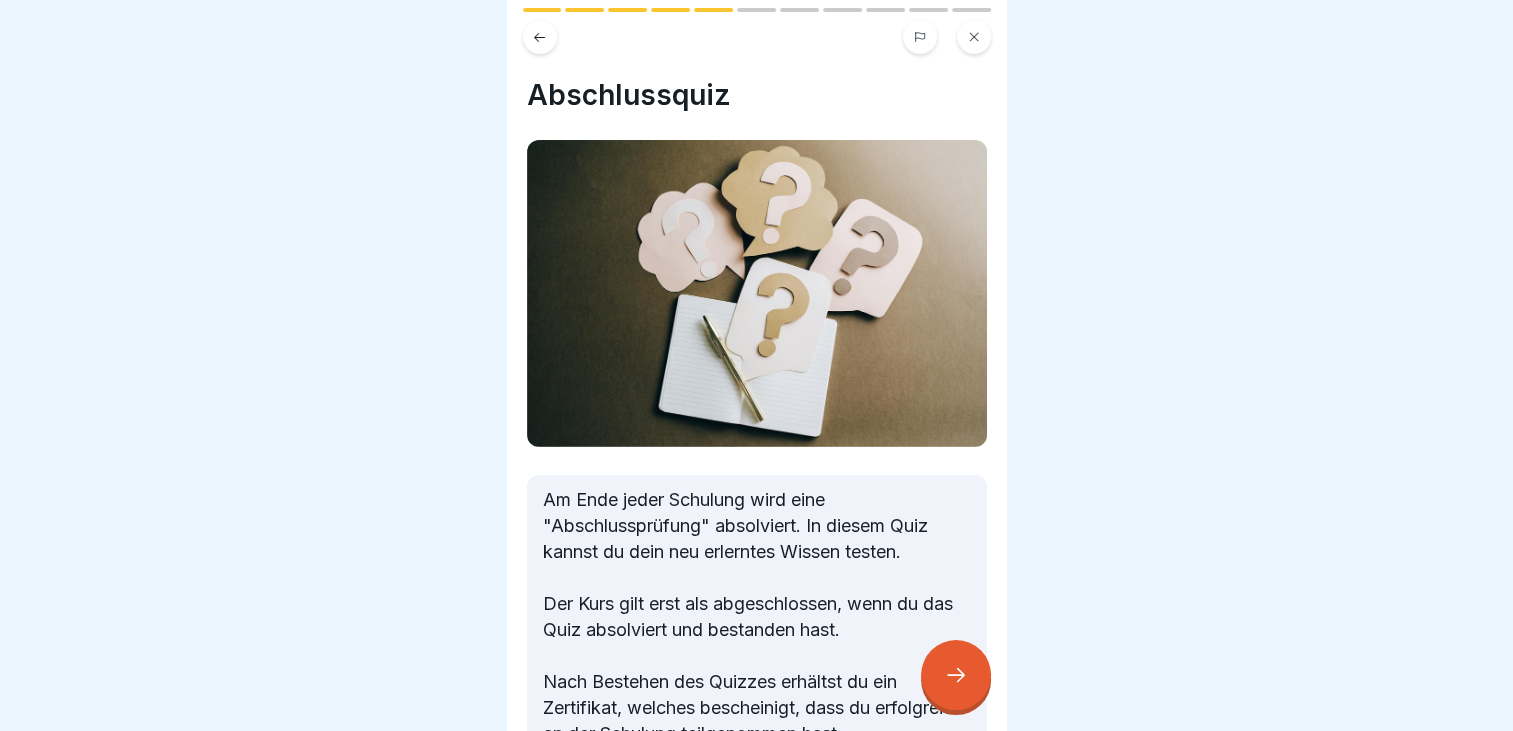 click 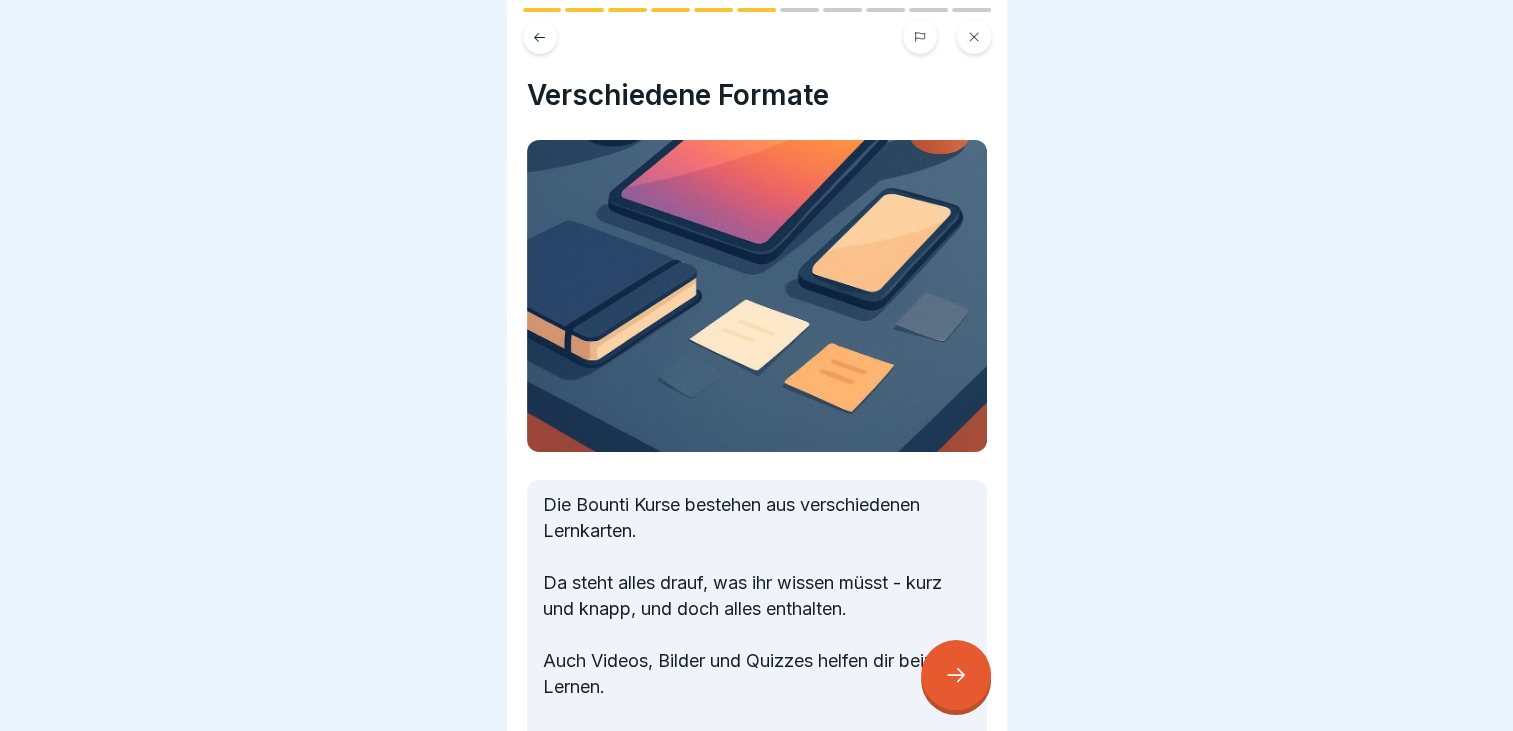 click 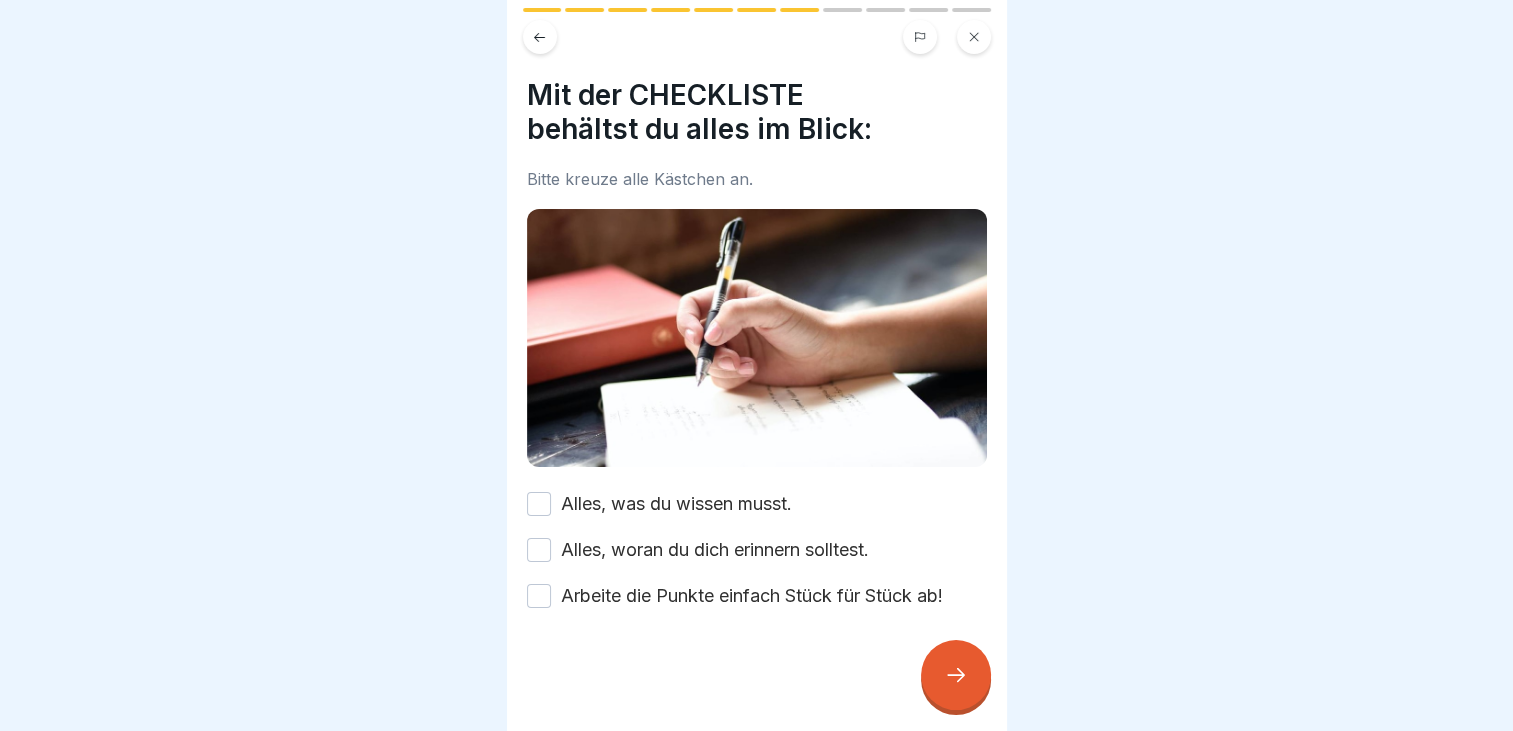 click 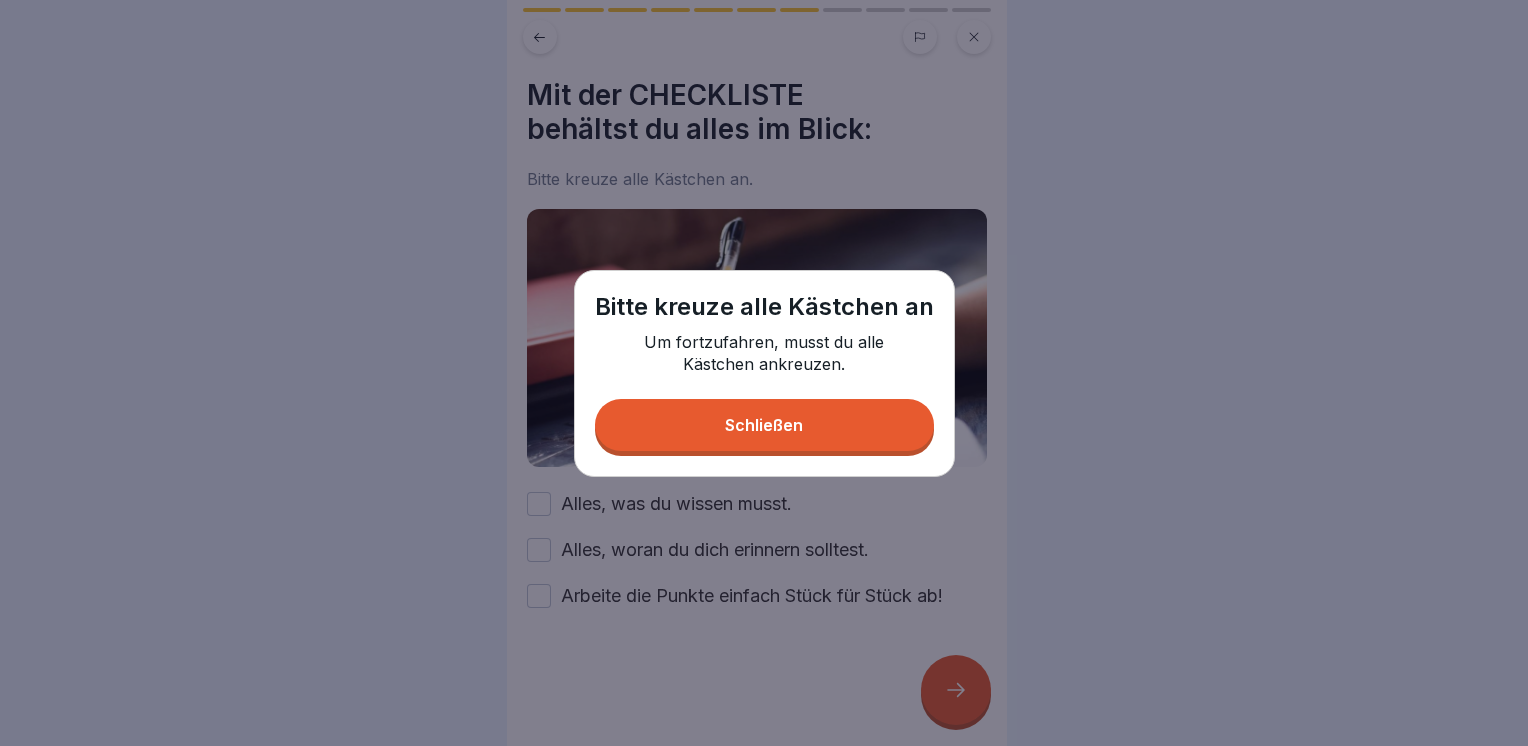 click on "Schließen" at bounding box center (764, 425) 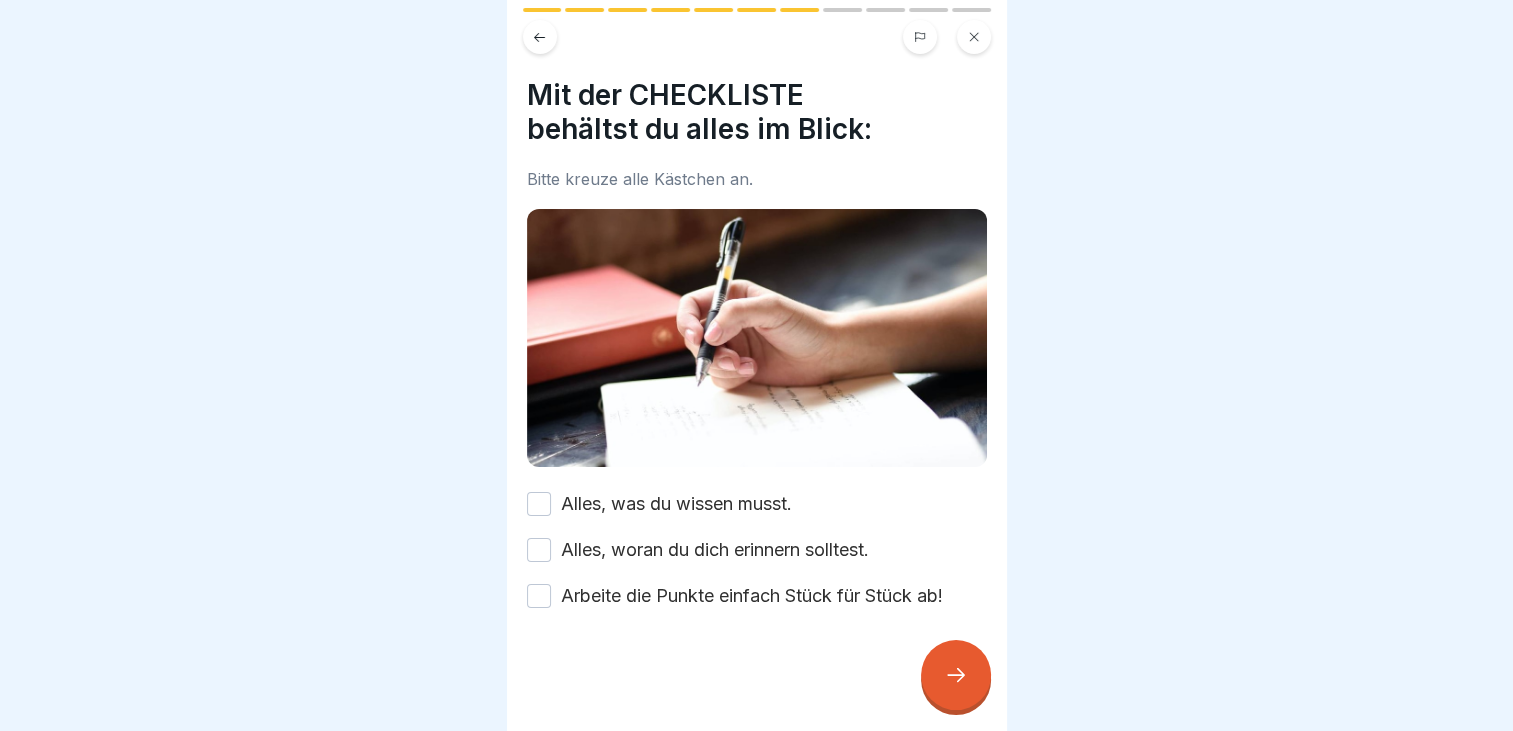 click on "Mit der CHECKLISTE behältst du alles im Blick:   Bitte kreuze alle Kästchen an. Alles, was du wissen musst. Alles, woran du dich erinnern solltest. Arbeite die Punkte einfach Stück für Stück ab!" at bounding box center [757, 343] 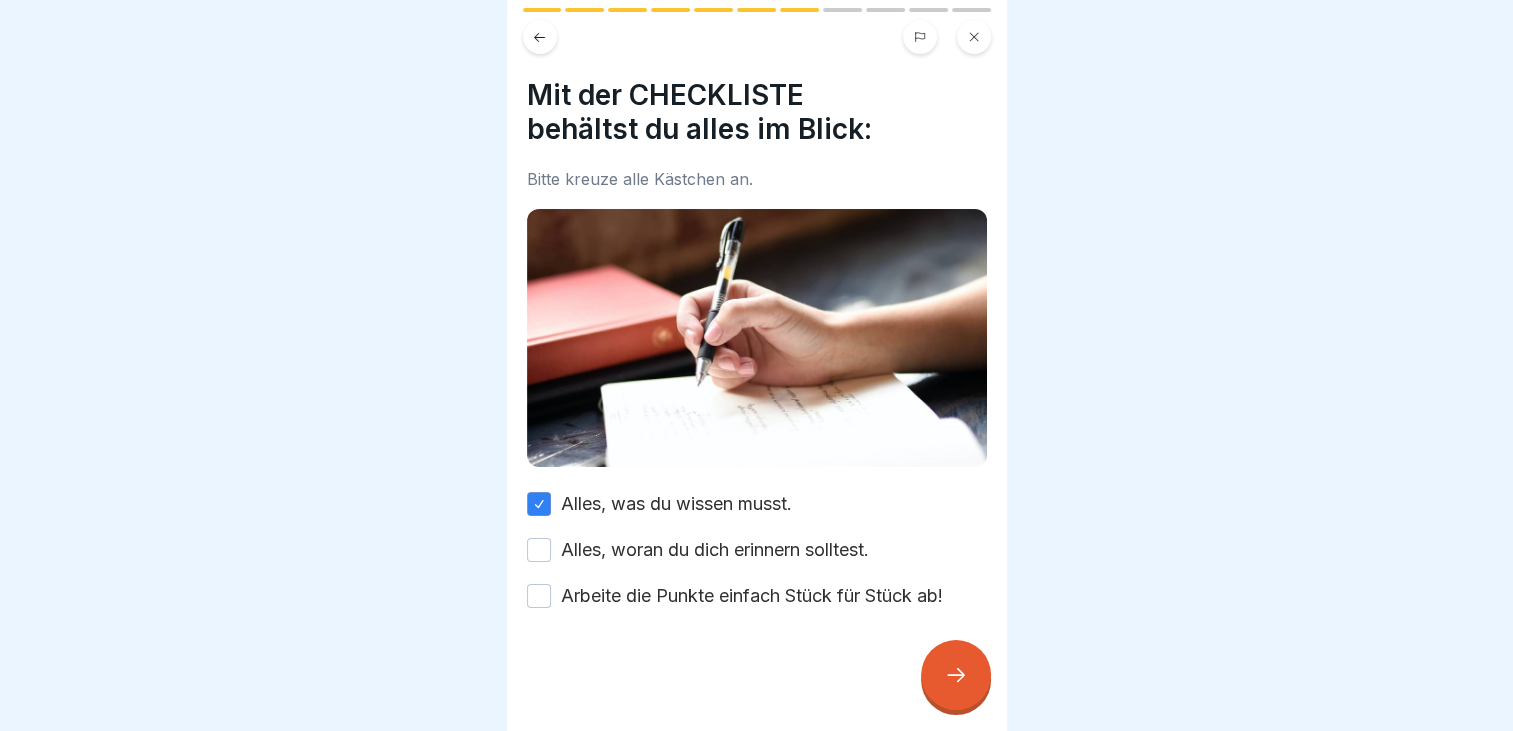 click on "Alles, was du wissen musst. Alles, woran du dich erinnern solltest. Arbeite die Punkte einfach Stück für Stück ab!" at bounding box center [757, 550] 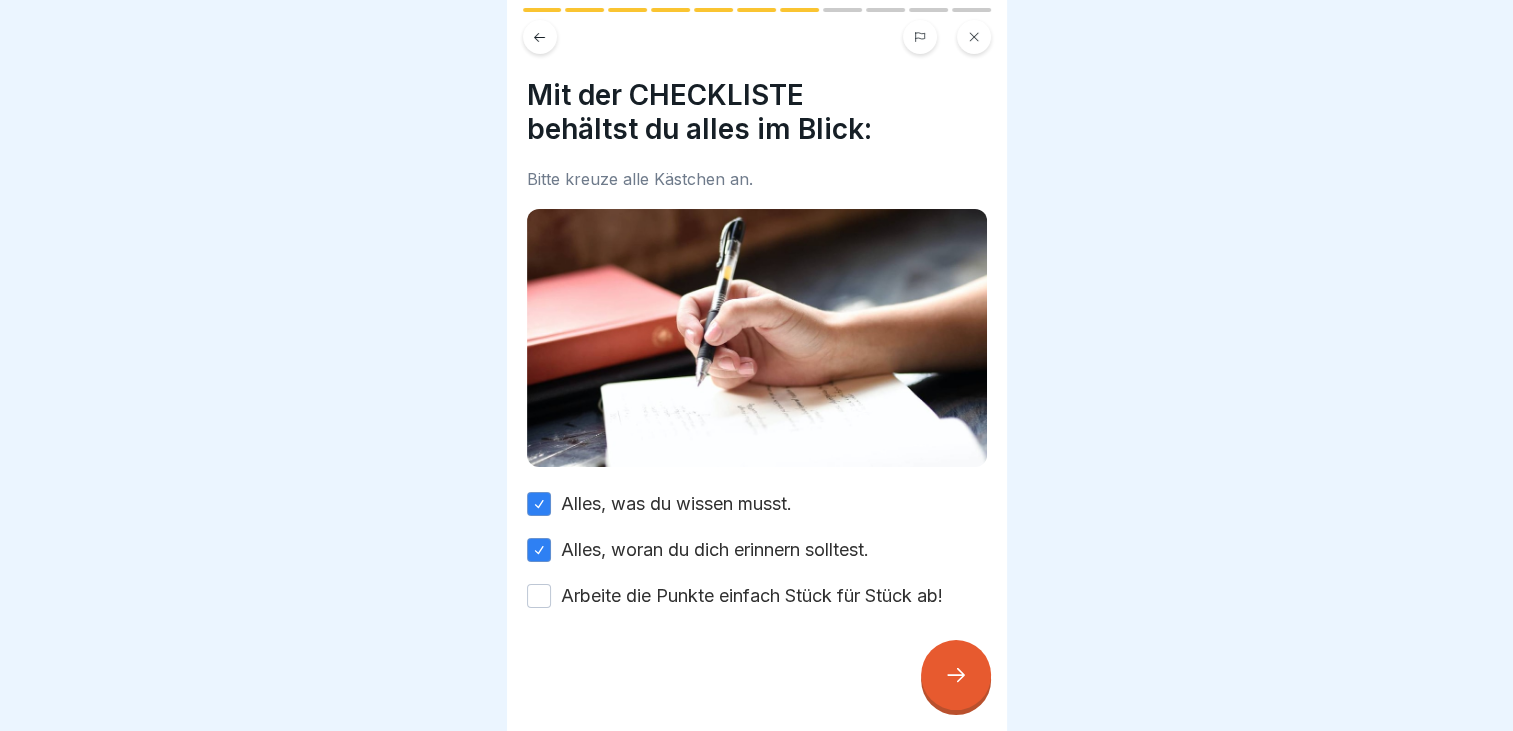 click on "Arbeite die Punkte einfach Stück für Stück ab!" at bounding box center [752, 596] 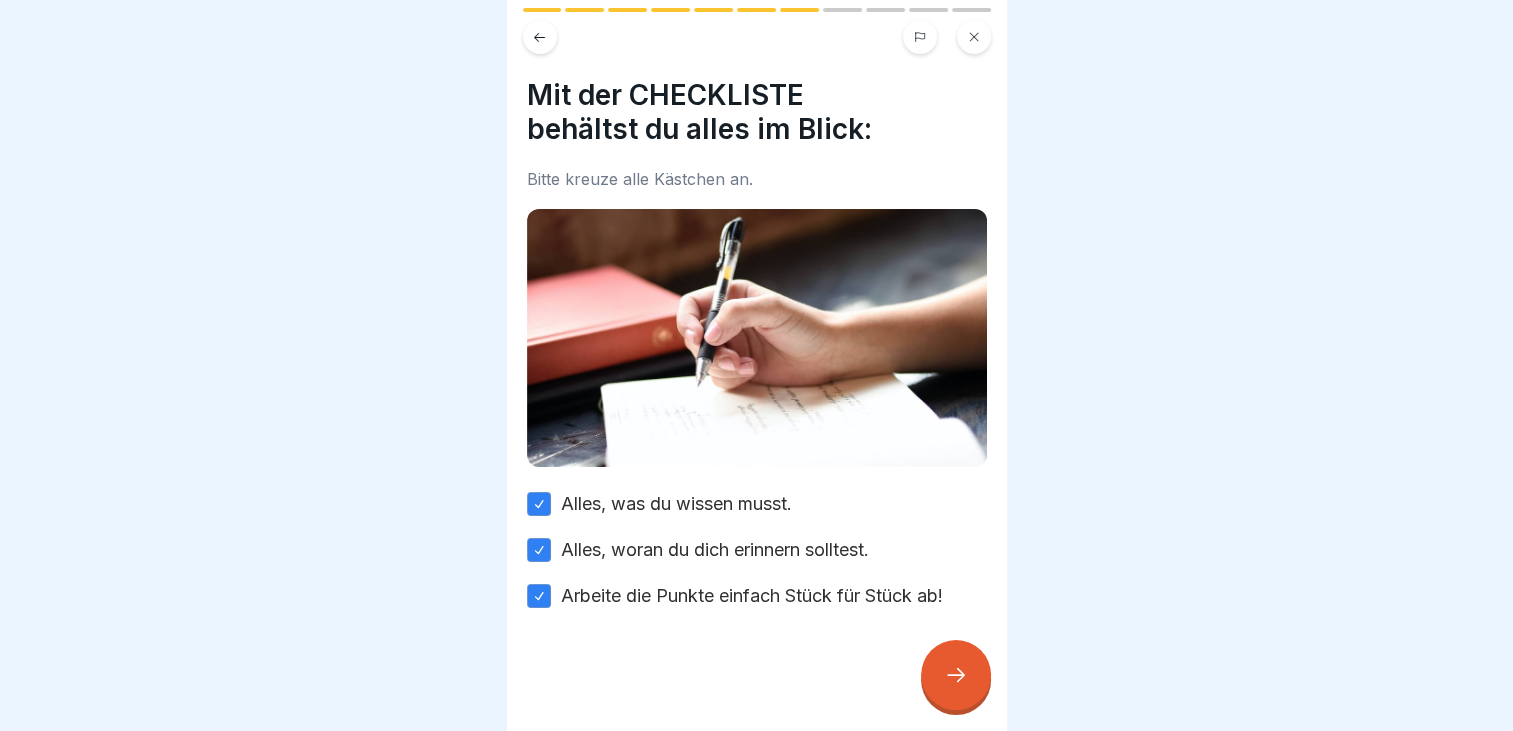 click 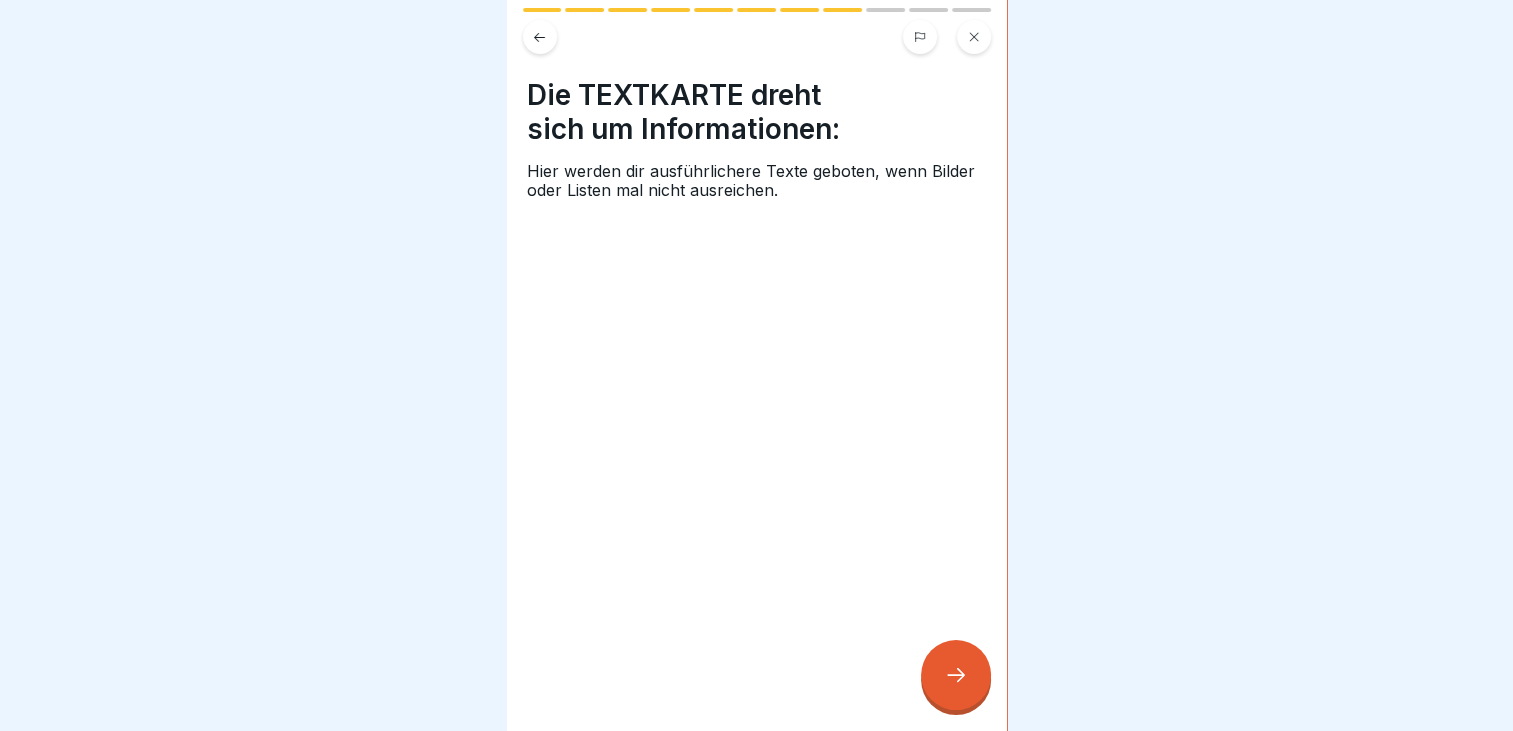 click 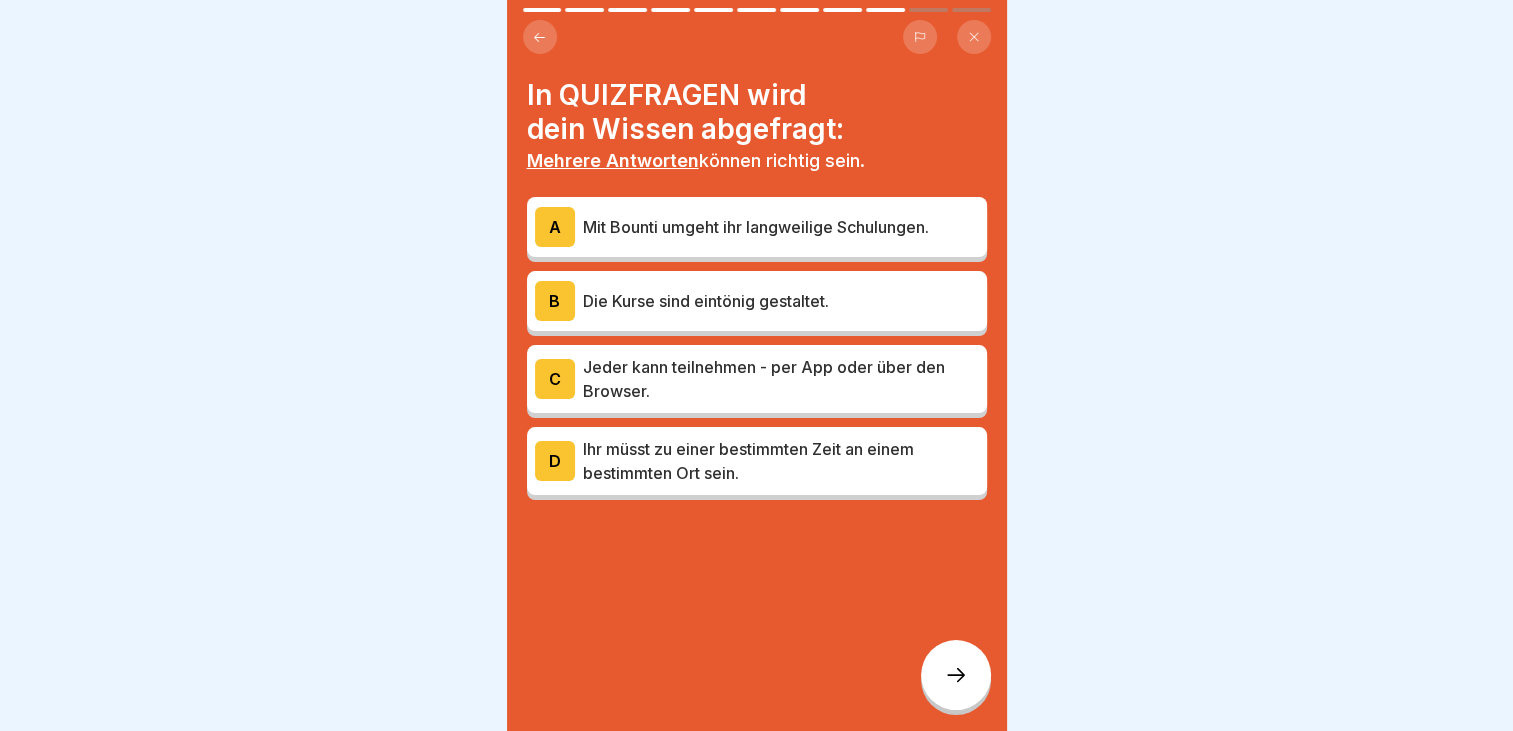 click on "A Mit Bounti umgeht ihr langweilige Schulungen." at bounding box center [757, 227] 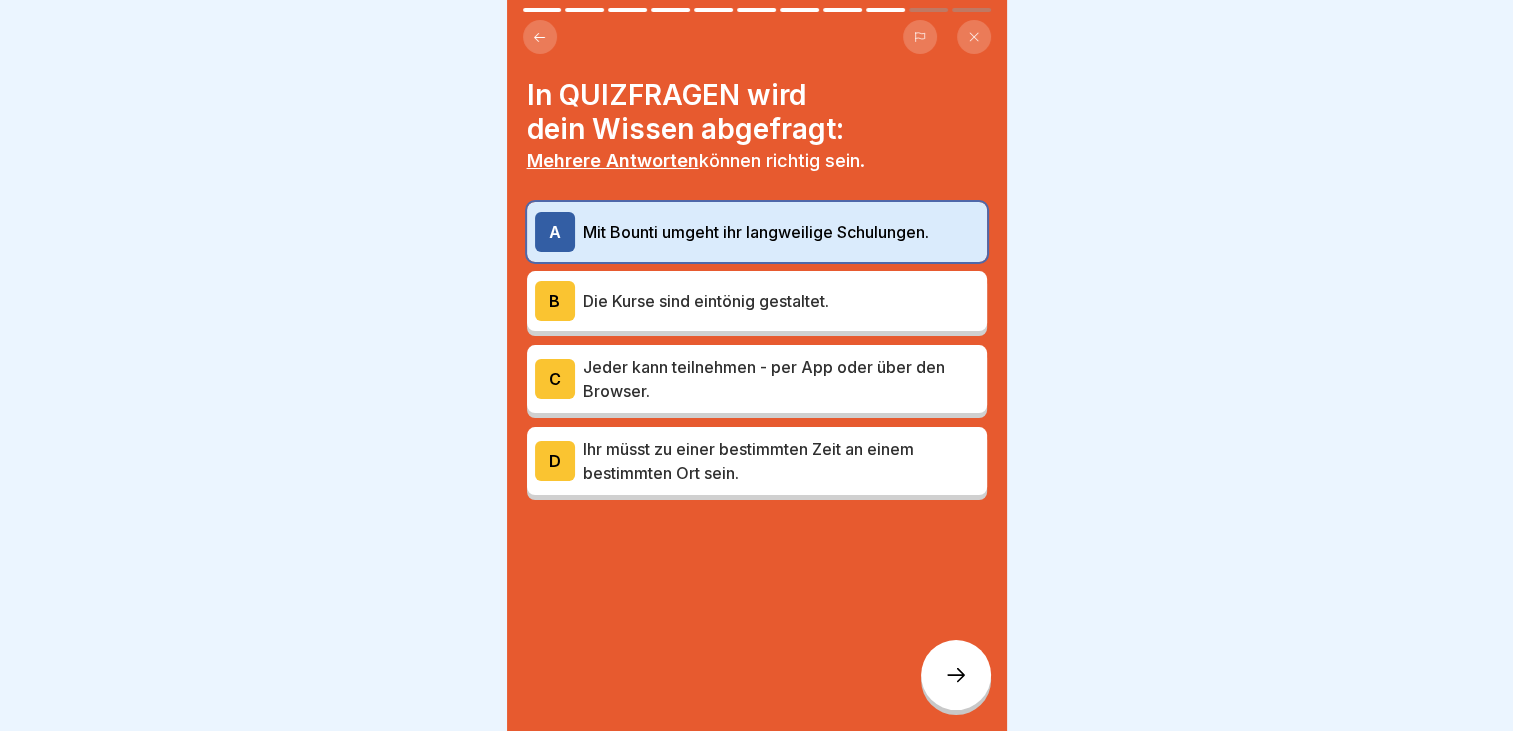 click on "Mit Bounti umgeht ihr langweilige Schulungen." at bounding box center (781, 232) 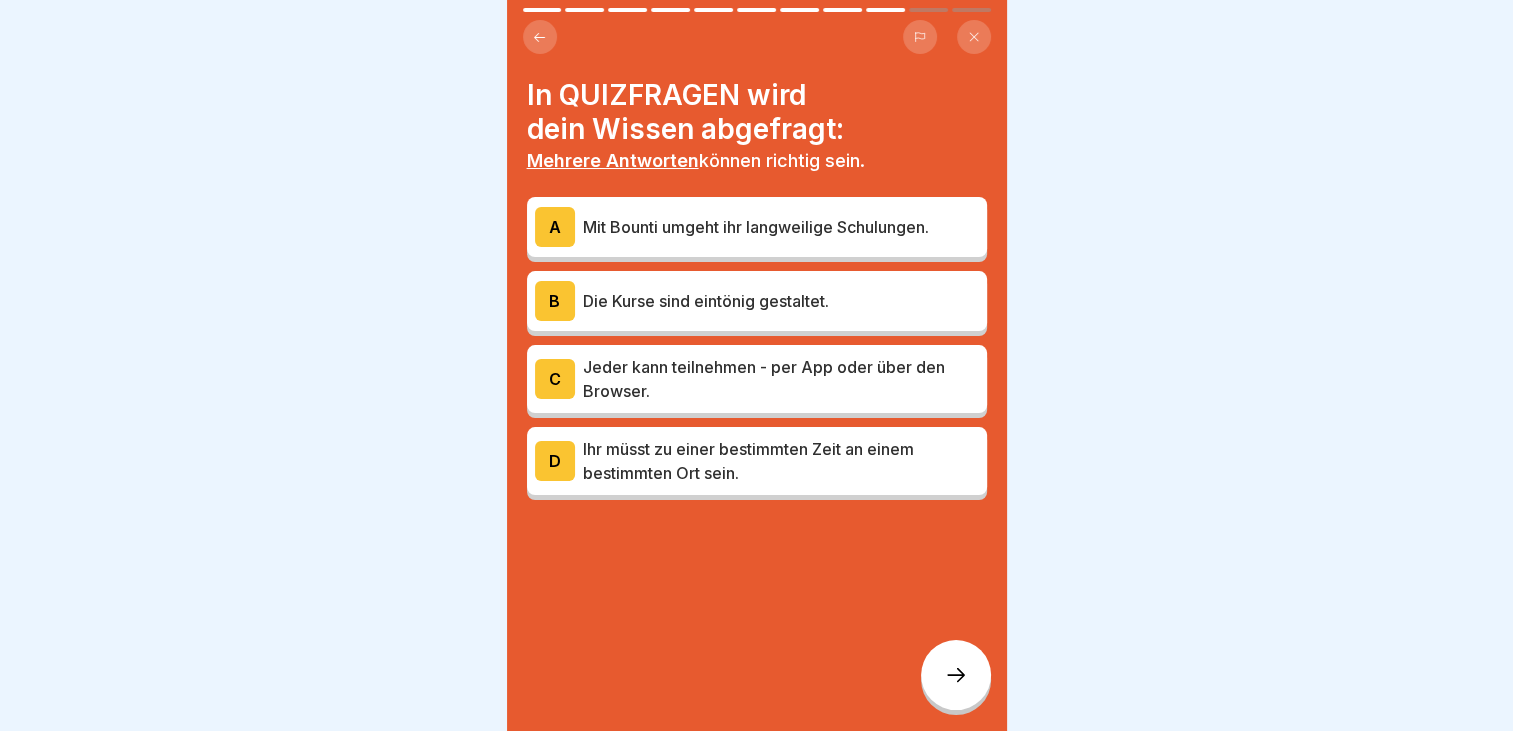 click on "A Mit Bounti umgeht ihr langweilige Schulungen." at bounding box center [757, 227] 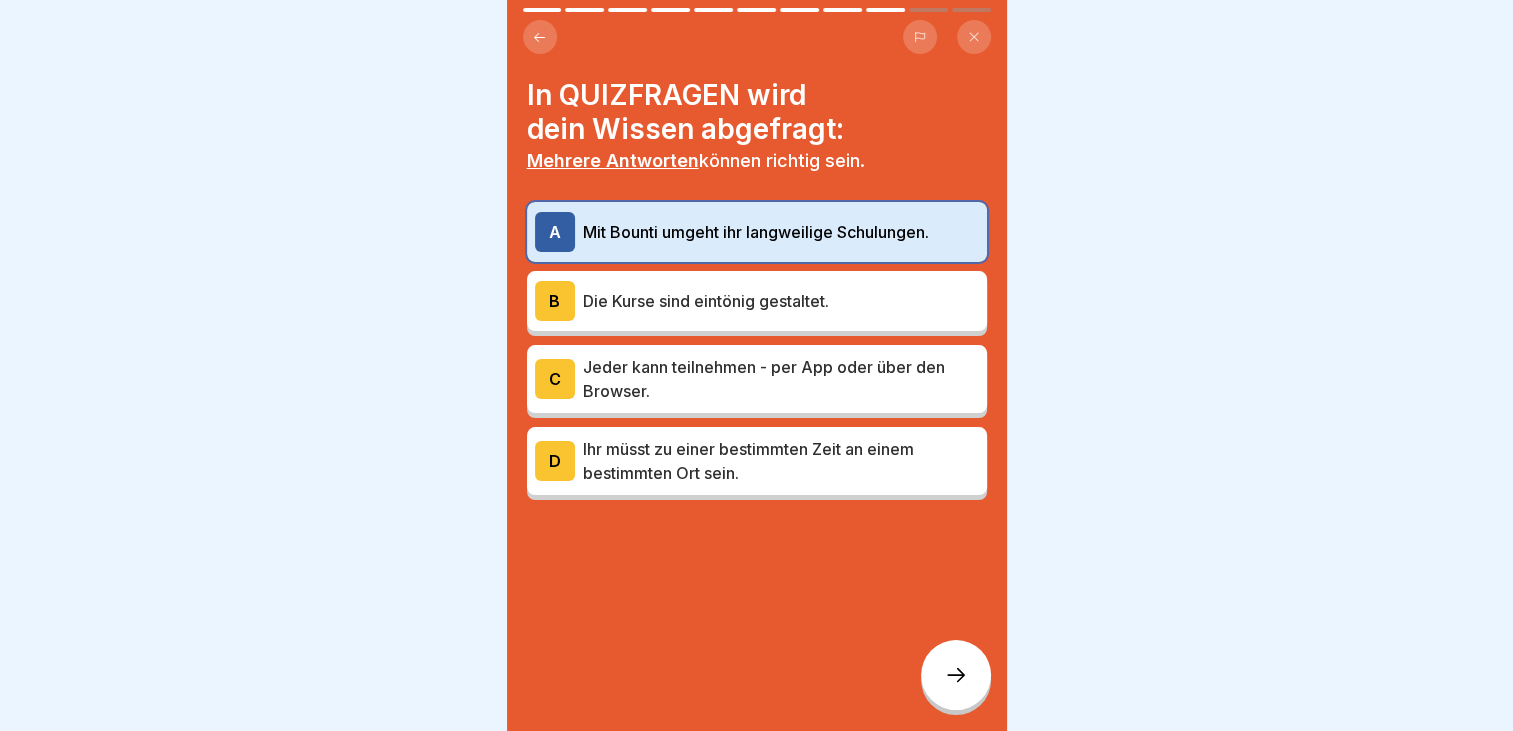 click on "Jeder kann teilnehmen - per App oder über den Browser." at bounding box center (781, 379) 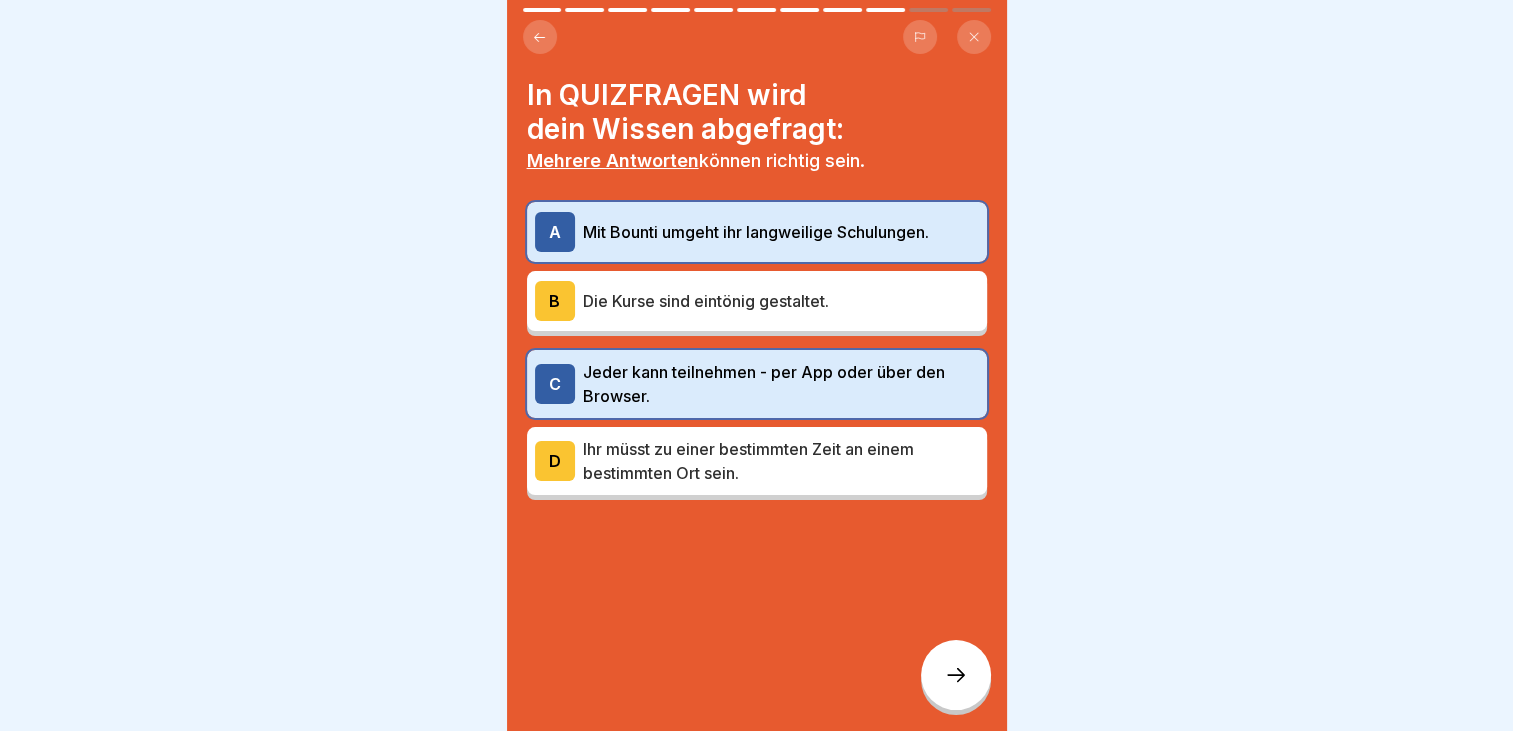 click at bounding box center (956, 675) 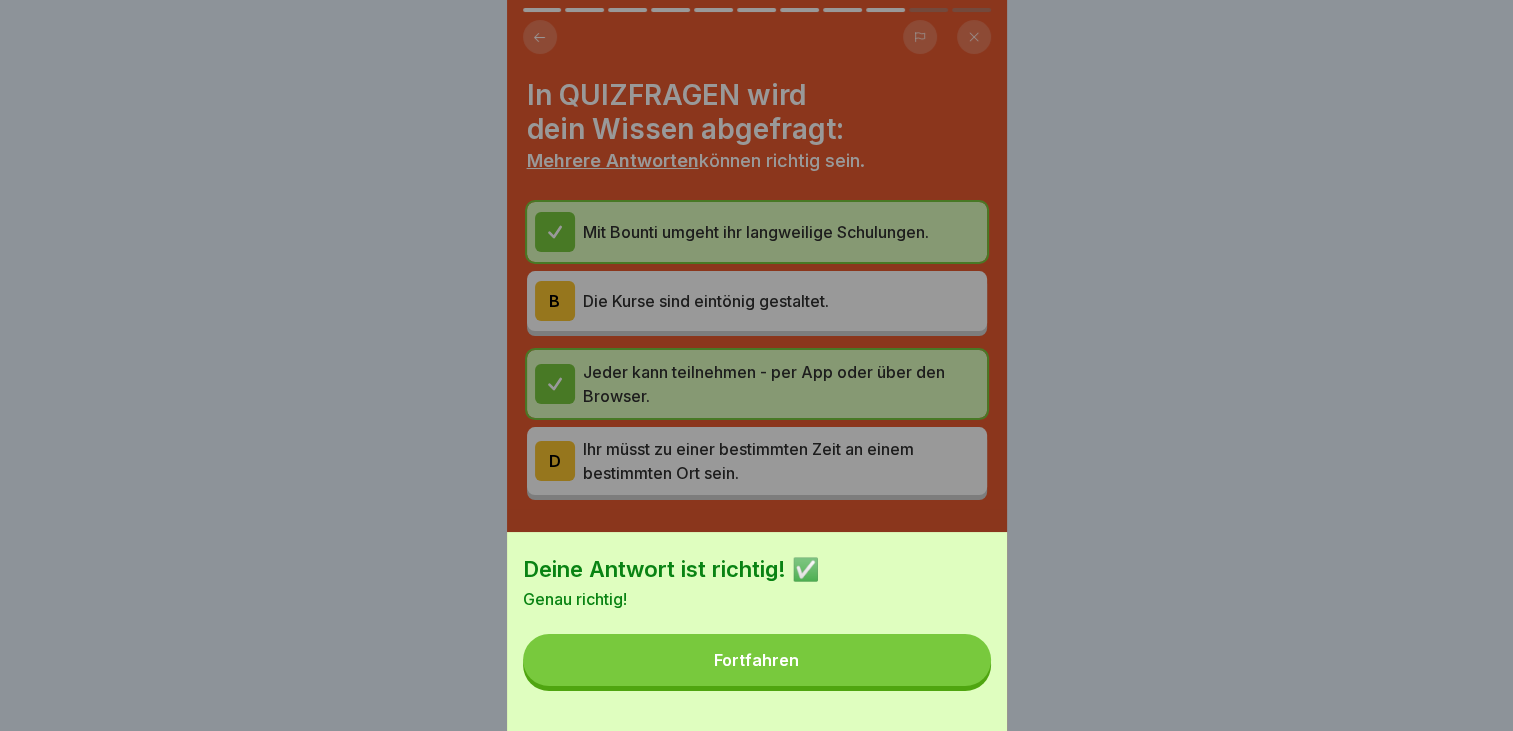 click on "Fortfahren" at bounding box center (757, 660) 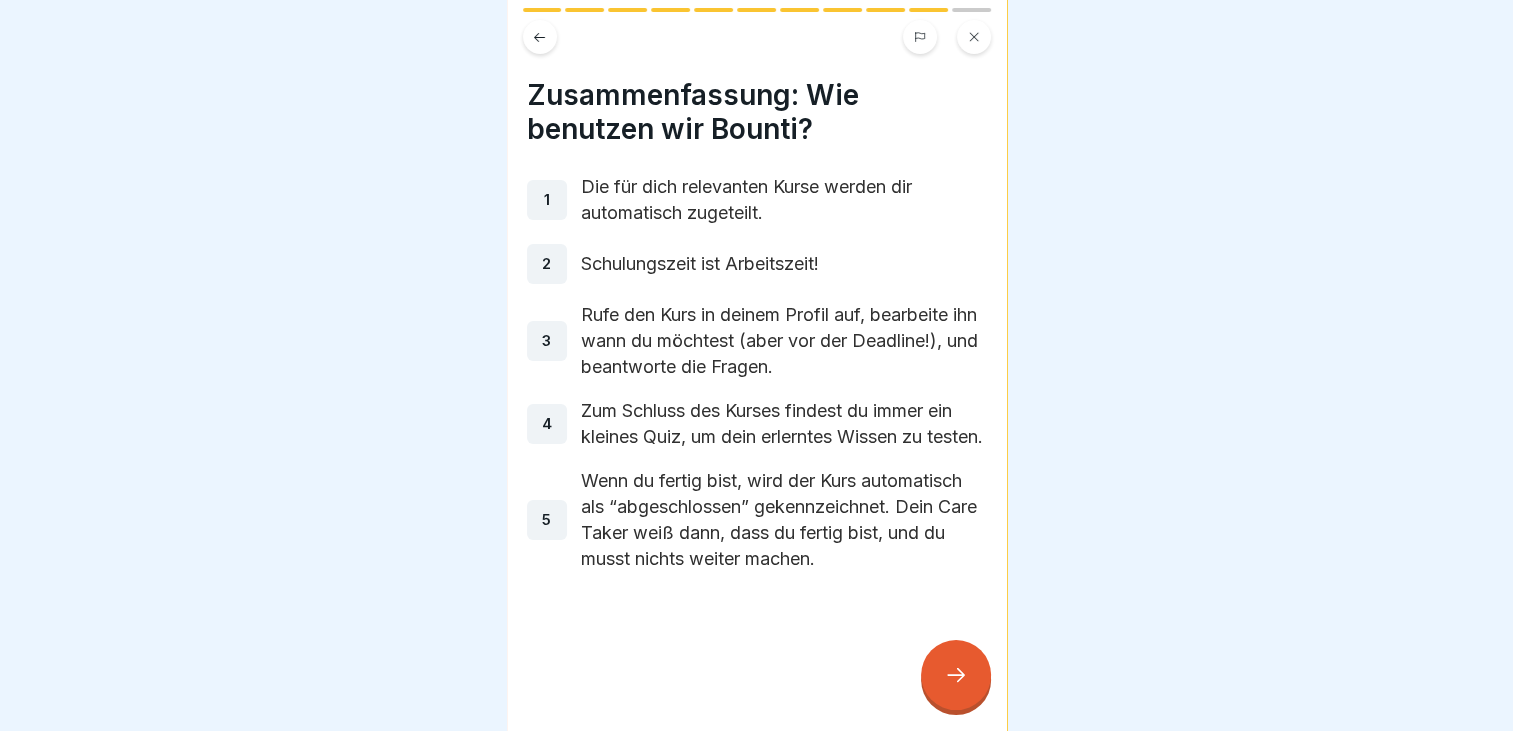 click at bounding box center (757, 632) 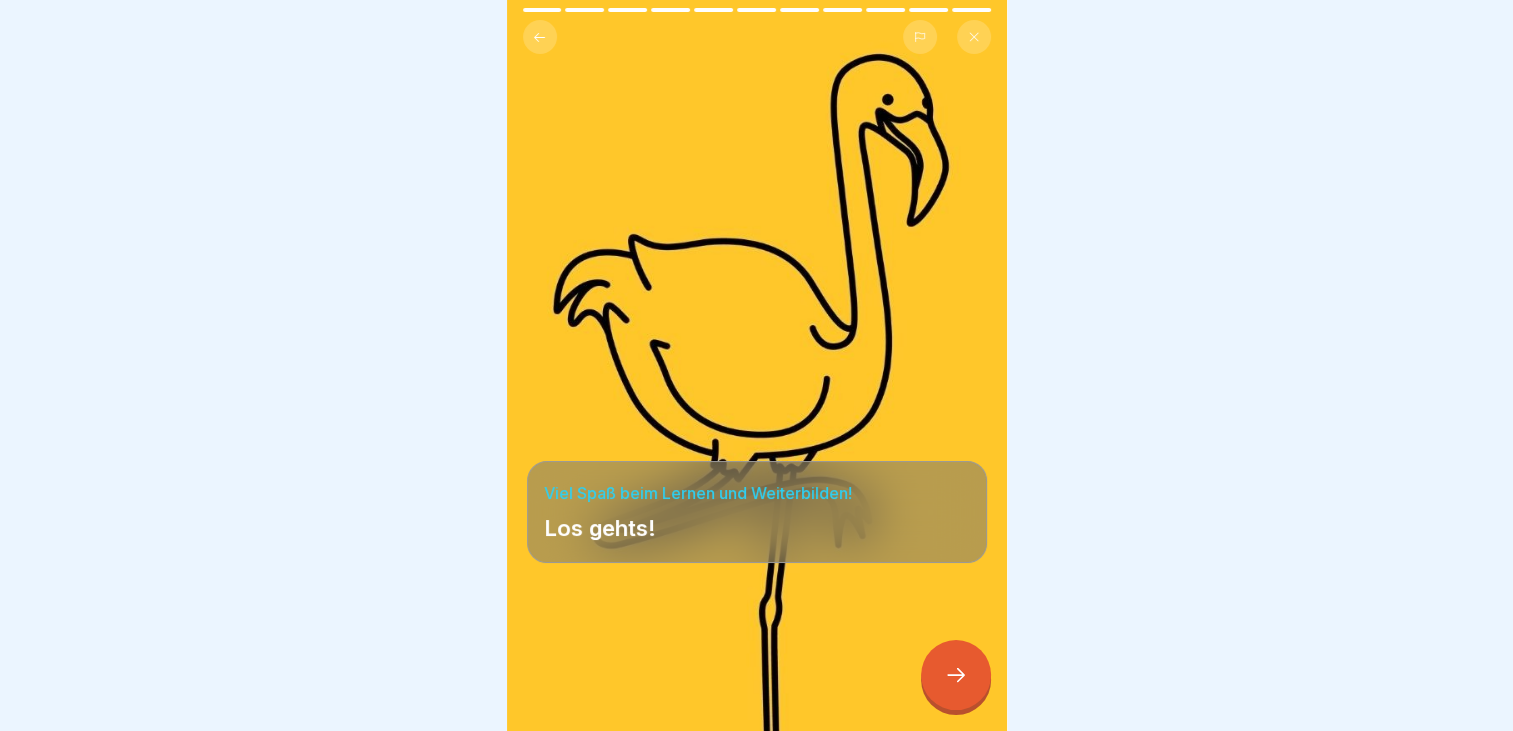 click at bounding box center [956, 675] 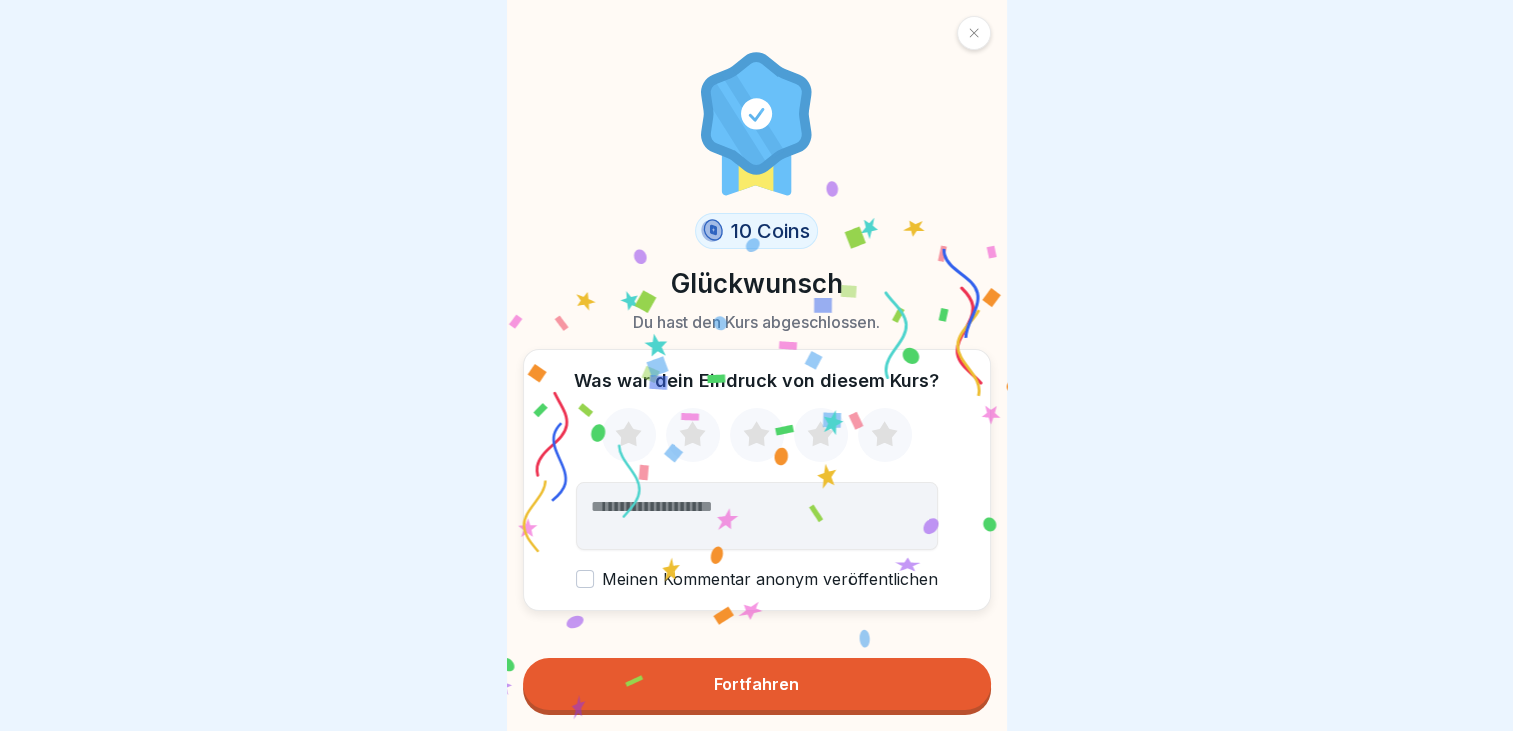 click 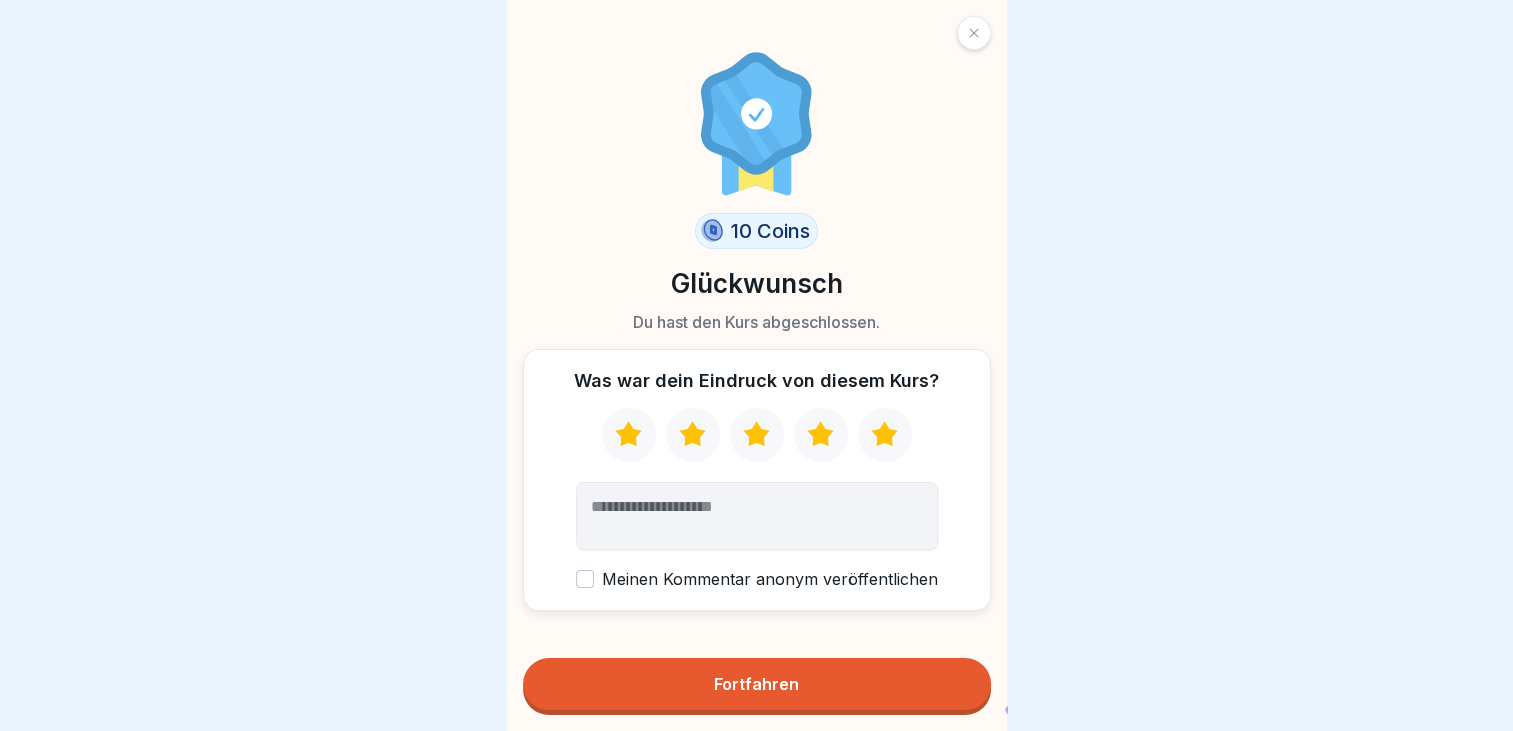 click on "Meinen Kommentar anonym veröffentlichen" at bounding box center [757, 579] 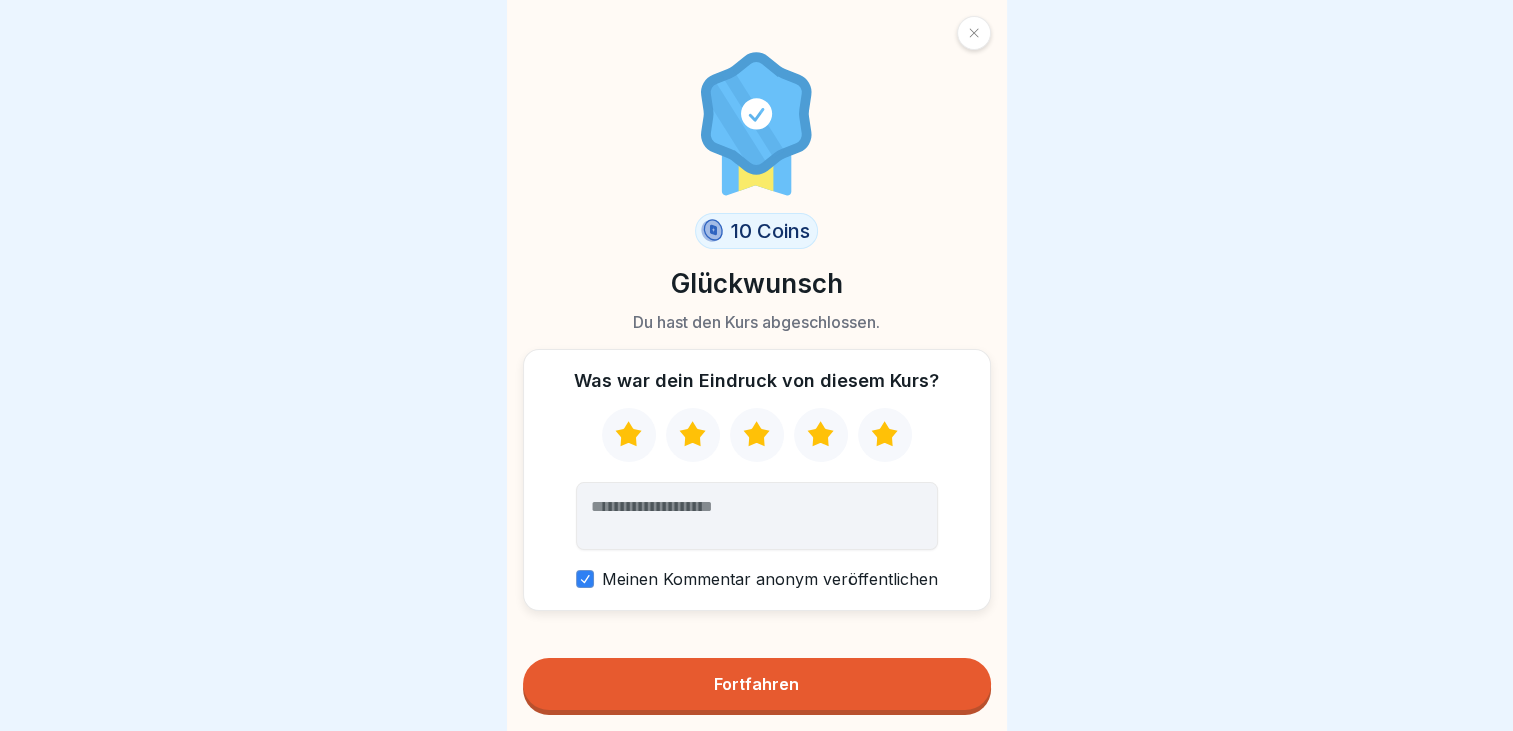 click on "Fortfahren" at bounding box center (756, 684) 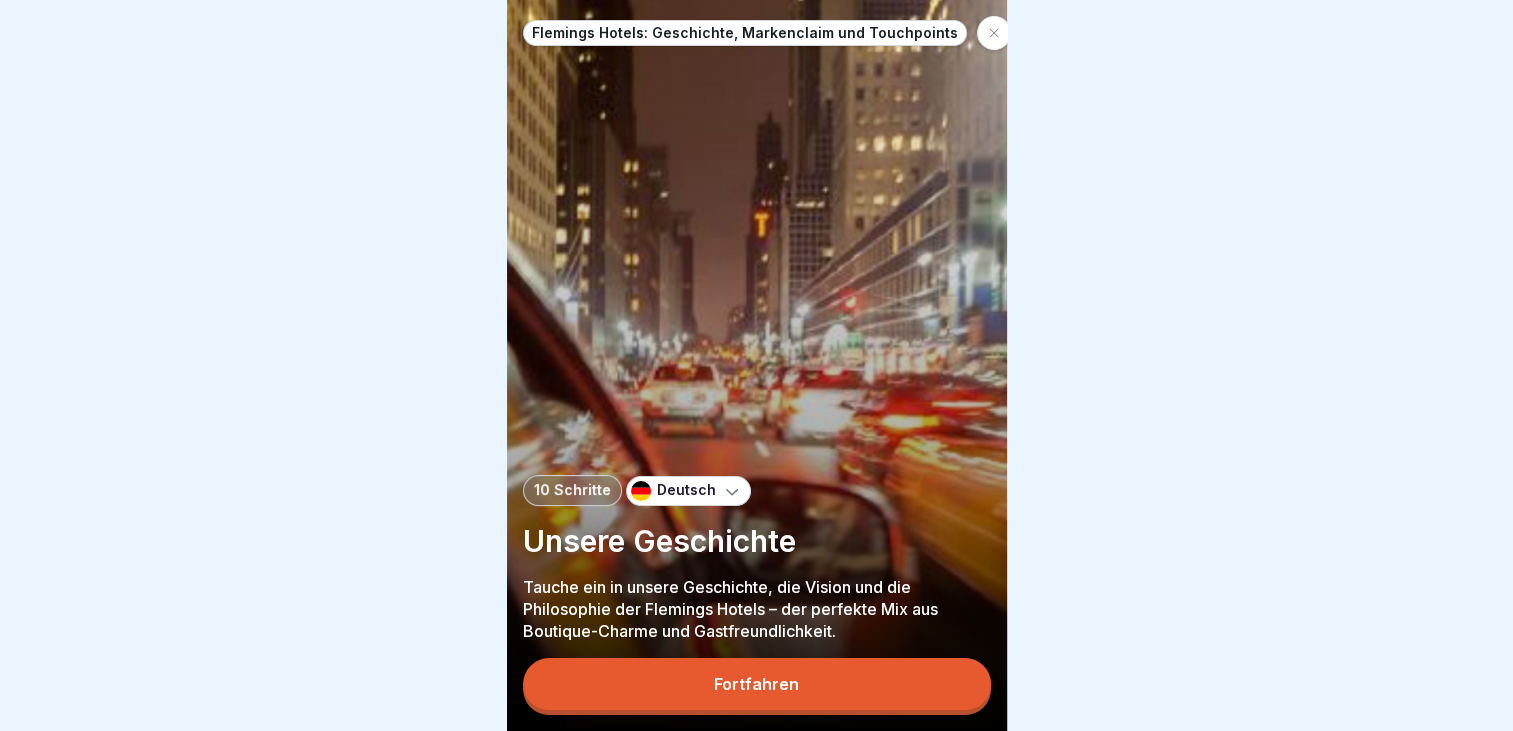 scroll, scrollTop: 15, scrollLeft: 0, axis: vertical 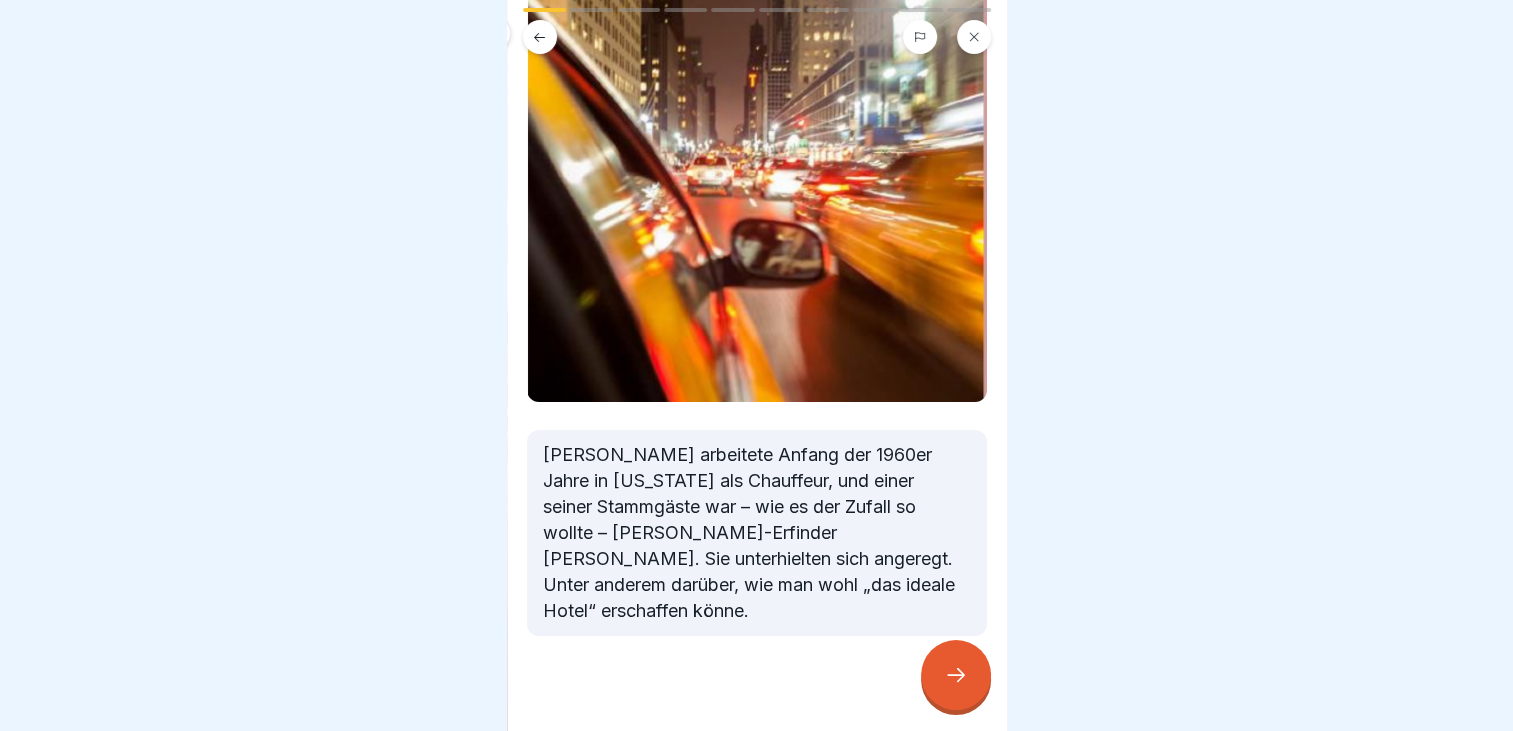 click at bounding box center [956, 675] 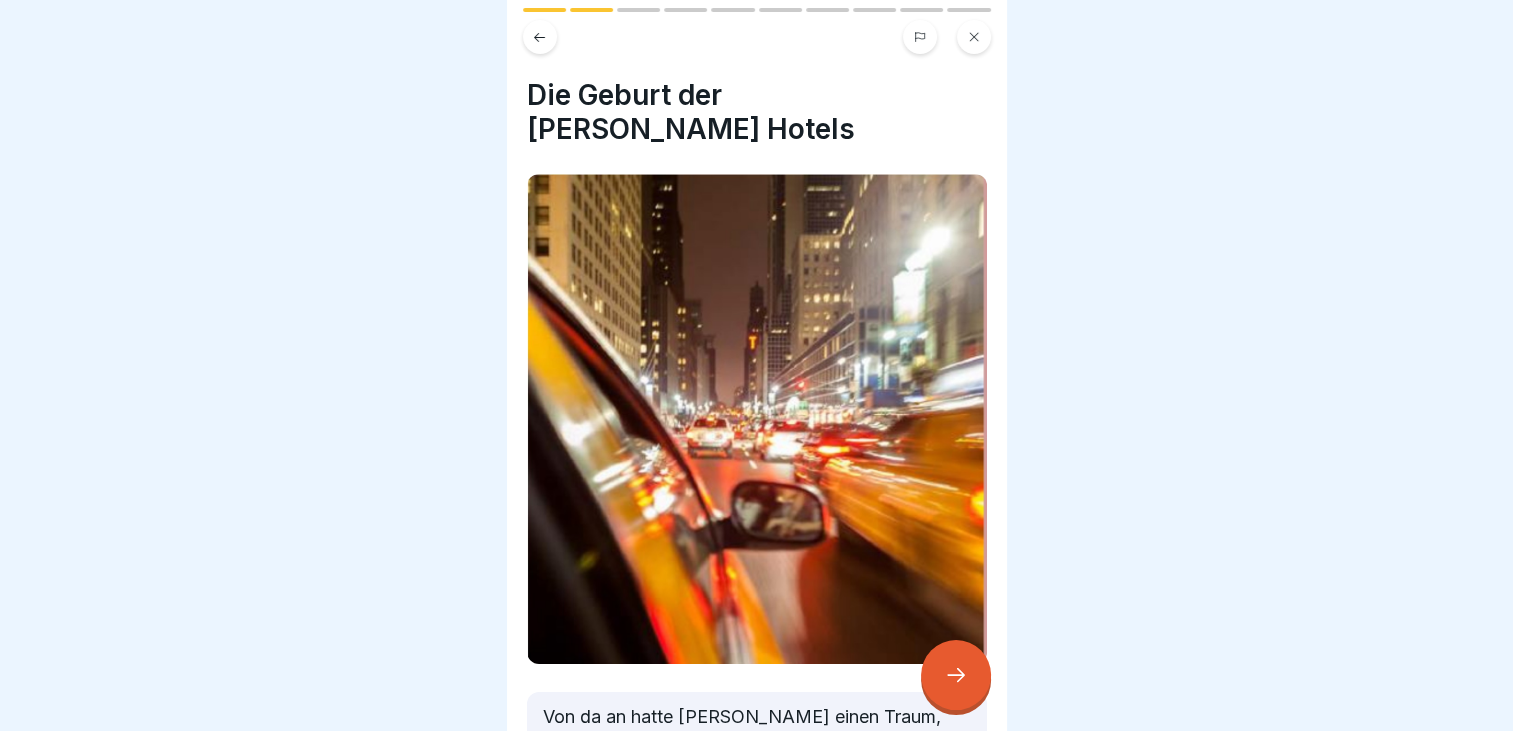 scroll, scrollTop: 262, scrollLeft: 0, axis: vertical 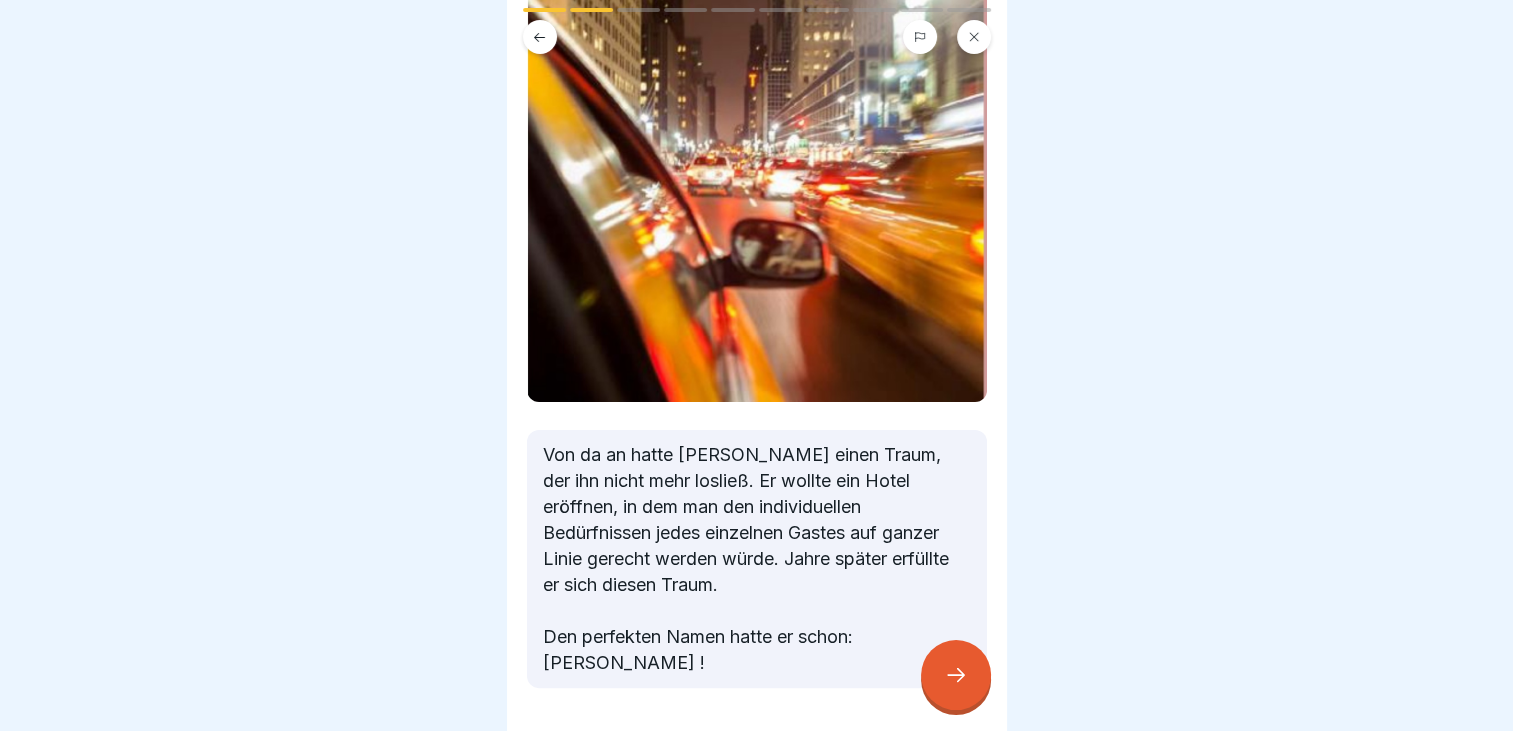 click 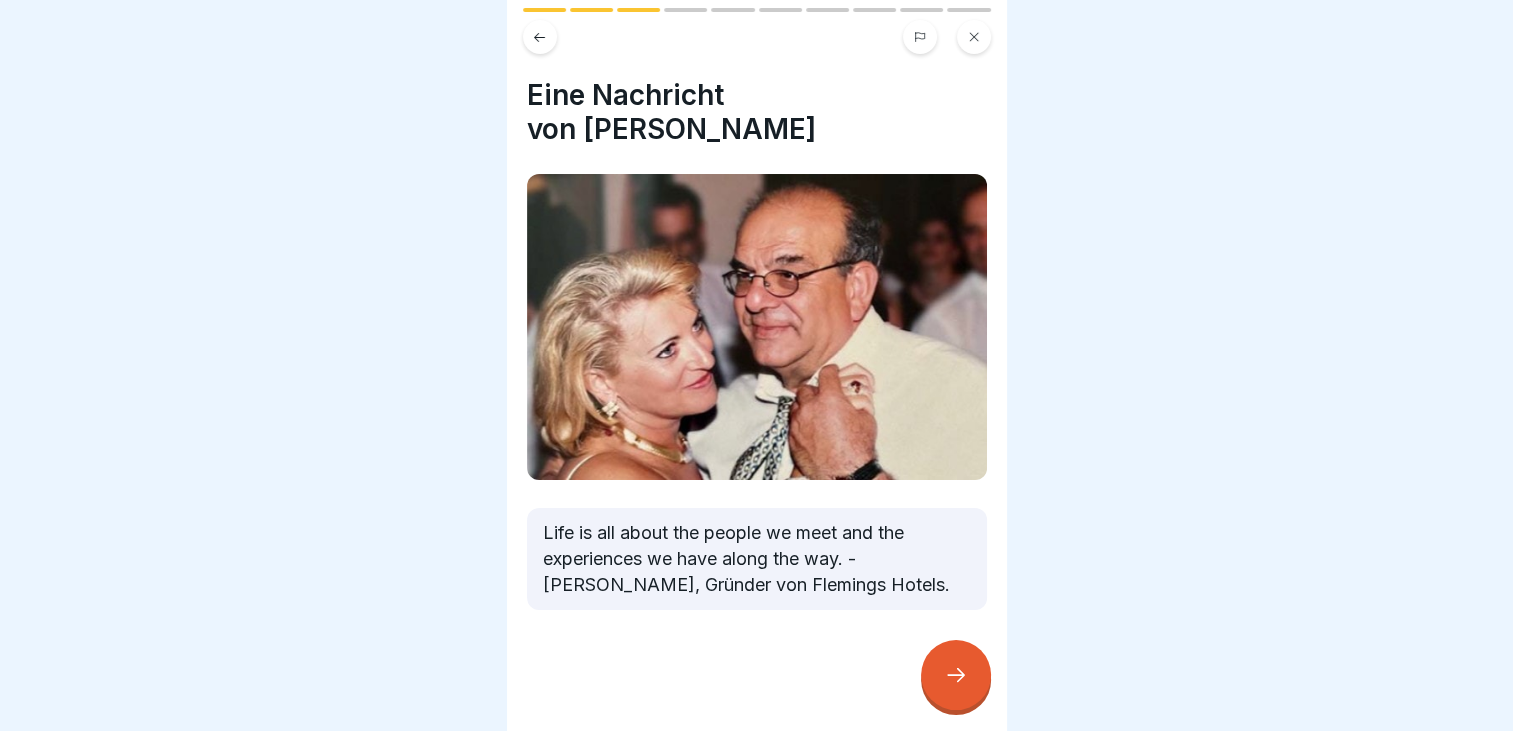 click at bounding box center (956, 675) 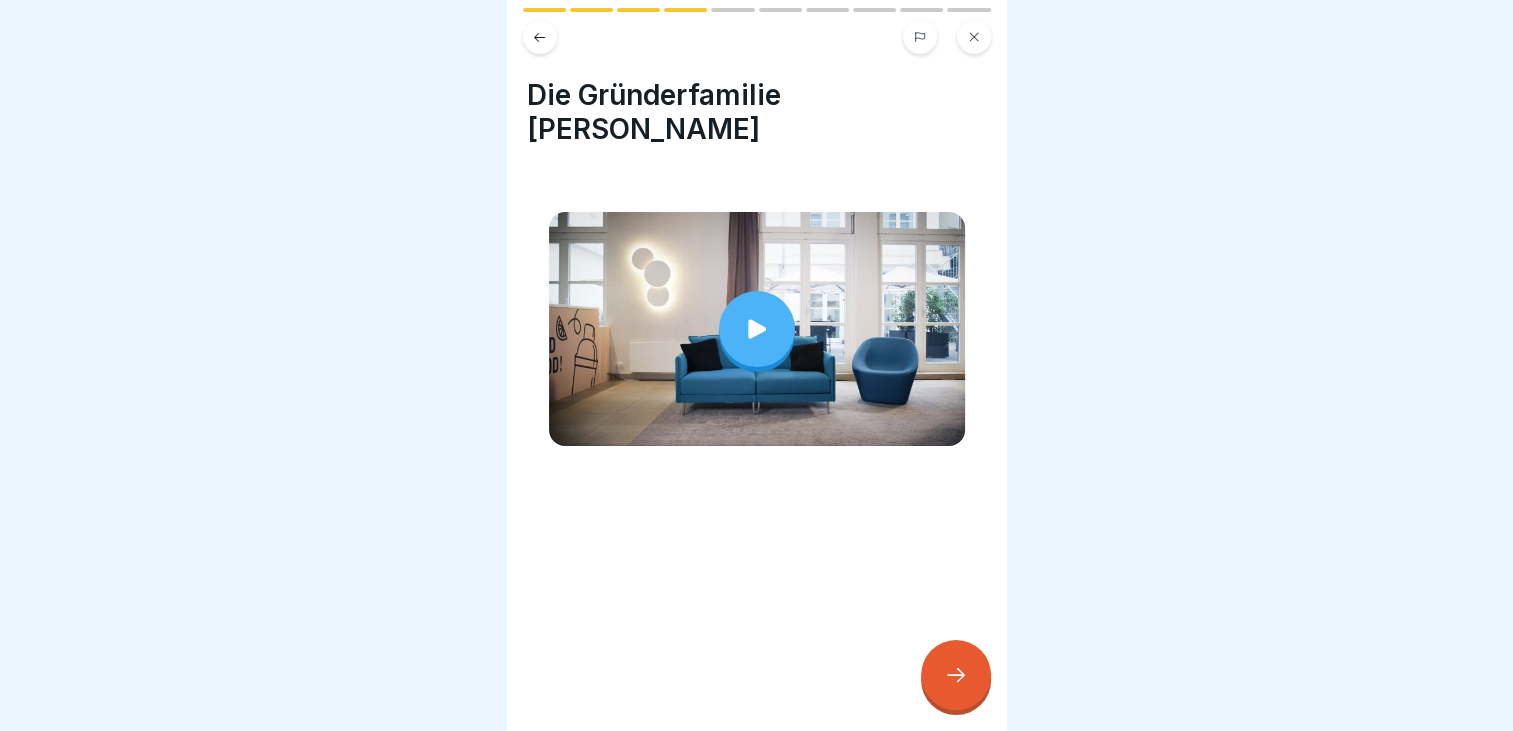 click 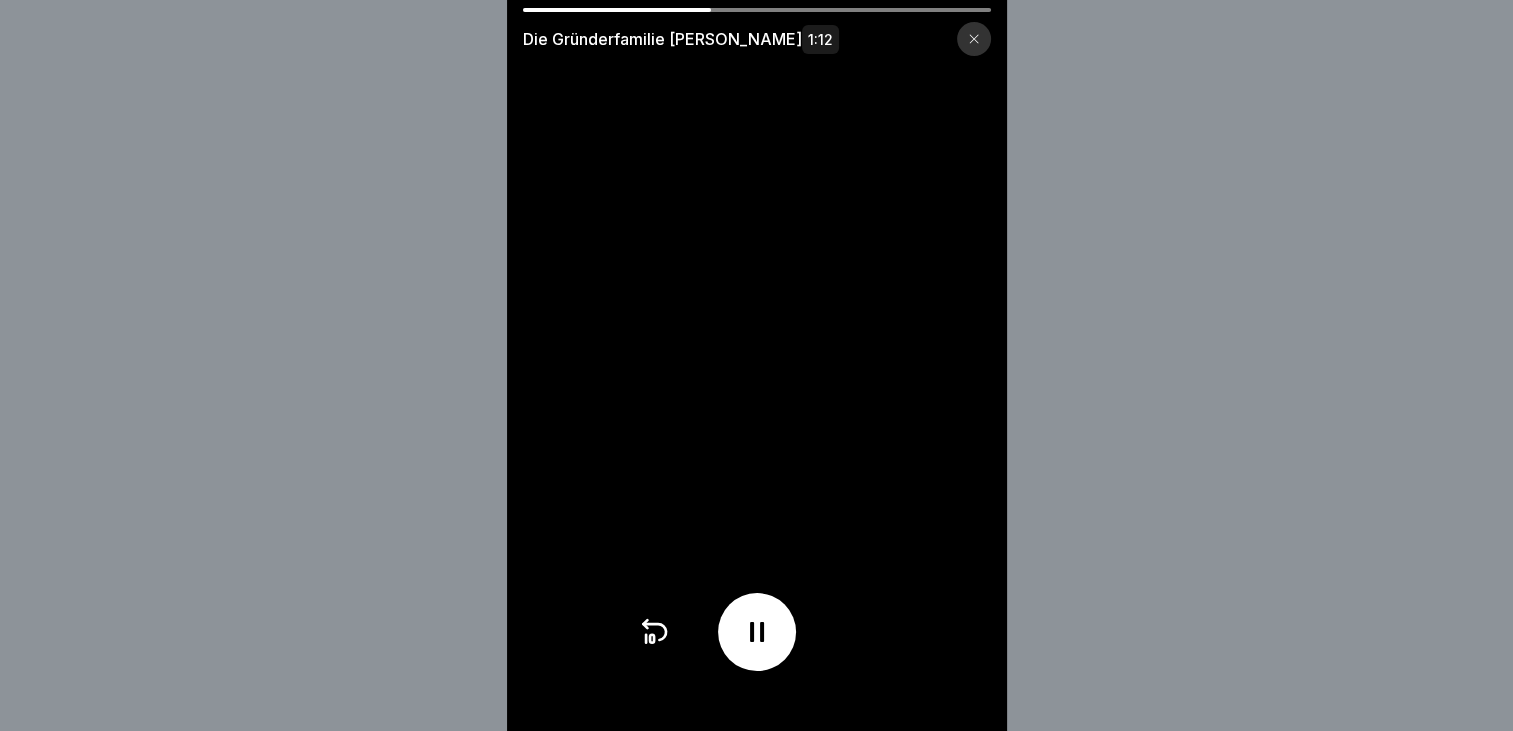 click on "Die Gründerfamilie [PERSON_NAME] 1:12" at bounding box center (757, 32) 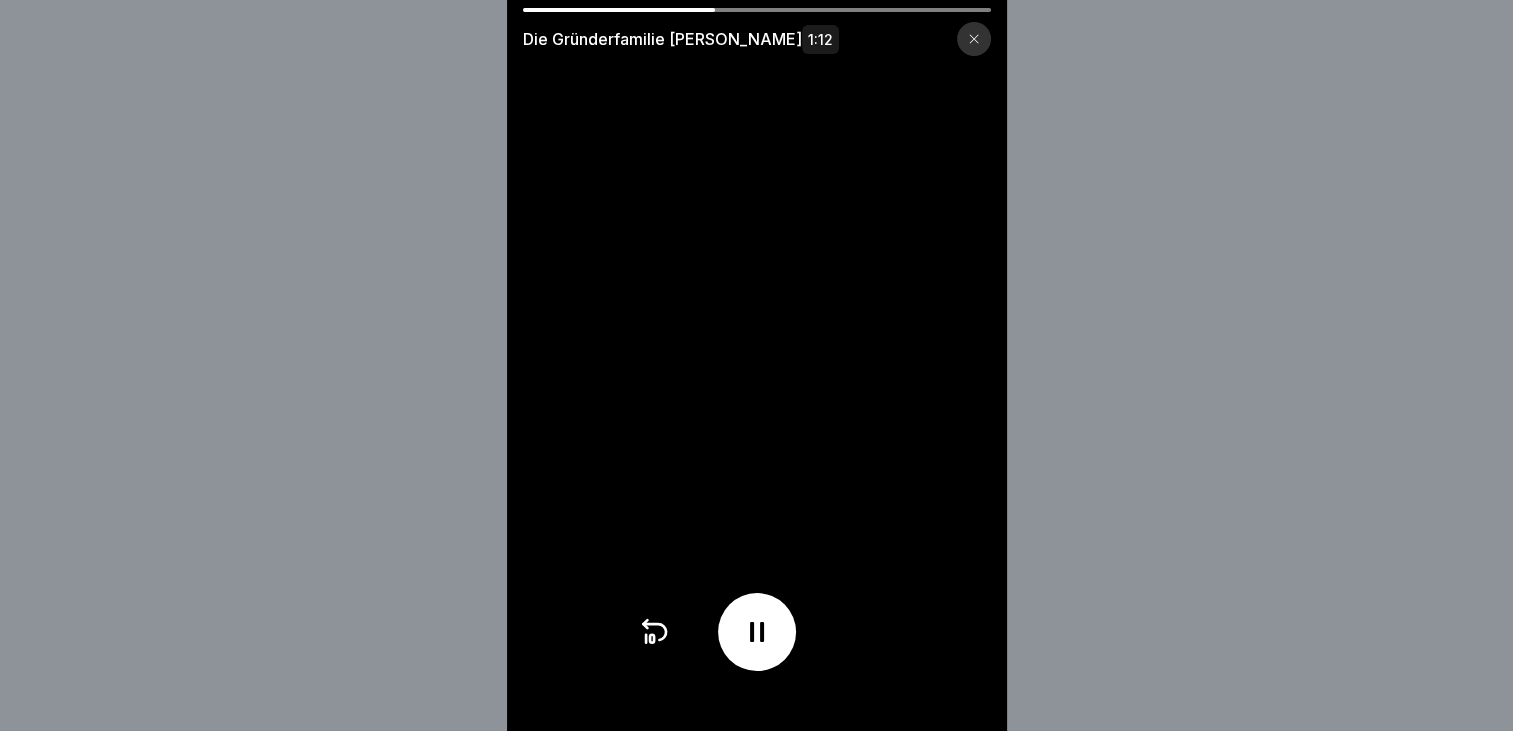 click at bounding box center (757, 10) 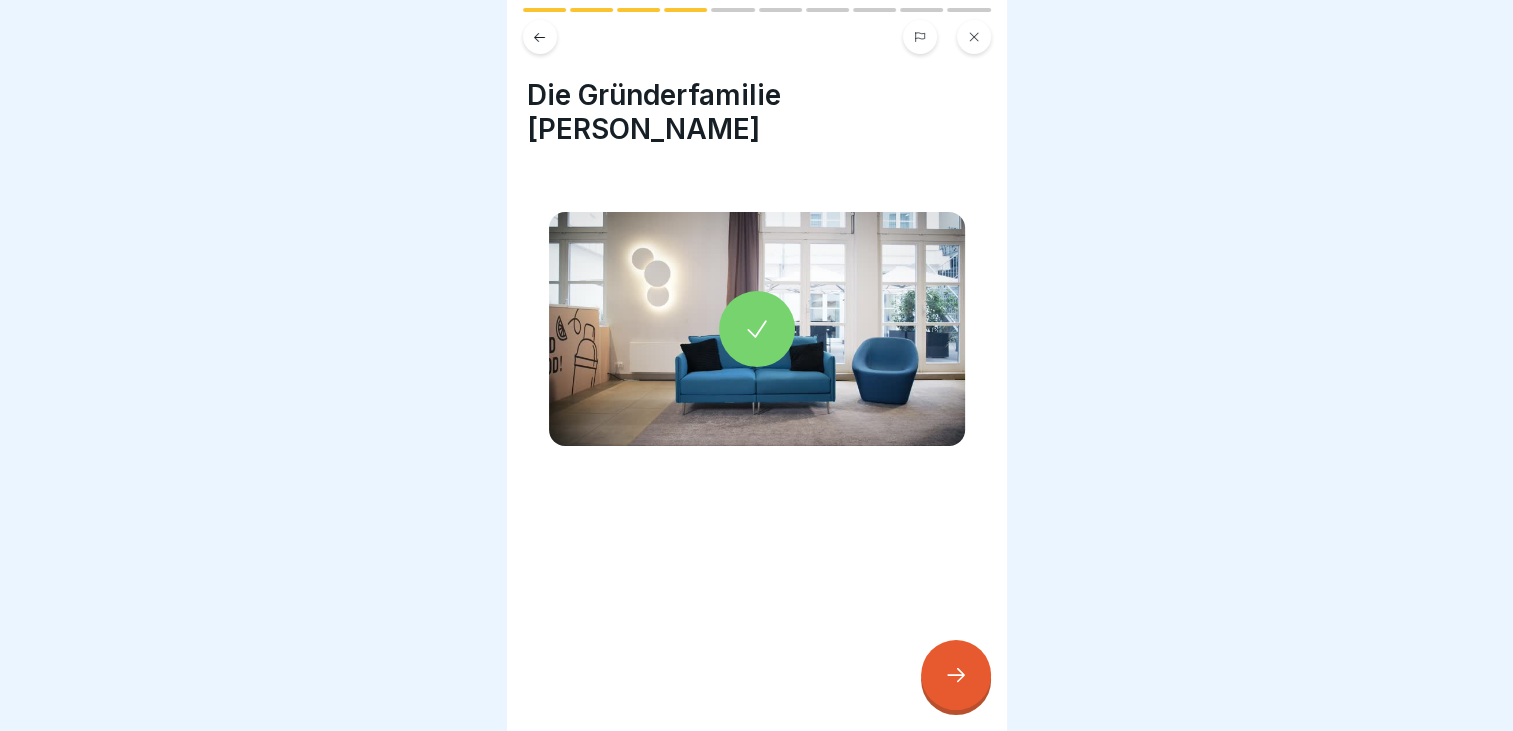 click at bounding box center [956, 675] 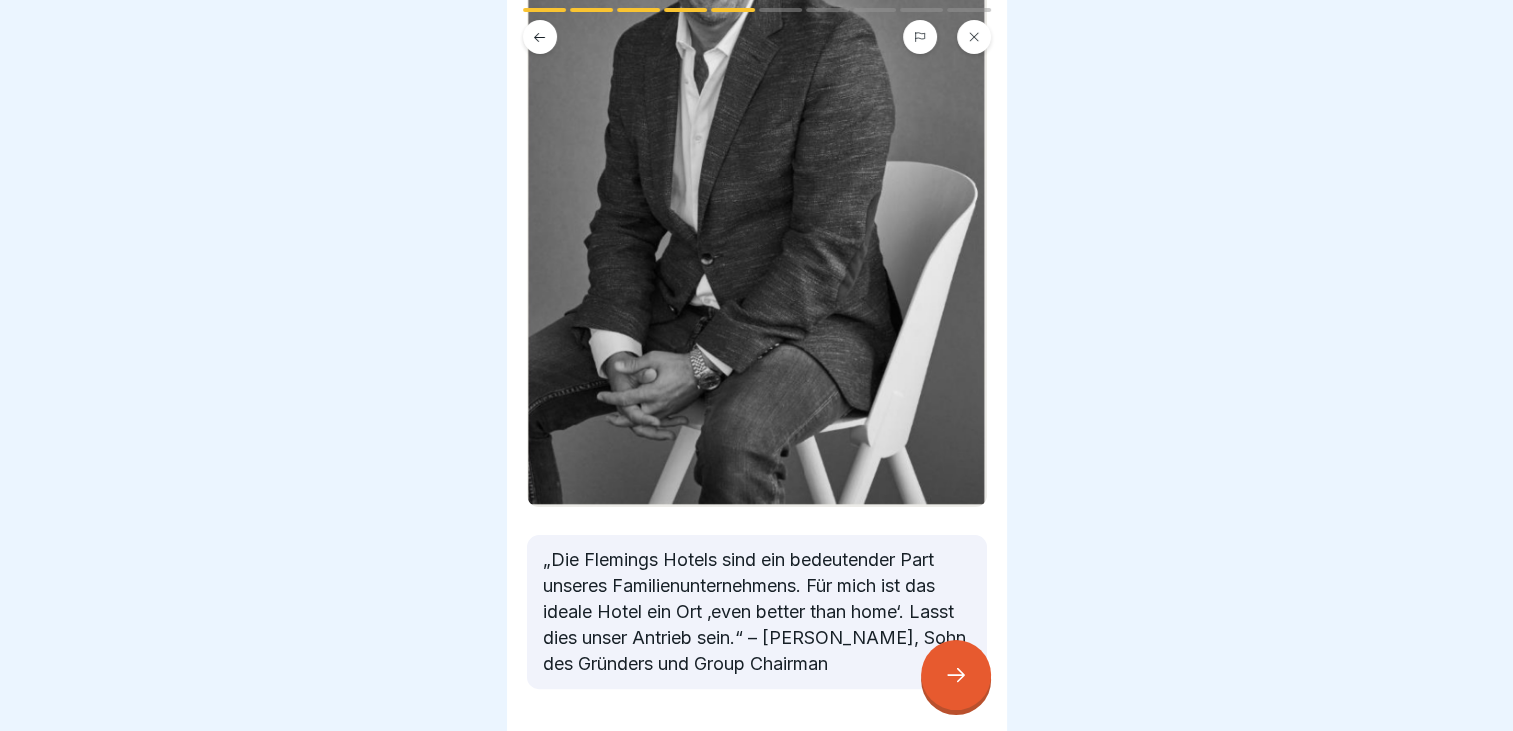scroll, scrollTop: 404, scrollLeft: 0, axis: vertical 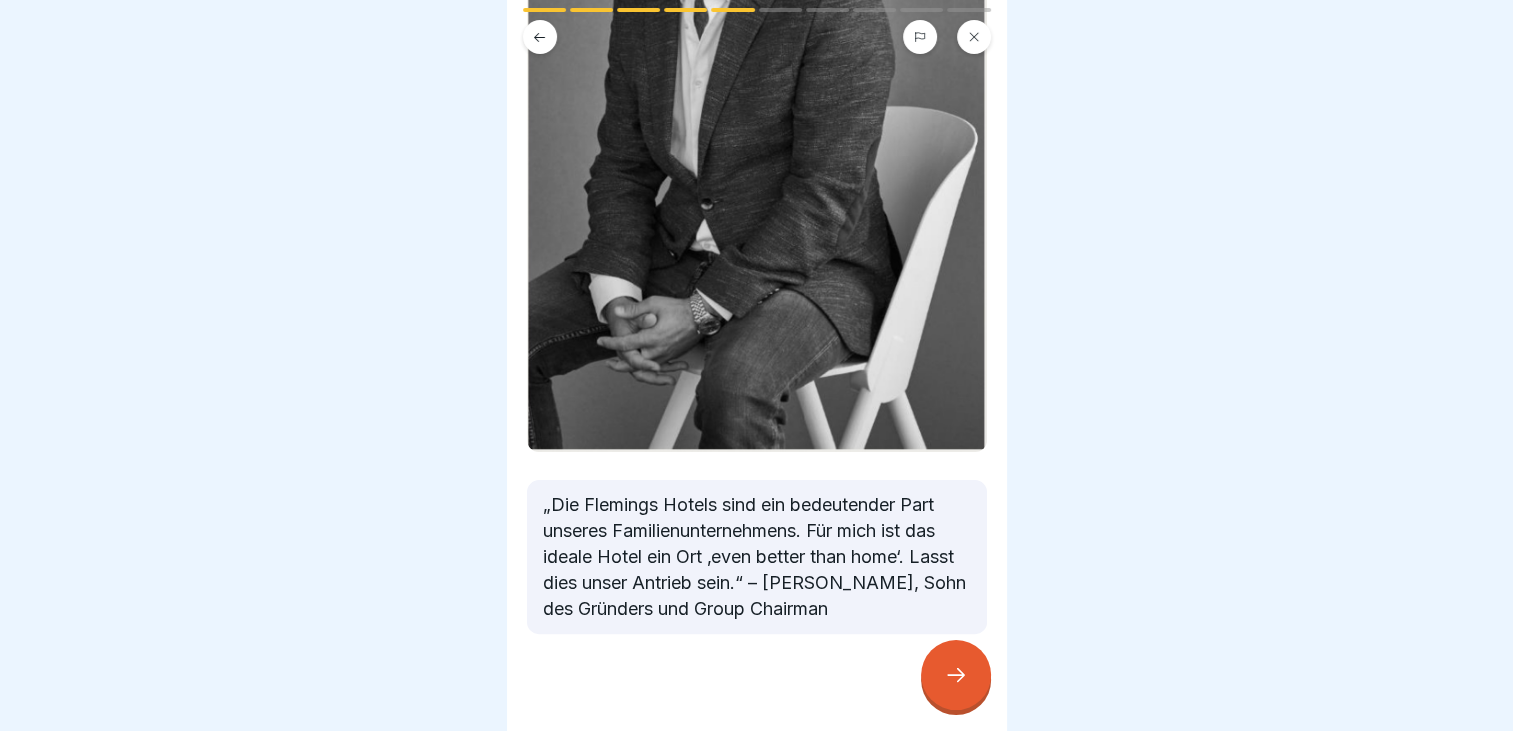 click at bounding box center (956, 675) 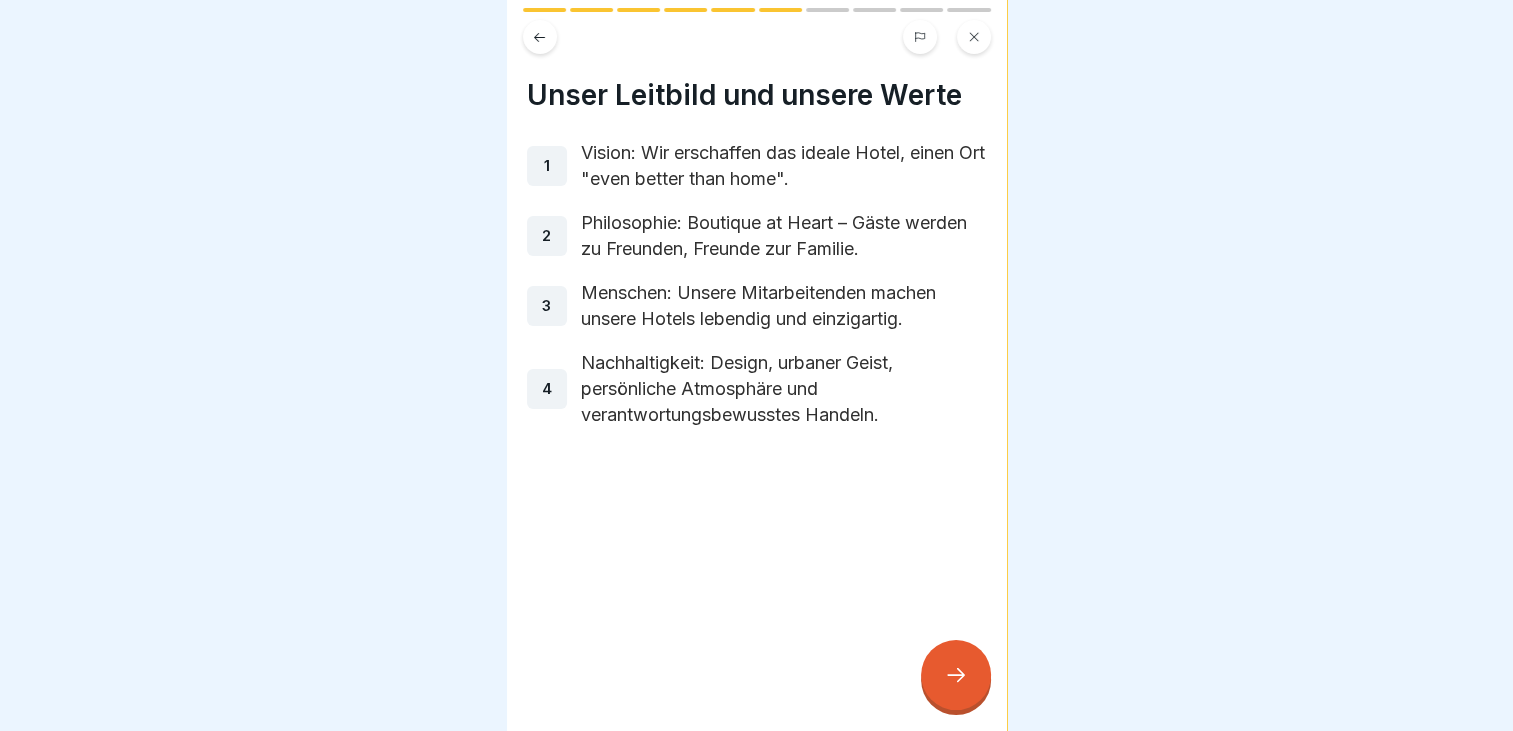 click 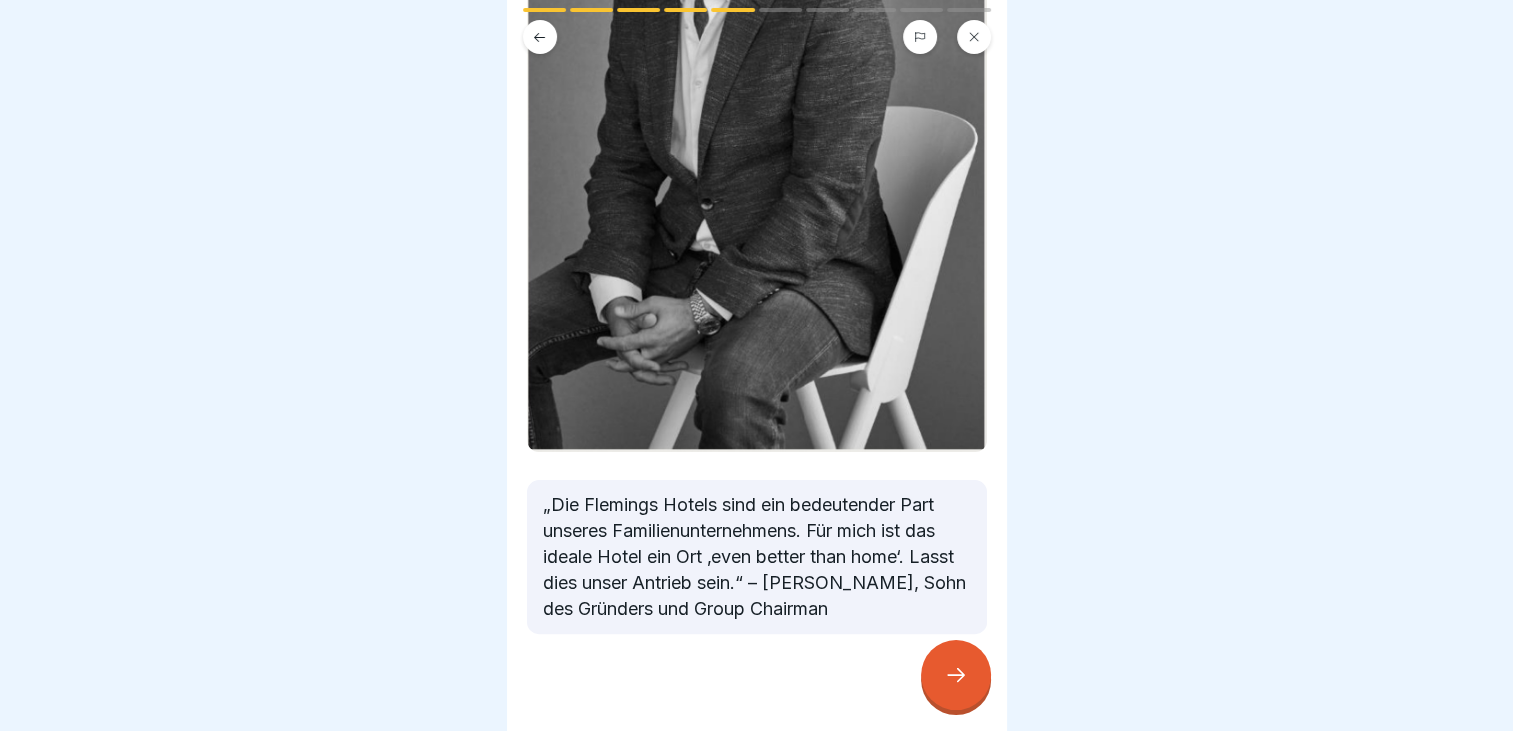 click 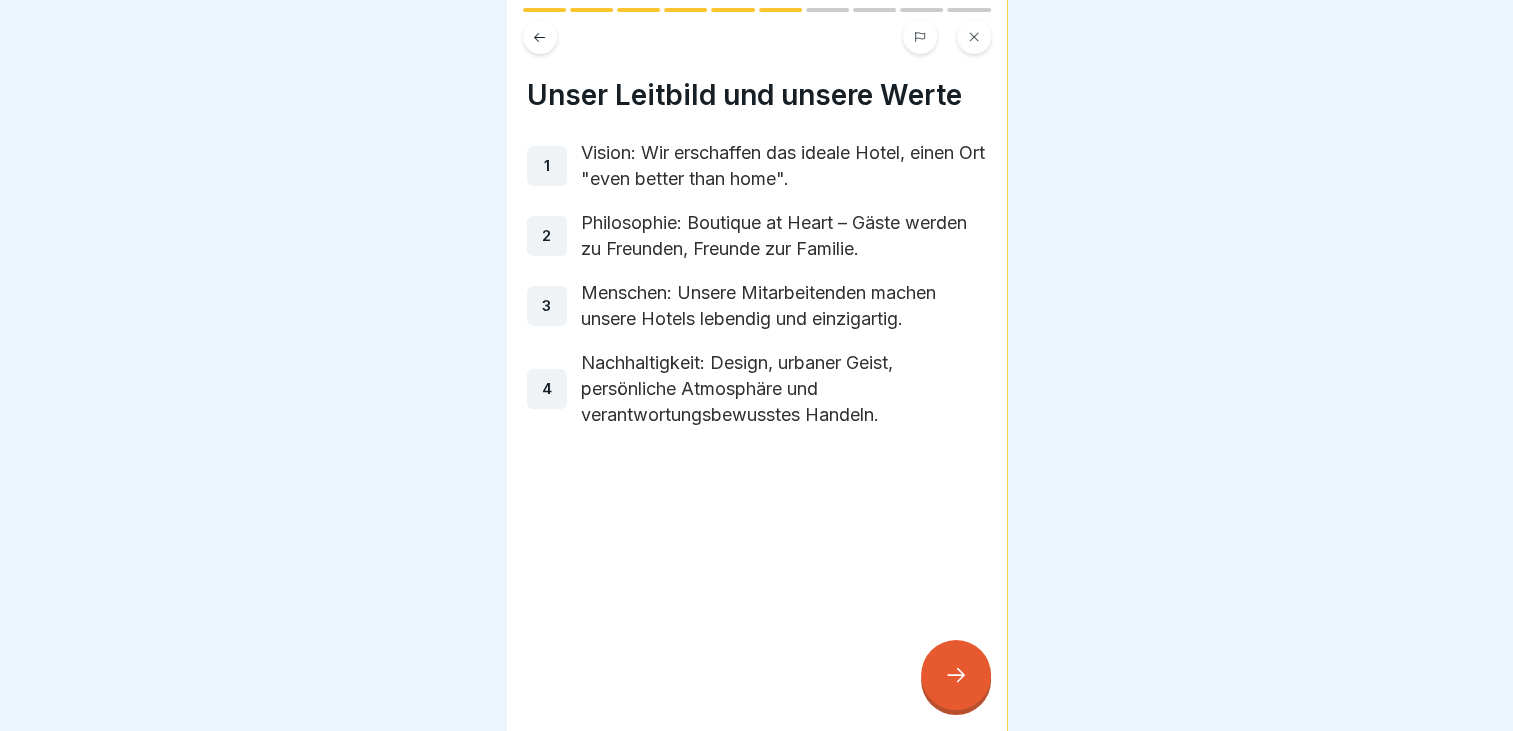click at bounding box center [956, 675] 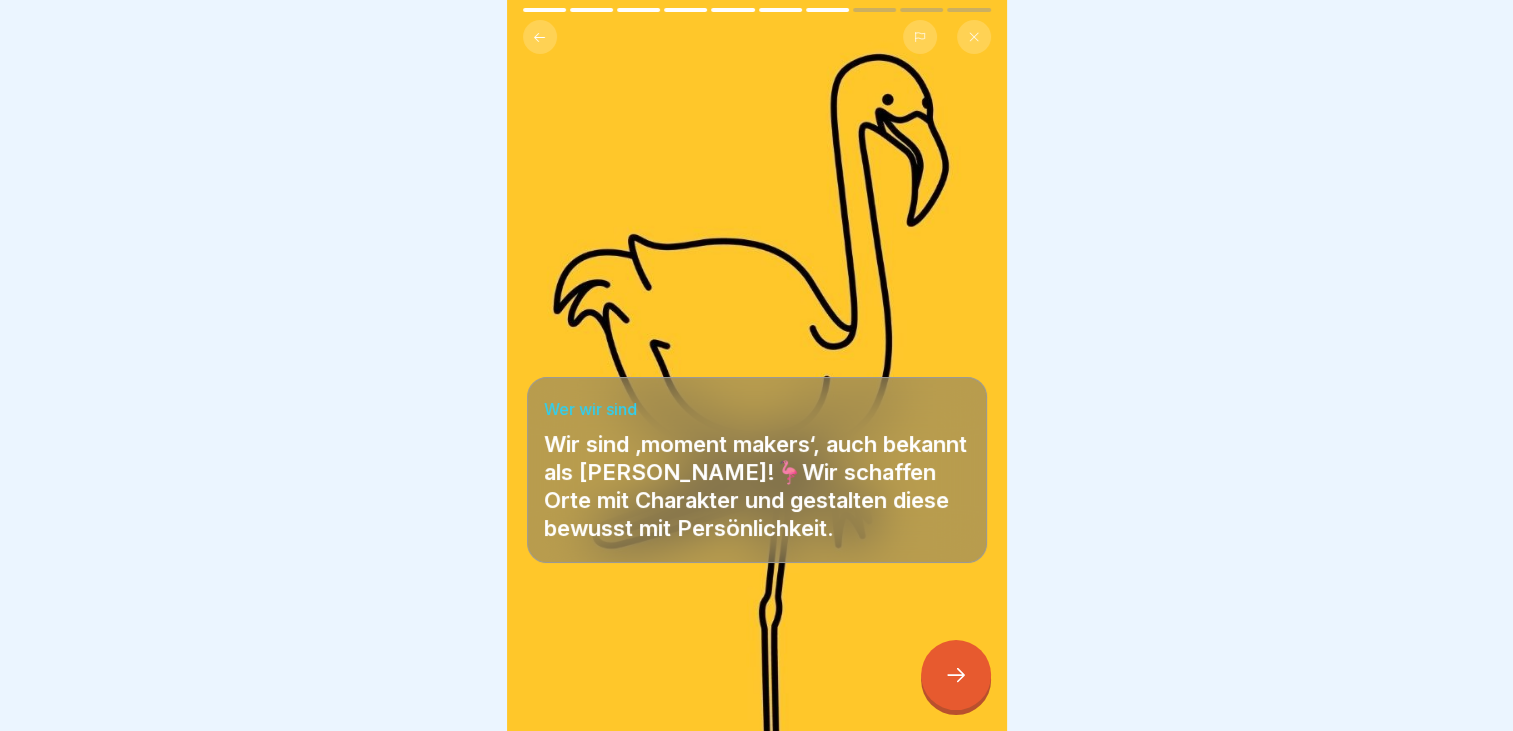 click at bounding box center [956, 675] 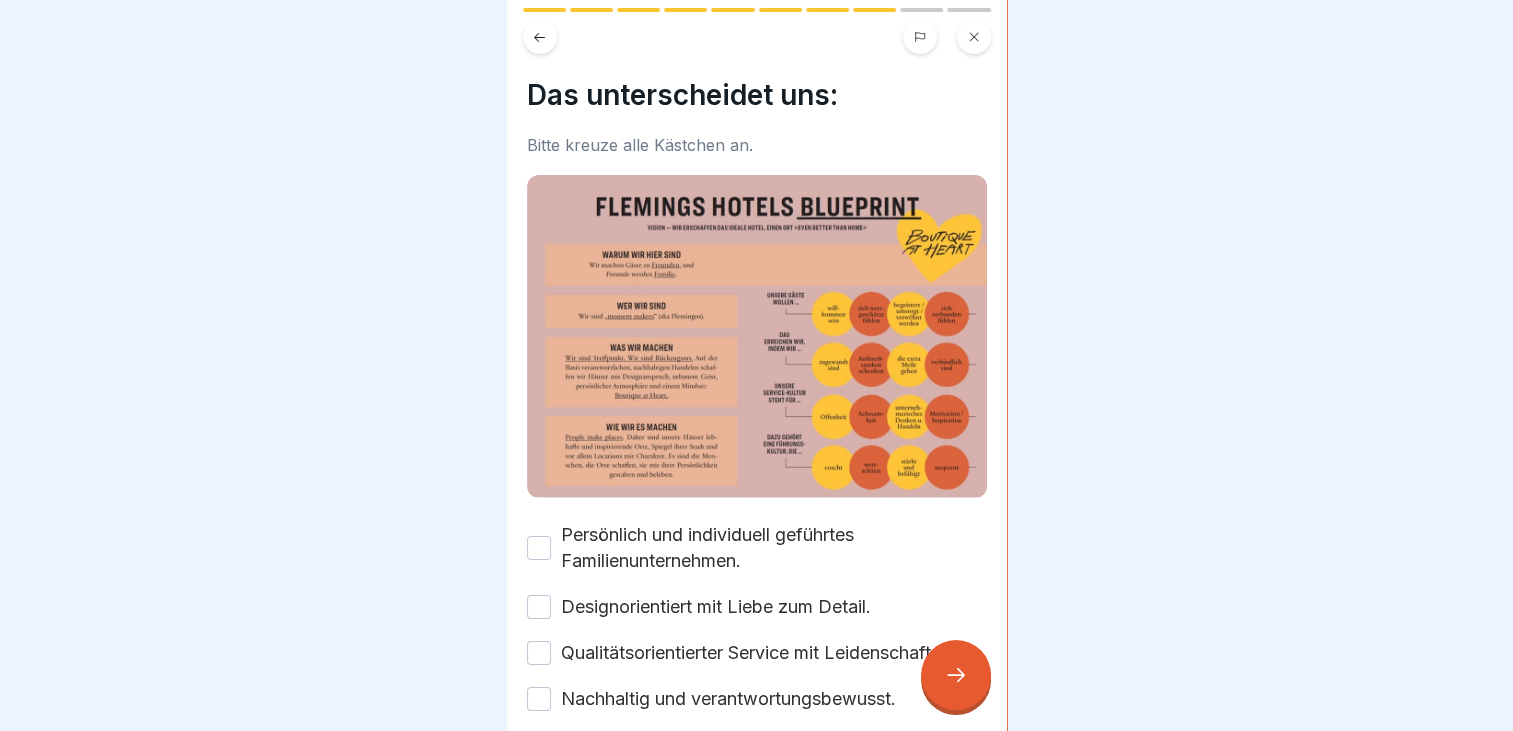 scroll, scrollTop: 136, scrollLeft: 0, axis: vertical 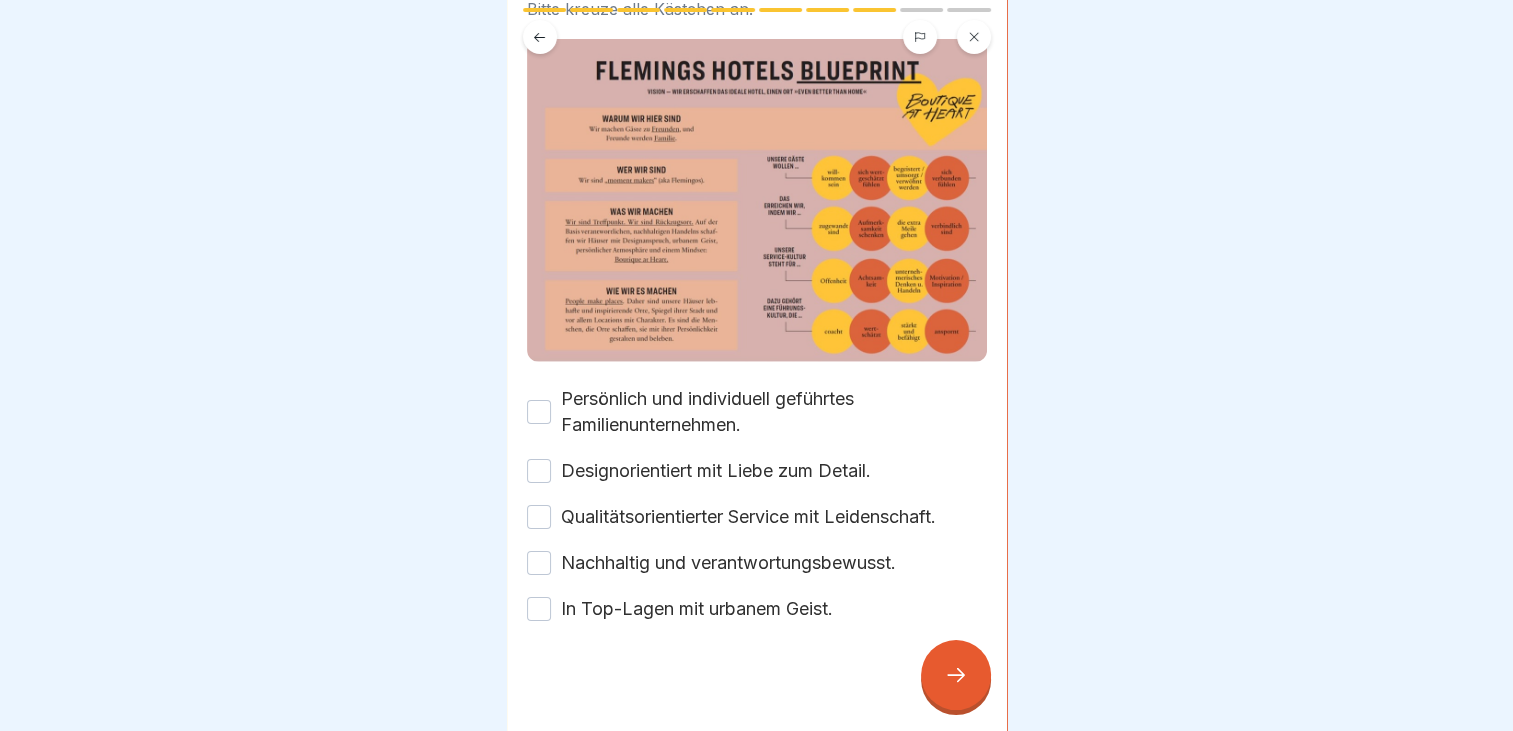 click on "Persönlich und individuell geführtes Familienunternehmen." at bounding box center [774, 412] 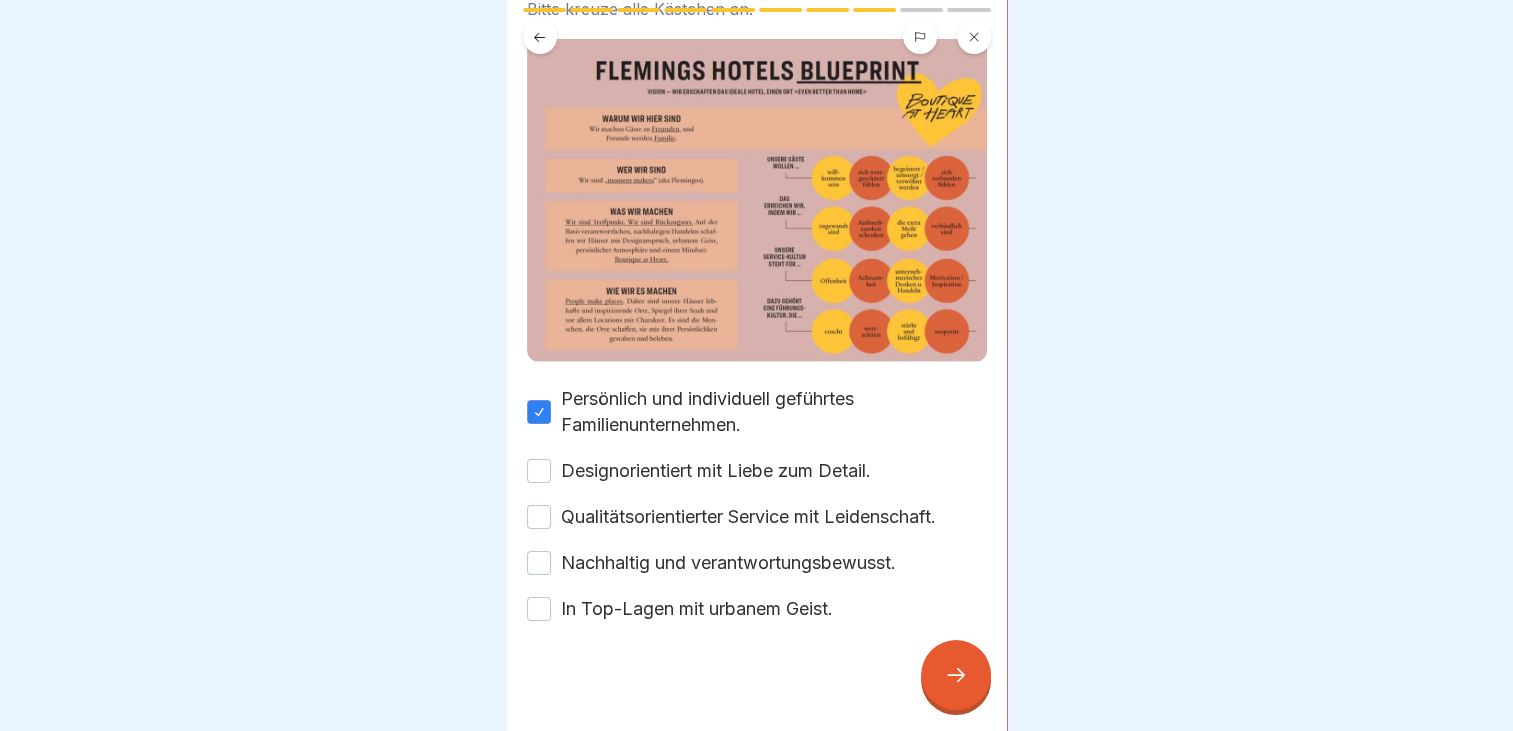 click on "Persönlich und individuell geführtes Familienunternehmen. Designorientiert mit Liebe zum Detail. Qualitätsorientierter Service mit Leidenschaft. Nachhaltig und verantwortungsbewusst. In Top-Lagen mit urbanem Geist." at bounding box center (757, 504) 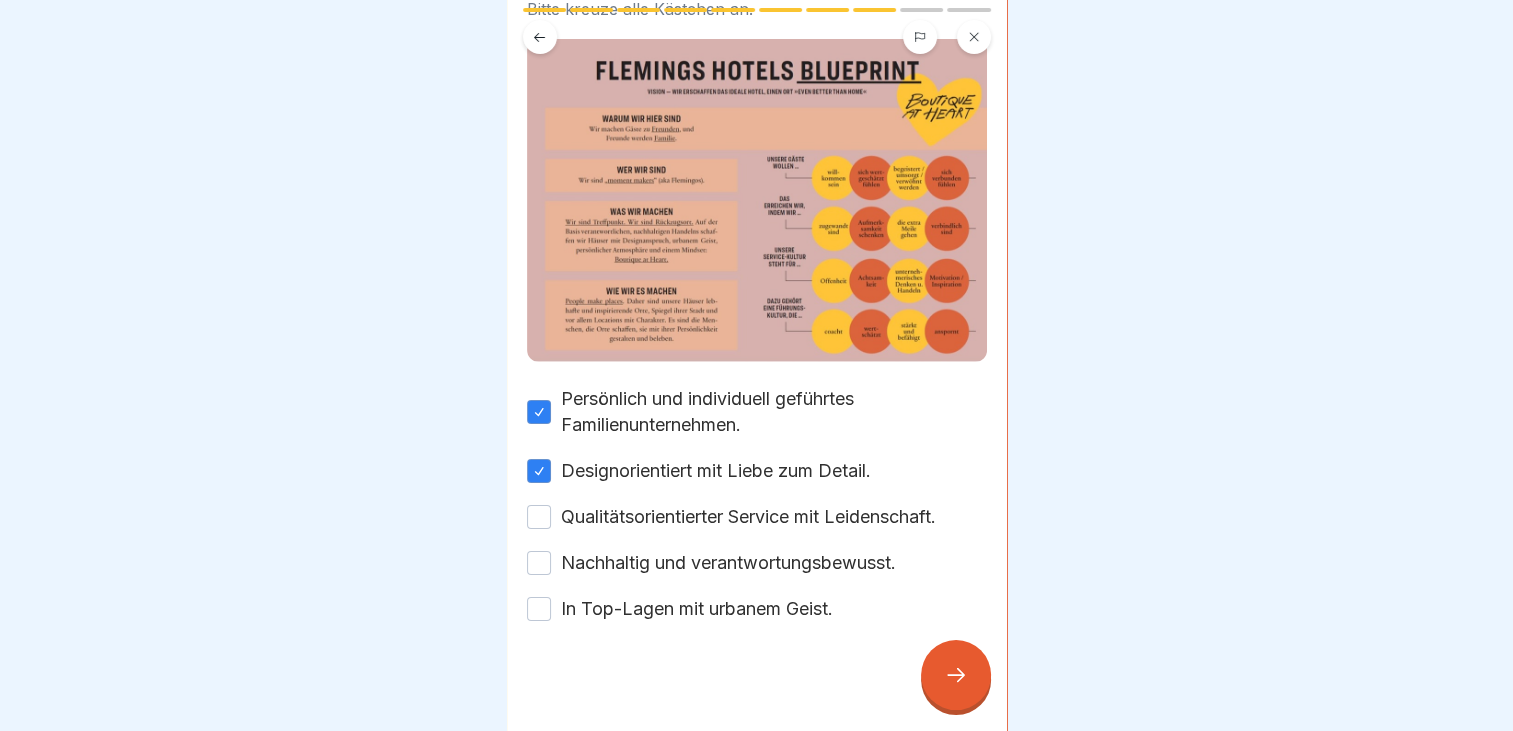 click on "Qualitätsorientierter Service mit Leidenschaft." at bounding box center [748, 517] 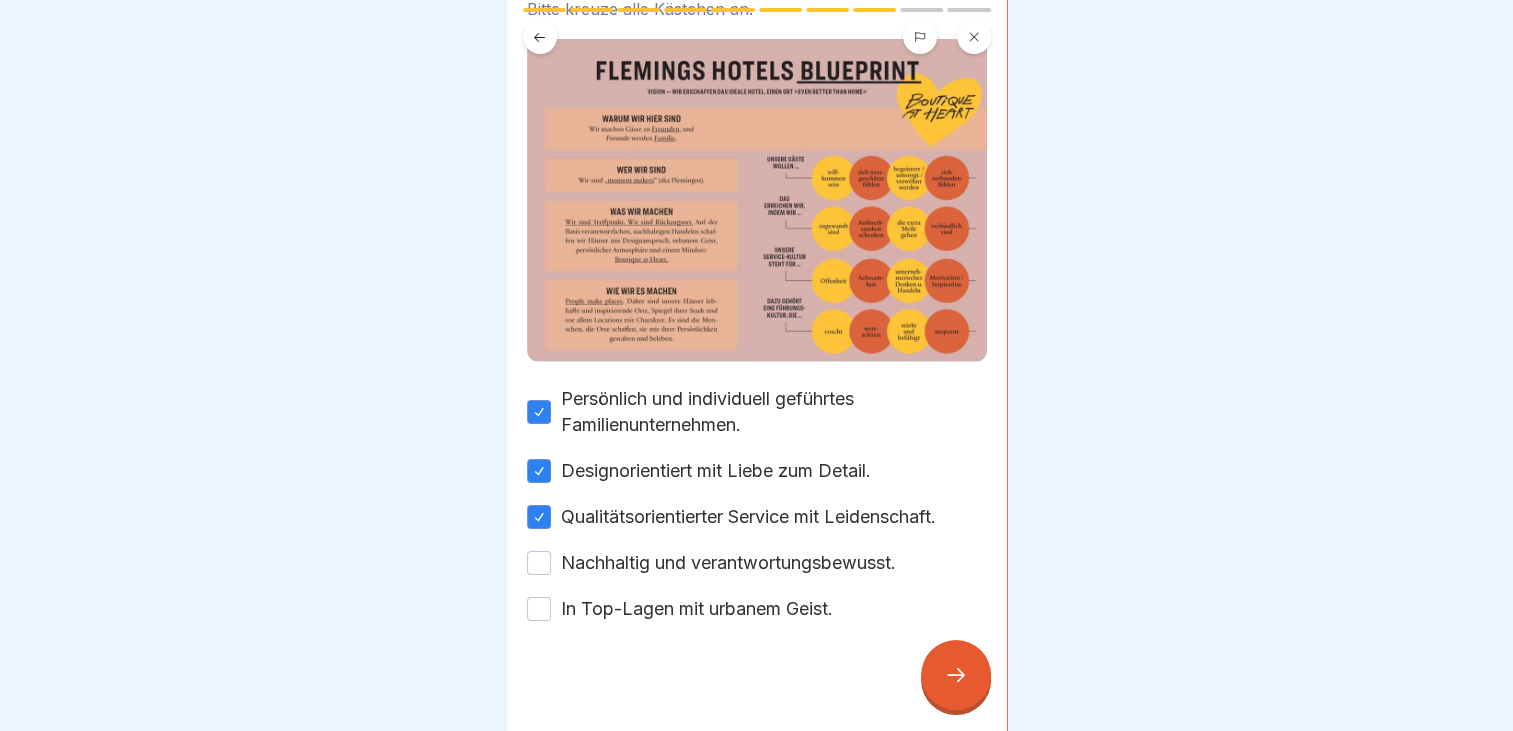 click on "Nachhaltig und verantwortungsbewusst." at bounding box center (728, 563) 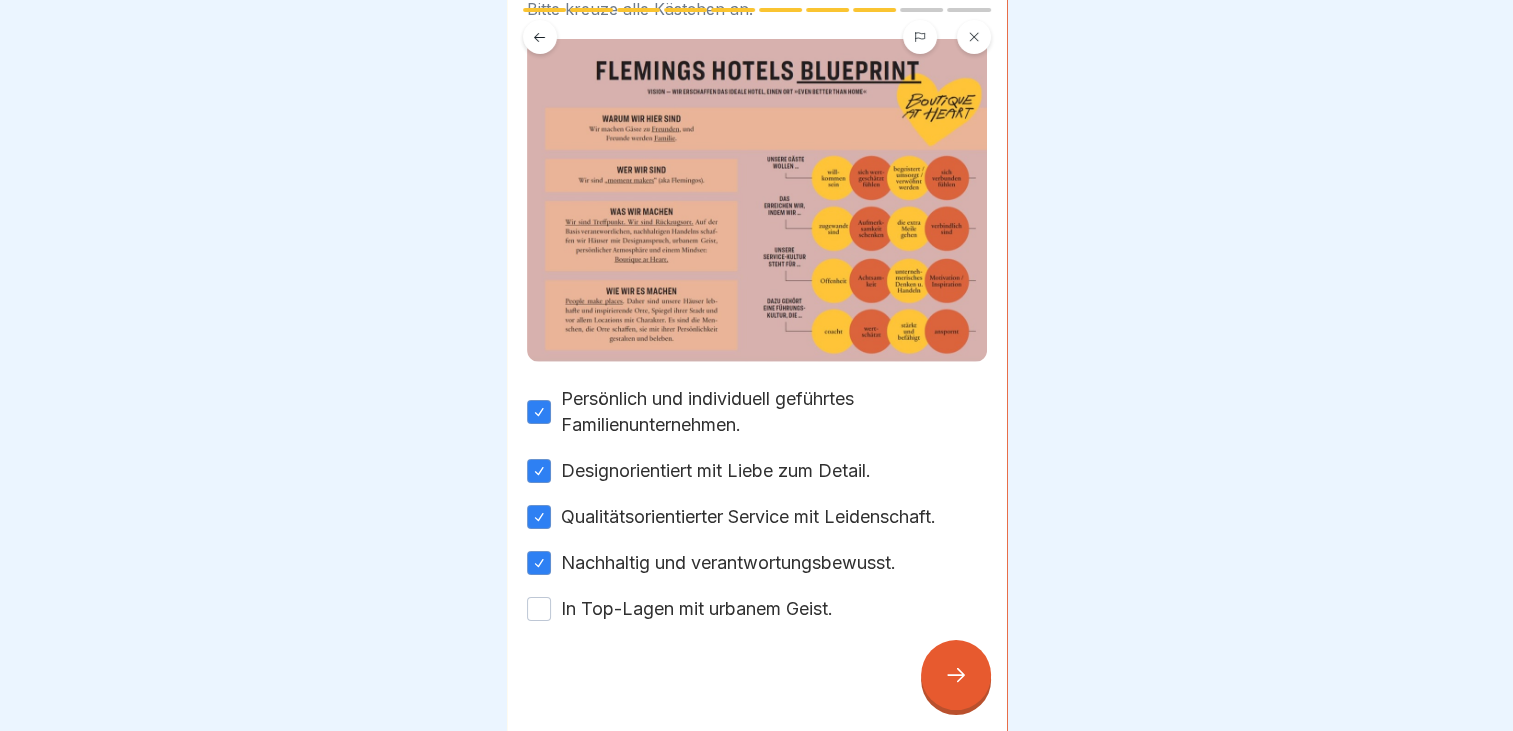 click on "In Top-Lagen mit urbanem Geist." at bounding box center [697, 609] 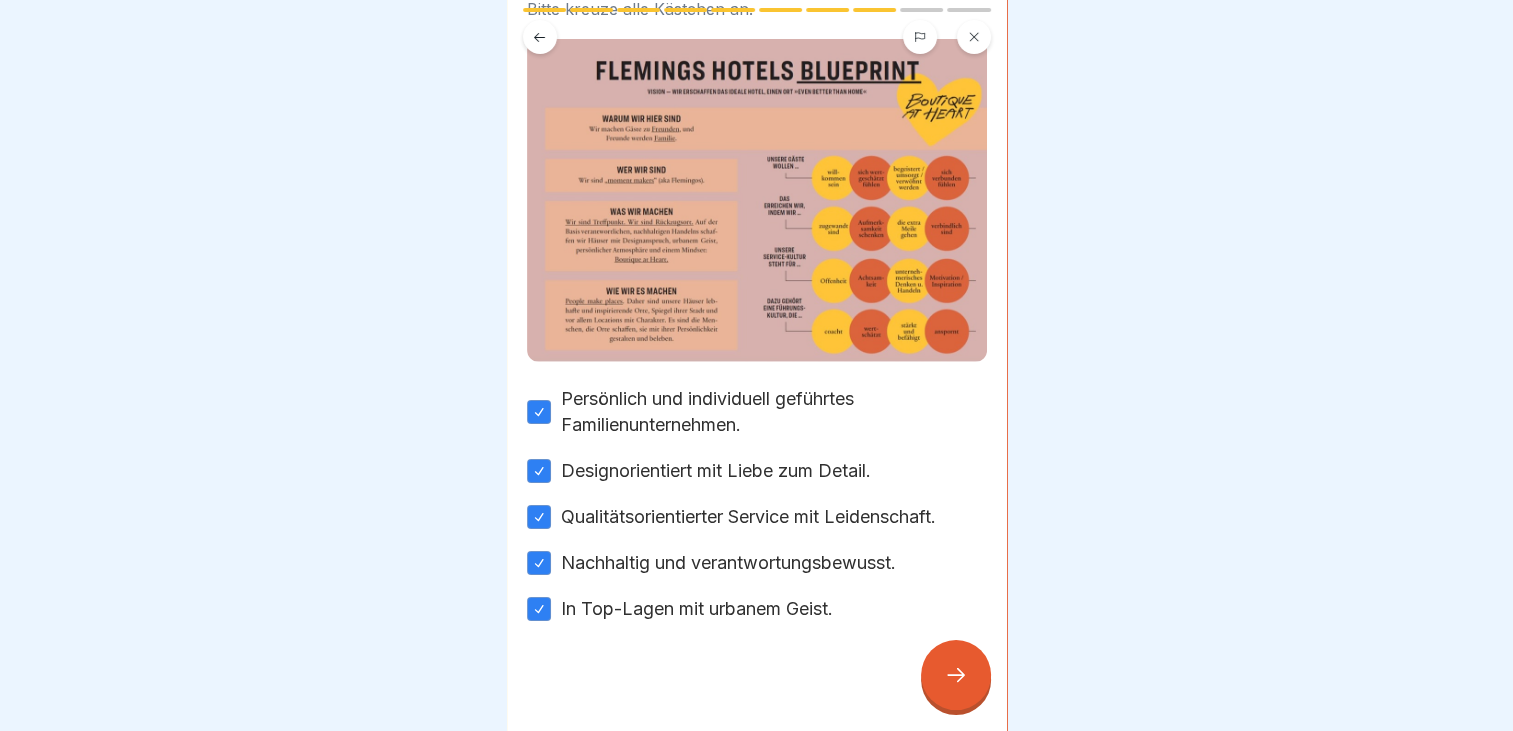 click at bounding box center (956, 675) 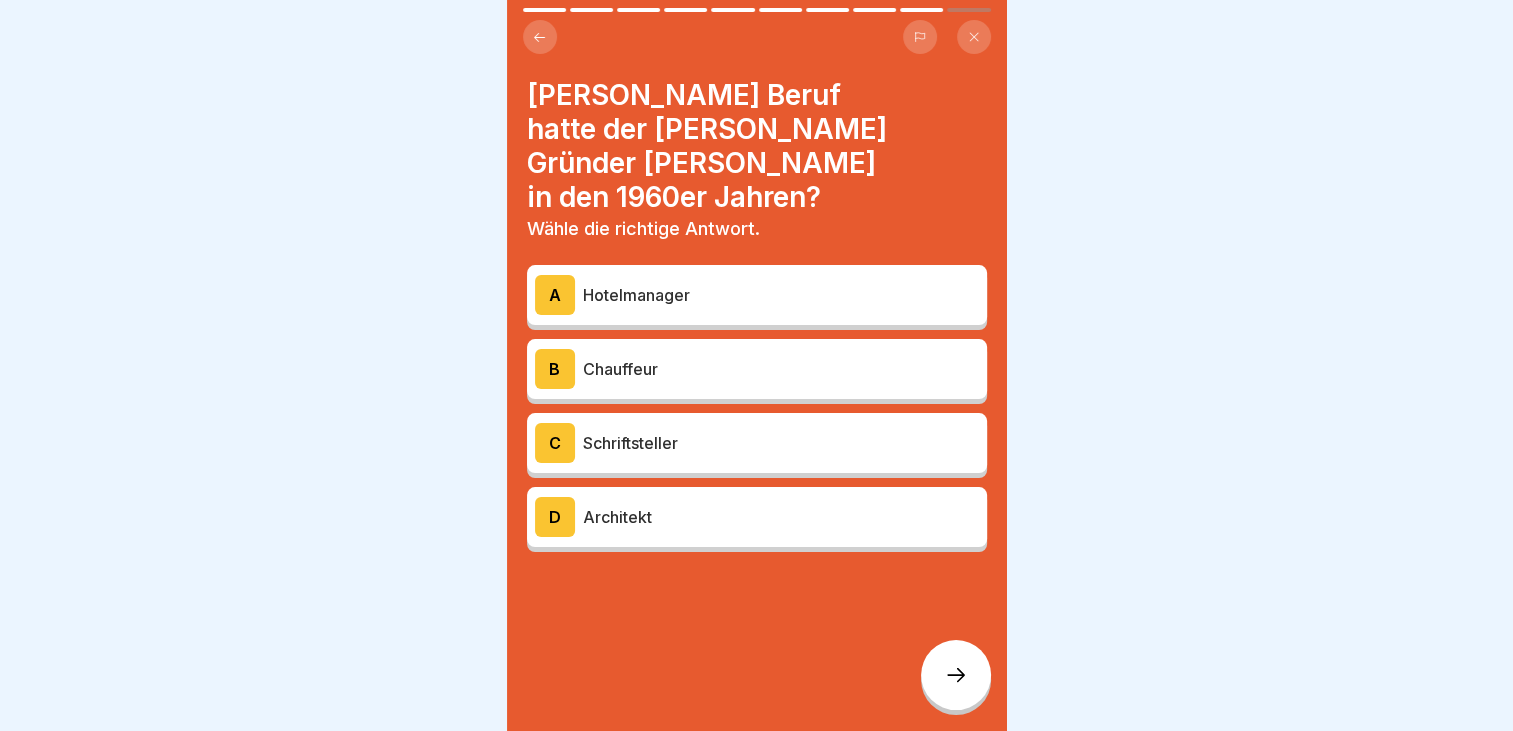 click on "B Chauffeur" at bounding box center (757, 369) 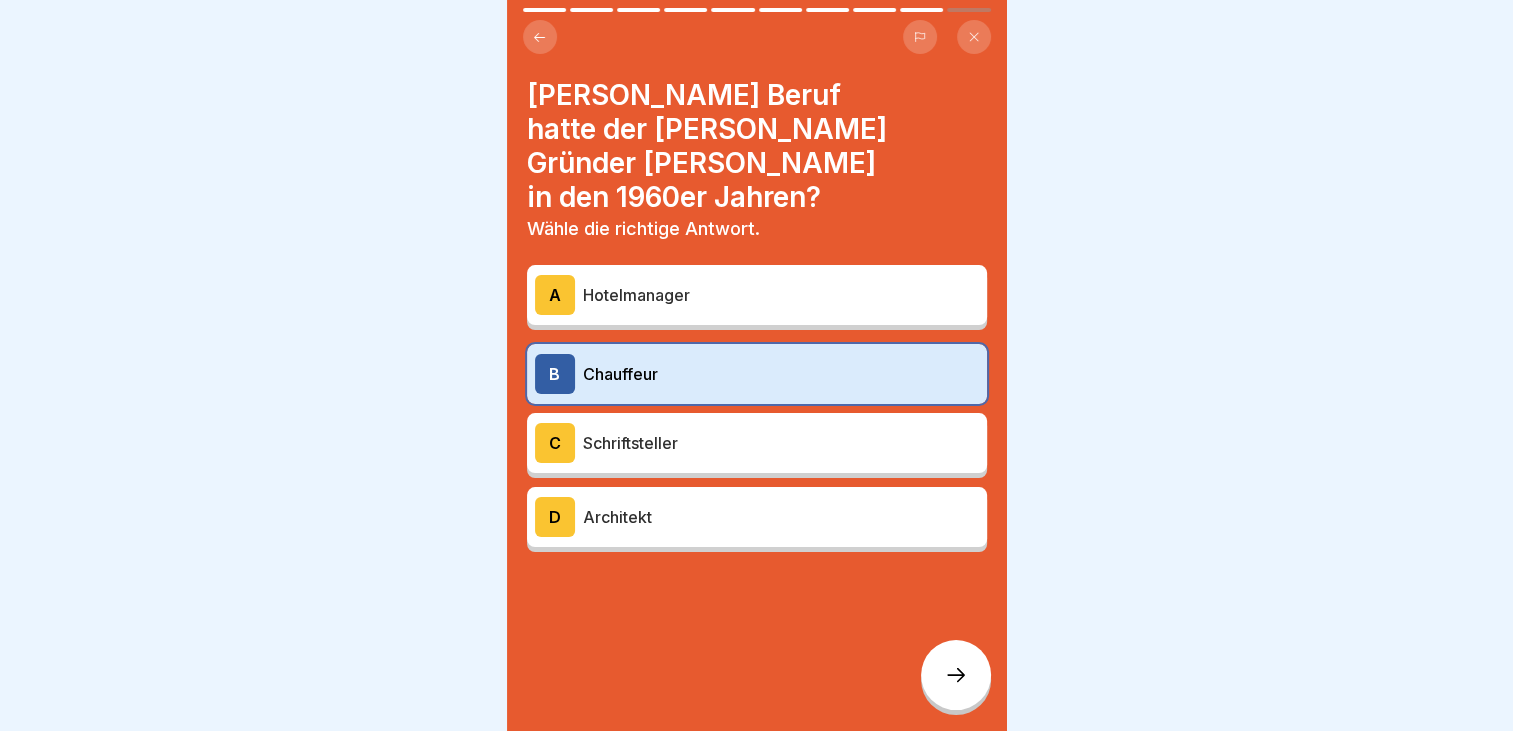 click 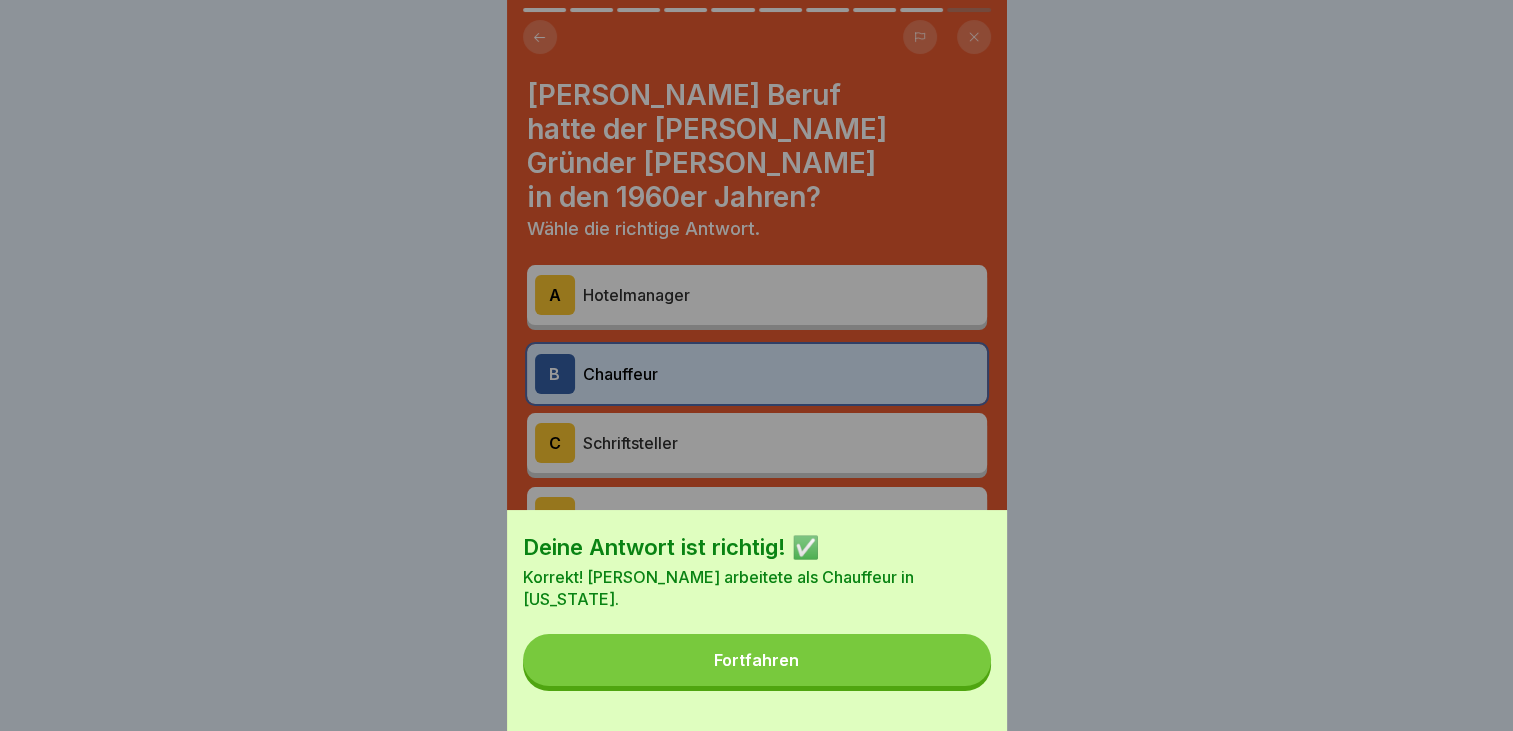 click on "Fortfahren" at bounding box center [756, 660] 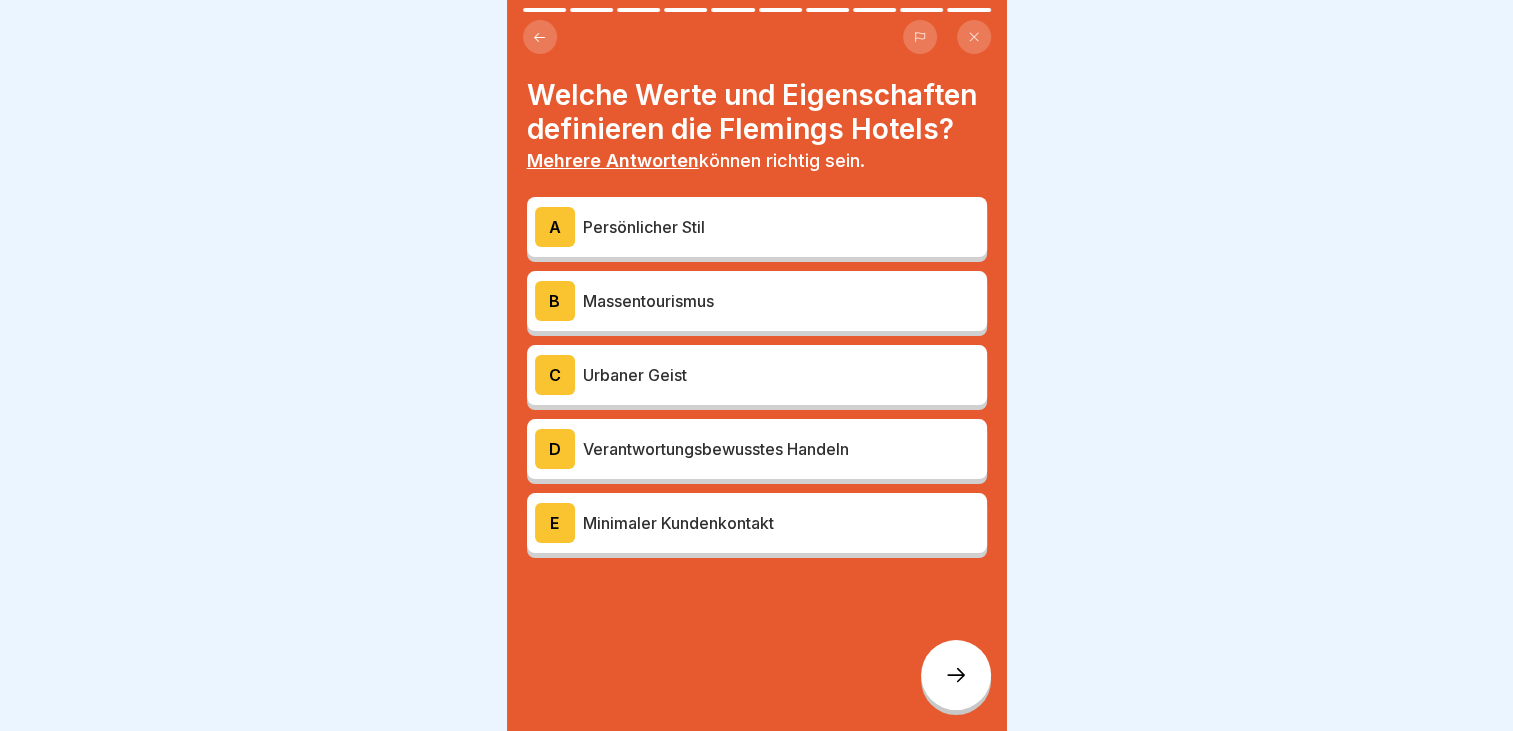 click on "A Persönlicher Stil" at bounding box center [757, 227] 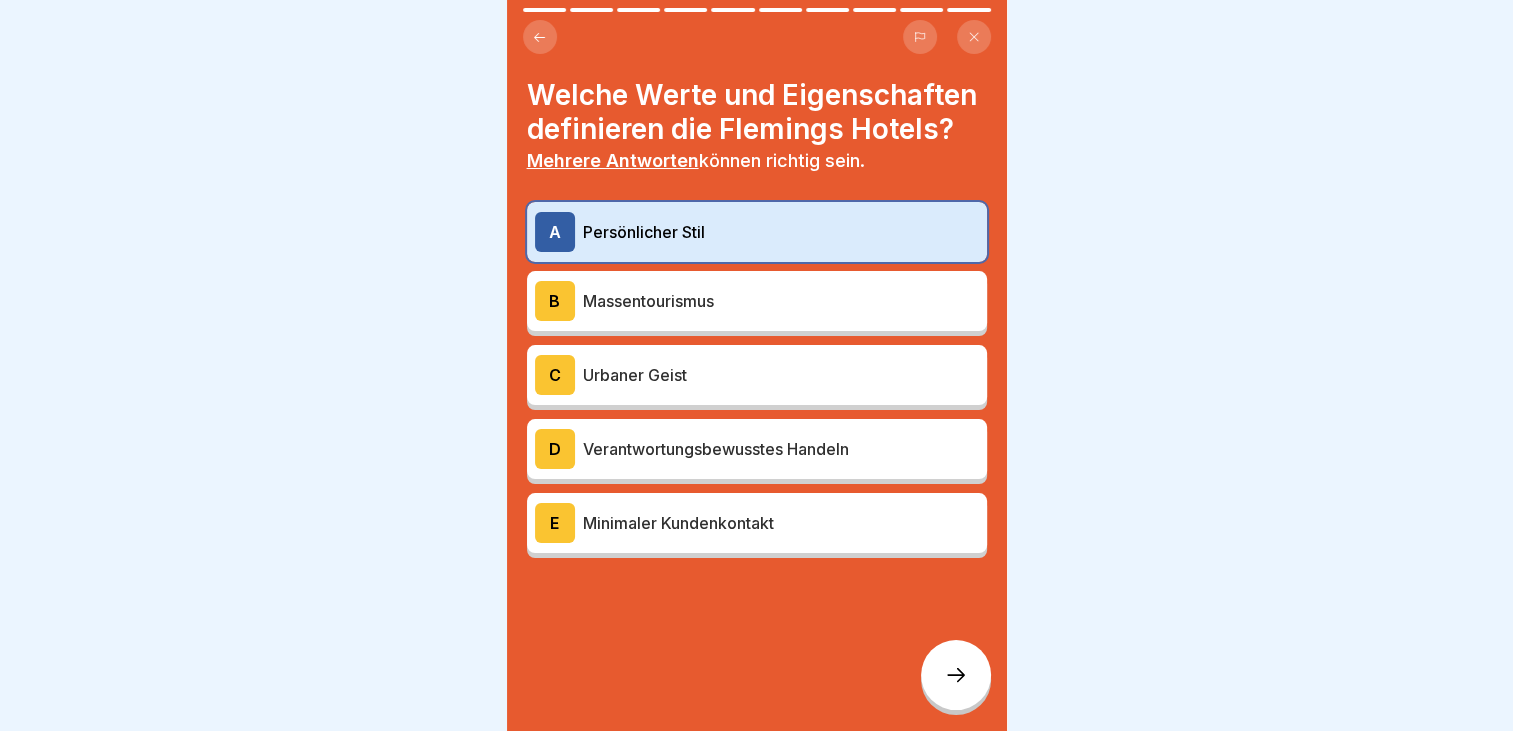 click on "C Urbaner Geist" at bounding box center [757, 375] 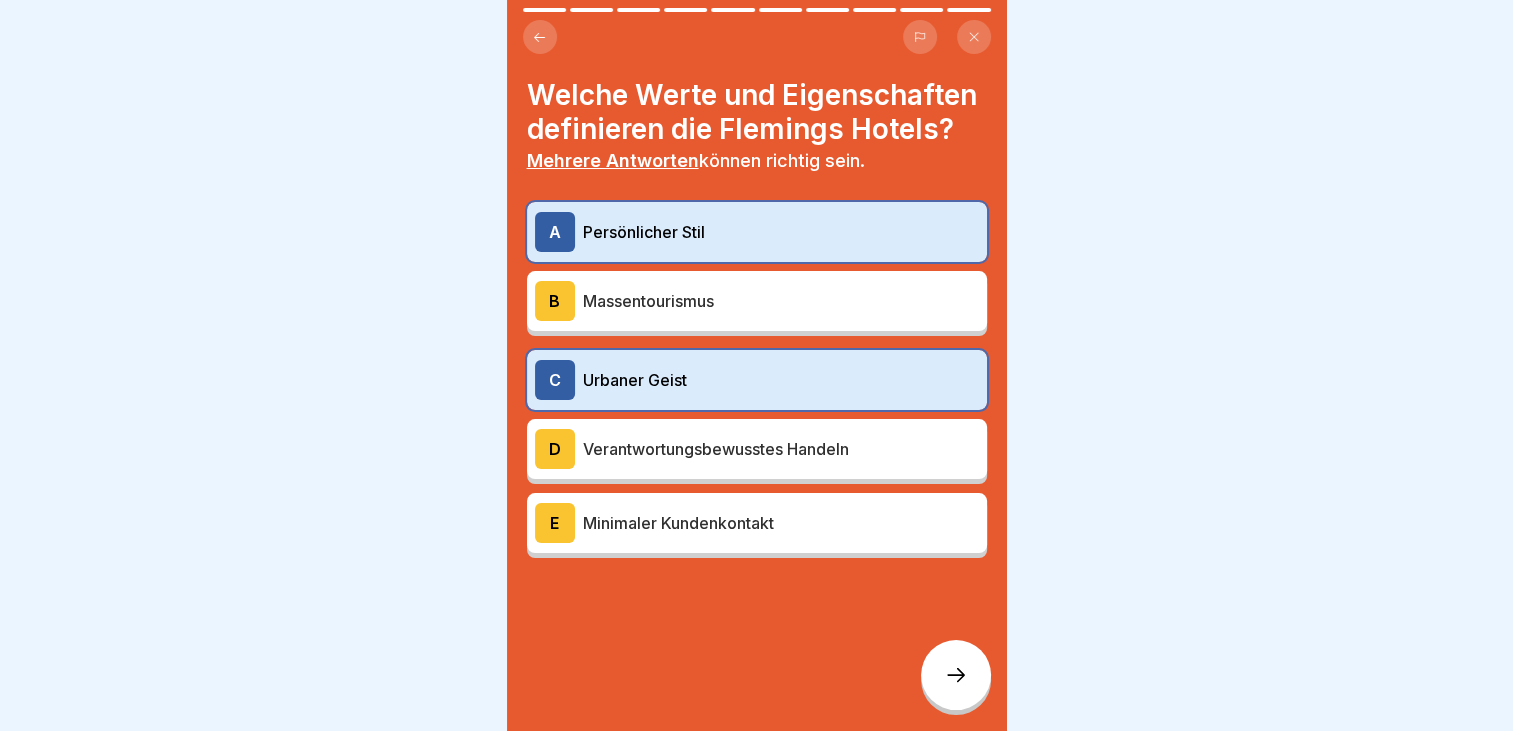 click on "Verantwortungsbewusstes Handeln" at bounding box center (781, 449) 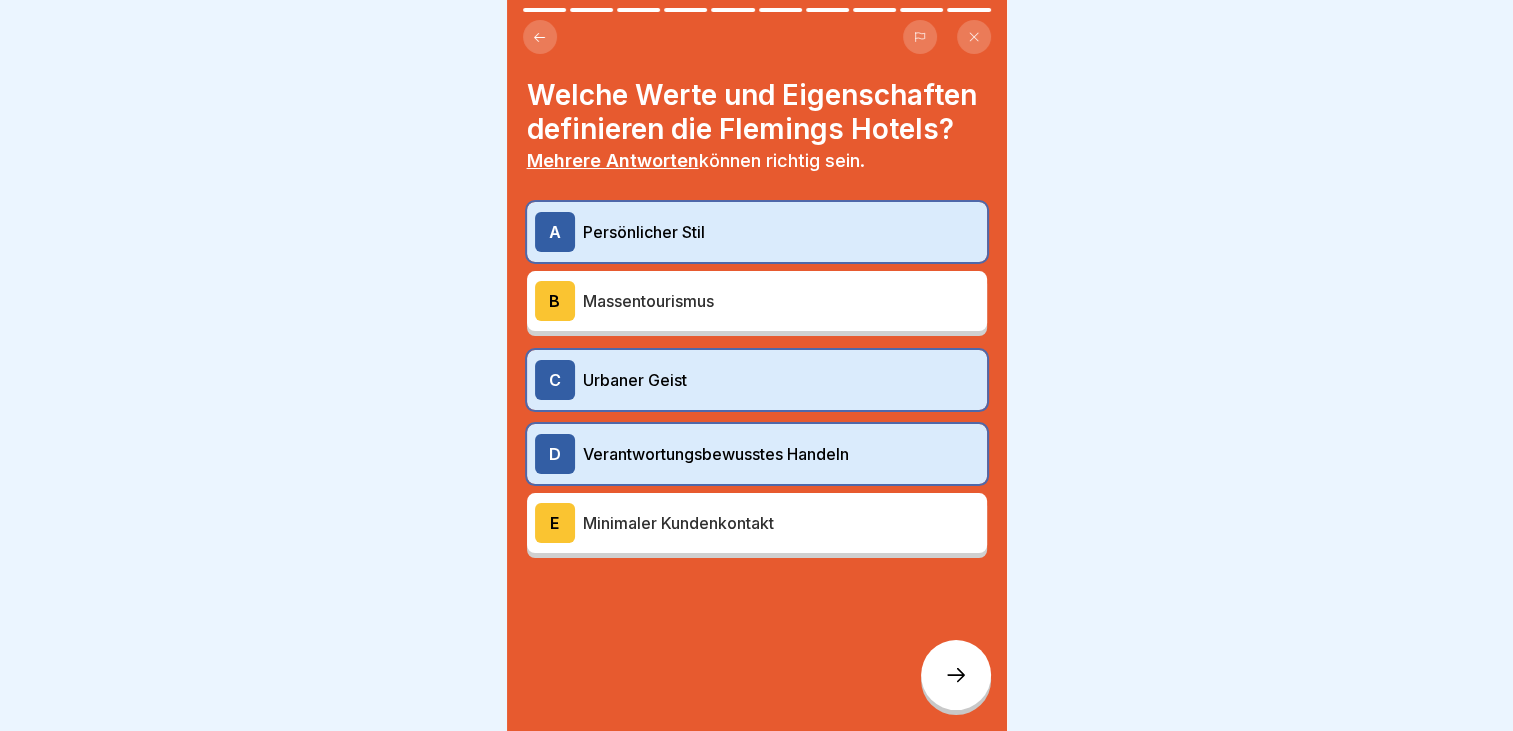 click at bounding box center (956, 675) 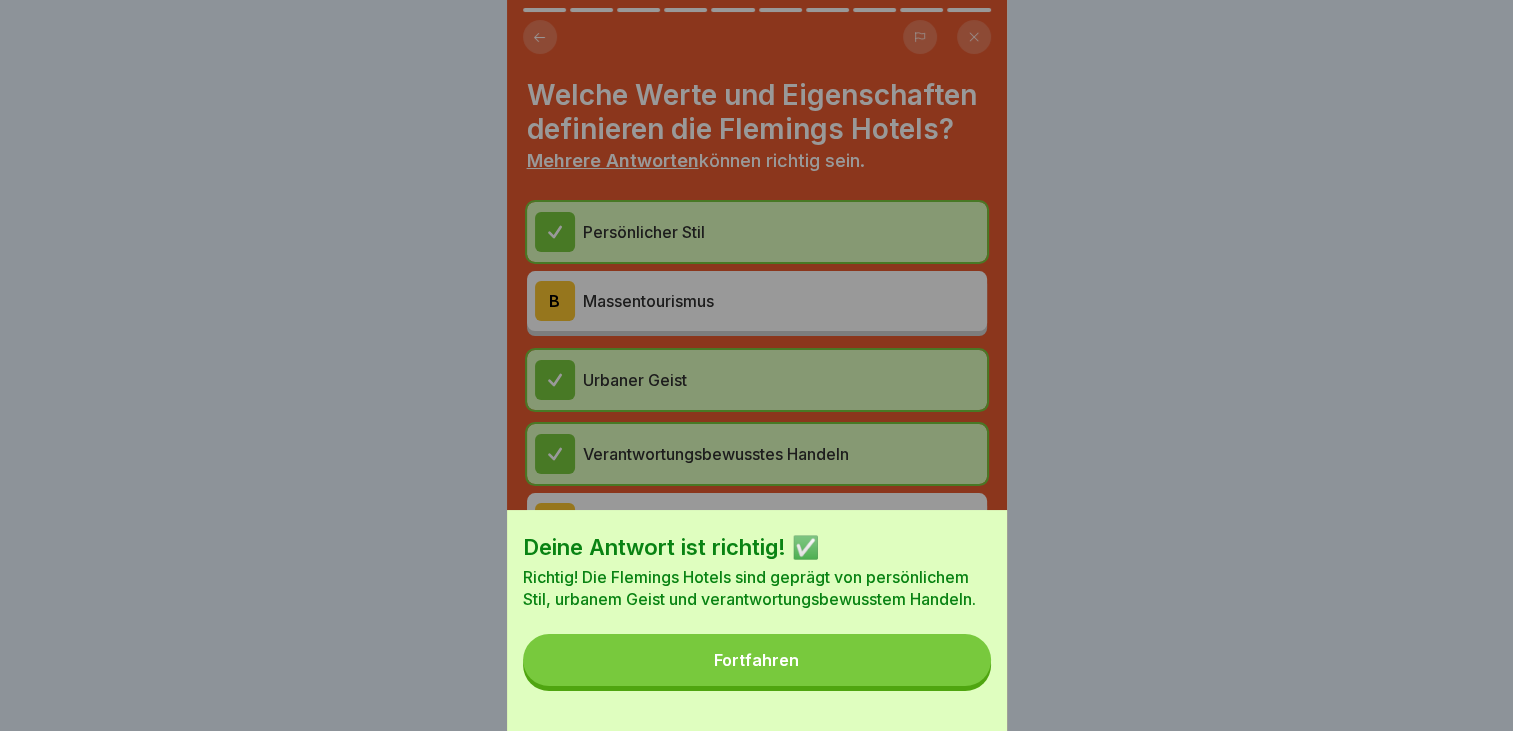 click on "Fortfahren" at bounding box center (757, 660) 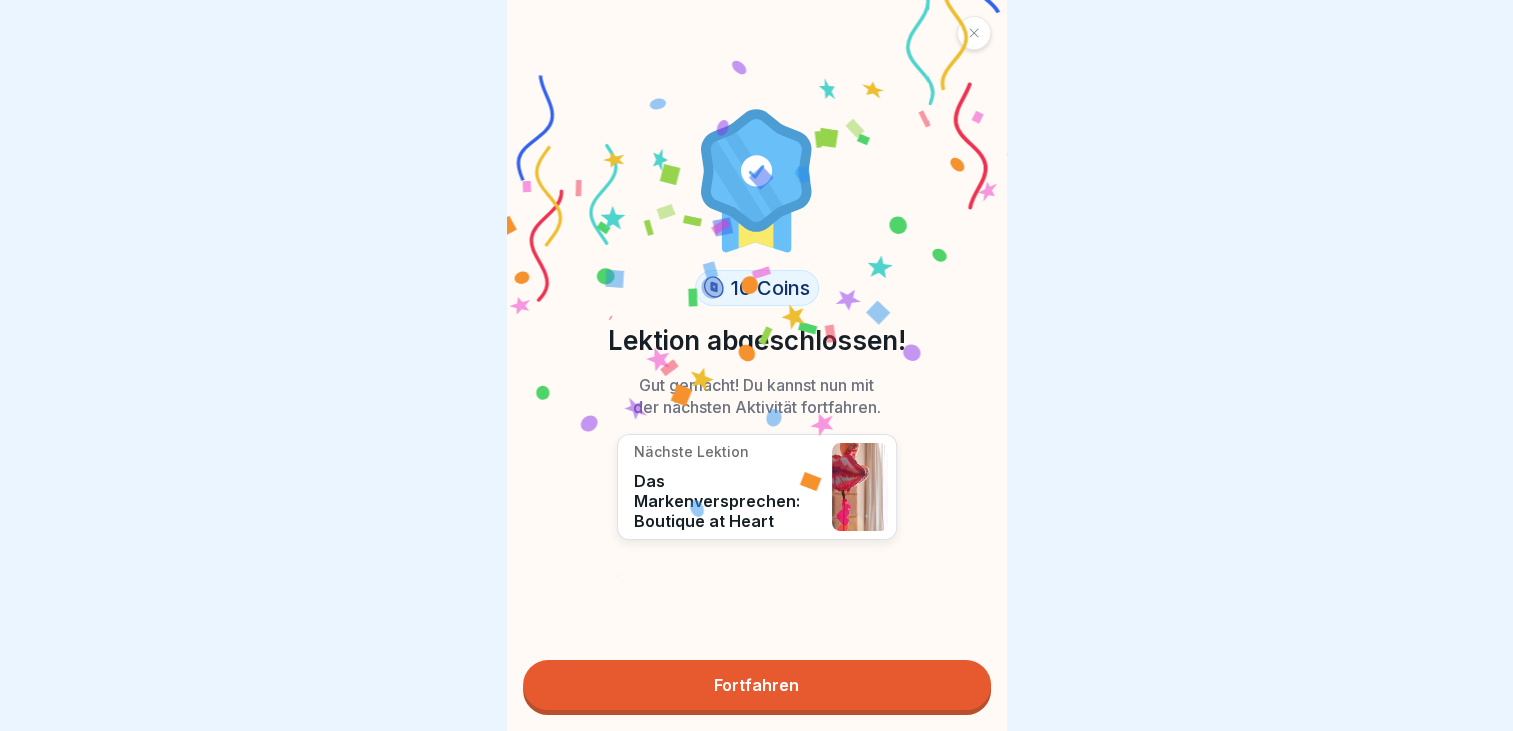 click on "Fortfahren" at bounding box center [757, 685] 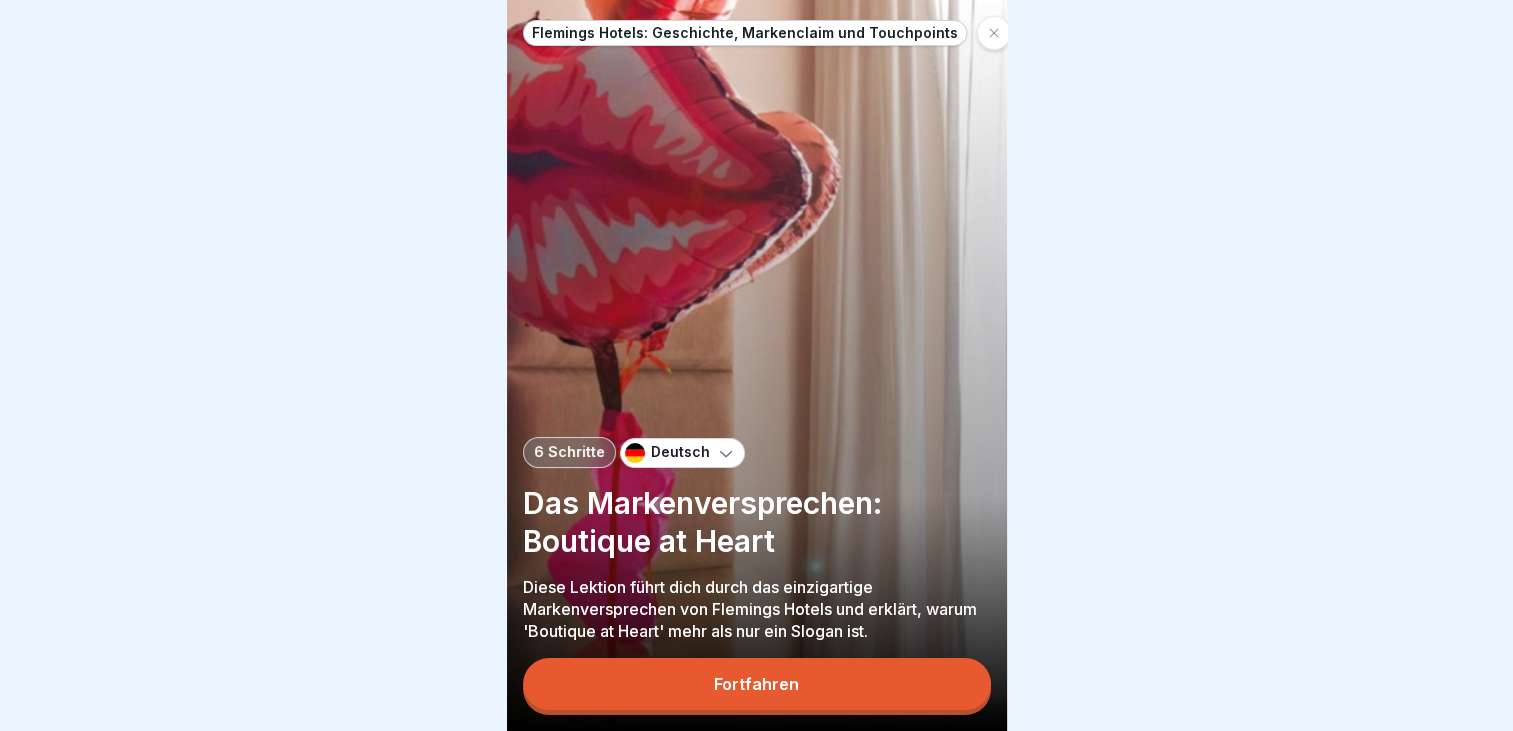 click on "Fortfahren" at bounding box center (756, 684) 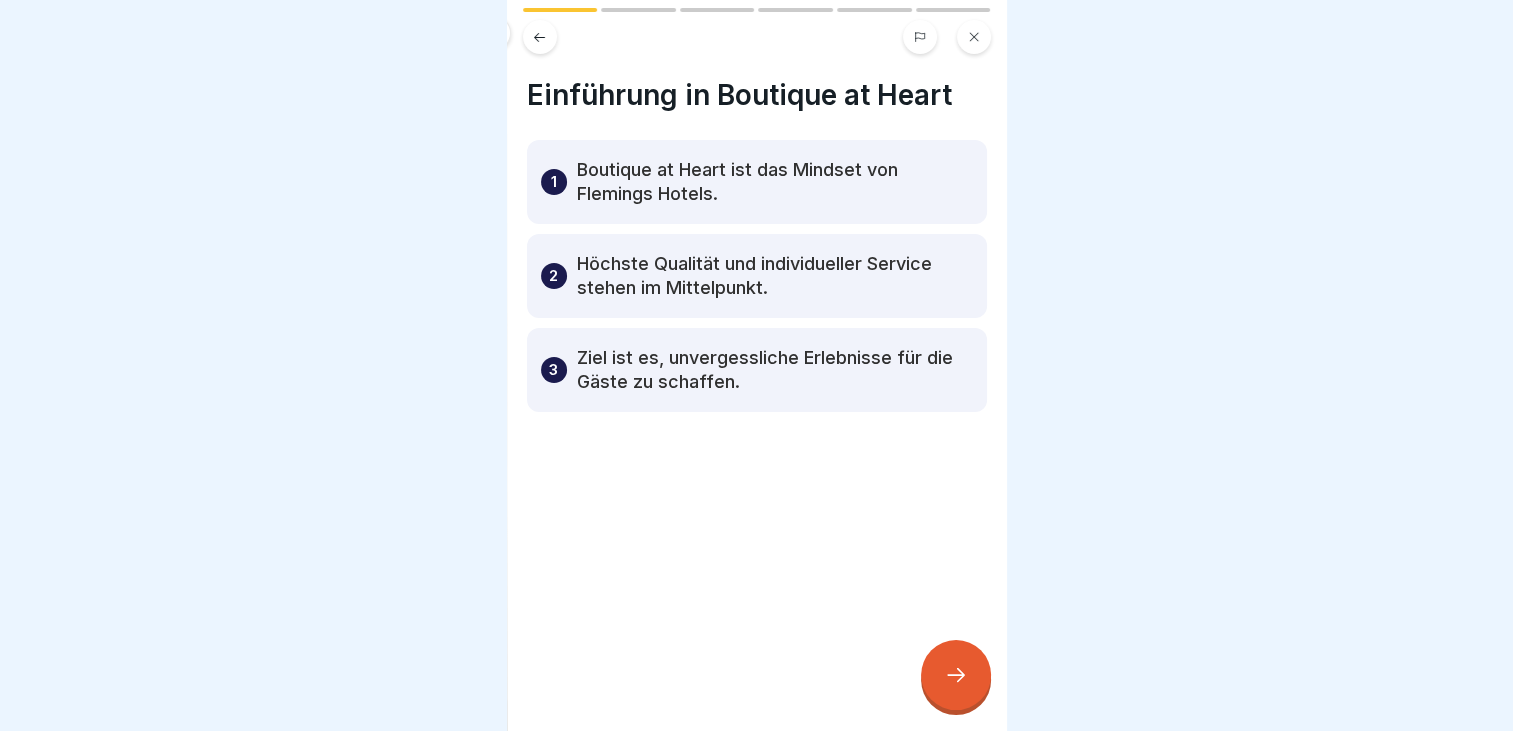 click on "Boutique at Heart ist das Mindset von Flemings Hotels." at bounding box center (775, 182) 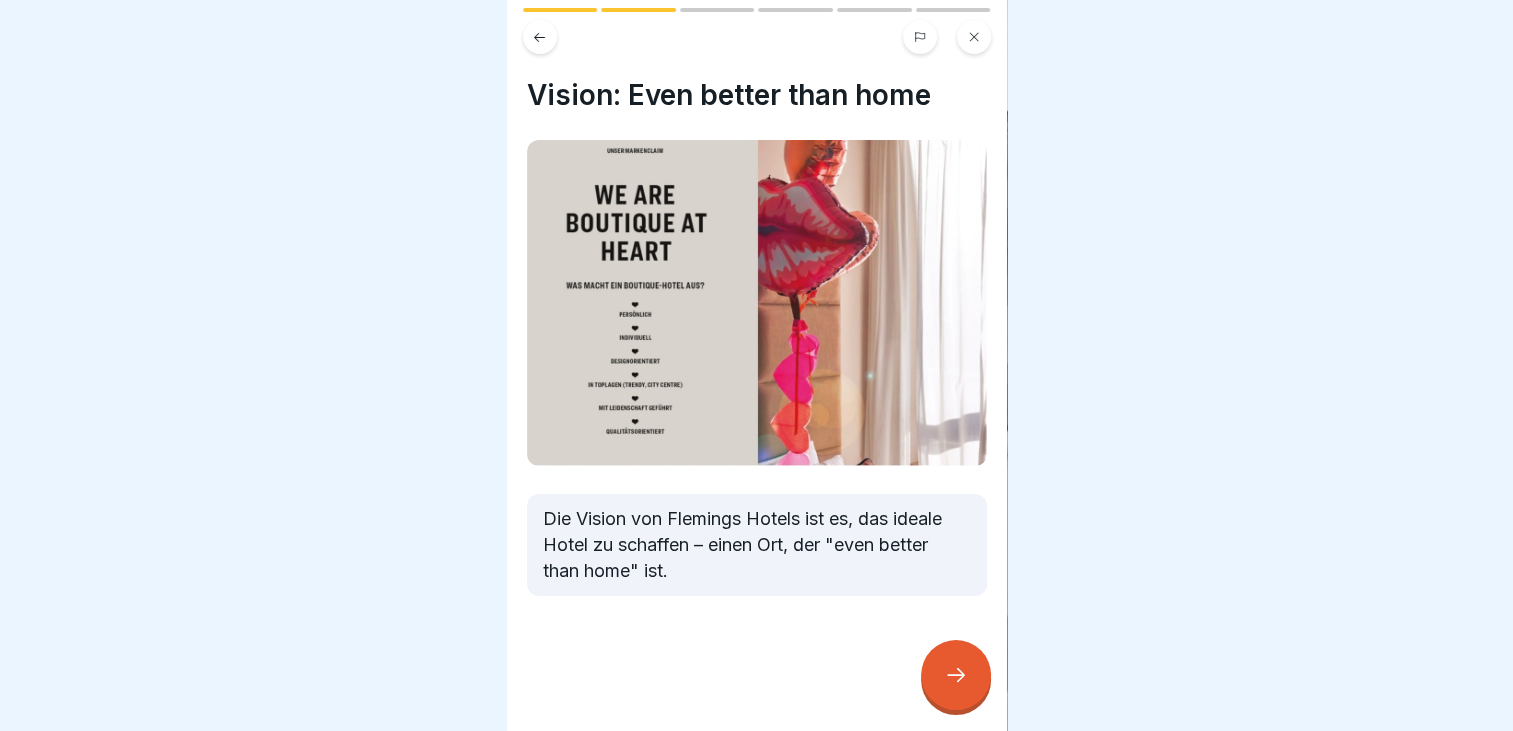 click at bounding box center (956, 675) 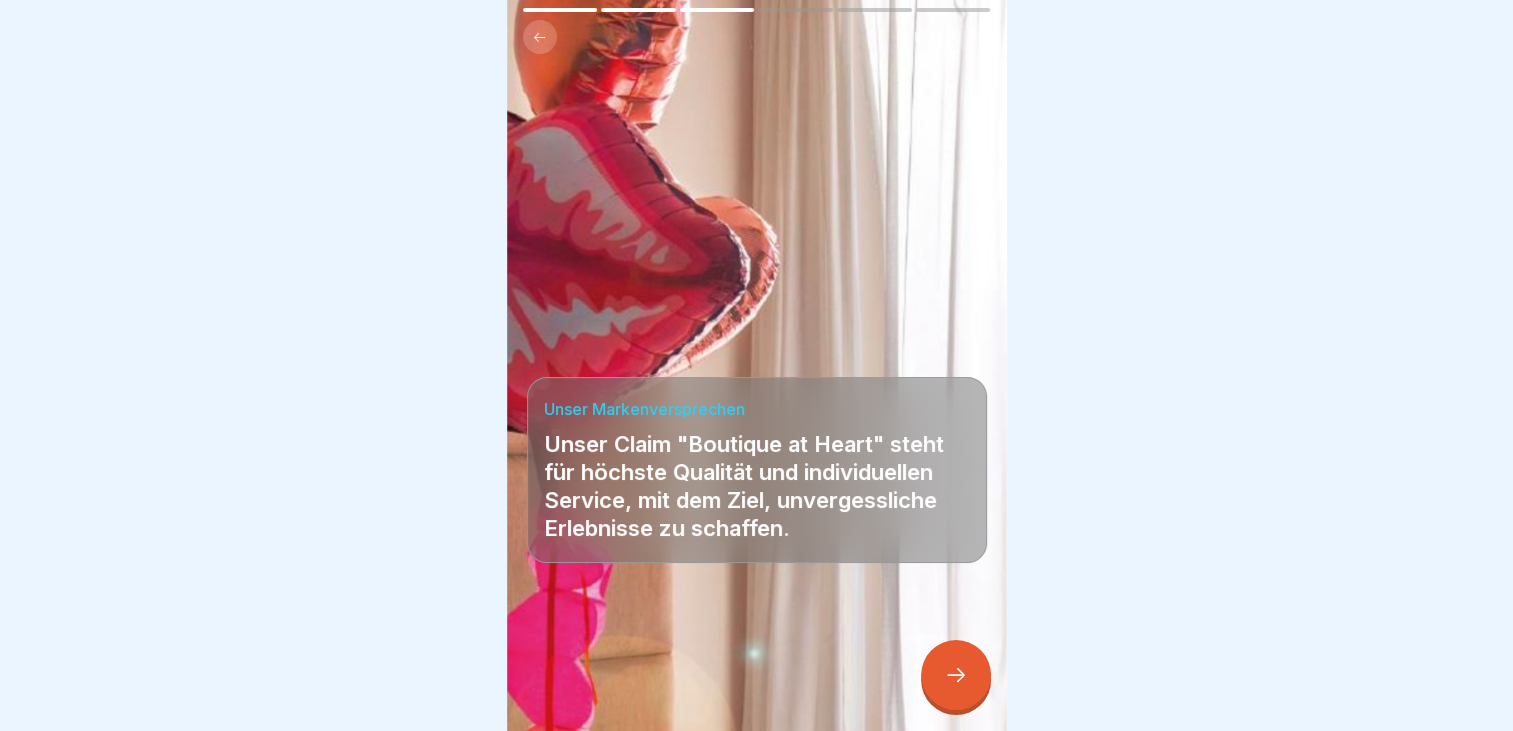click at bounding box center (956, 675) 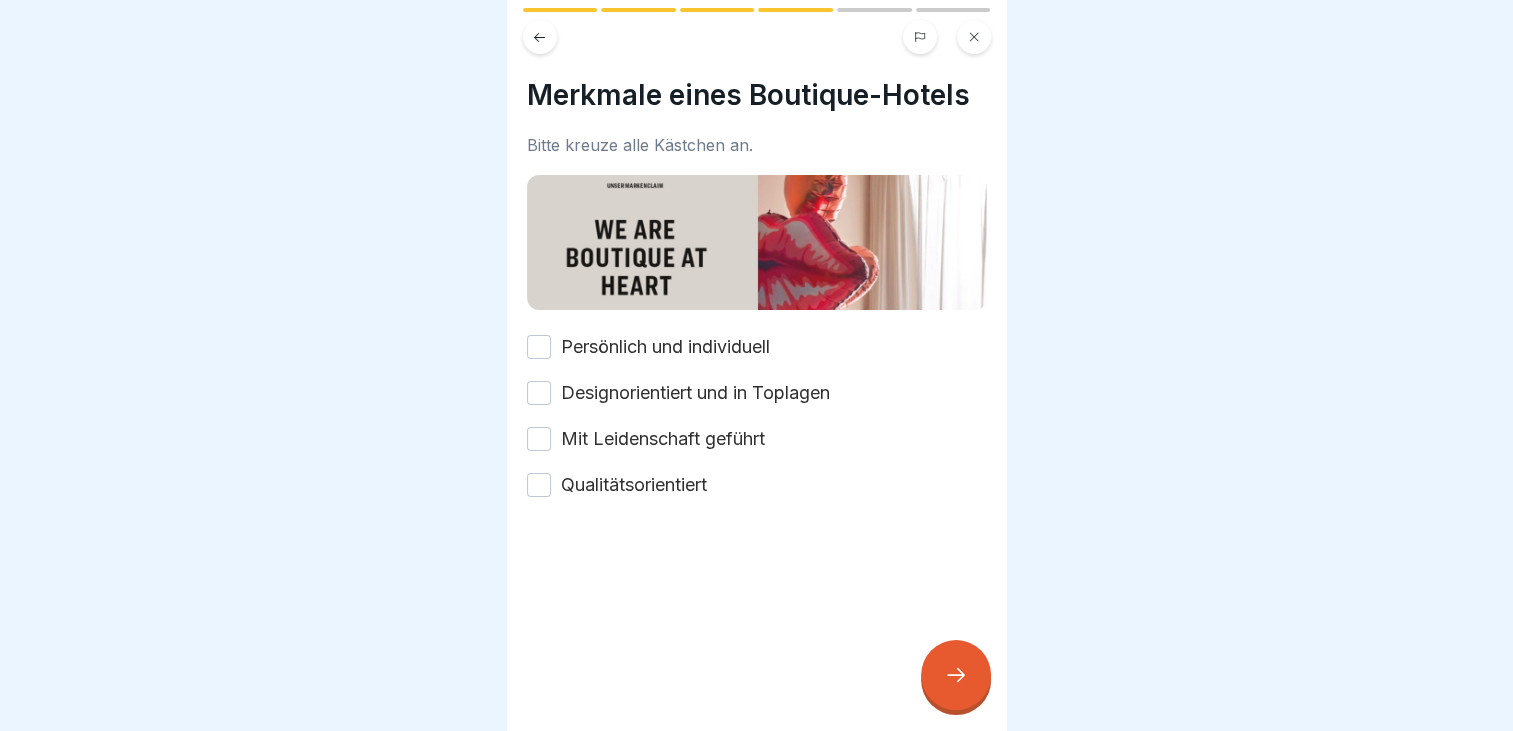 click on "Merkmale eines Boutique-Hotels" at bounding box center [757, 95] 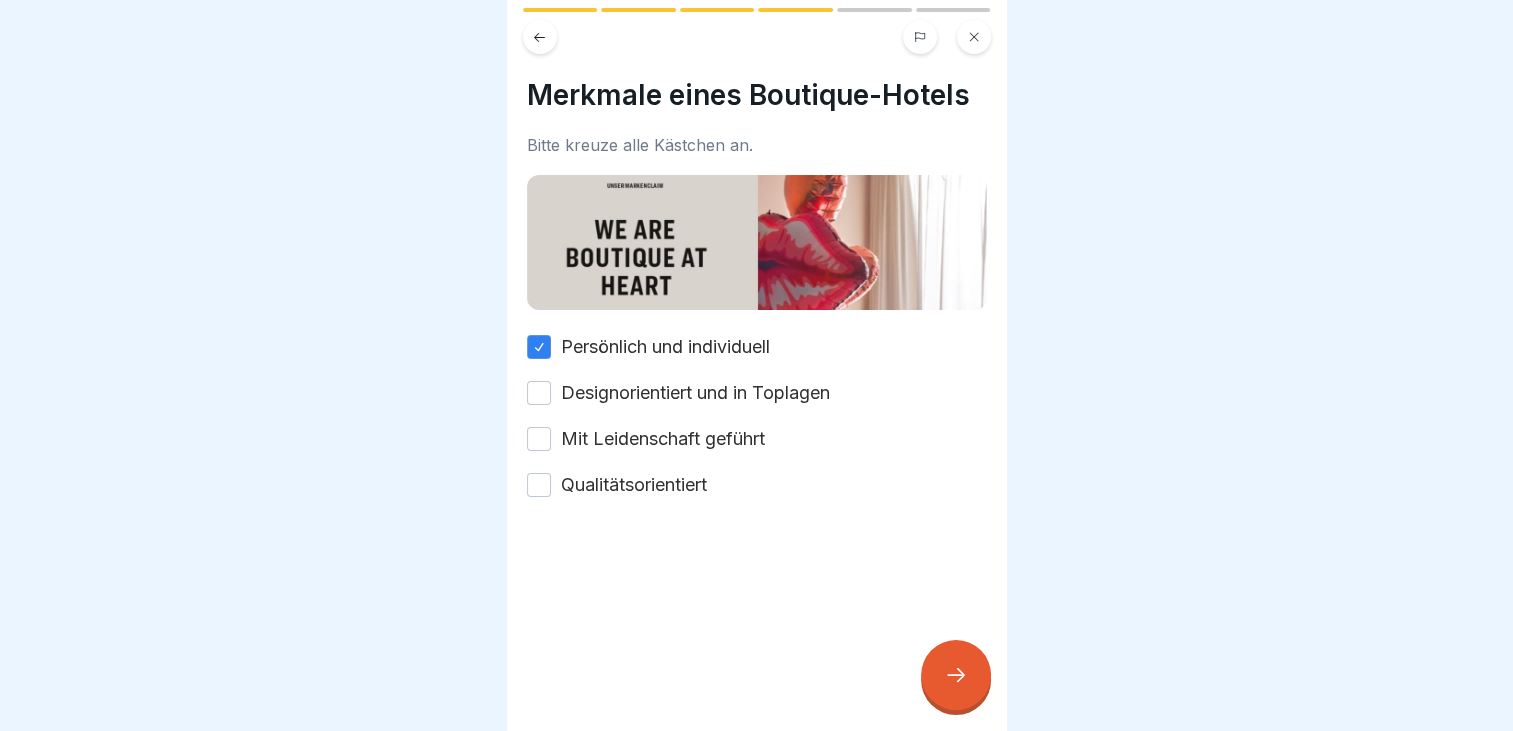 click on "Persönlich und individuell Designorientiert und in Toplagen Mit Leidenschaft geführt Qualitätsorientiert" at bounding box center (757, 416) 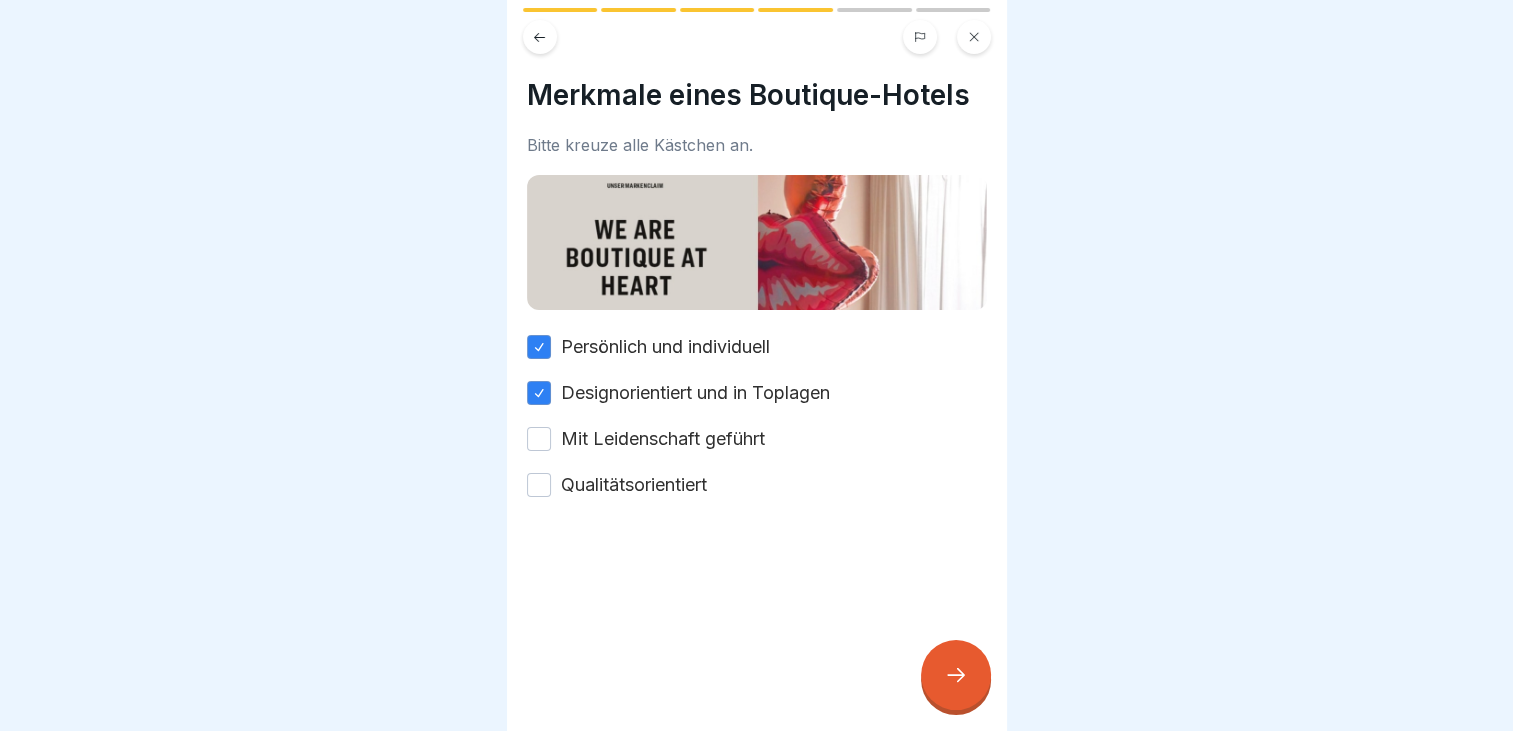 click on "Mit Leidenschaft geführt" at bounding box center [663, 439] 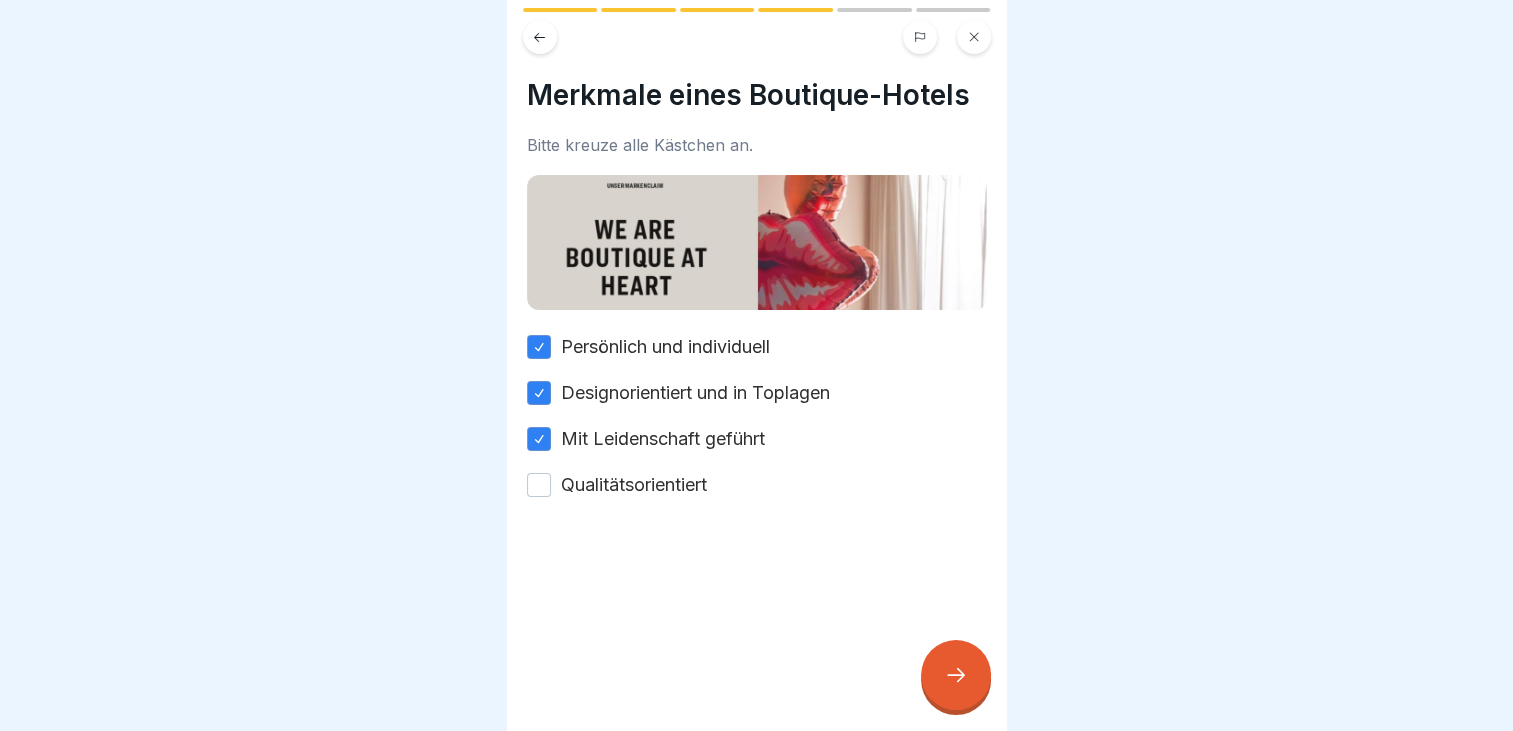 click at bounding box center [757, 558] 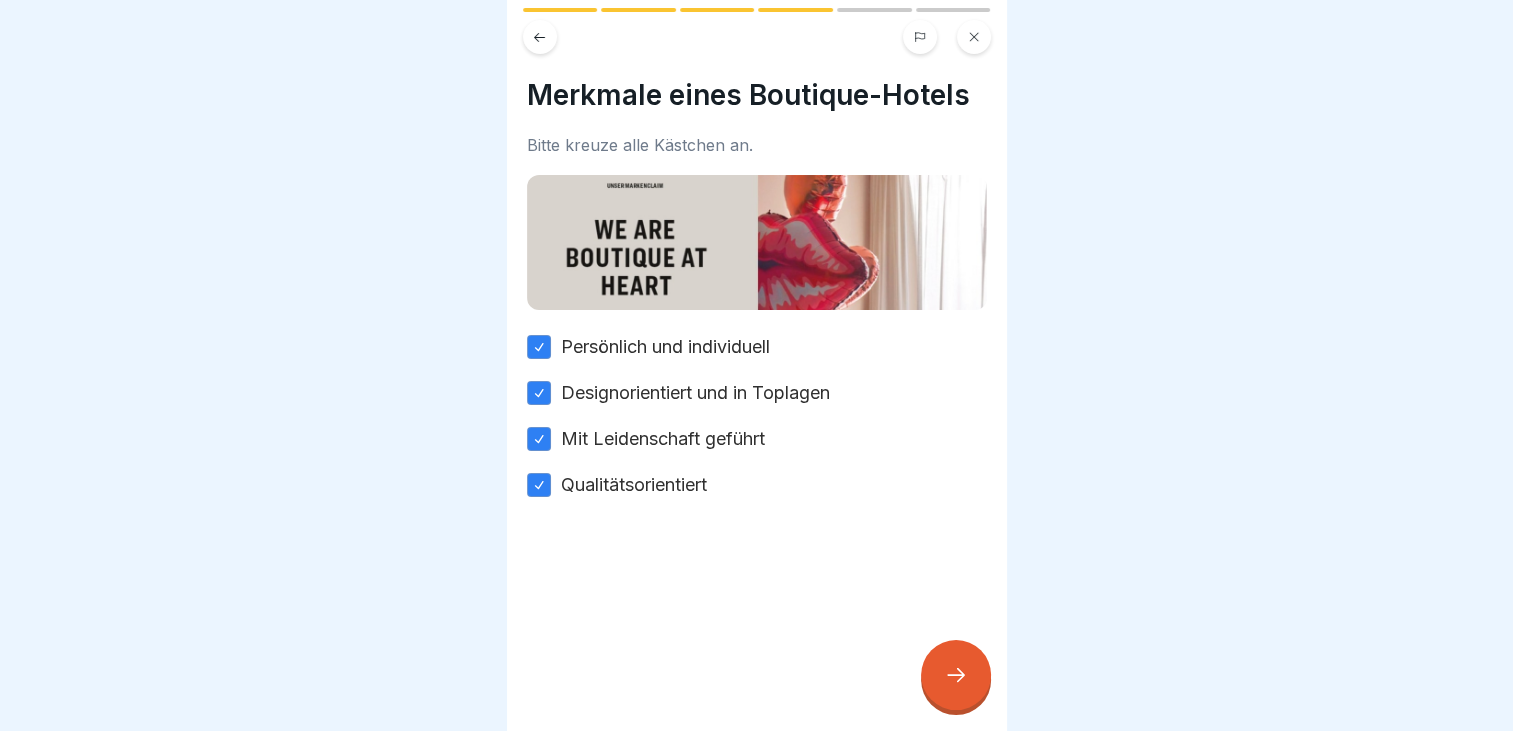 click 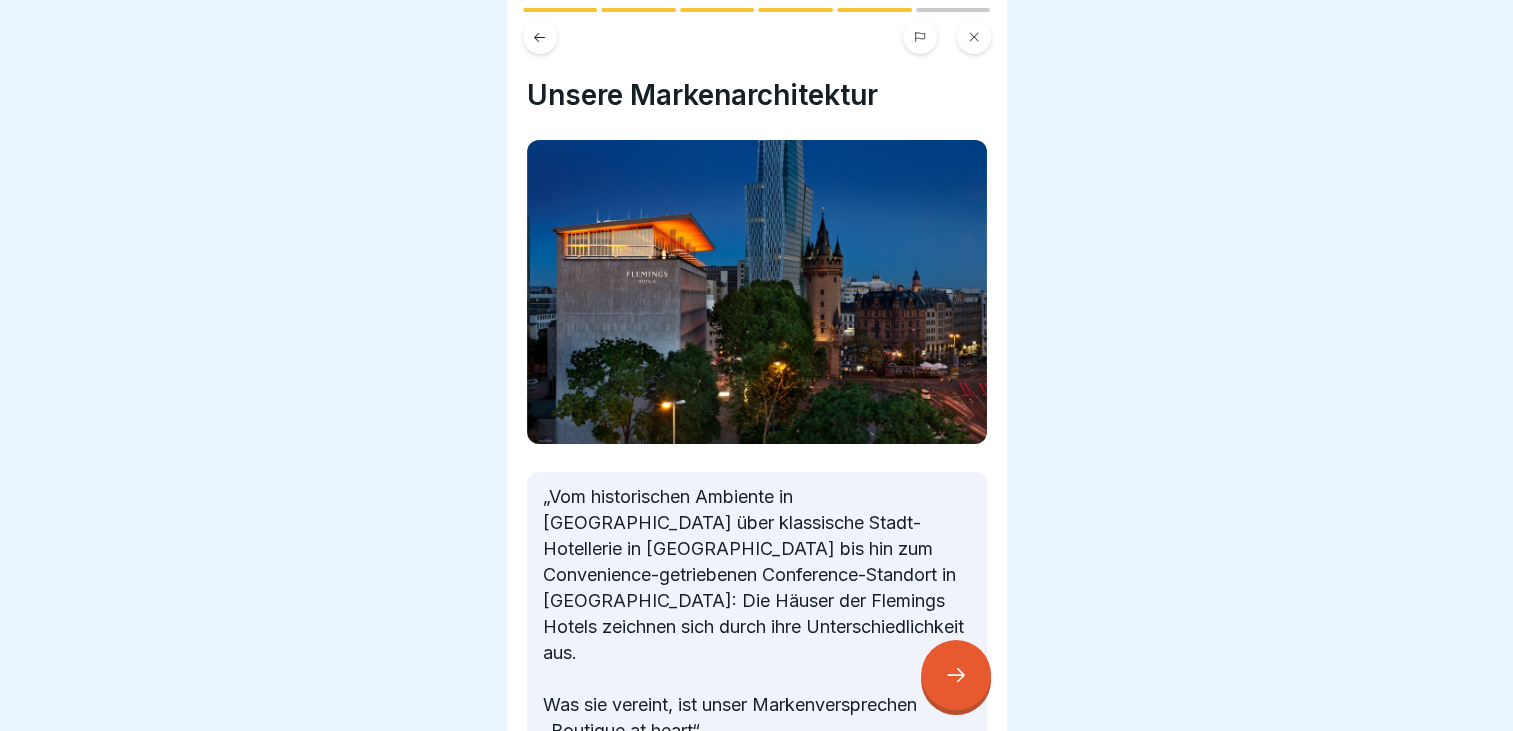 click at bounding box center [956, 675] 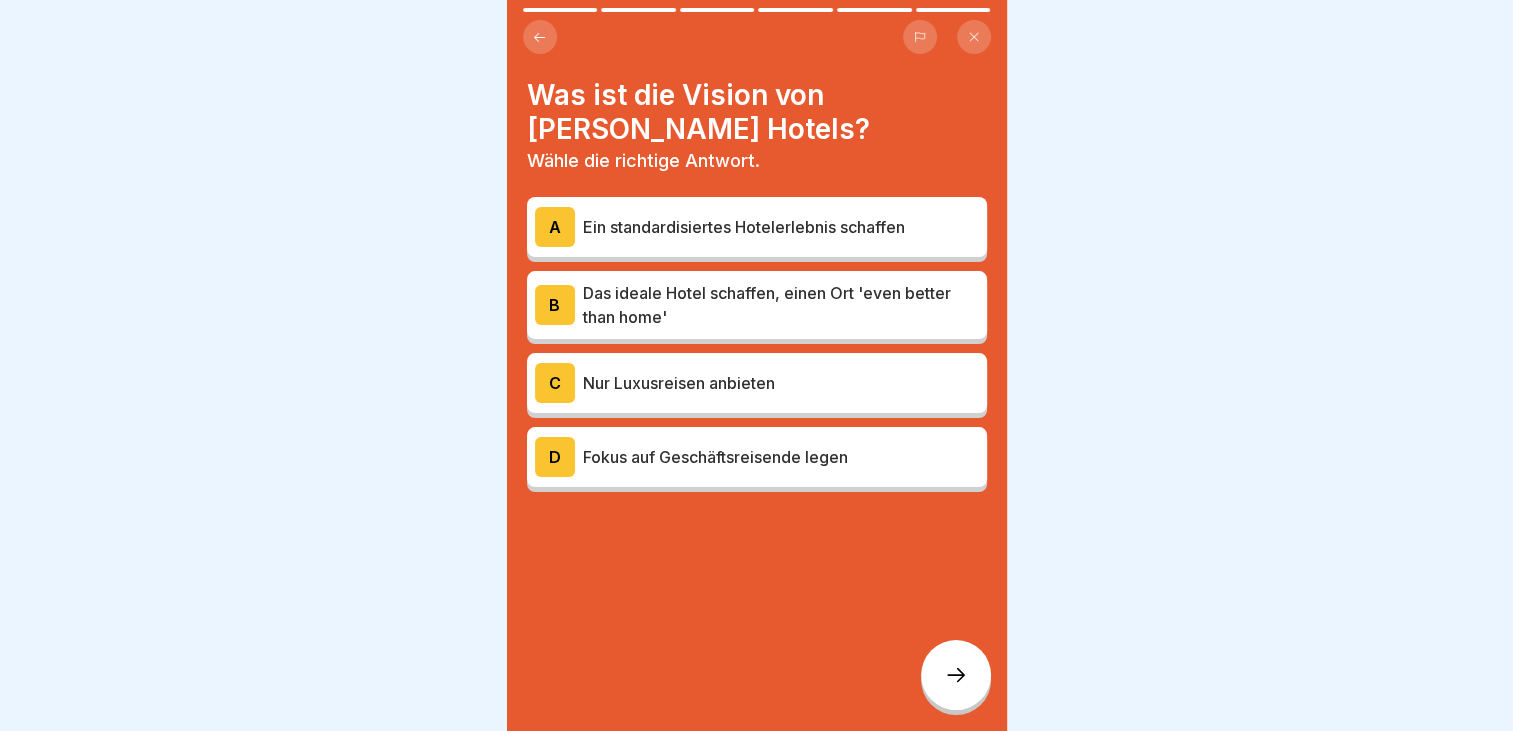 click on "Das ideale Hotel schaffen, einen Ort 'even better than home'" at bounding box center (781, 305) 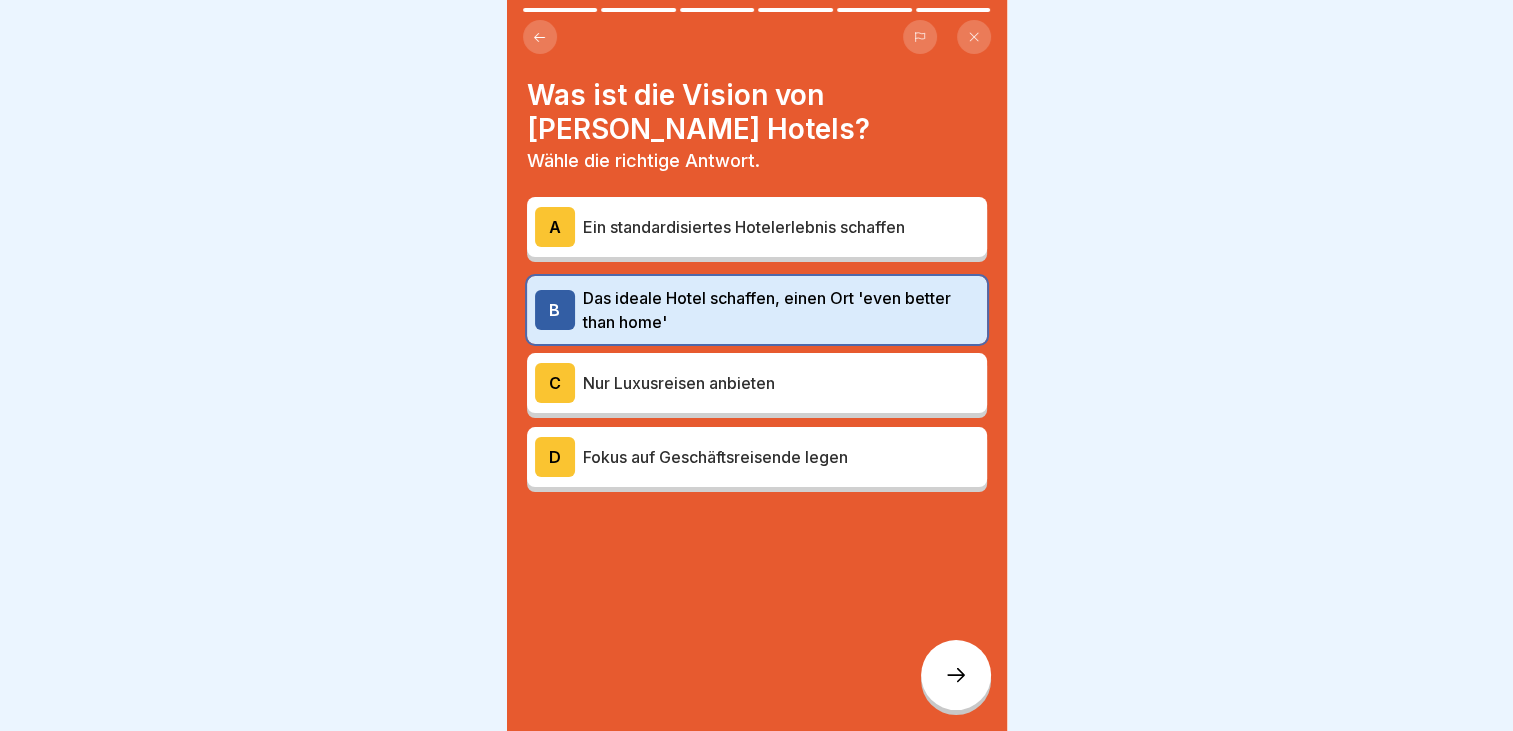 click at bounding box center [956, 675] 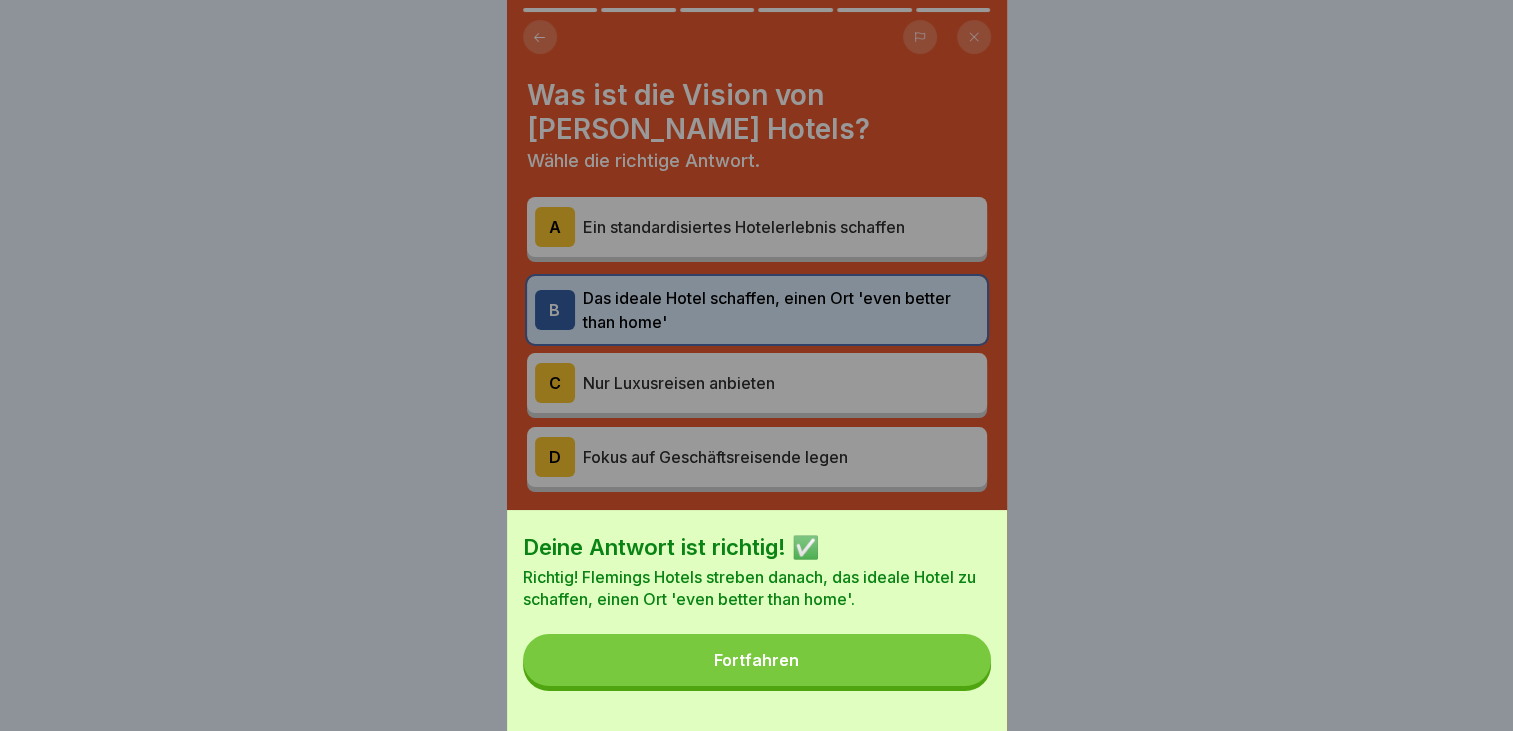 click on "Fortfahren" at bounding box center (757, 660) 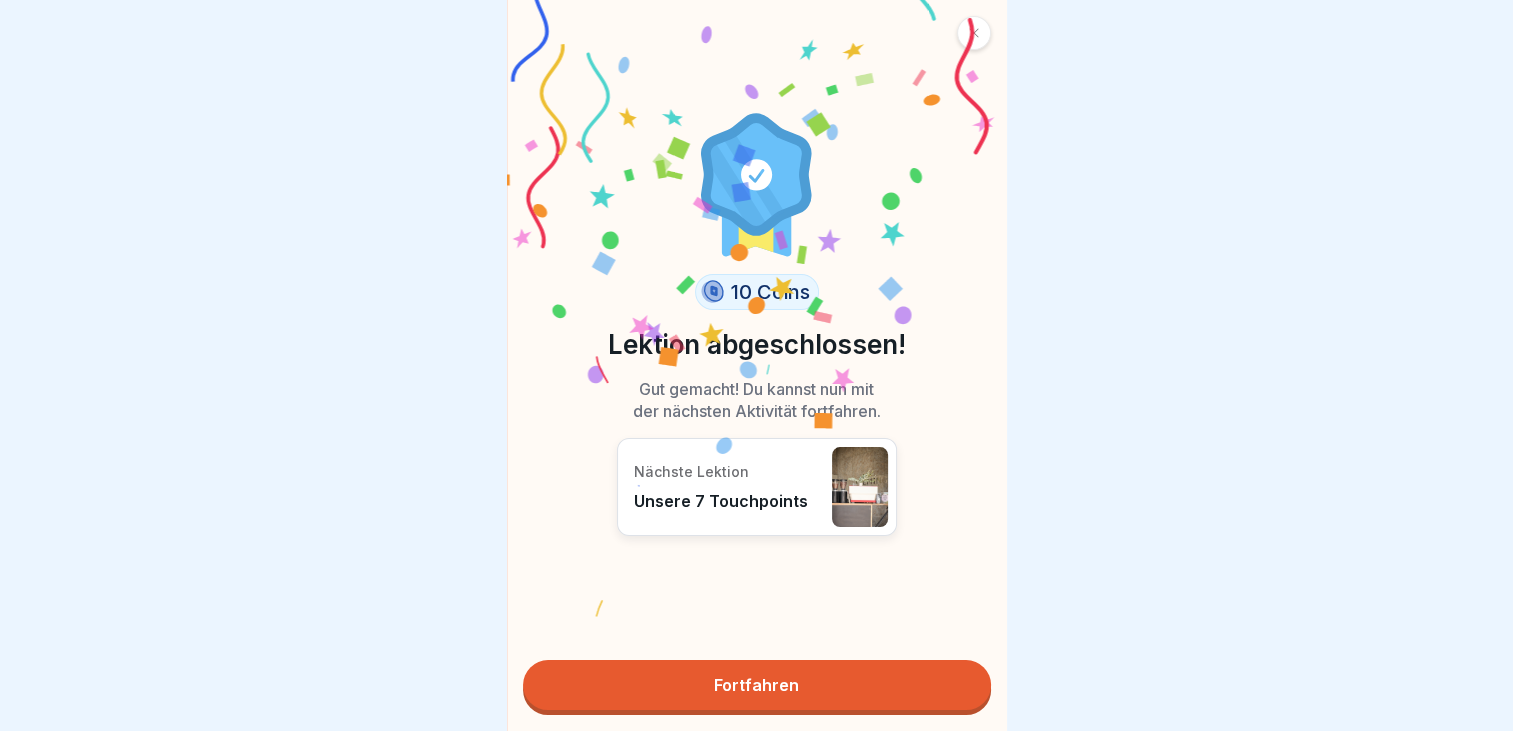 click on "Fortfahren" at bounding box center (757, 685) 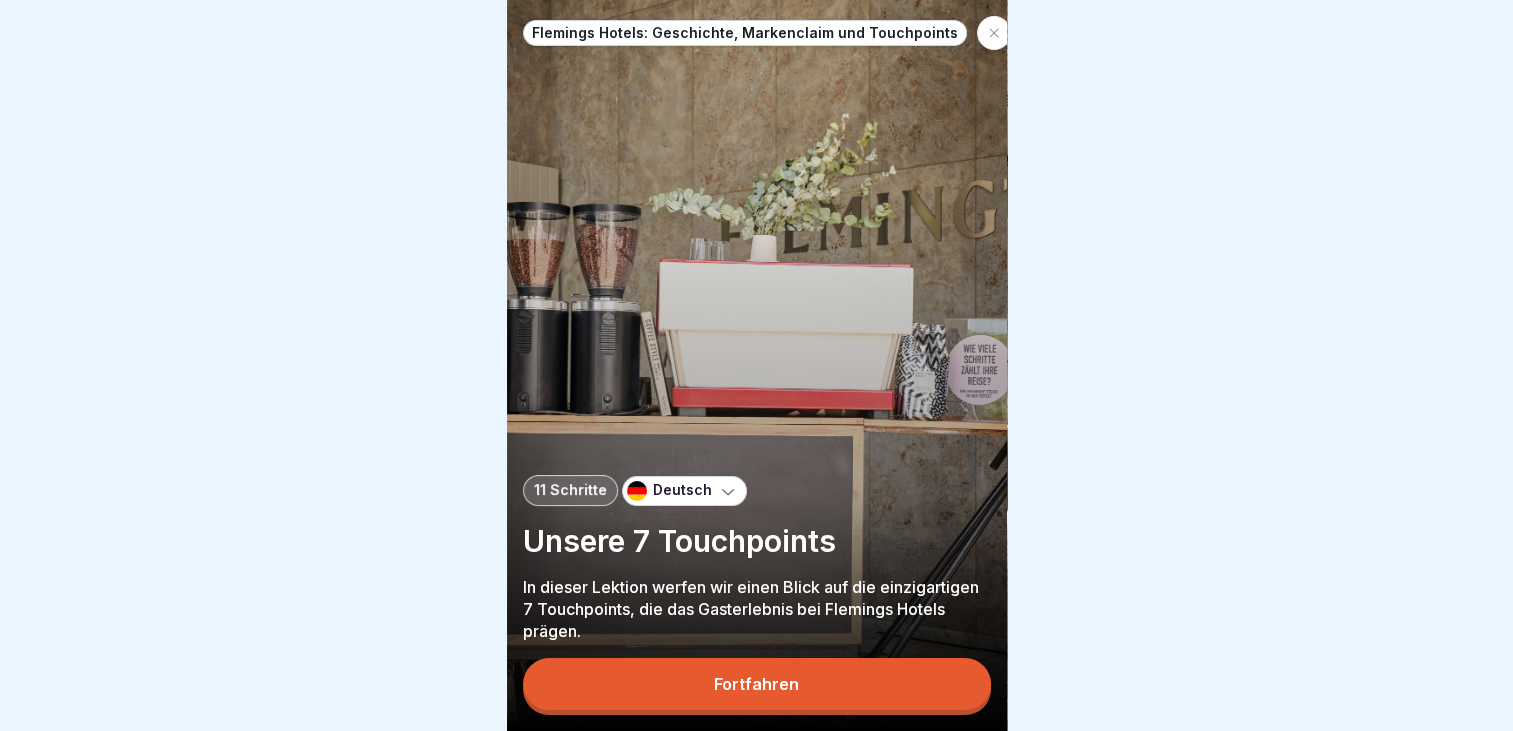 click on "Fortfahren" at bounding box center (757, 684) 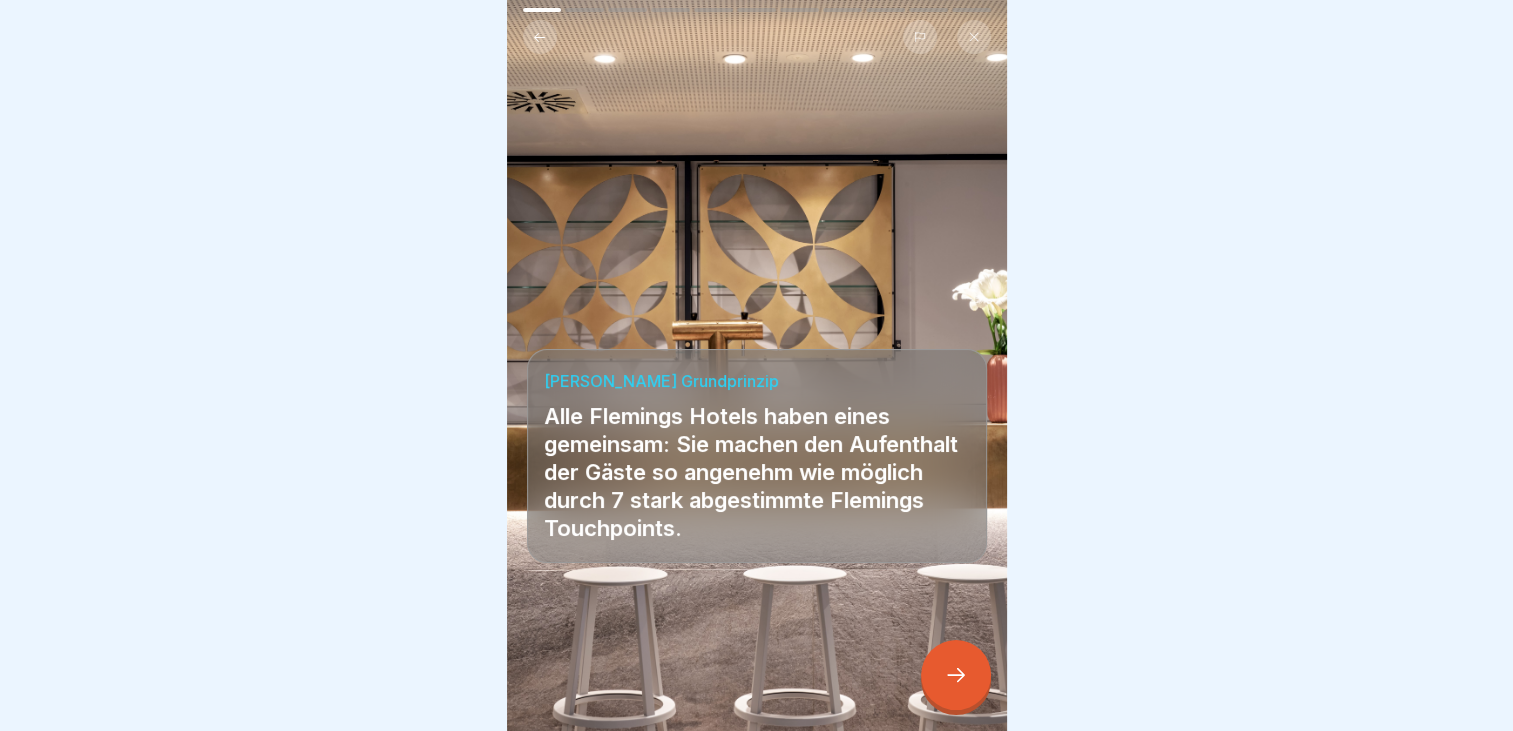 click at bounding box center (956, 675) 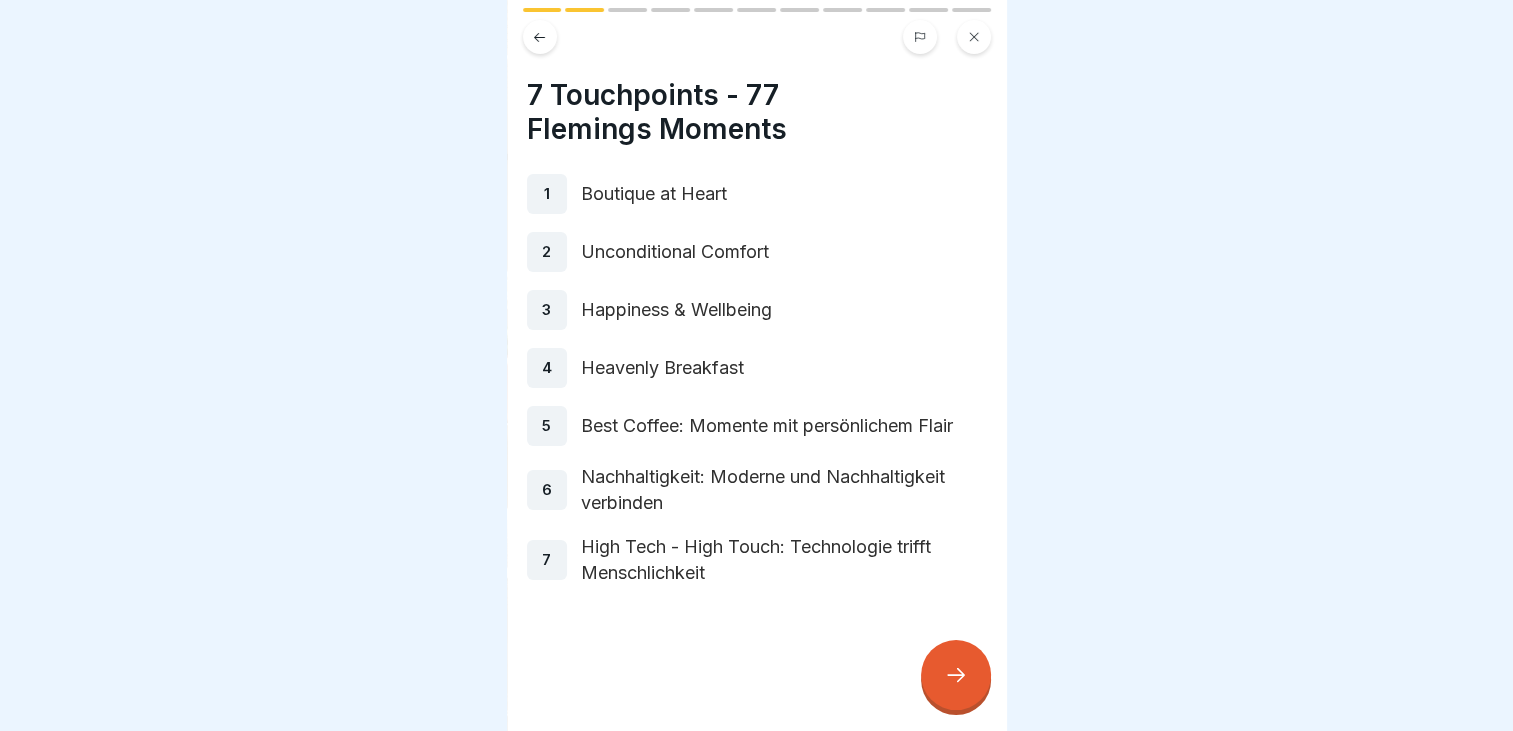 click 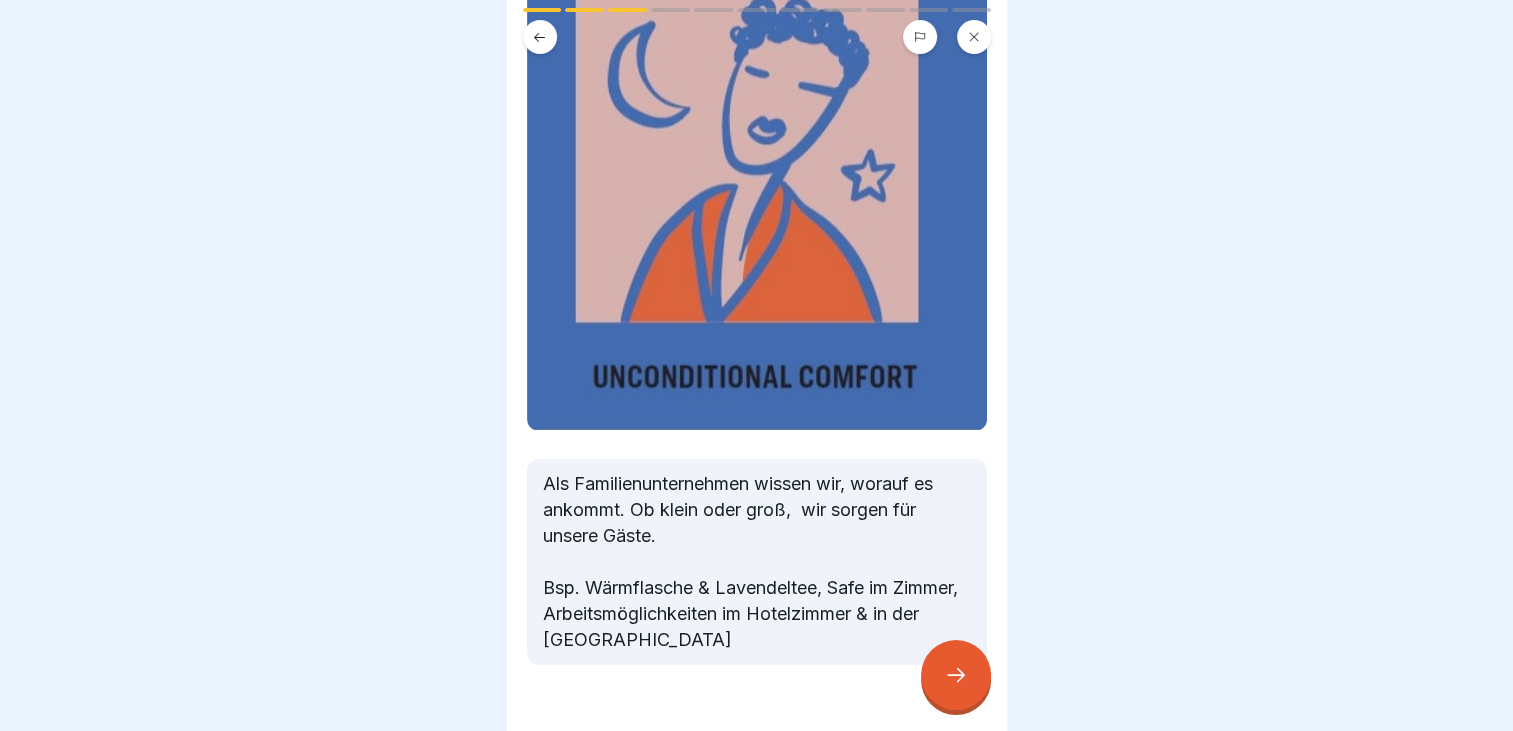 scroll, scrollTop: 250, scrollLeft: 0, axis: vertical 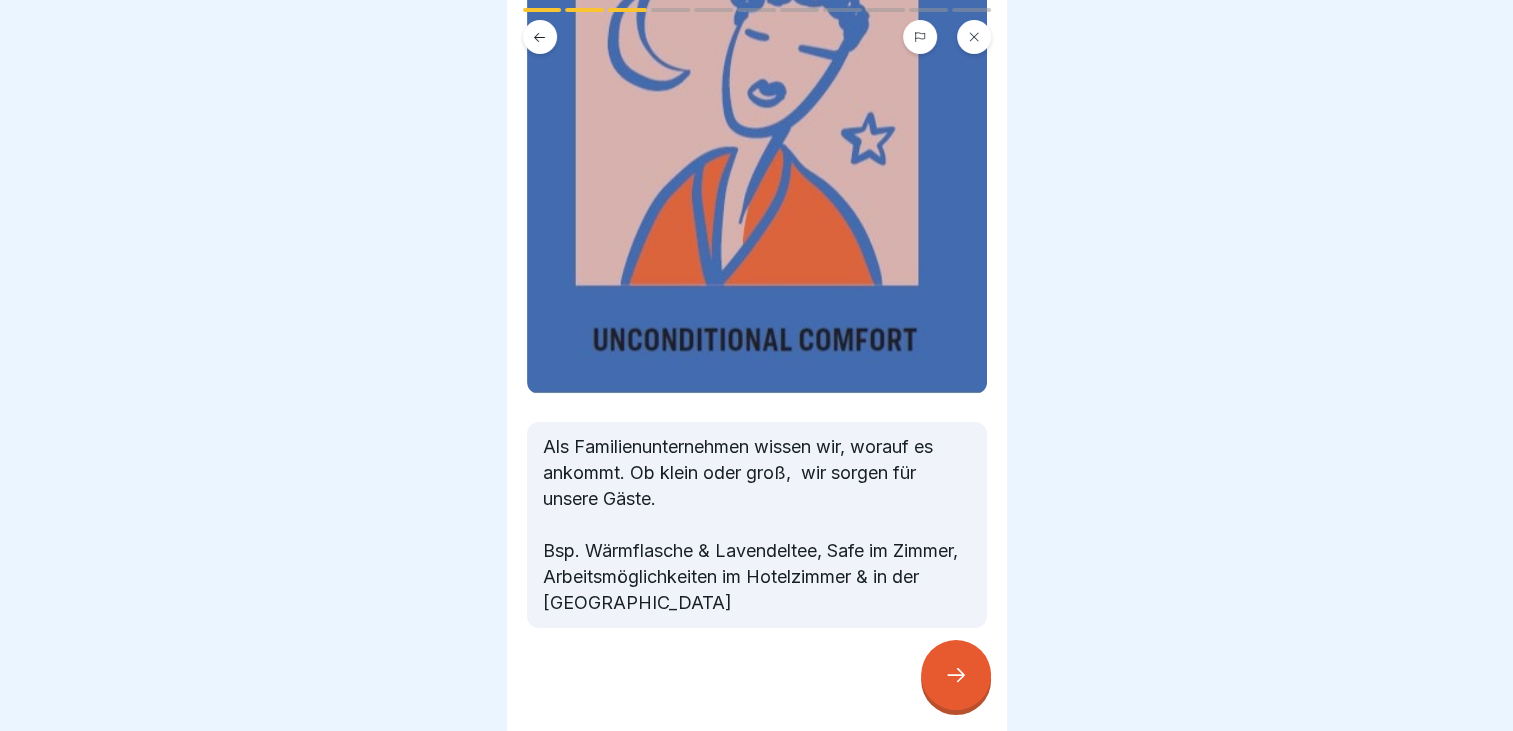 click 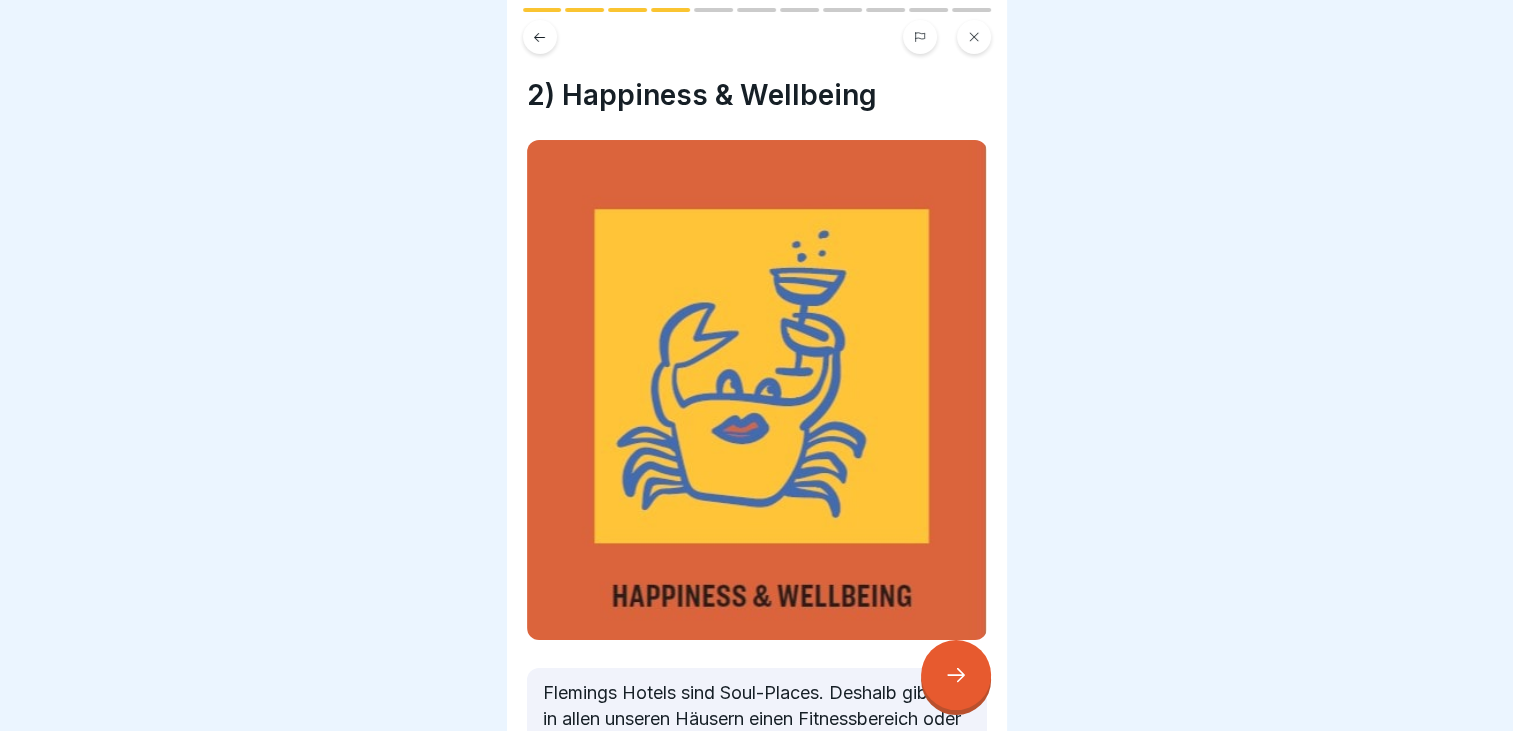 scroll, scrollTop: 246, scrollLeft: 0, axis: vertical 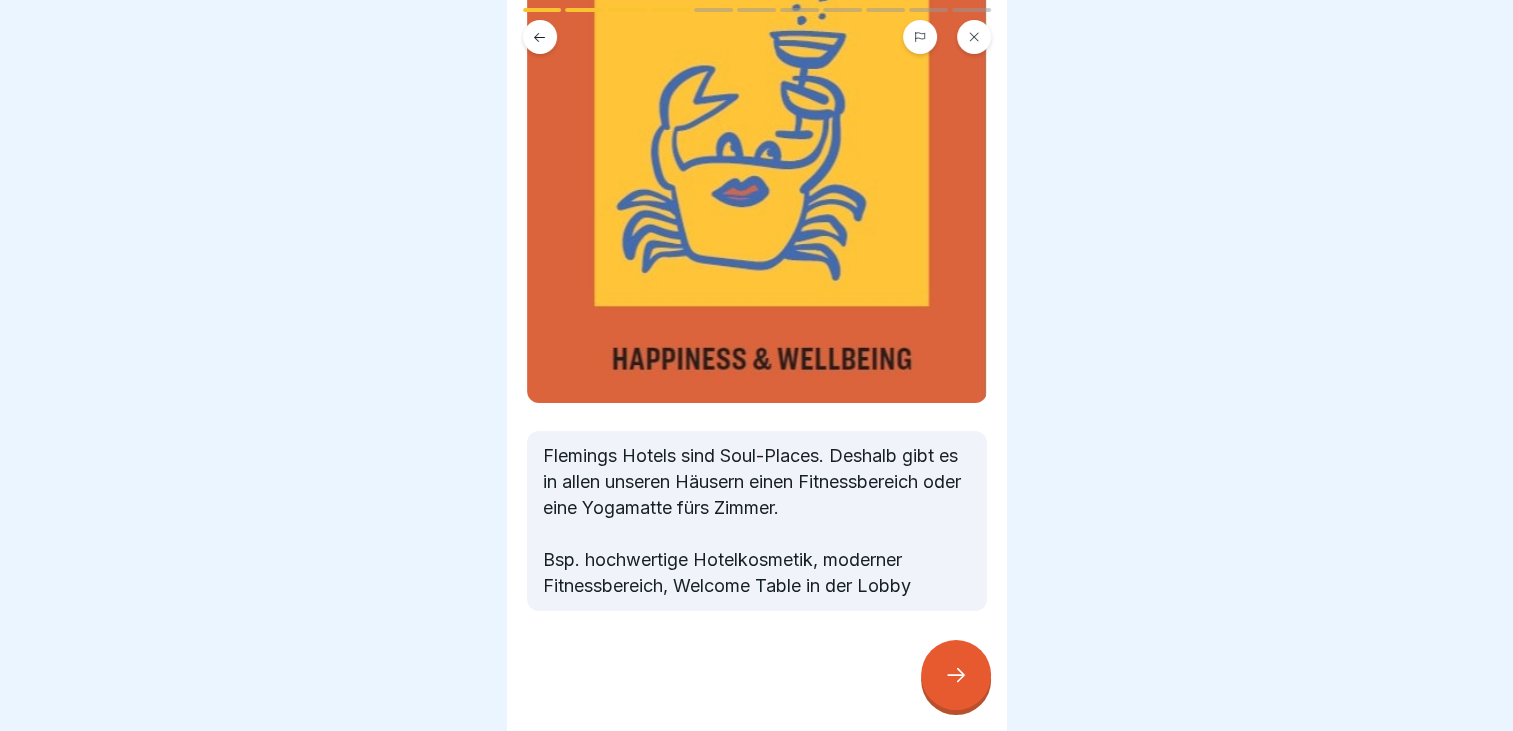 click 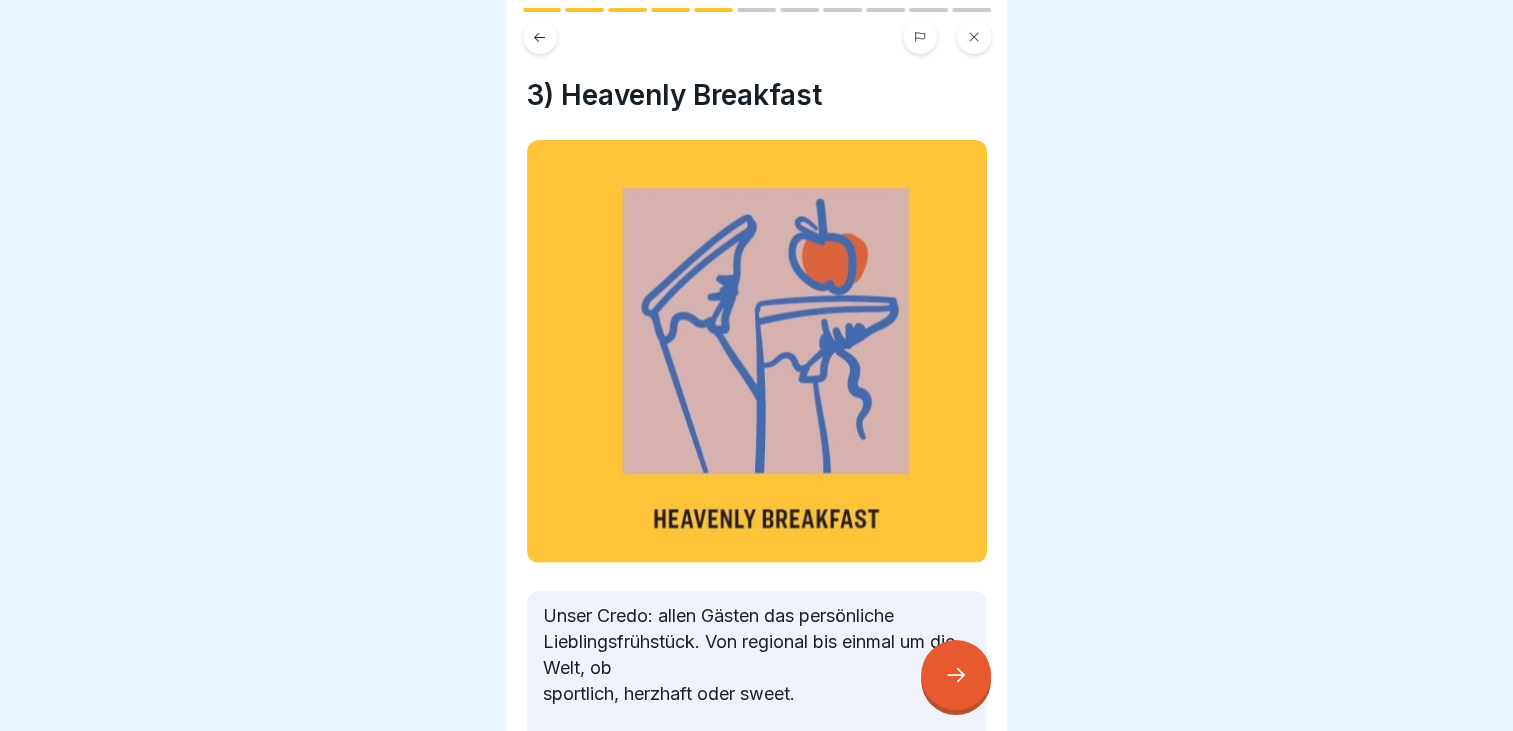 scroll, scrollTop: 198, scrollLeft: 0, axis: vertical 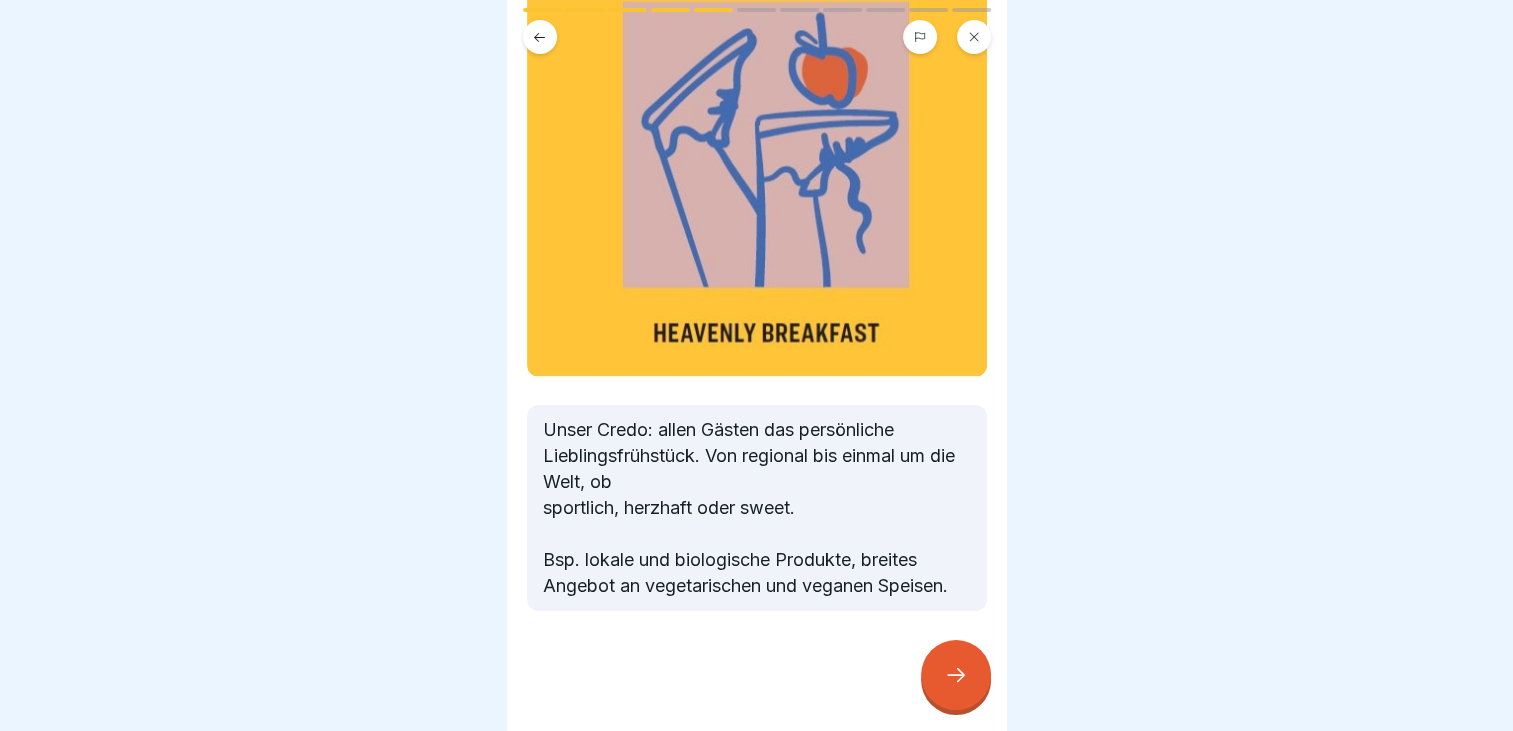click at bounding box center [956, 675] 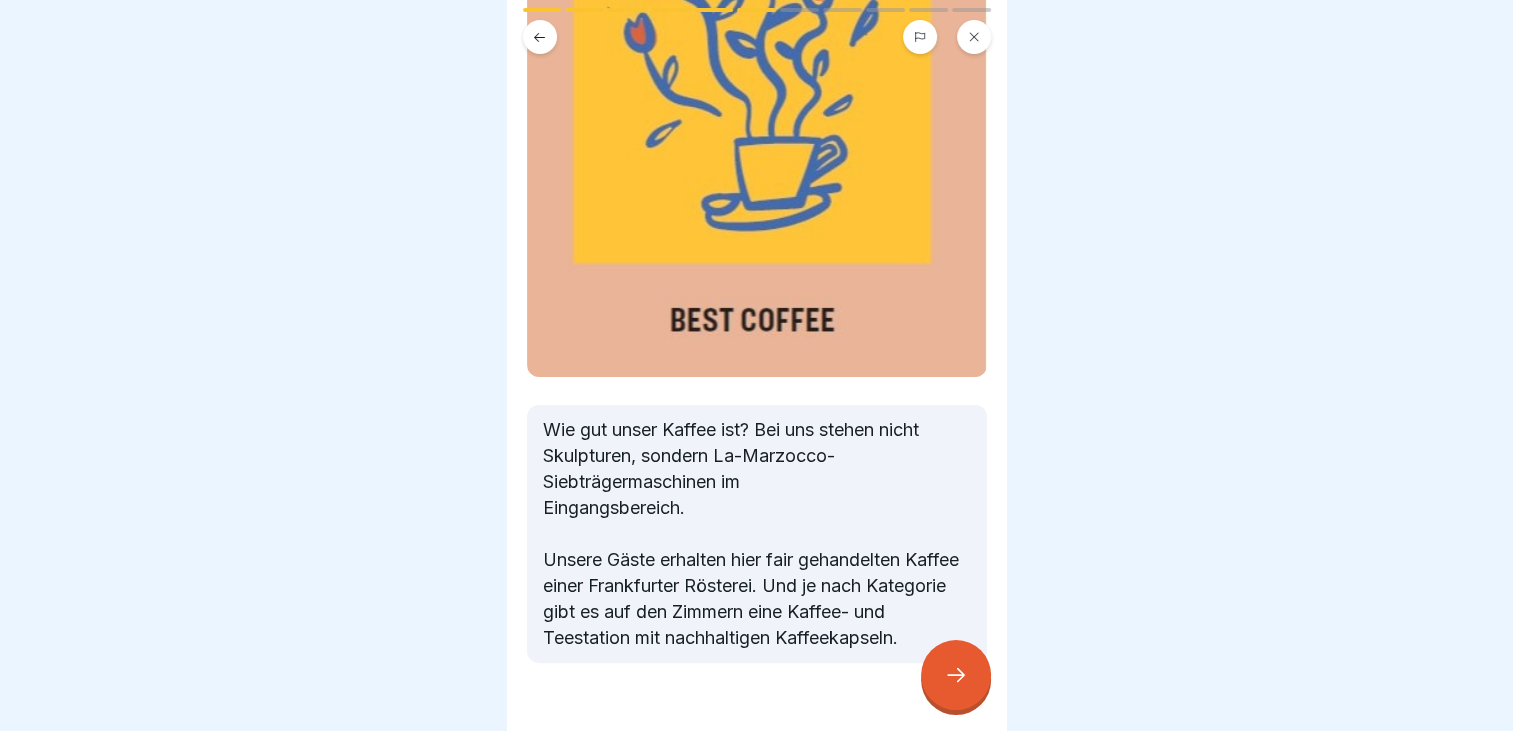 scroll, scrollTop: 300, scrollLeft: 0, axis: vertical 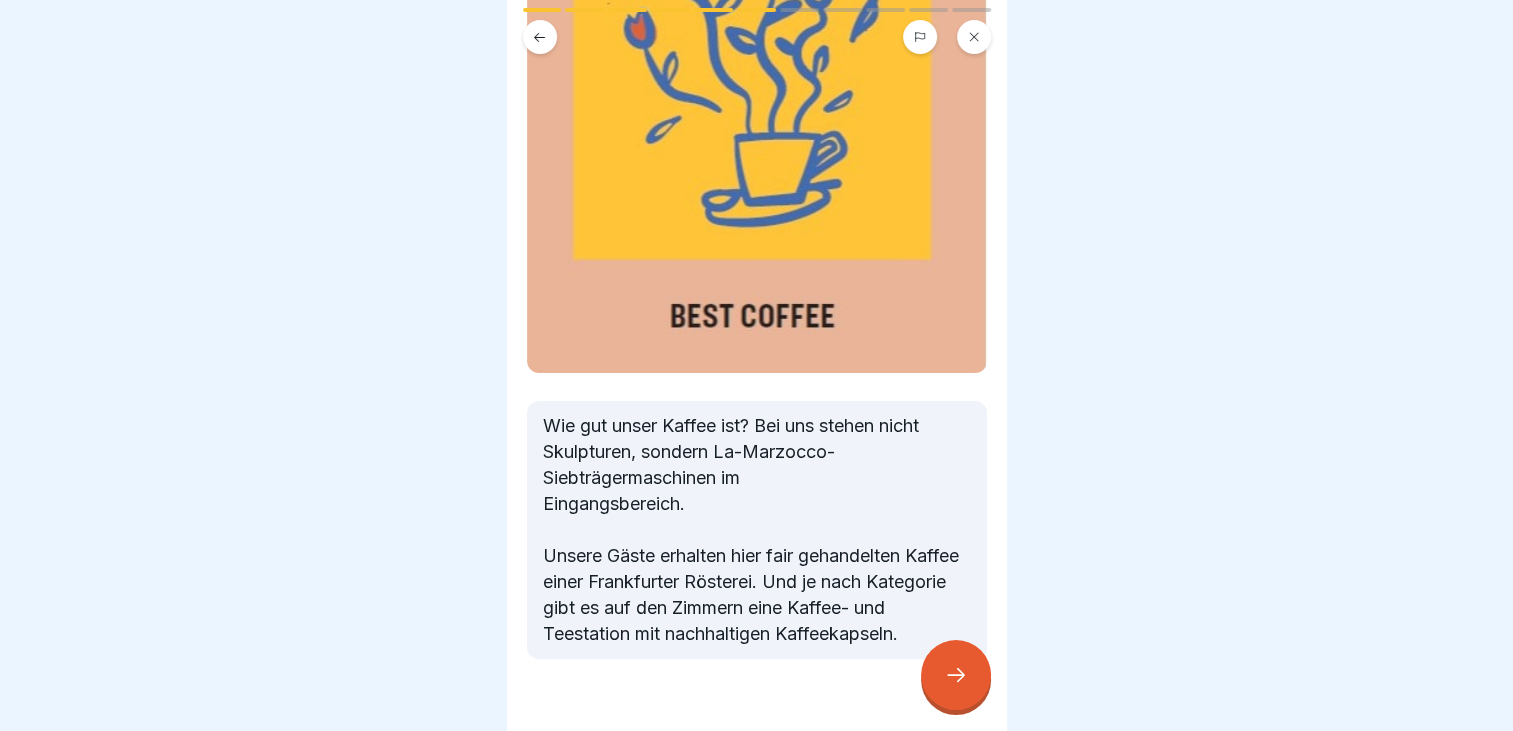 click 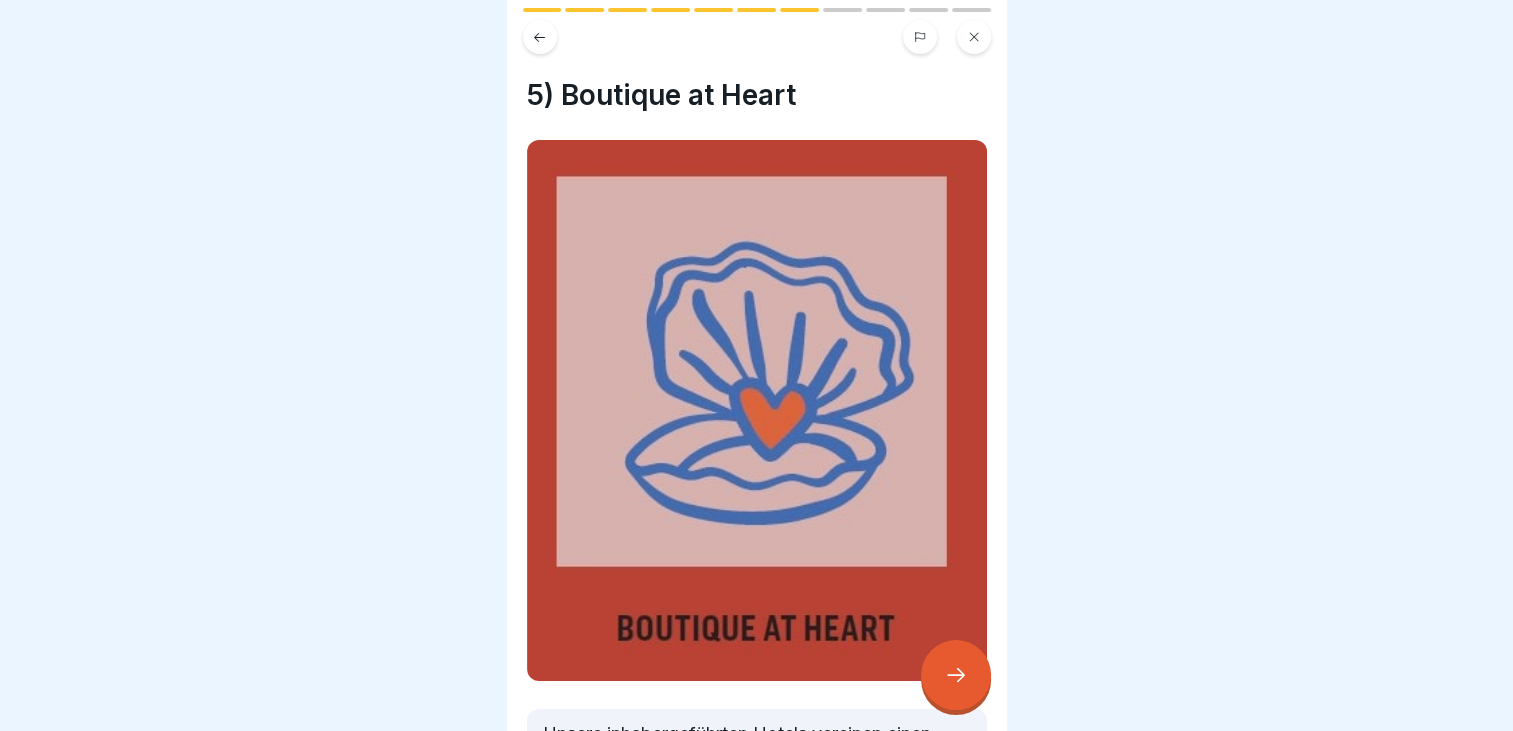 scroll, scrollTop: 208, scrollLeft: 0, axis: vertical 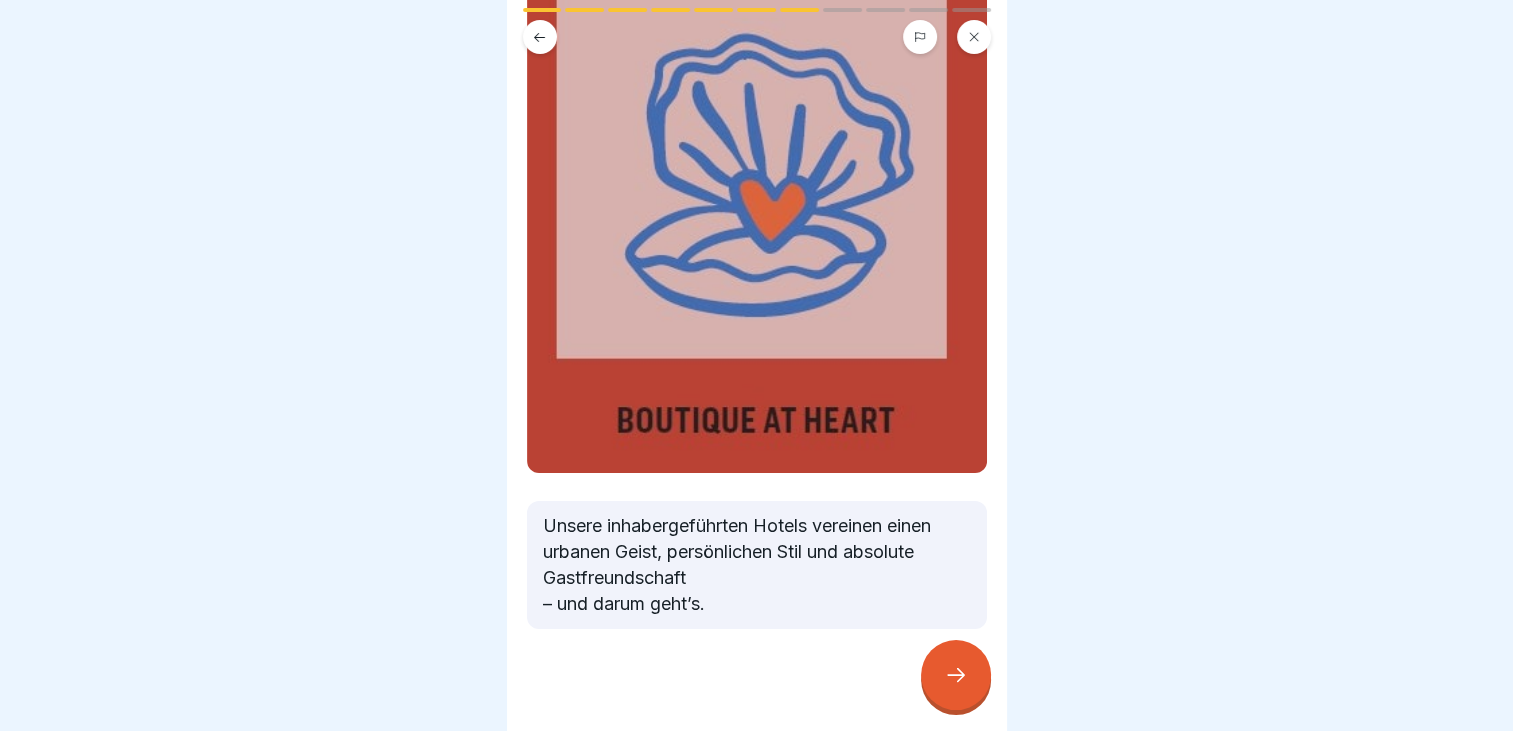 click at bounding box center (956, 675) 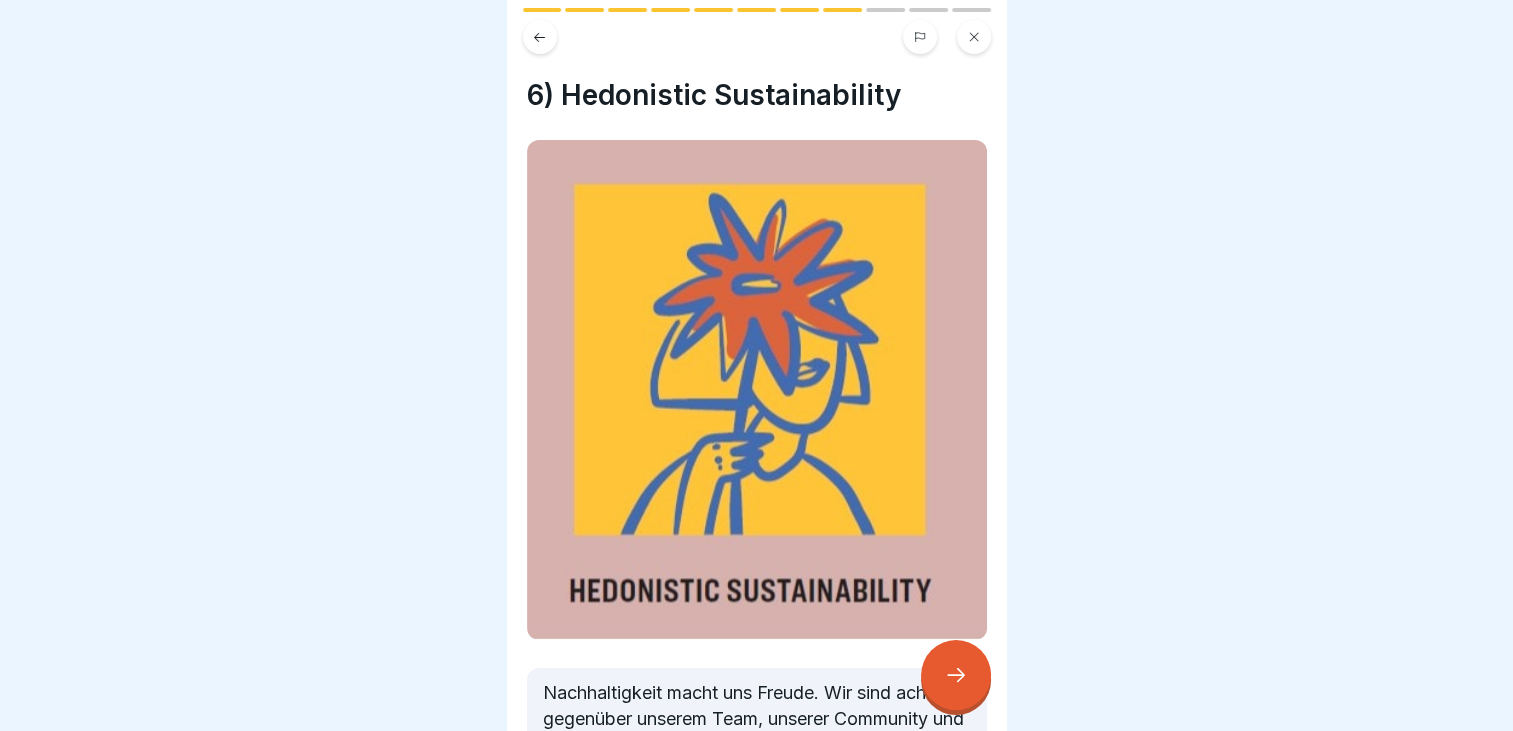 click at bounding box center (757, 31) 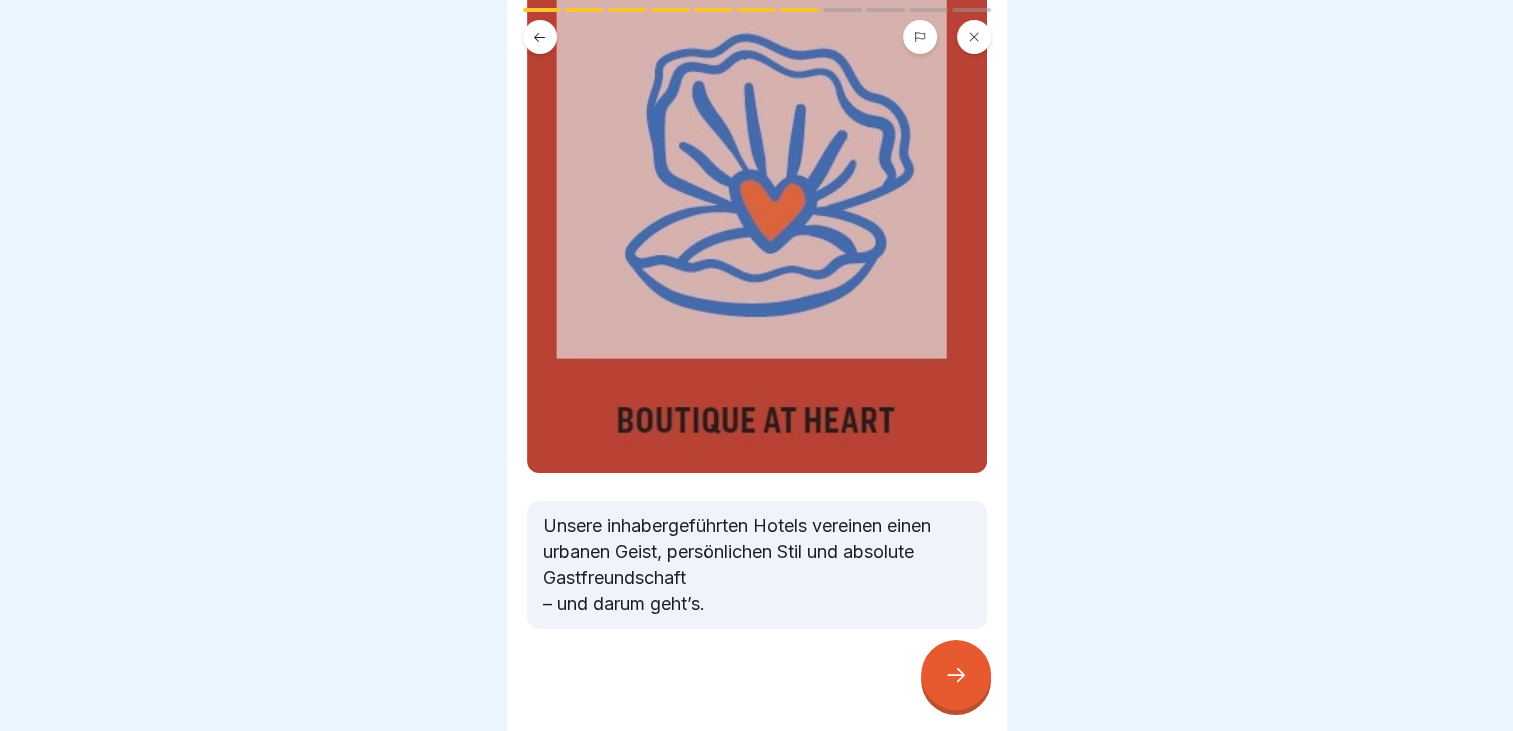 click 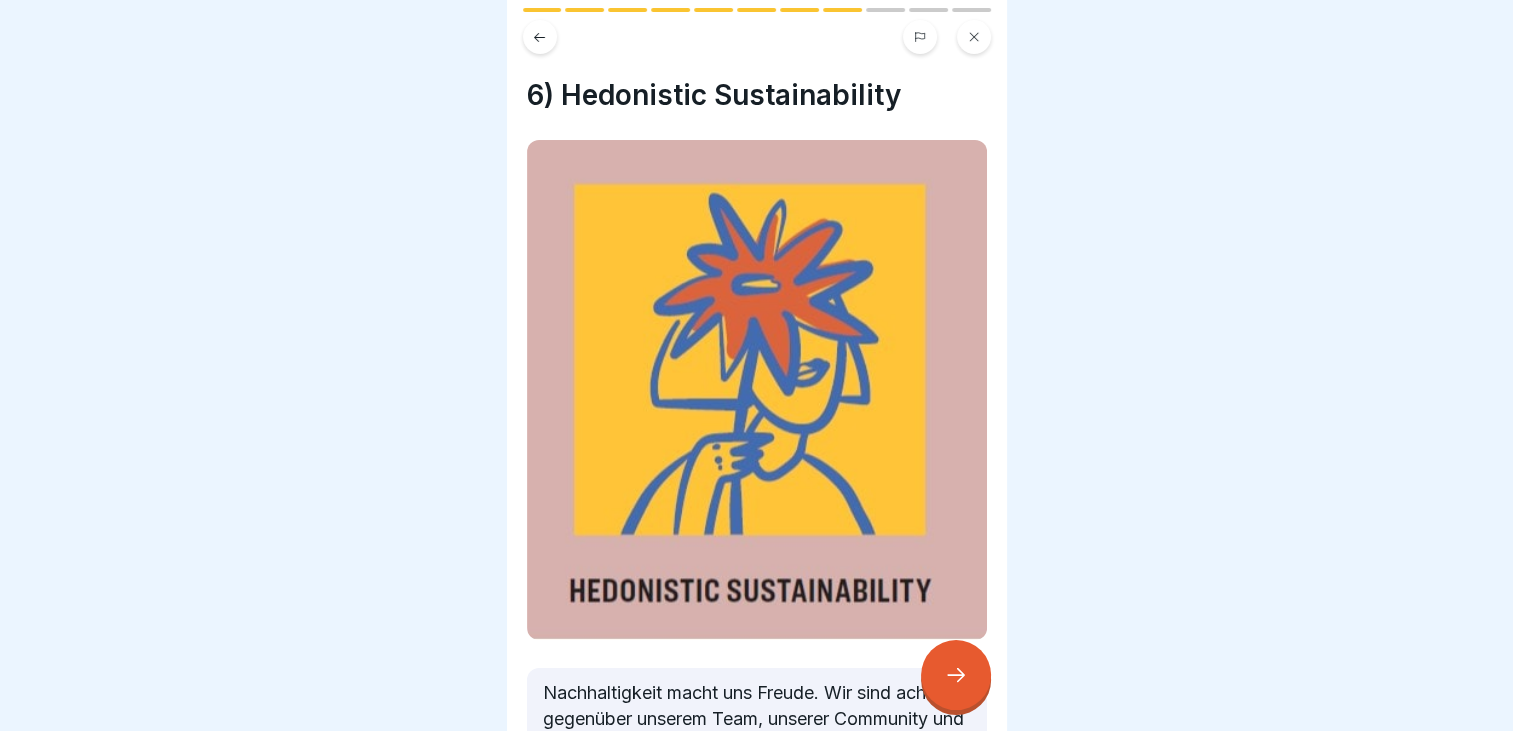 click at bounding box center [540, 37] 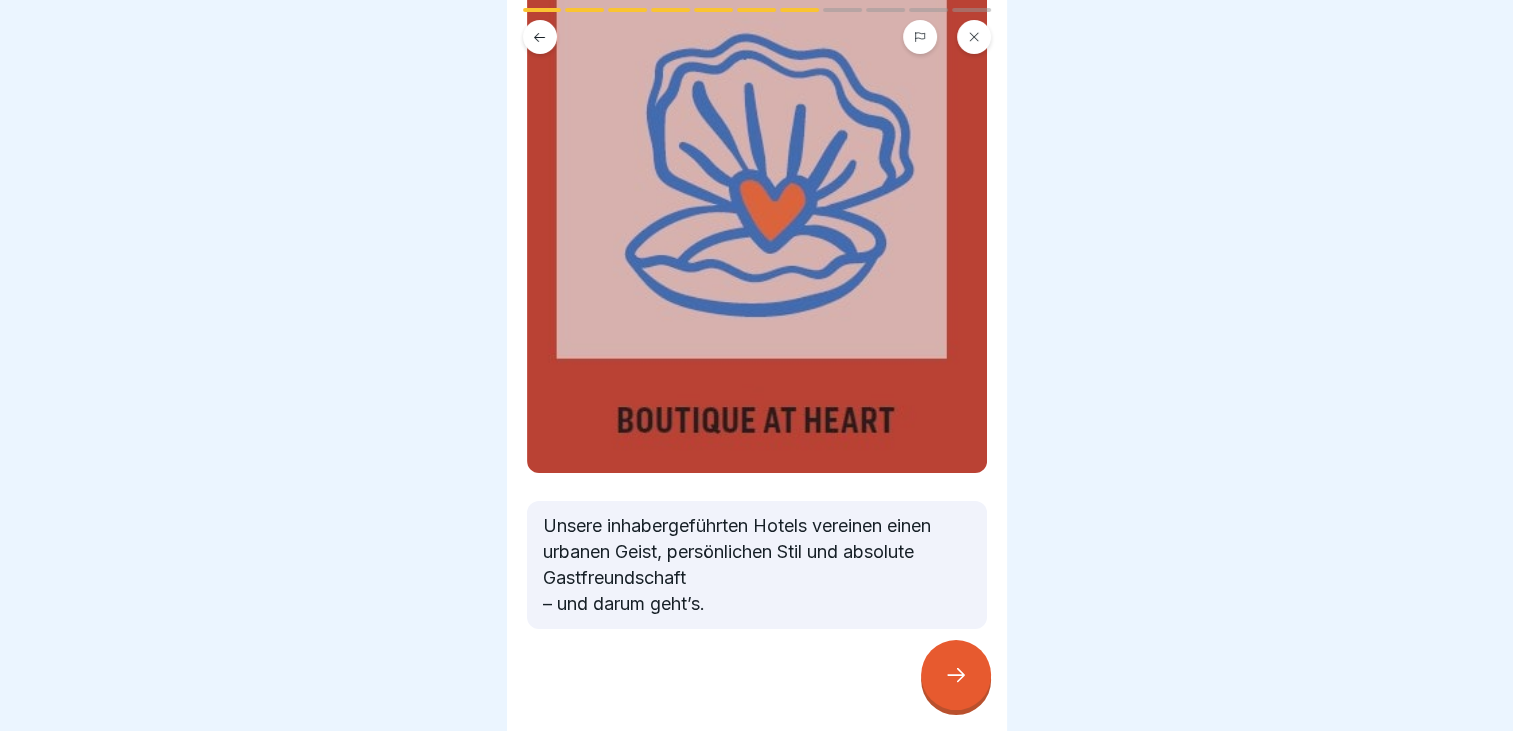 click at bounding box center (956, 675) 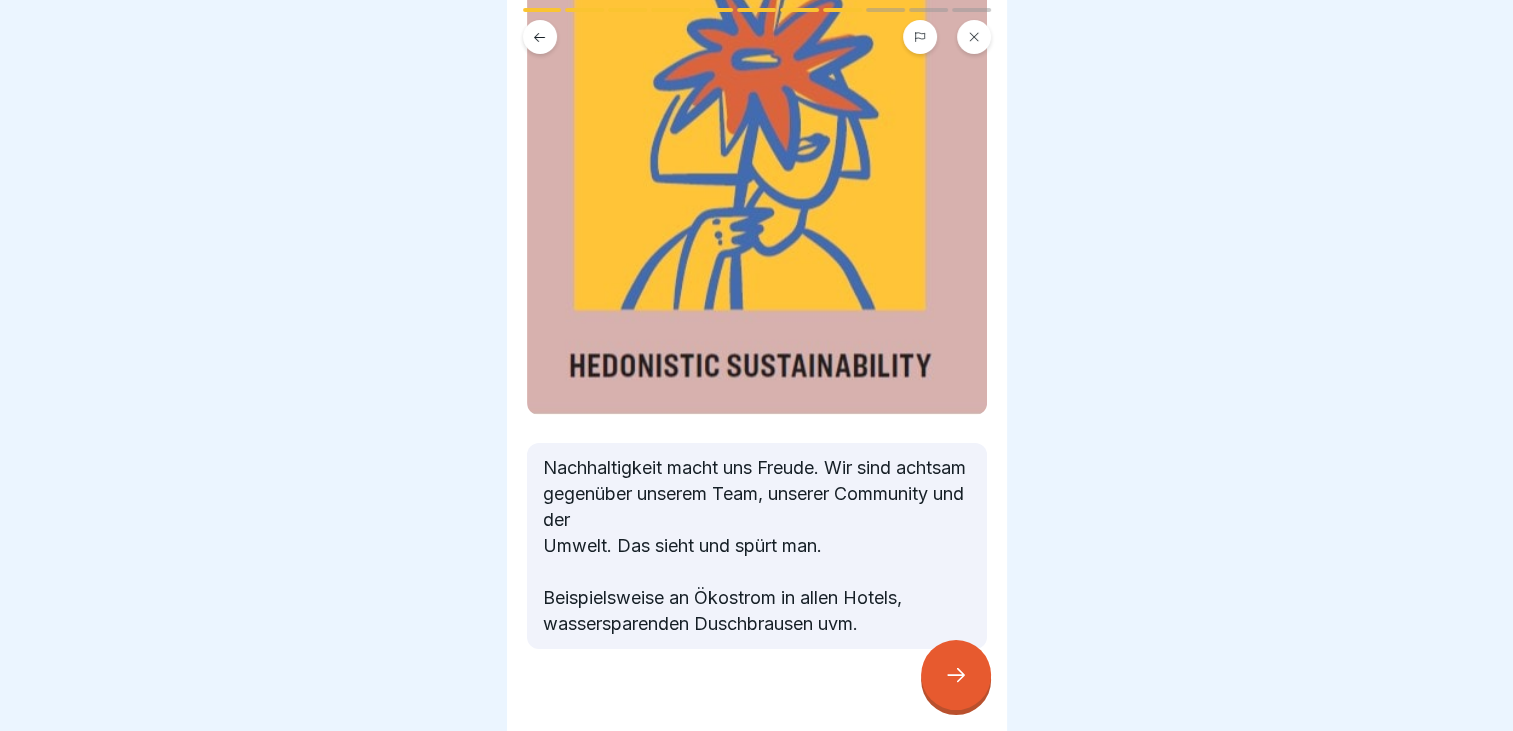 scroll, scrollTop: 246, scrollLeft: 0, axis: vertical 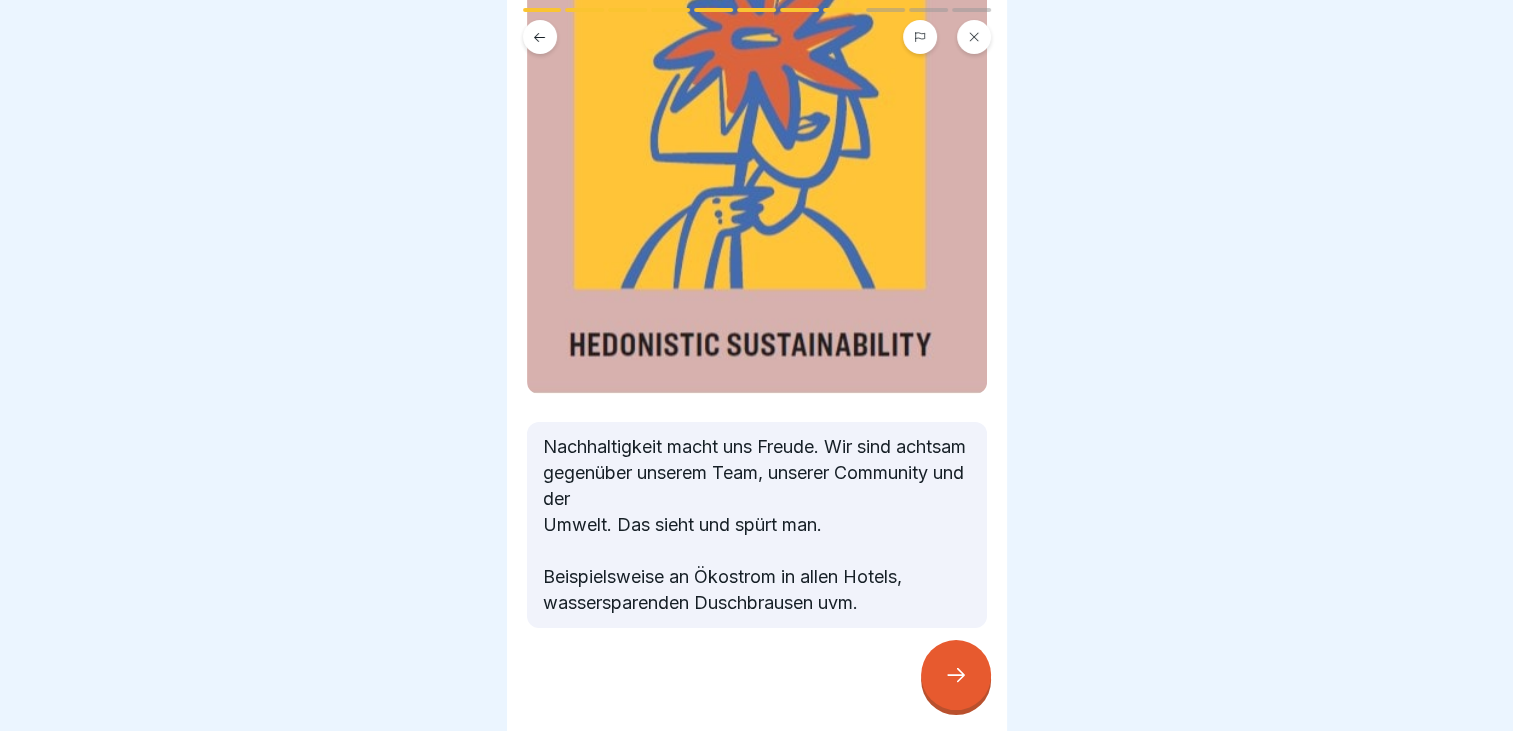 click on "Nachhaltigkeit macht uns Freude. Wir sind achtsam gegenüber unserem Team, unserer Community und der
Umwelt. Das sieht und spürt man.
Beispielsweise an Ökostrom in allen Hotels, wassersparenden Duschbrausen uvm." at bounding box center (757, 525) 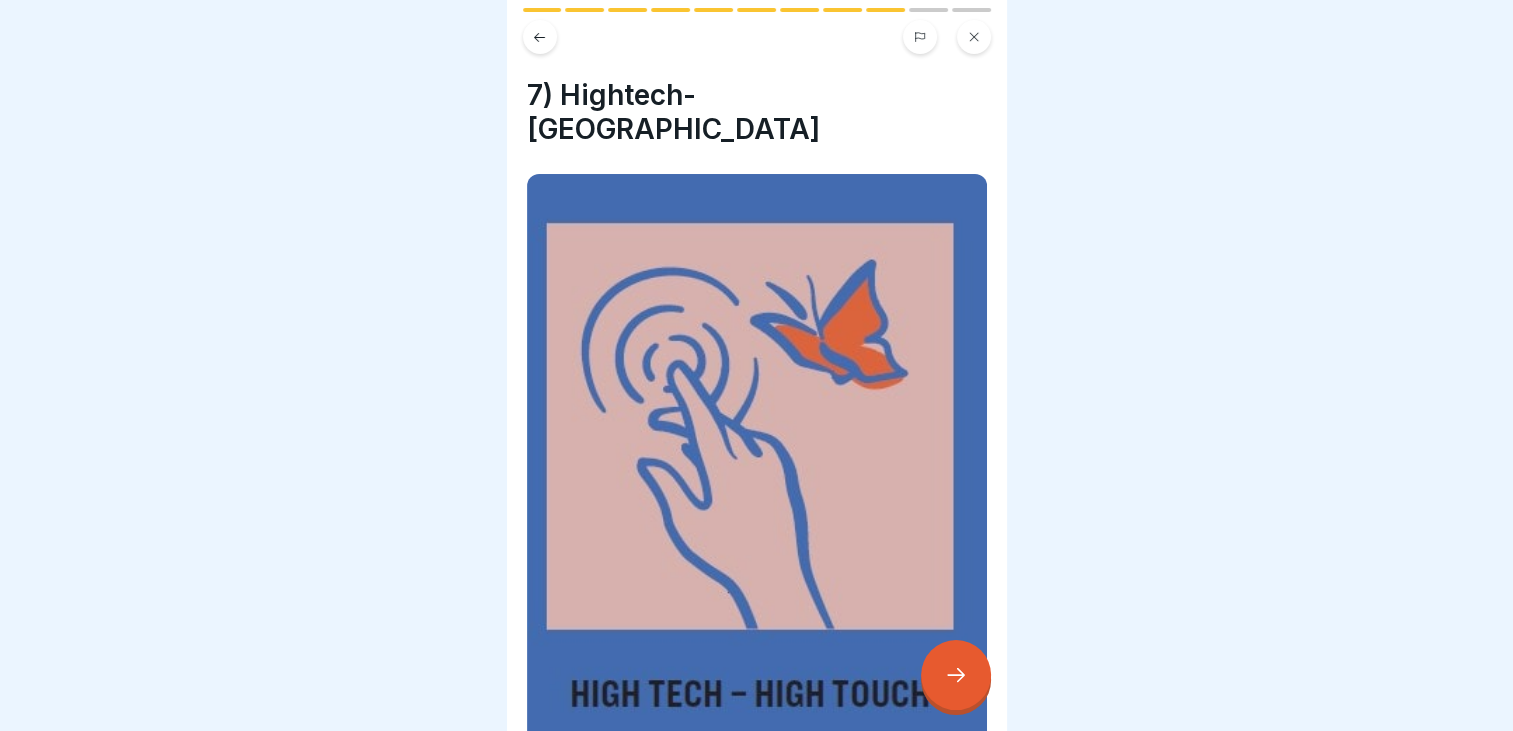click at bounding box center [956, 675] 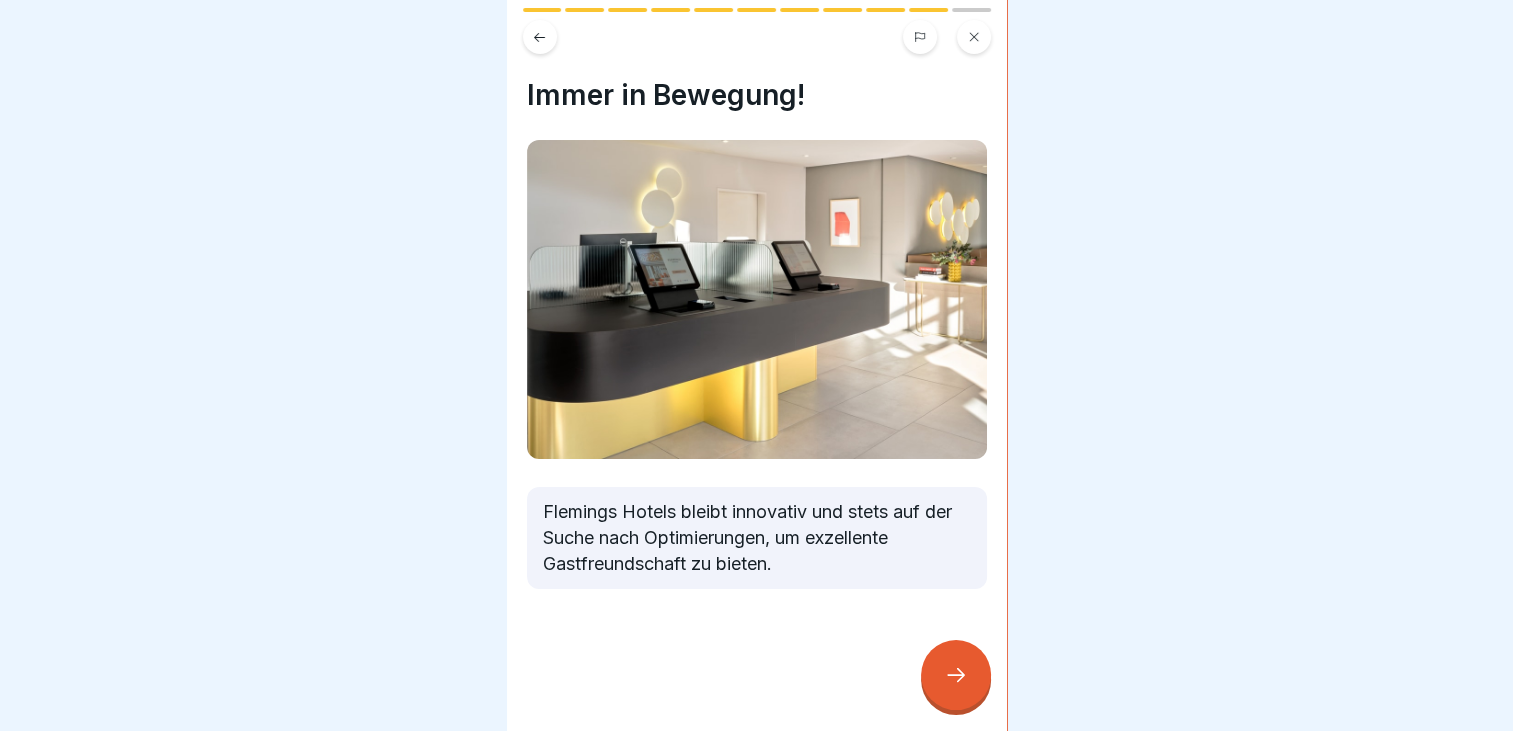click at bounding box center (956, 675) 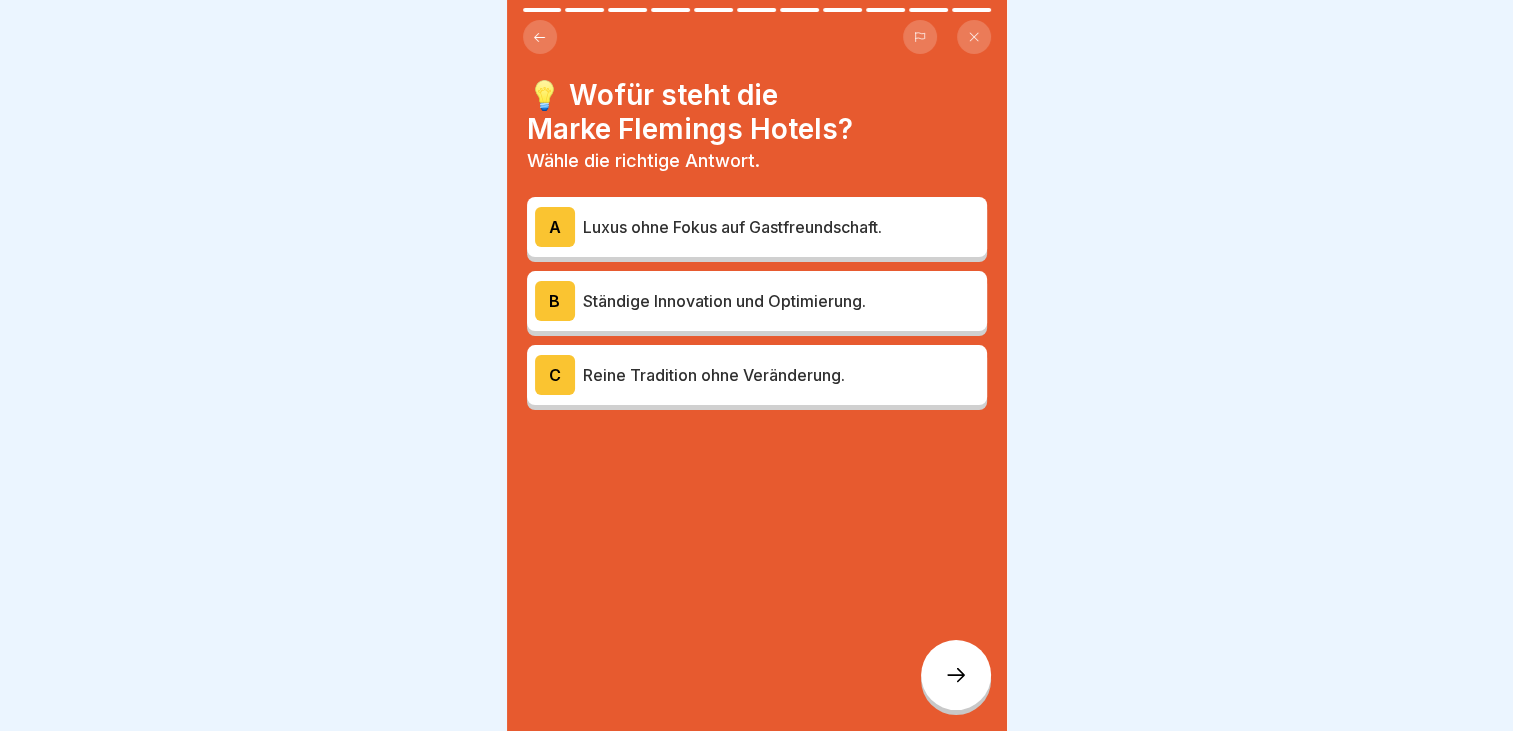 click on "B Ständige Innovation und Optimierung." at bounding box center (757, 301) 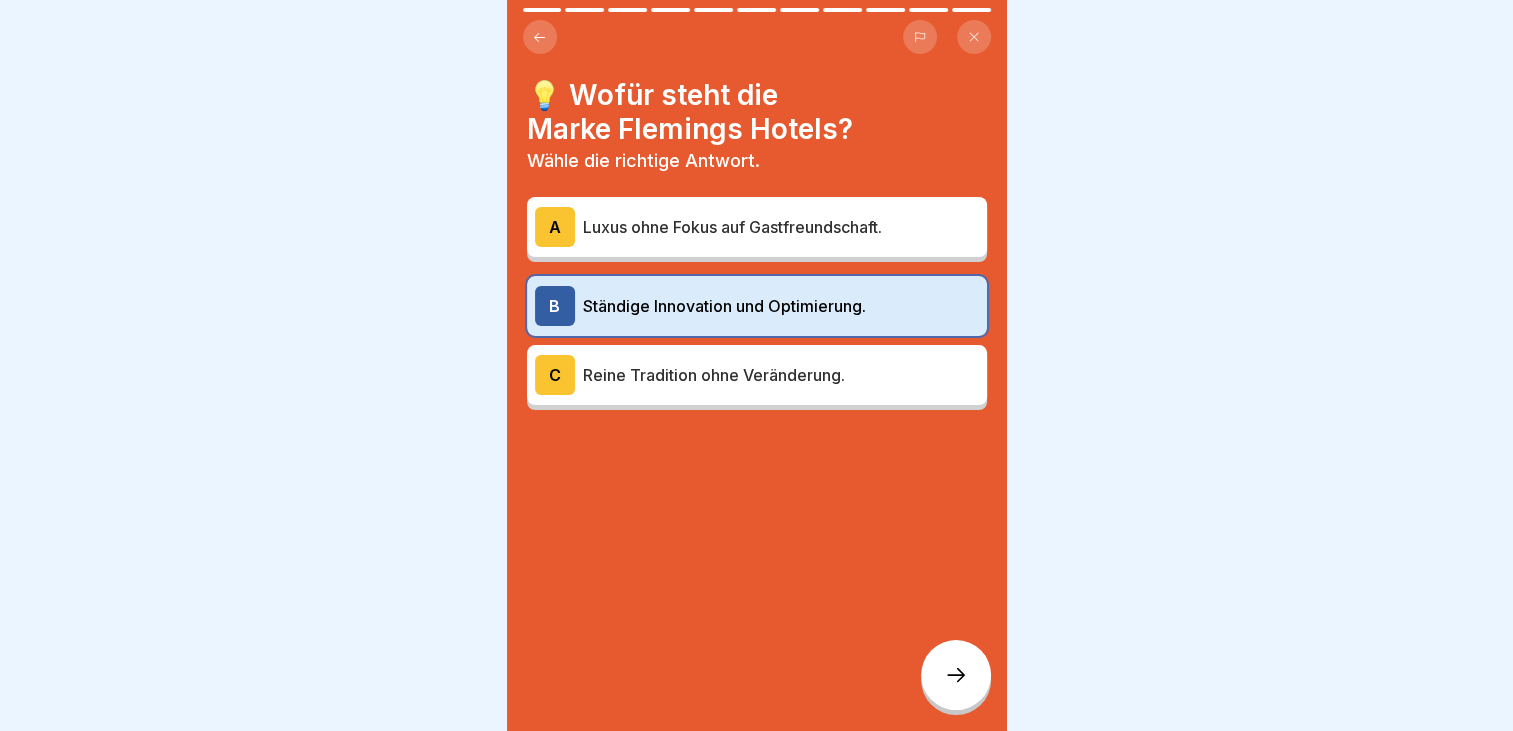 click at bounding box center [956, 675] 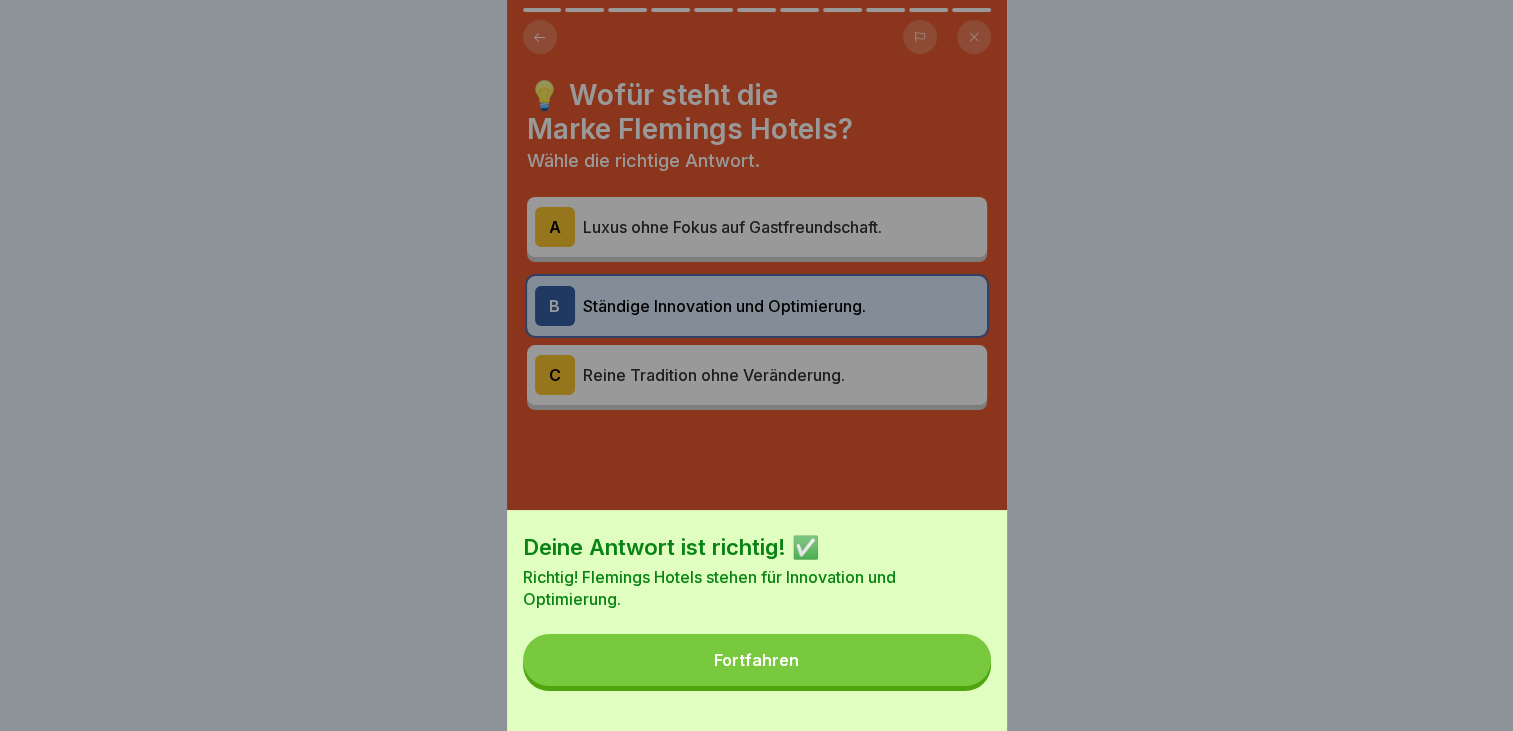 click on "Fortfahren" at bounding box center (756, 660) 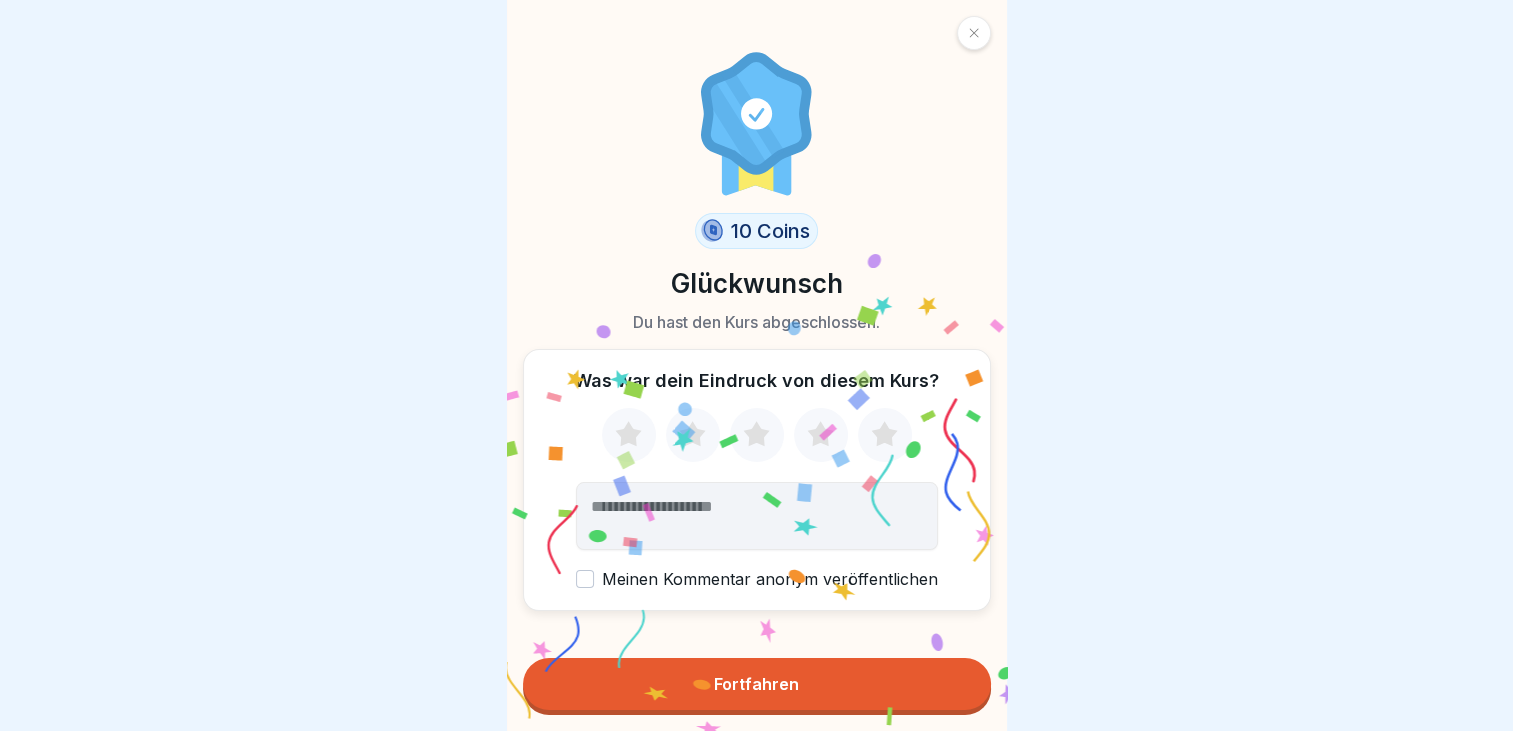 click 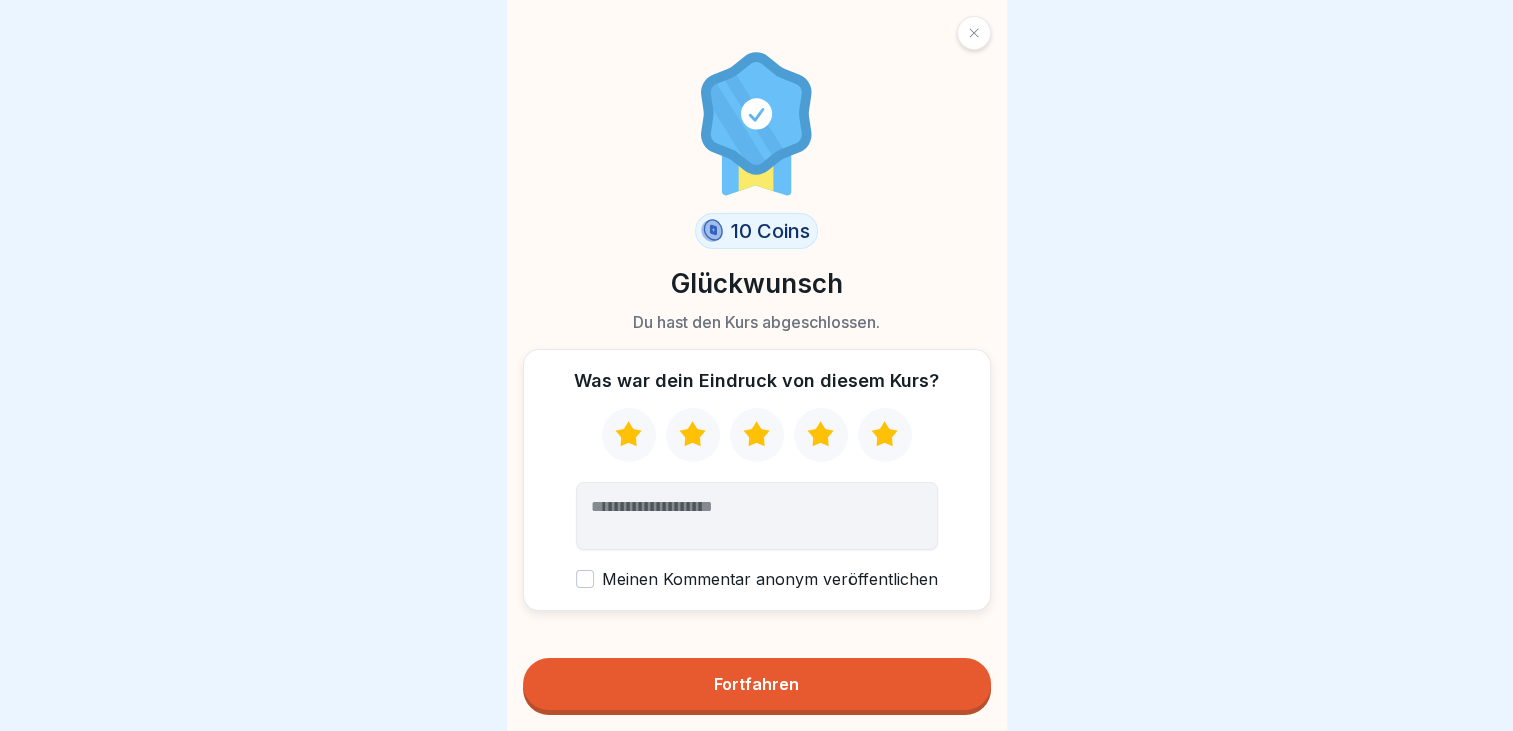 click on "Fortfahren" at bounding box center (756, 684) 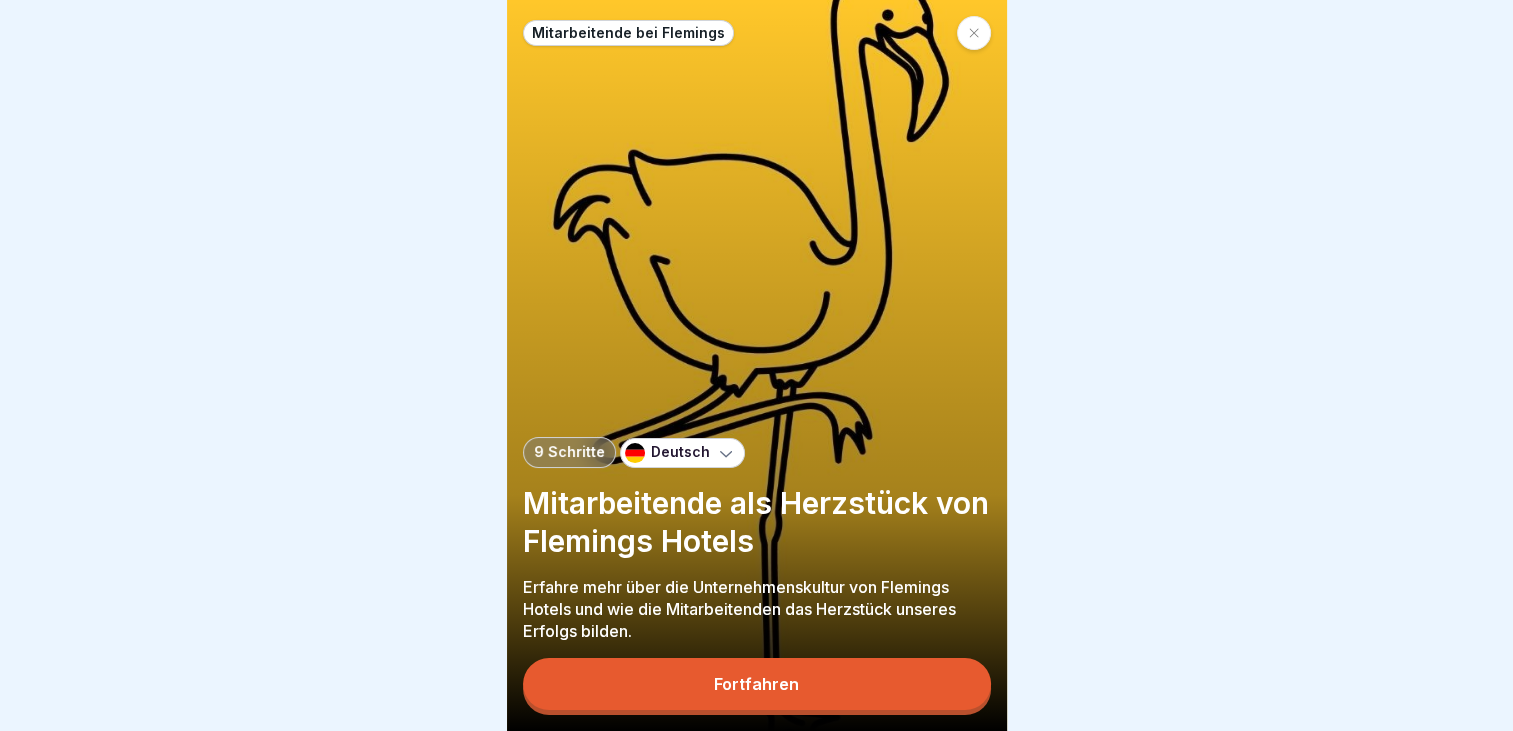 click on "Fortfahren" at bounding box center [756, 684] 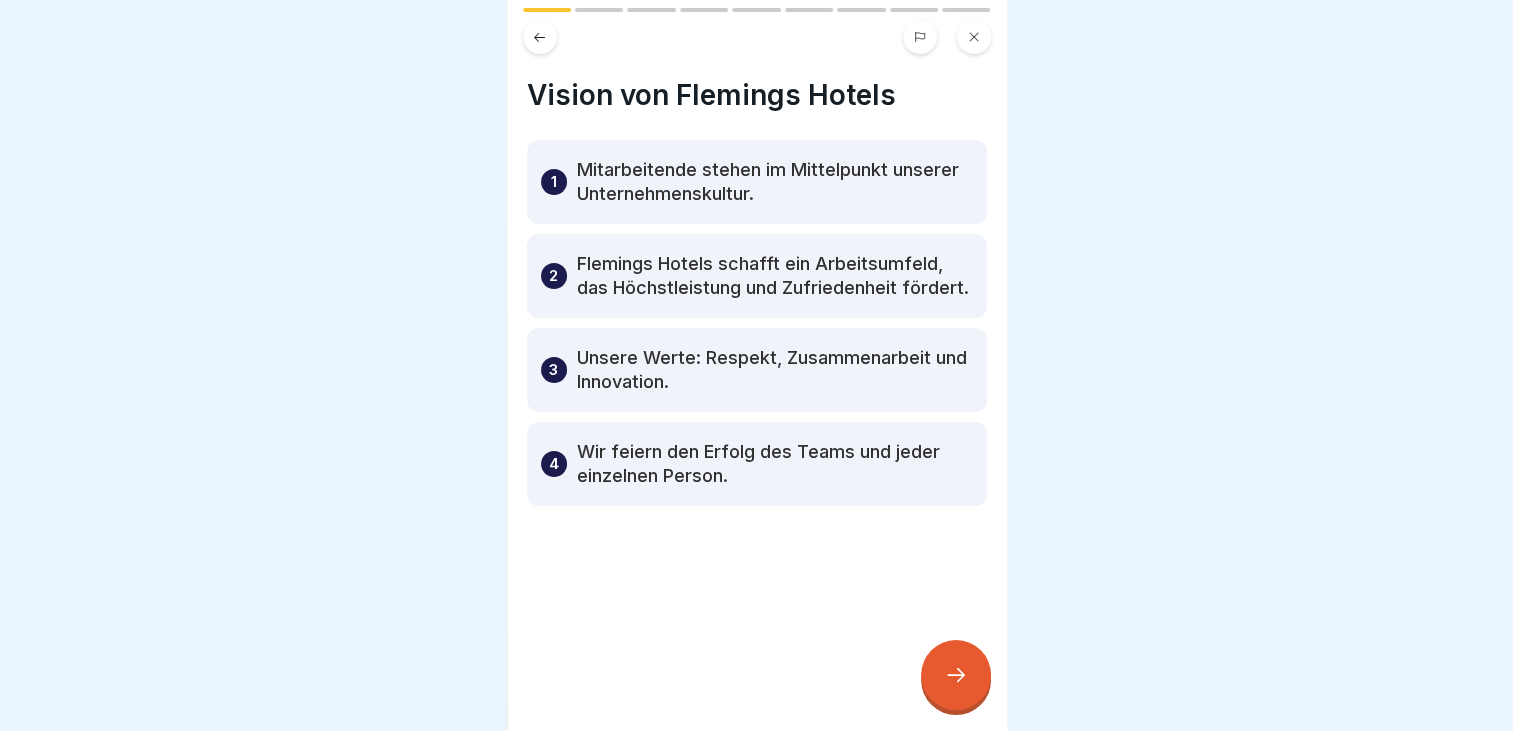 click 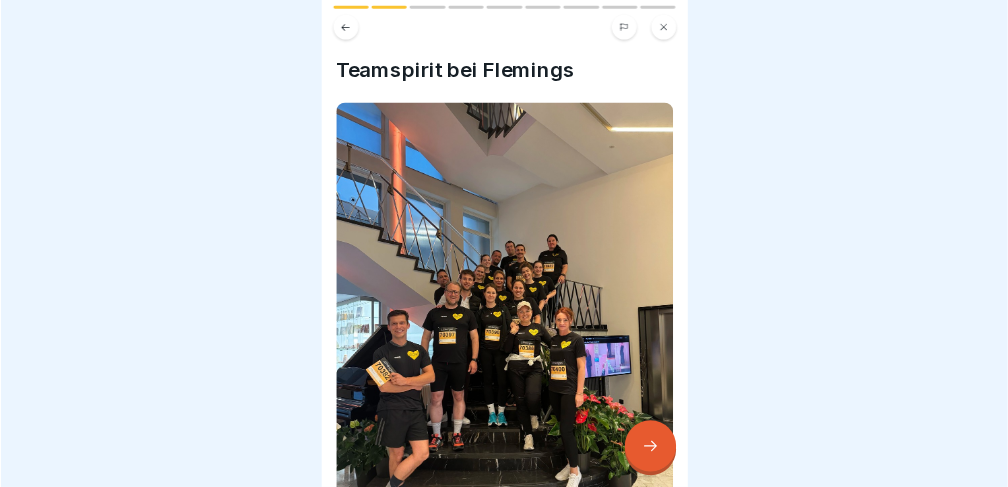 scroll, scrollTop: 10, scrollLeft: 0, axis: vertical 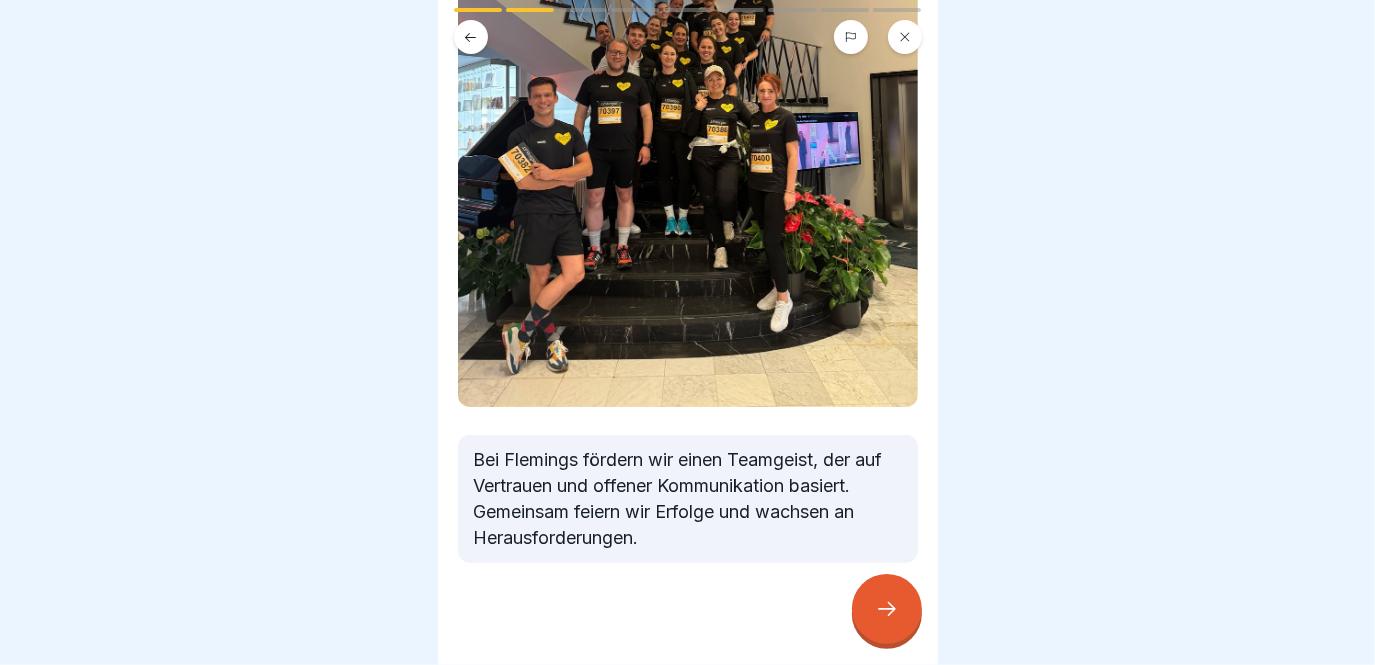 click 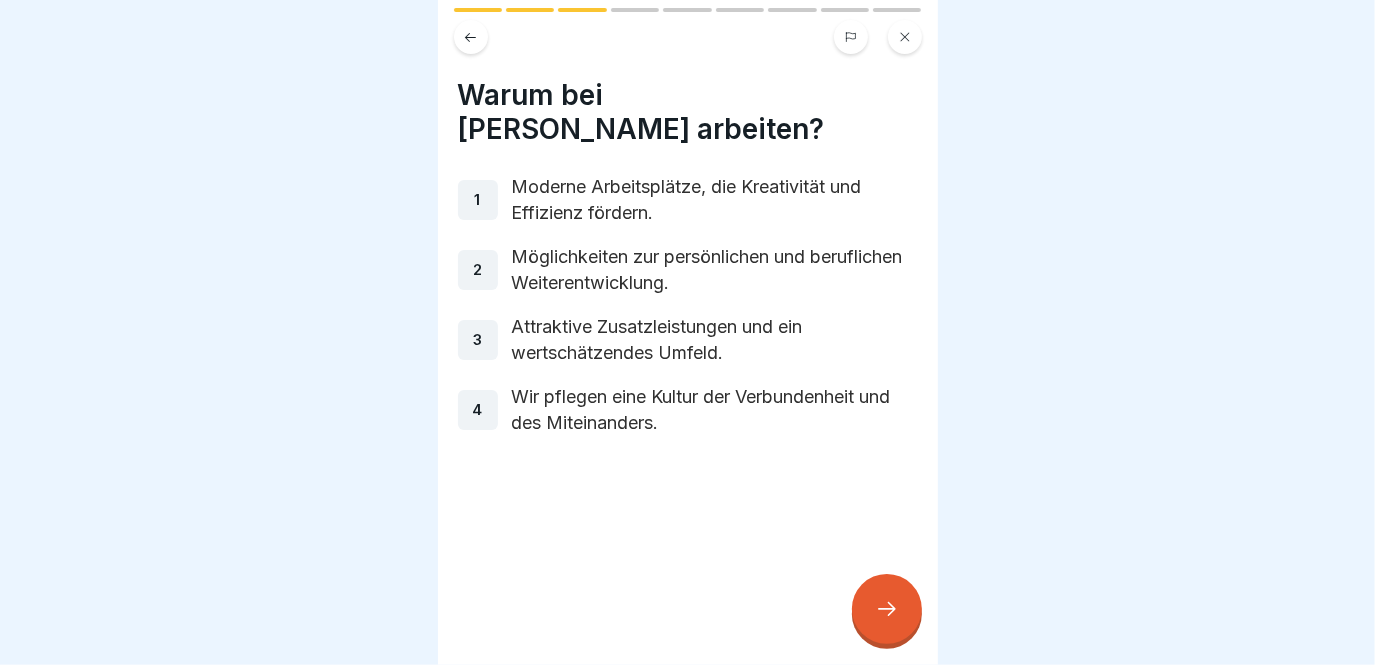click at bounding box center [887, 609] 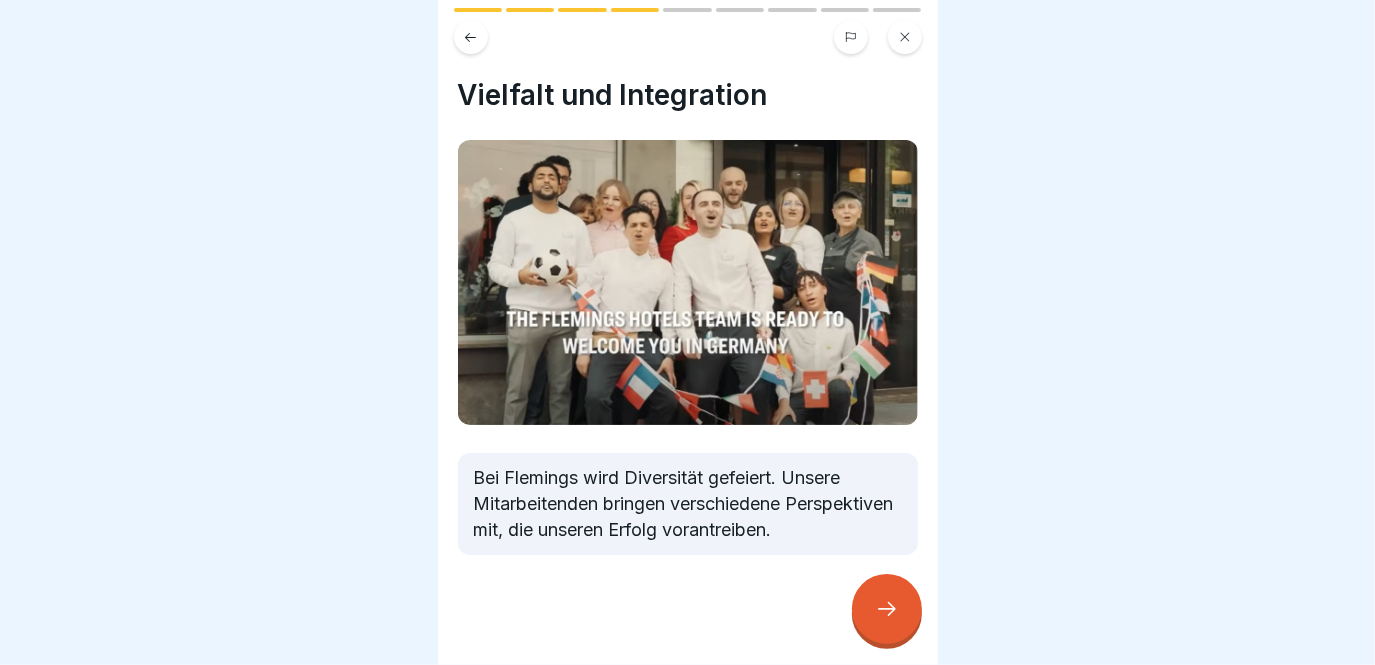 click at bounding box center [471, 37] 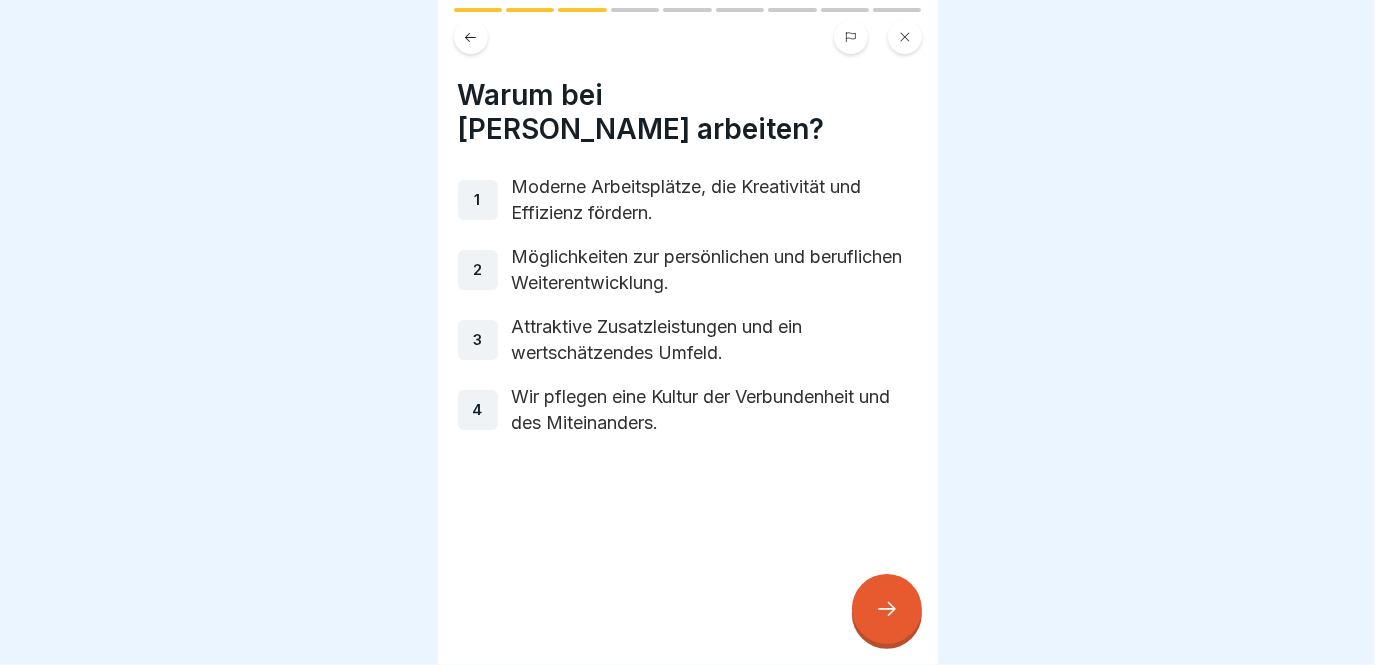 click at bounding box center [887, 609] 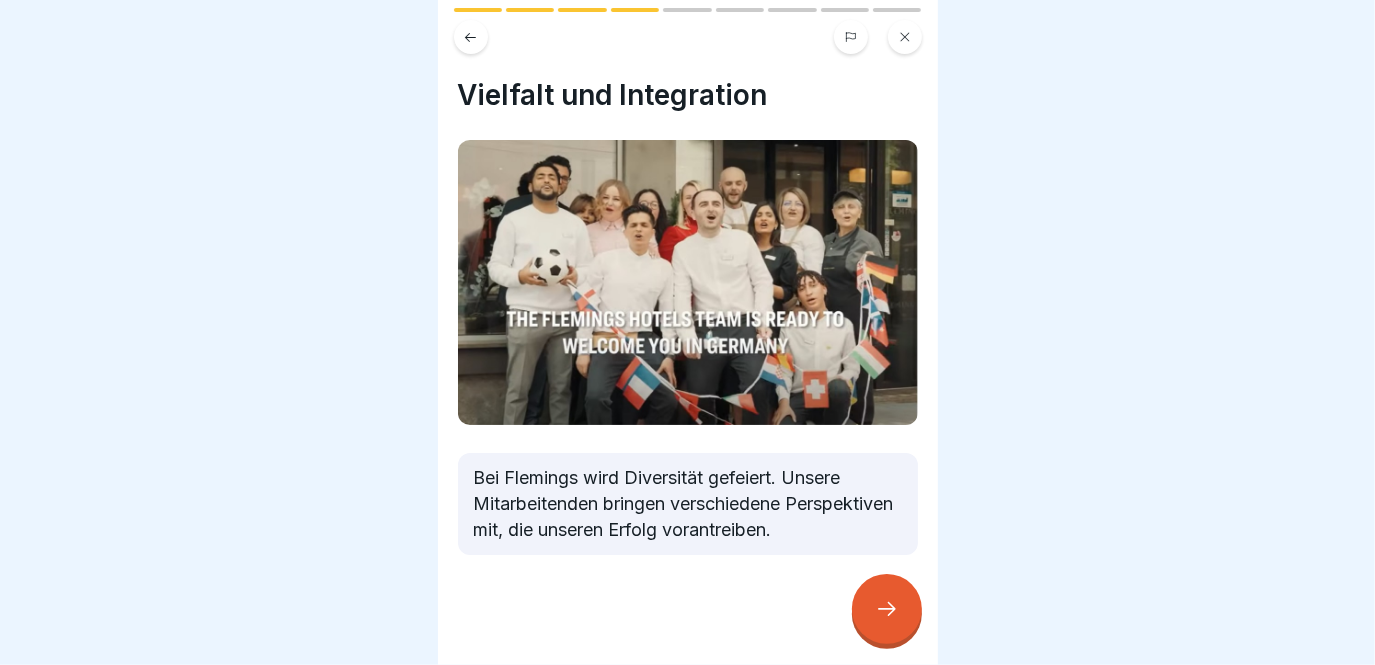 click at bounding box center [887, 609] 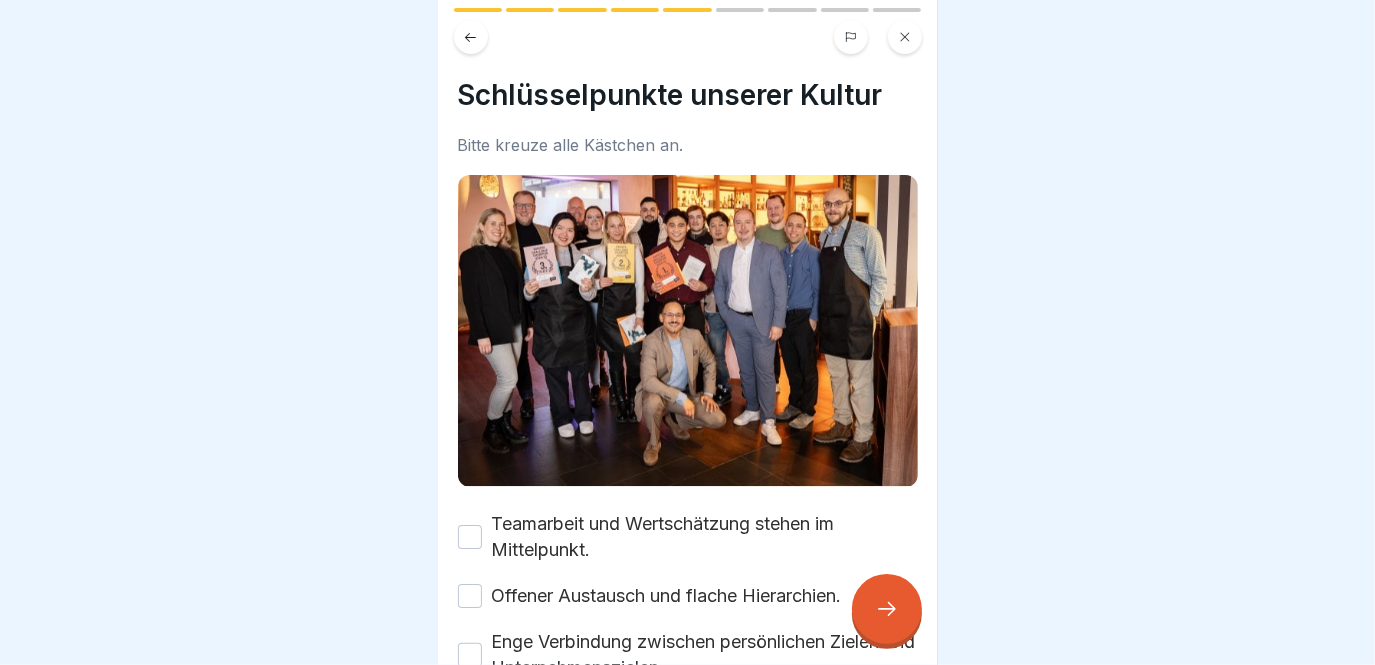 scroll, scrollTop: 13, scrollLeft: 0, axis: vertical 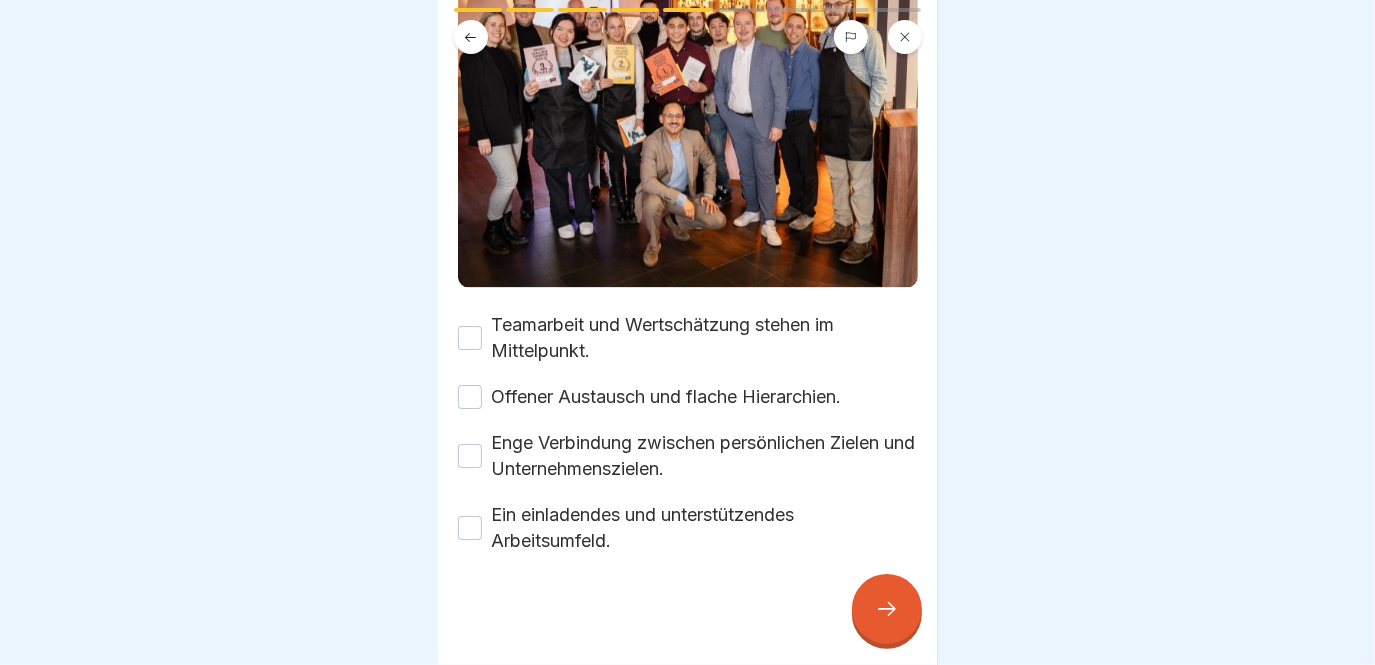 click on "Teamarbeit und Wertschätzung stehen im Mittelpunkt." at bounding box center [705, 338] 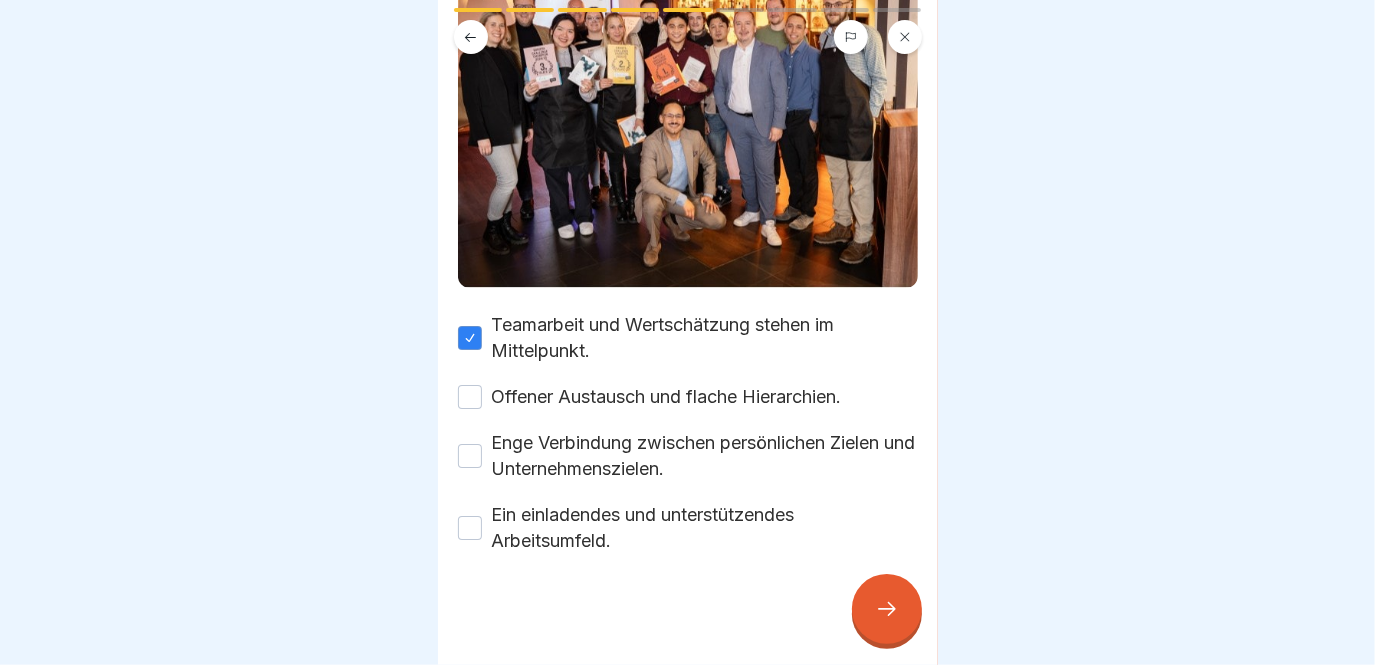 click on "Offener Austausch und flache Hierarchien." at bounding box center [667, 397] 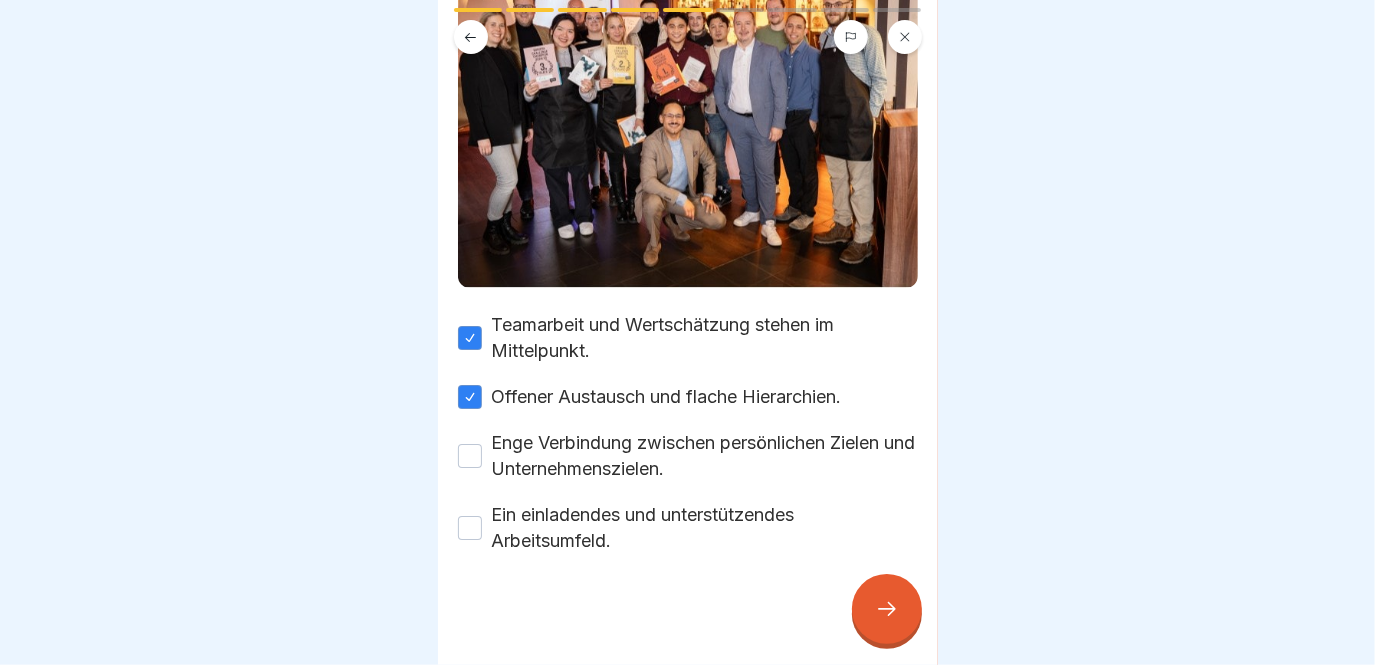 click on "Enge Verbindung zwischen persönlichen Zielen und Unternehmenszielen." at bounding box center (705, 456) 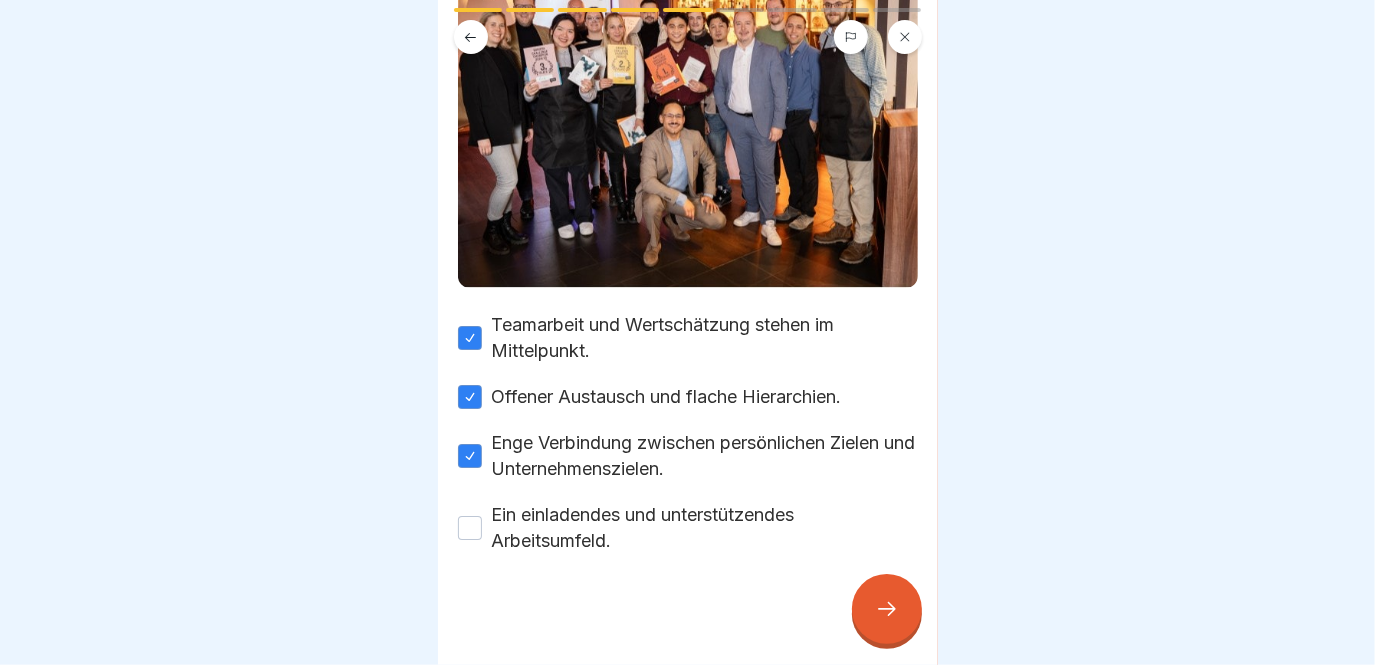 click on "Ein einladendes und unterstützendes Arbeitsumfeld." at bounding box center (705, 528) 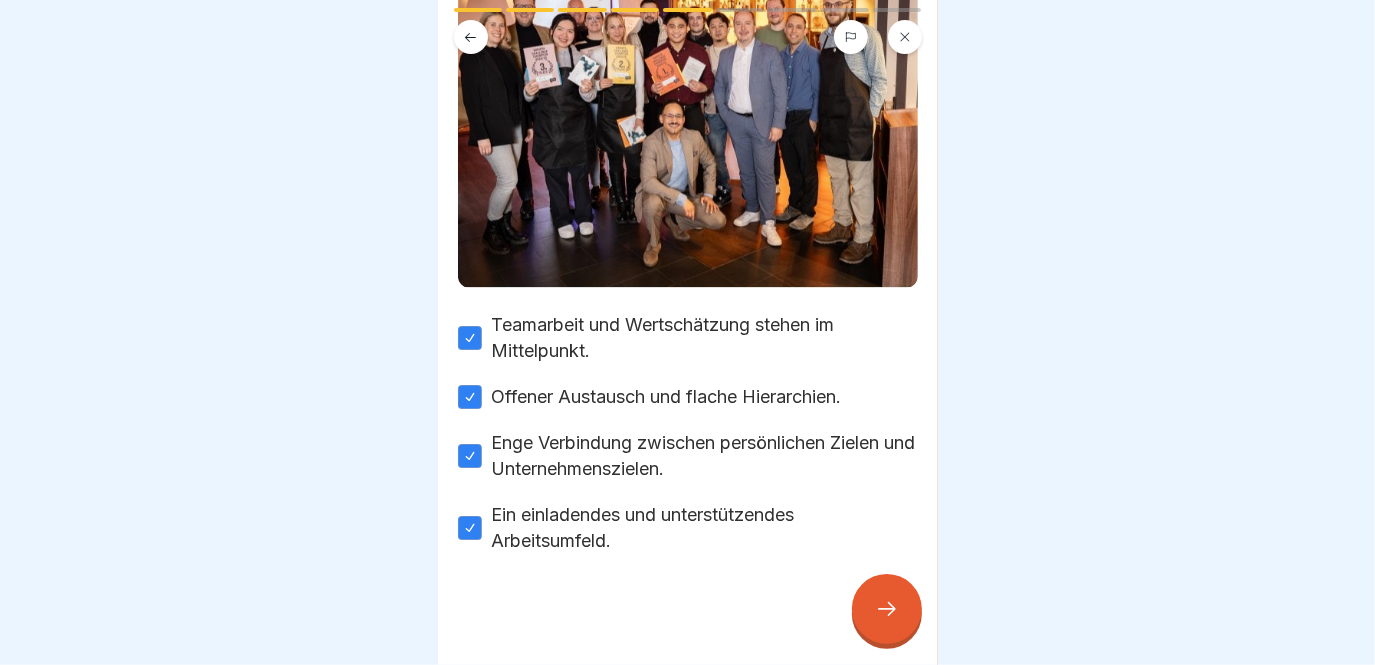 click at bounding box center (887, 609) 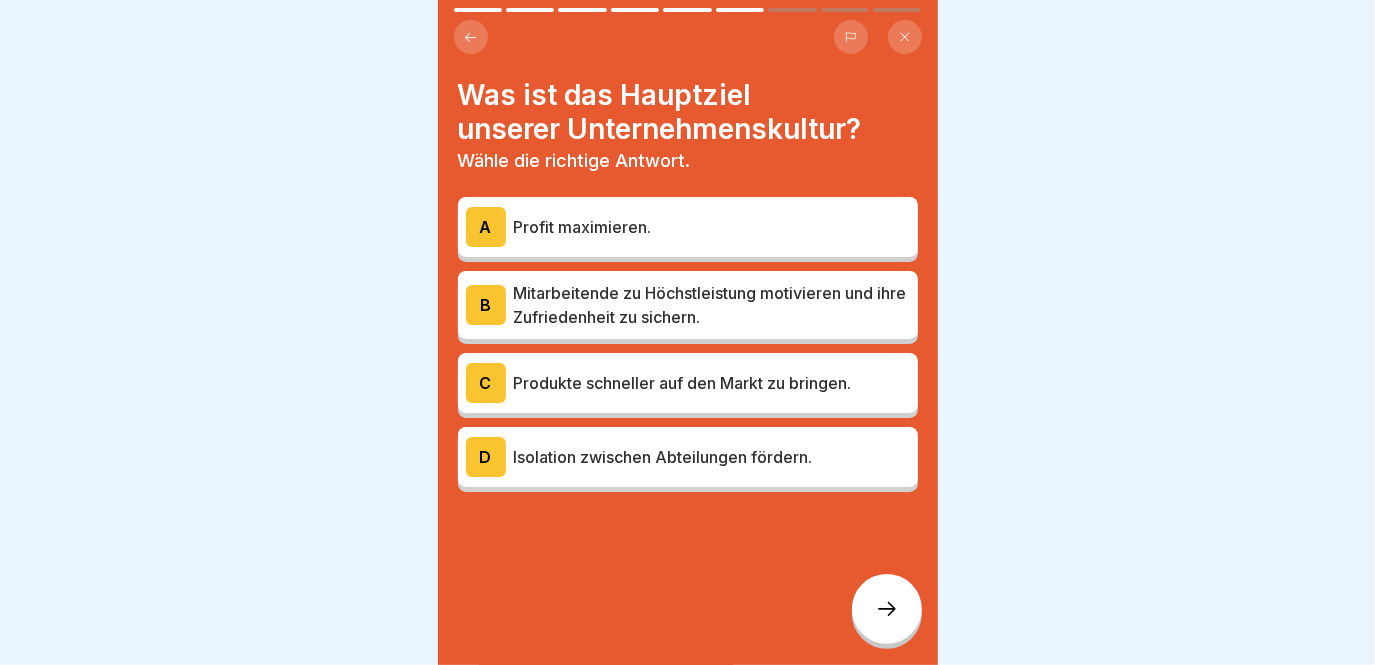 click on "Mitarbeitende zu Höchstleistung motivieren und ihre Zufriedenheit zu sichern." at bounding box center (712, 305) 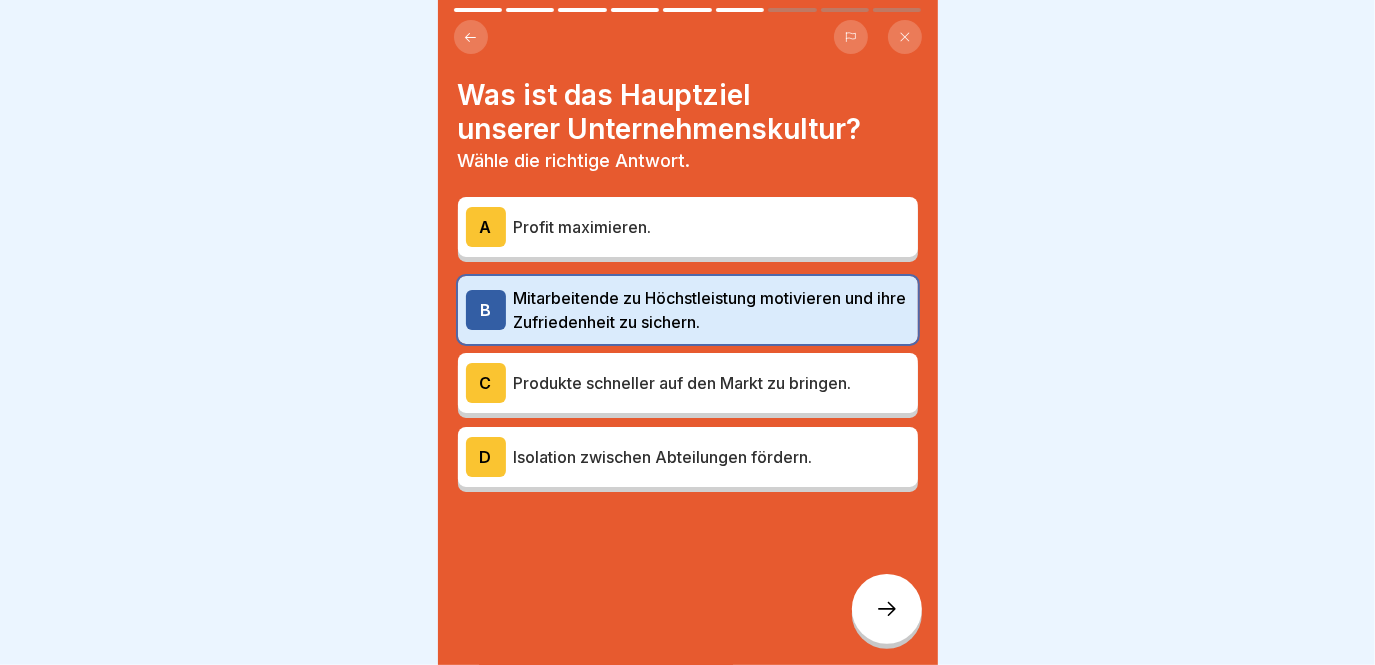 click on "C Produkte schneller auf den Markt zu bringen." at bounding box center [688, 383] 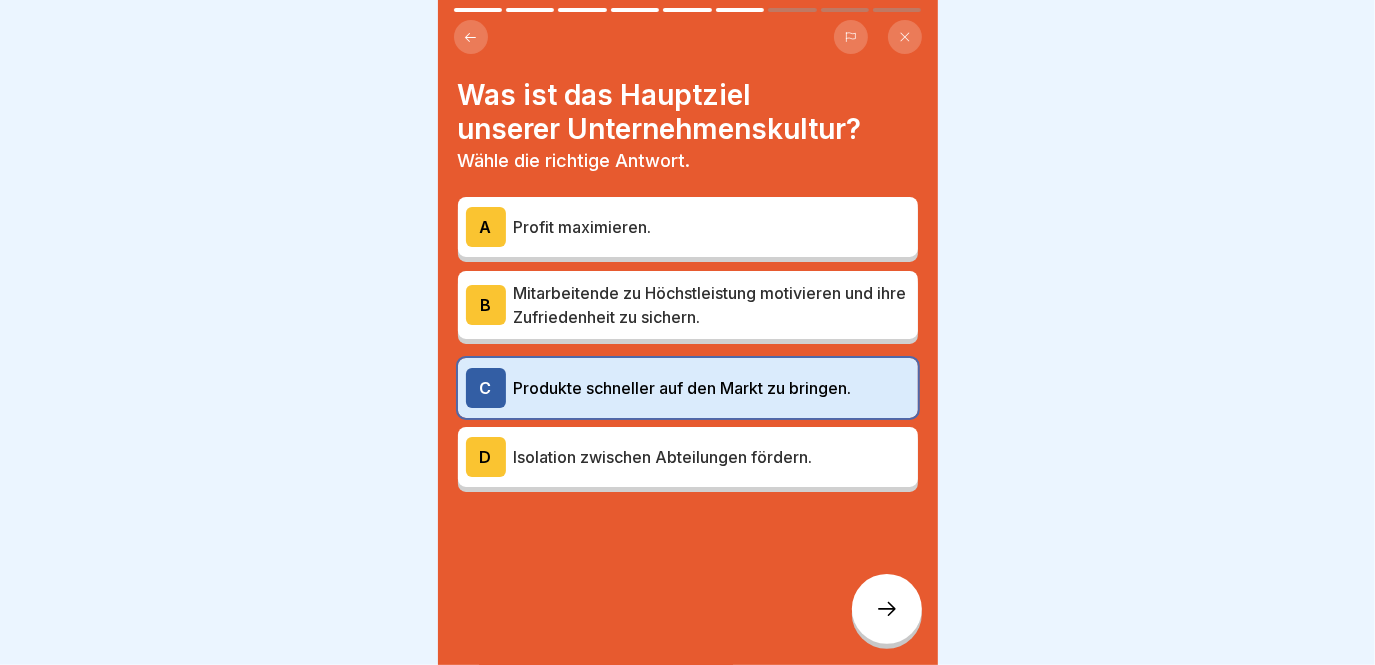 click on "A Profit maximieren. B Mitarbeitende zu Höchstleistung motivieren und ihre Zufriedenheit zu sichern. C Produkte schneller auf den Markt zu bringen. D Isolation zwischen Abteilungen fördern." at bounding box center (688, 347) 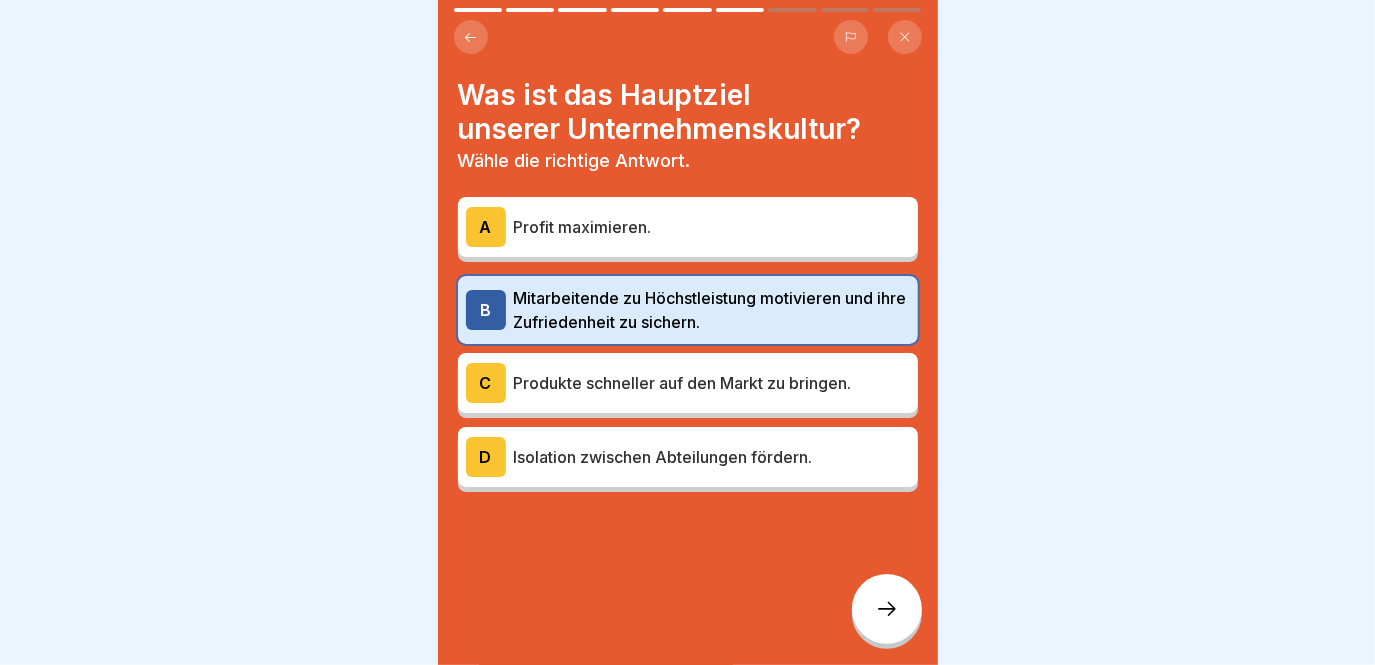 click at bounding box center [887, 609] 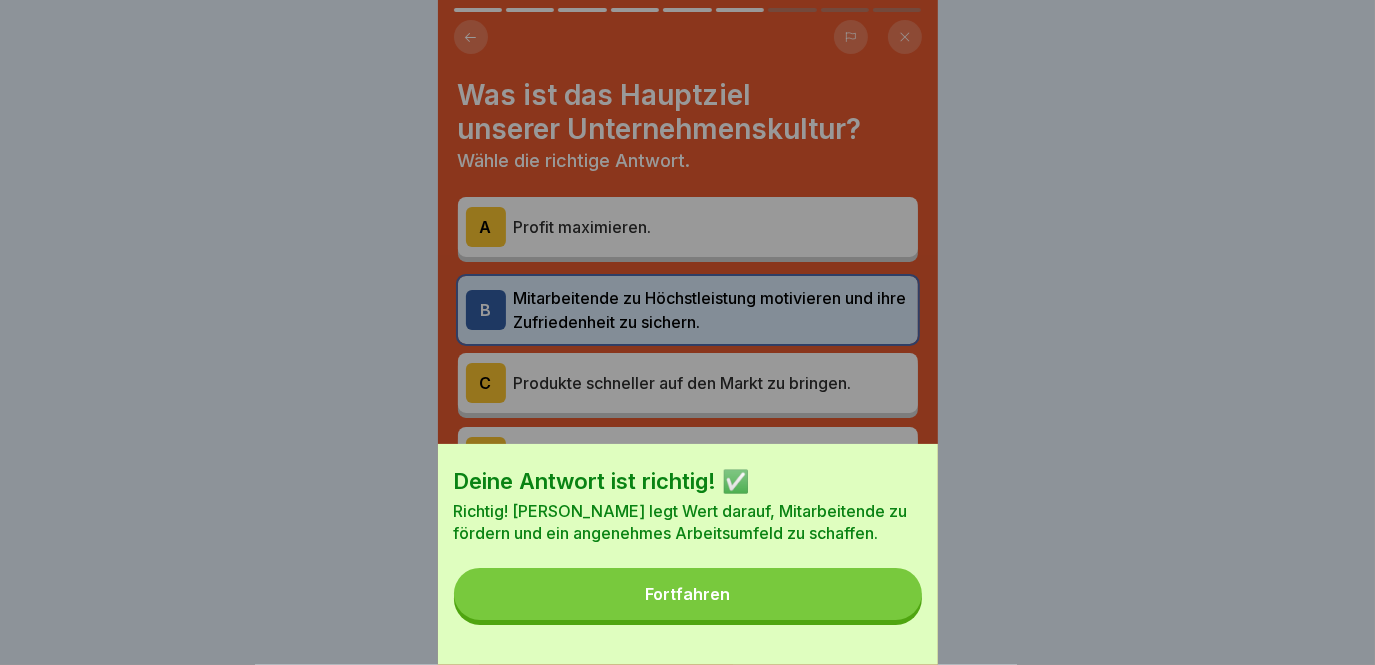 click on "Fortfahren" at bounding box center [688, 594] 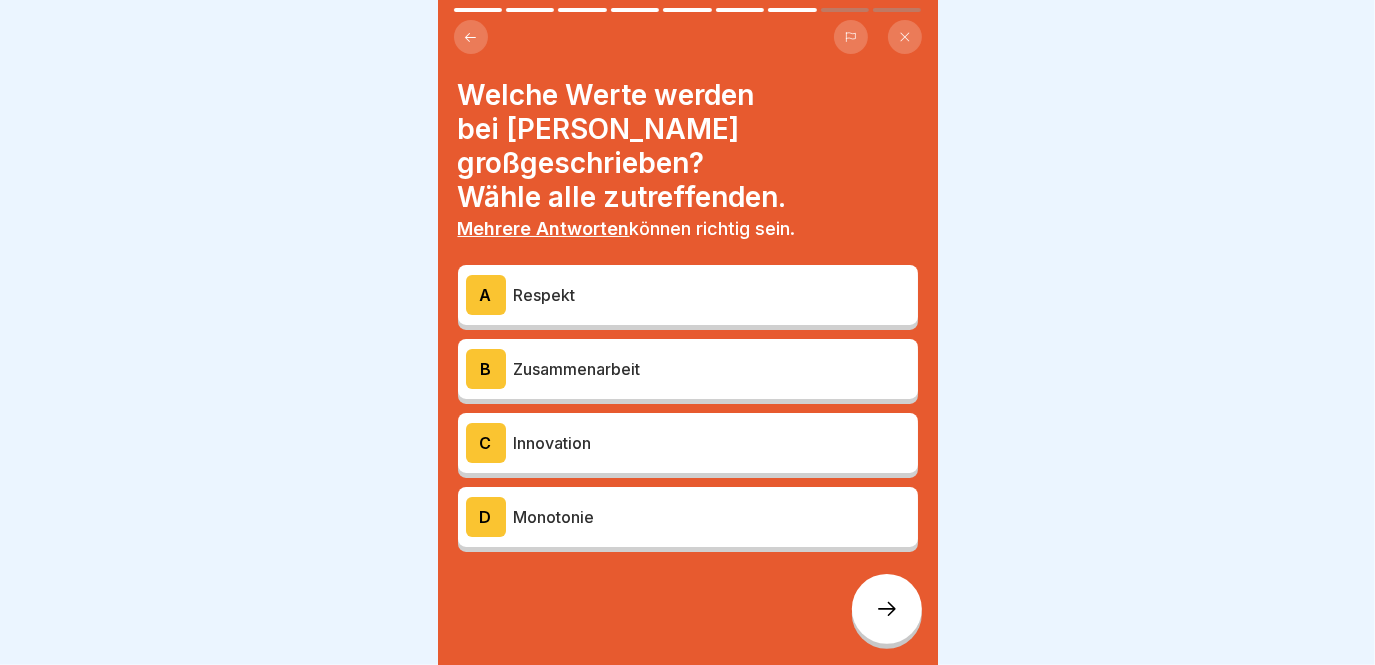 click 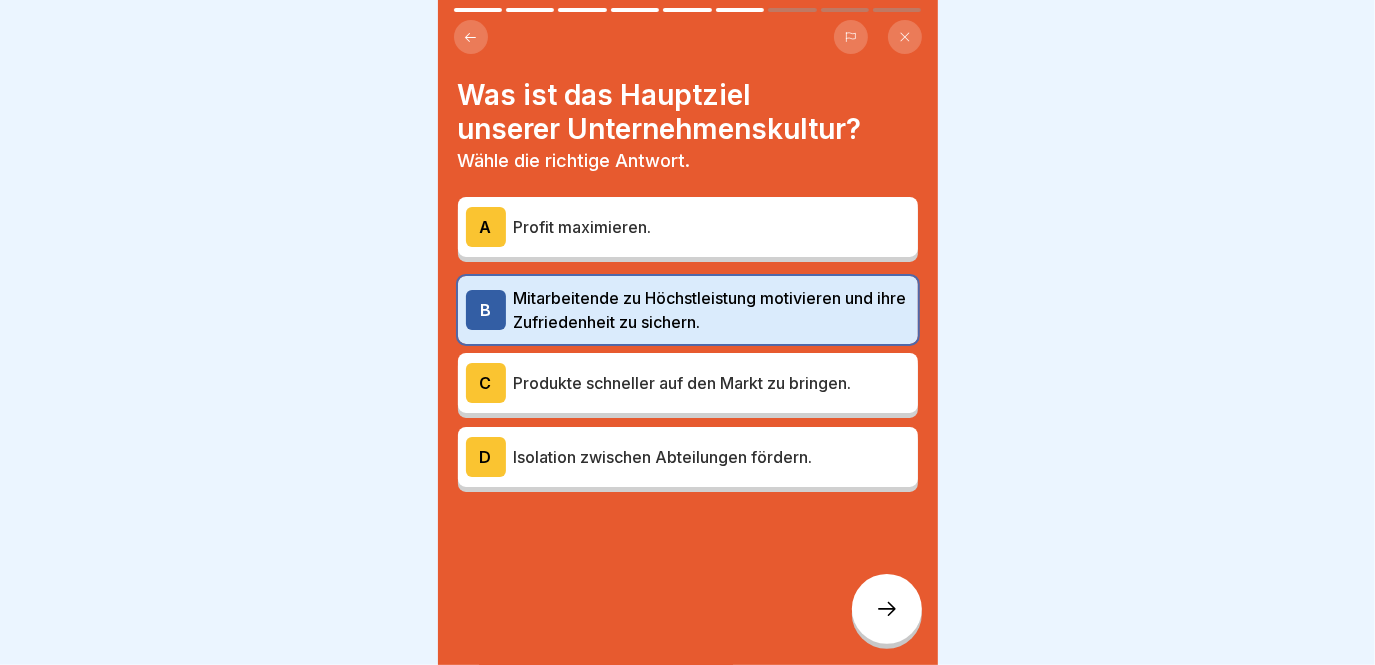 click at bounding box center (887, 609) 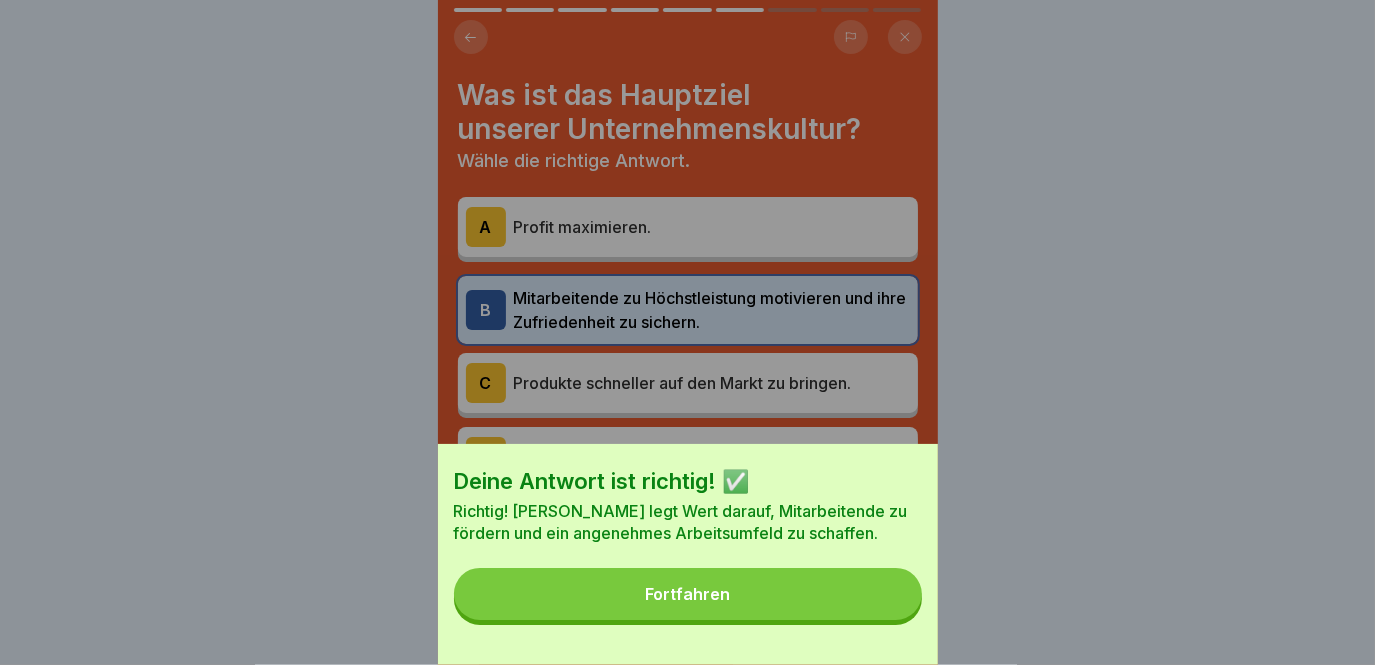 click on "Fortfahren" at bounding box center [687, 594] 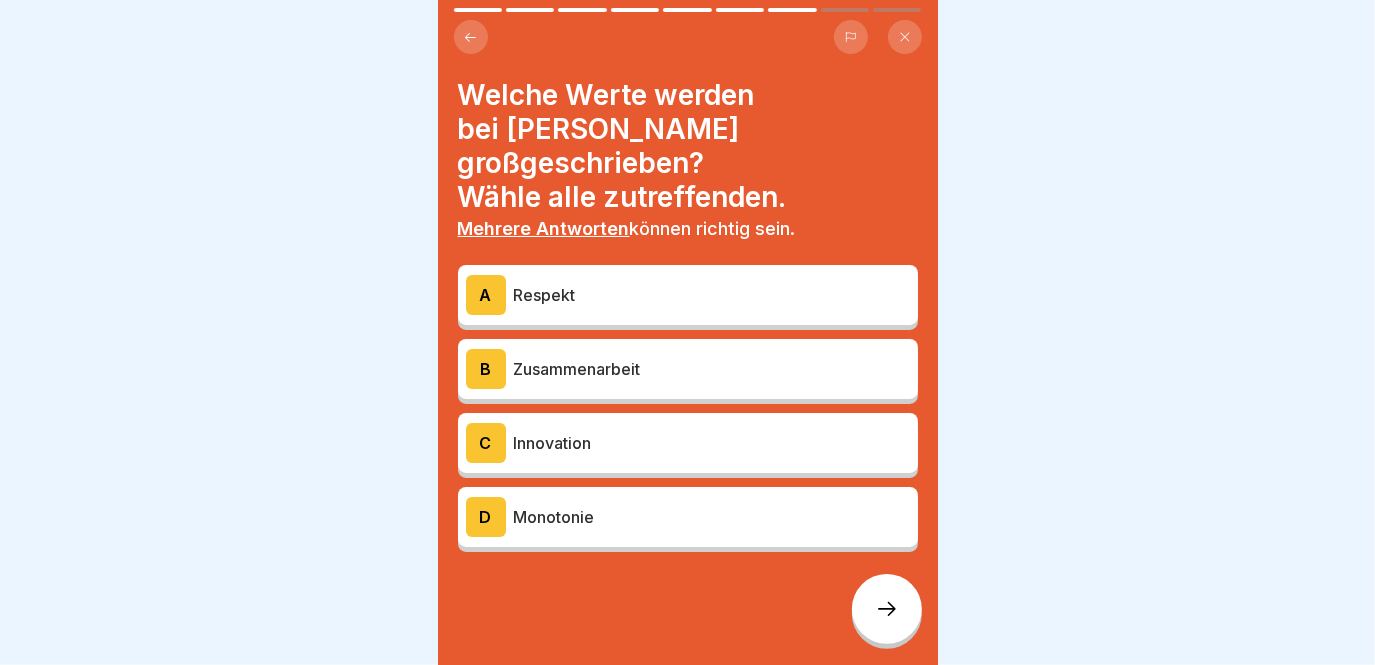 click on "Respekt" at bounding box center [712, 295] 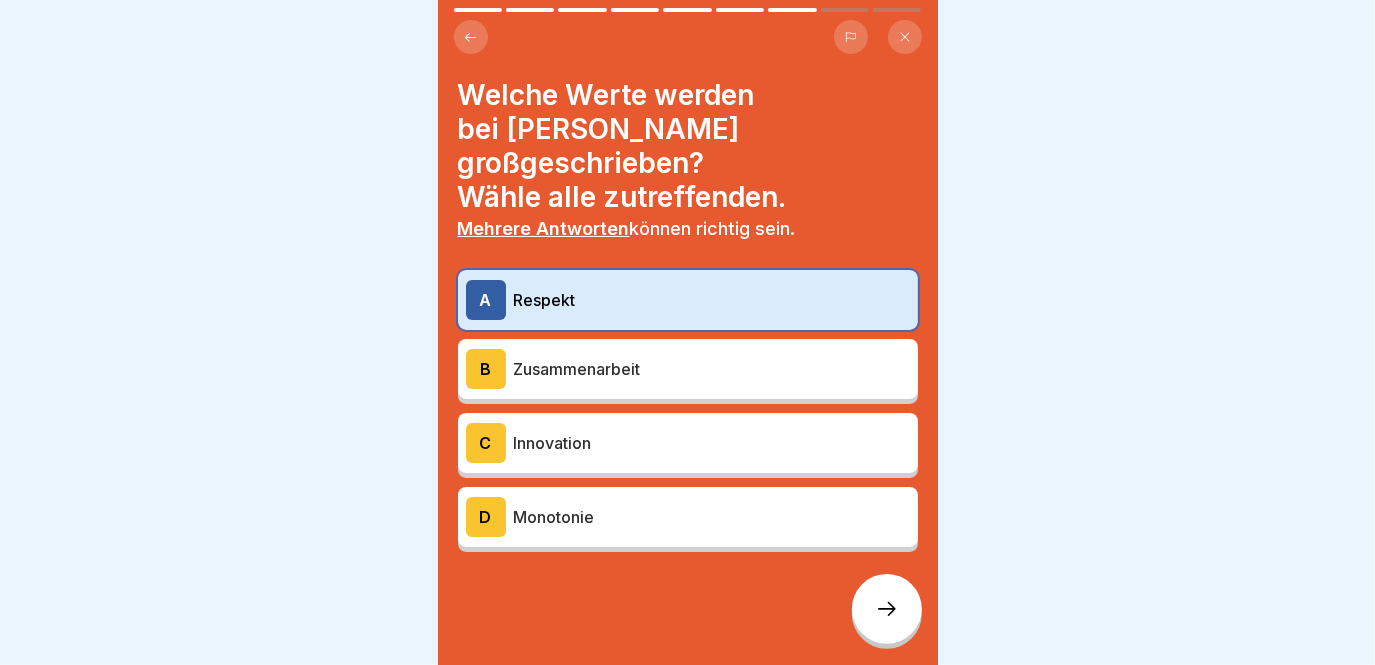 click on "Zusammenarbeit" at bounding box center [712, 369] 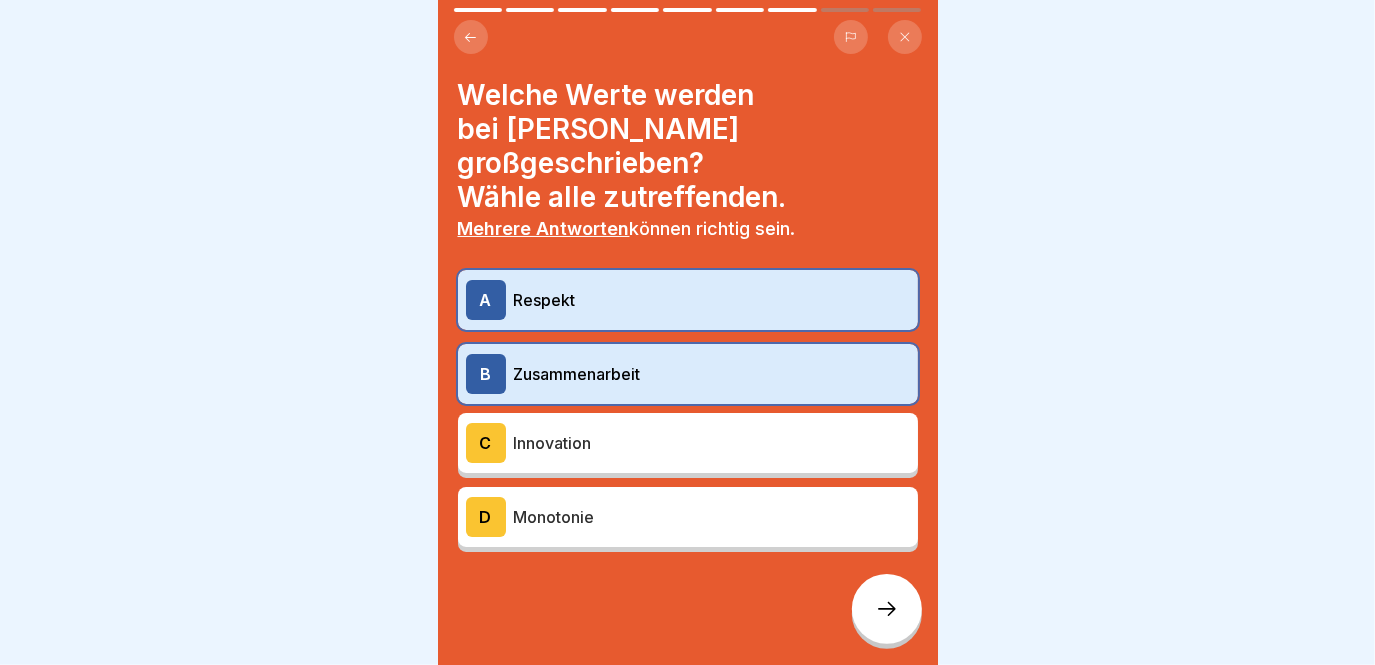 click on "Innovation" at bounding box center [712, 443] 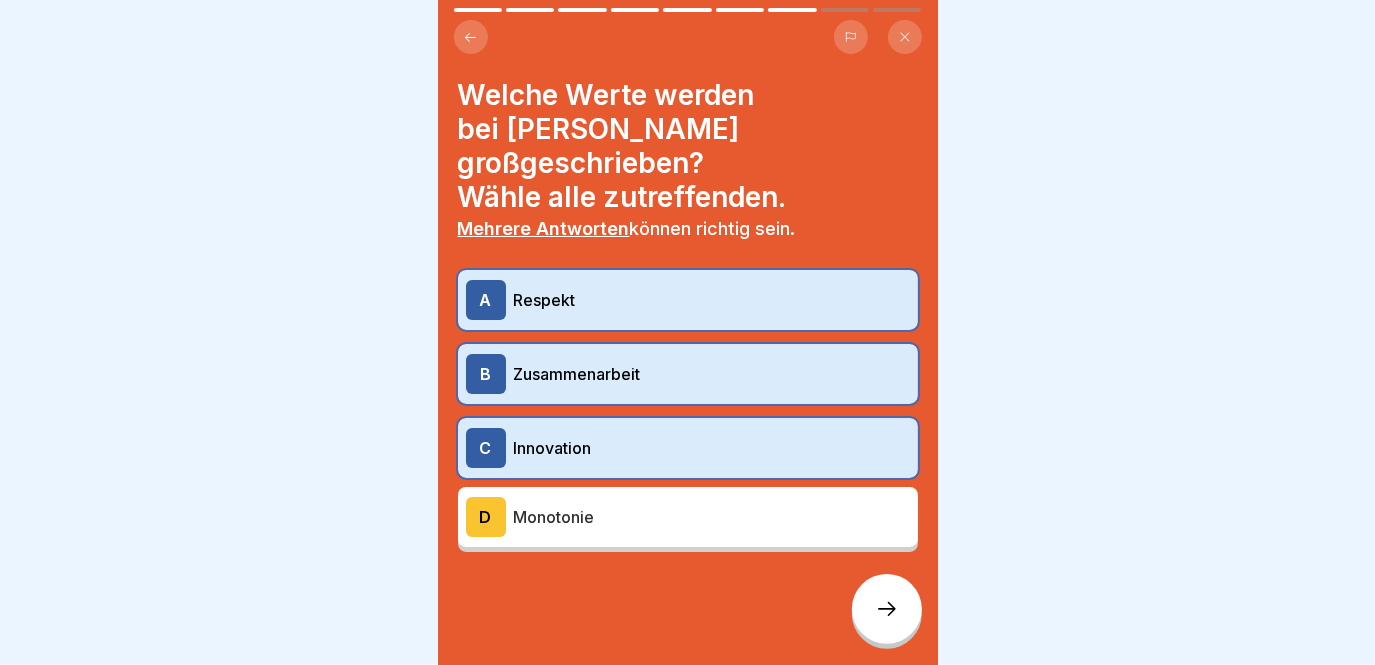 click at bounding box center [887, 609] 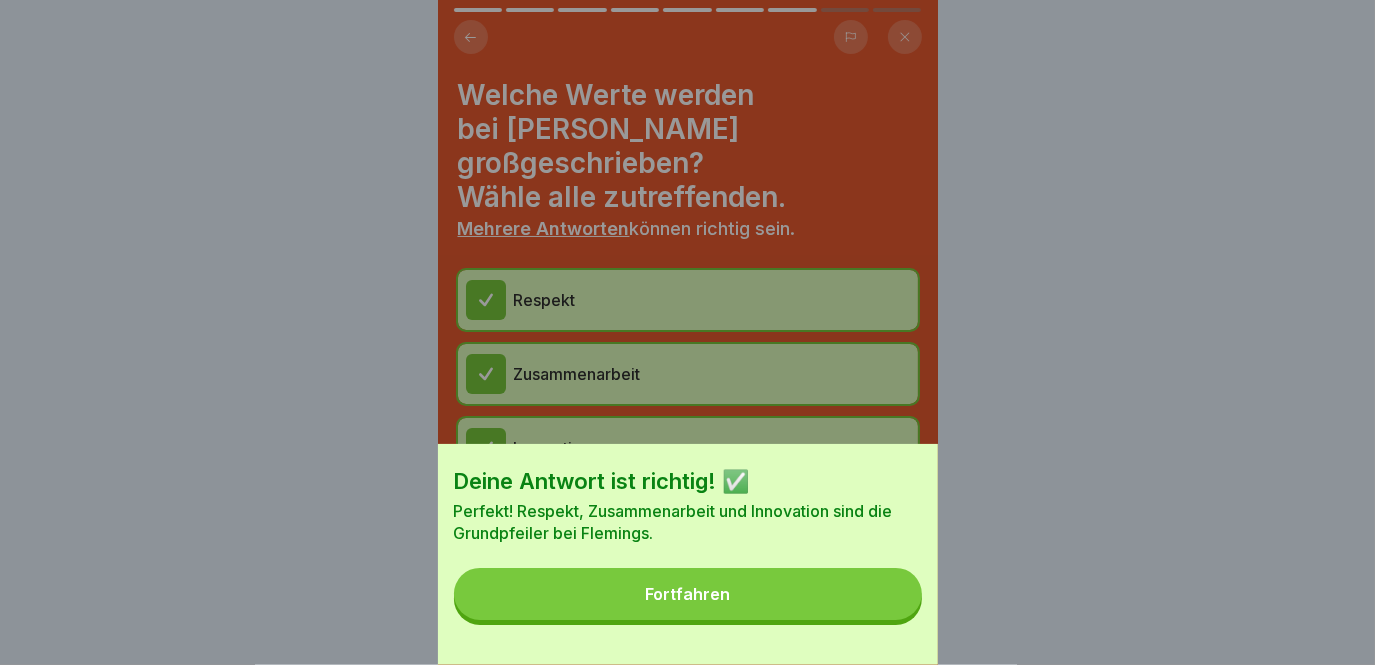 click on "Fortfahren" at bounding box center (688, 594) 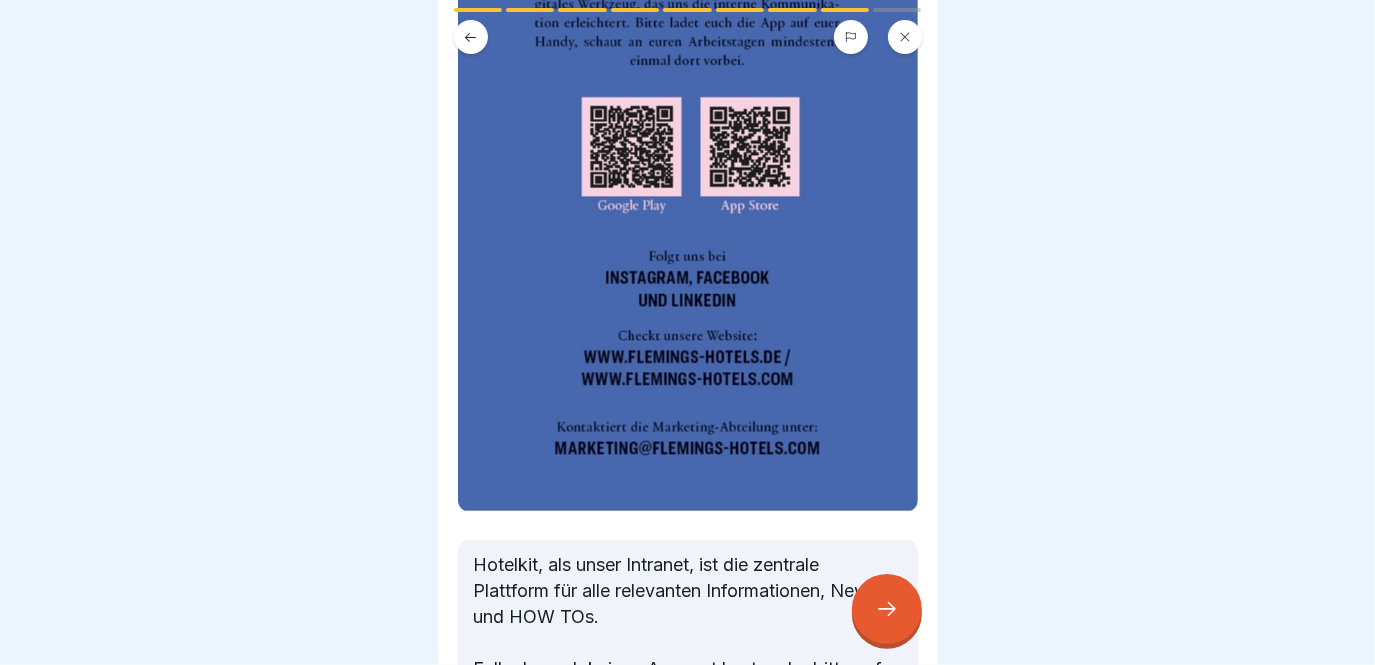 scroll, scrollTop: 506, scrollLeft: 0, axis: vertical 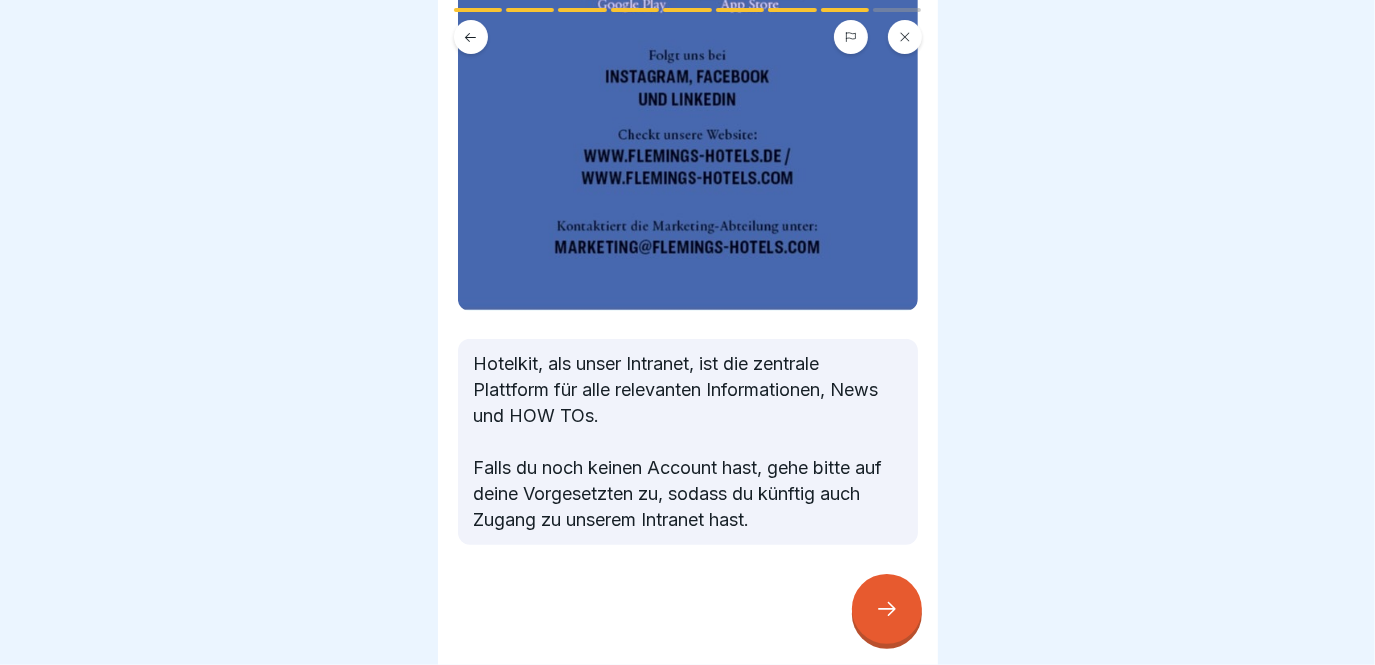 click 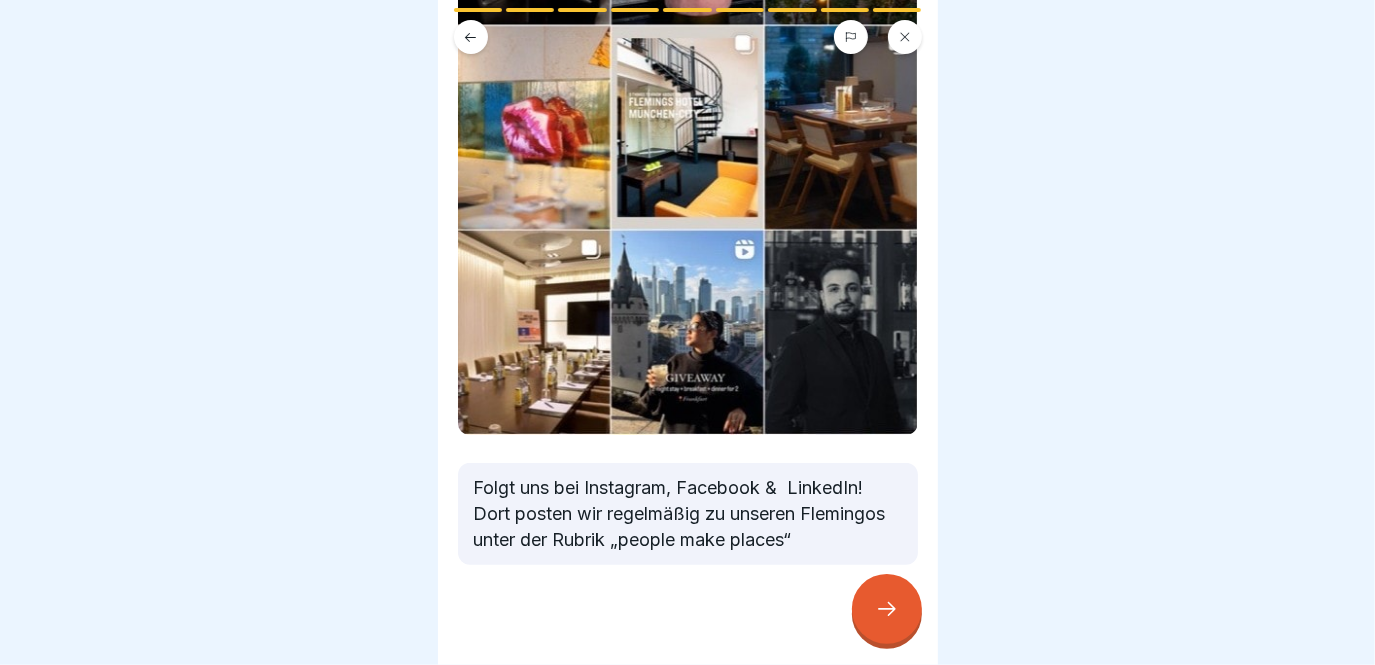 scroll, scrollTop: 347, scrollLeft: 0, axis: vertical 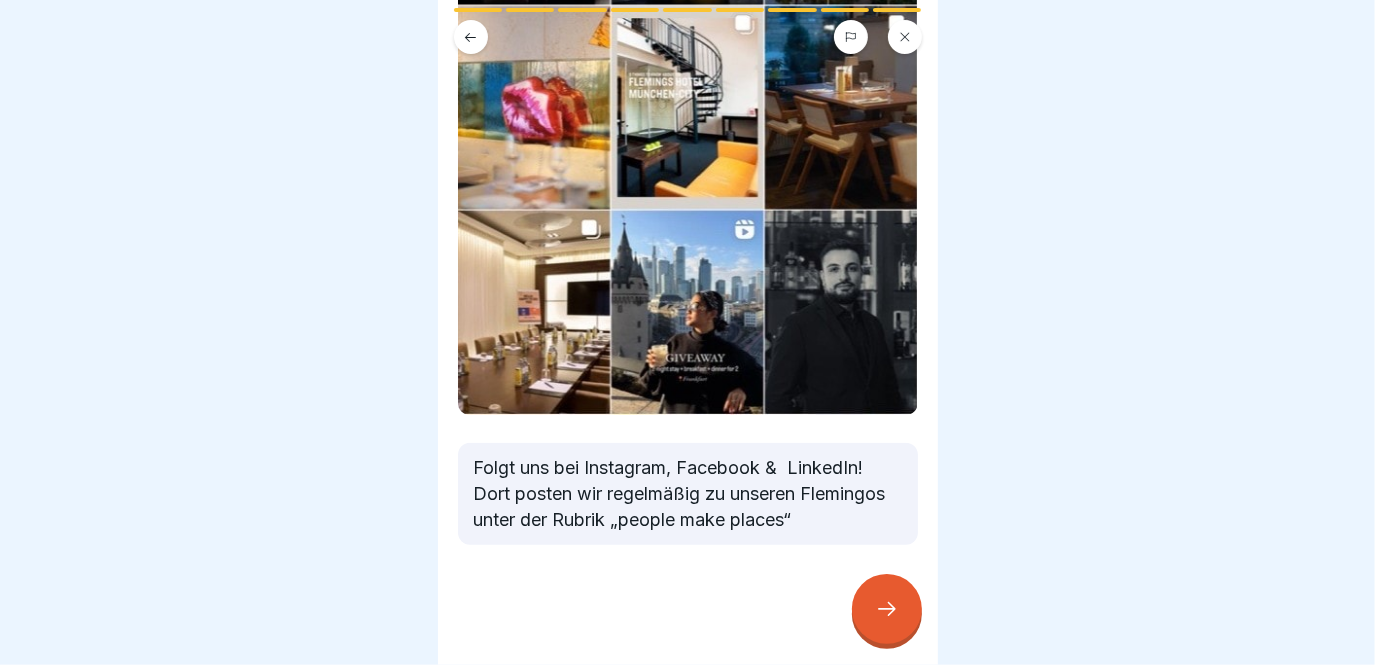 click at bounding box center (887, 609) 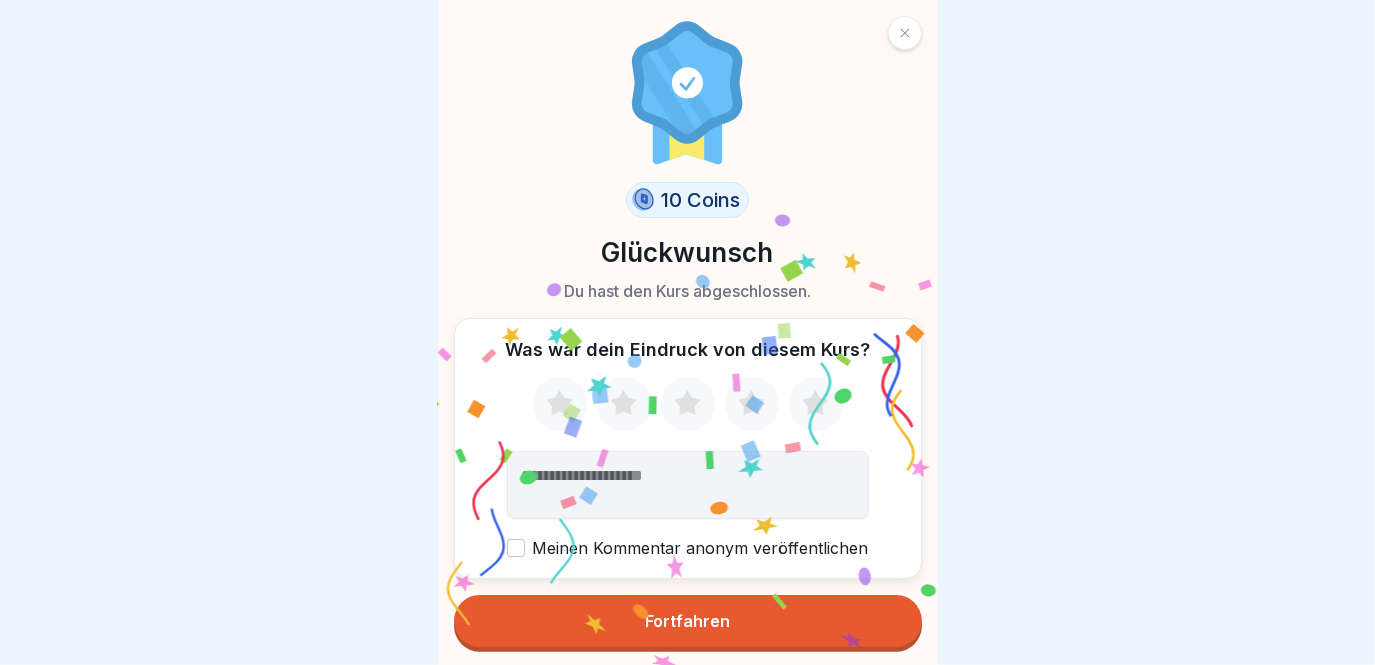 click 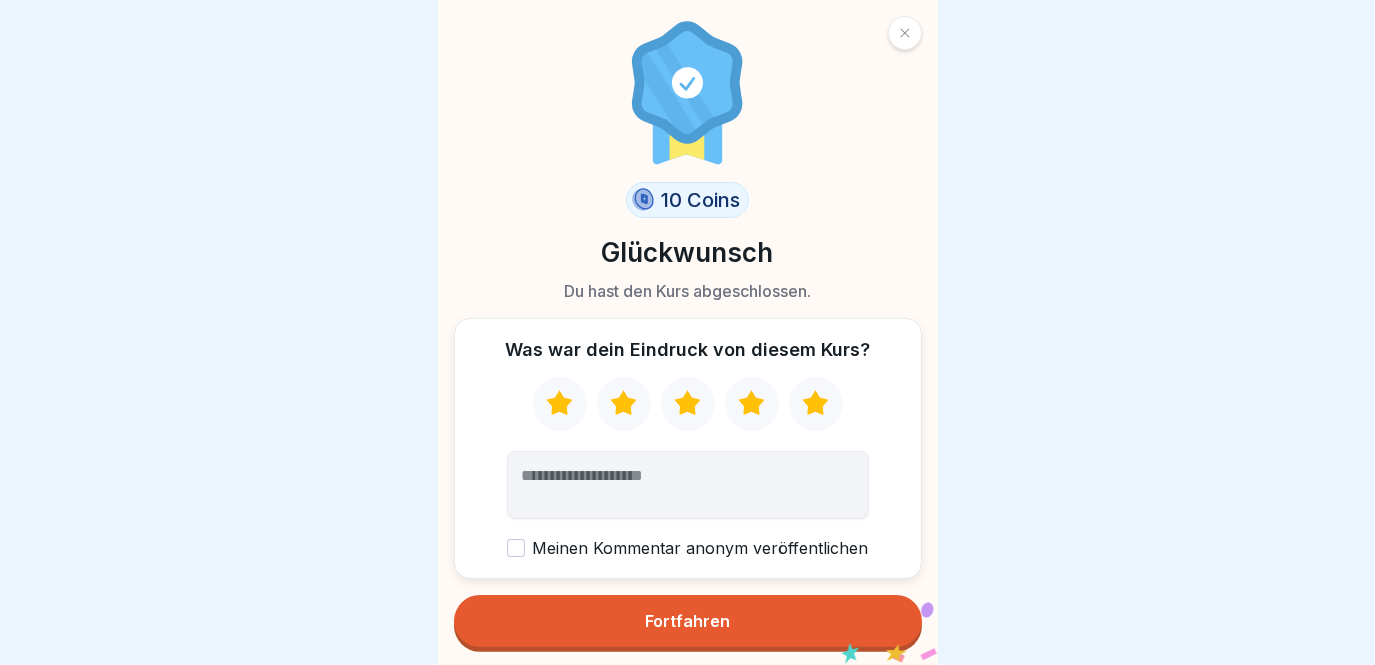 click on "Fortfahren" at bounding box center (688, 621) 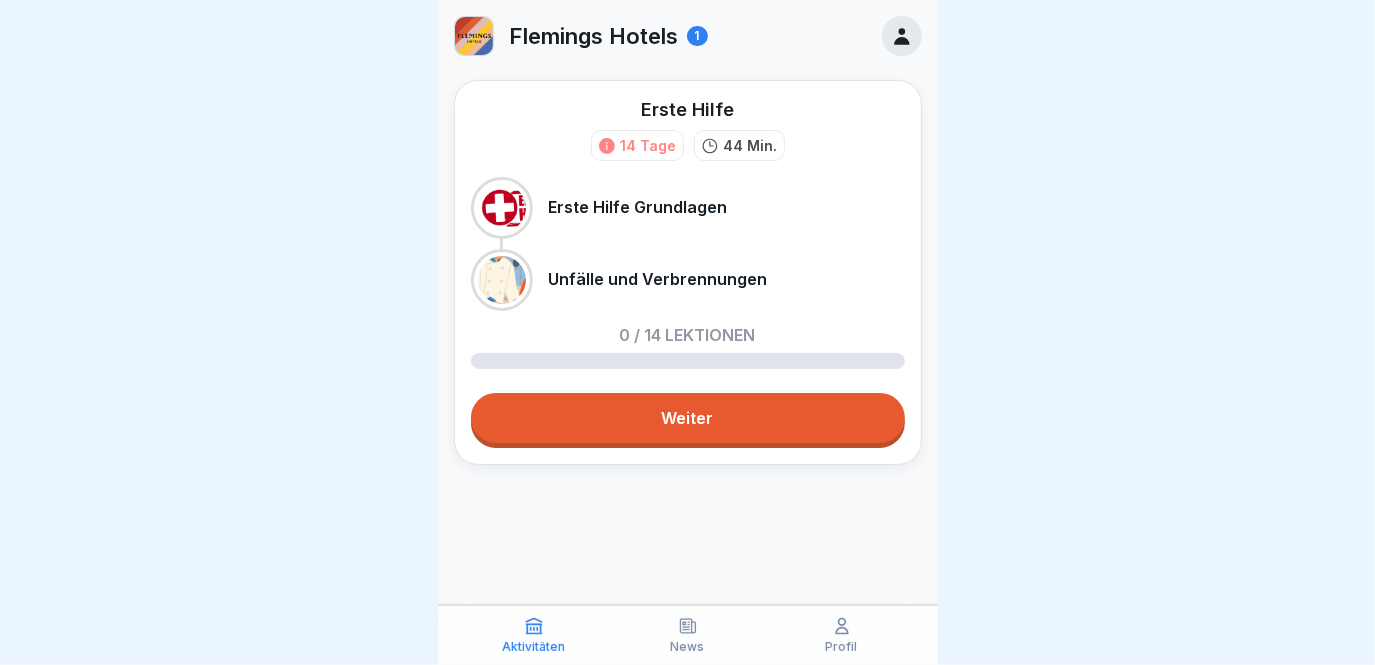 scroll, scrollTop: 0, scrollLeft: 0, axis: both 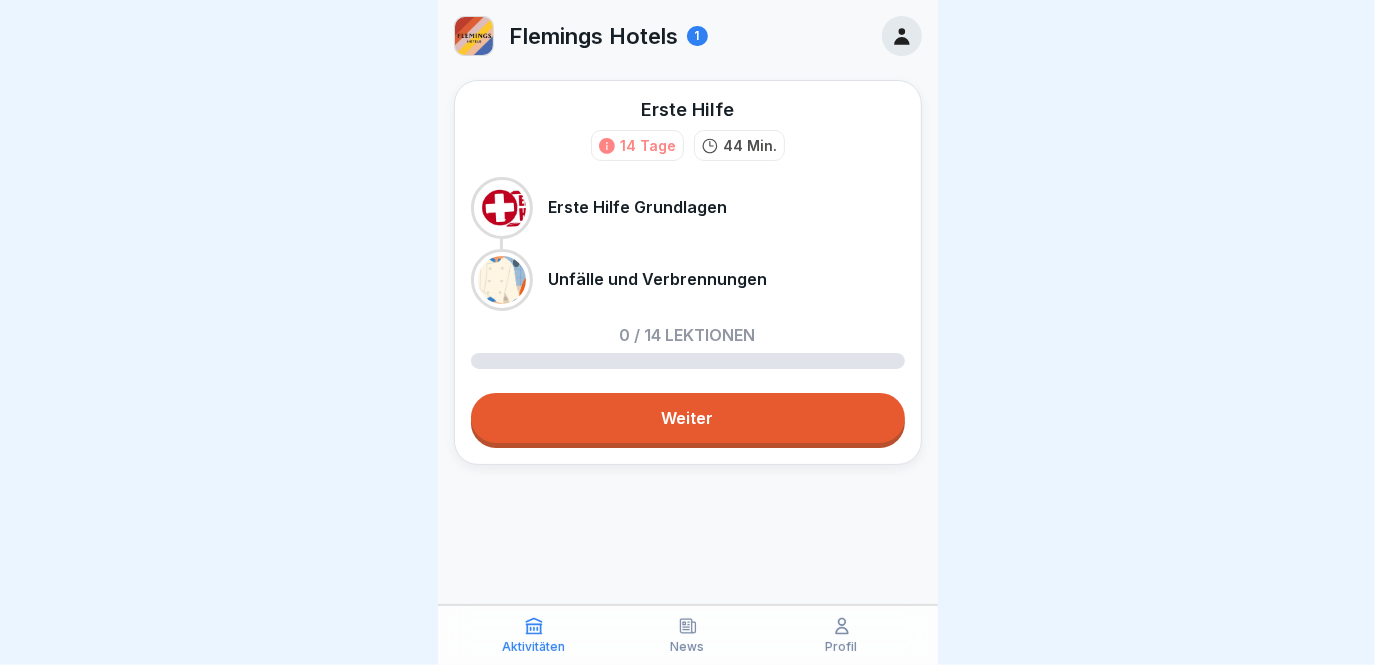 click 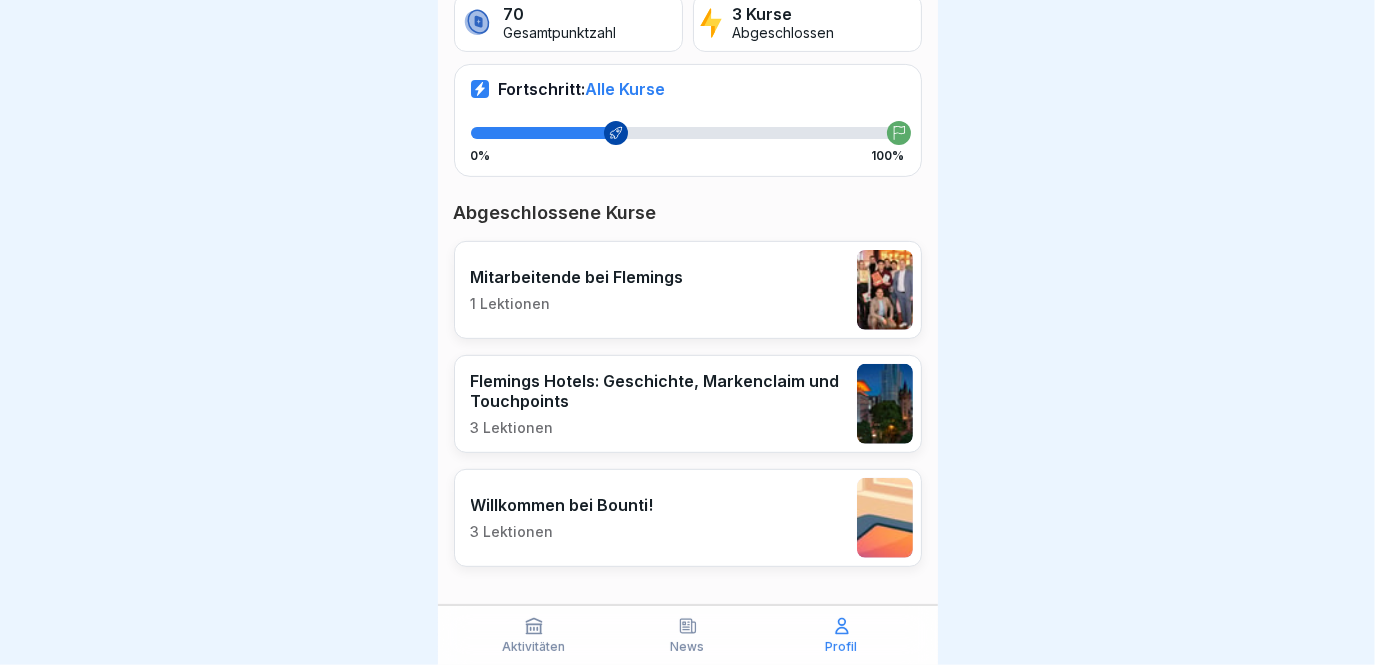 scroll, scrollTop: 0, scrollLeft: 0, axis: both 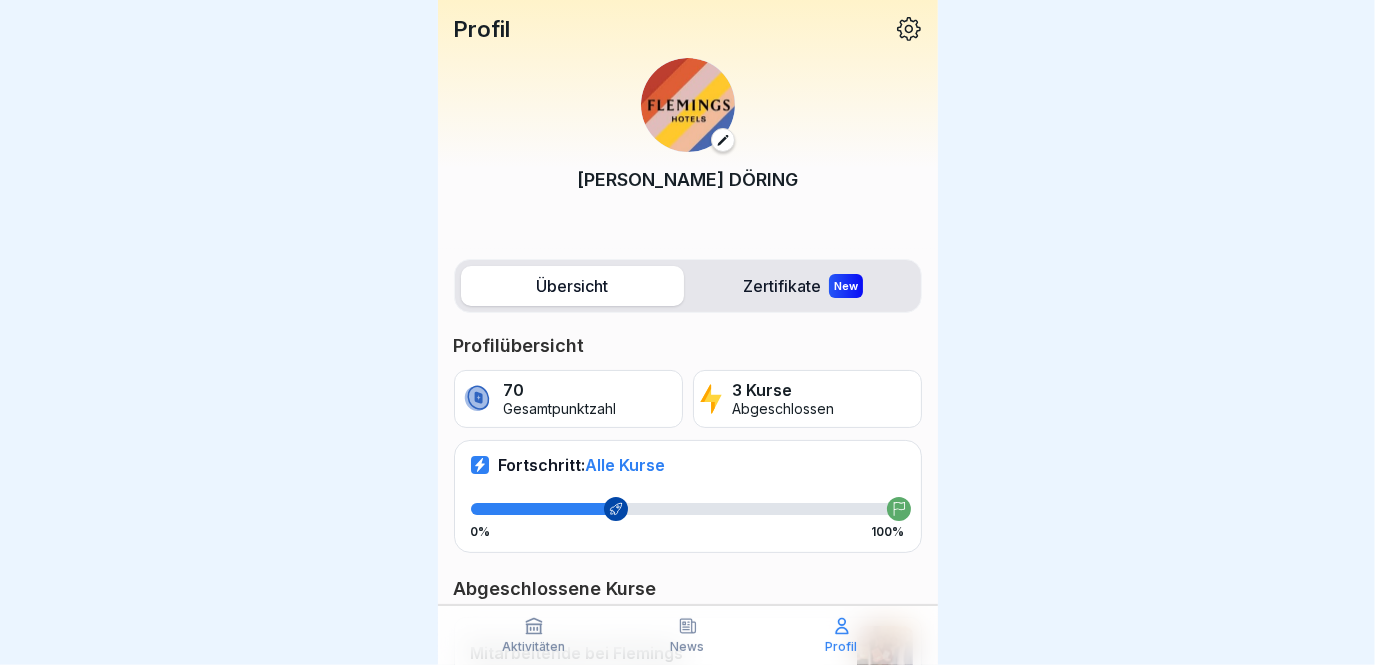 click on "Zertifikate New" at bounding box center (803, 286) 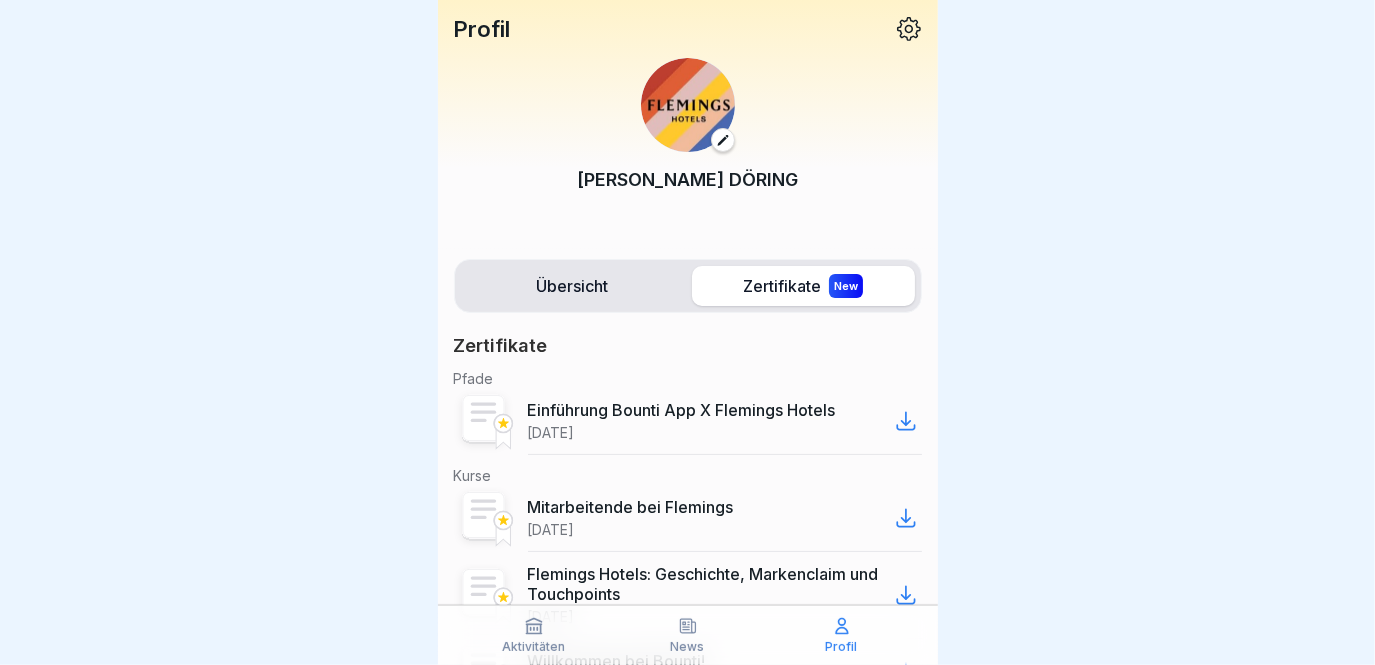 click on "Übersicht" at bounding box center [572, 286] 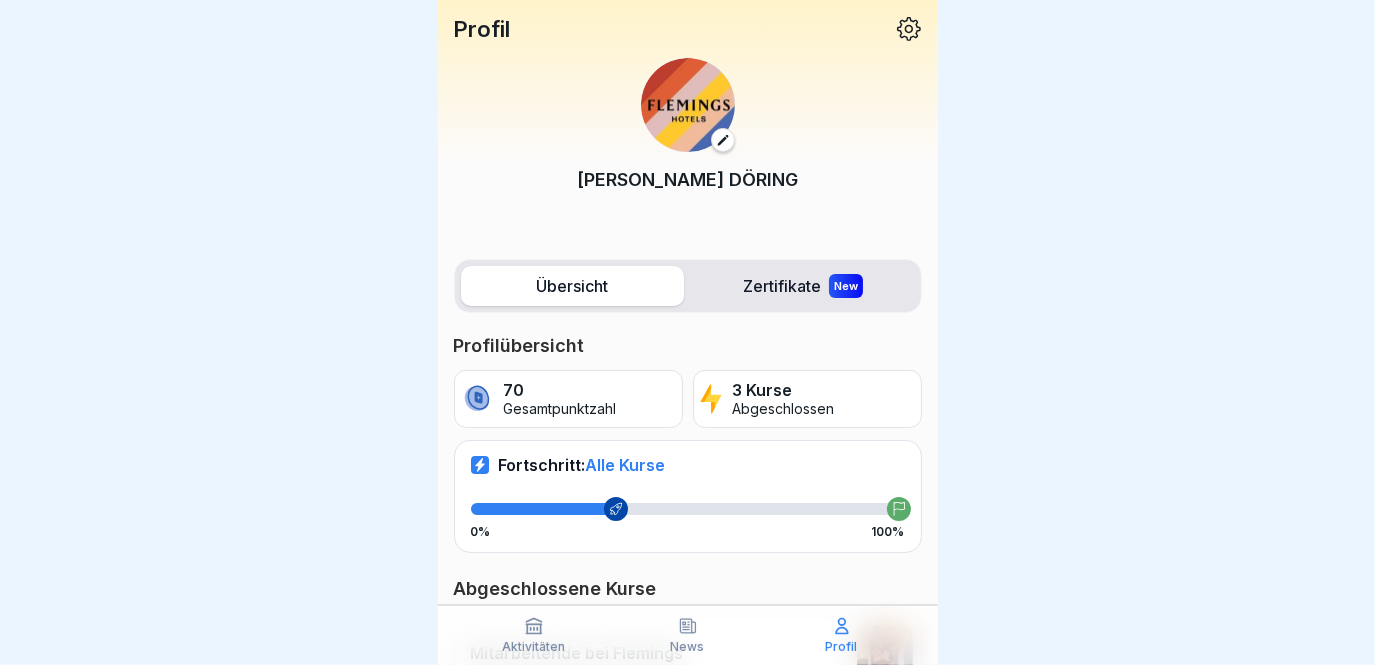 click on "3 Kurse" at bounding box center [783, 390] 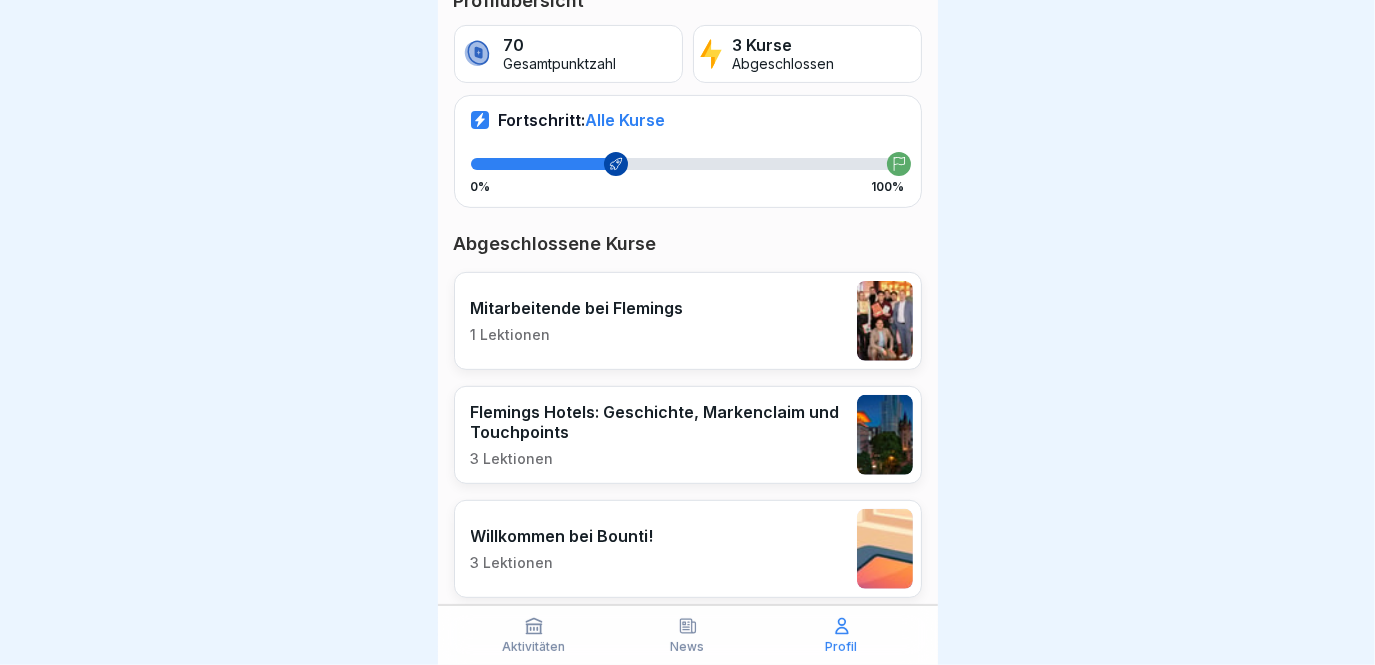 scroll, scrollTop: 376, scrollLeft: 0, axis: vertical 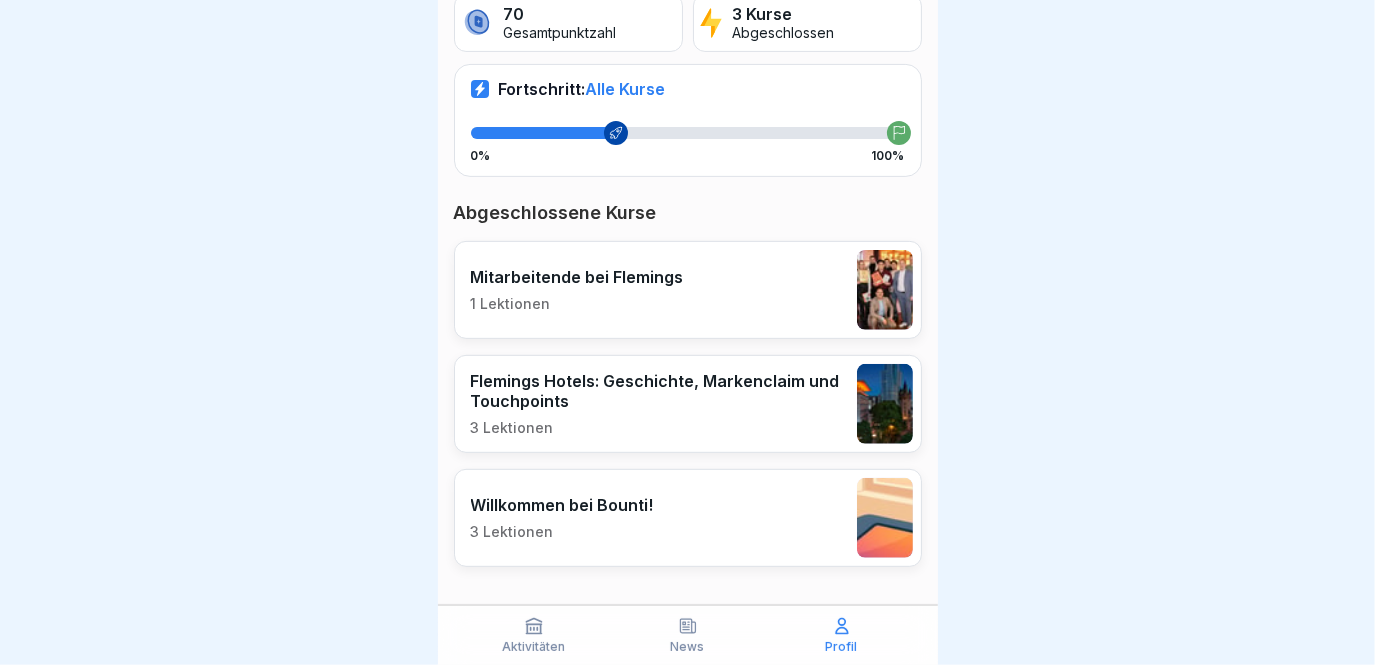 click on "Aktivitäten" at bounding box center [534, 635] 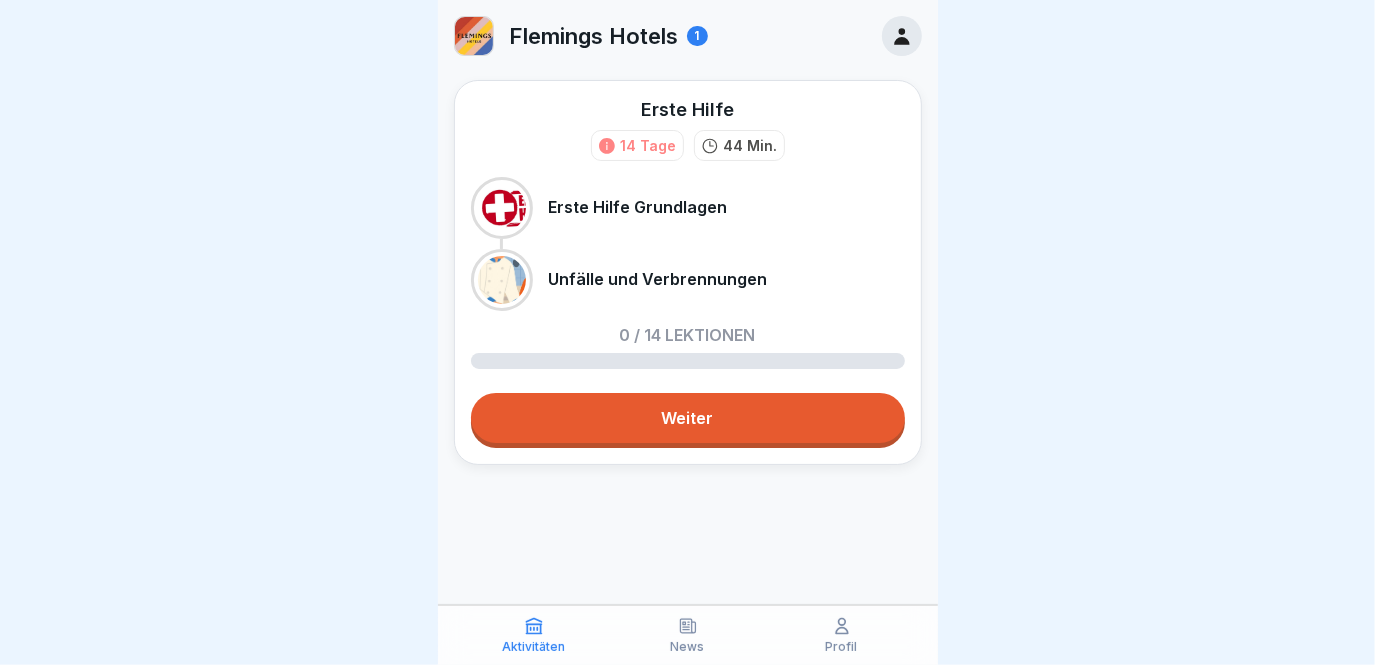 click on "Aktivitäten News Profil" at bounding box center [688, 635] 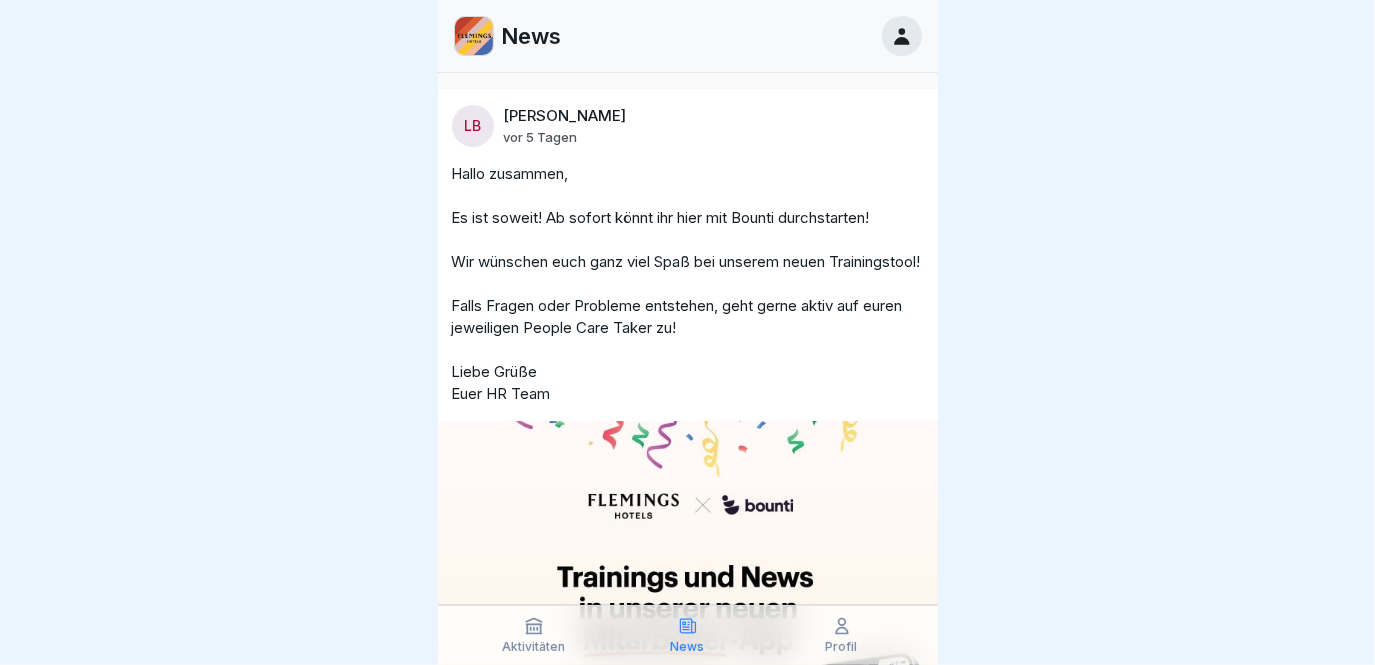 click on "Hallo zusammen,
Es ist soweit! Ab sofort könnt ihr hier mit Bounti durchstarten!
Wir wünschen euch ganz viel Spaß bei unserem neuen Trainingstool!
Falls Fragen oder Probleme entstehen, geht gerne aktiv auf euren jeweiligen People Care Taker zu!
Liebe Grüße
Euer HR Team" at bounding box center [688, 284] 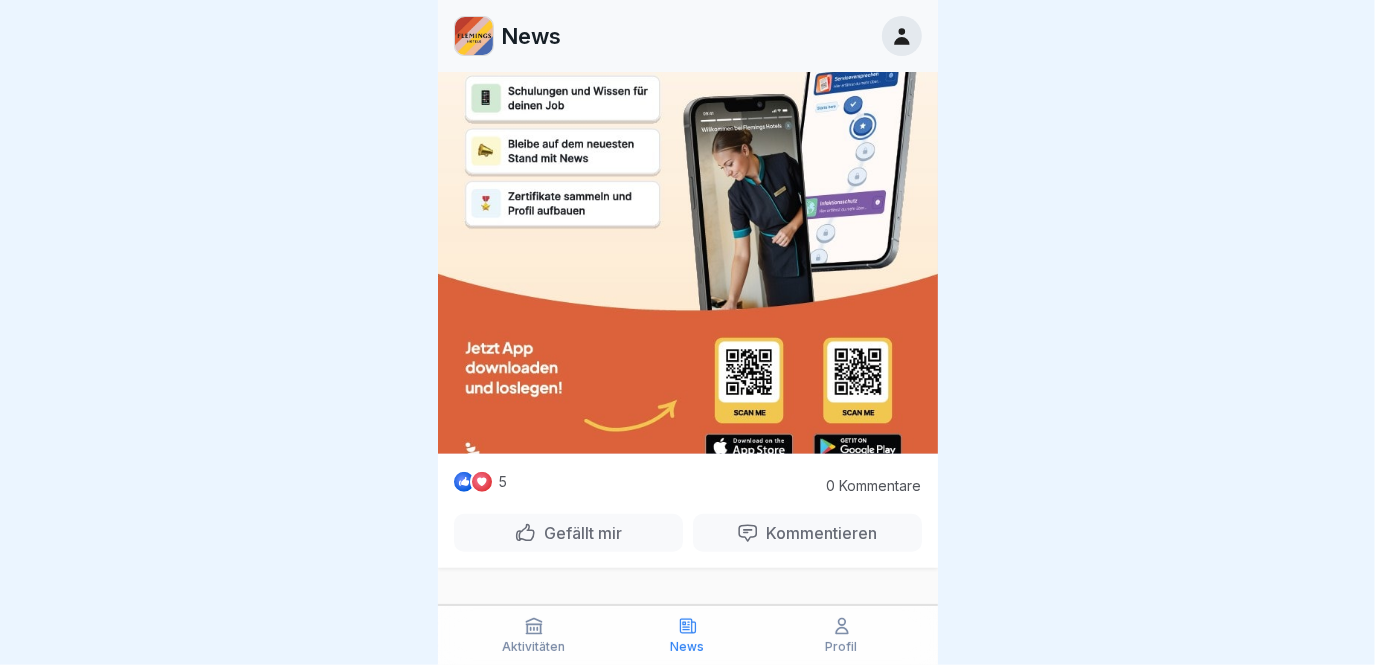 scroll, scrollTop: 669, scrollLeft: 0, axis: vertical 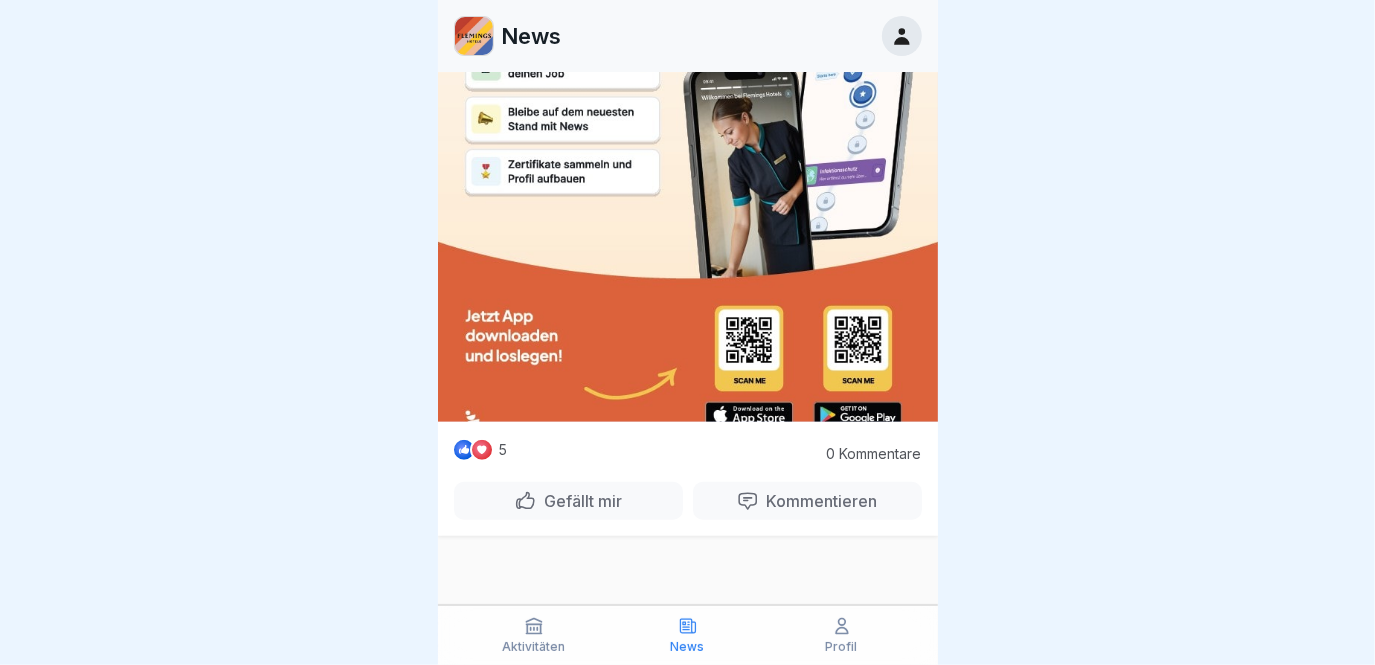 click on "Gefällt mir" at bounding box center (579, 501) 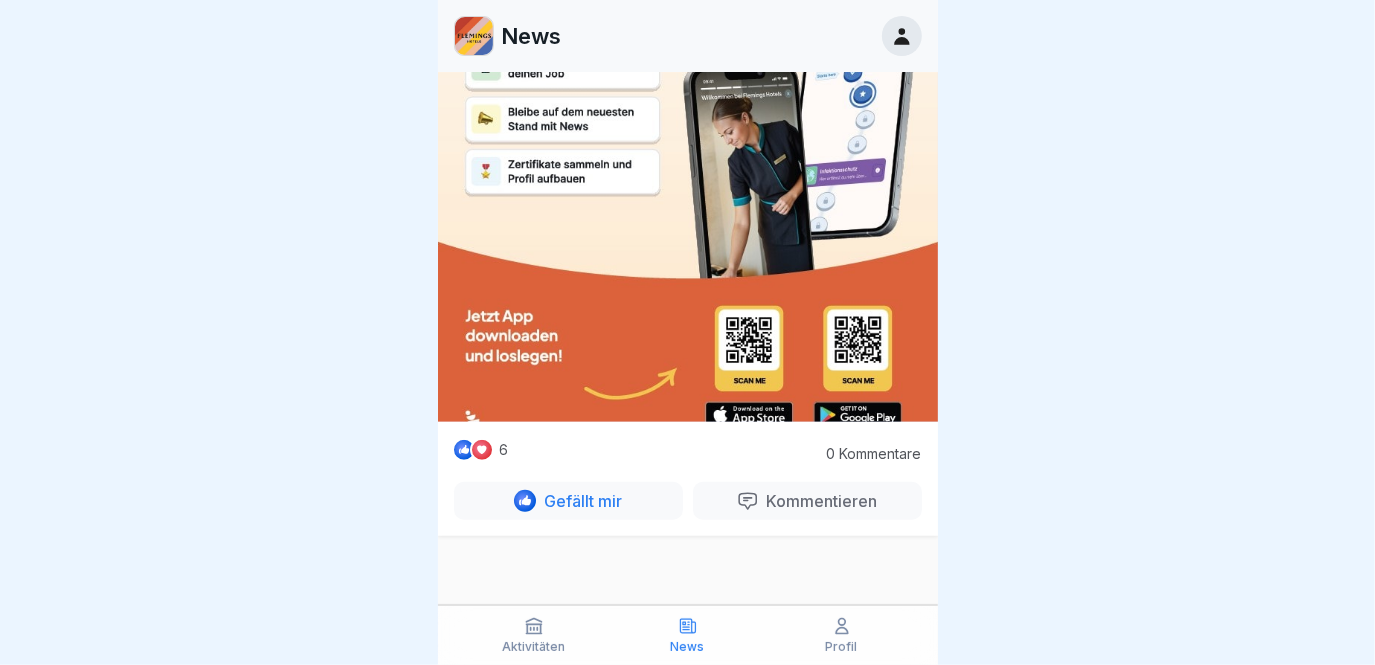 click 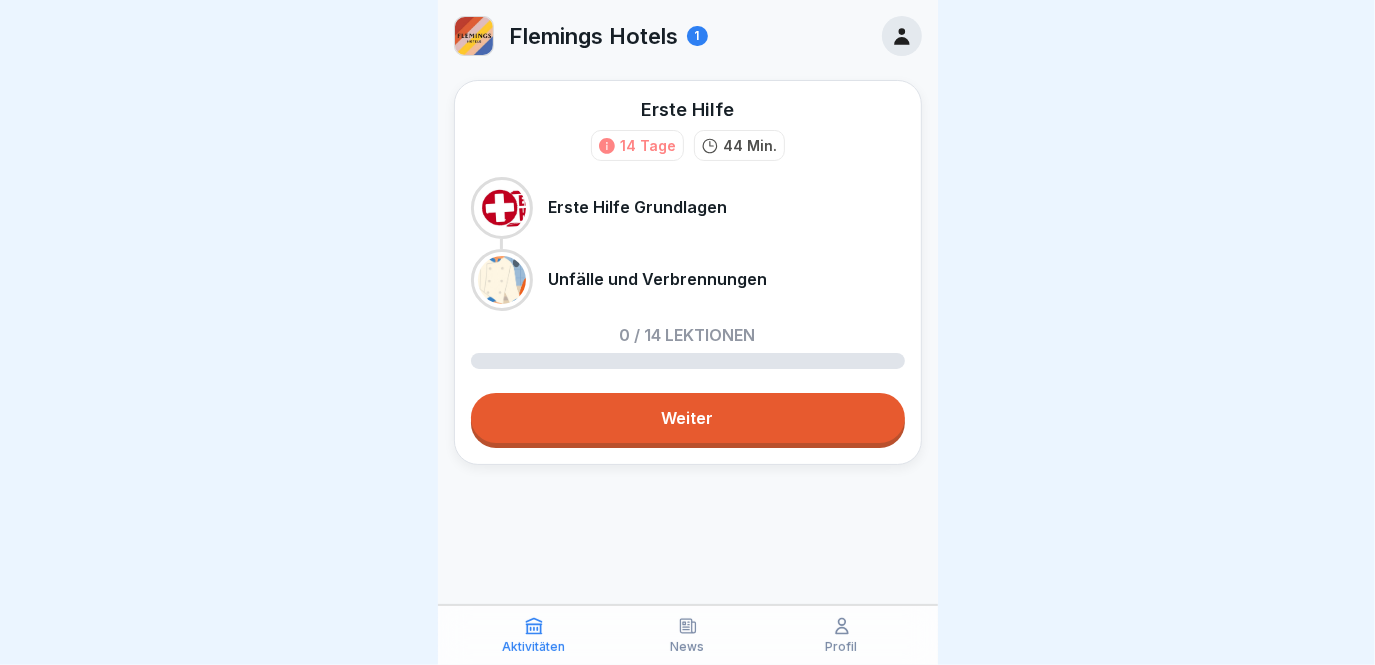 click on "Weiter" at bounding box center [688, 418] 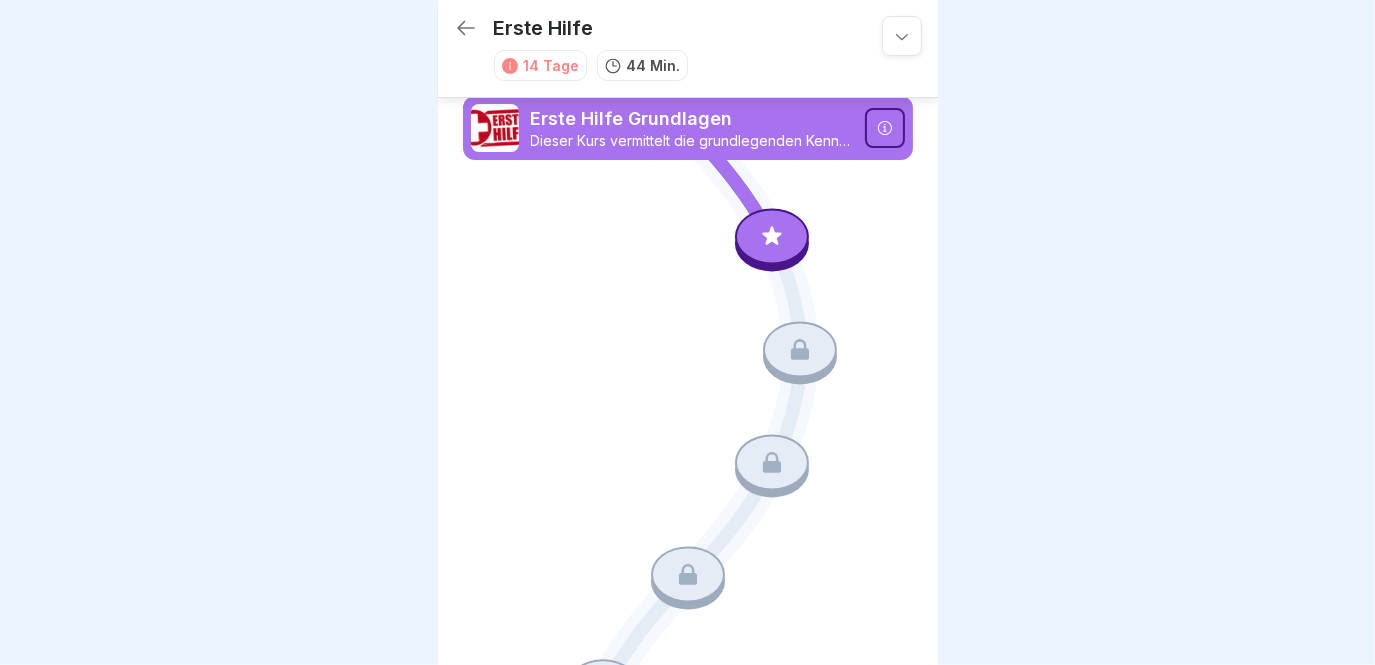 click at bounding box center (885, 128) 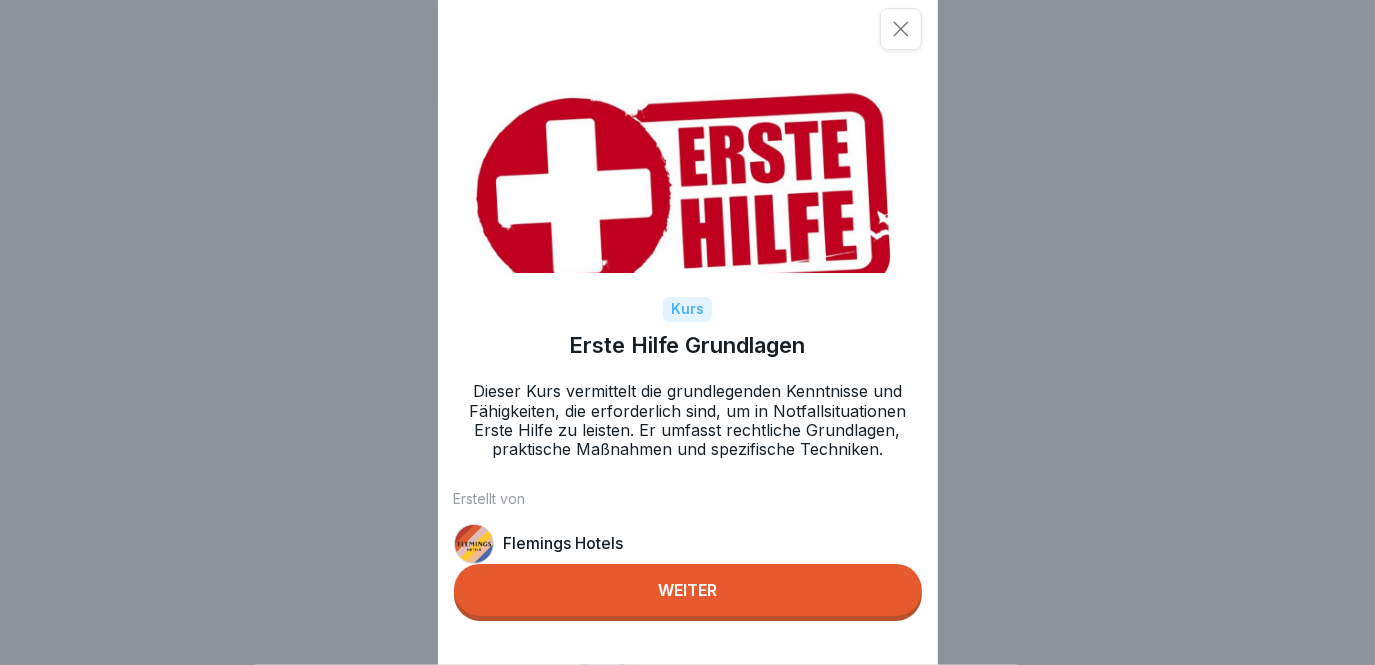 click at bounding box center (901, 29) 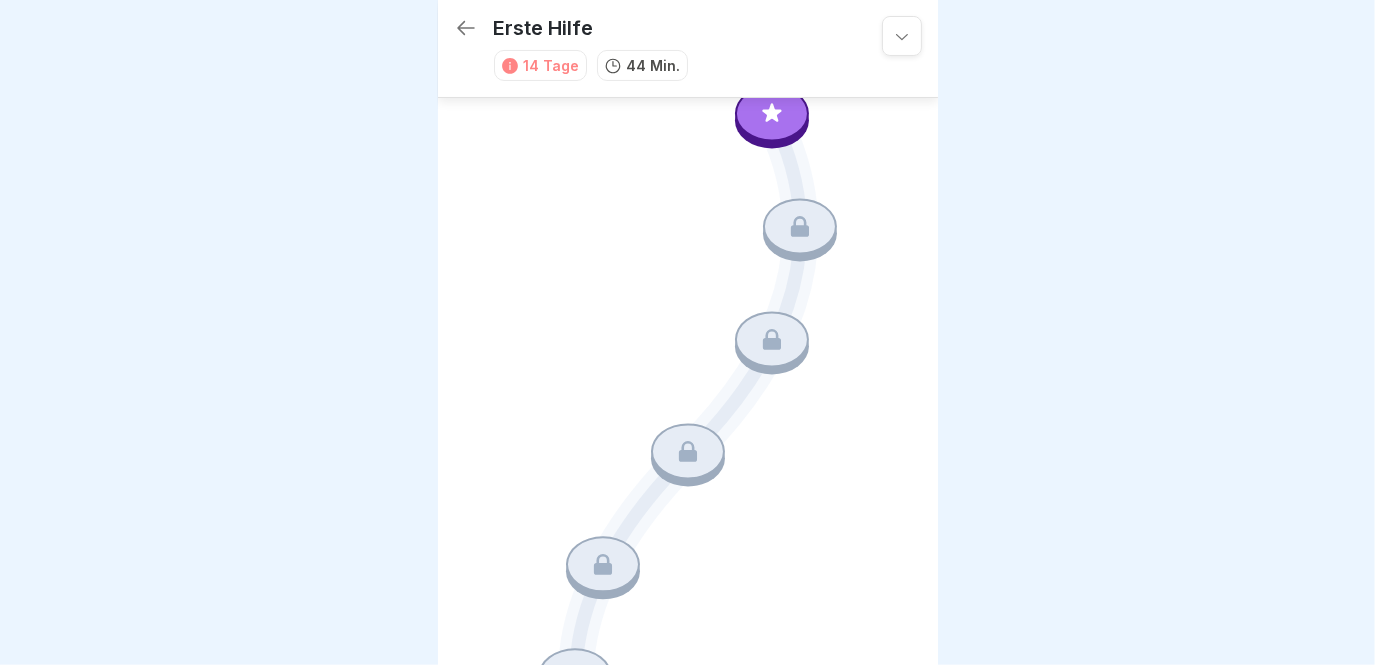 scroll, scrollTop: 0, scrollLeft: 0, axis: both 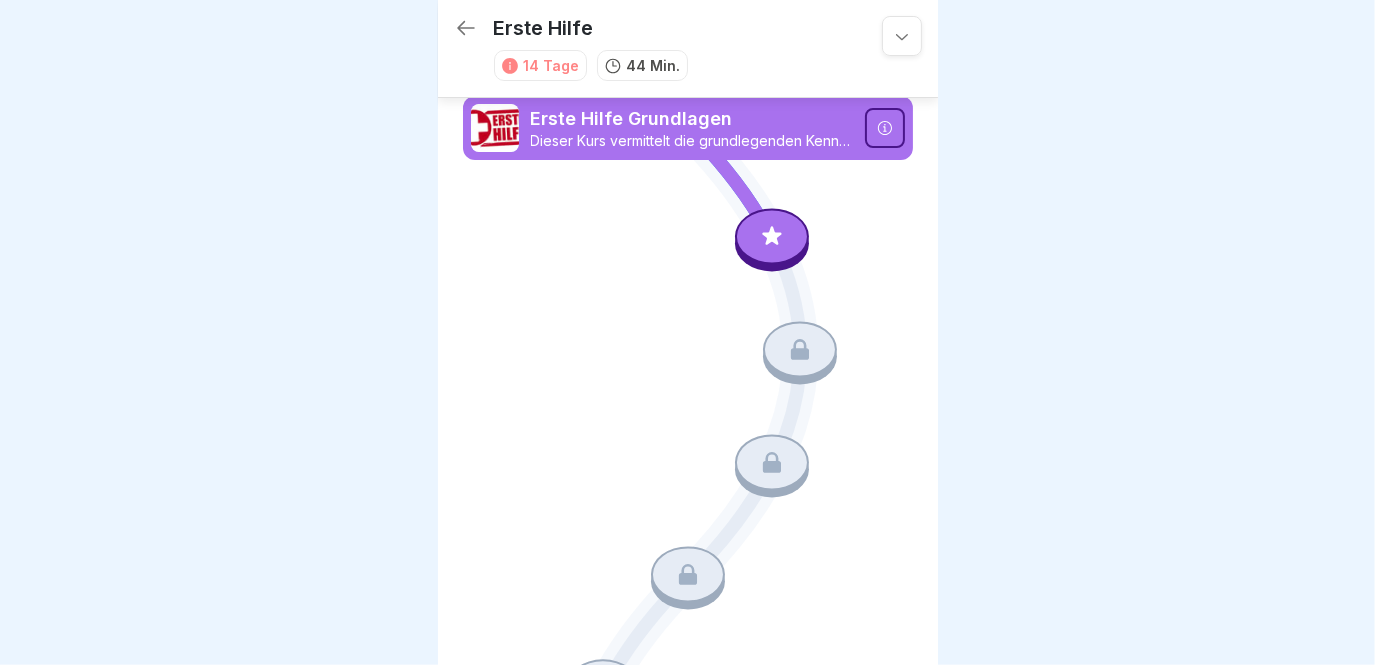 click on "Dieser Kurs vermittelt die grundlegenden Kenntnisse und Fähigkeiten, die erforderlich sind, um in Notfallsituationen Erste Hilfe zu leisten. Er umfasst rechtliche Grundlagen, praktische Maßnahmen und spezifische Techniken." at bounding box center [692, 141] 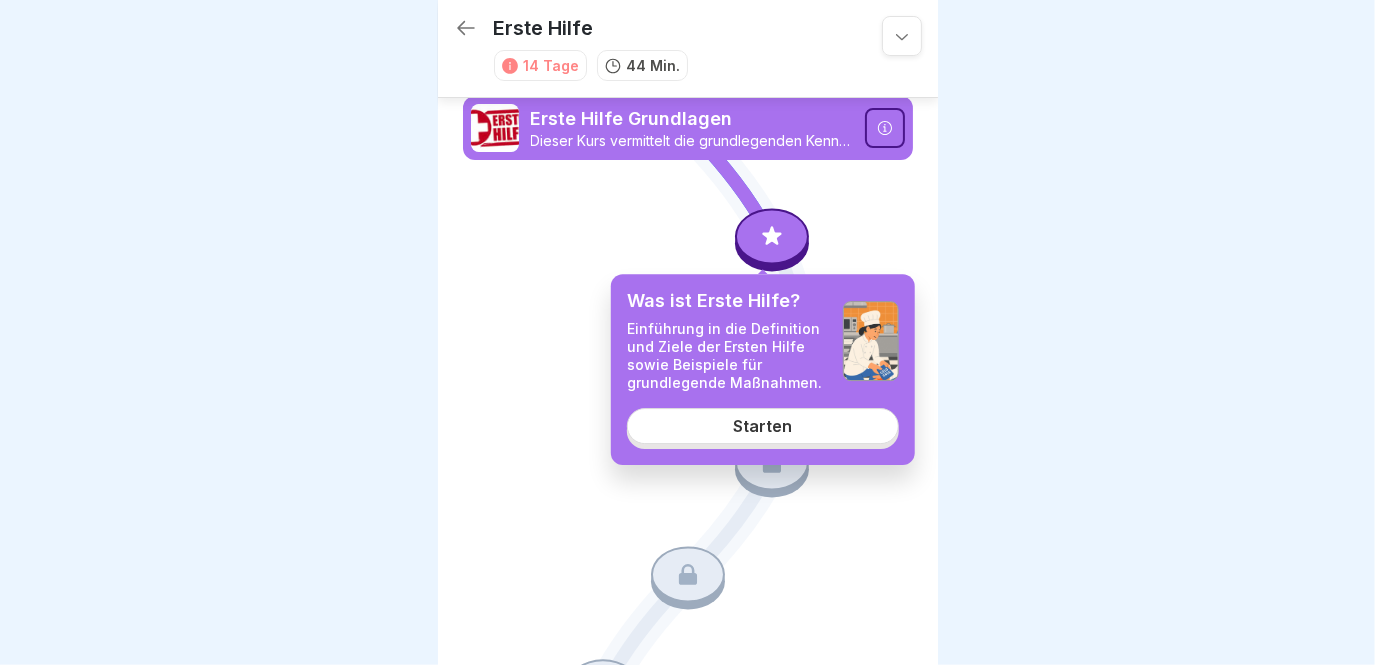 click on "Starten" at bounding box center [762, 426] 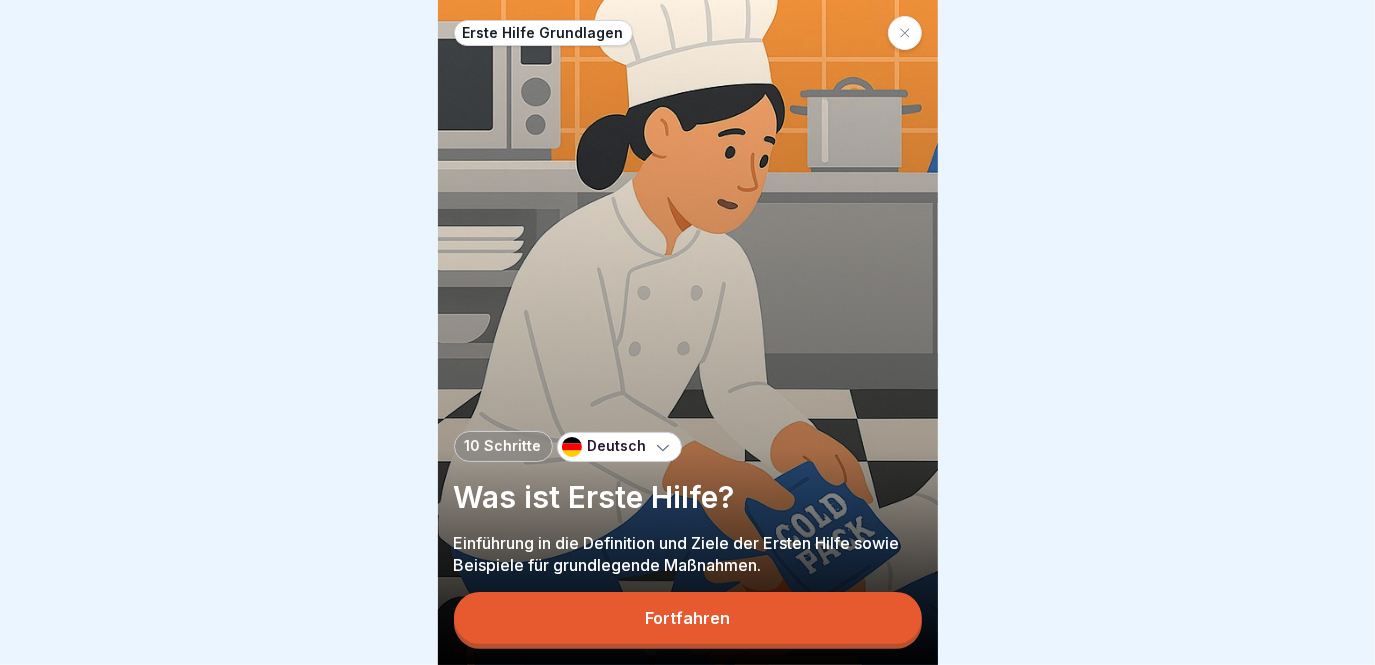 click on "Fortfahren" at bounding box center (688, 618) 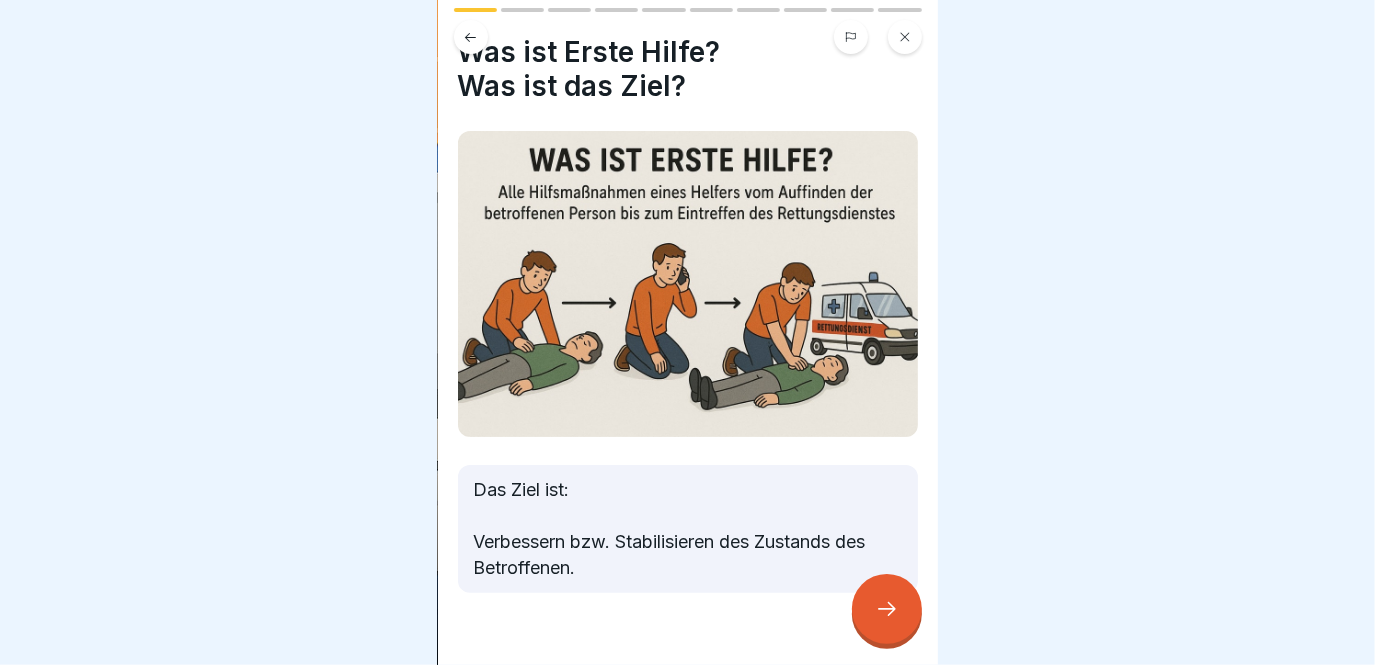 scroll, scrollTop: 82, scrollLeft: 0, axis: vertical 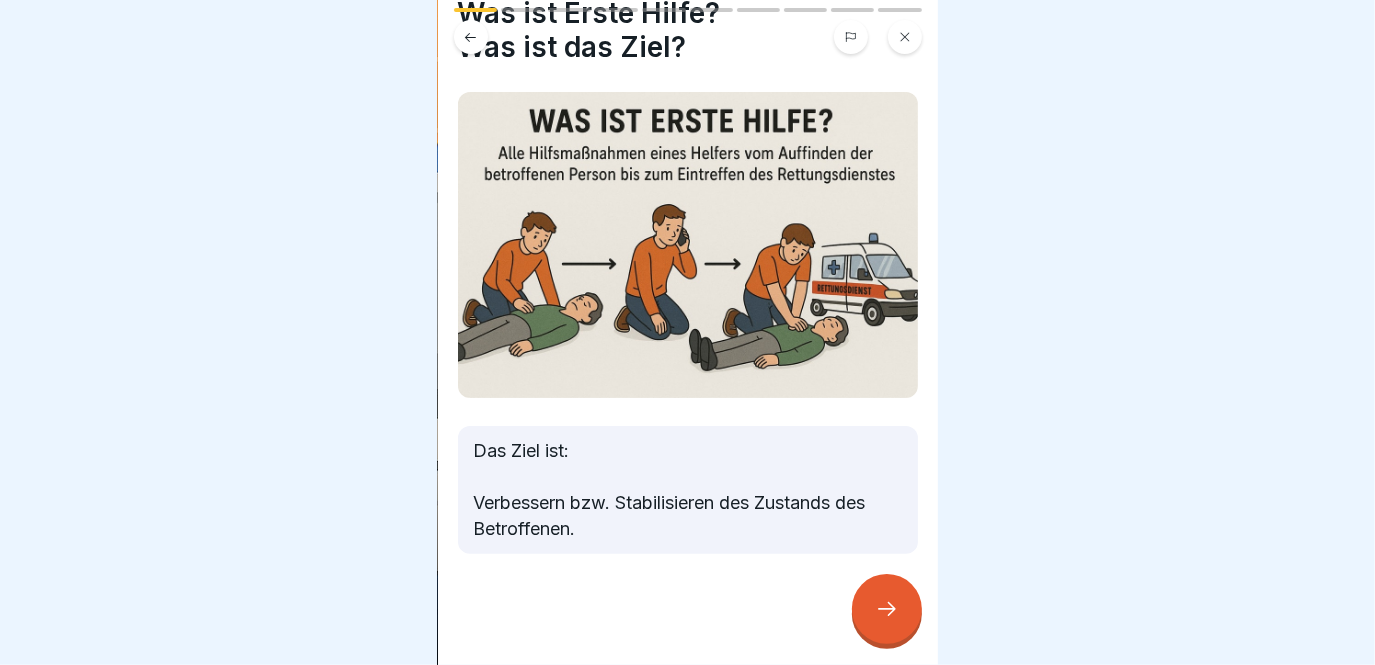 click at bounding box center (887, 609) 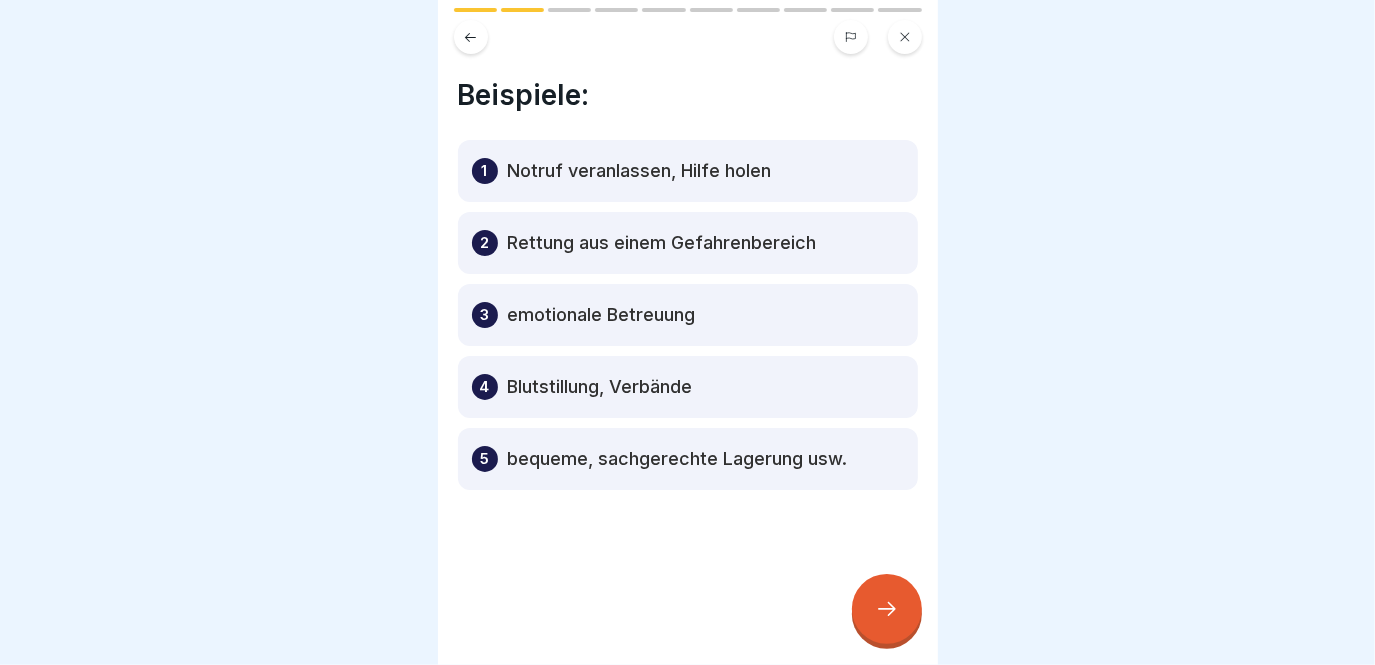 click at bounding box center [887, 609] 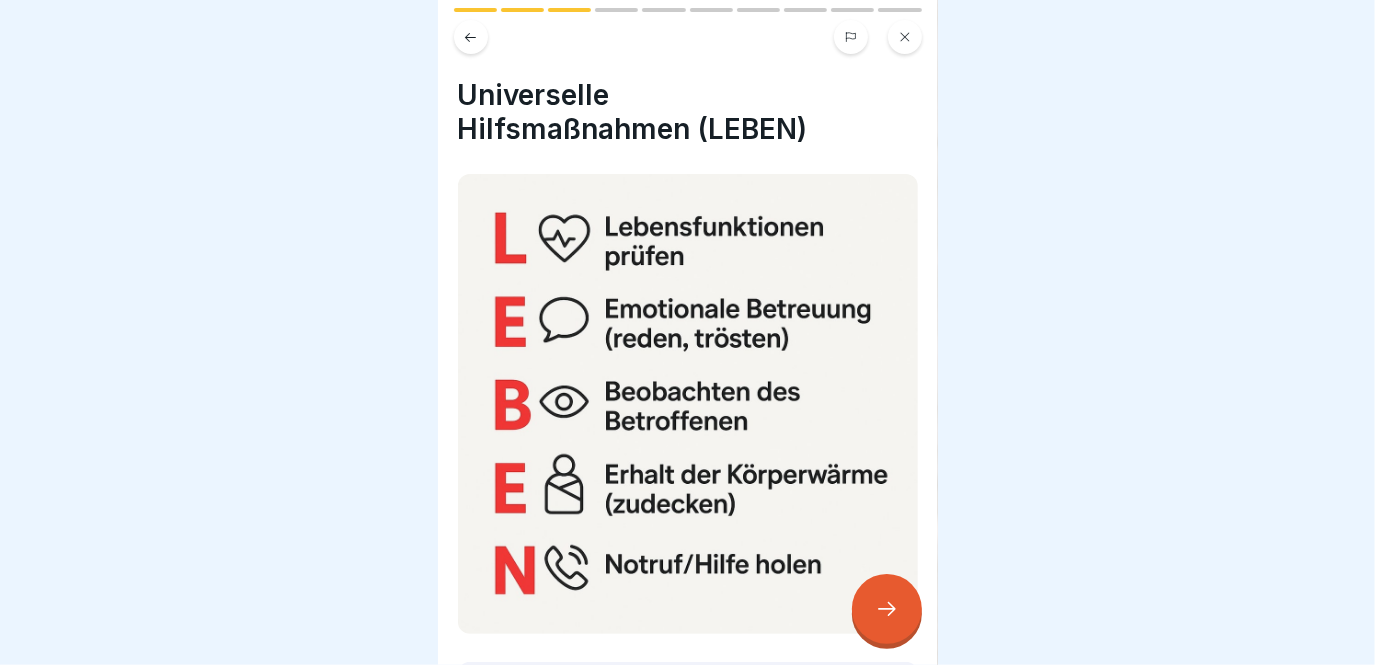 click at bounding box center (887, 609) 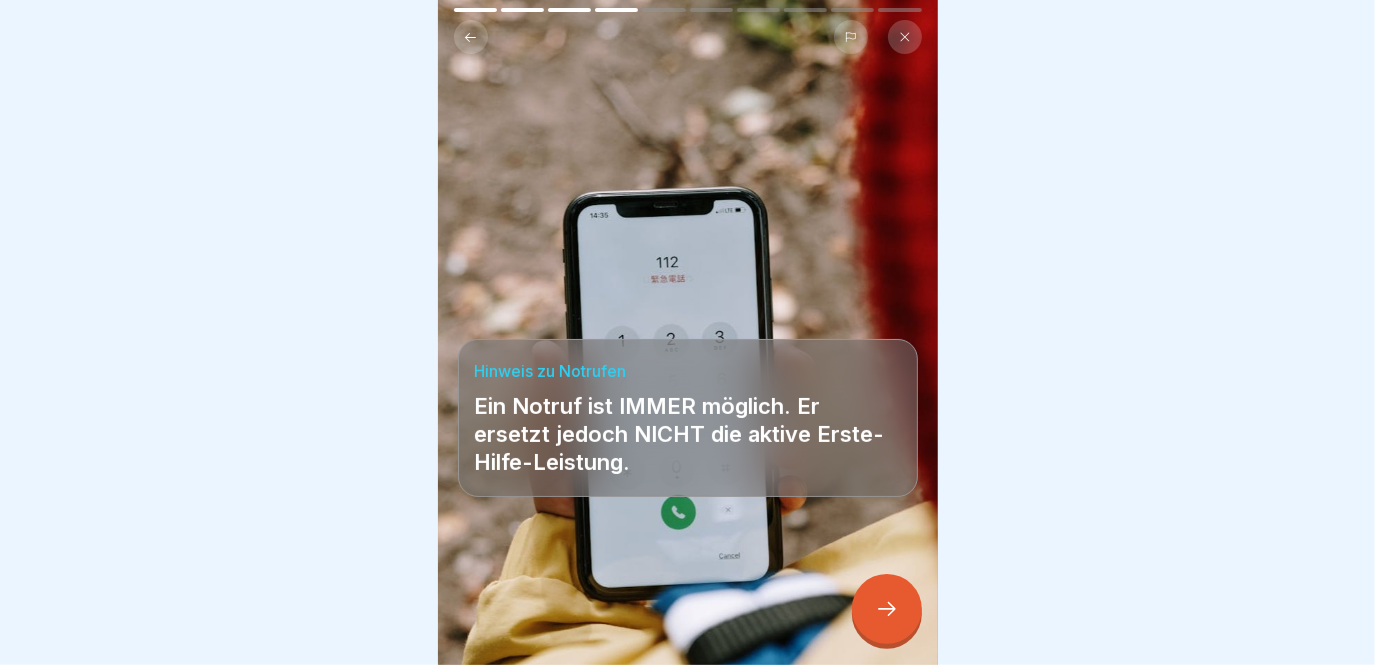 click at bounding box center (887, 609) 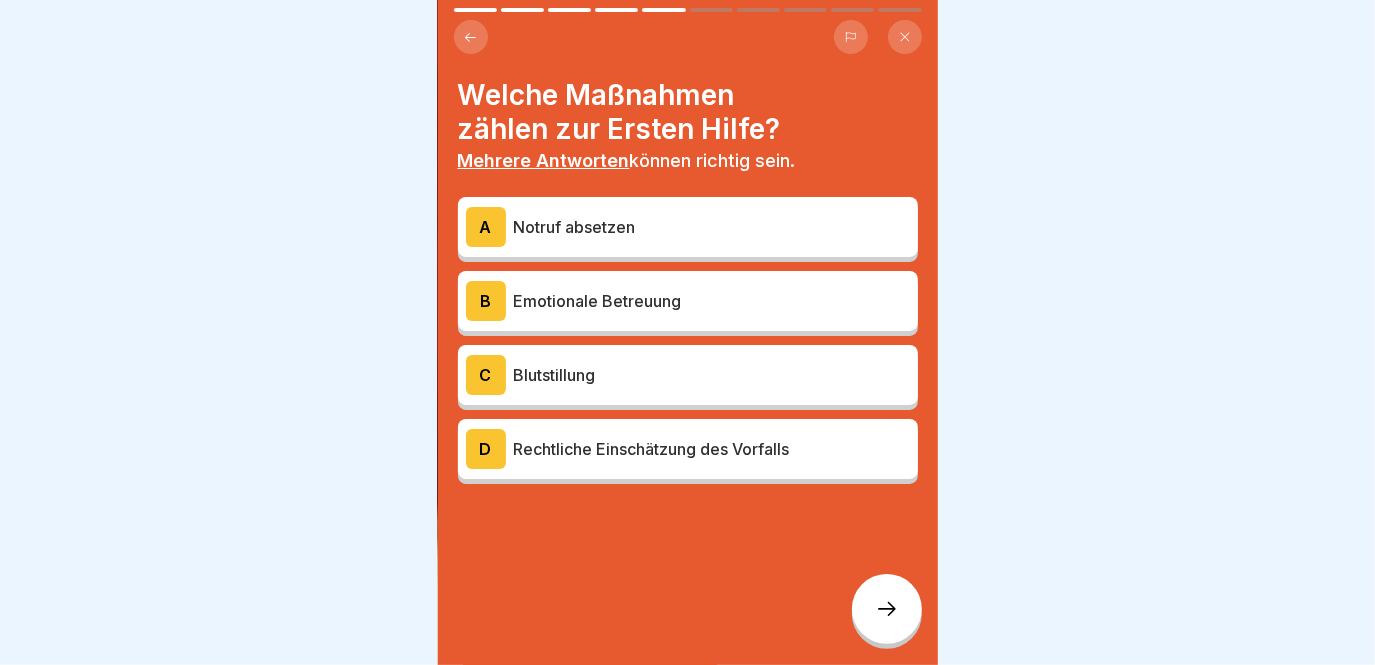 click on "Notruf absetzen" at bounding box center [712, 227] 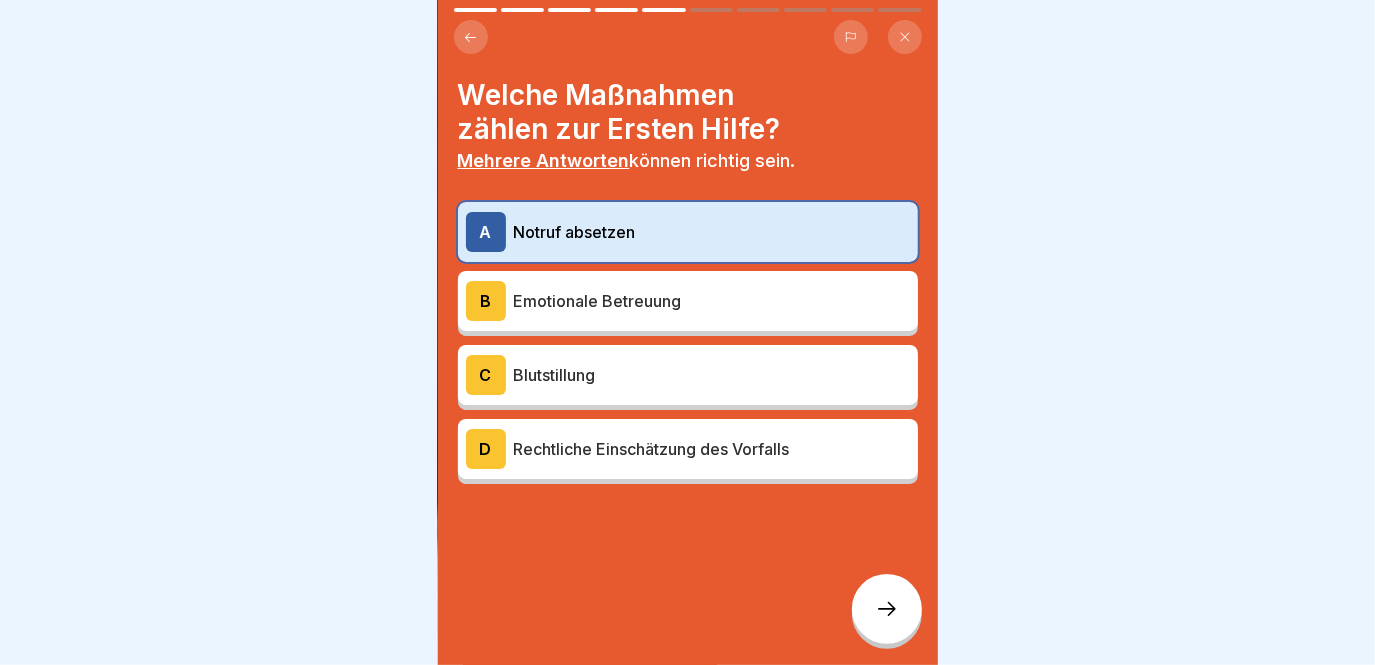 click on "Emotionale Betreuung" at bounding box center [712, 301] 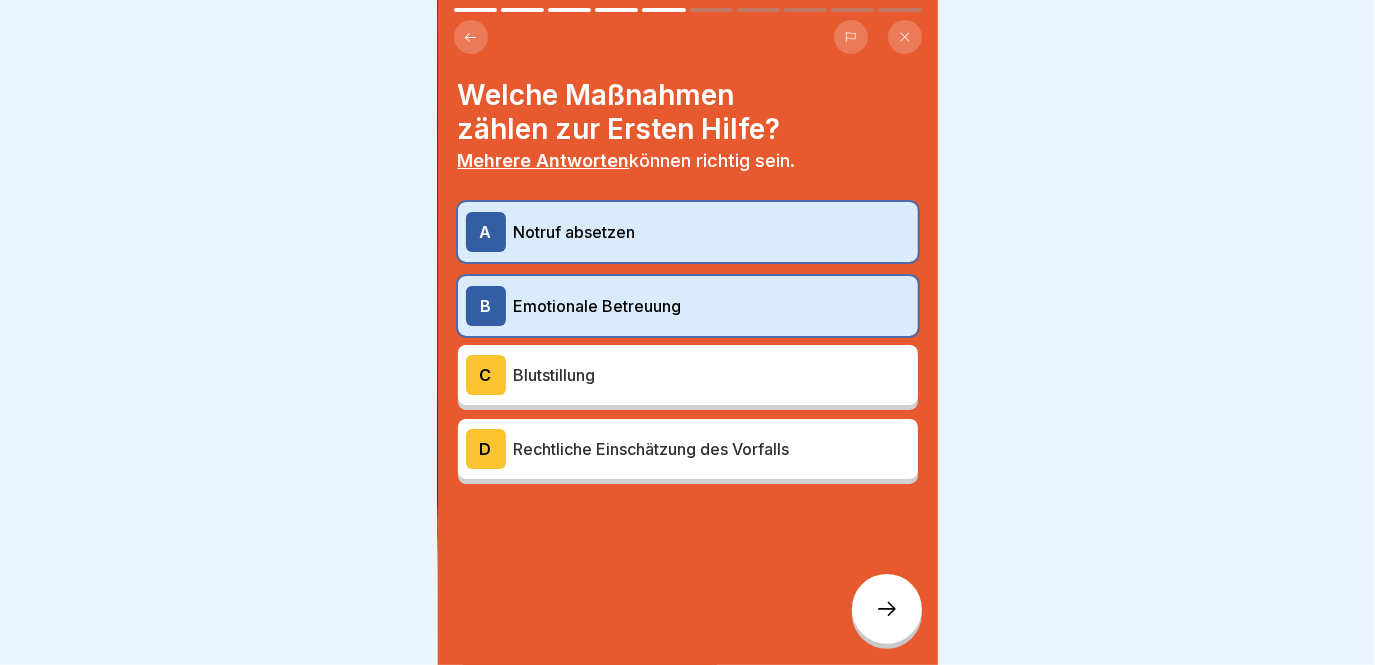 click on "C Blutstillung" at bounding box center [688, 375] 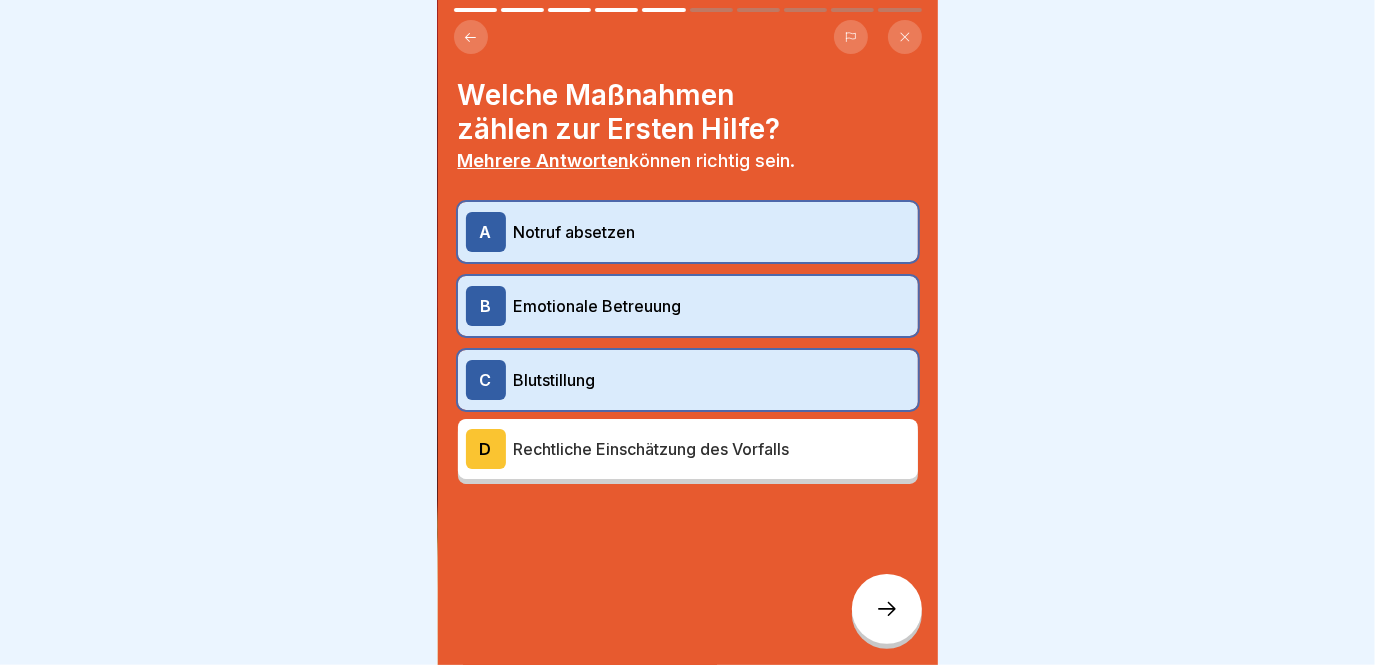 click 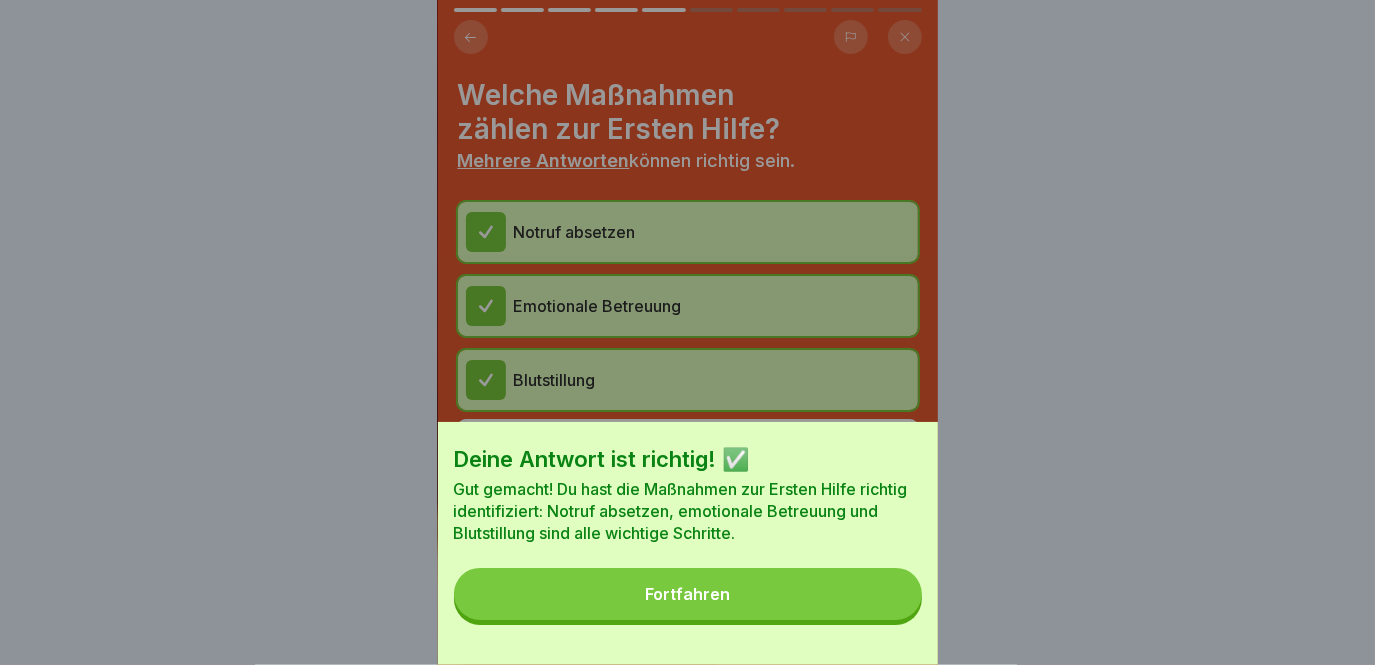 click on "Fortfahren" at bounding box center [687, 594] 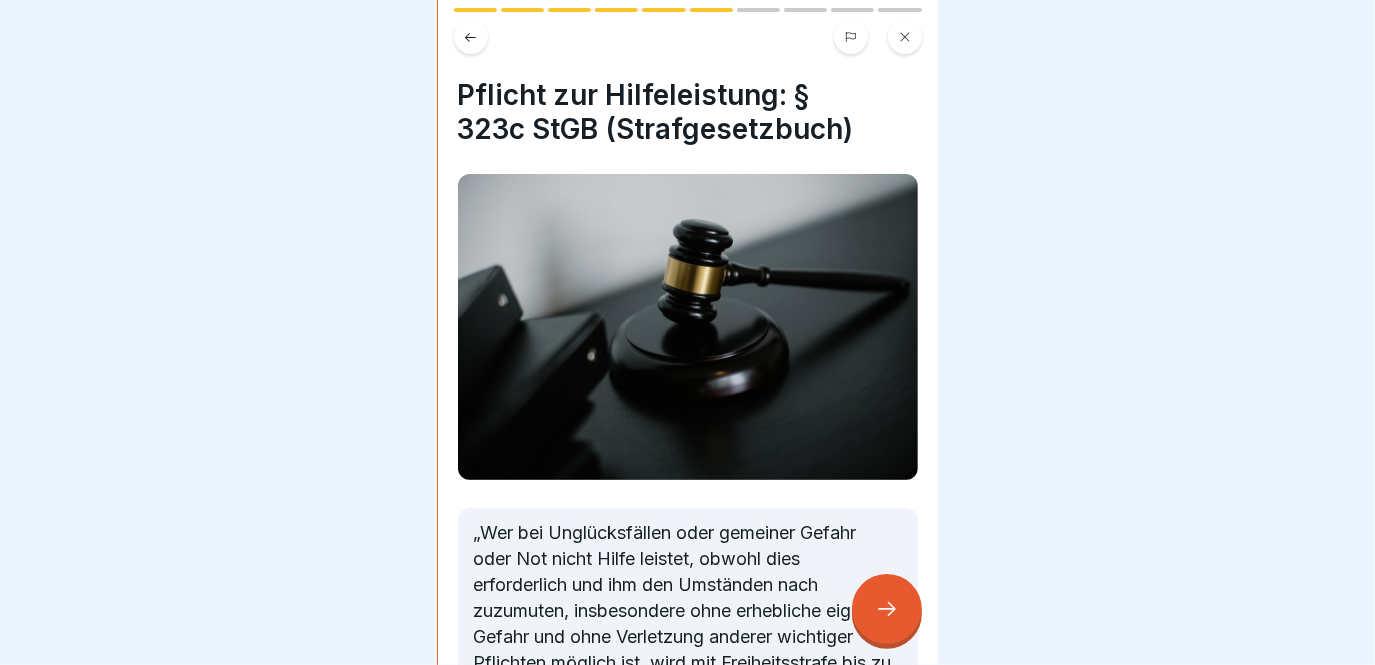 scroll, scrollTop: 186, scrollLeft: 0, axis: vertical 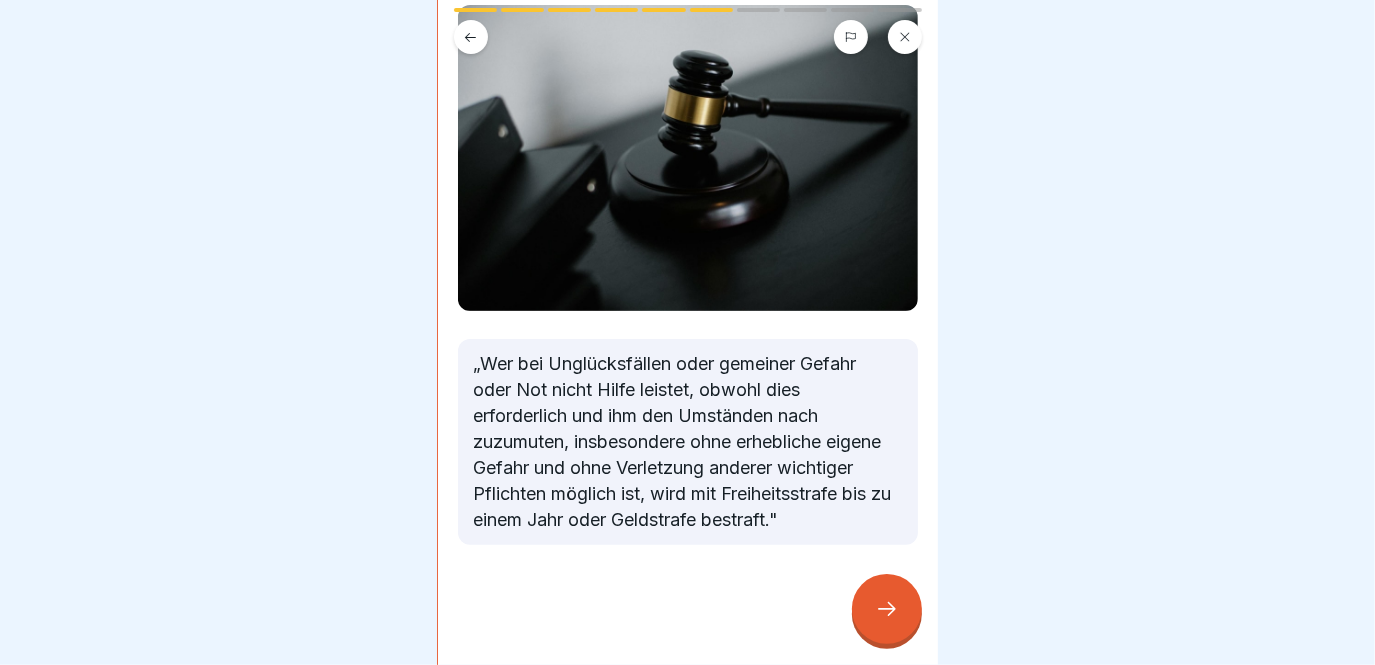 click on "„Wer bei Unglücksfällen oder gemeiner Gefahr oder Not nicht Hilfe leistet, obwohl dies erforderlich und ihm den Umständen nach zuzumuten, insbesondere ohne erhebliche eigene Gefahr und ohne Verletzung anderer wichtiger Pflichten möglich ist, wird mit Freiheitsstrafe bis zu einem Jahr oder Geldstrafe bestraft."" at bounding box center (688, 442) 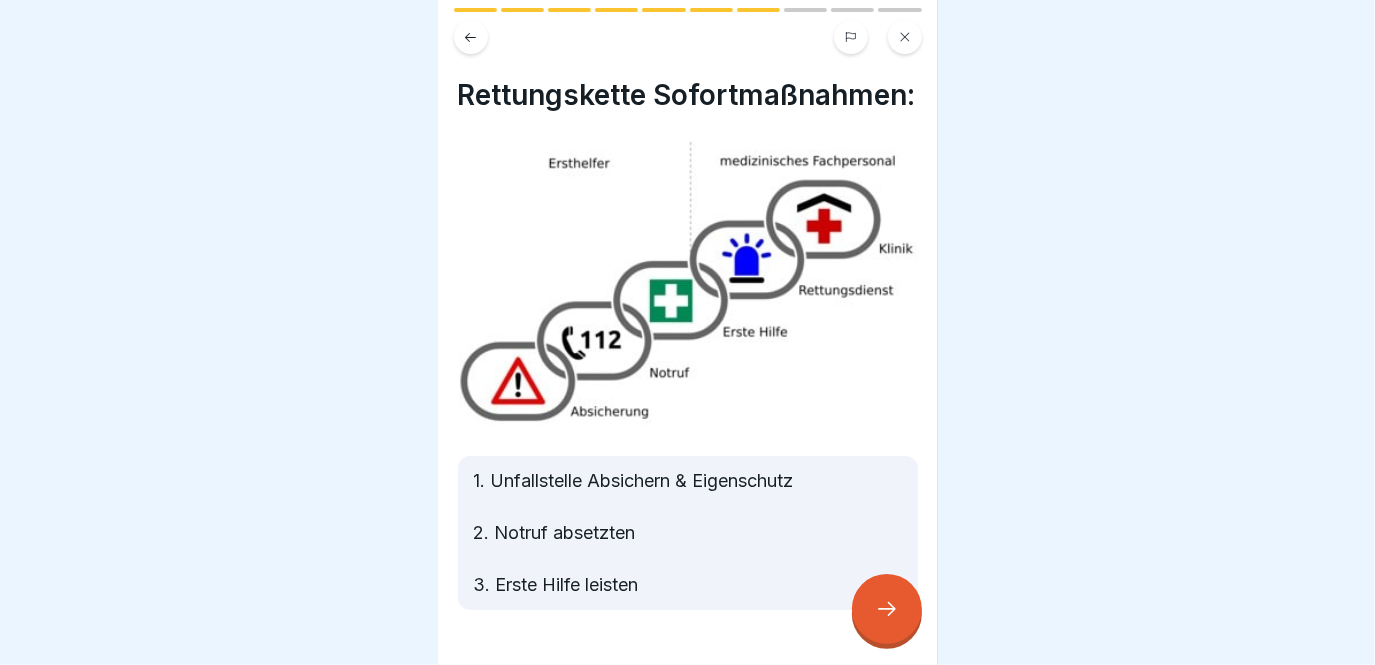 click 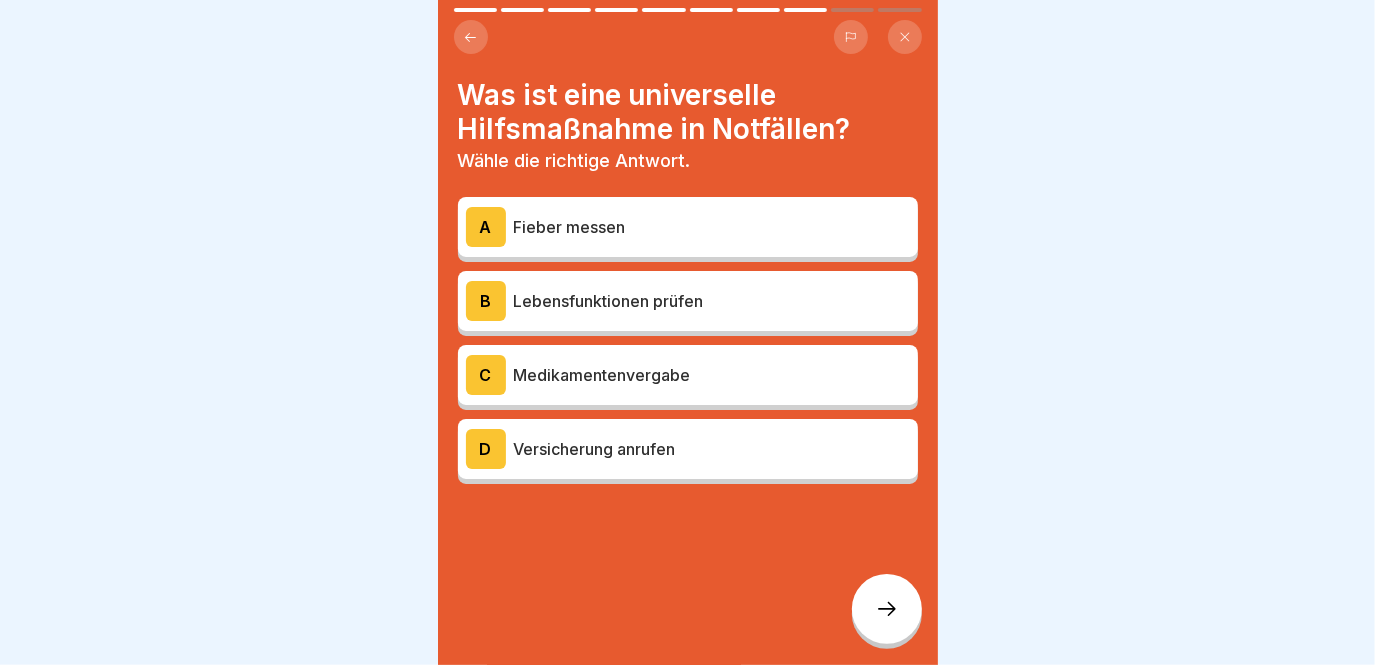 click on "Was ist eine universelle Hilfsmaßnahme in Notfällen?" at bounding box center [688, 112] 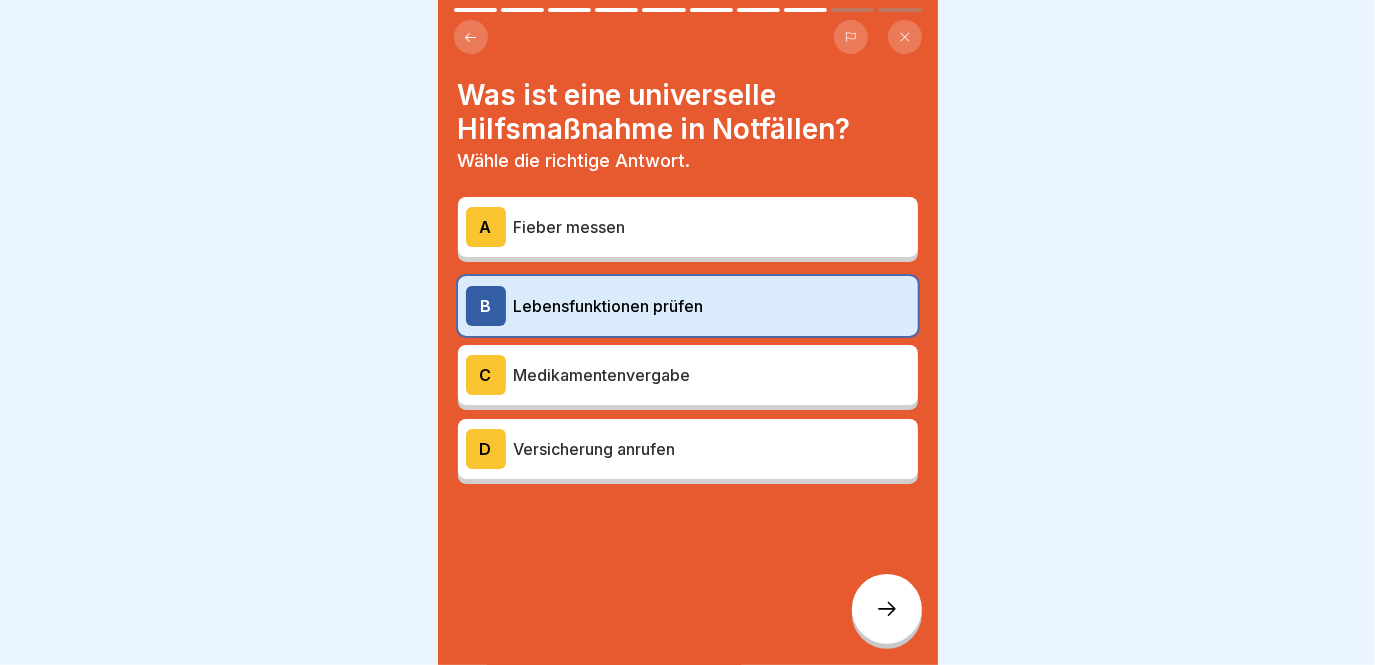 click on "Versicherung anrufen" at bounding box center (712, 449) 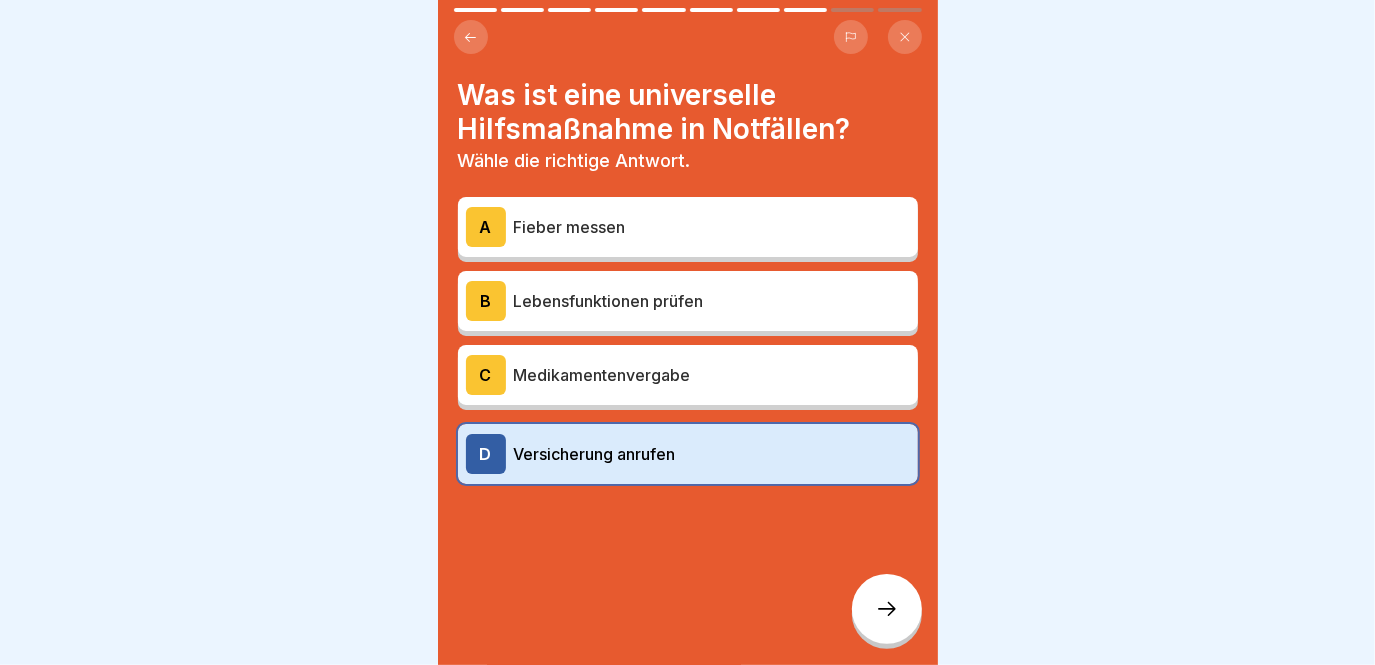 click on "Versicherung anrufen" at bounding box center (712, 454) 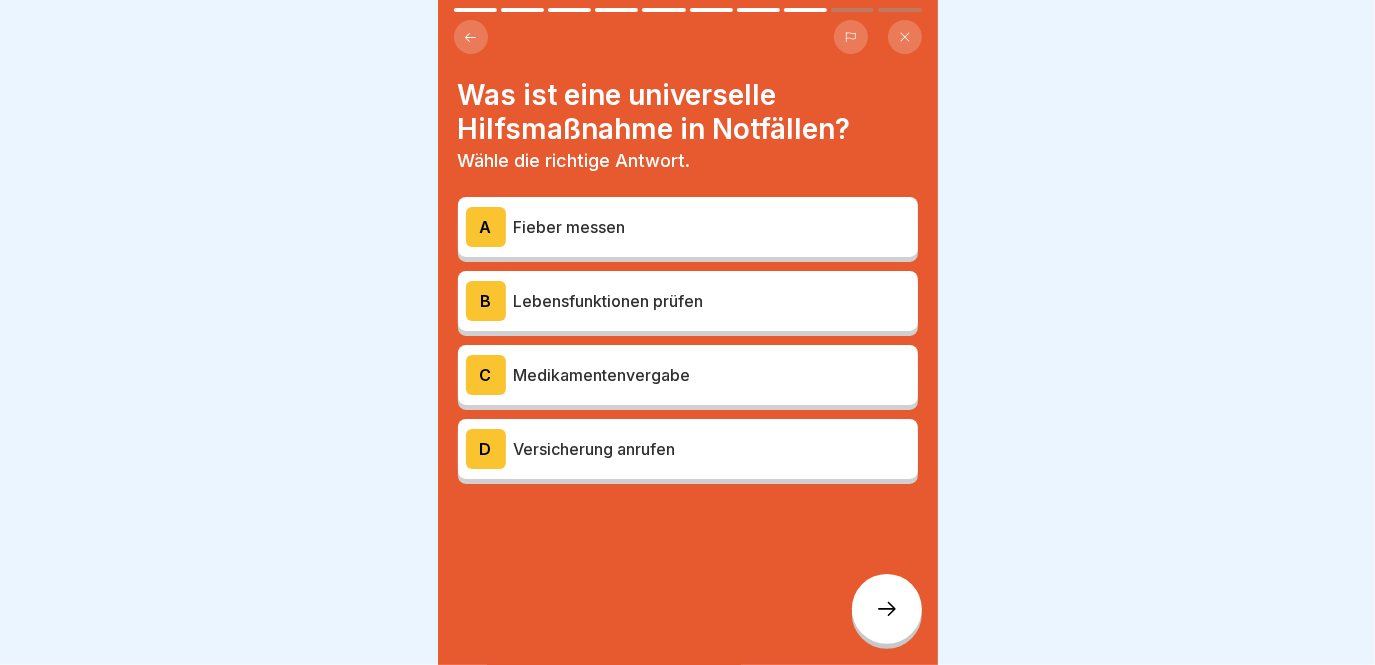 click on "Lebensfunktionen prüfen" at bounding box center (712, 301) 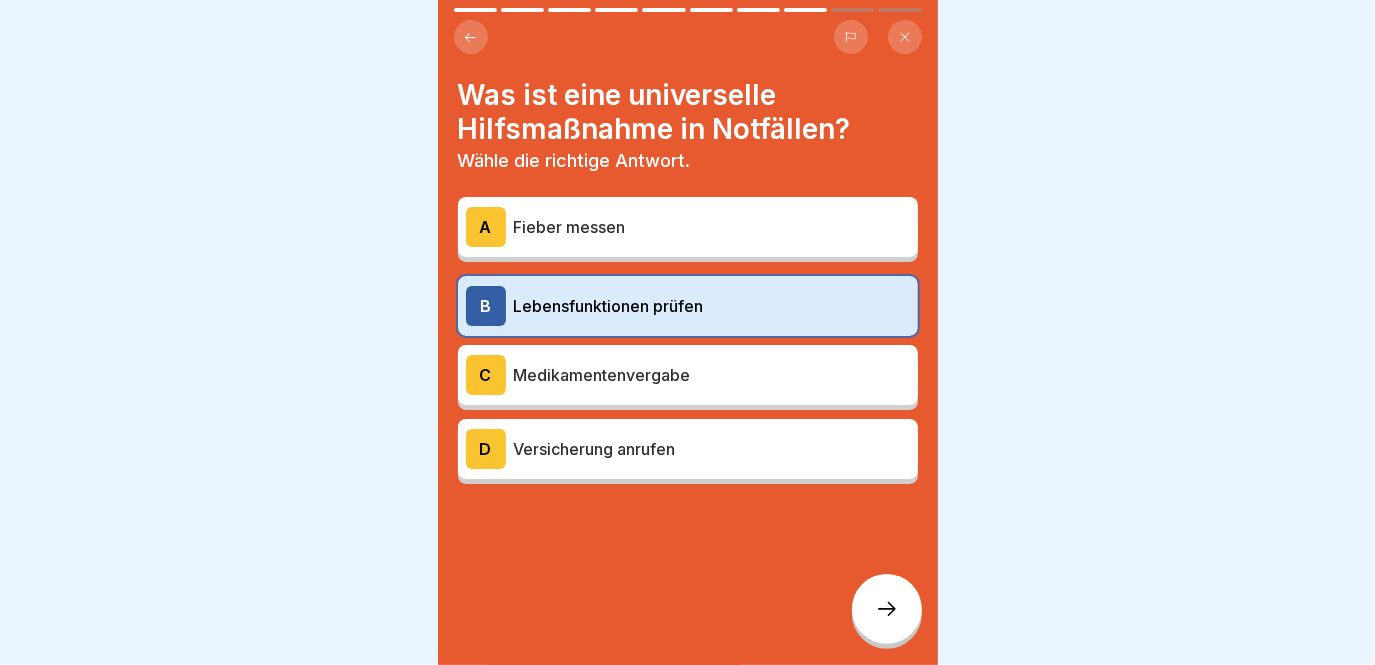 click at bounding box center [887, 609] 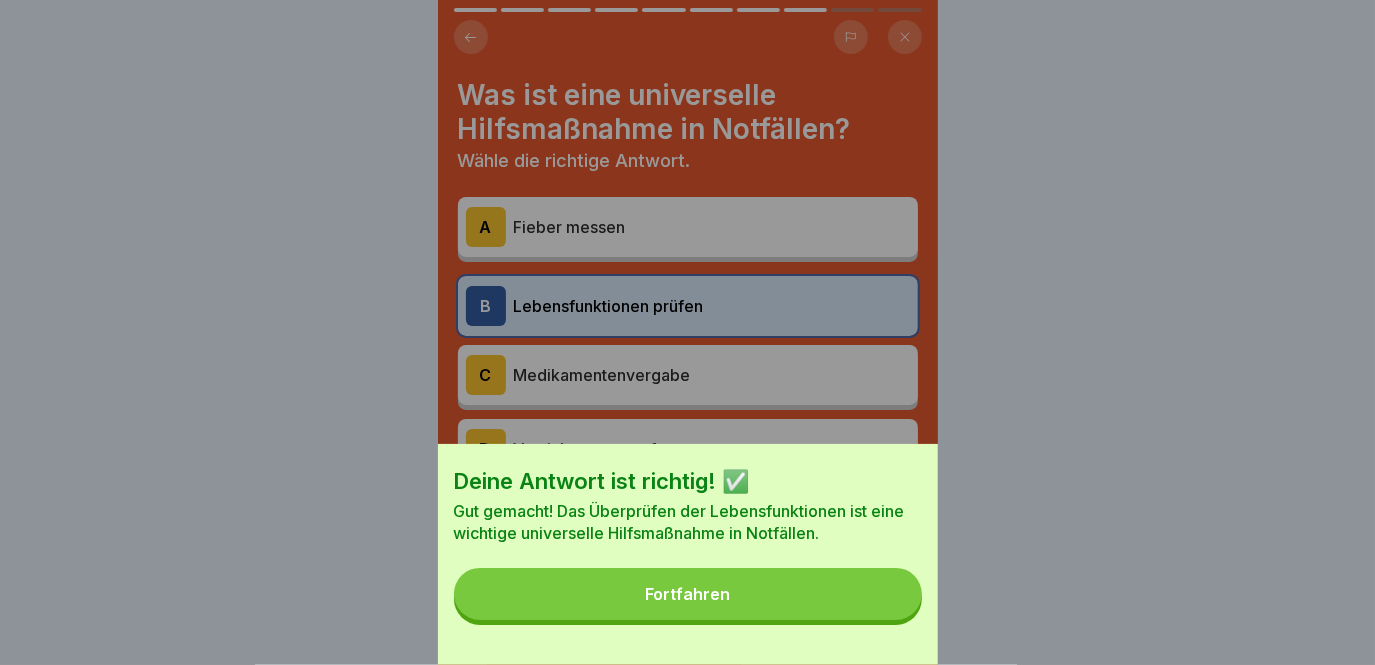 click on "Fortfahren" at bounding box center [688, 594] 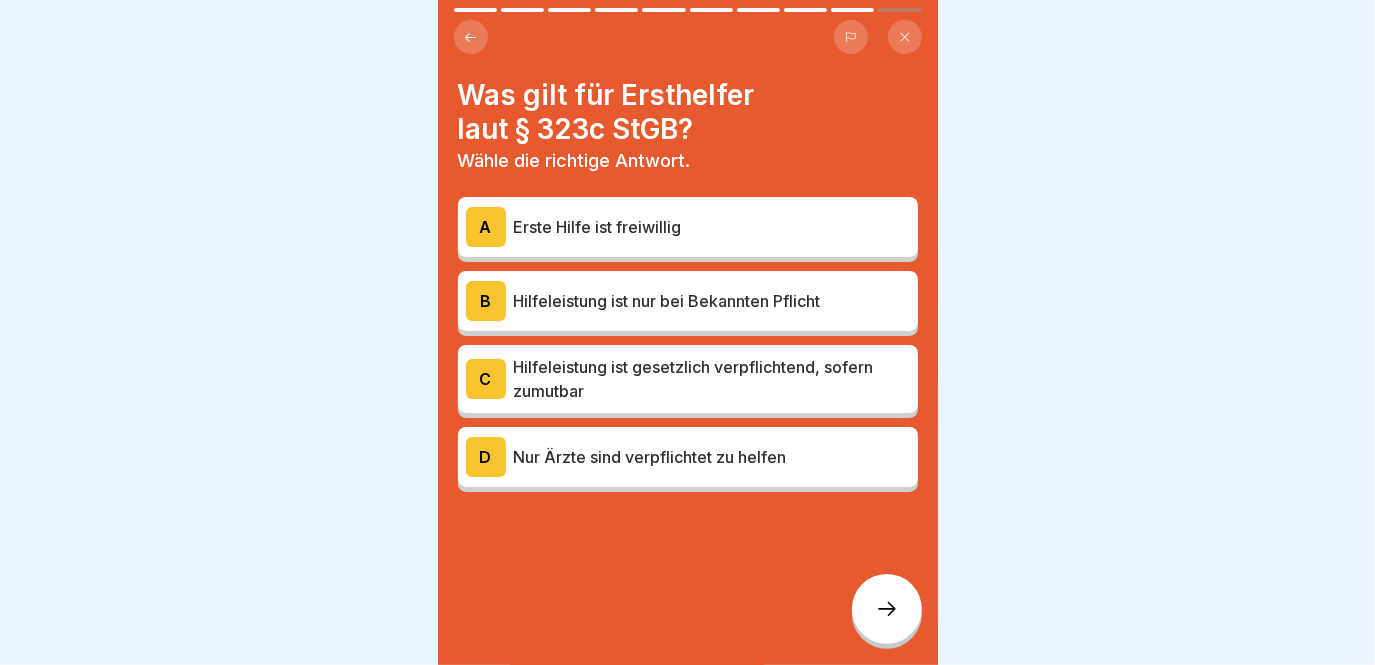 click on "Hilfeleistung ist gesetzlich verpflichtend, sofern zumutbar" at bounding box center [712, 379] 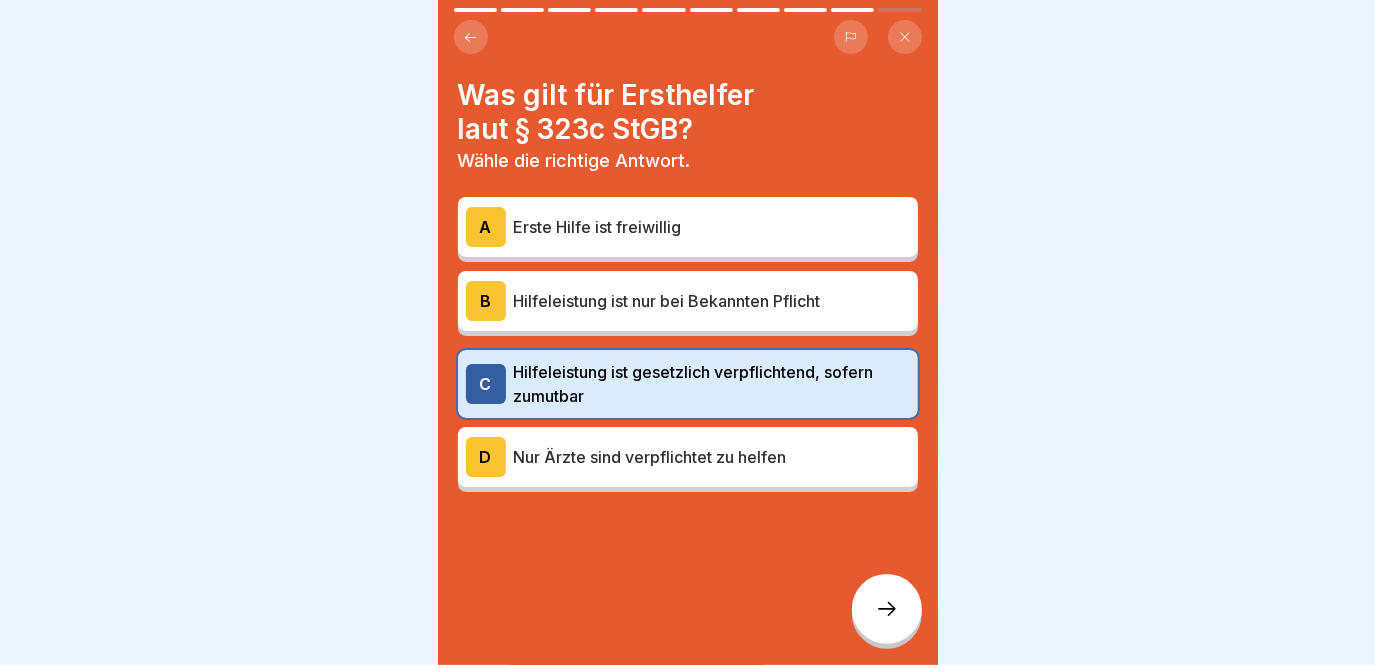 click at bounding box center (887, 609) 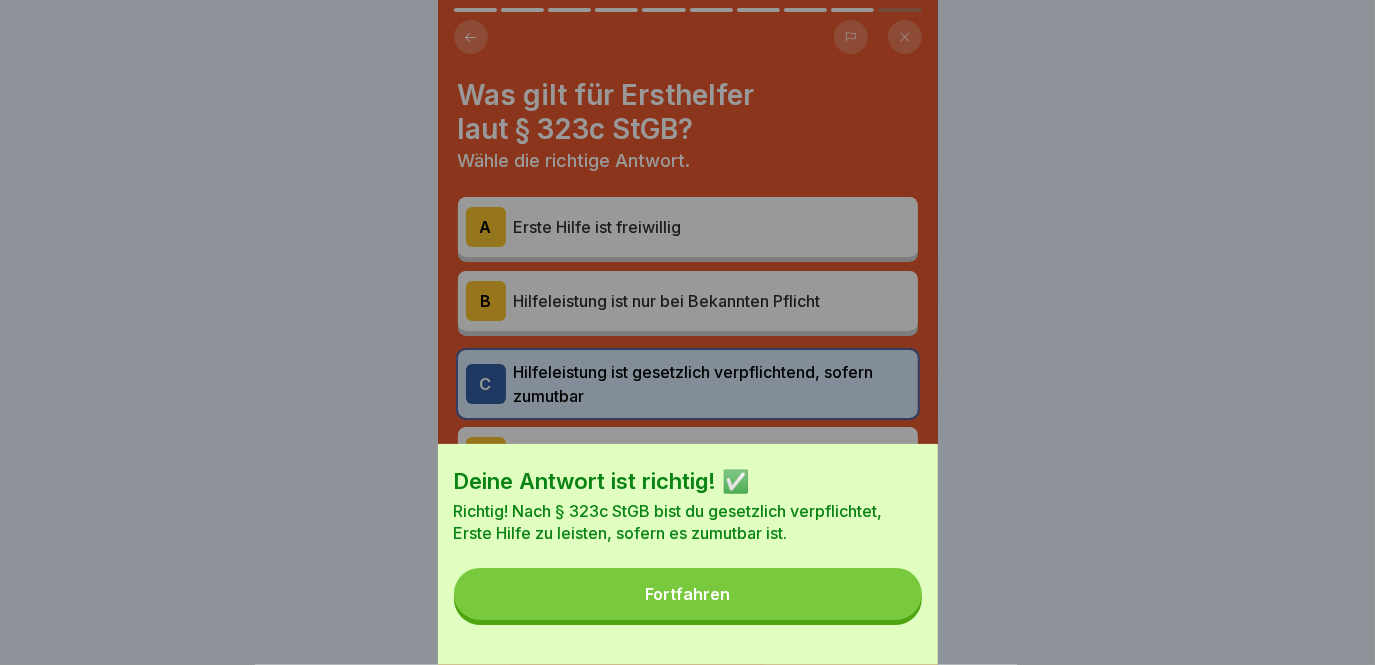 click on "Fortfahren" at bounding box center (687, 594) 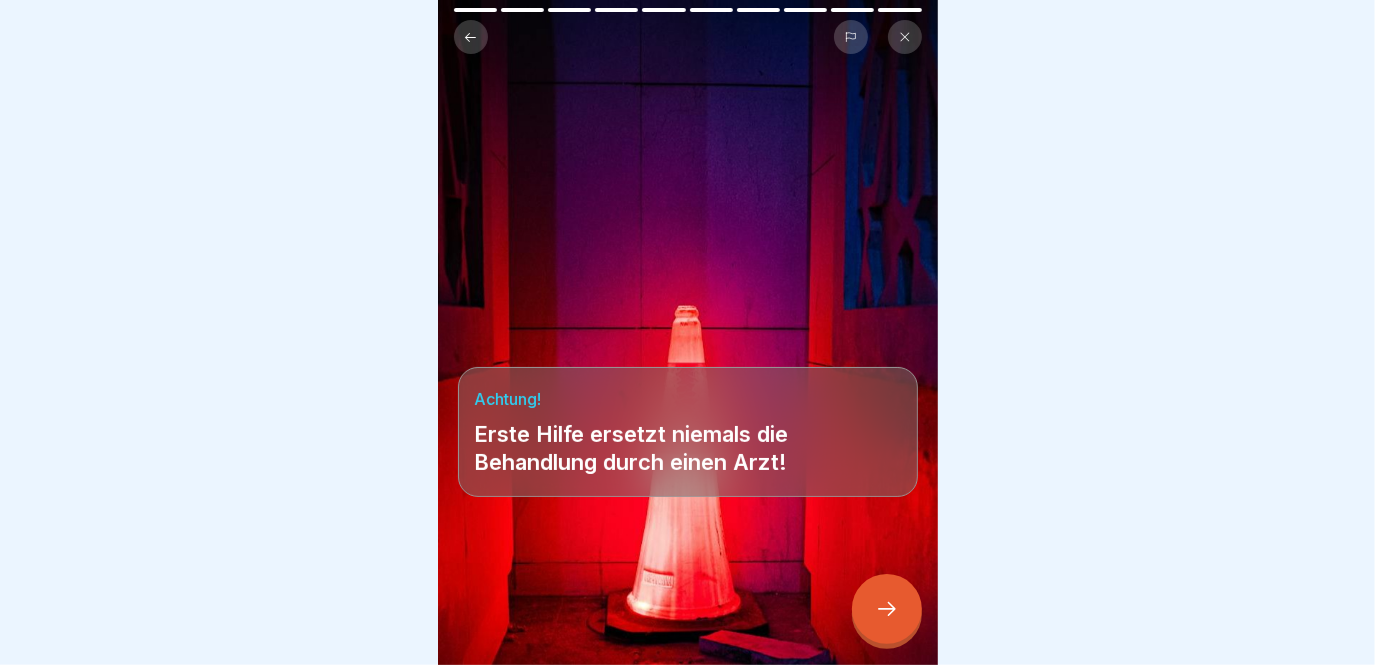 scroll, scrollTop: 13, scrollLeft: 0, axis: vertical 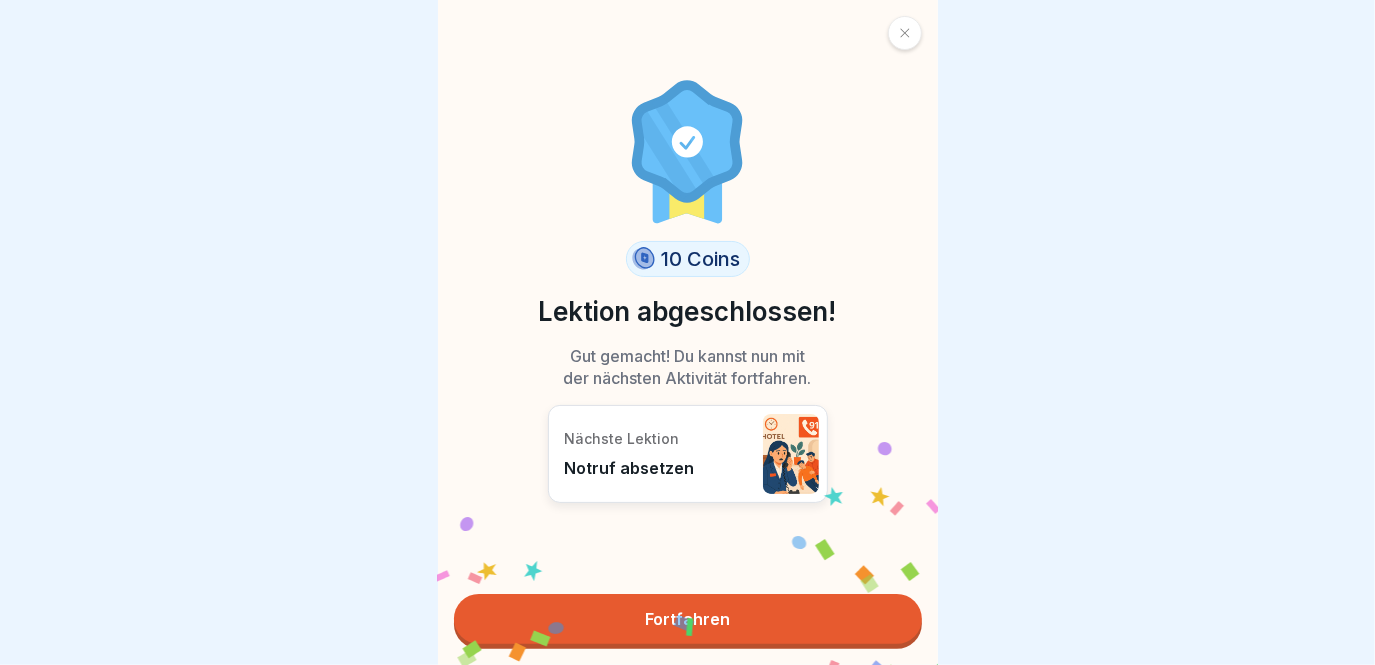 click on "Fortfahren" at bounding box center [688, 619] 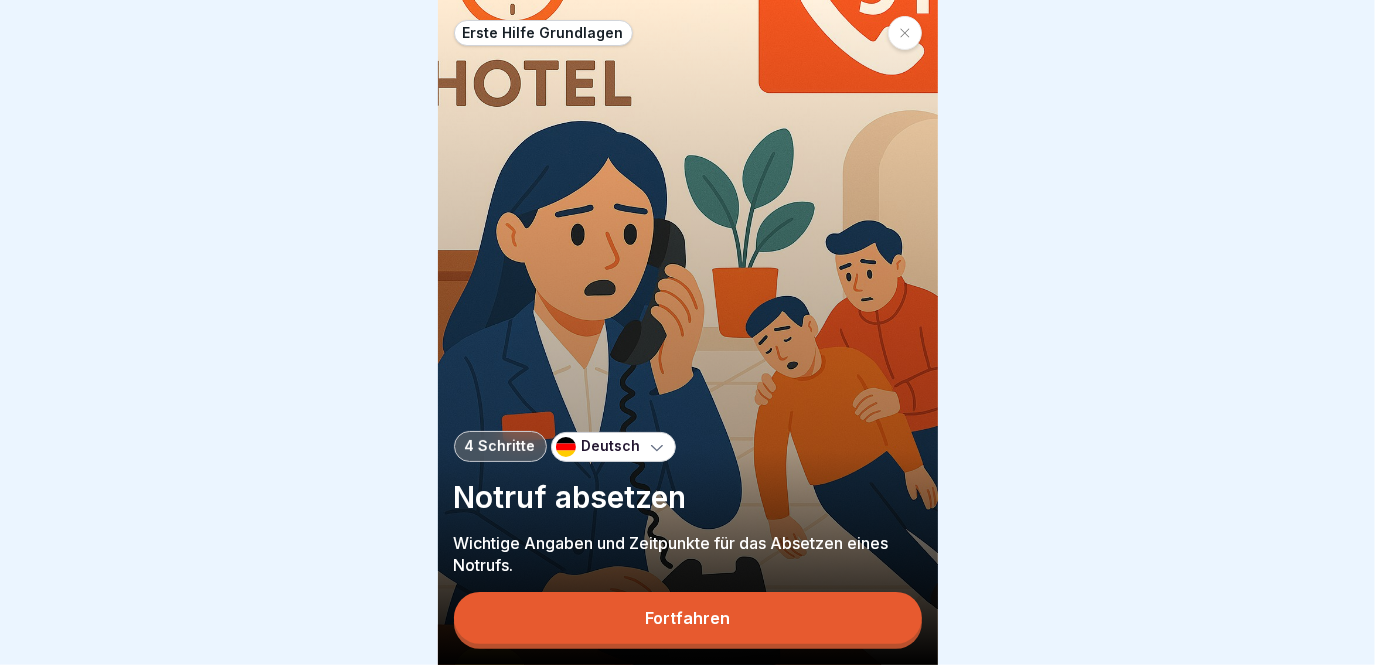 click on "Fortfahren" at bounding box center (687, 618) 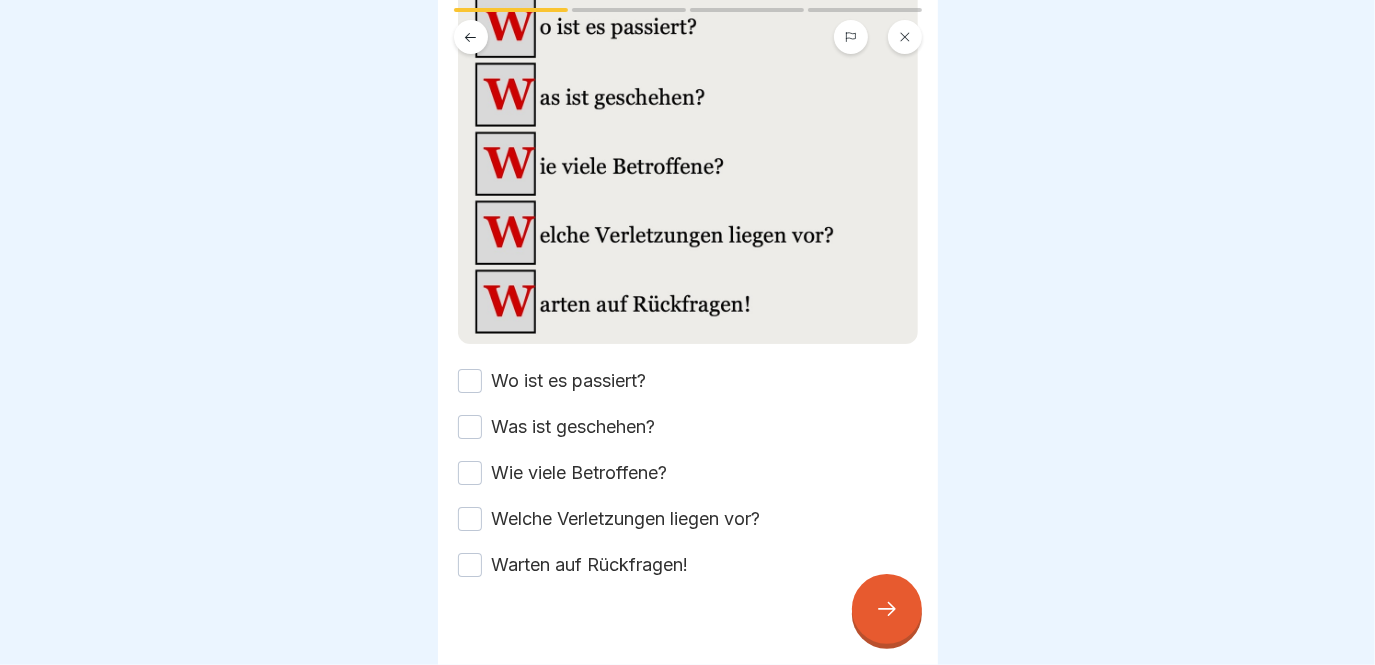 scroll, scrollTop: 256, scrollLeft: 0, axis: vertical 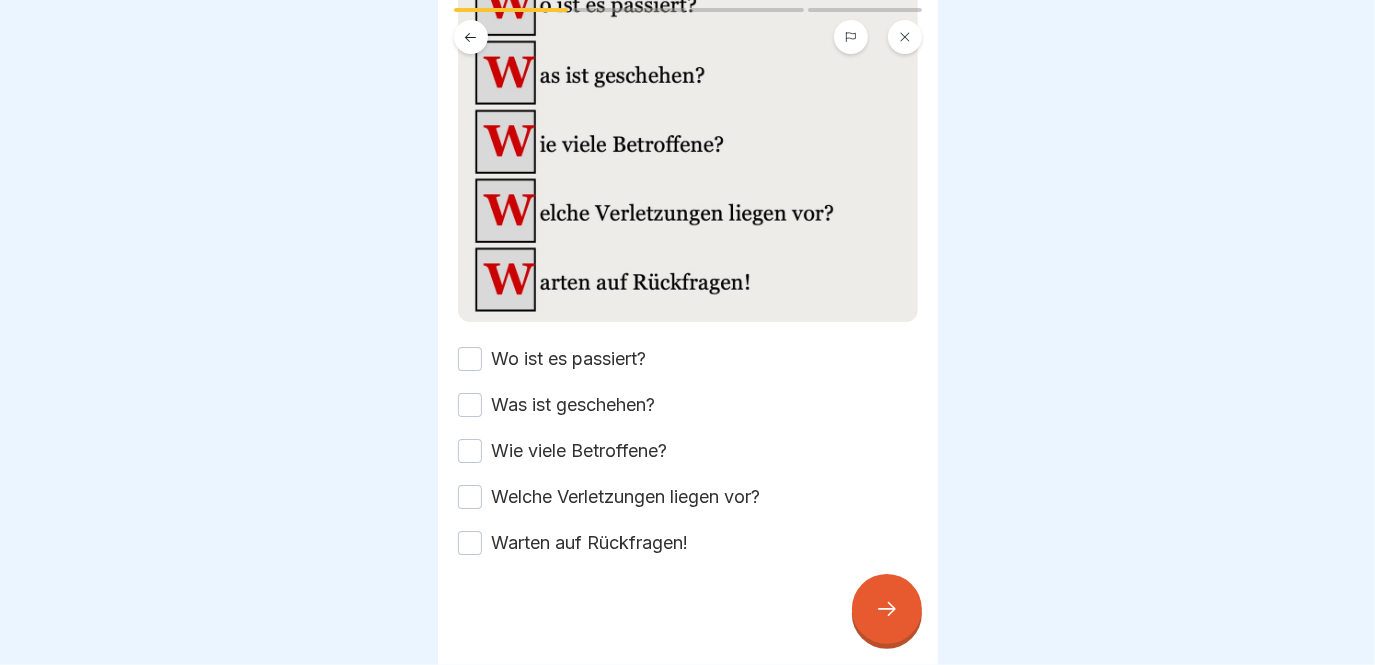 click on "Wo ist es passiert?" at bounding box center (569, 359) 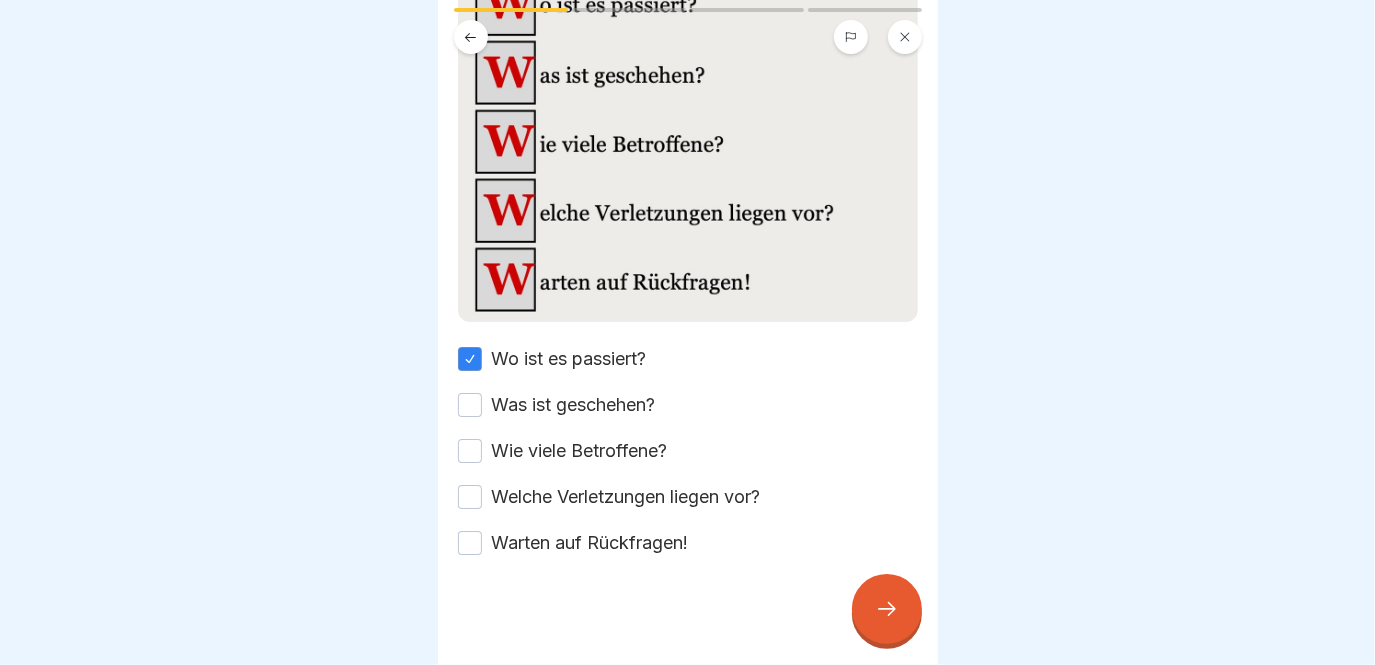 click on "Was ist geschehen?" at bounding box center [574, 405] 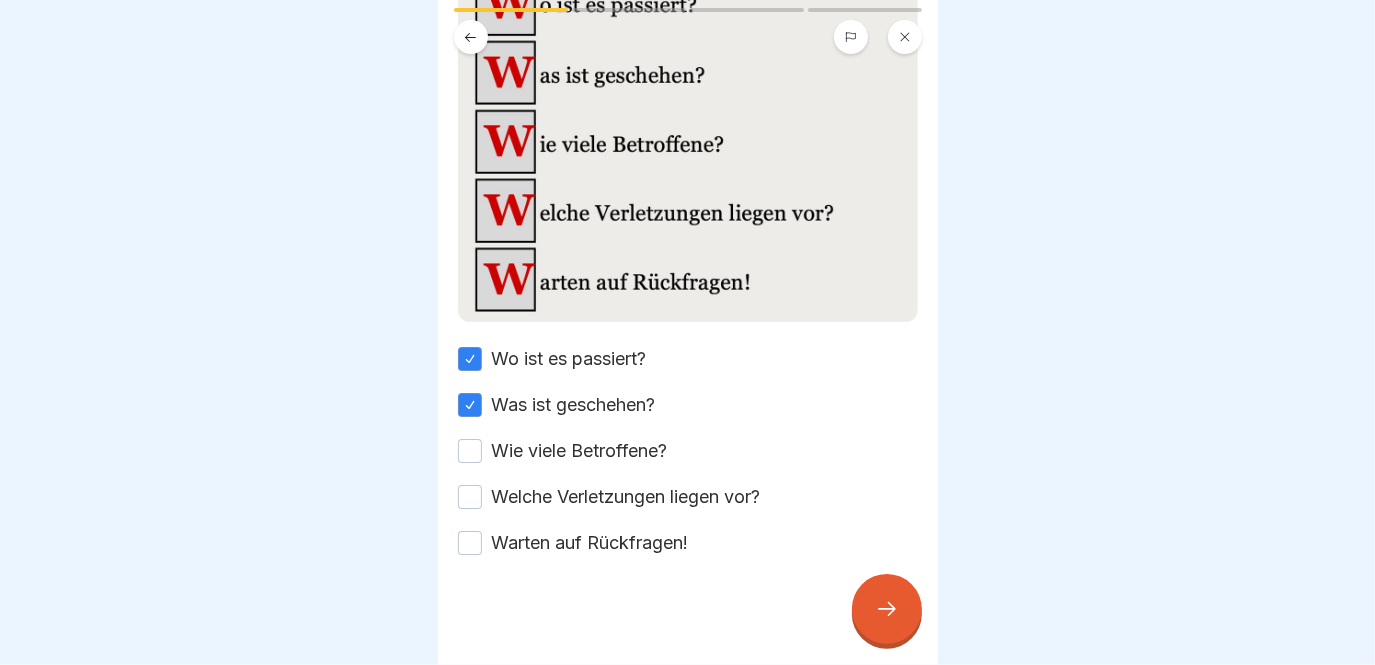 click on "Wie viele Betroffene?" at bounding box center (580, 451) 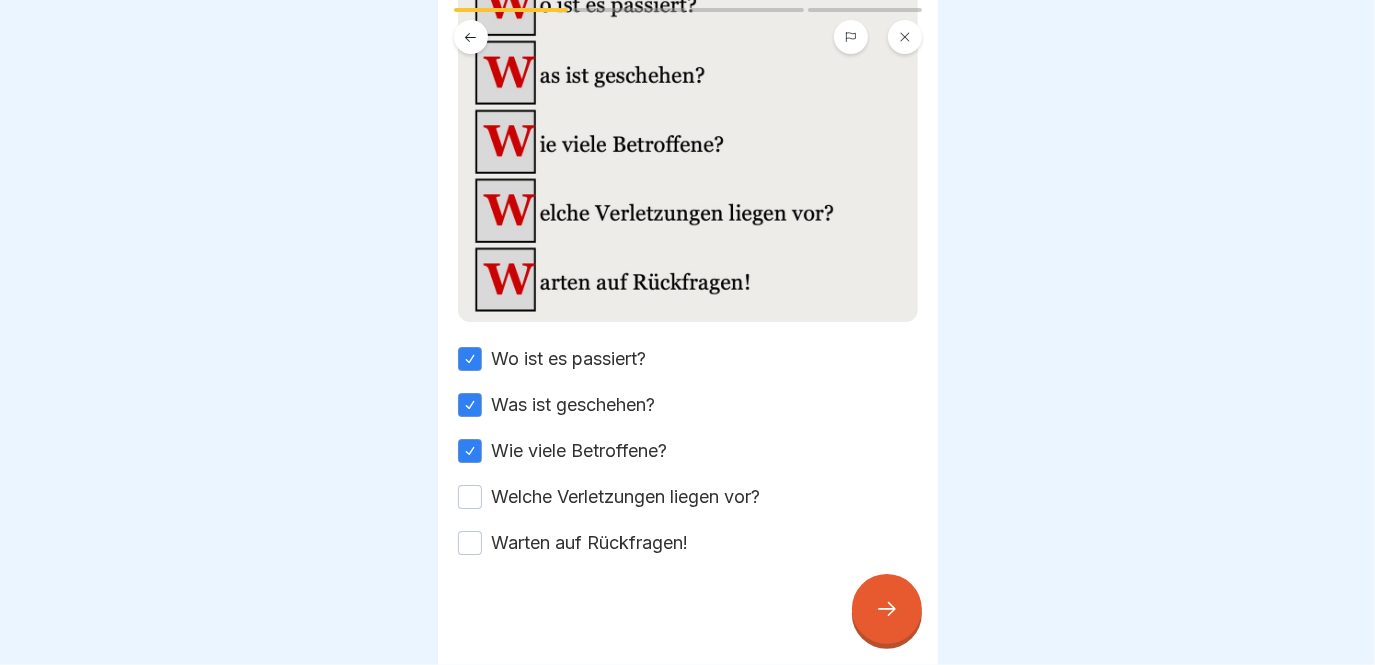 click on "Welche Verletzungen liegen vor?" at bounding box center (626, 497) 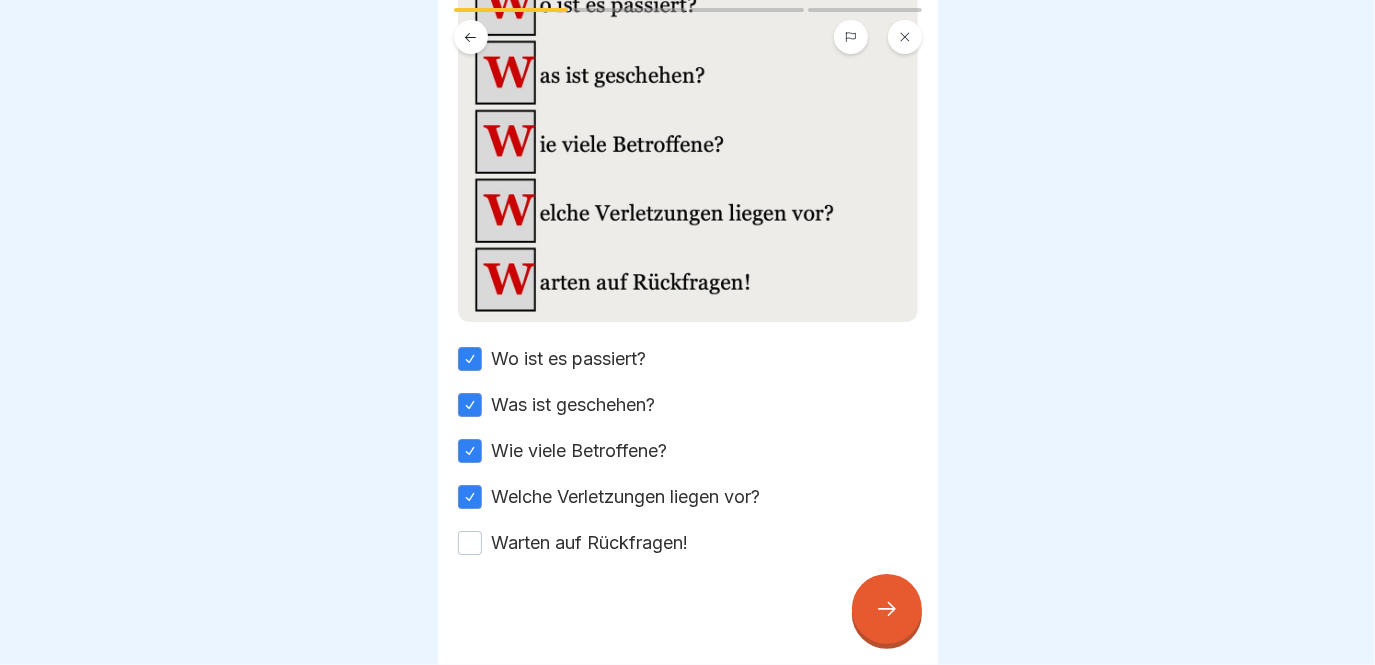 click at bounding box center (688, 616) 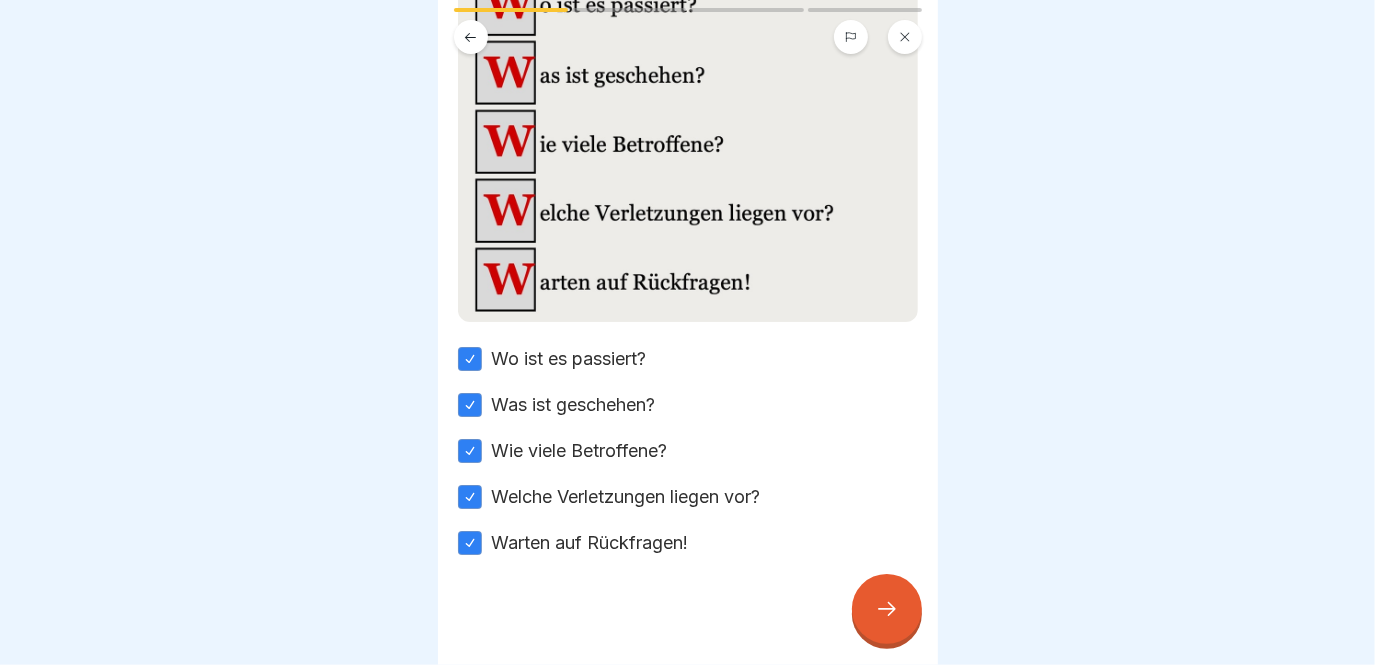 click 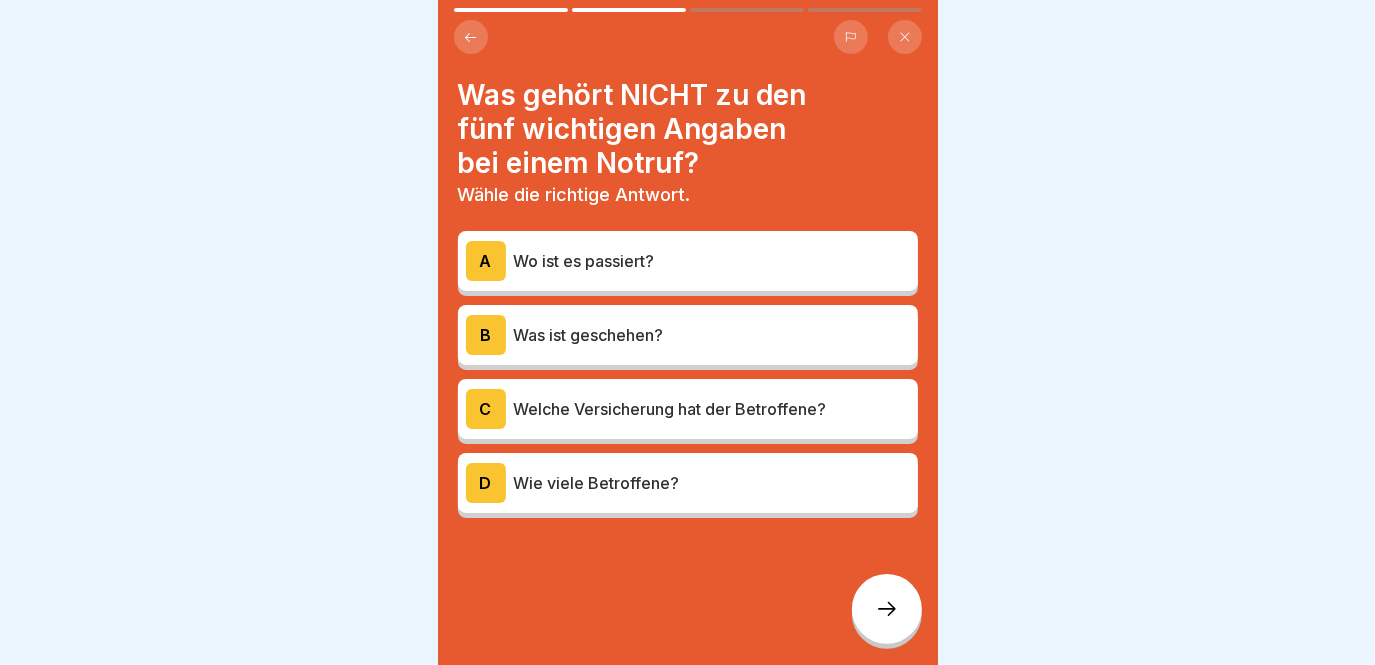 click on "Welche Versicherung hat der Betroffene?" at bounding box center [712, 409] 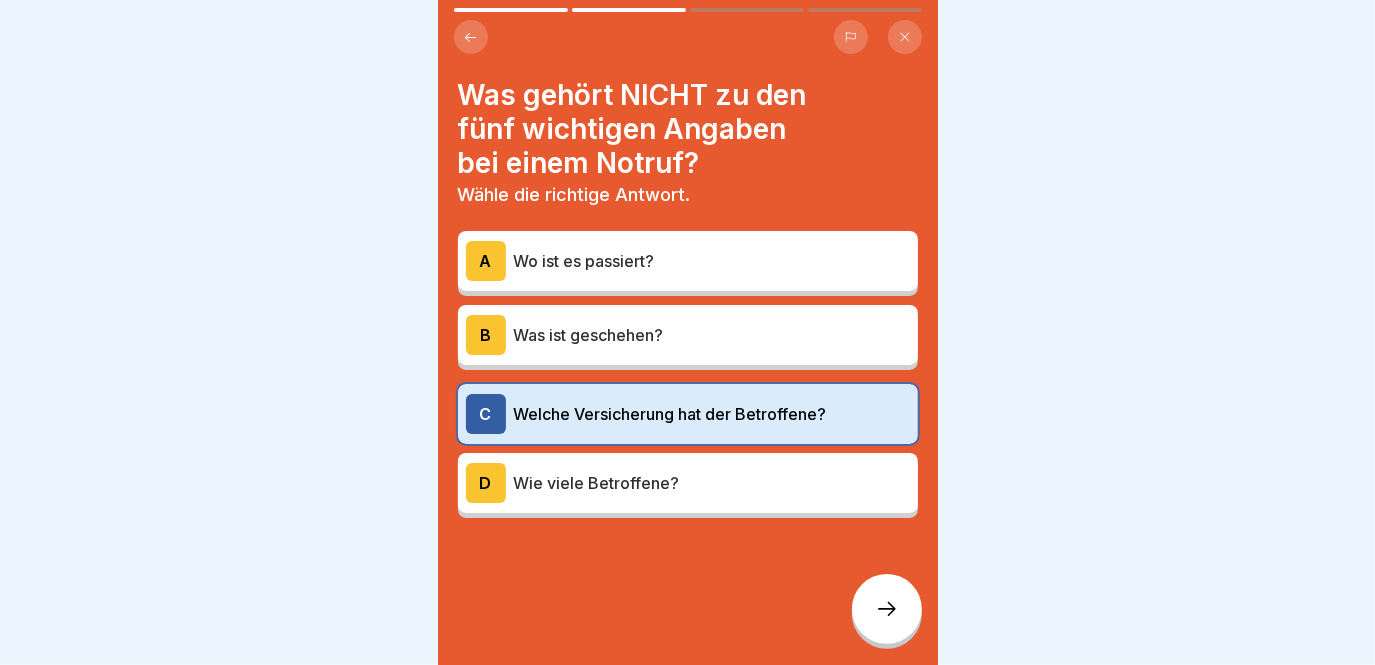 click 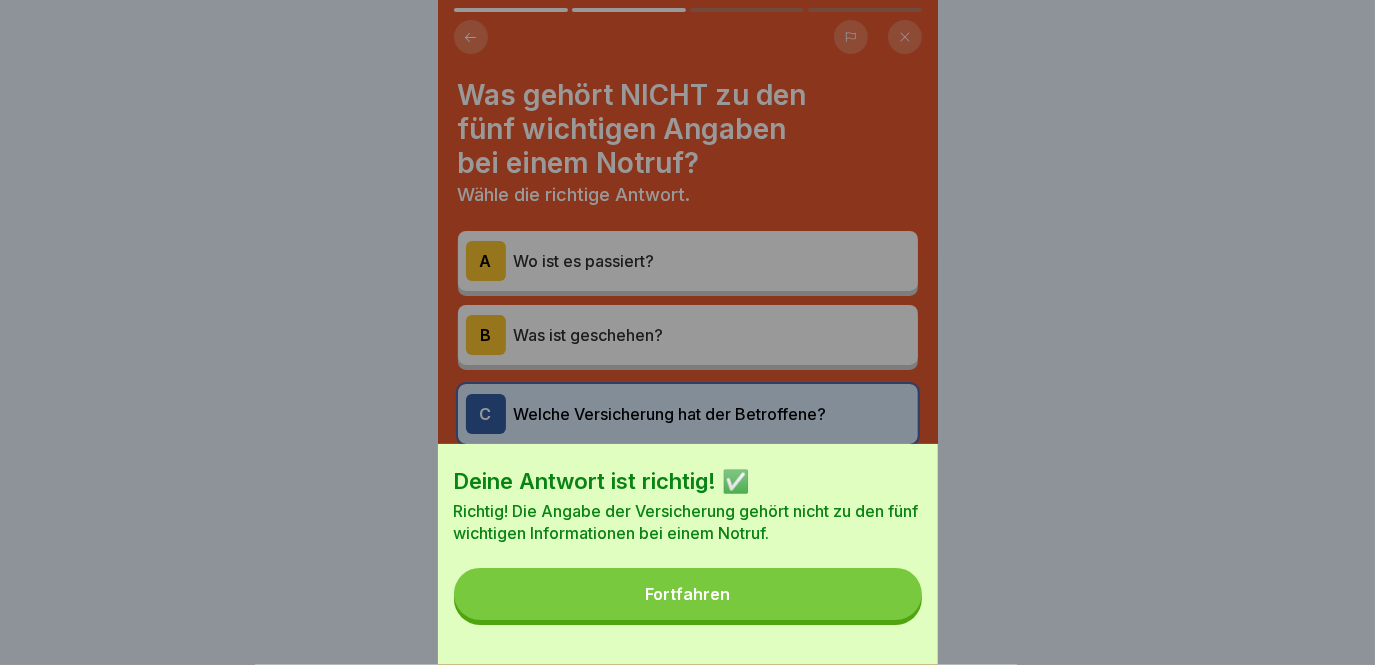 click on "Fortfahren" at bounding box center [688, 594] 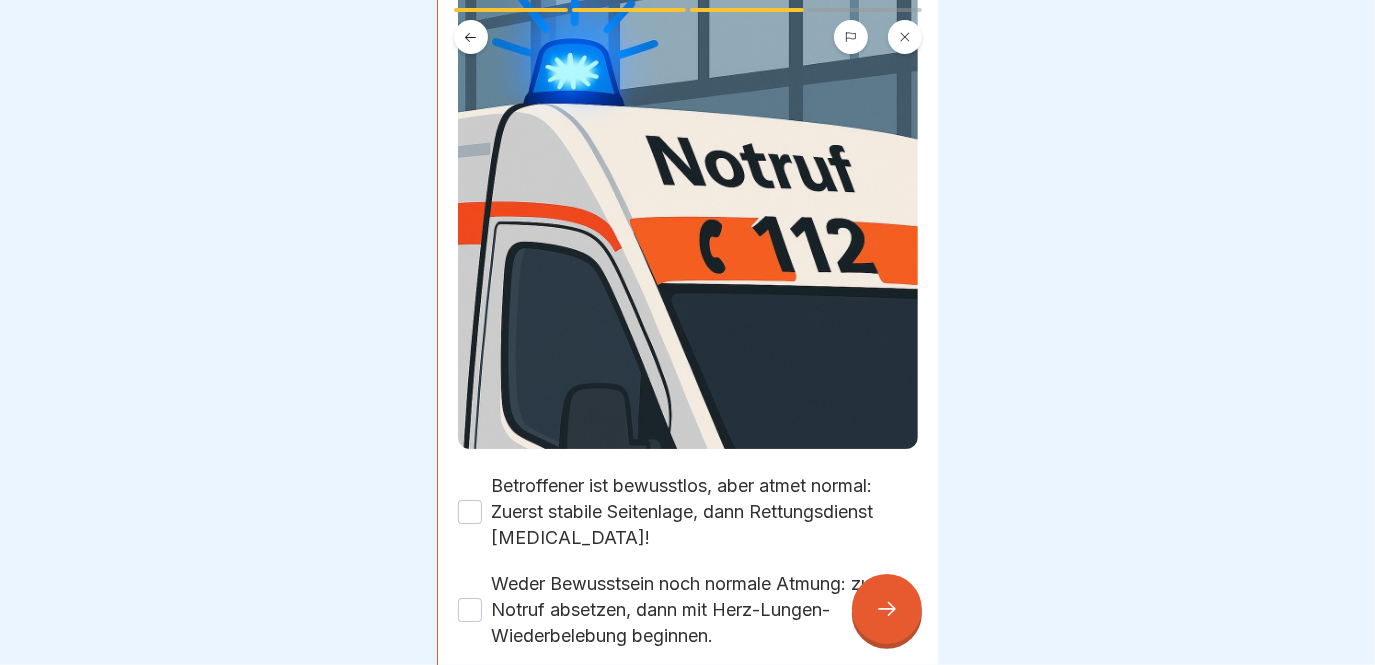 scroll, scrollTop: 361, scrollLeft: 0, axis: vertical 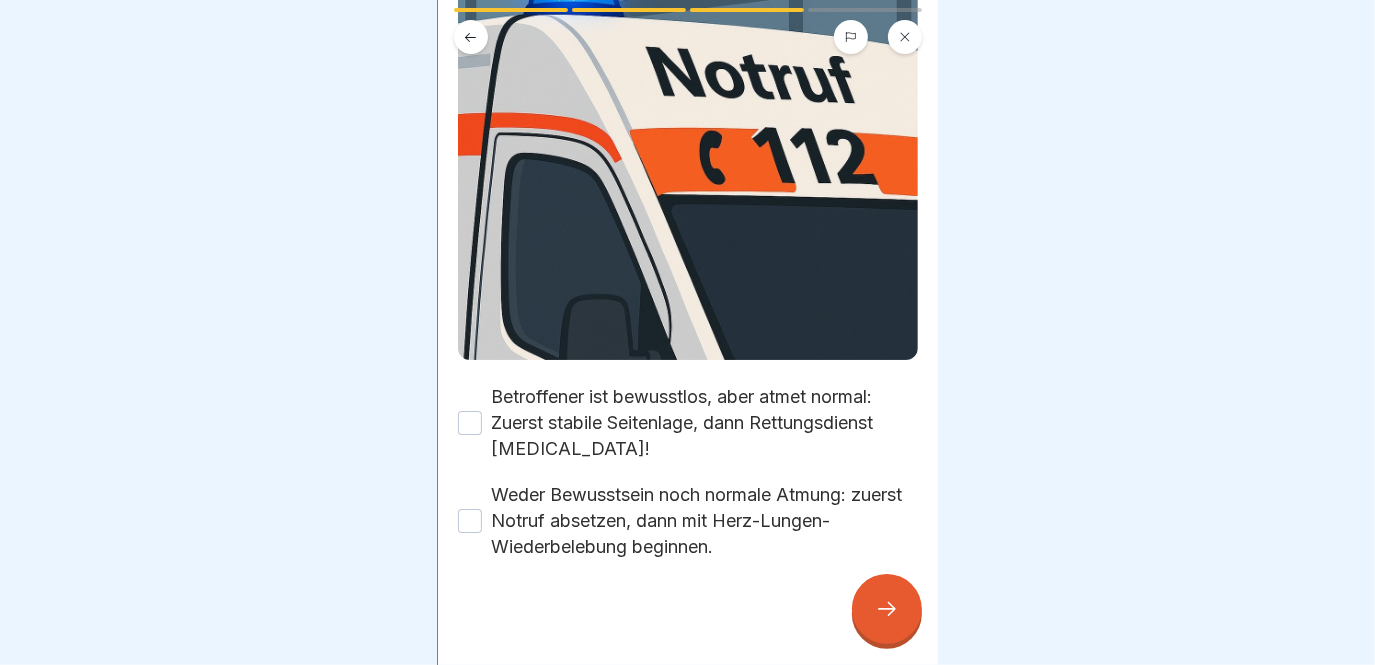 click on "Weder Bewusstsein noch normale Atmung: zuerst Notruf absetzen, dann mit Herz-Lungen-Wiederbelebung beginnen." at bounding box center (705, 521) 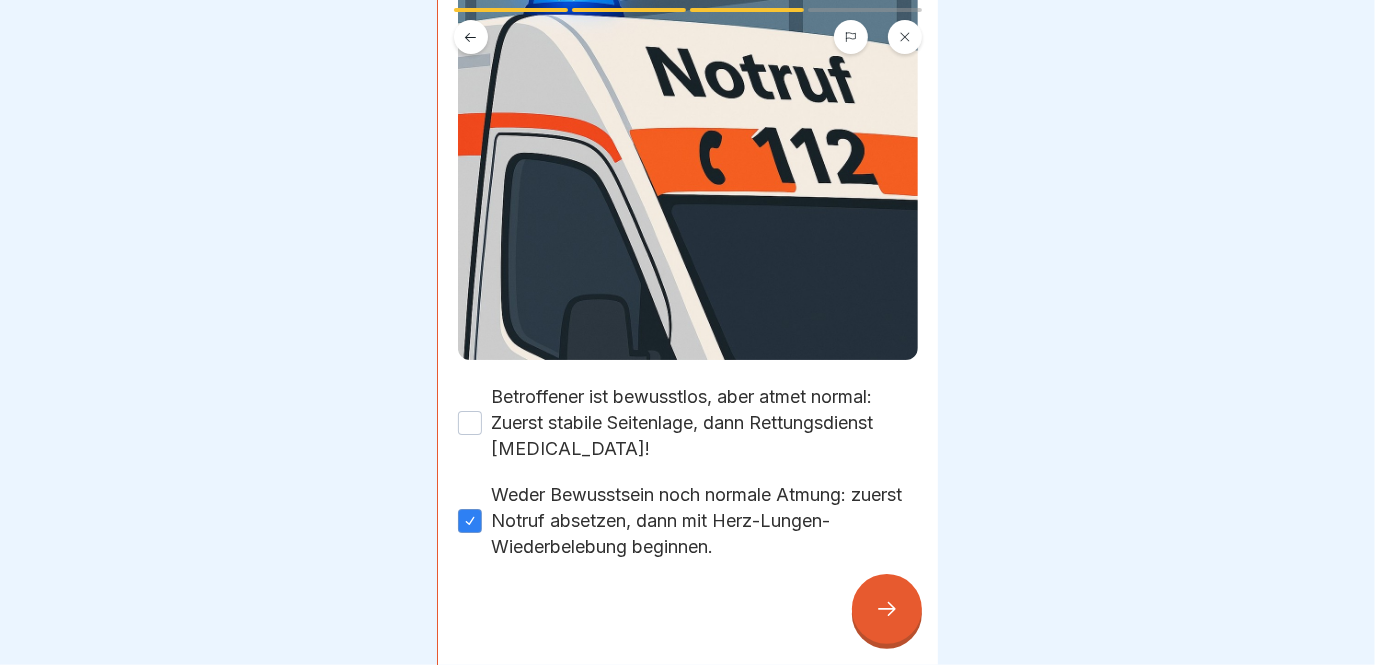 click 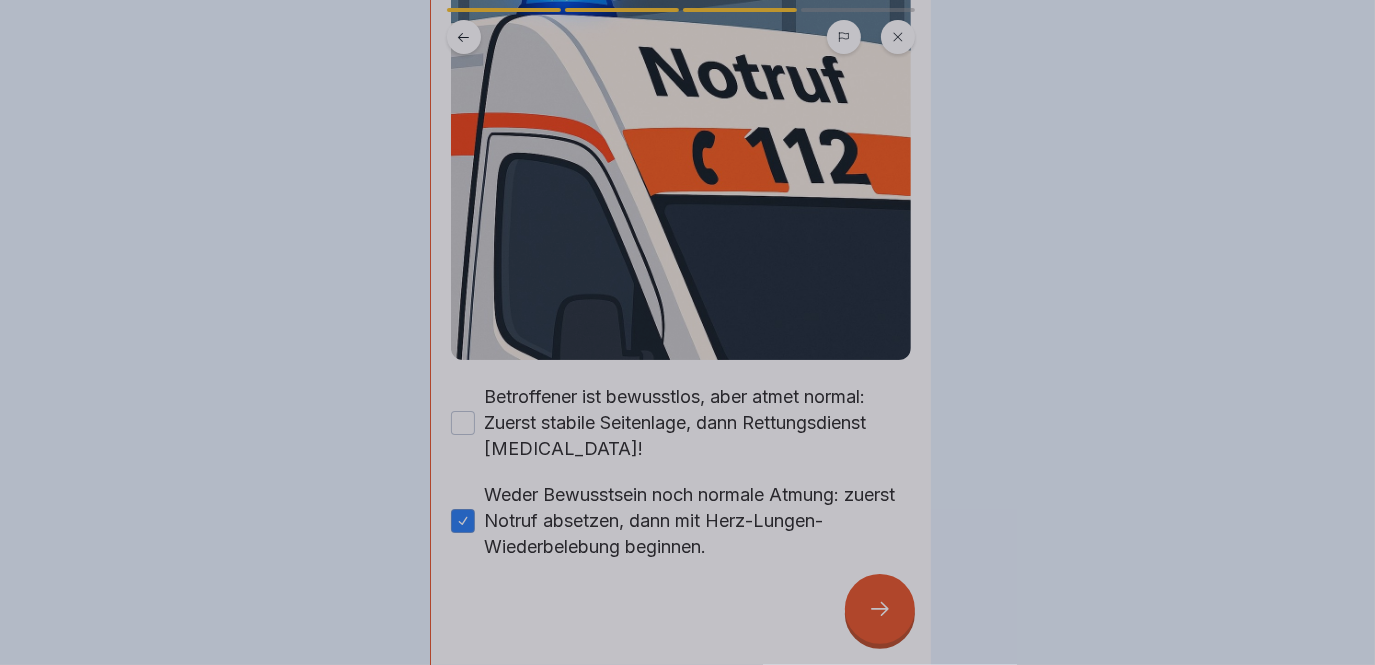 scroll, scrollTop: 0, scrollLeft: 0, axis: both 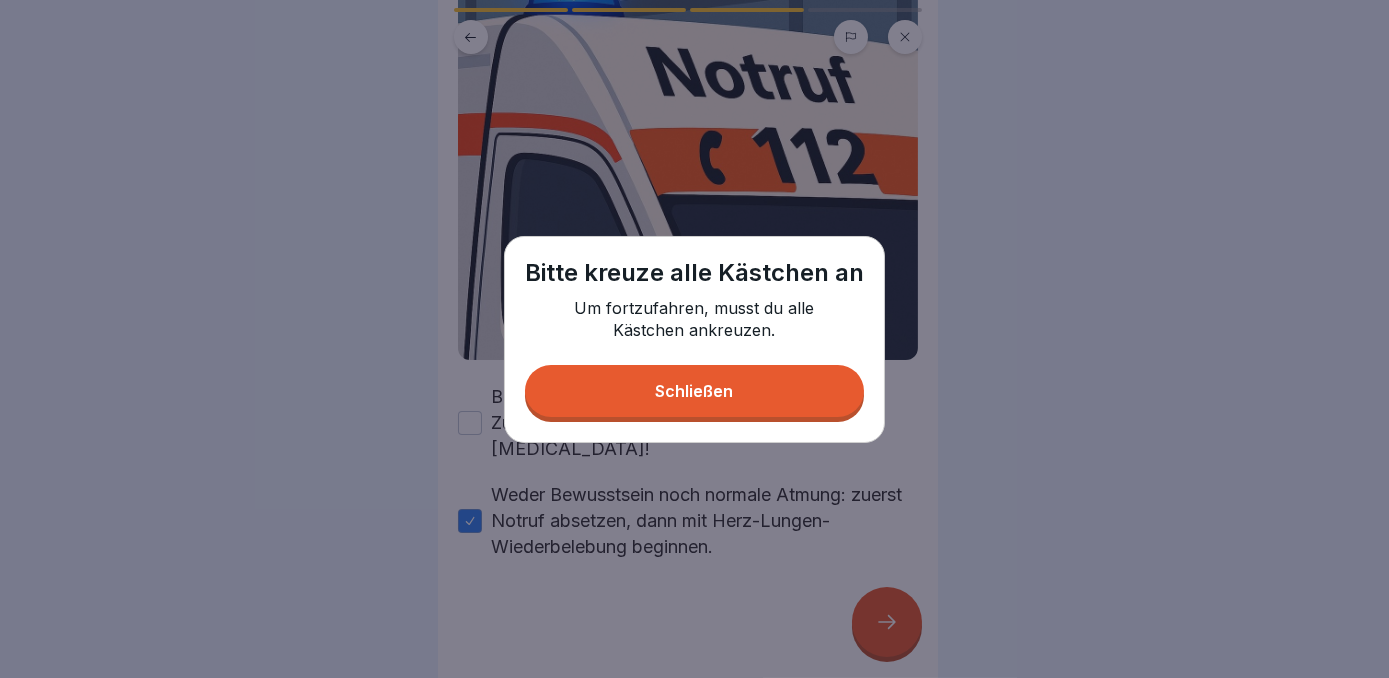 click on "Schließen" at bounding box center [695, 391] 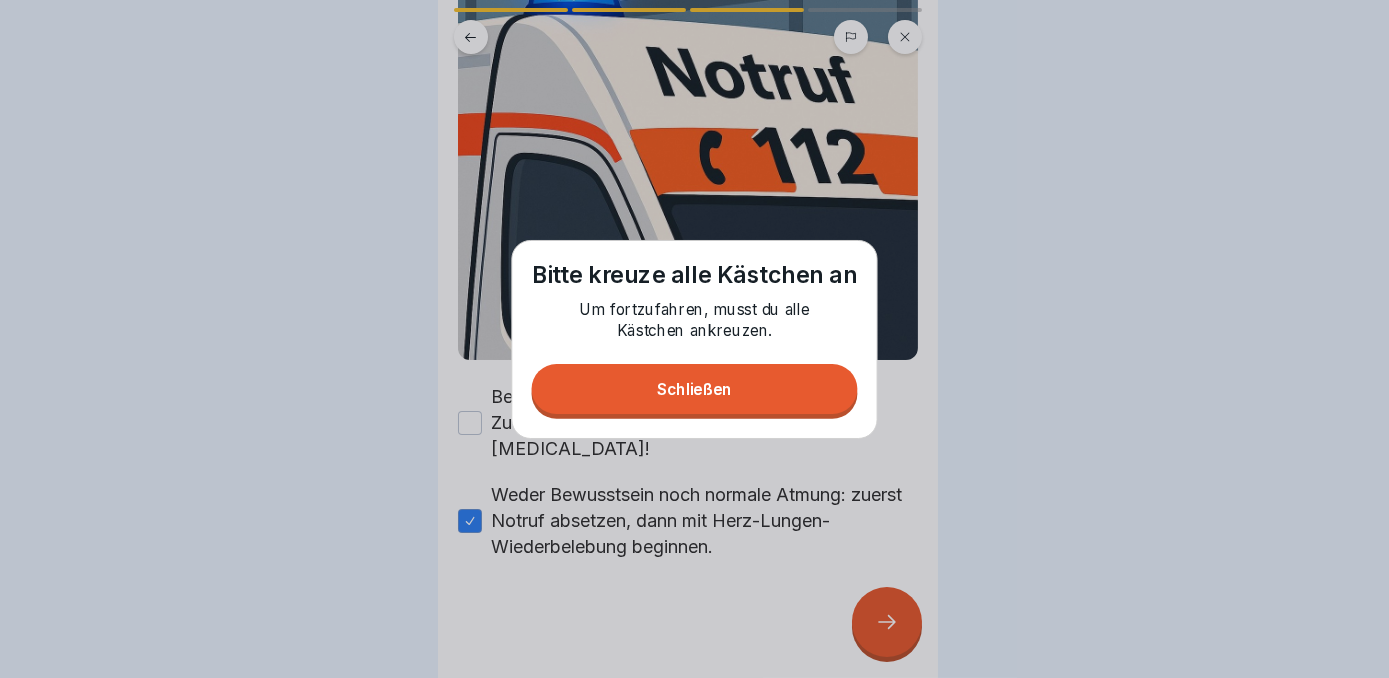 click on "Betroffener ist bewusstlos, aber atmet normal: Zuerst stabile Seitenlage, dann Rettungsdienst [MEDICAL_DATA]!" at bounding box center (705, 423) 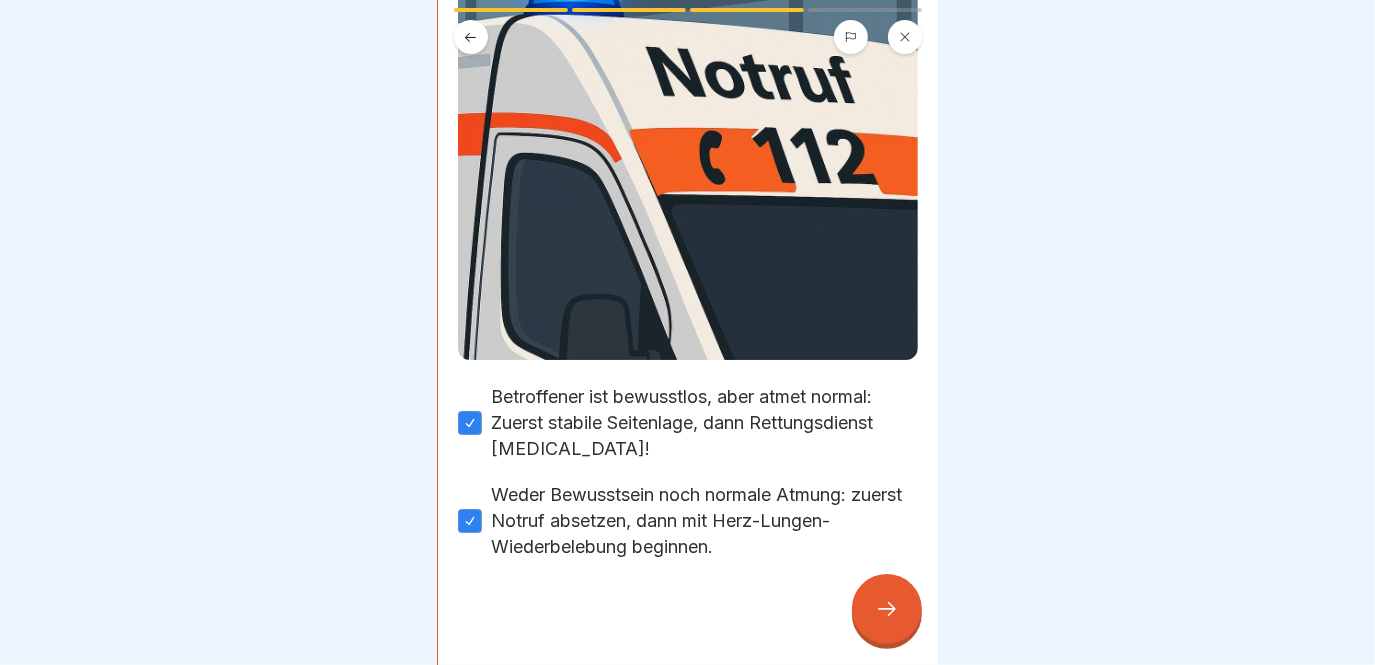 click 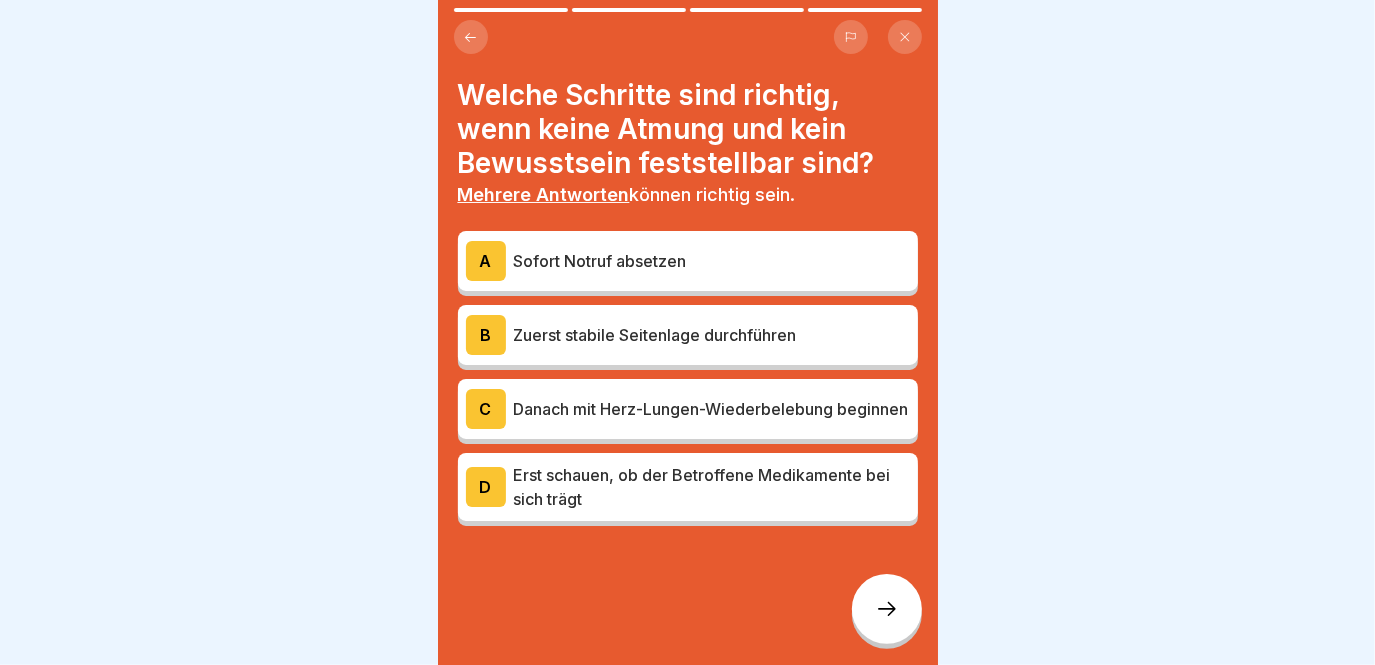 click on "Sofort Notruf absetzen" at bounding box center (712, 261) 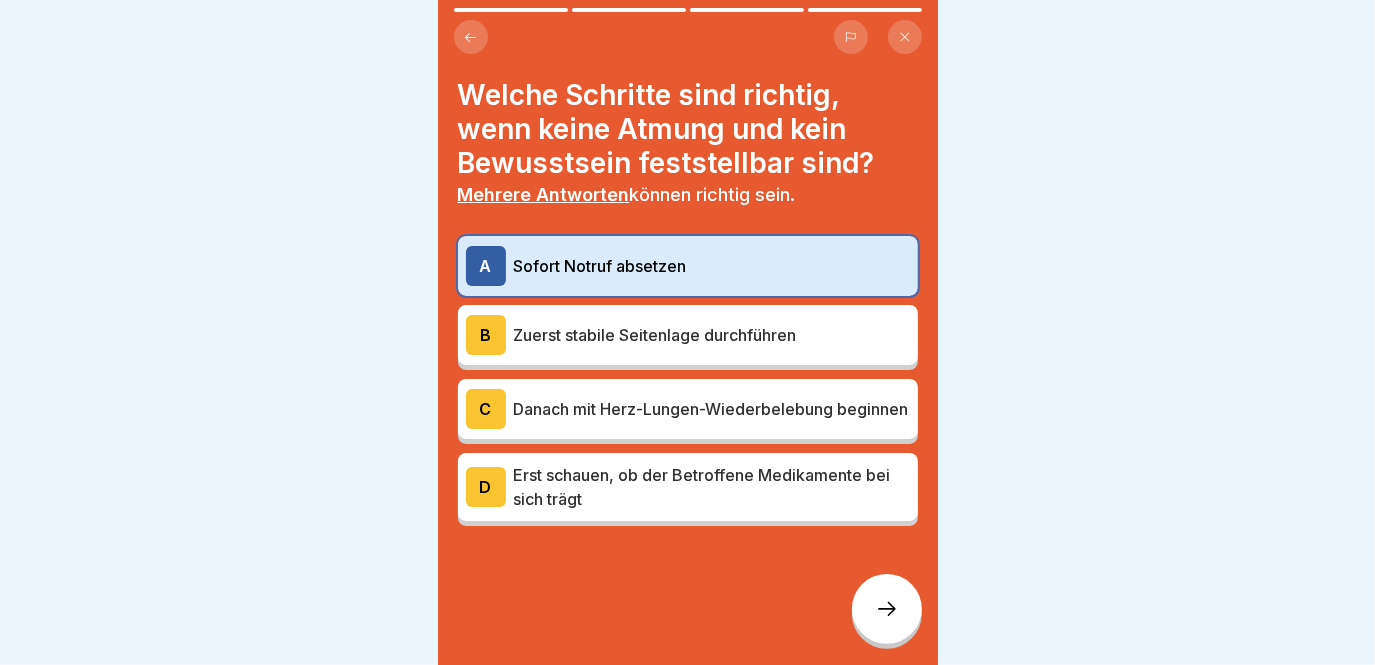 click on "Danach mit Herz-Lungen-Wiederbelebung beginnen" at bounding box center (712, 409) 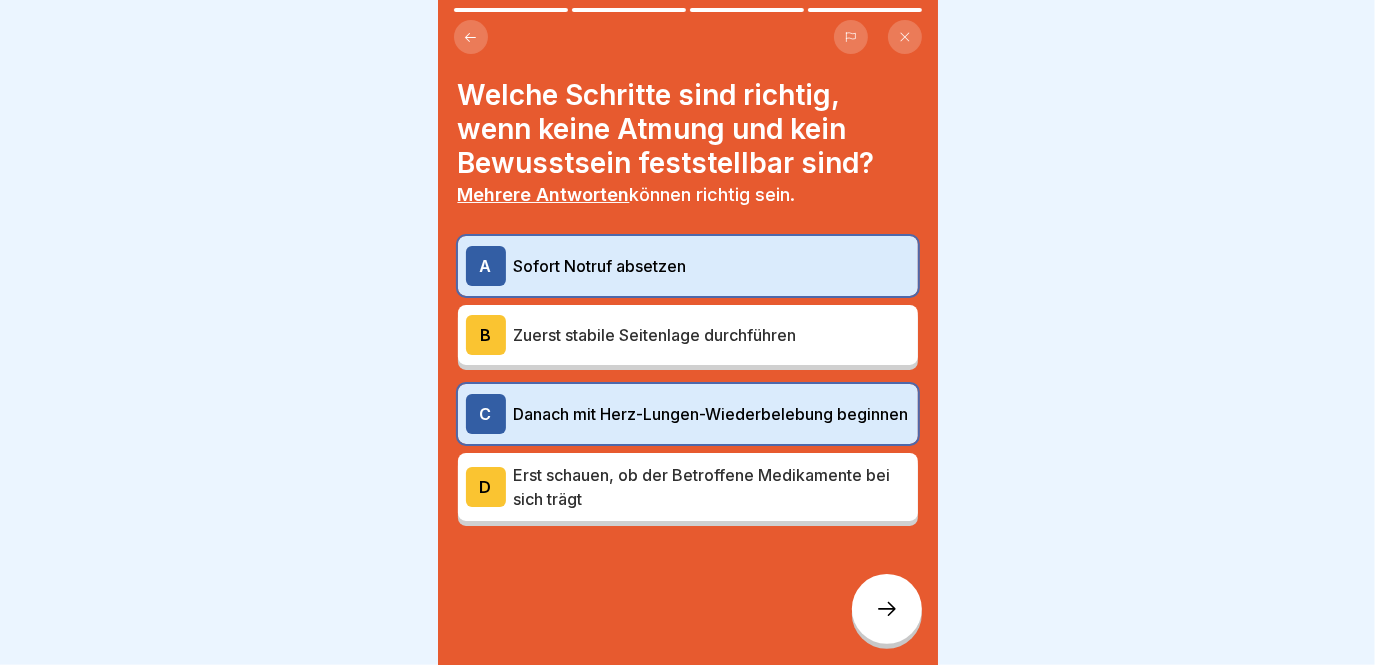 click 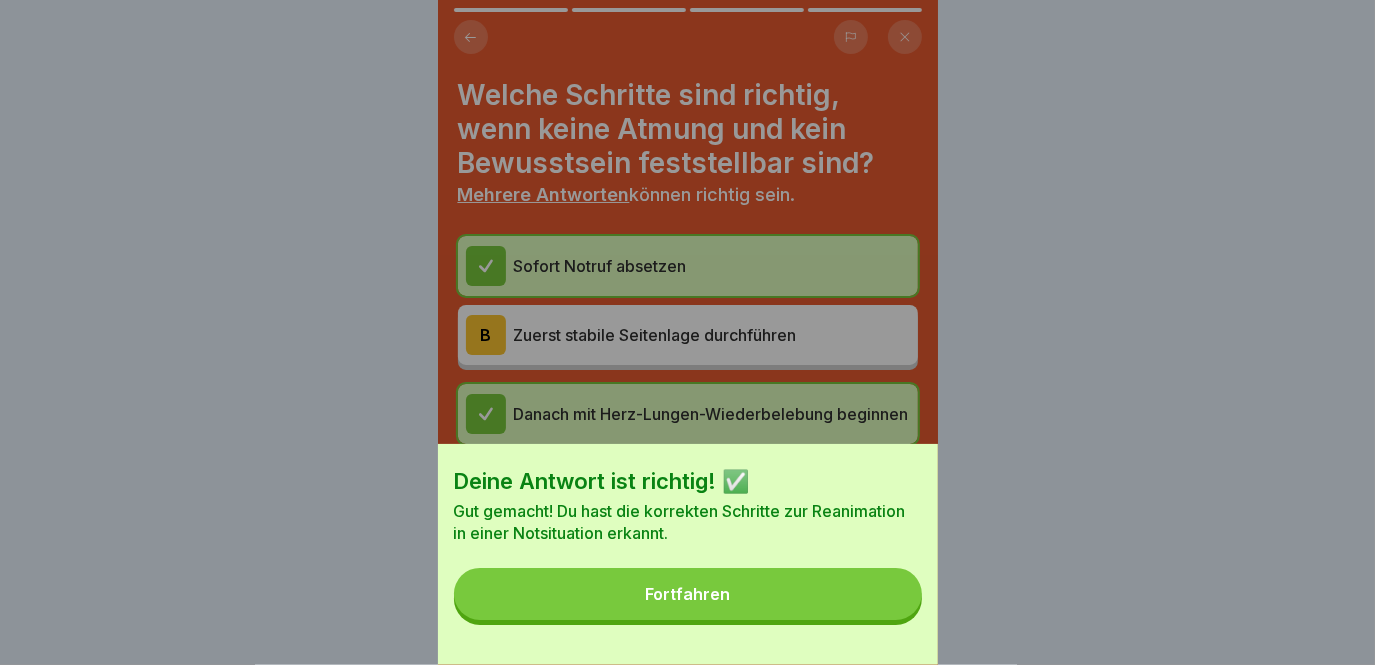drag, startPoint x: 720, startPoint y: 577, endPoint x: 715, endPoint y: 589, distance: 13 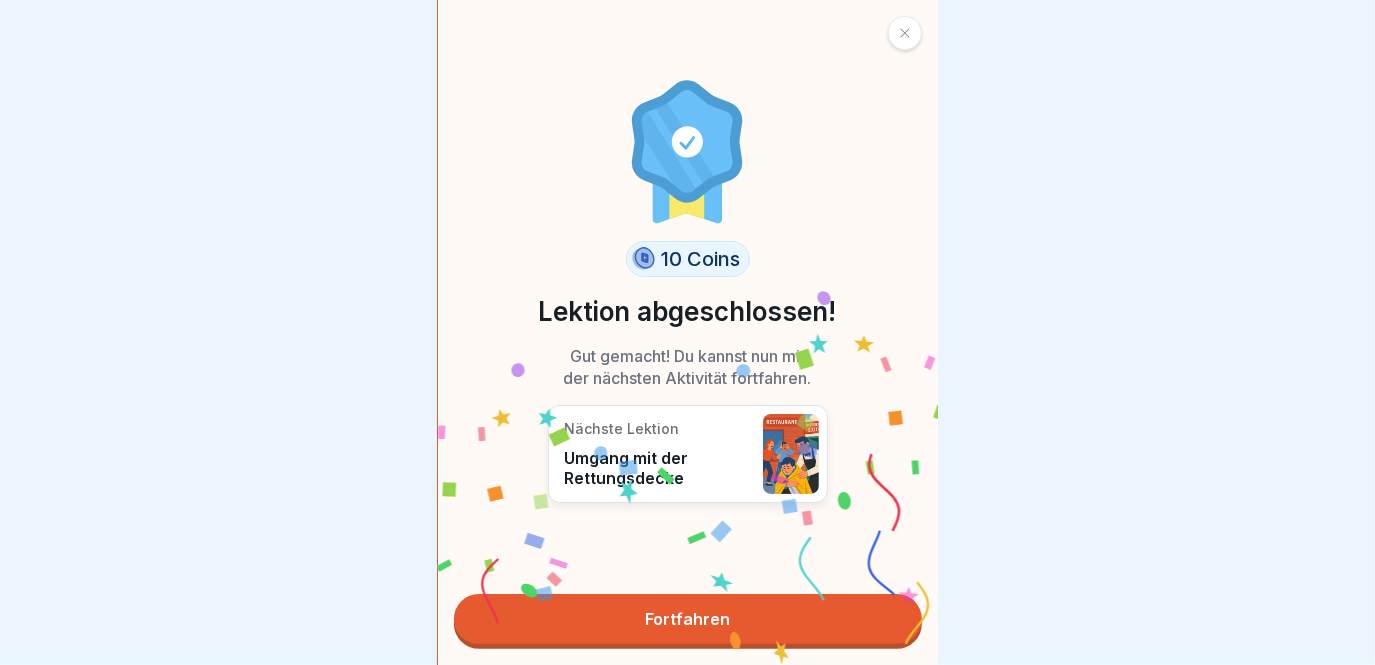 click on "Fortfahren" at bounding box center [688, 619] 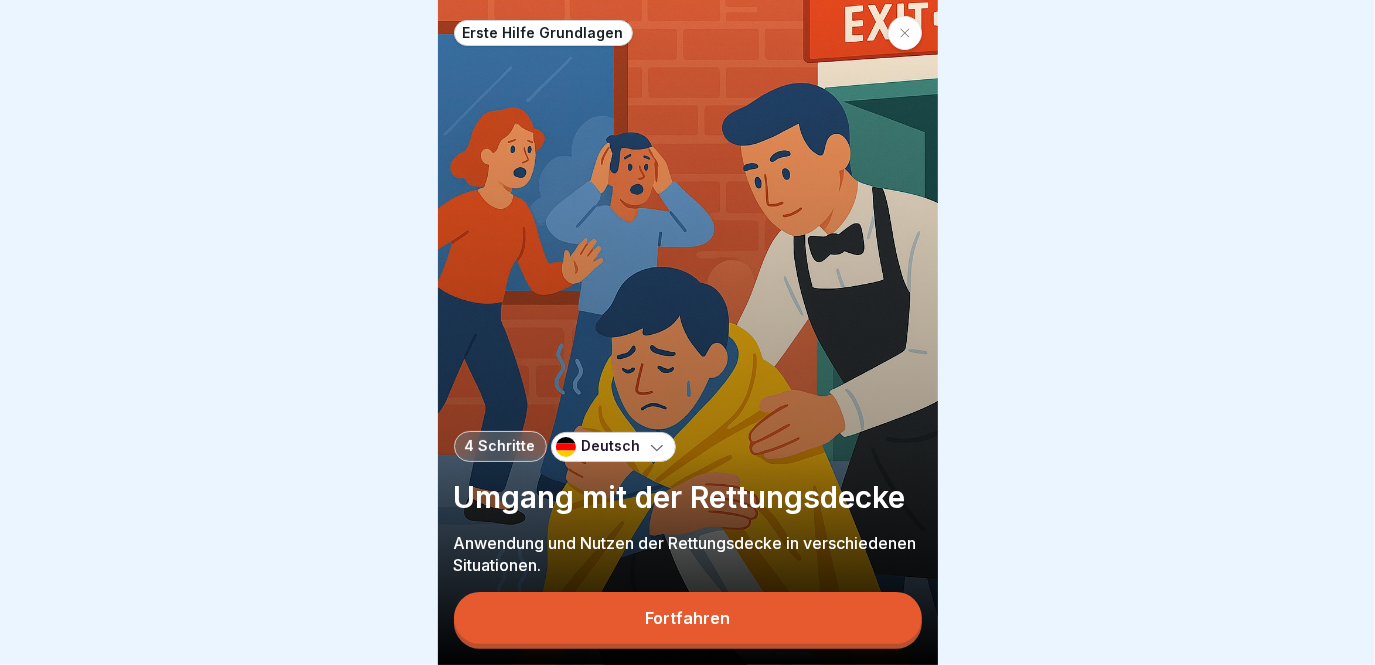 click on "Fortfahren" at bounding box center (688, 618) 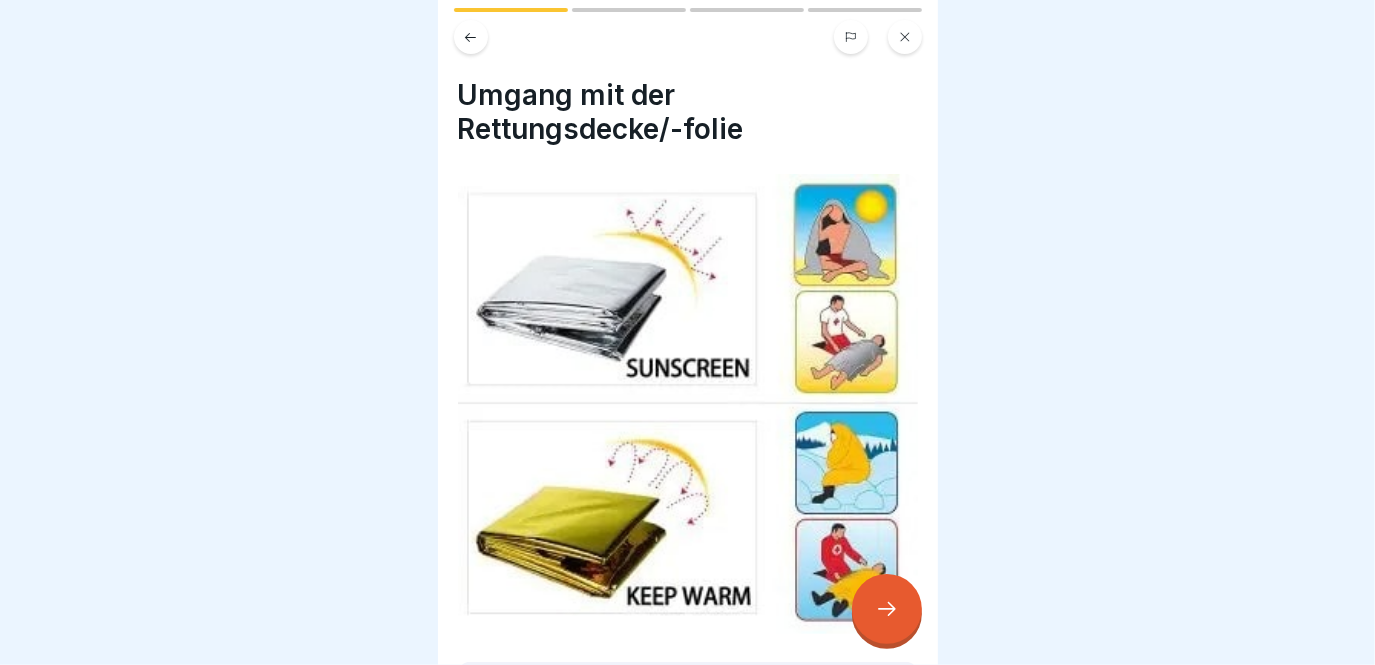 click at bounding box center [887, 609] 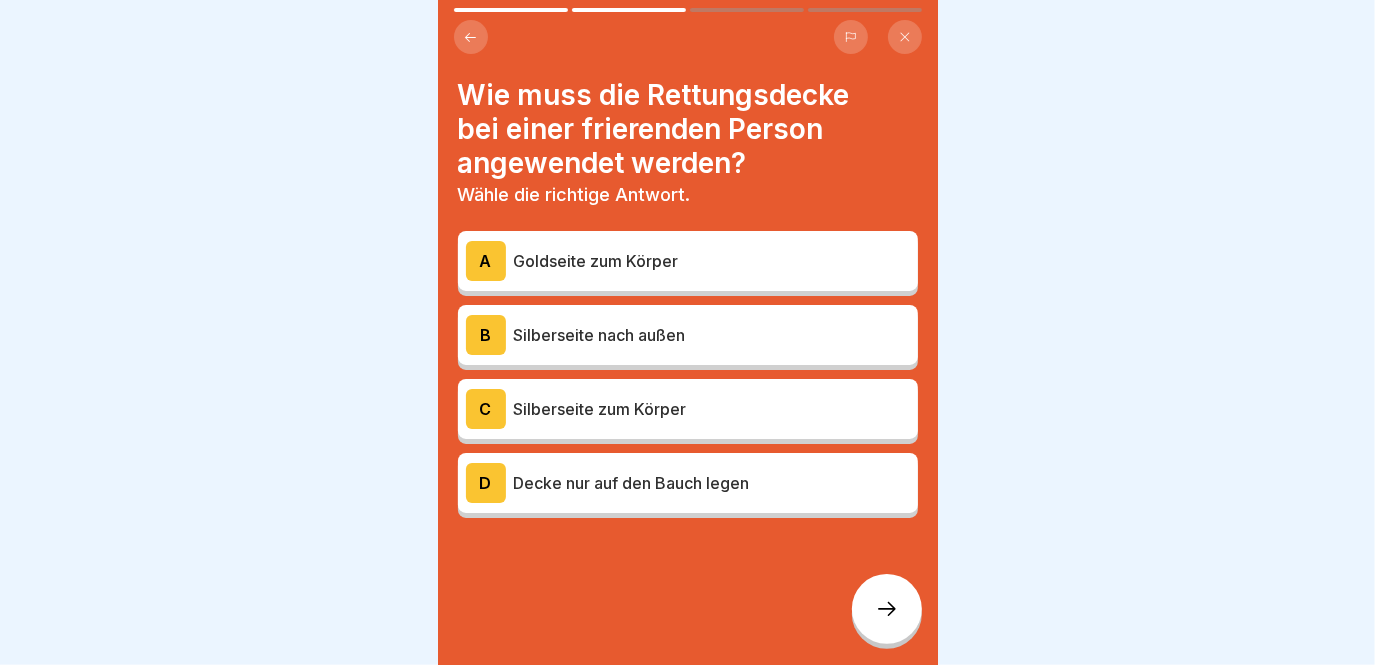 click on "Silberseite zum Körper" at bounding box center (712, 409) 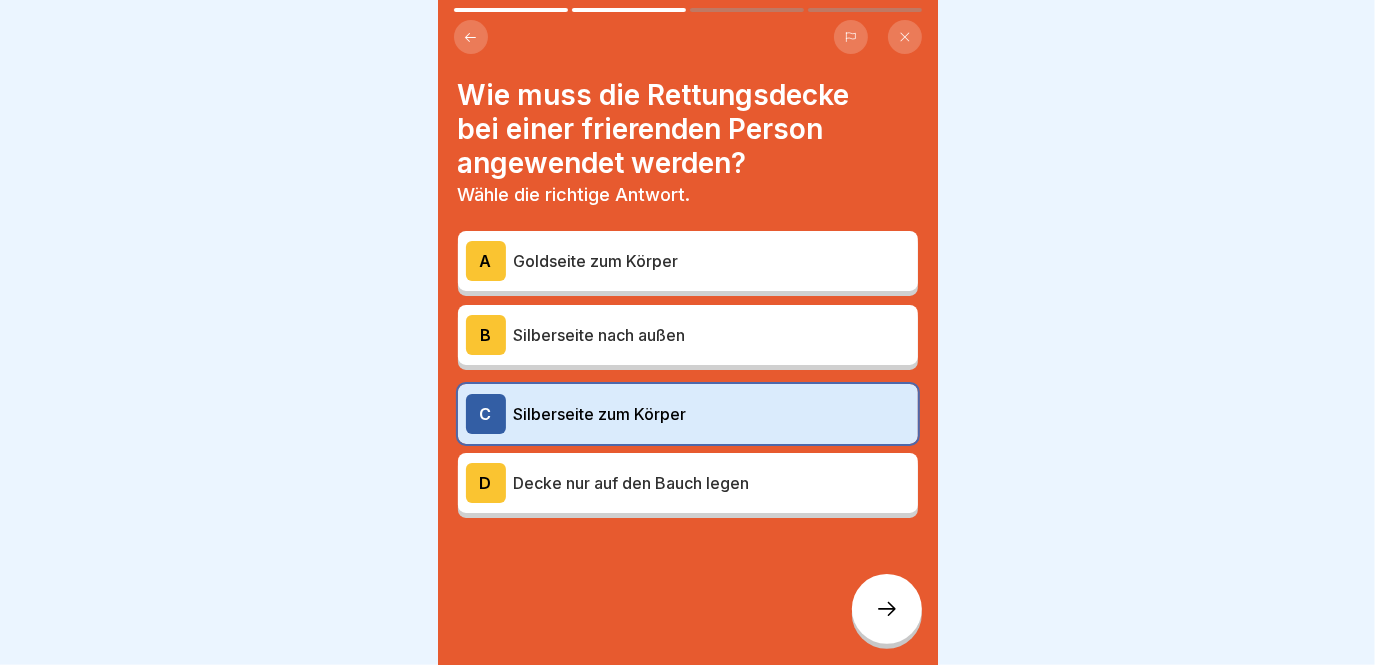 click 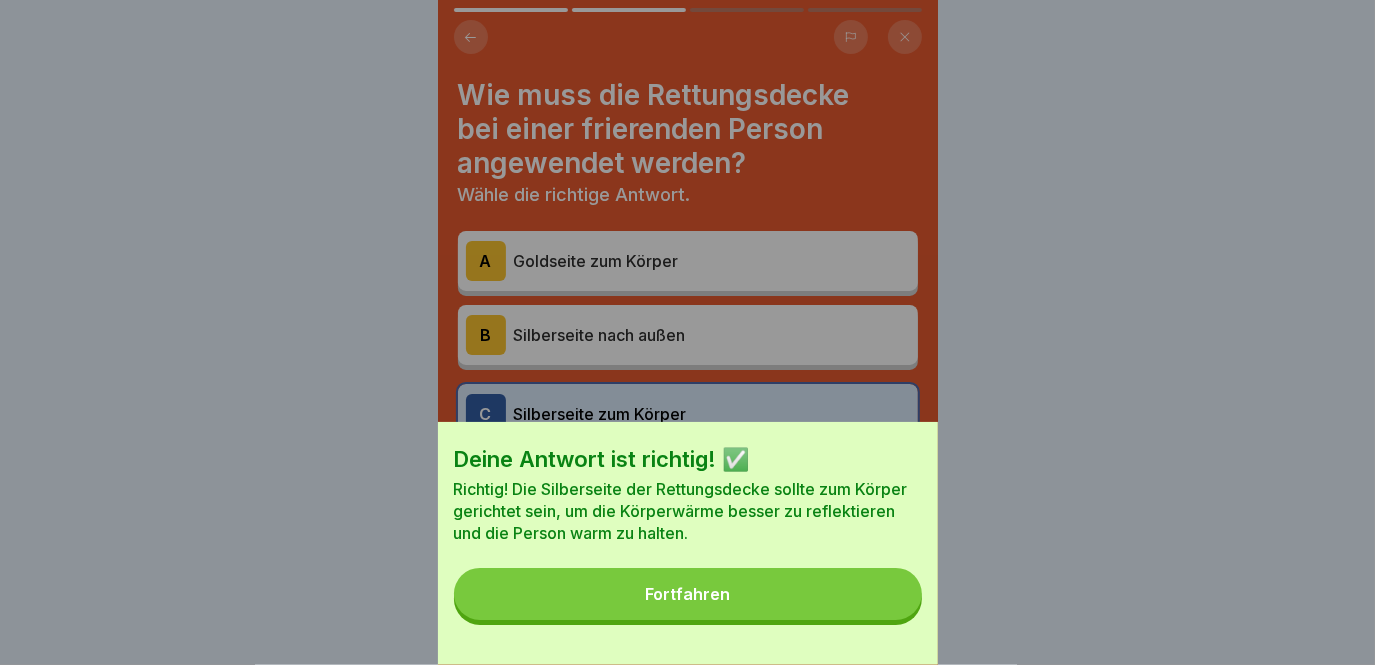 click on "Fortfahren" at bounding box center [688, 594] 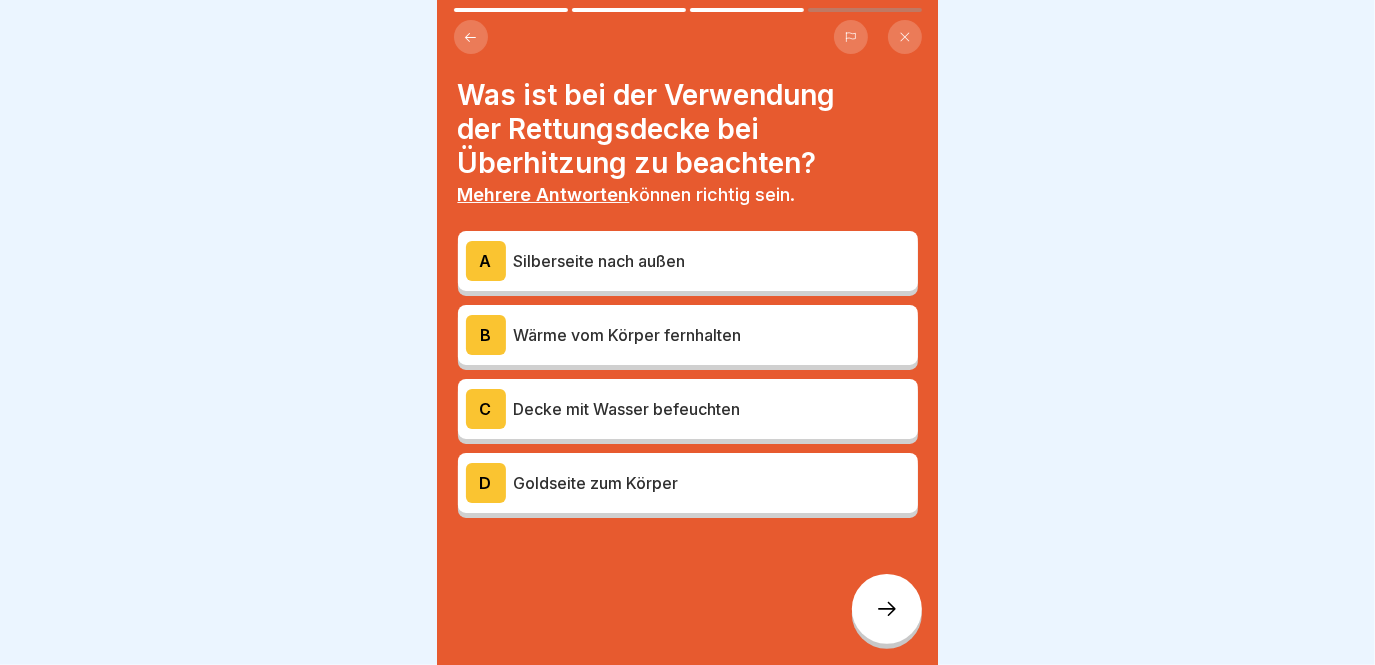click on "A Silberseite nach außen" at bounding box center [688, 261] 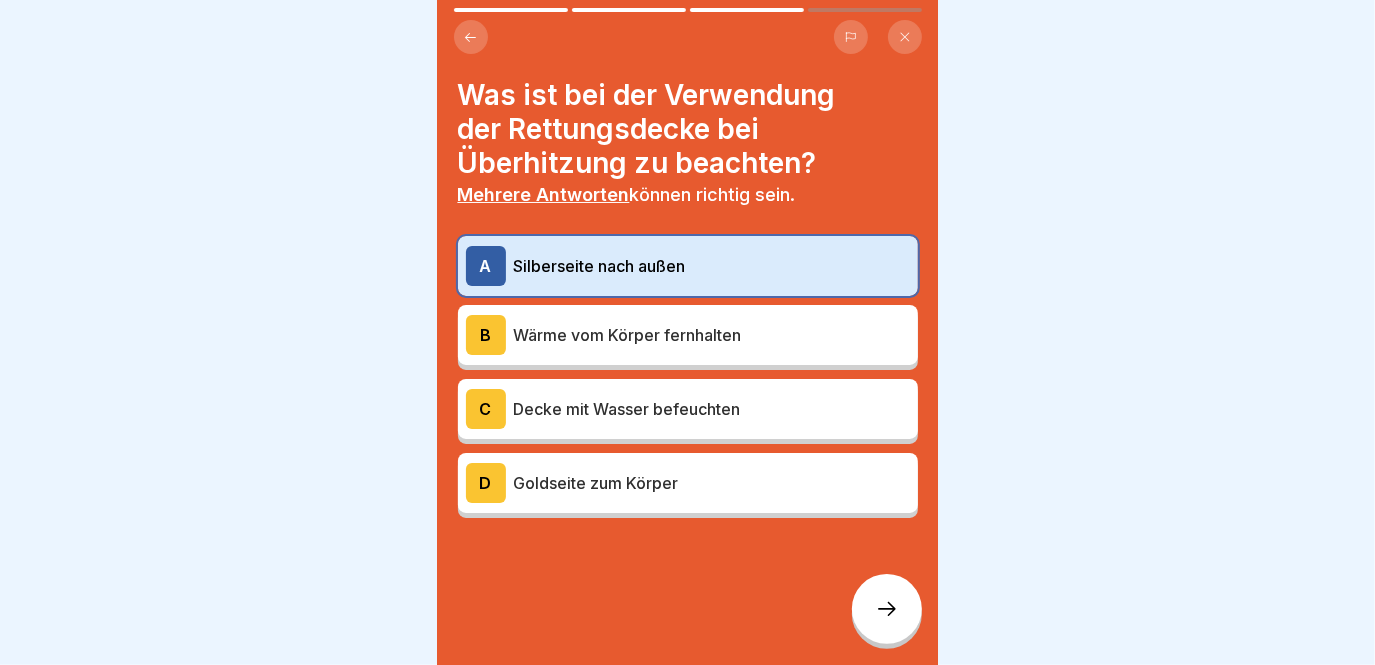 click at bounding box center (887, 609) 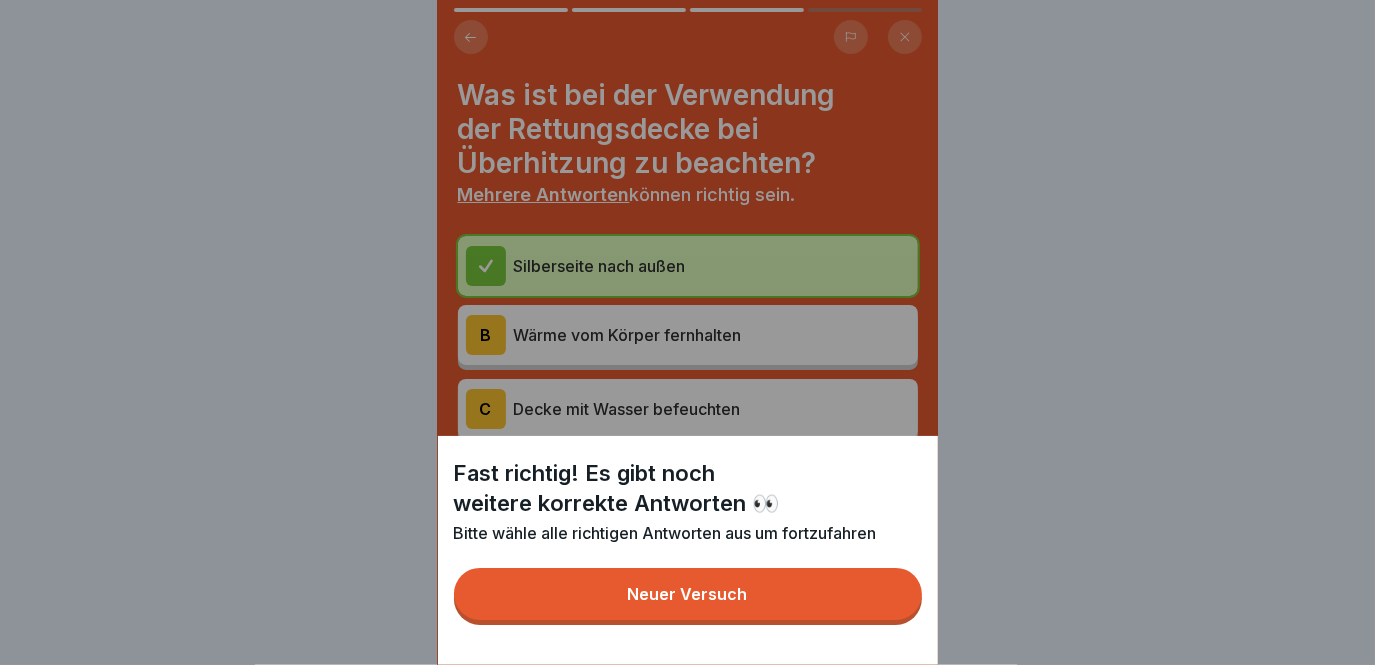 click on "Neuer Versuch" at bounding box center [688, 594] 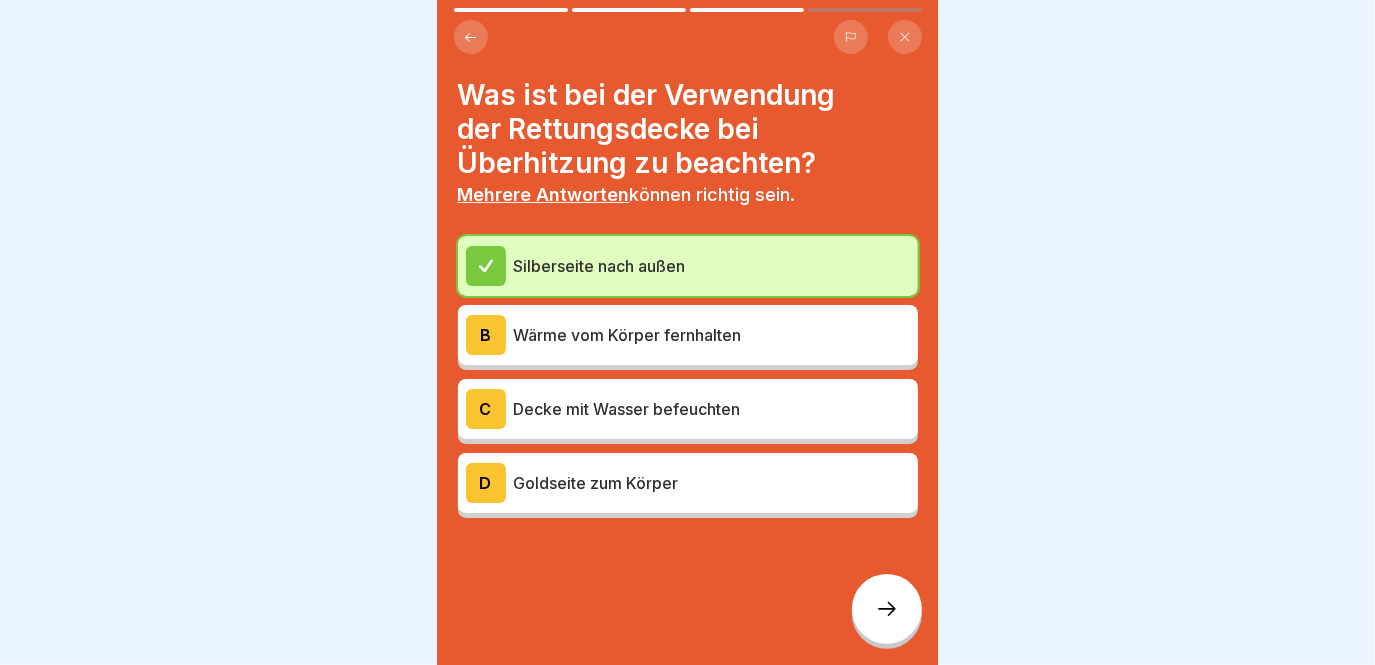 click on "Wärme vom Körper fernhalten" at bounding box center [712, 335] 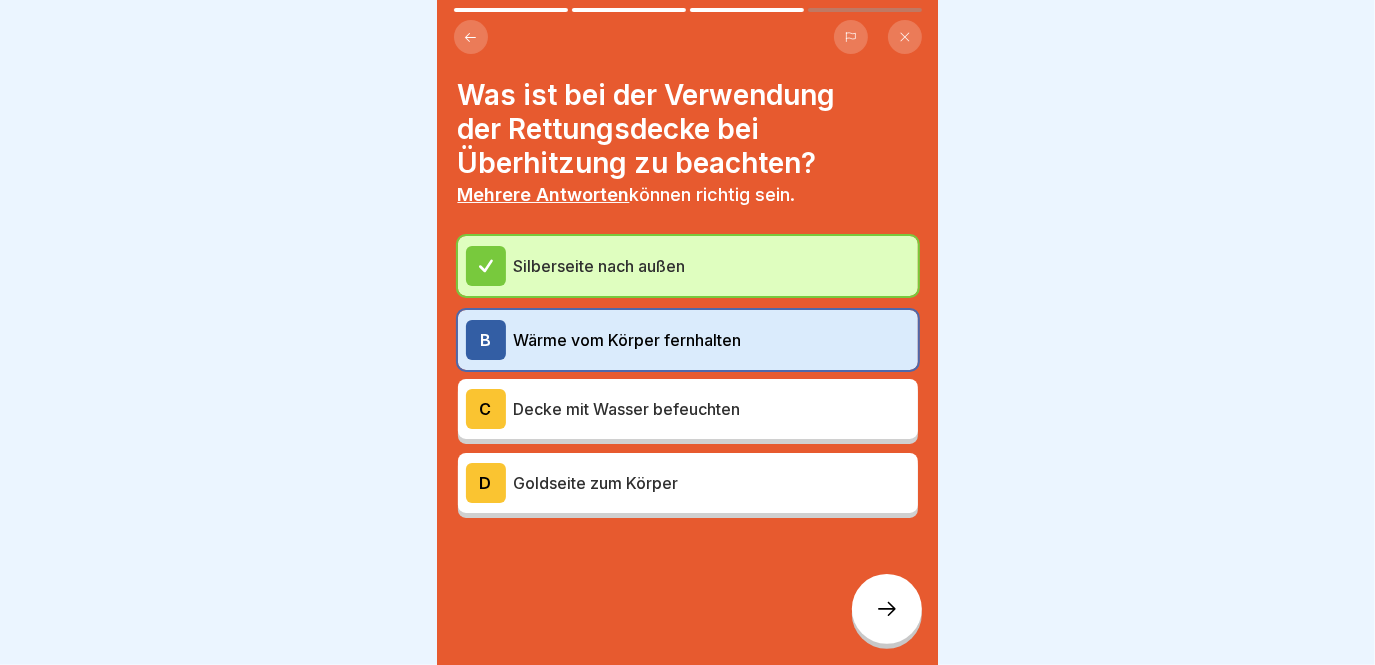 click on "B Wärme vom Körper fernhalten" at bounding box center (688, 340) 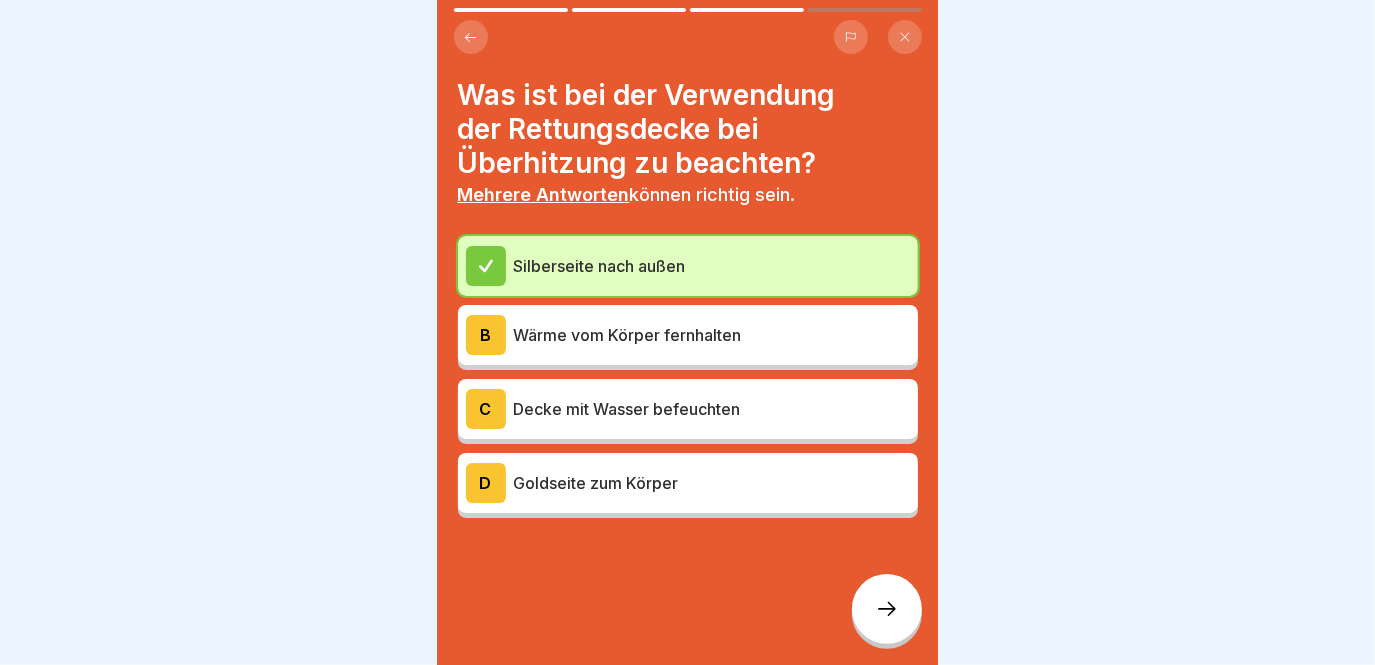 click on "B Wärme vom Körper fernhalten" at bounding box center [688, 335] 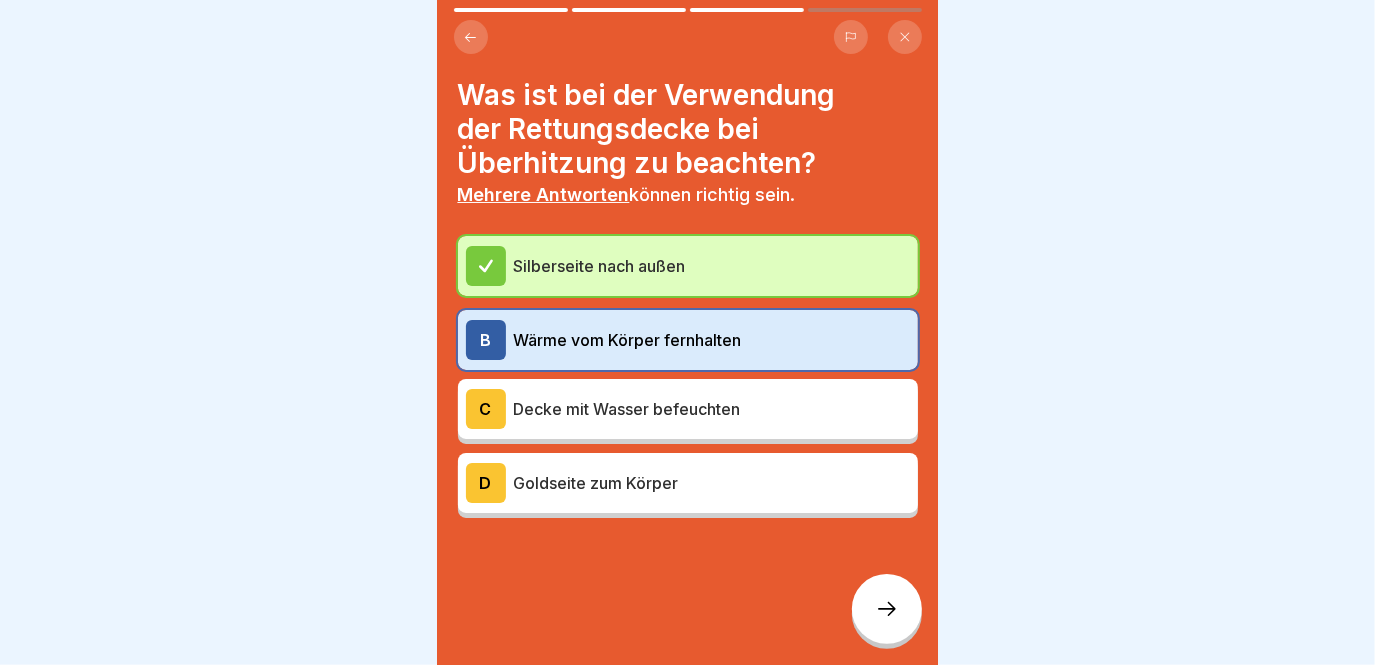 click on "C Decke mit Wasser befeuchten" at bounding box center (688, 409) 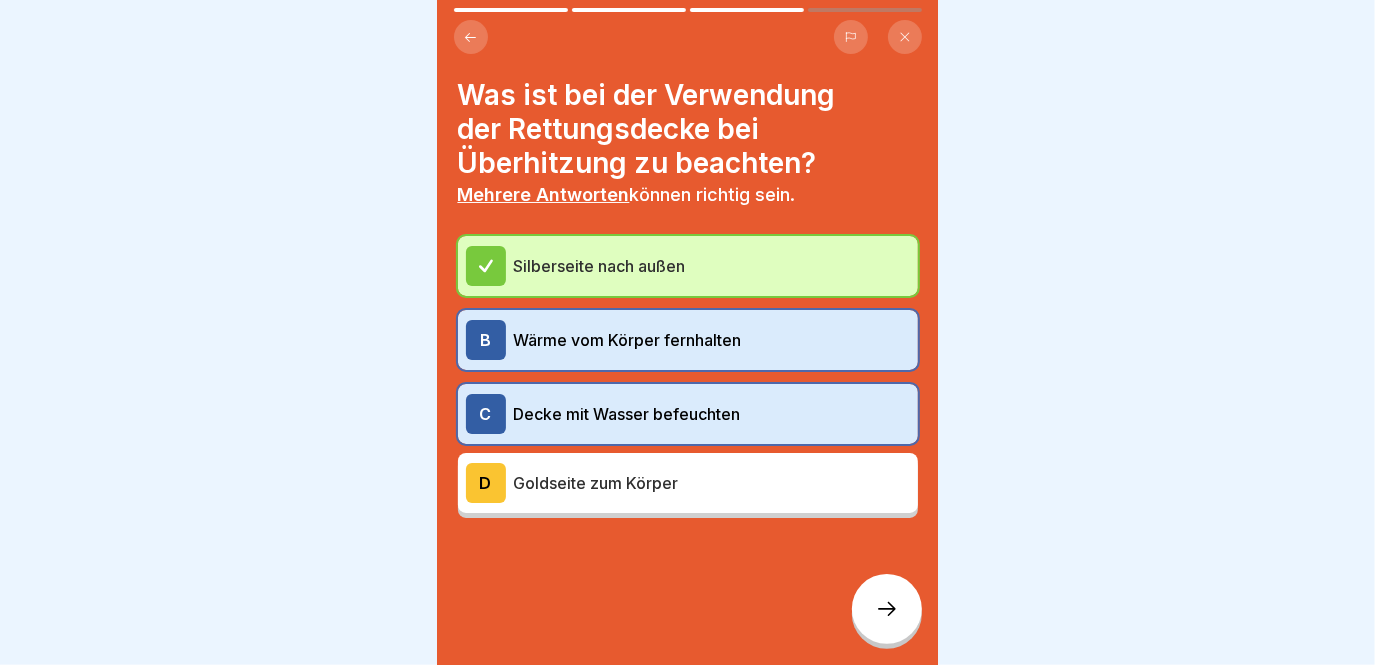 click on "Goldseite zum Körper" at bounding box center [712, 483] 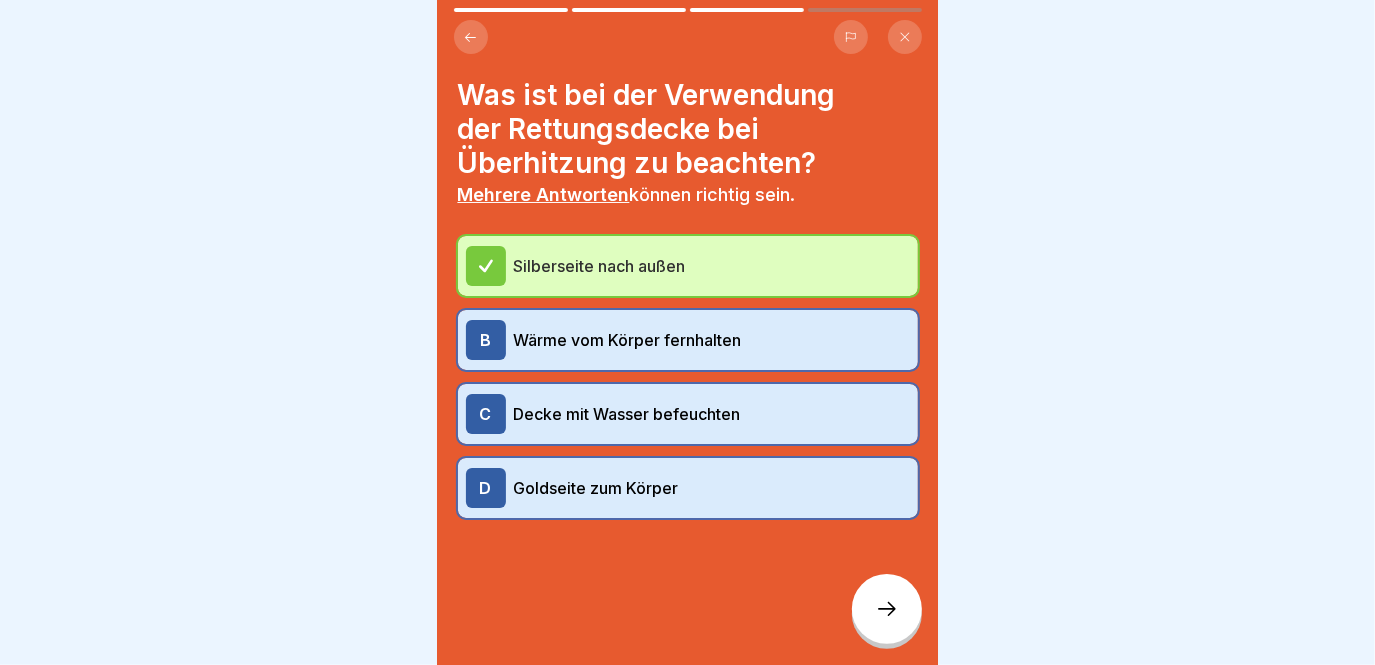 click on "Decke mit Wasser befeuchten" at bounding box center [712, 414] 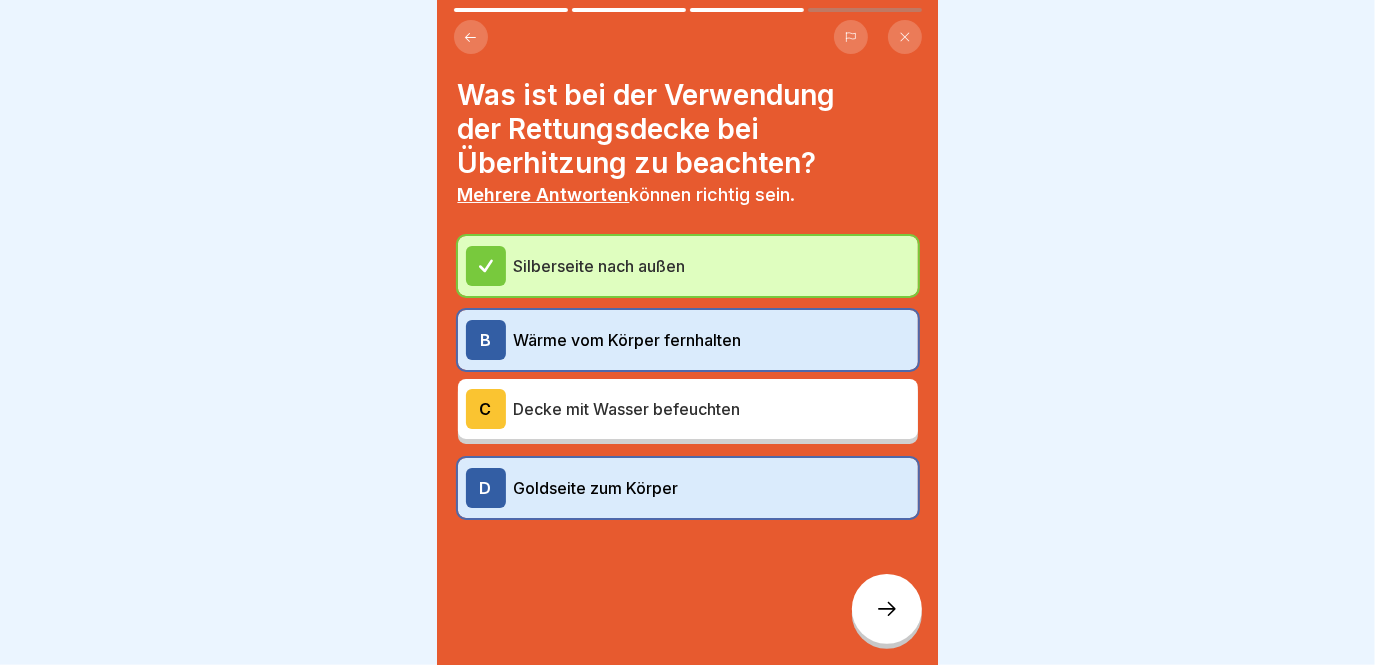 click on "Wärme vom Körper fernhalten" at bounding box center (712, 340) 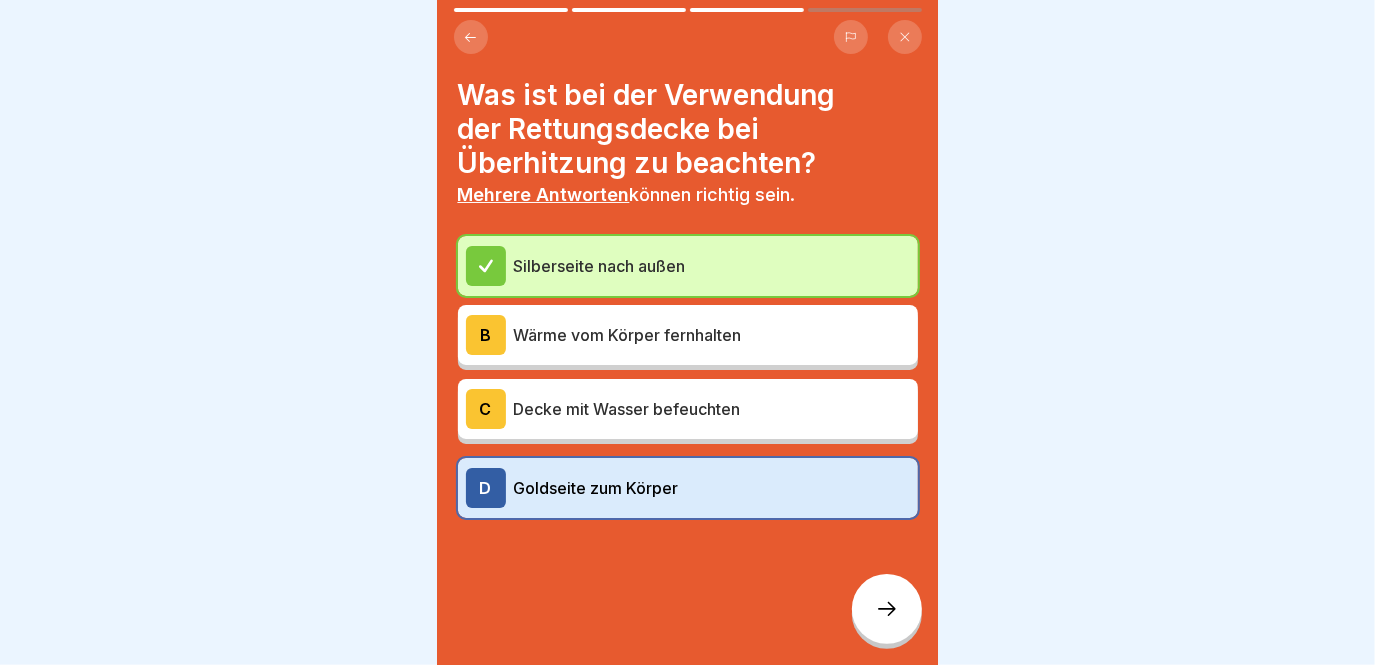 click on "Goldseite zum Körper" at bounding box center (712, 488) 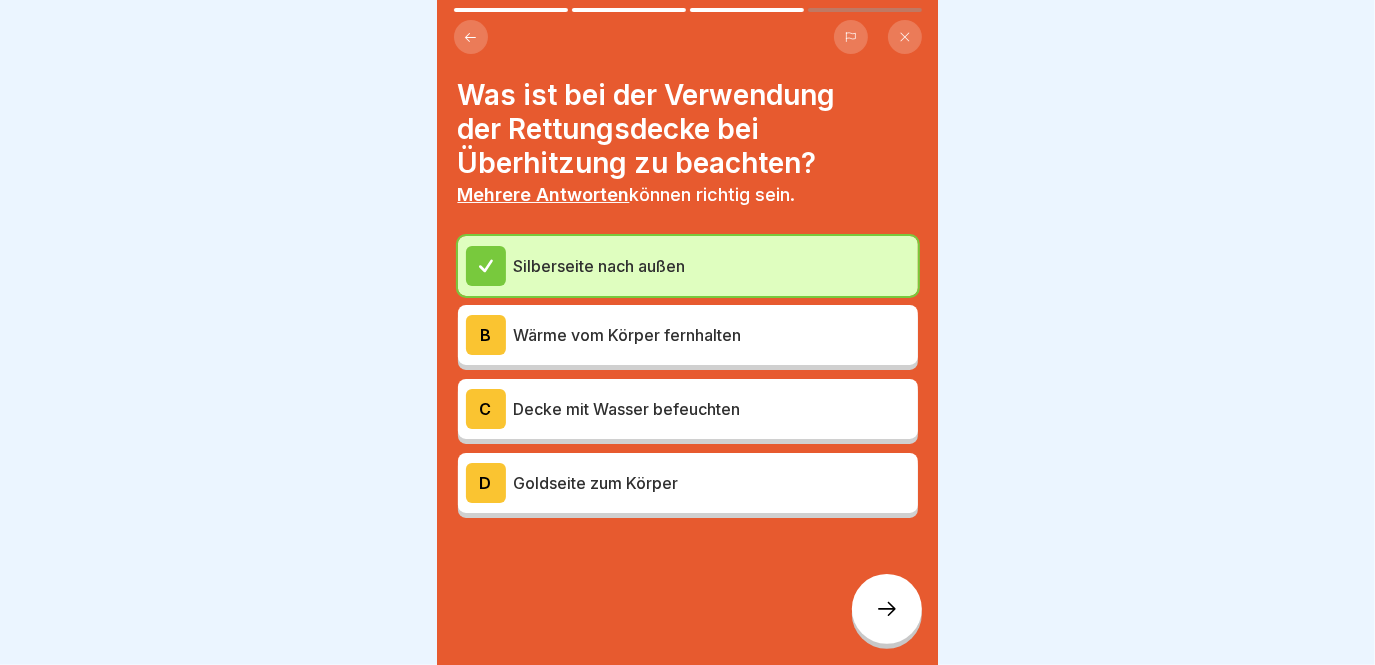 click on "Wärme vom Körper fernhalten" at bounding box center [712, 335] 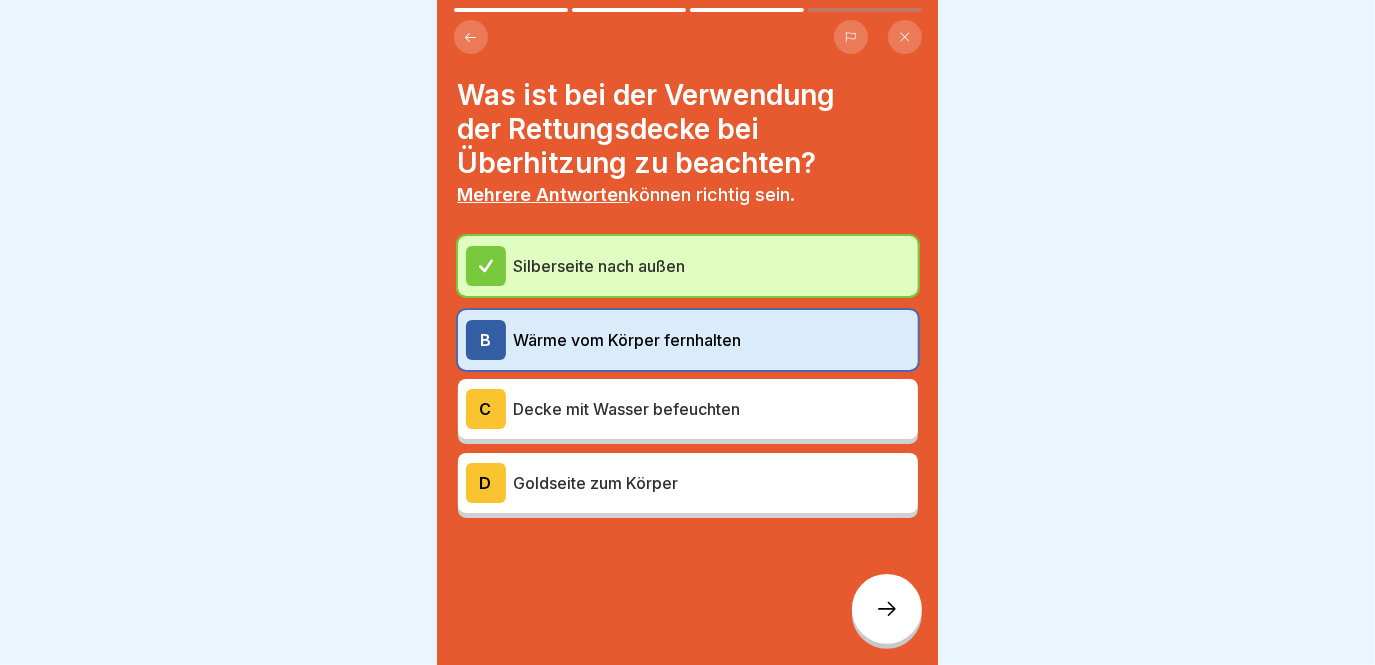 click 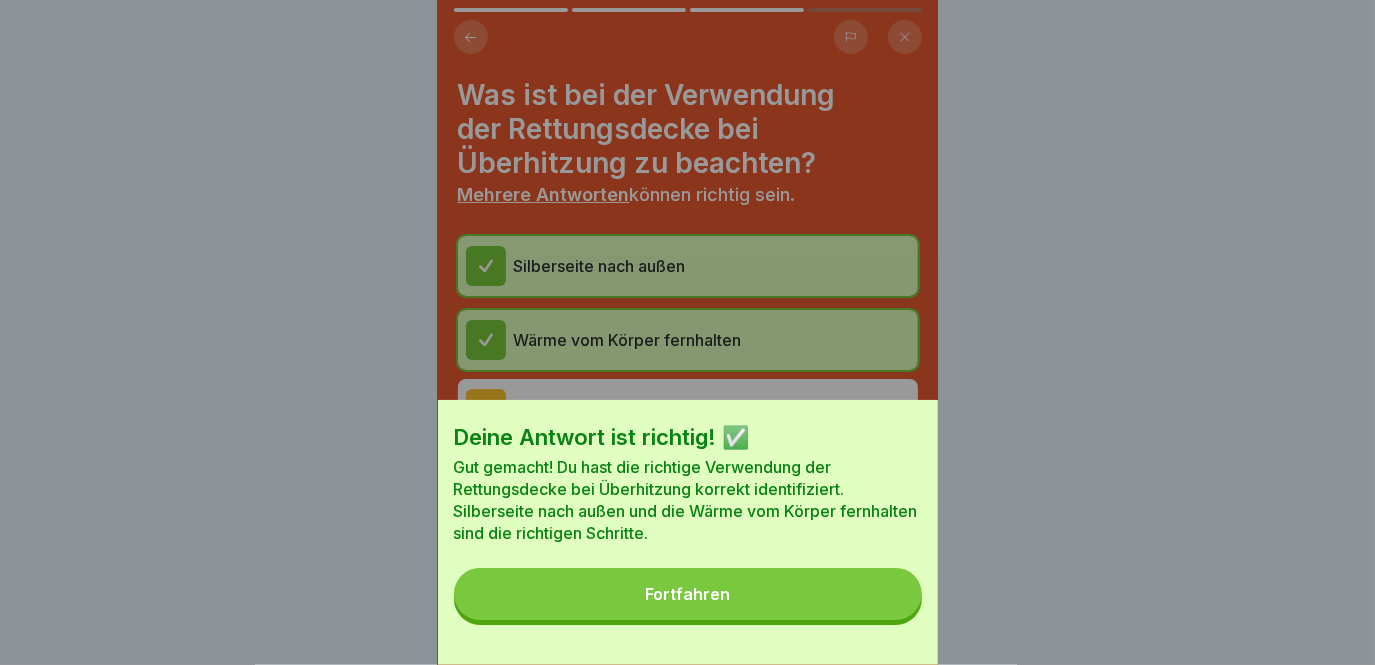 click on "Fortfahren" at bounding box center (688, 594) 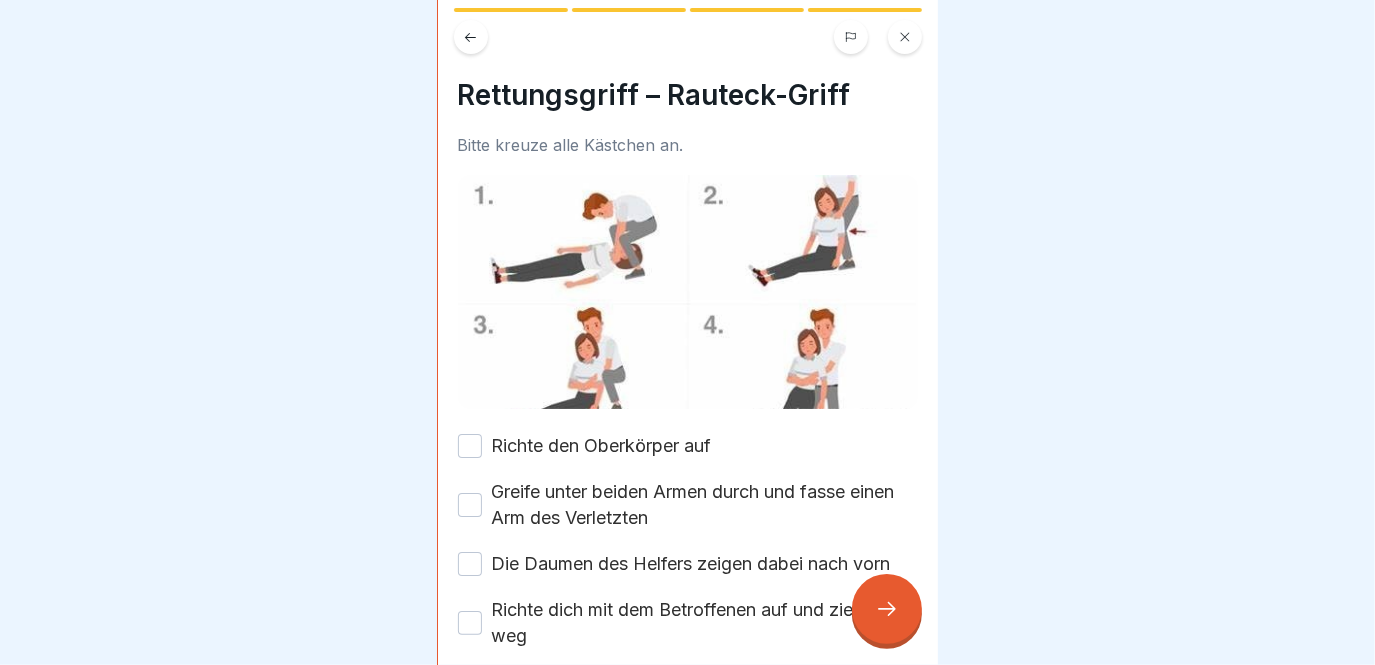 click on "Greife unter beiden Armen durch und fasse einen Arm des Verletzten" at bounding box center [705, 505] 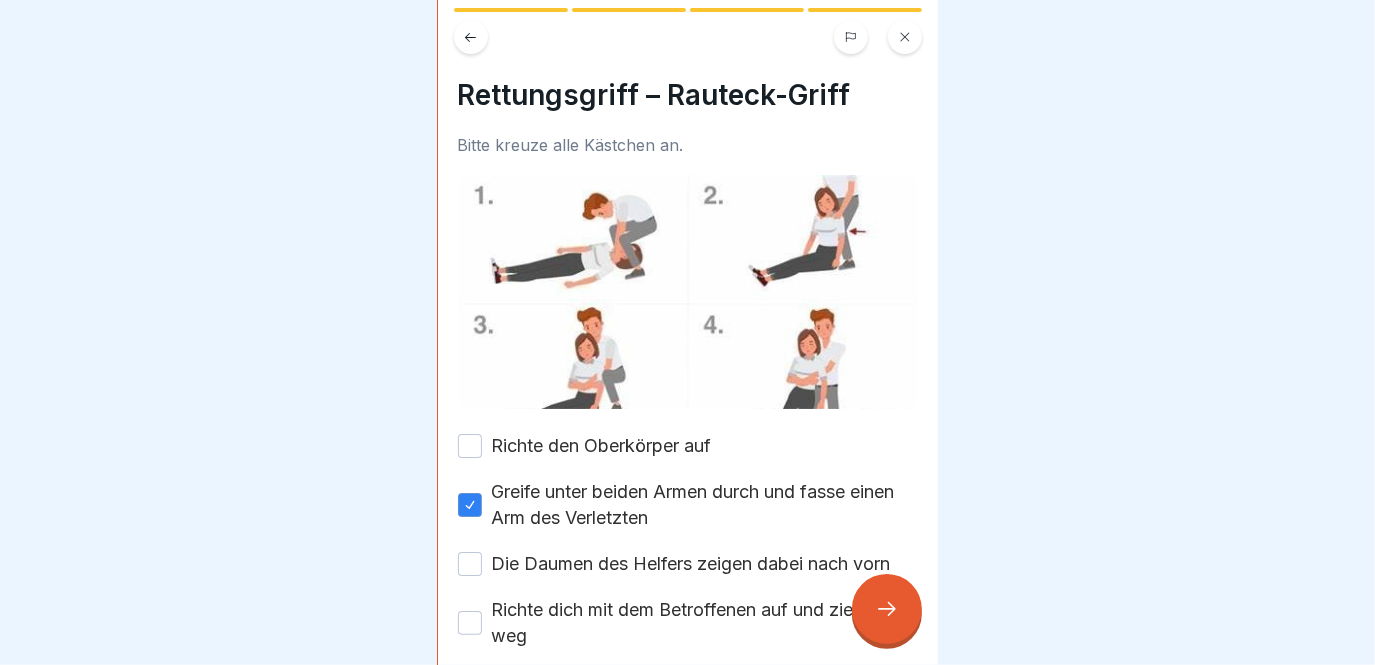 scroll, scrollTop: 169, scrollLeft: 0, axis: vertical 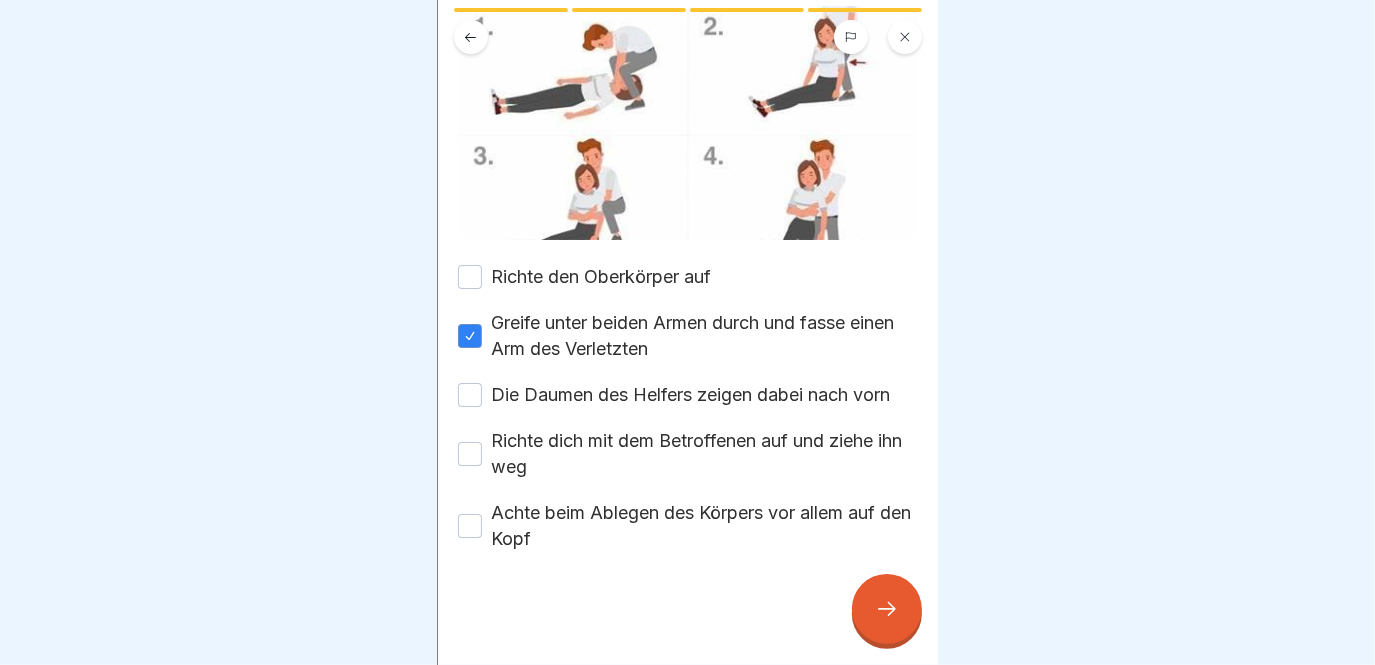 click on "Richte den Oberkörper auf" at bounding box center (602, 277) 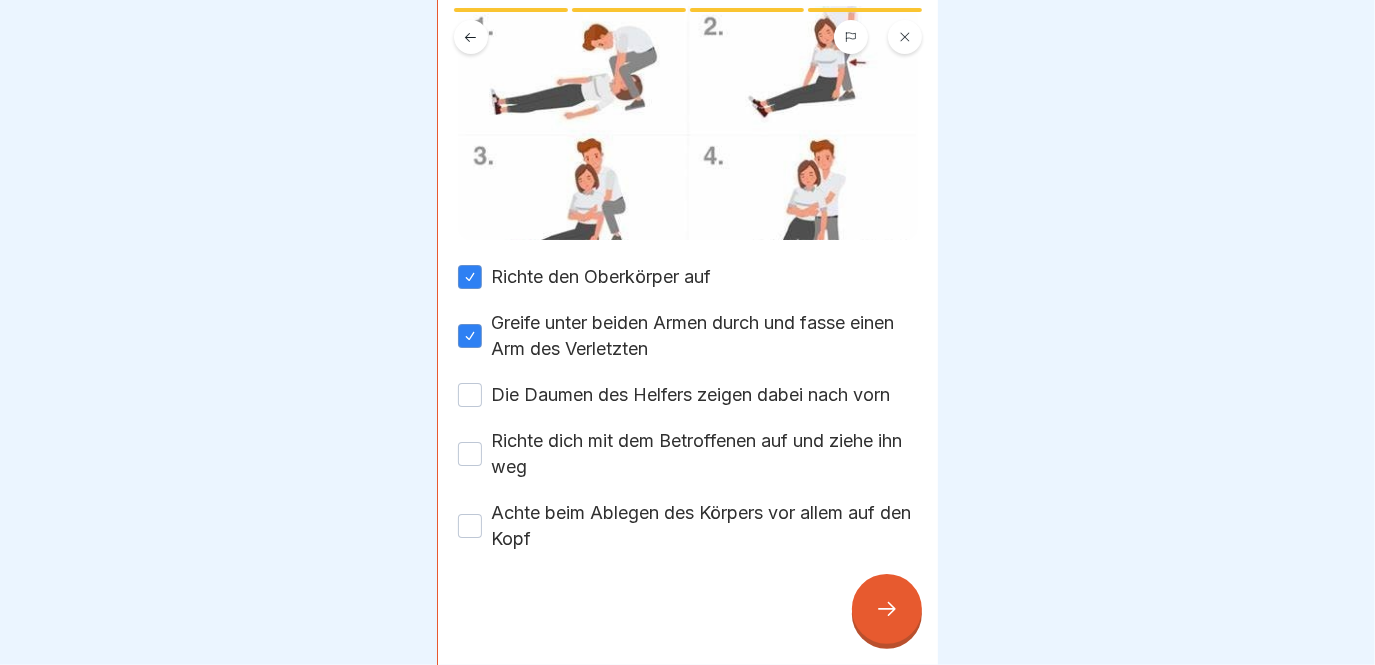 click on "Die Daumen des Helfers zeigen dabei nach vorn" at bounding box center (691, 395) 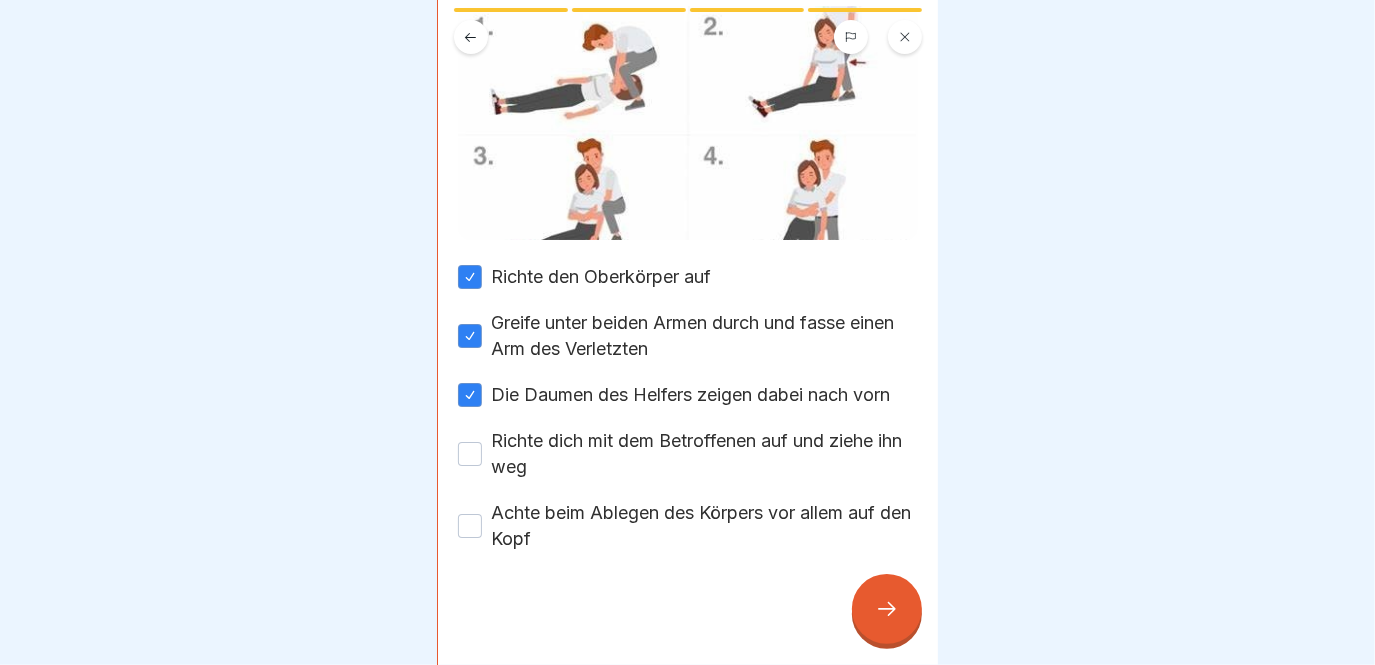 click on "Richte dich mit dem Betroffenen auf und ziehe ihn weg" at bounding box center [705, 454] 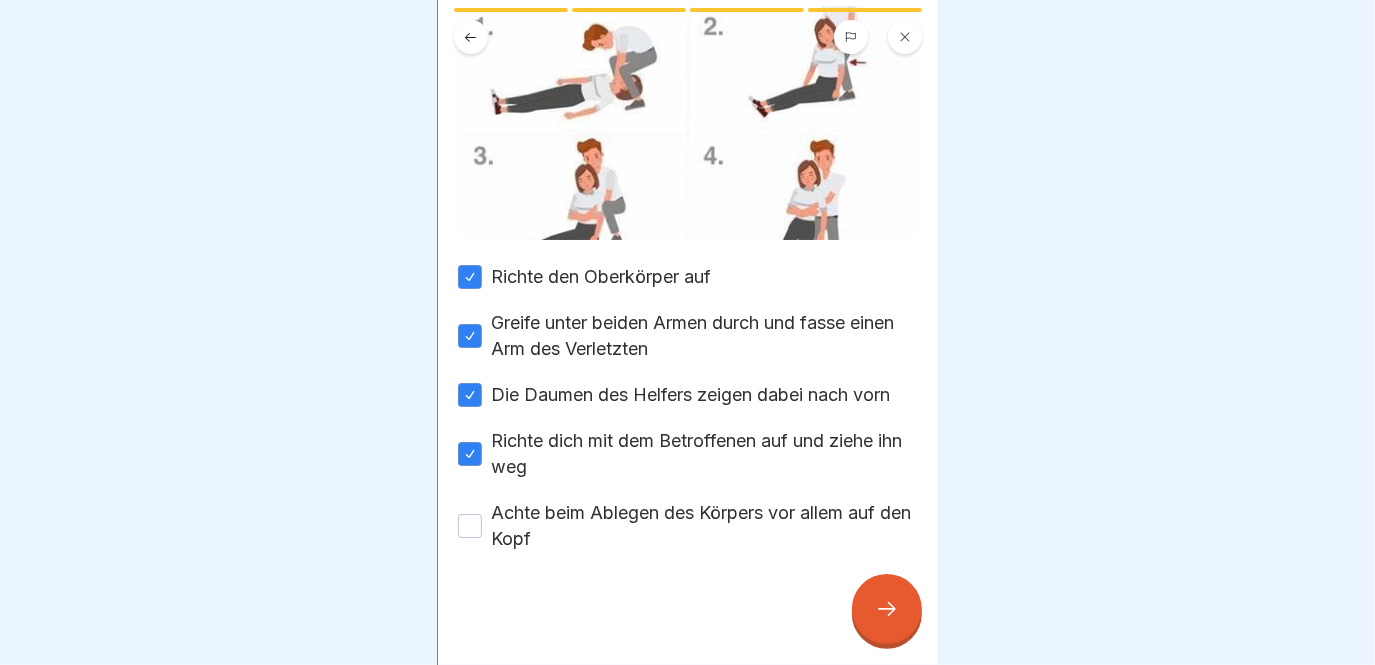 click on "Achte beim Ablegen des Körpers vor allem auf den Kopf" at bounding box center (705, 526) 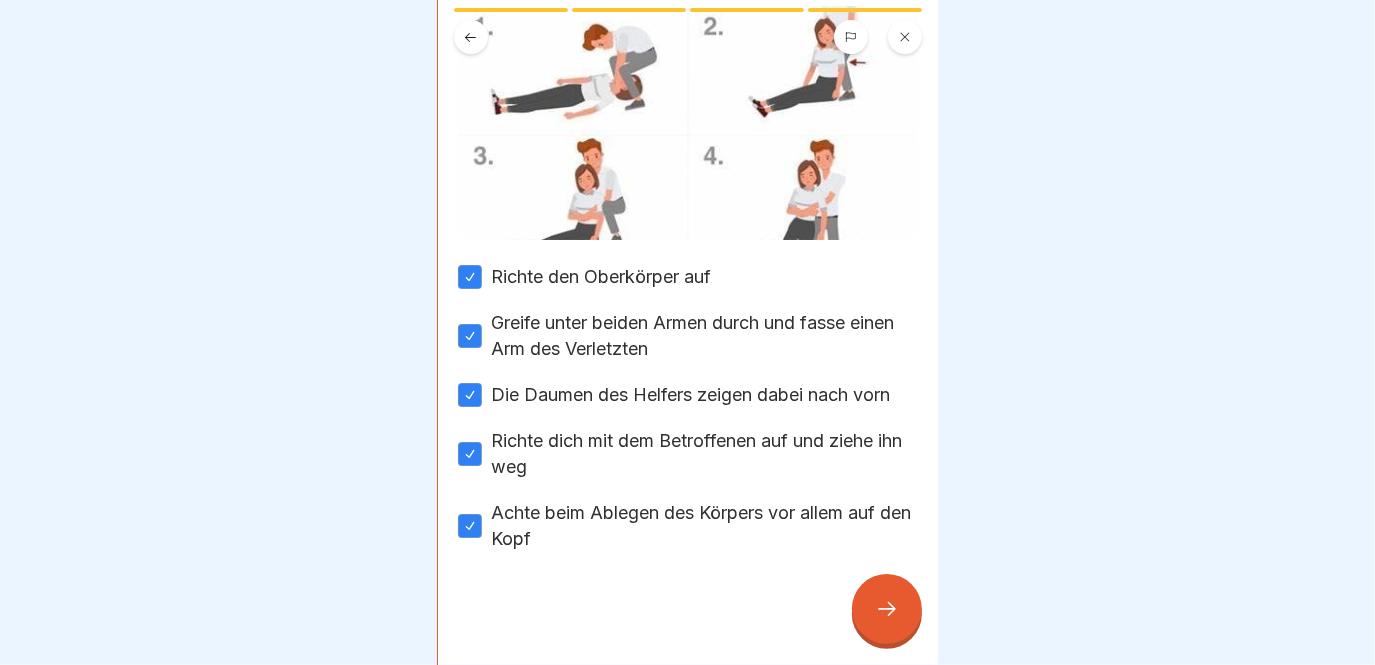 click at bounding box center [887, 609] 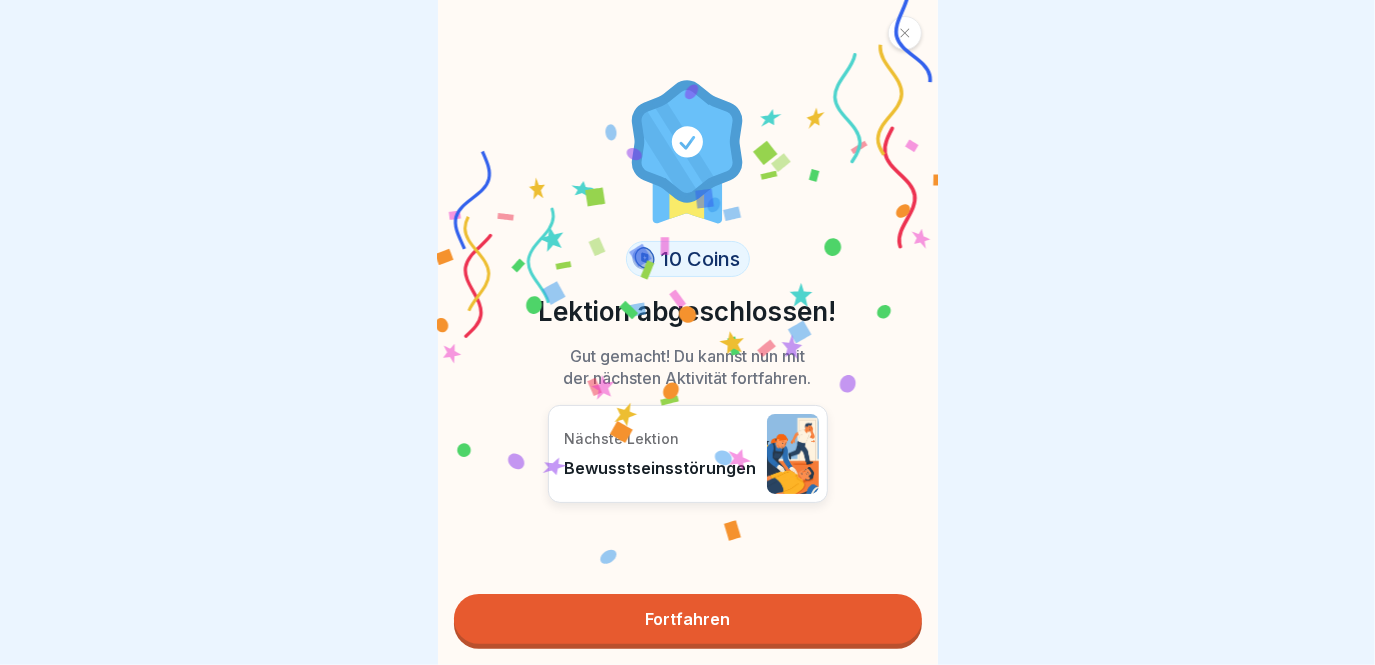 click on "Fortfahren" at bounding box center (688, 619) 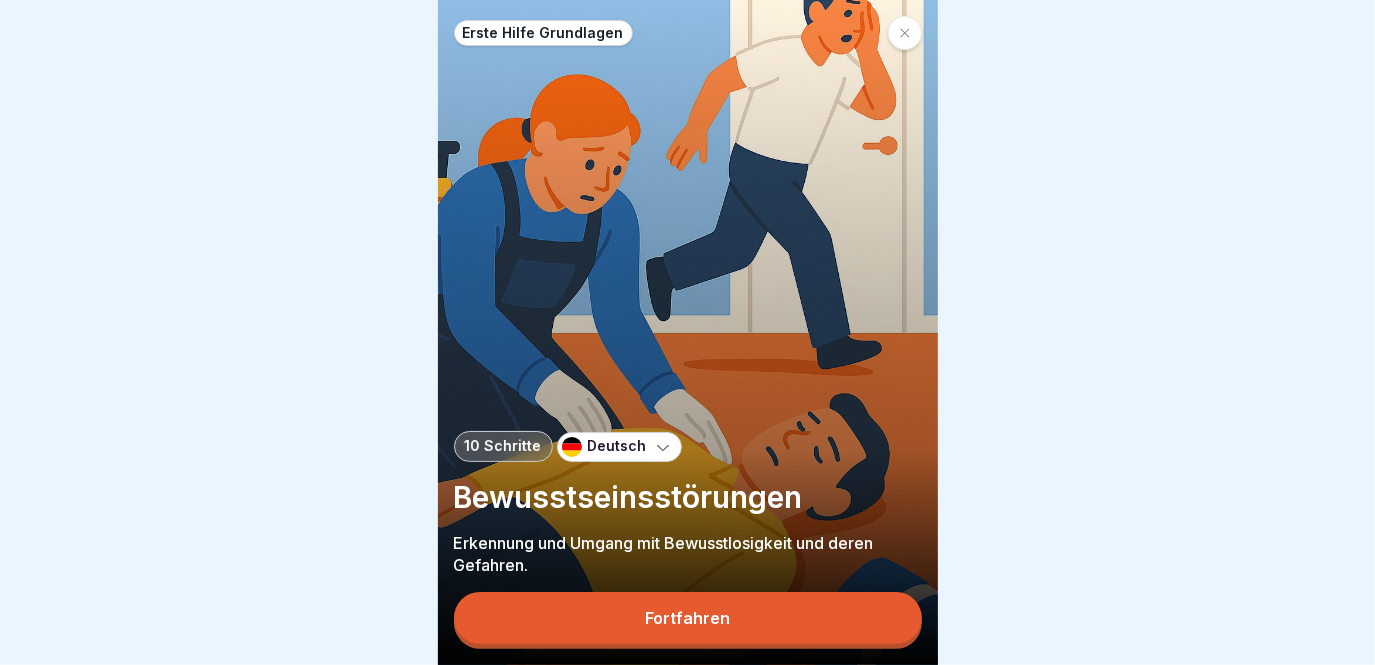click on "Fortfahren" at bounding box center [688, 618] 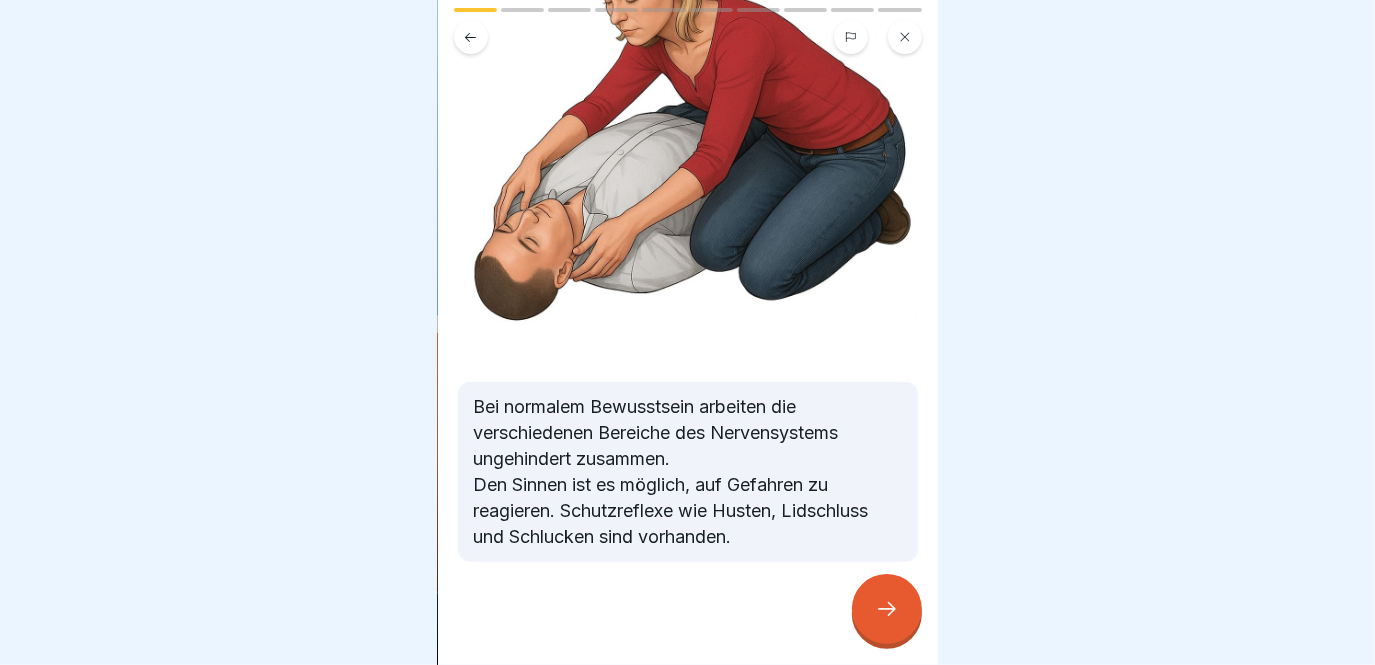 scroll, scrollTop: 249, scrollLeft: 0, axis: vertical 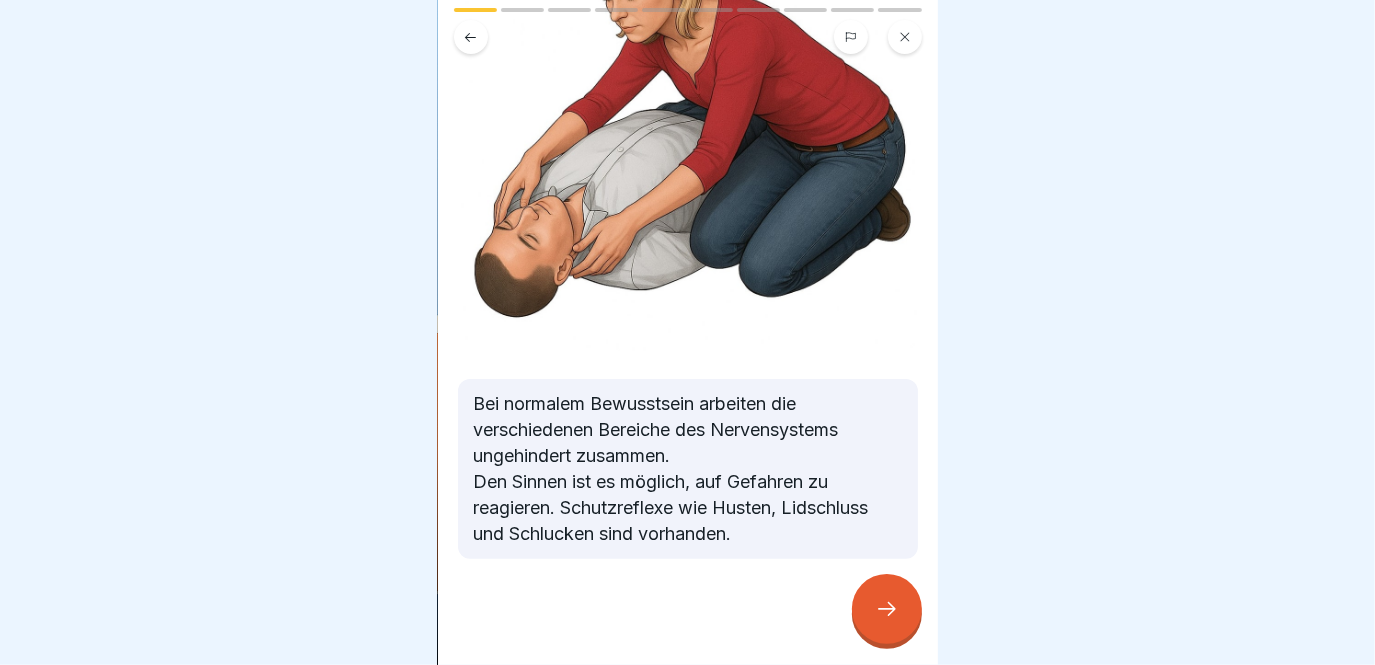 click at bounding box center (887, 609) 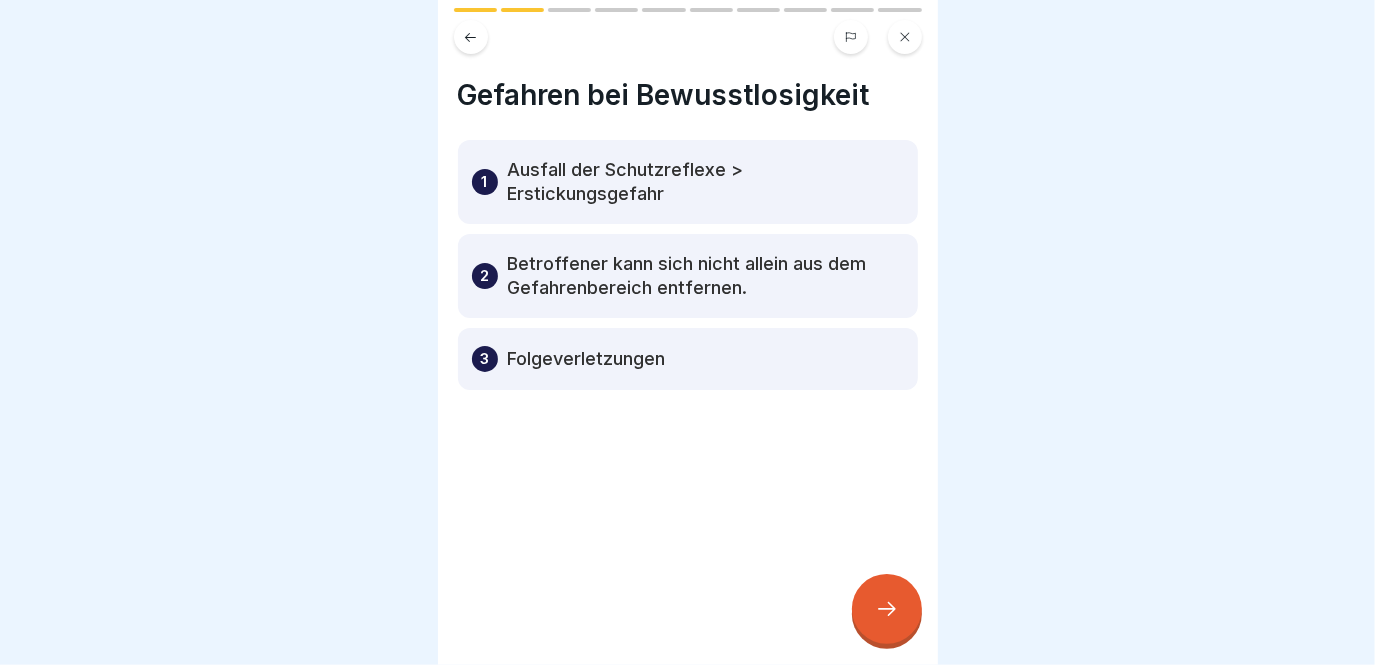 click on "Ausfall der Schutzreflexe > Erstickungsgefahr" at bounding box center [706, 182] 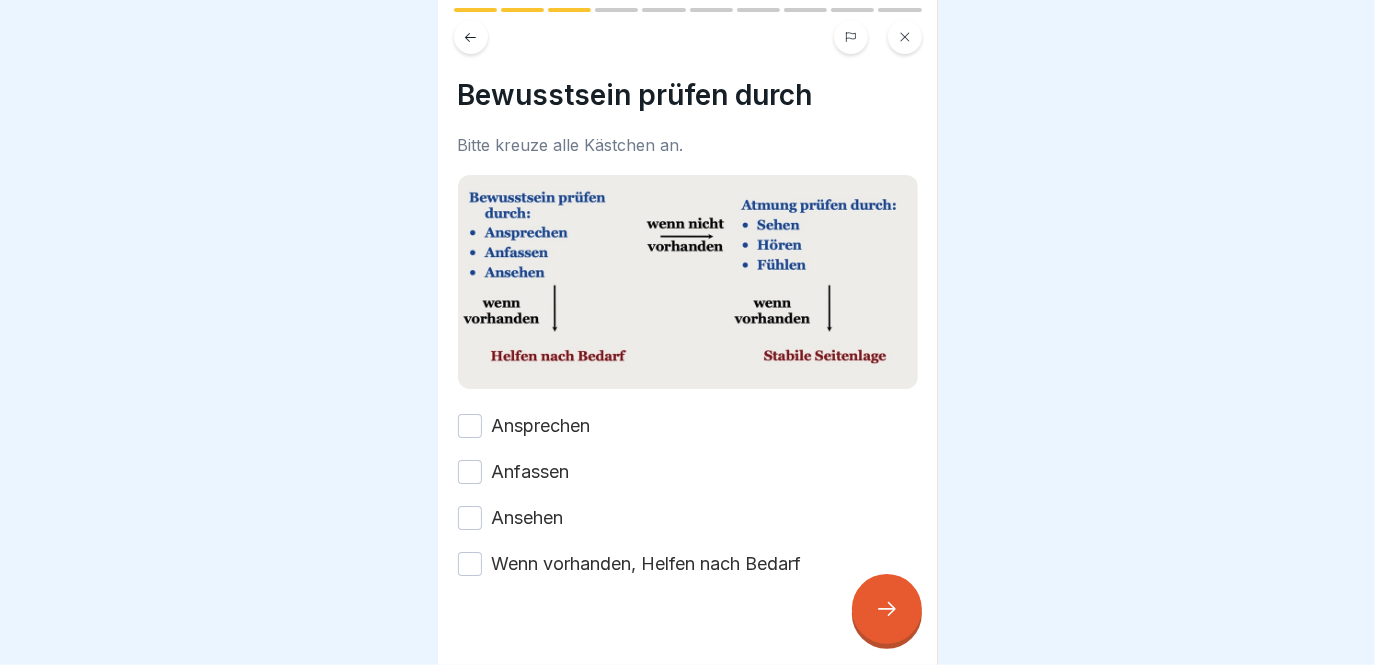 click on "Ansprechen" at bounding box center (541, 426) 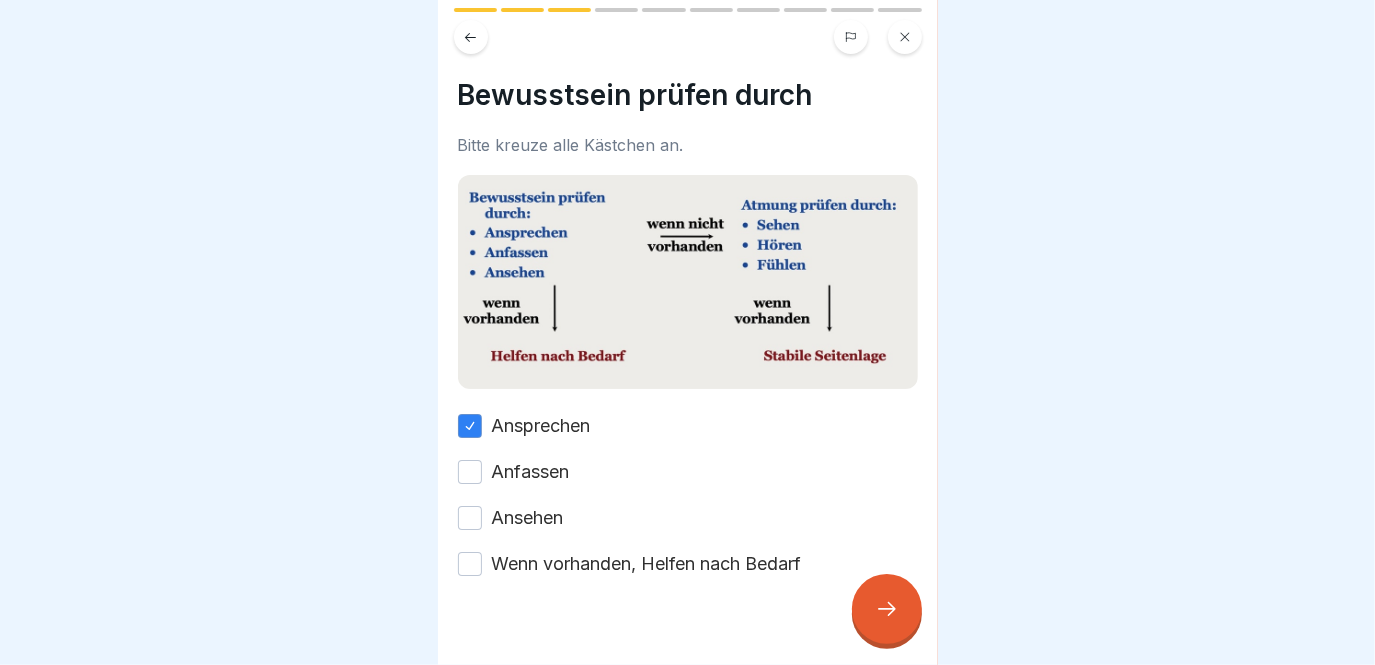 click on "Anfassen" at bounding box center (531, 472) 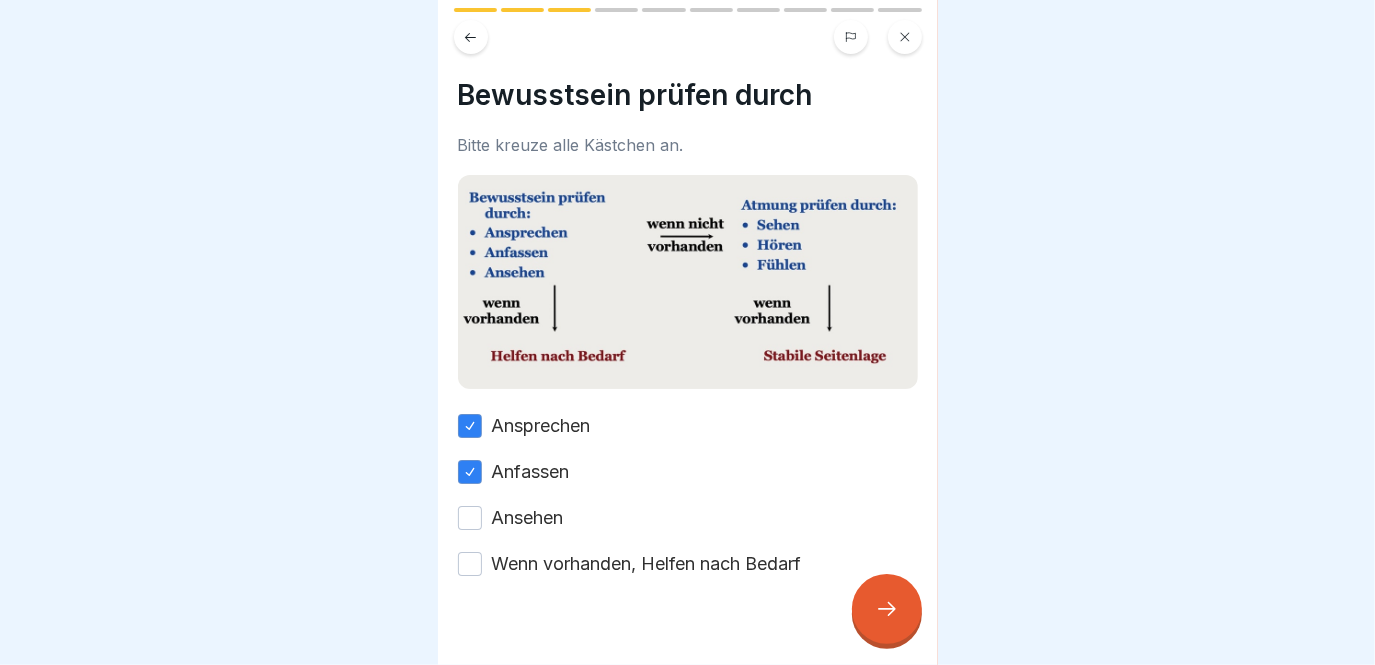 click on "Ansehen" at bounding box center [528, 518] 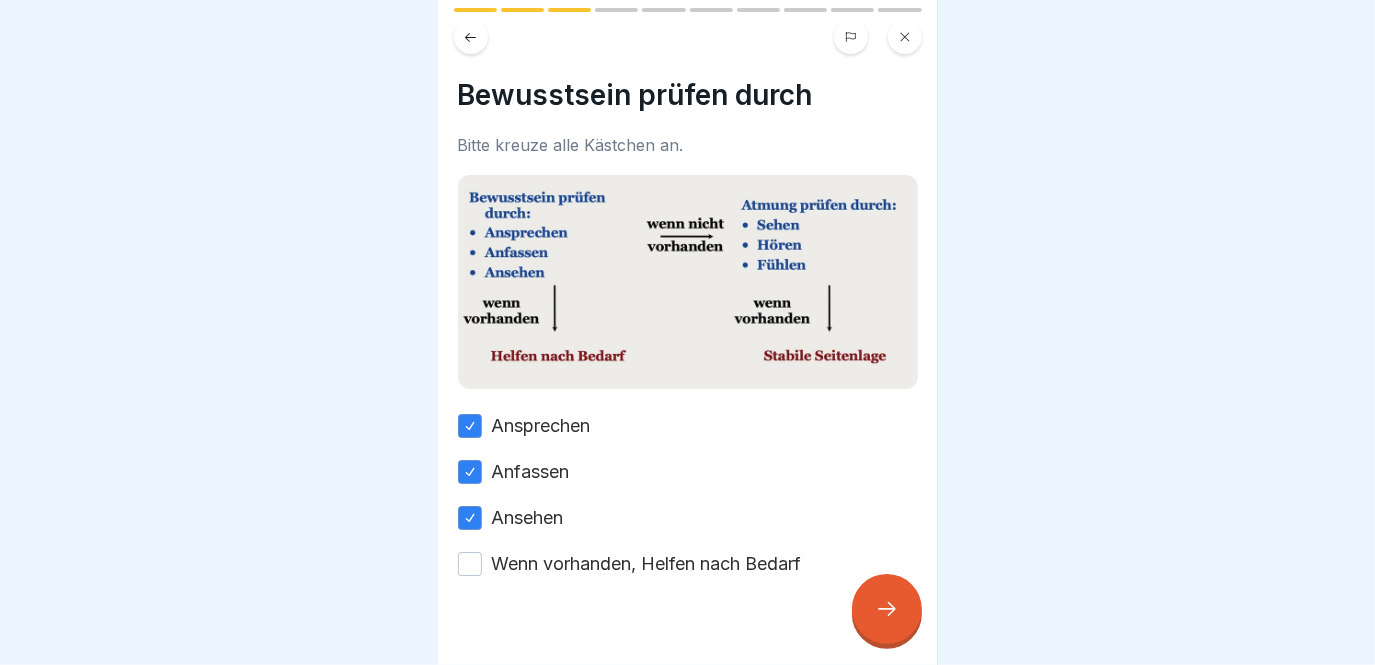 click on "Wenn vorhanden, Helfen nach Bedarf" at bounding box center (647, 564) 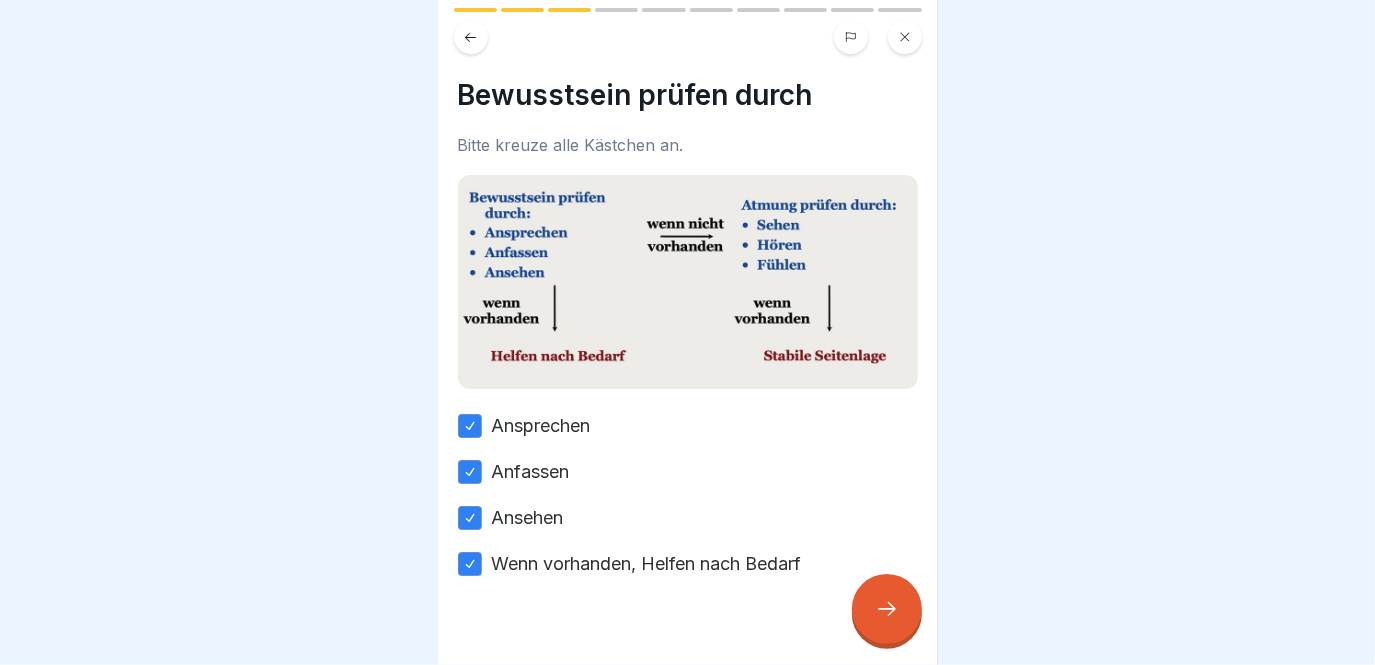 click at bounding box center [887, 609] 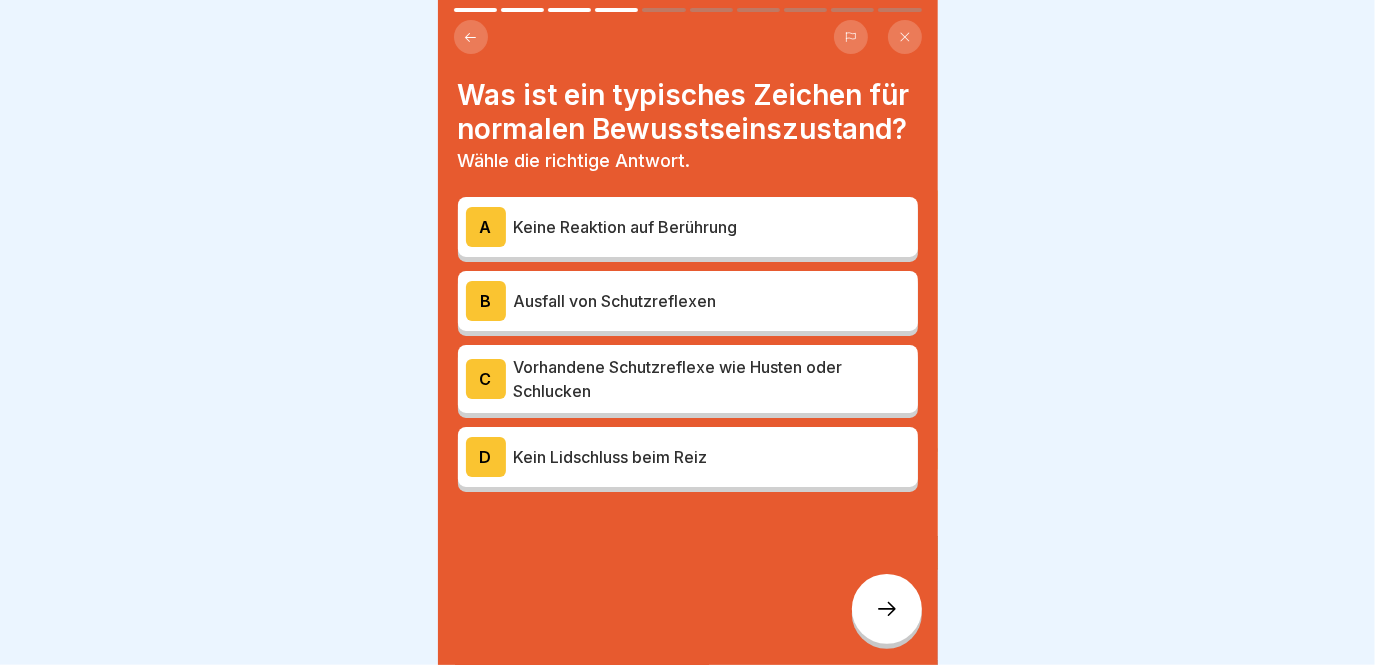 click on "Keine Reaktion auf Berührung" at bounding box center [712, 227] 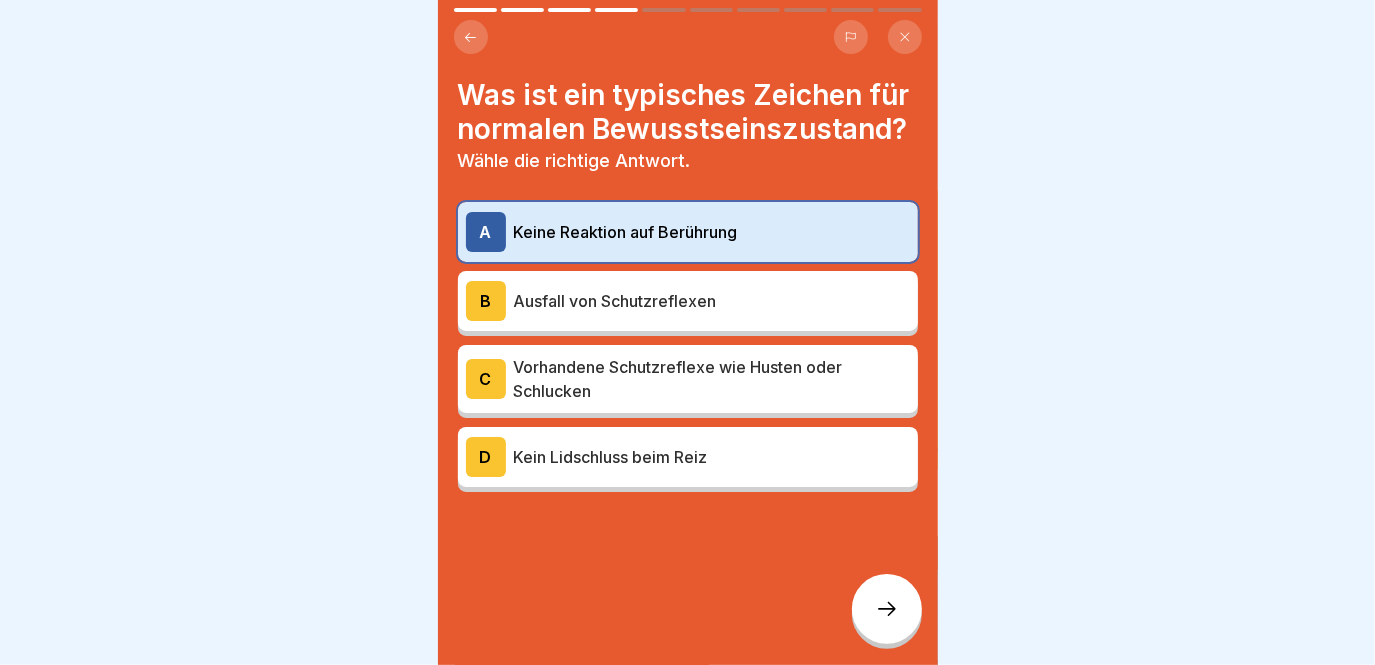 click on "Ausfall von Schutzreflexen" at bounding box center (712, 301) 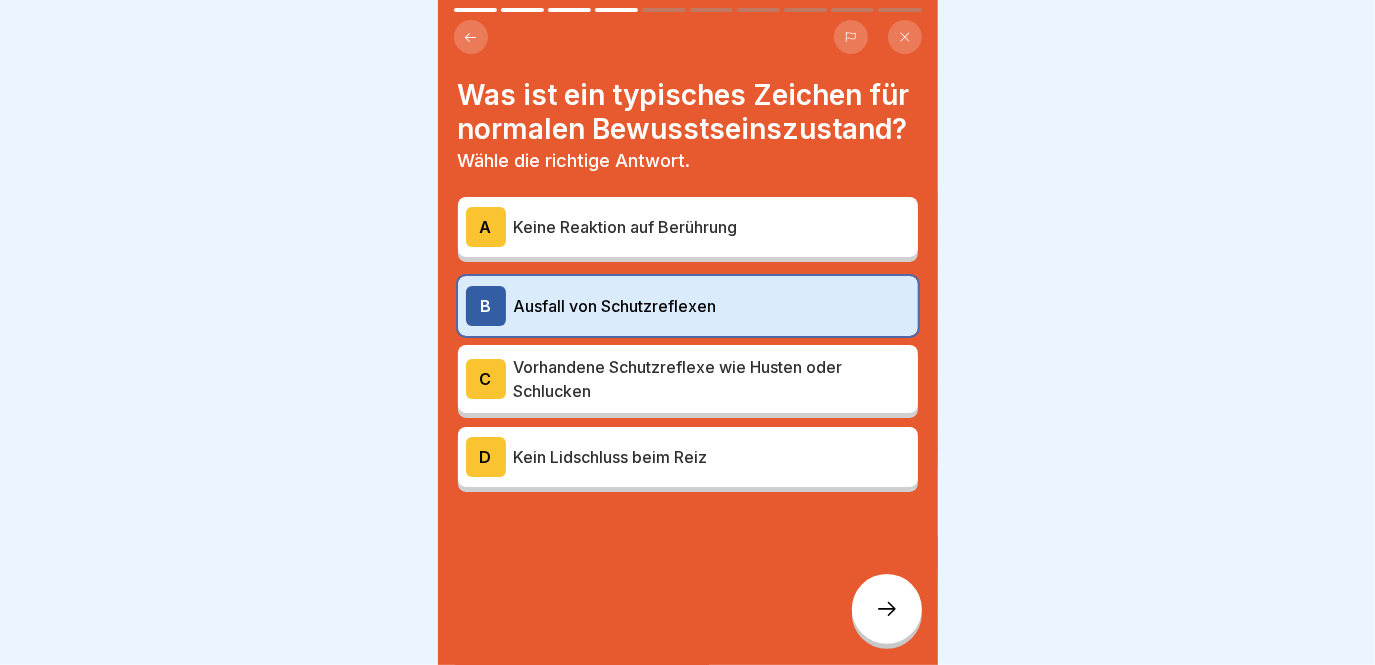 click on "Vorhandene Schutzreflexe wie Husten oder Schlucken" at bounding box center [712, 379] 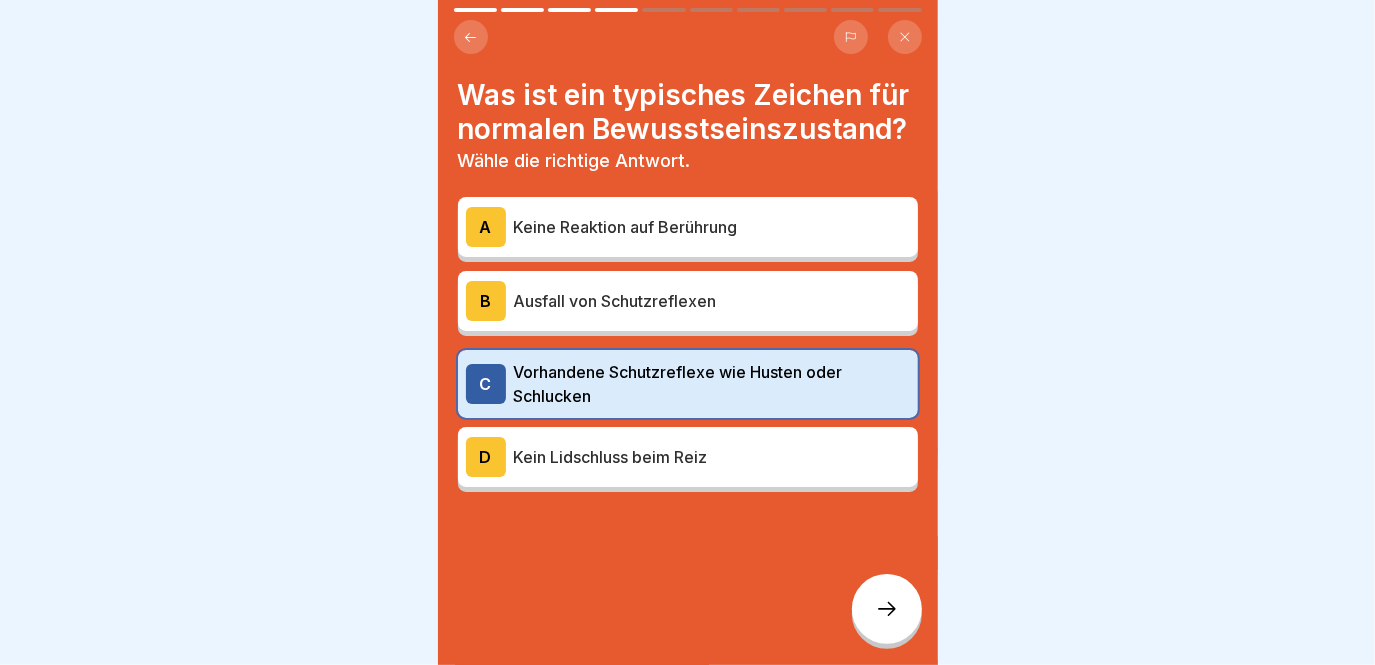 click at bounding box center (887, 609) 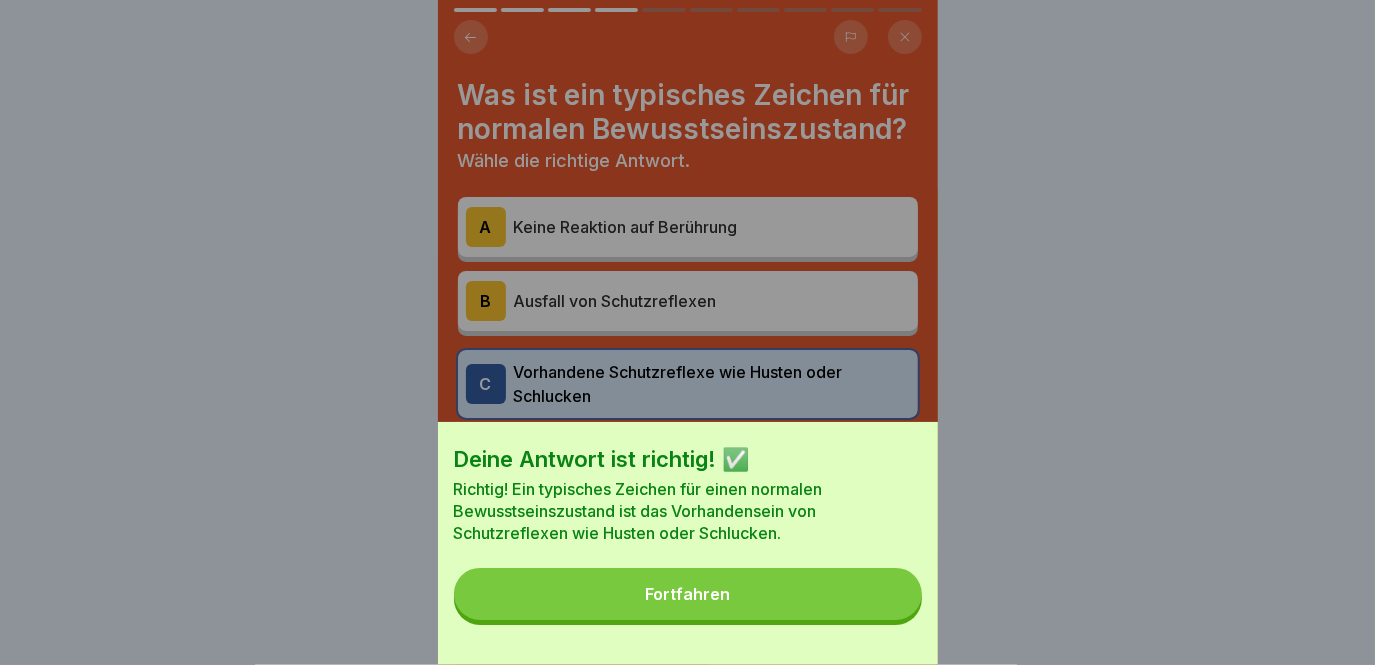click on "Fortfahren" at bounding box center [688, 594] 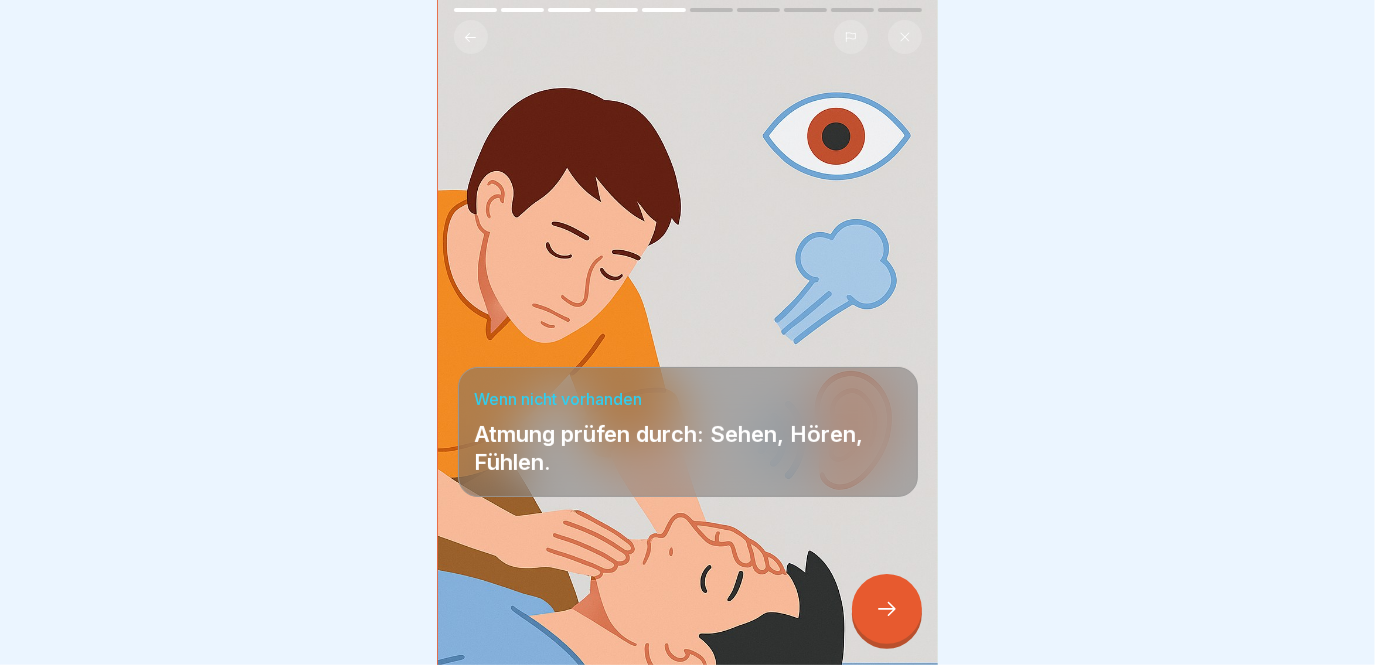 scroll, scrollTop: 13, scrollLeft: 0, axis: vertical 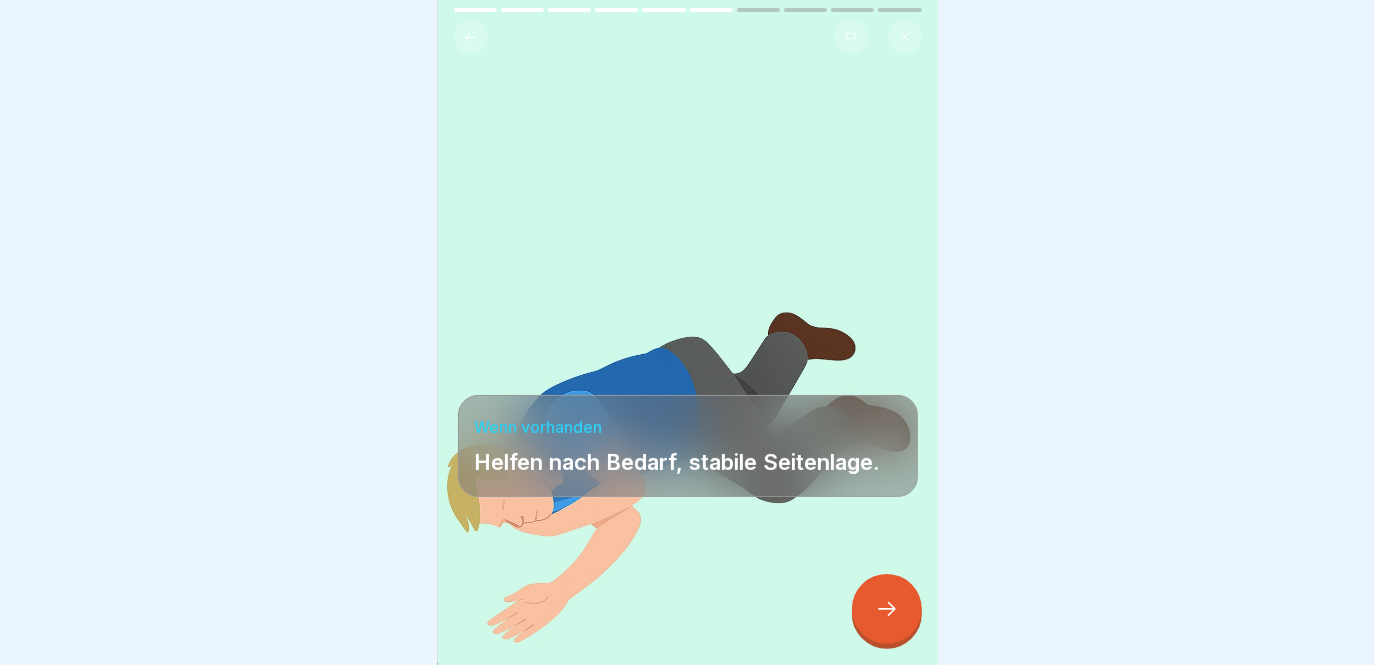 click 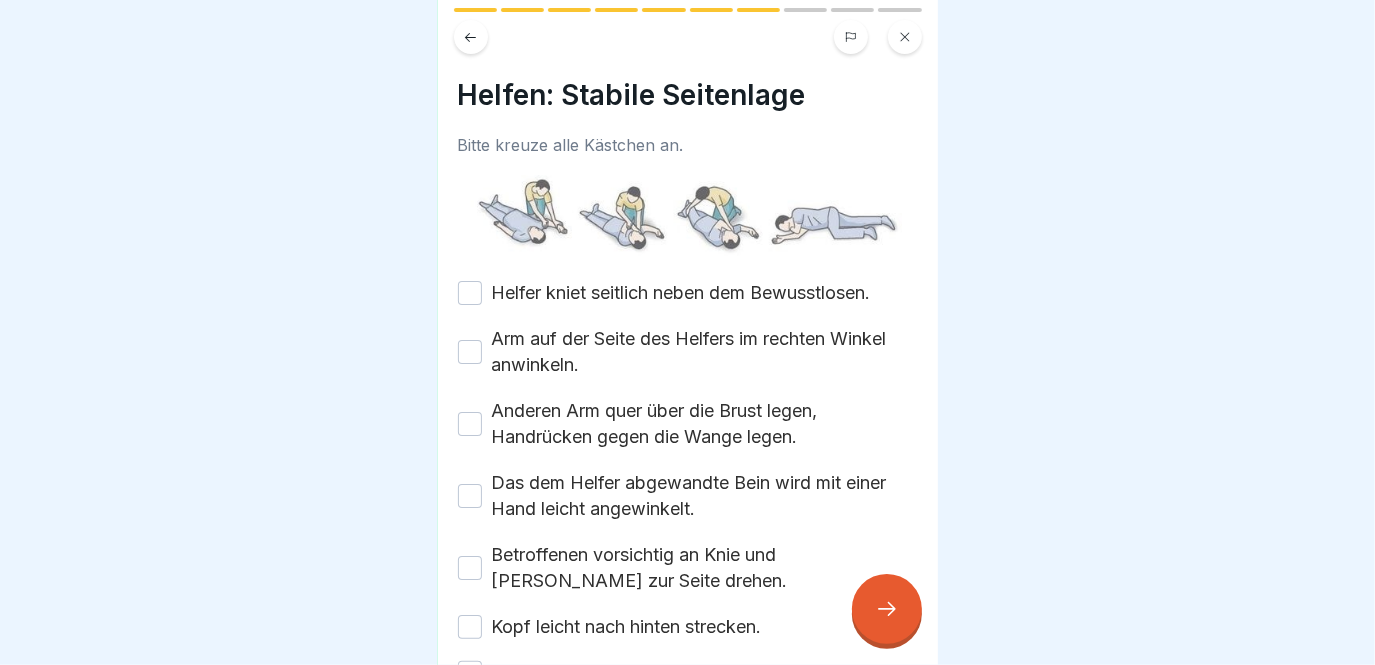 click on "Helfer kniet seitlich neben dem Bewusstlosen." at bounding box center (681, 293) 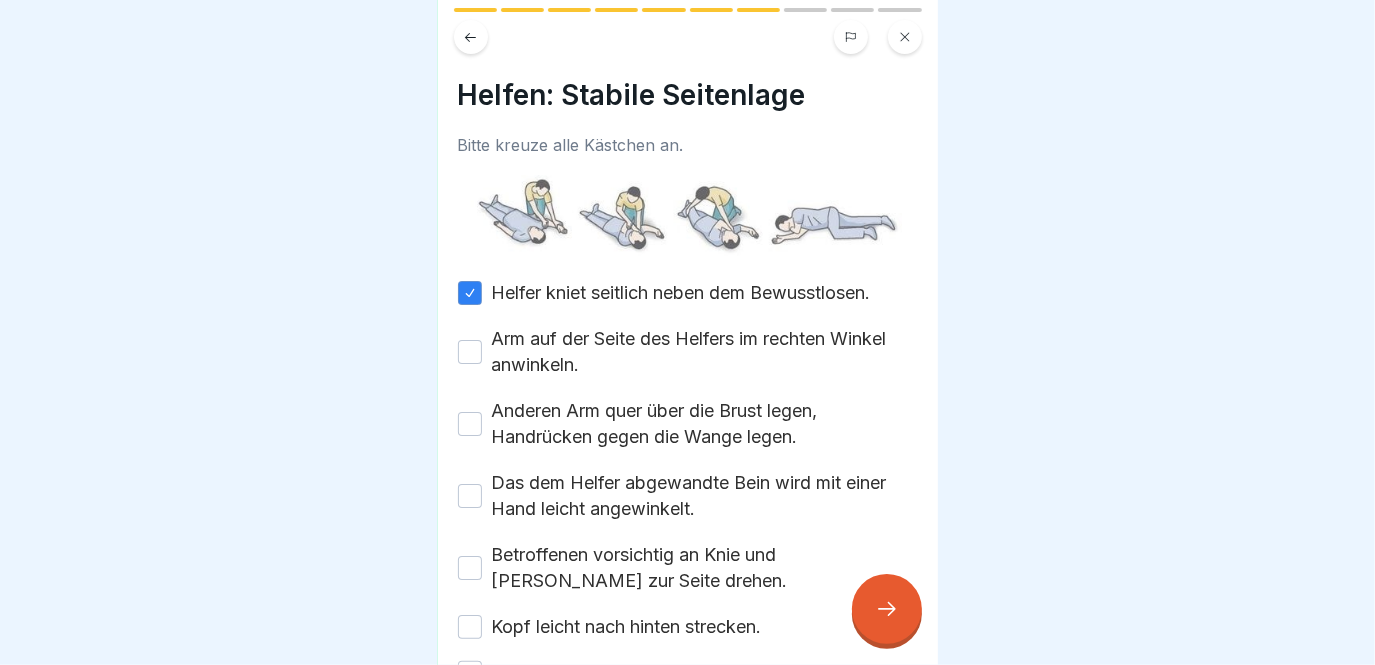 click on "Arm auf der Seite des Helfers im rechten Winkel anwinkeln." at bounding box center [705, 352] 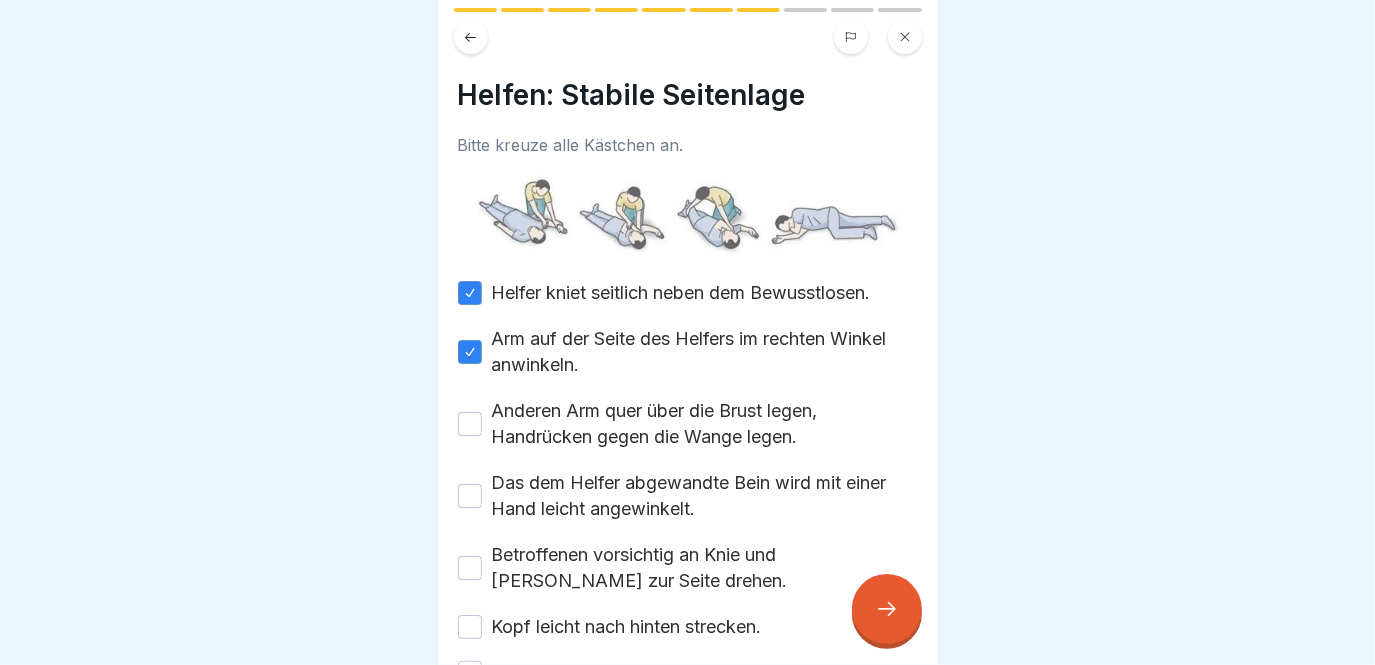 click on "Anderen Arm quer über die Brust legen, Handrücken gegen die Wange legen." at bounding box center (705, 424) 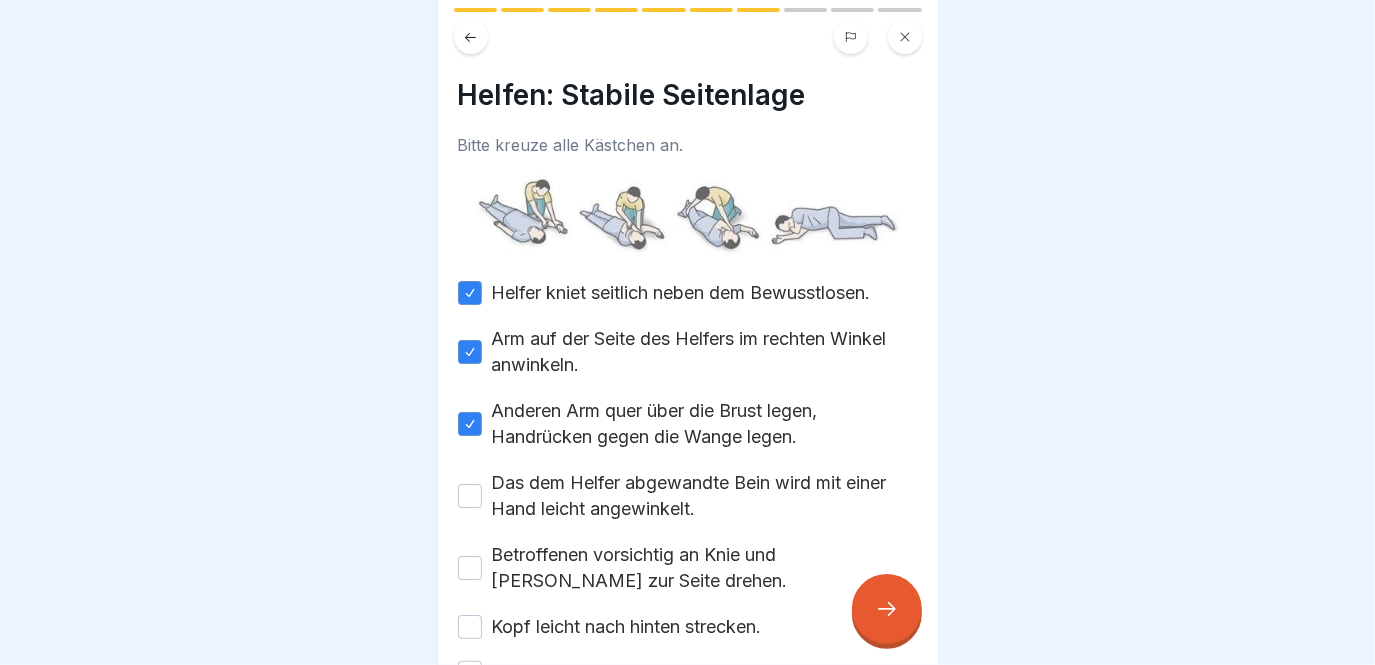 click on "Das dem Helfer abgewandte Bein wird mit einer Hand leicht angewinkelt." at bounding box center [705, 496] 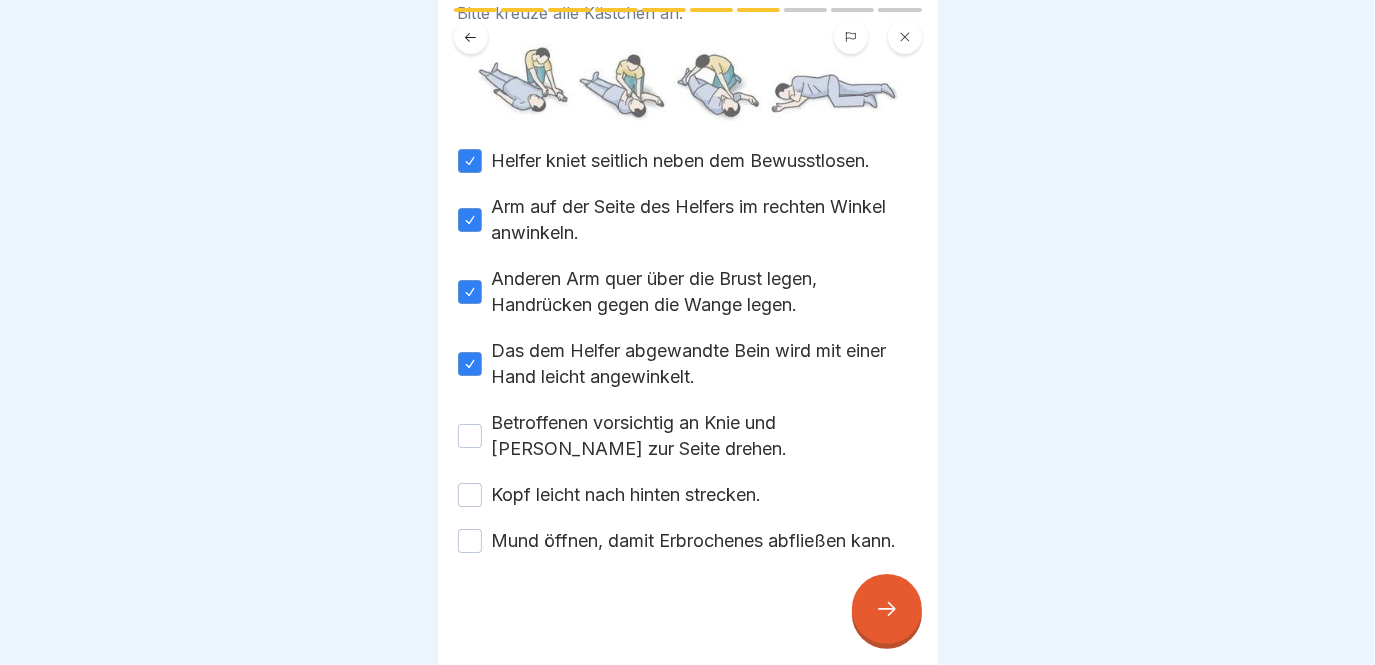 scroll, scrollTop: 165, scrollLeft: 0, axis: vertical 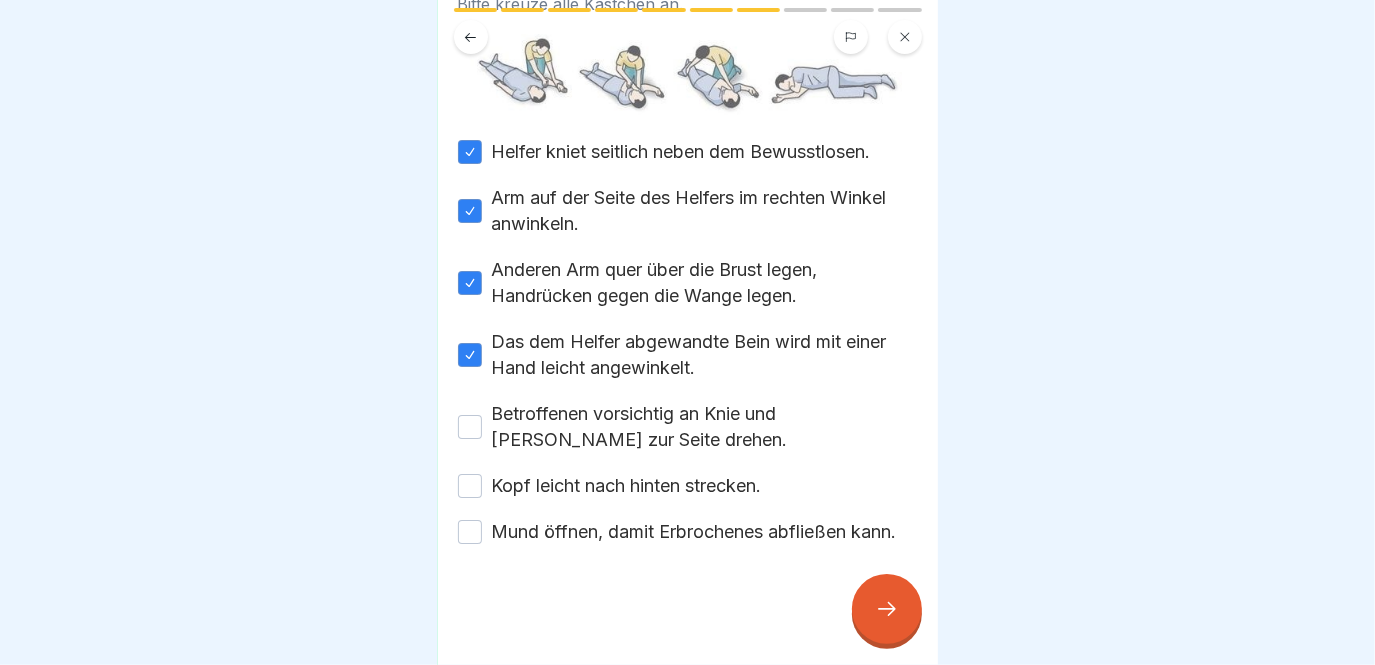 click on "Betroffenen vorsichtig an Knie und [PERSON_NAME] zur Seite drehen." at bounding box center [705, 427] 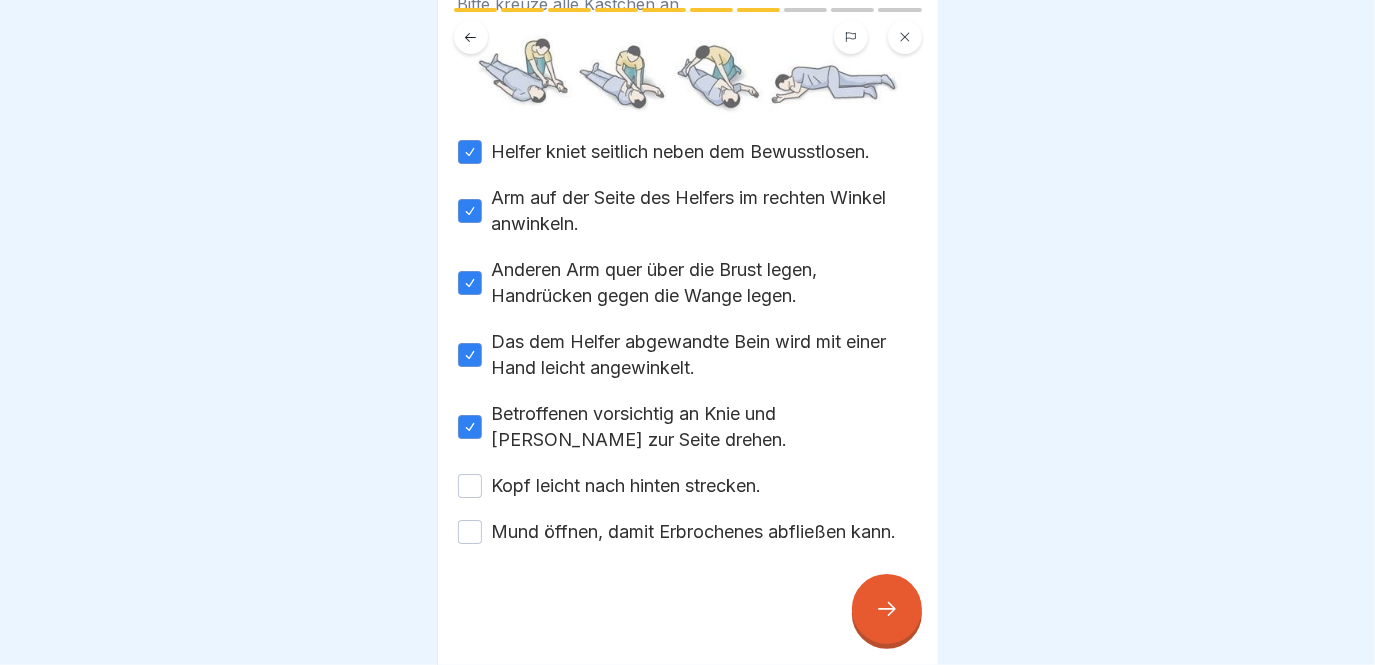 click on "Helfer kniet seitlich neben dem Bewusstlosen. Arm auf der Seite des Helfers im rechten Winkel anwinkeln. Anderen Arm quer über die Brust legen, Handrücken gegen die Wange legen. Das dem Helfer abgewandte Bein wird mit einer Hand leicht angewinkelt. Betroffenen vorsichtig an Knie und Schulter zur Seite drehen. Kopf leicht nach hinten strecken. Mund öffnen, damit Erbrochenes abfließen kann." at bounding box center [688, 342] 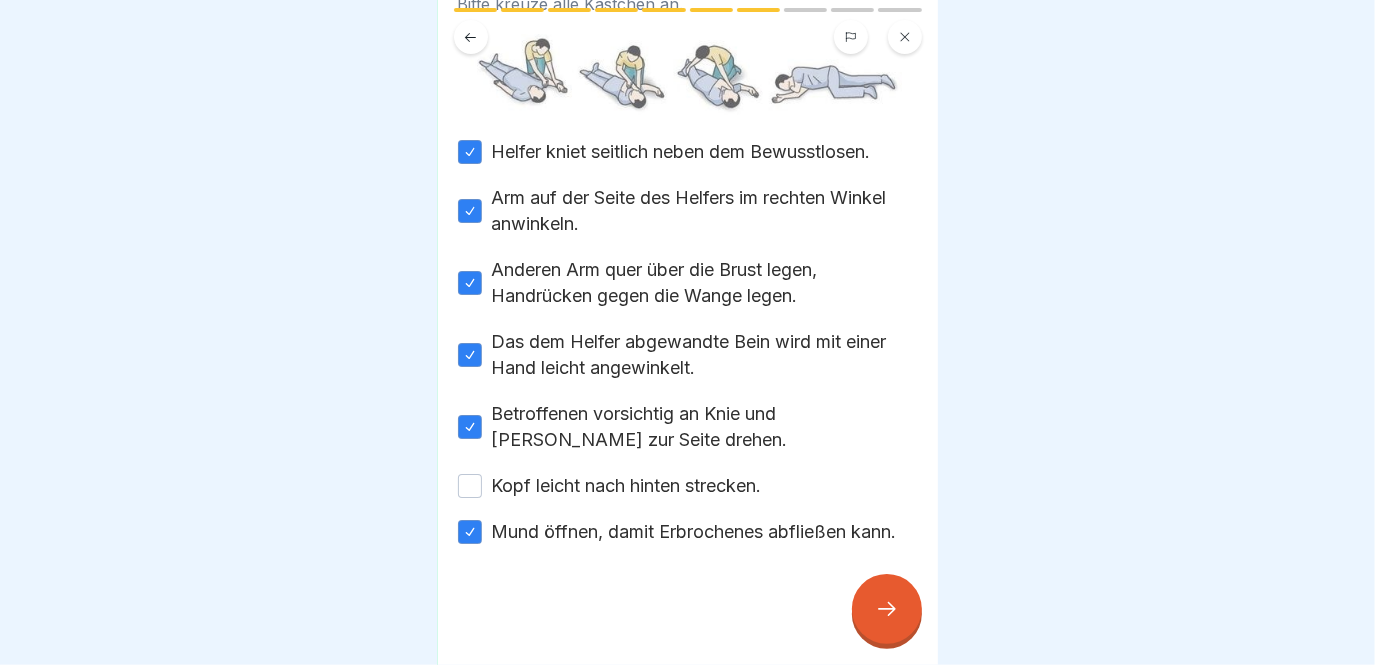 click on "Kopf leicht nach hinten strecken." at bounding box center (627, 486) 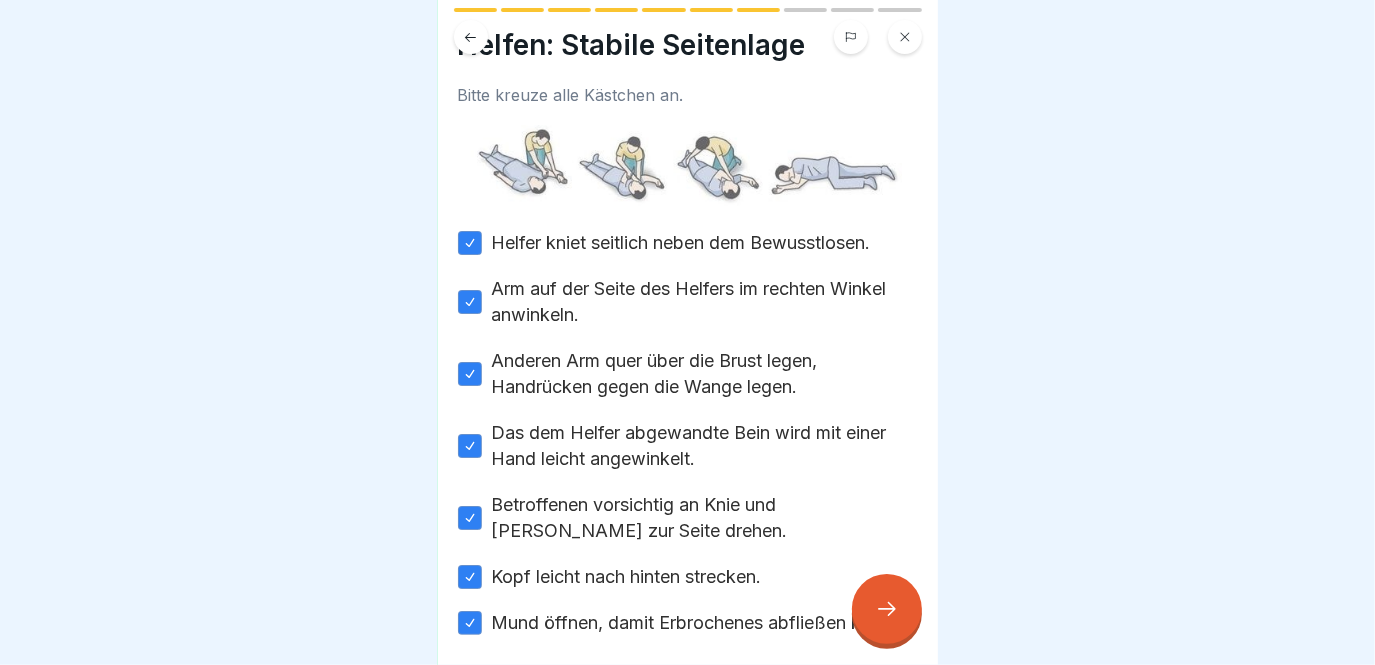 scroll, scrollTop: 0, scrollLeft: 0, axis: both 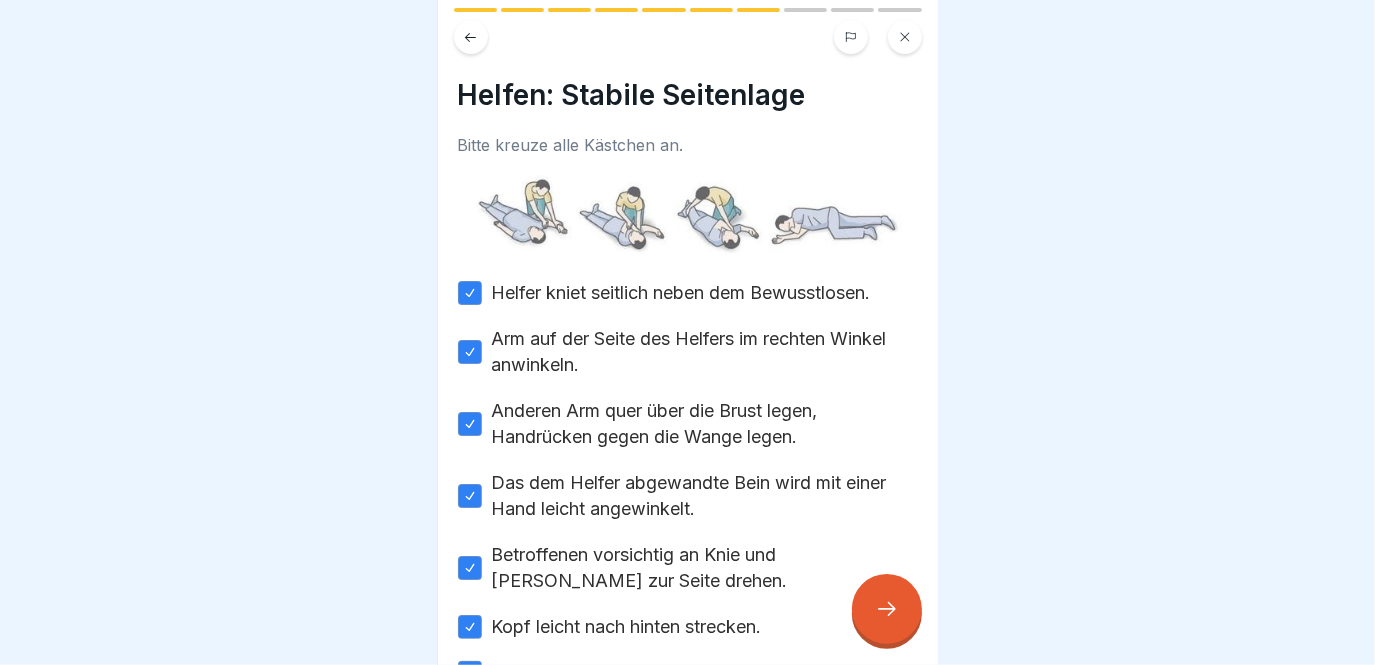 click 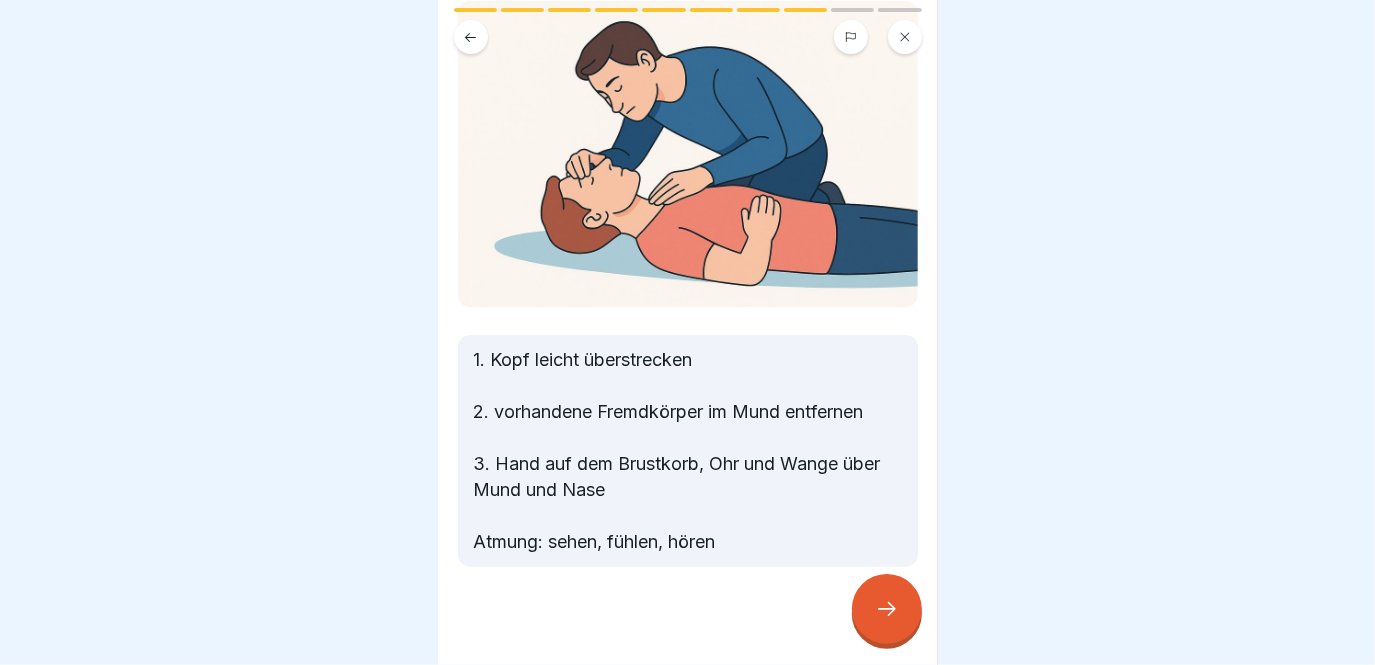scroll, scrollTop: 212, scrollLeft: 0, axis: vertical 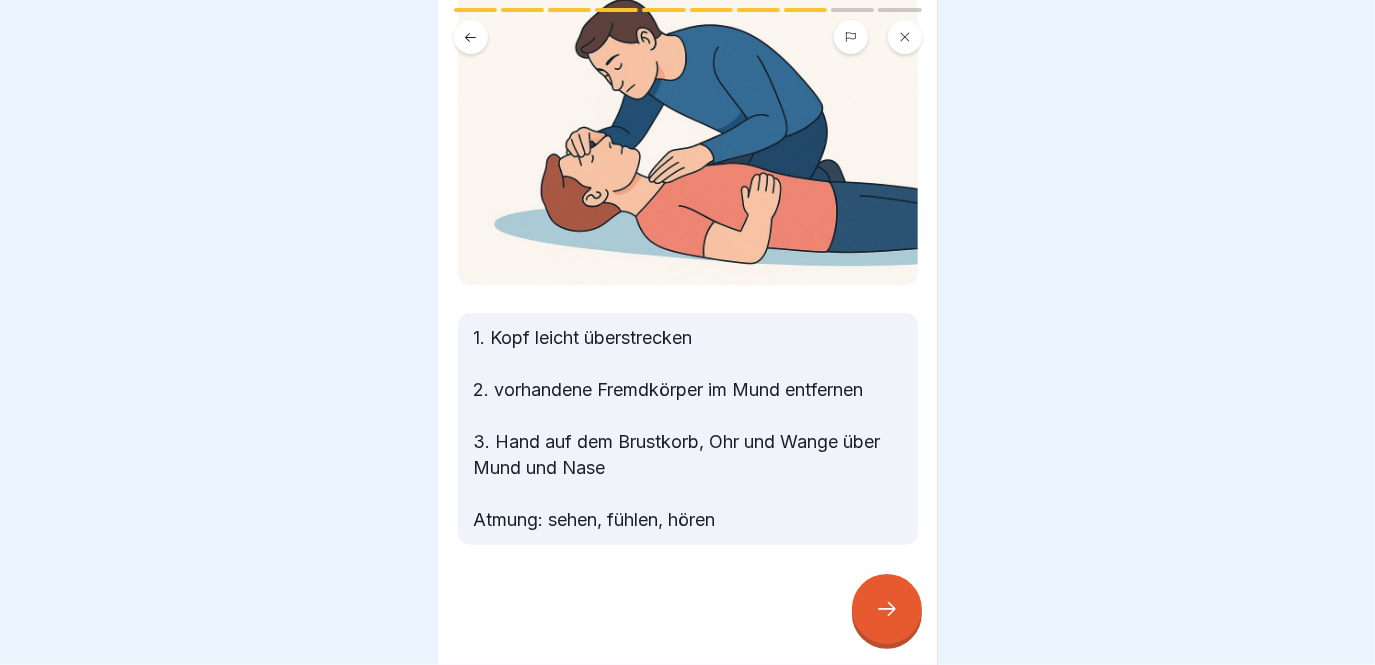 click 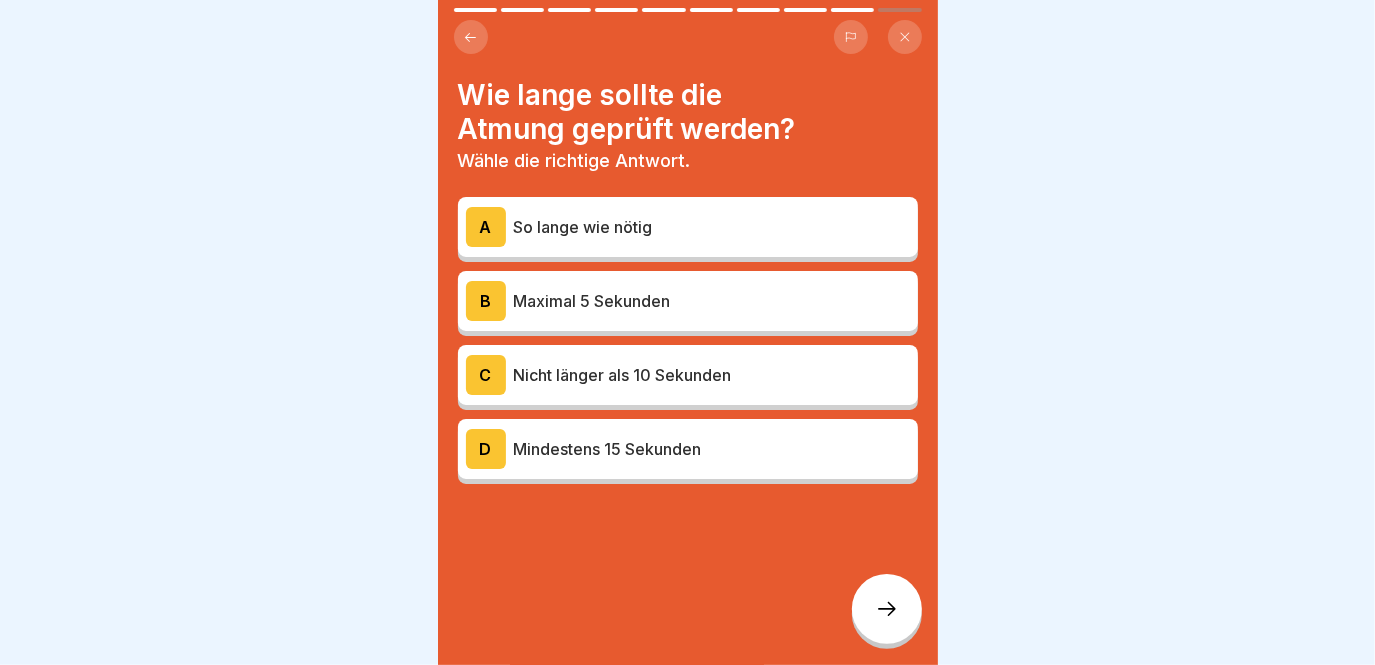click on "C Nicht länger als 10 Sekunden" at bounding box center (688, 375) 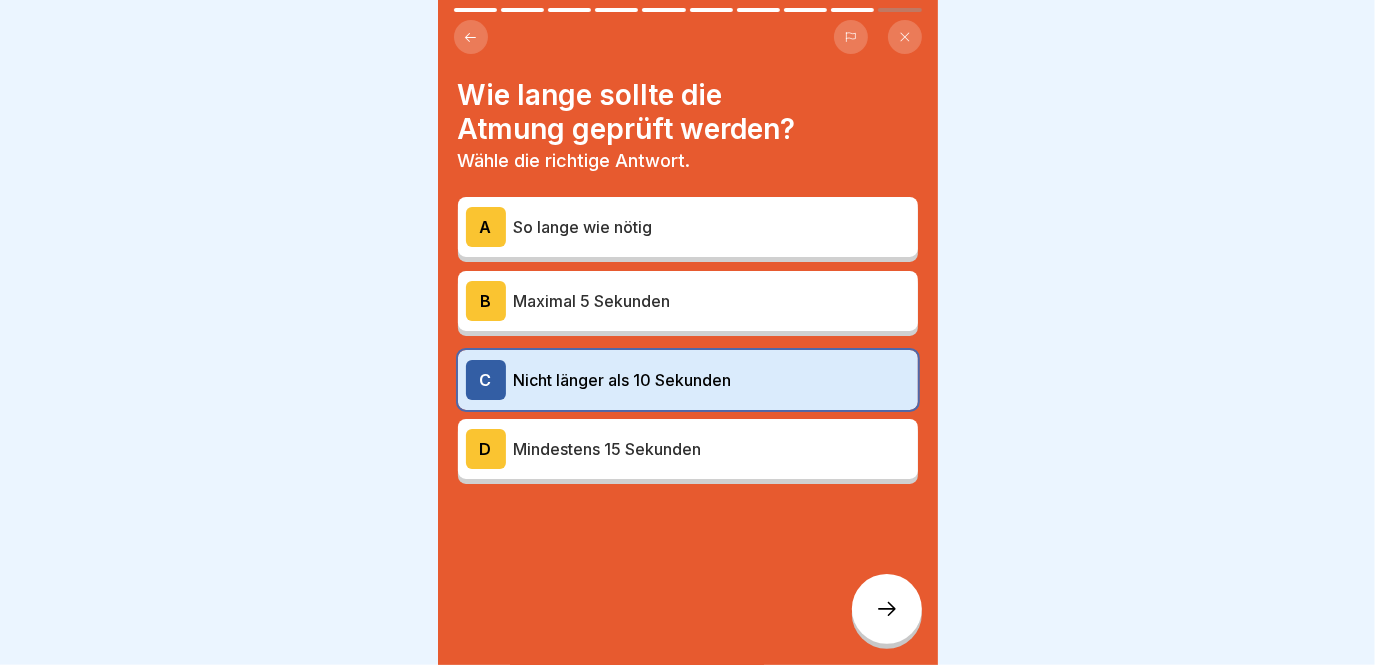 click 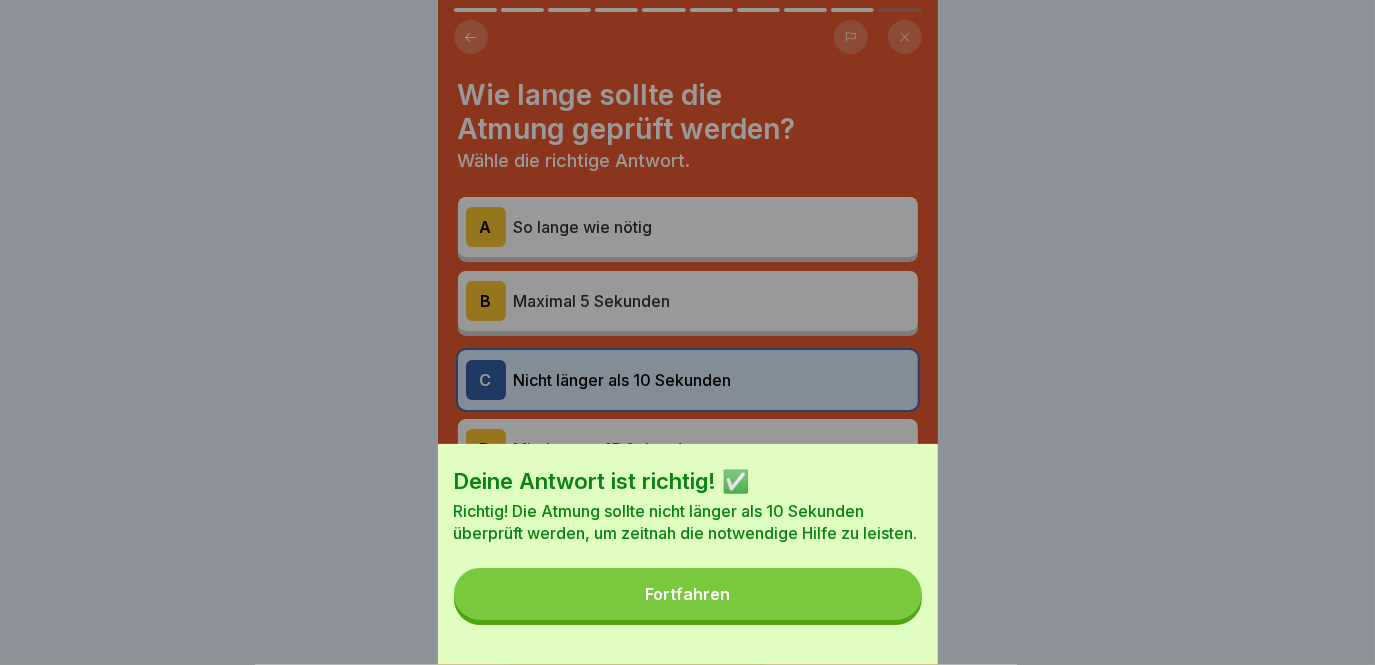 click on "Fortfahren" at bounding box center [688, 594] 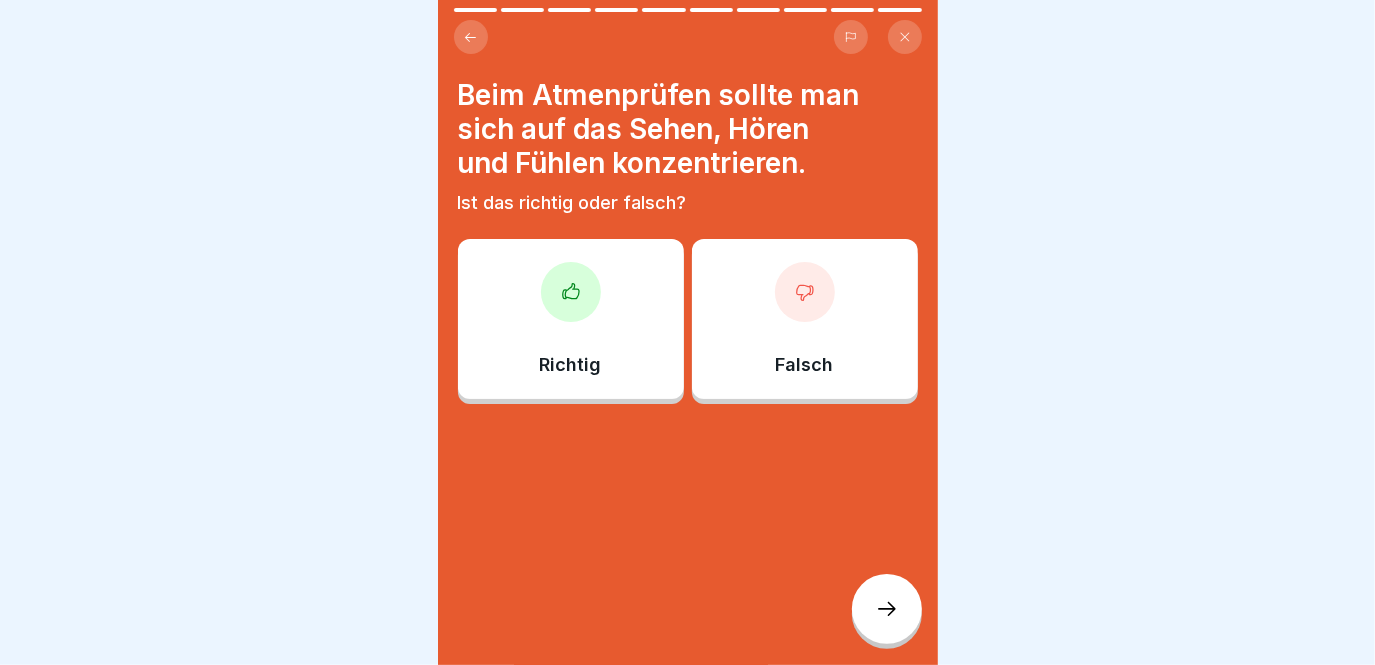 click on "Richtig" at bounding box center [571, 319] 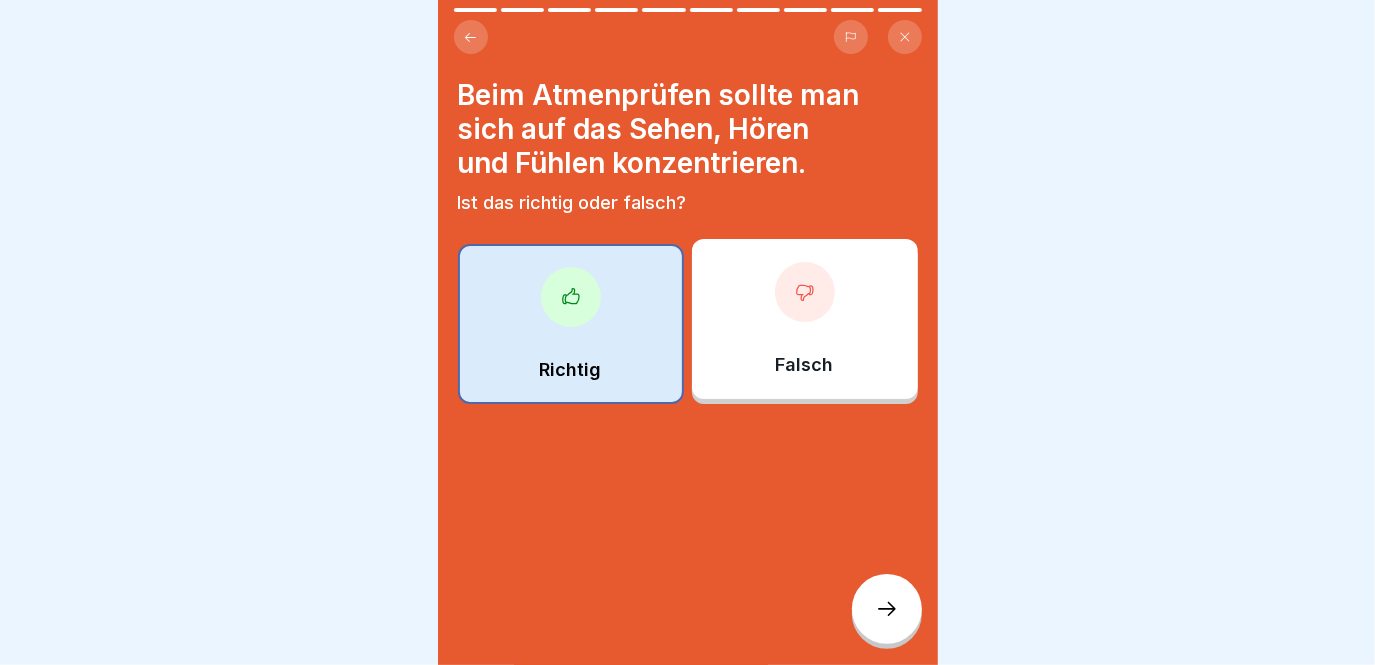 click 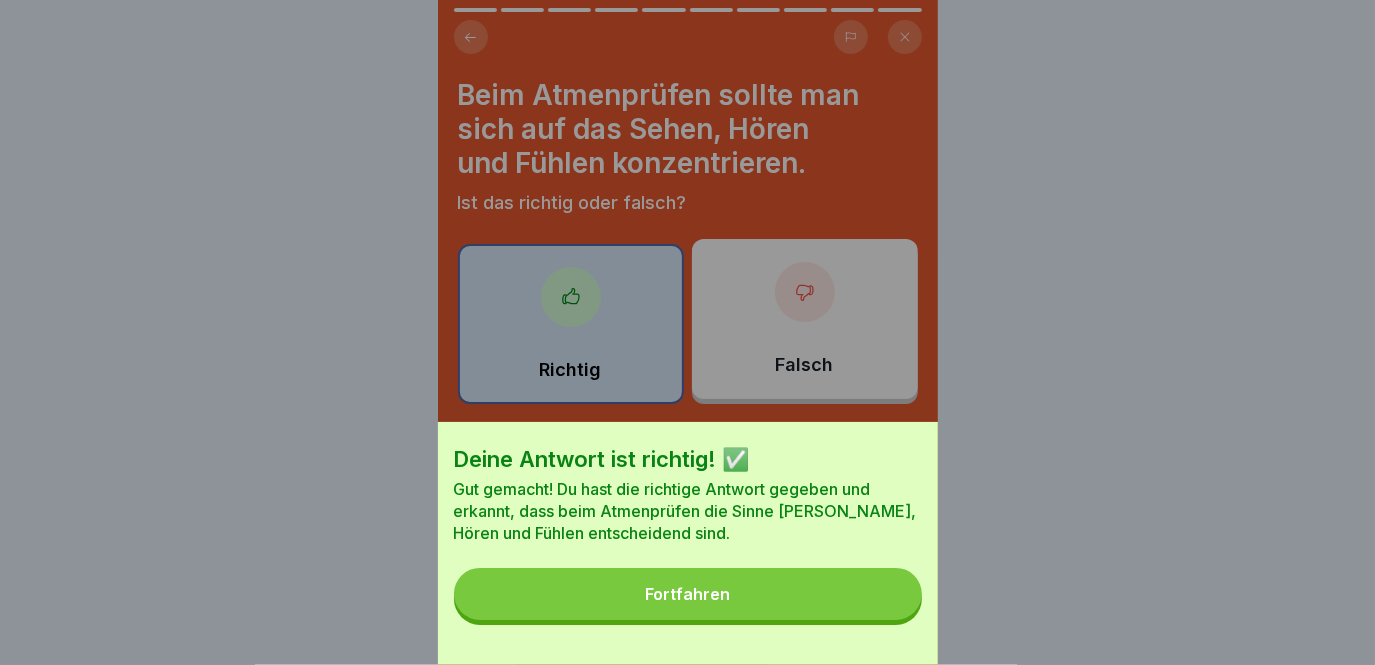click on "Fortfahren" at bounding box center (688, 594) 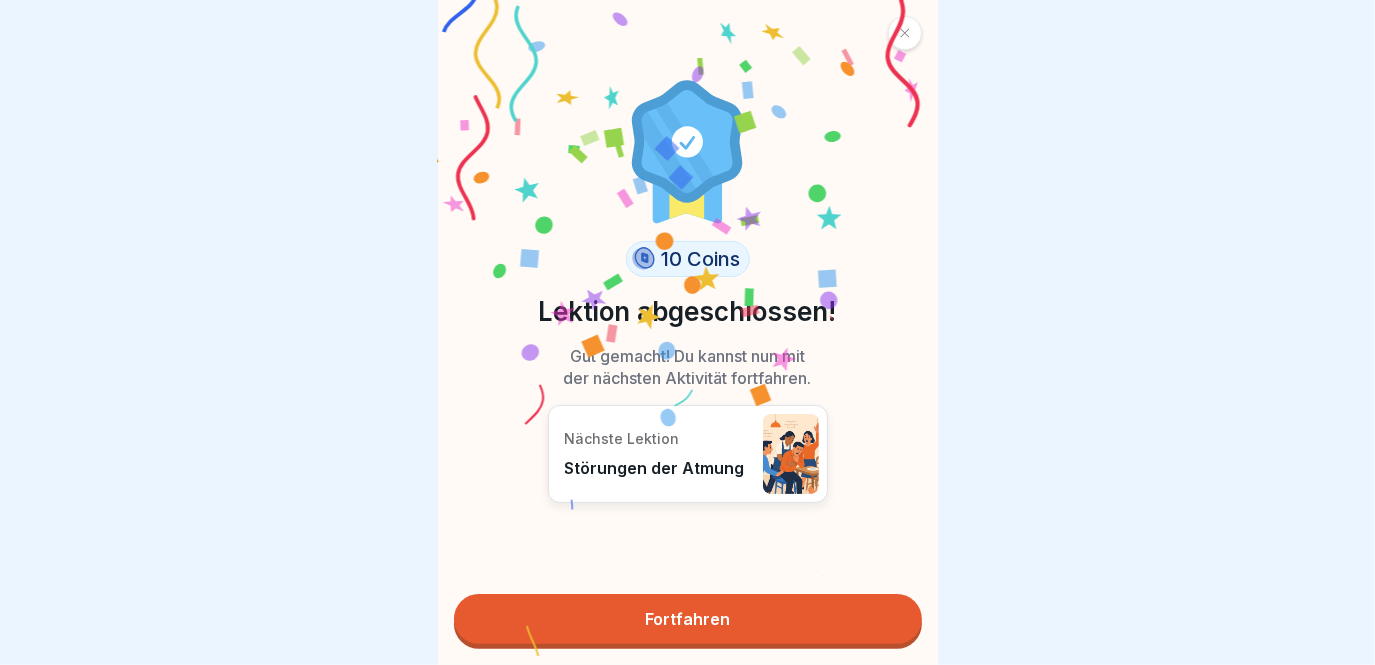click on "Fortfahren" at bounding box center (688, 619) 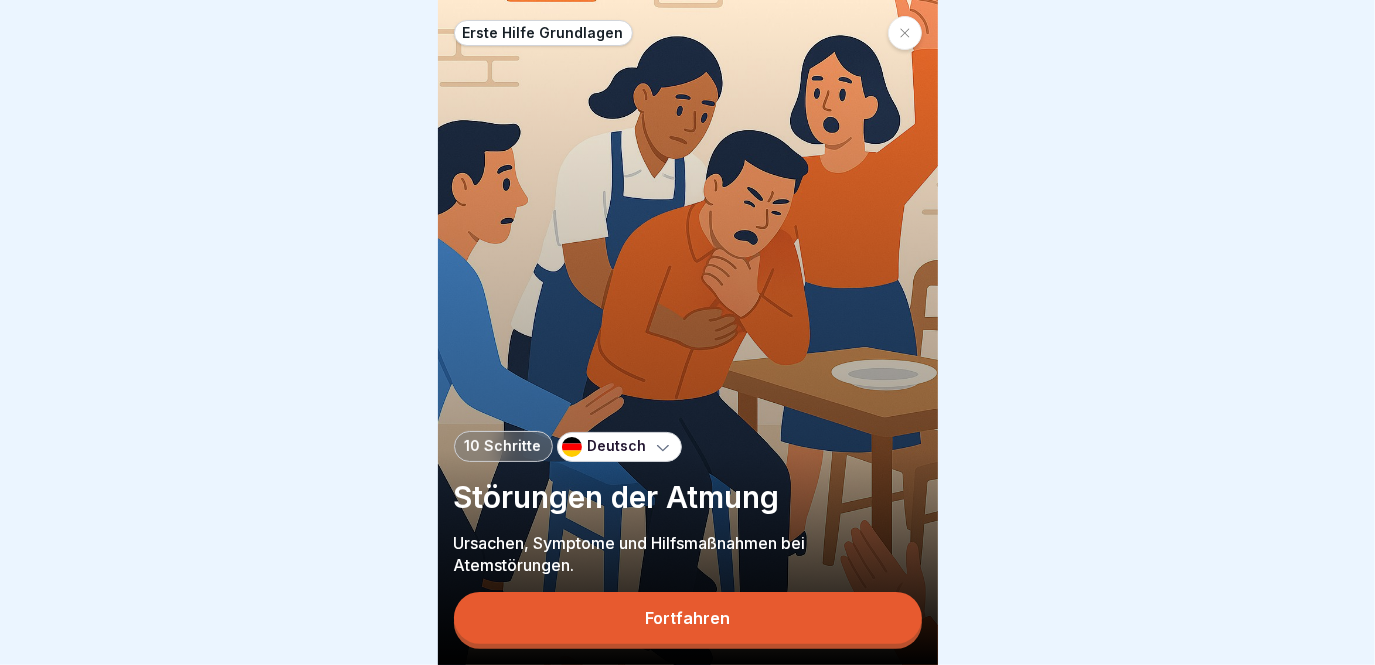 click on "Fortfahren" at bounding box center [687, 618] 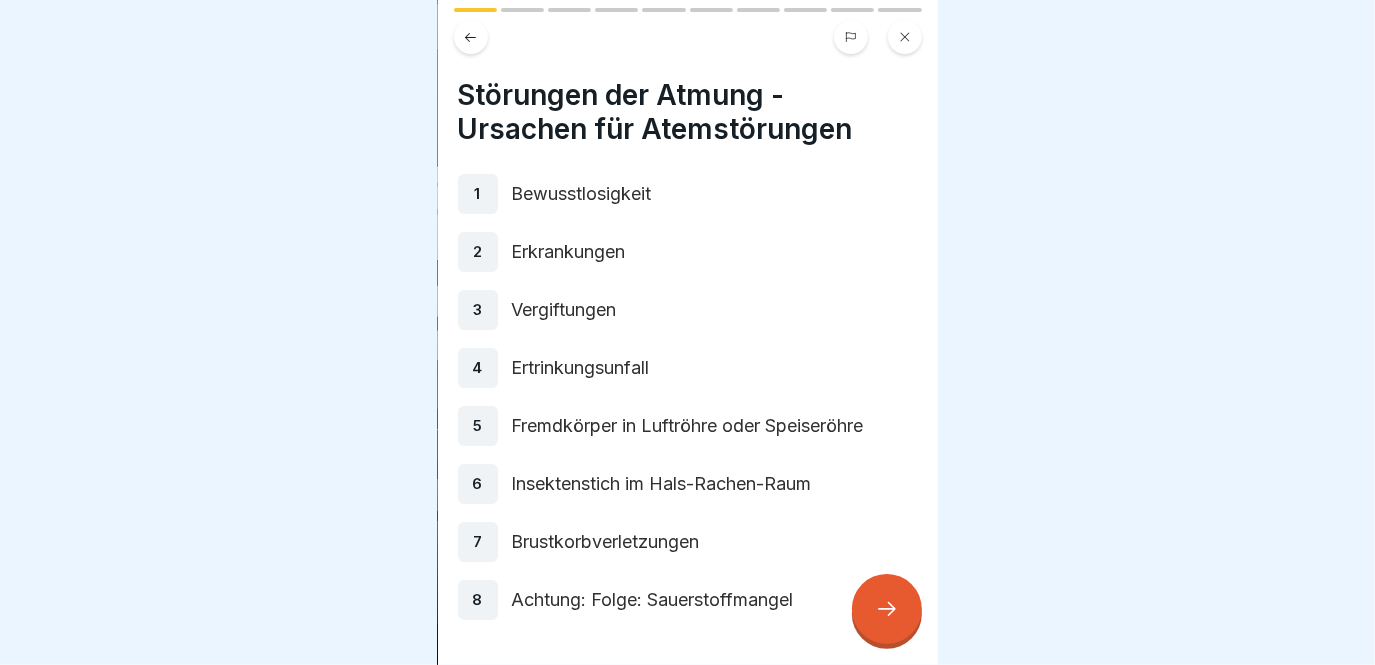 click 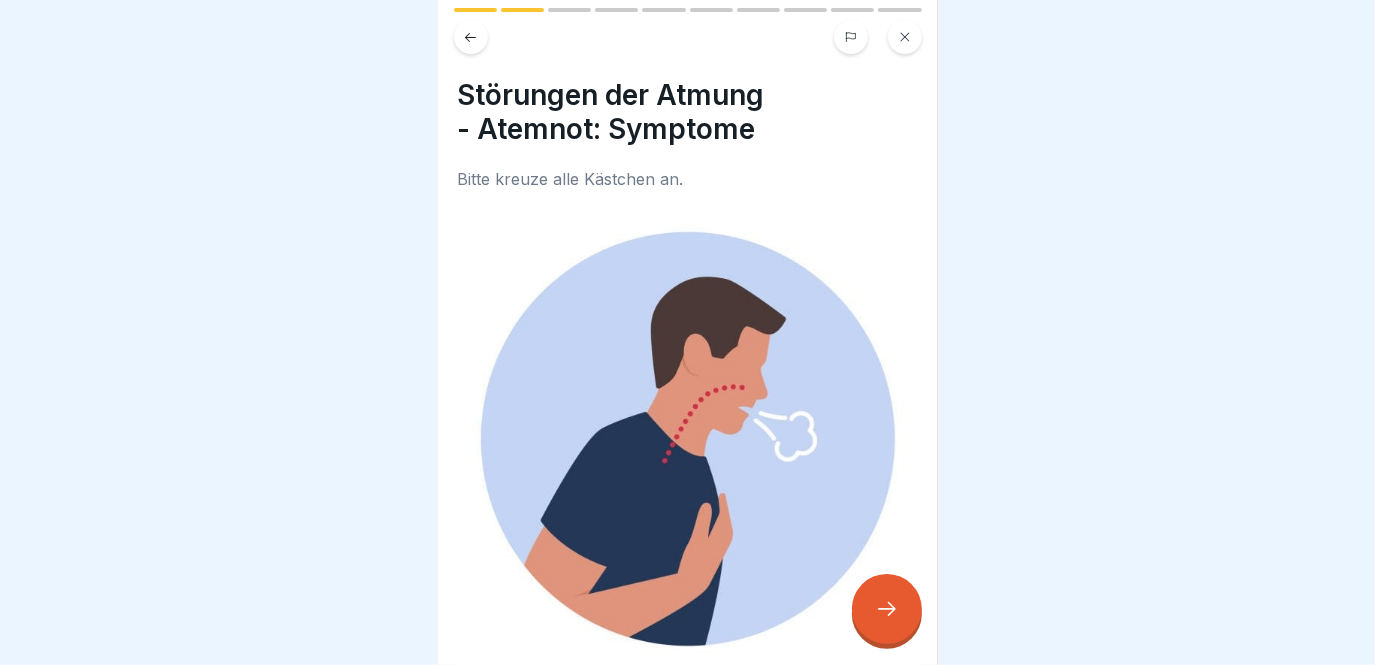 scroll, scrollTop: 272, scrollLeft: 0, axis: vertical 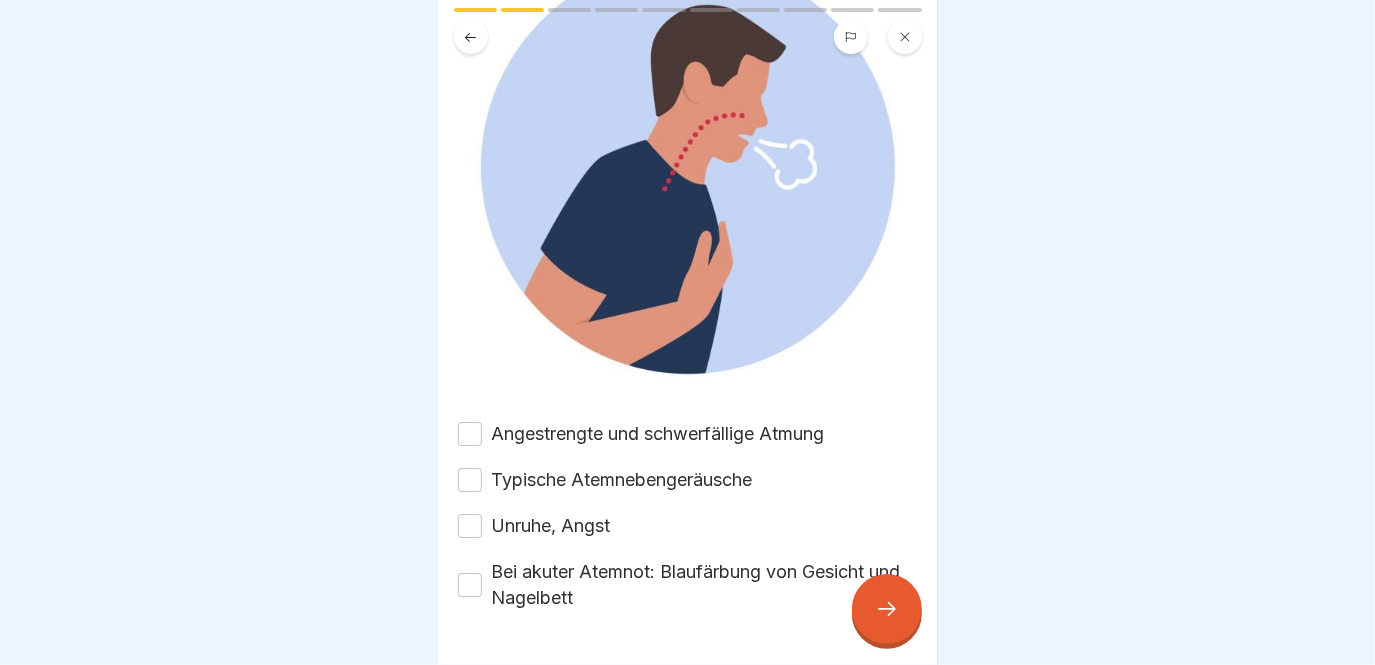 click on "Angestrengte und schwerfällige Atmung" at bounding box center [658, 434] 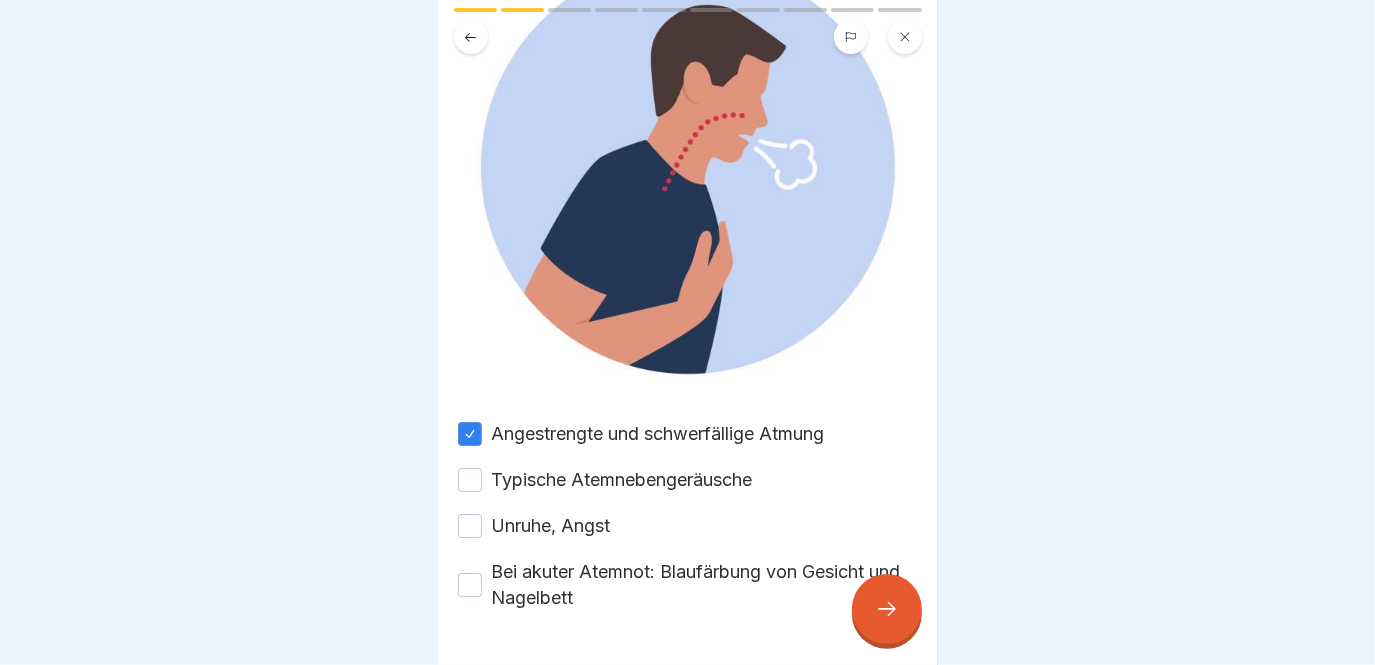 click on "Unruhe, Angst" at bounding box center (551, 526) 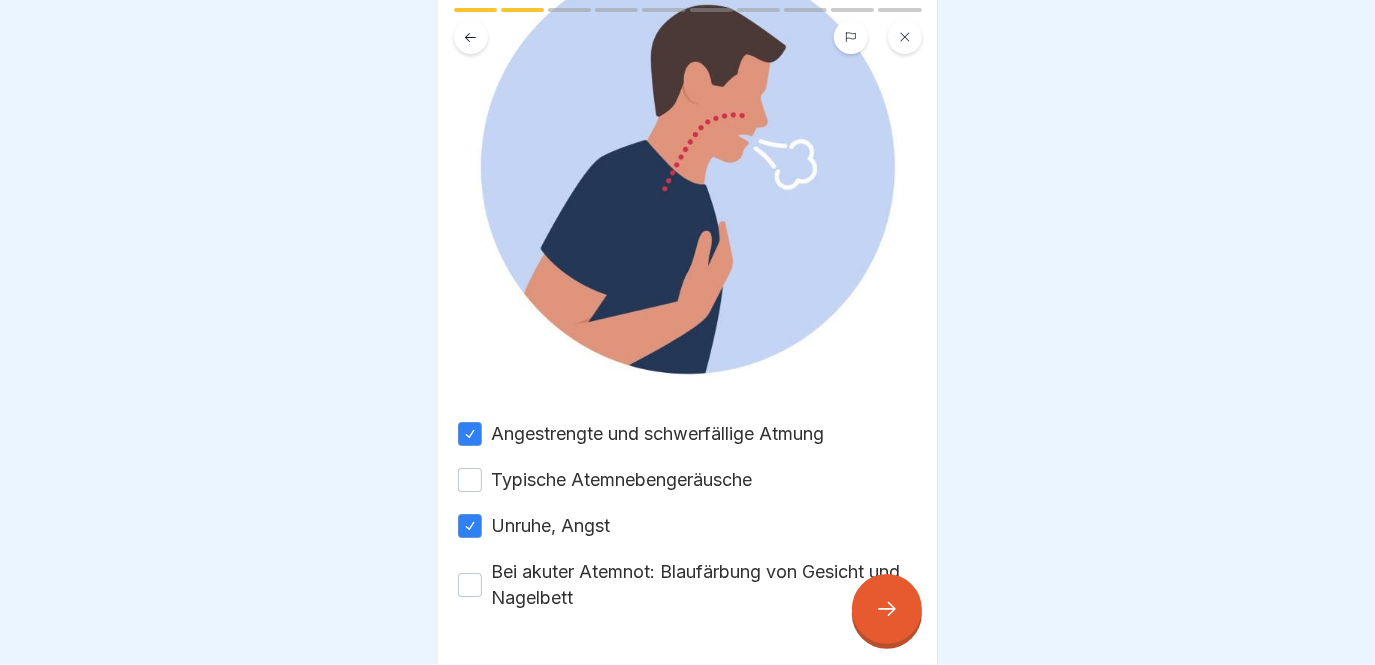 click on "Bei akuter Atemnot: Blaufärbung von Gesicht und Nagelbett" at bounding box center [705, 585] 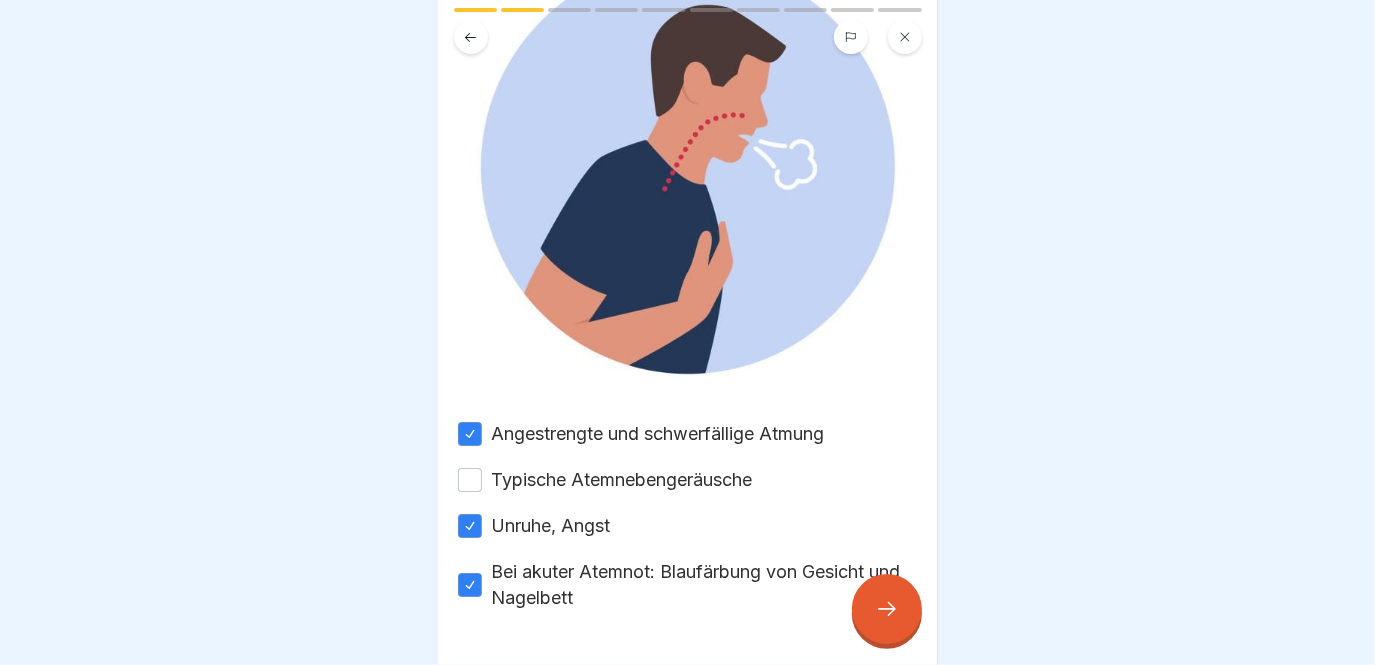 click 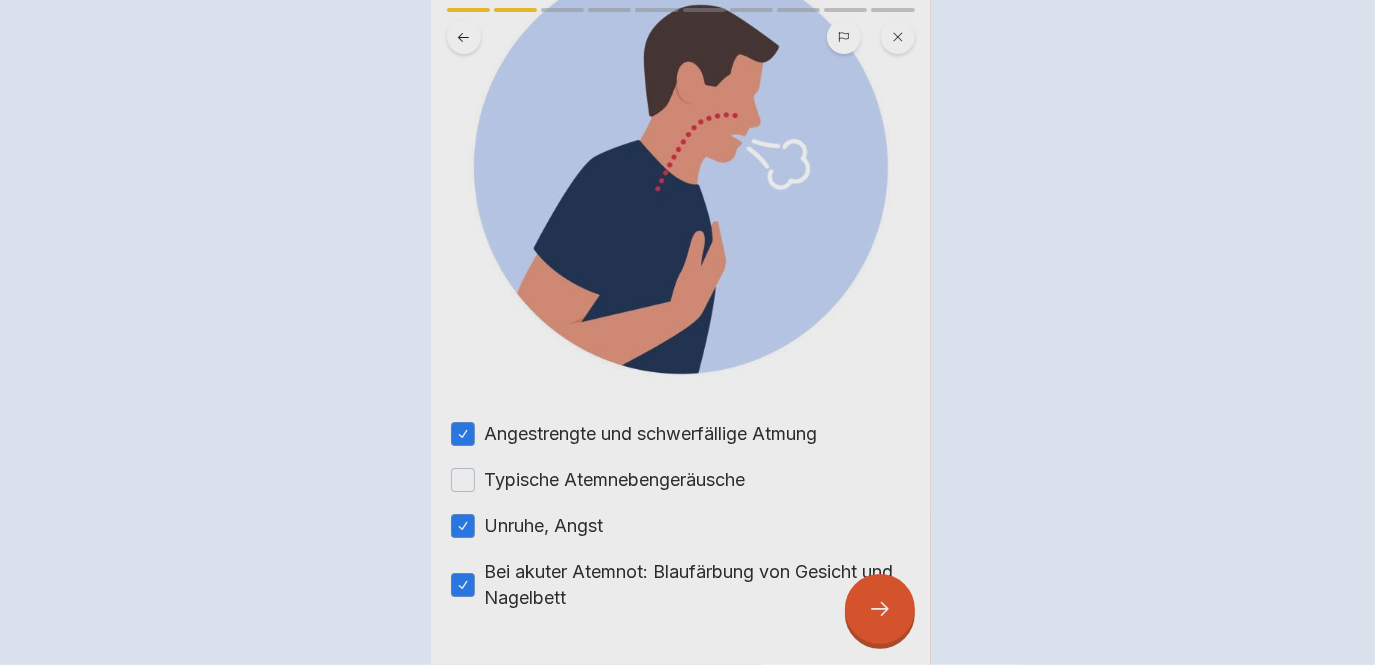 scroll, scrollTop: 0, scrollLeft: 0, axis: both 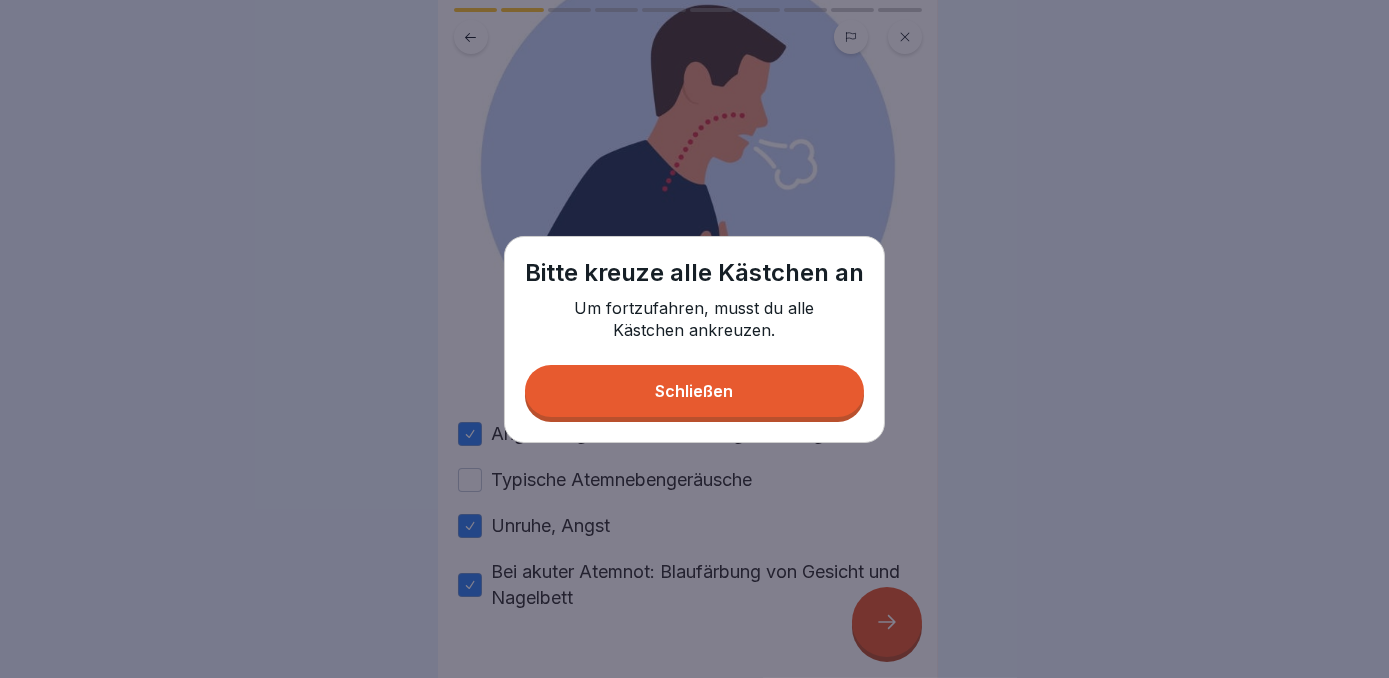 click on "Schließen" at bounding box center (695, 391) 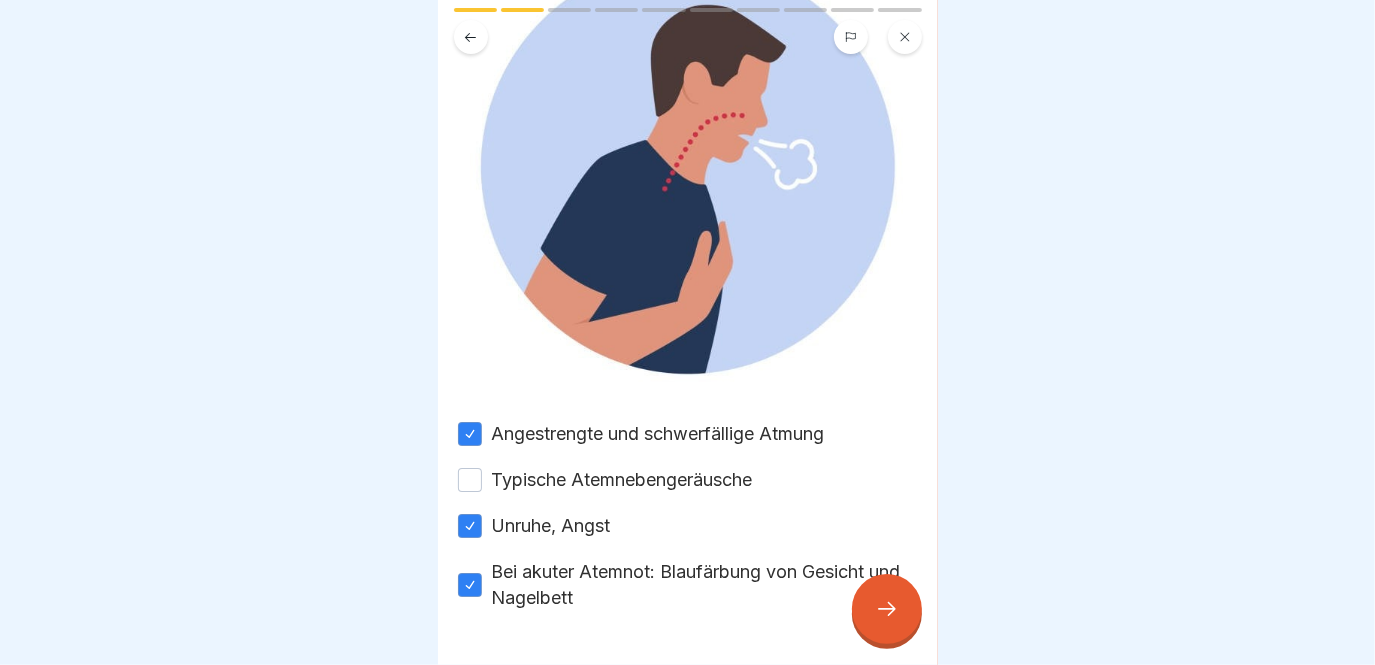 click on "Typische Atemnebengeräusche" at bounding box center [622, 480] 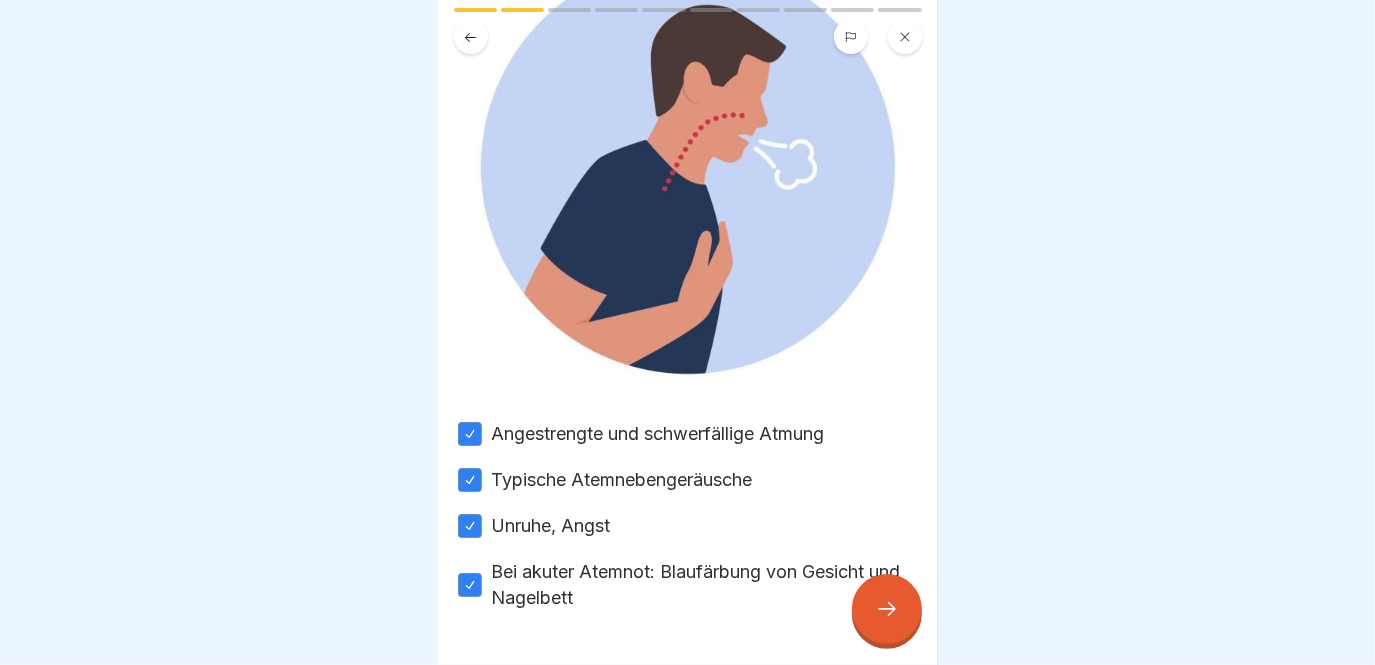 click 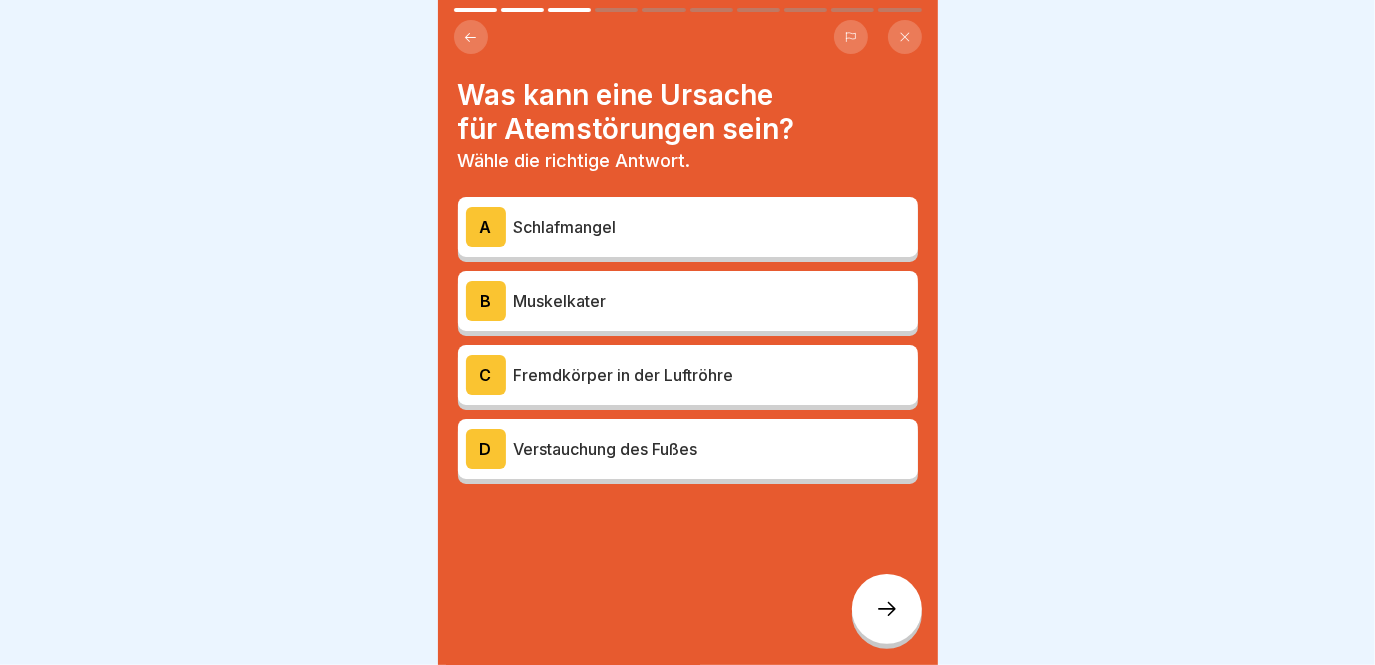 click on "Was kann eine Ursache für Atemstörungen sein?" at bounding box center [688, 112] 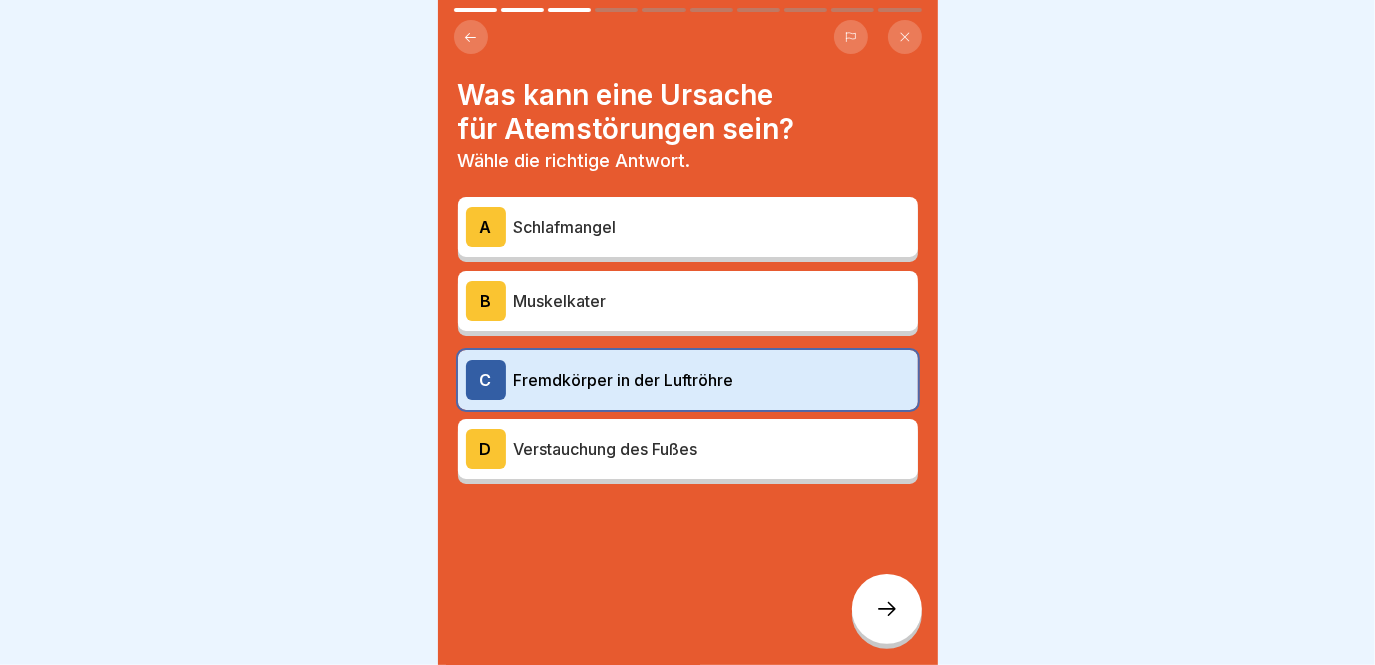 click 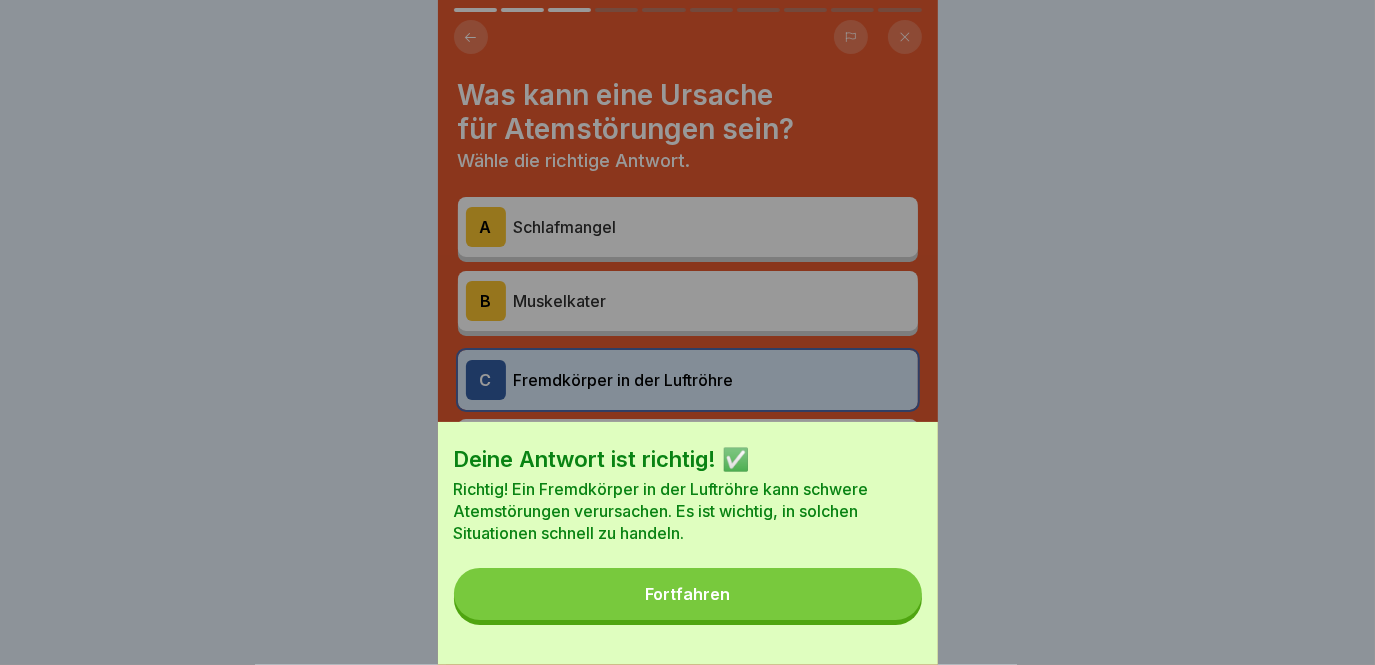 click on "Fortfahren" at bounding box center [688, 594] 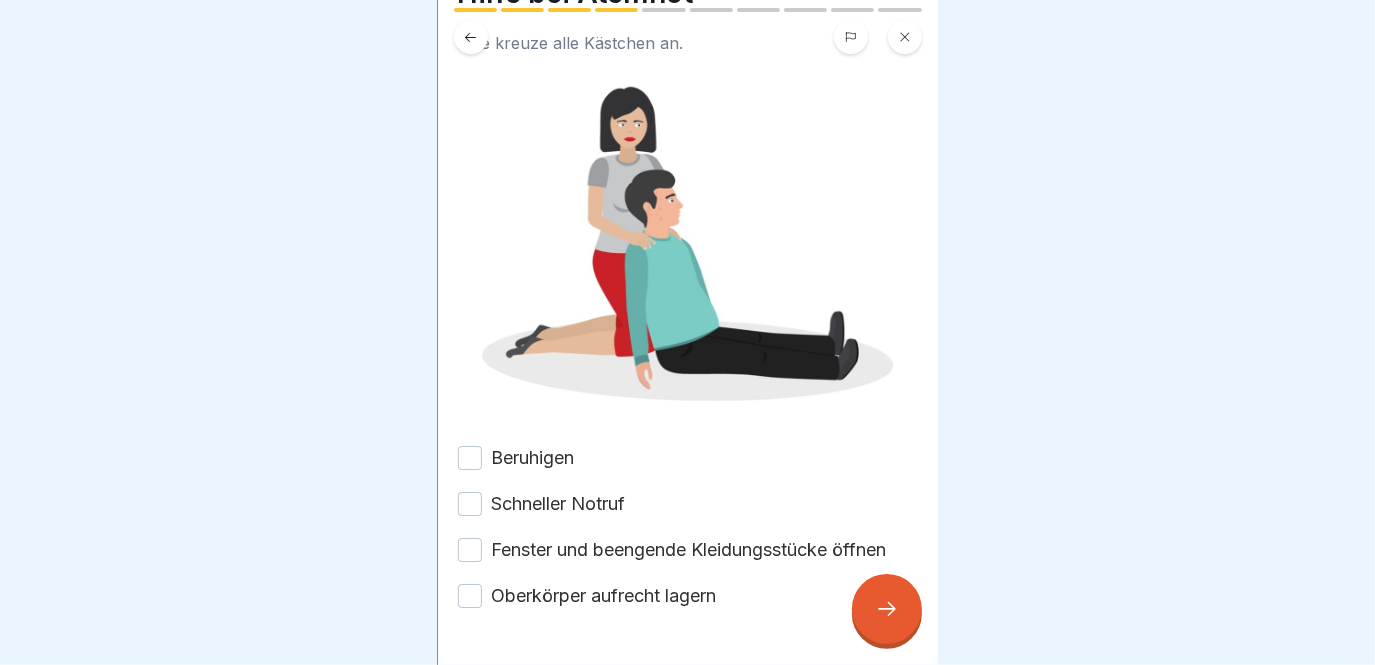 scroll, scrollTop: 156, scrollLeft: 0, axis: vertical 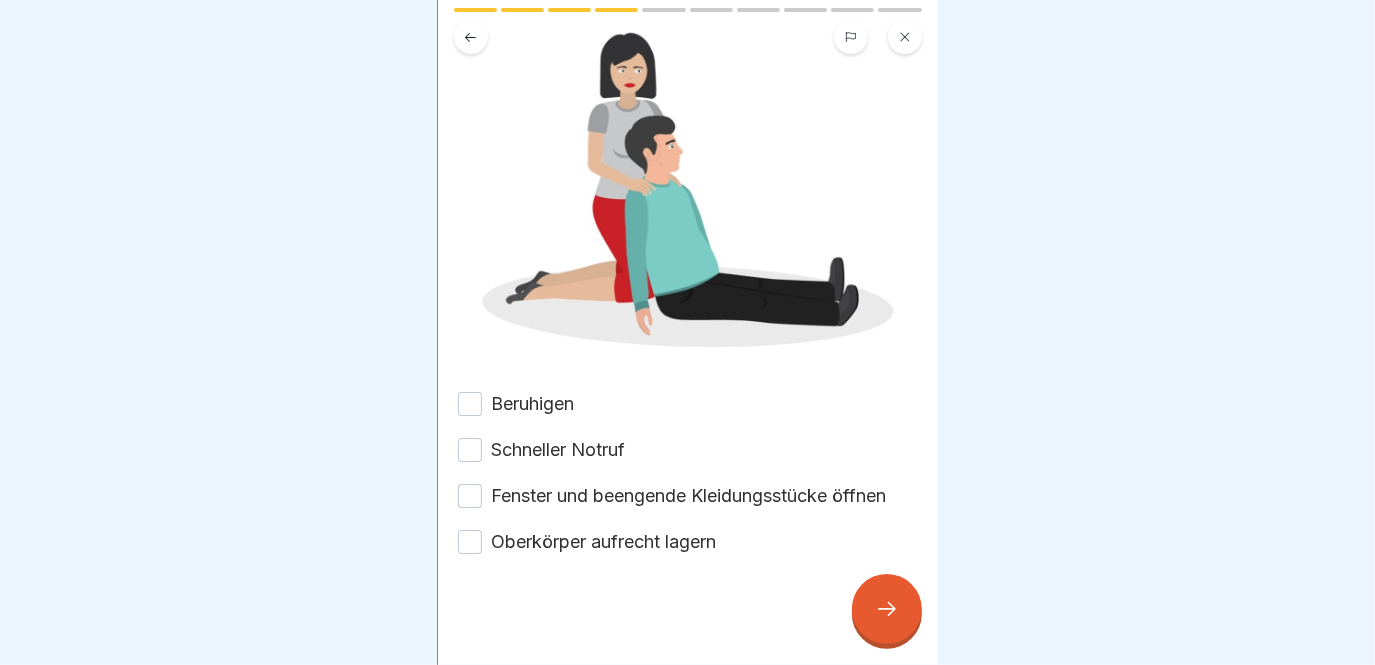 click on "Beruhigen" at bounding box center (533, 404) 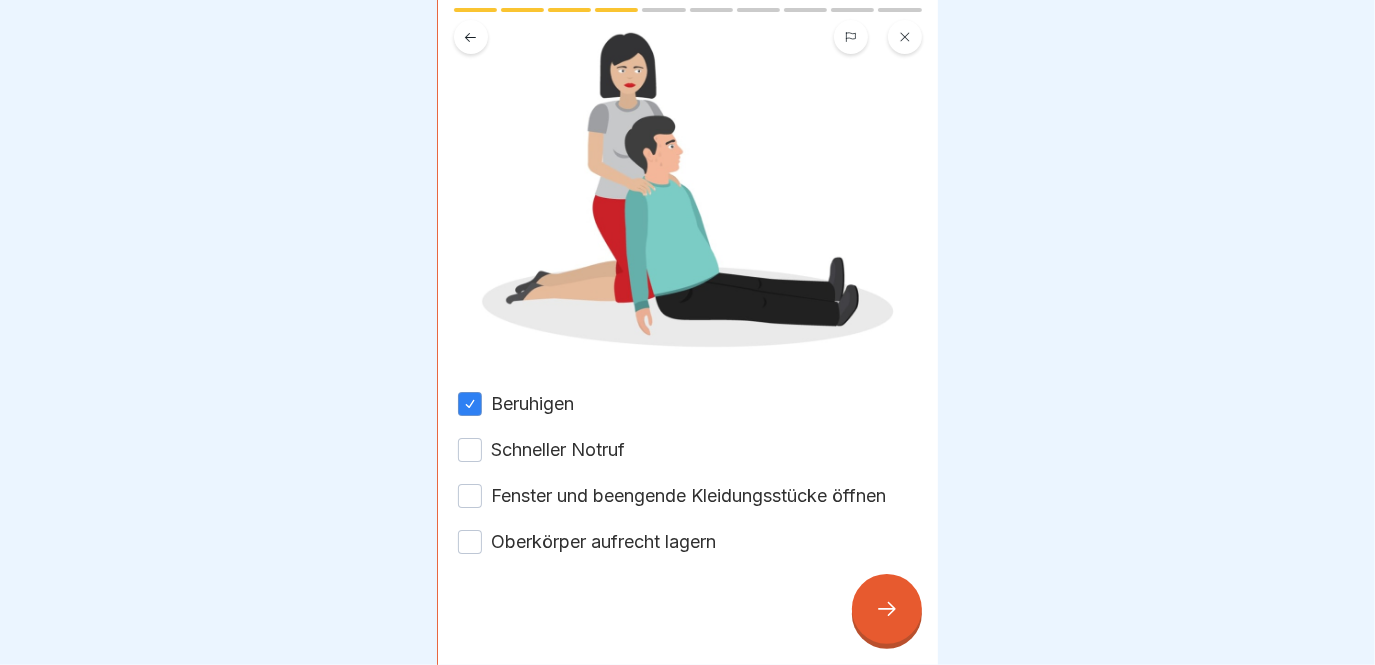 click on "Schneller Notruf" at bounding box center [559, 450] 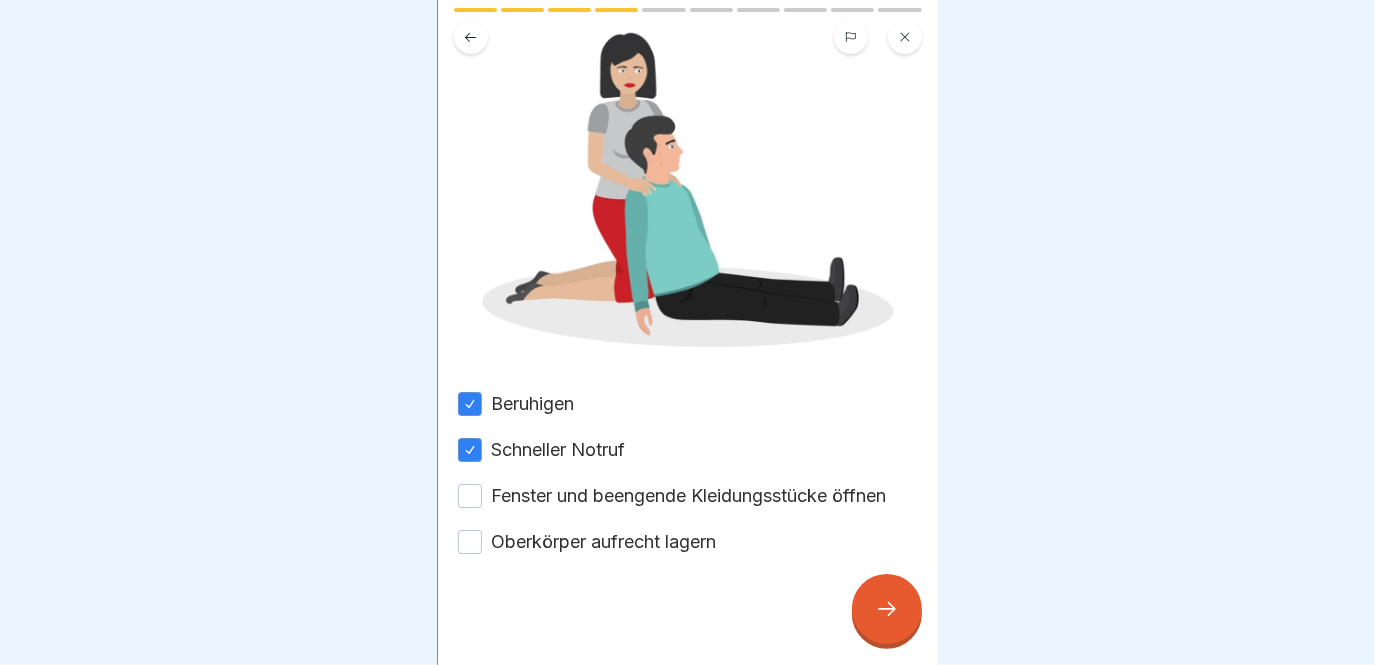 click on "Fenster und beengende Kleidungsstücke öffnen" at bounding box center (689, 496) 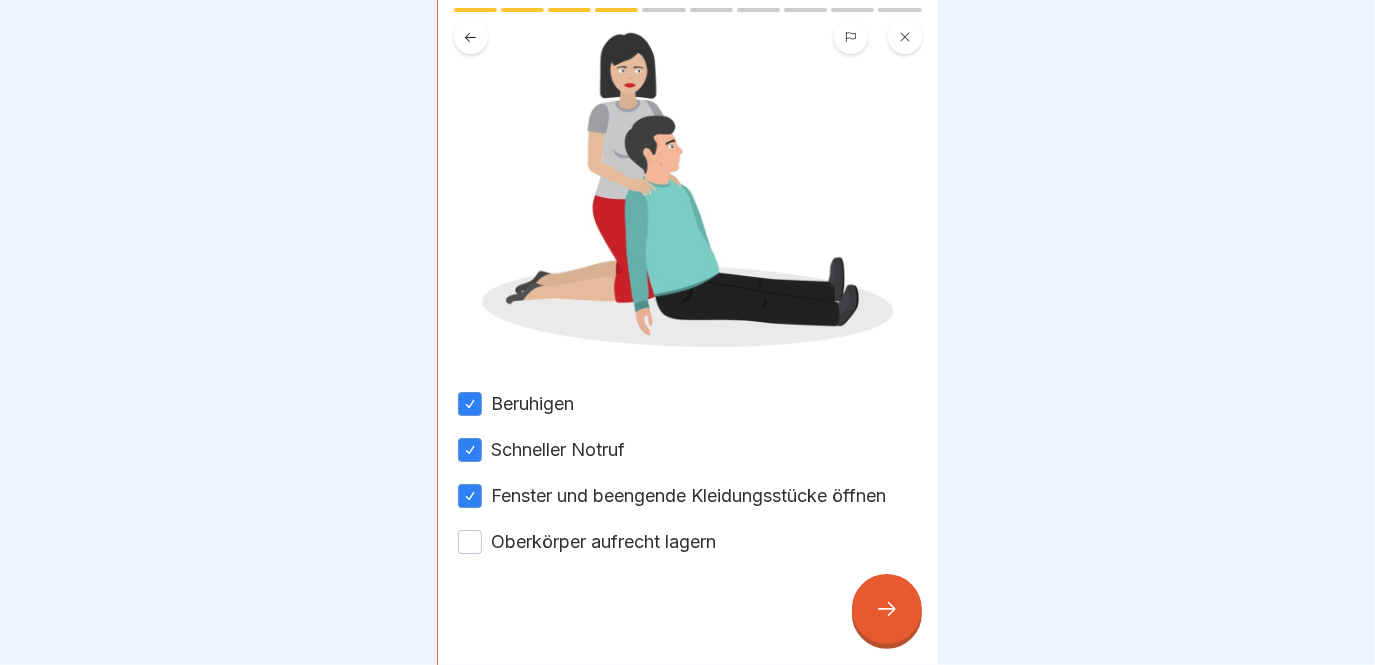 click on "Oberkörper aufrecht lagern" at bounding box center [604, 542] 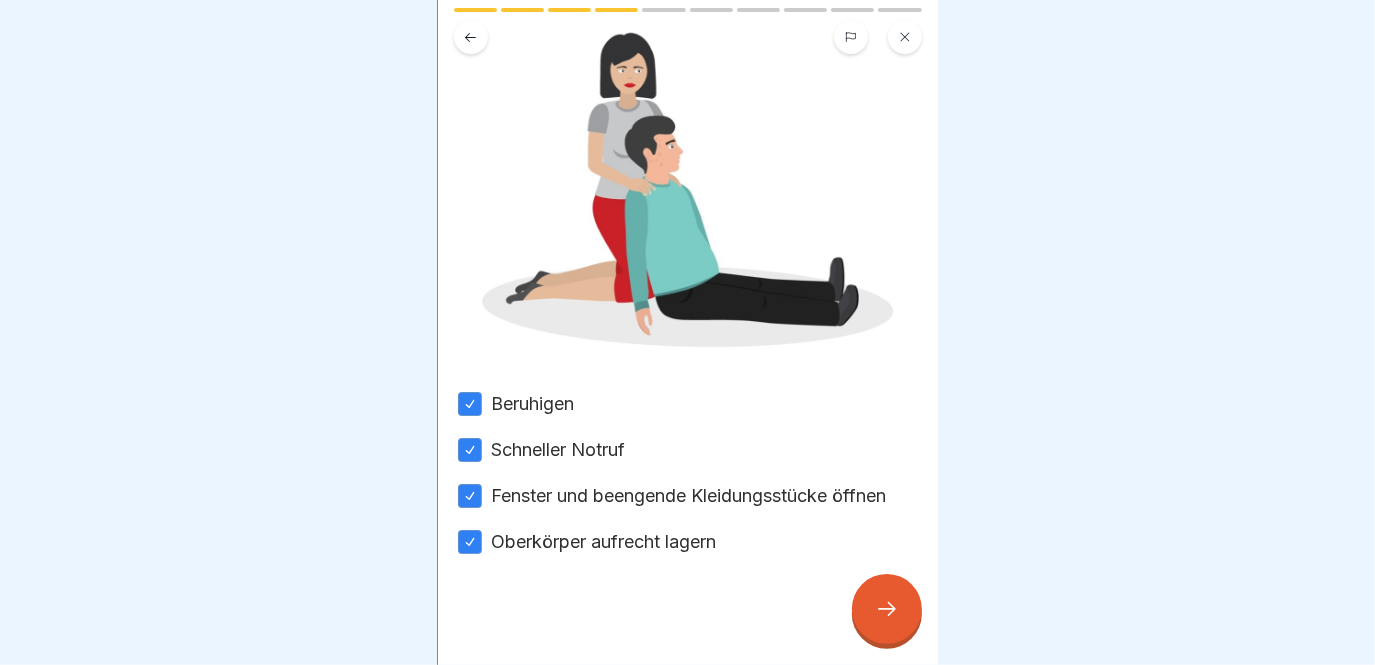 click 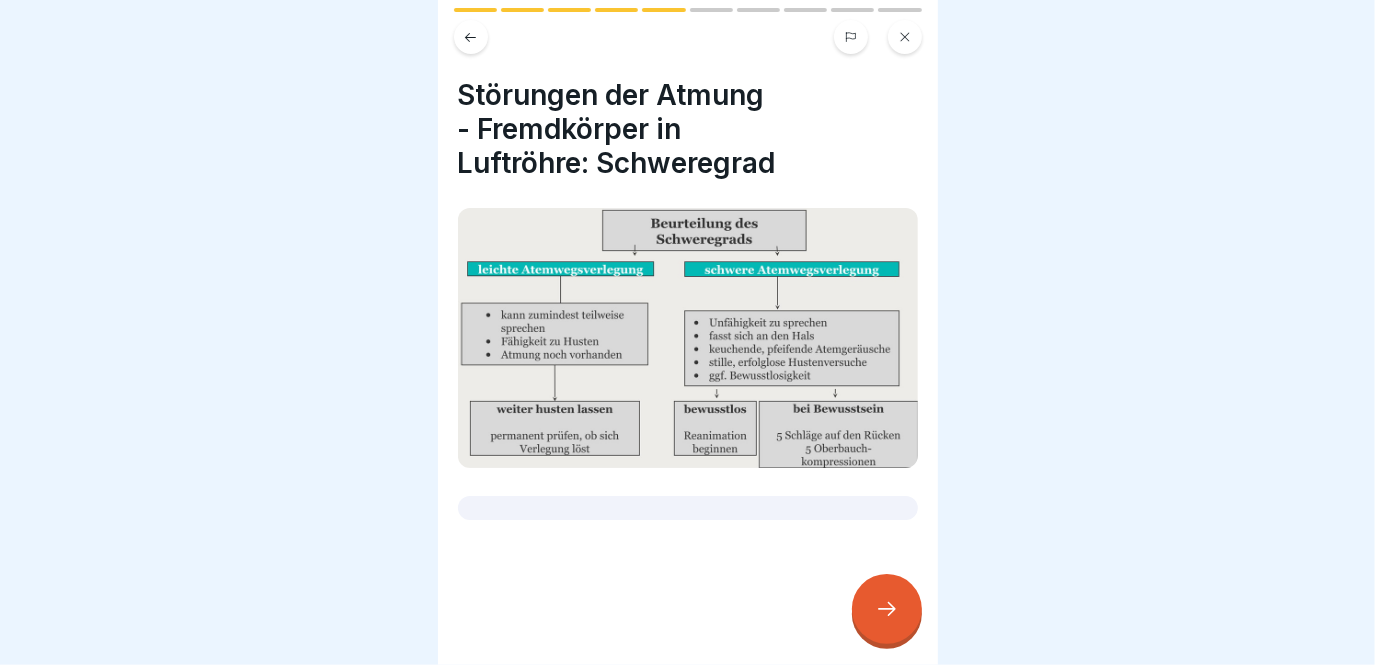 scroll, scrollTop: 13, scrollLeft: 0, axis: vertical 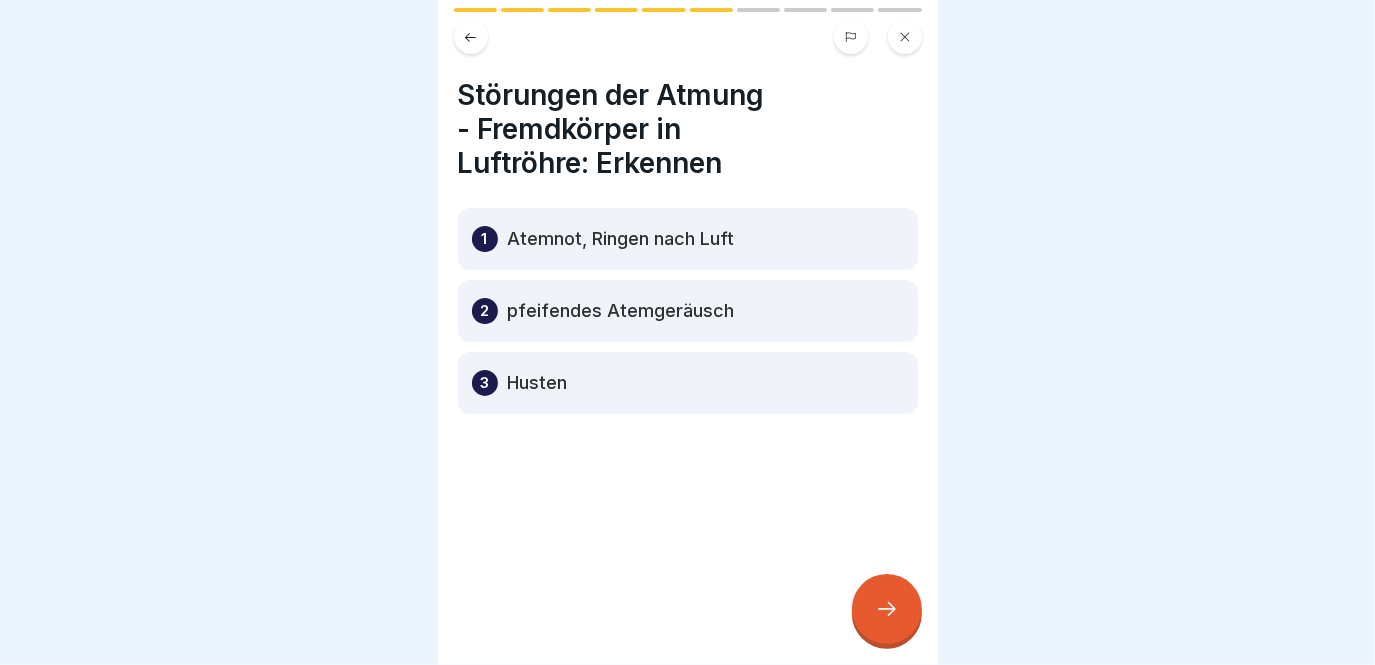 click 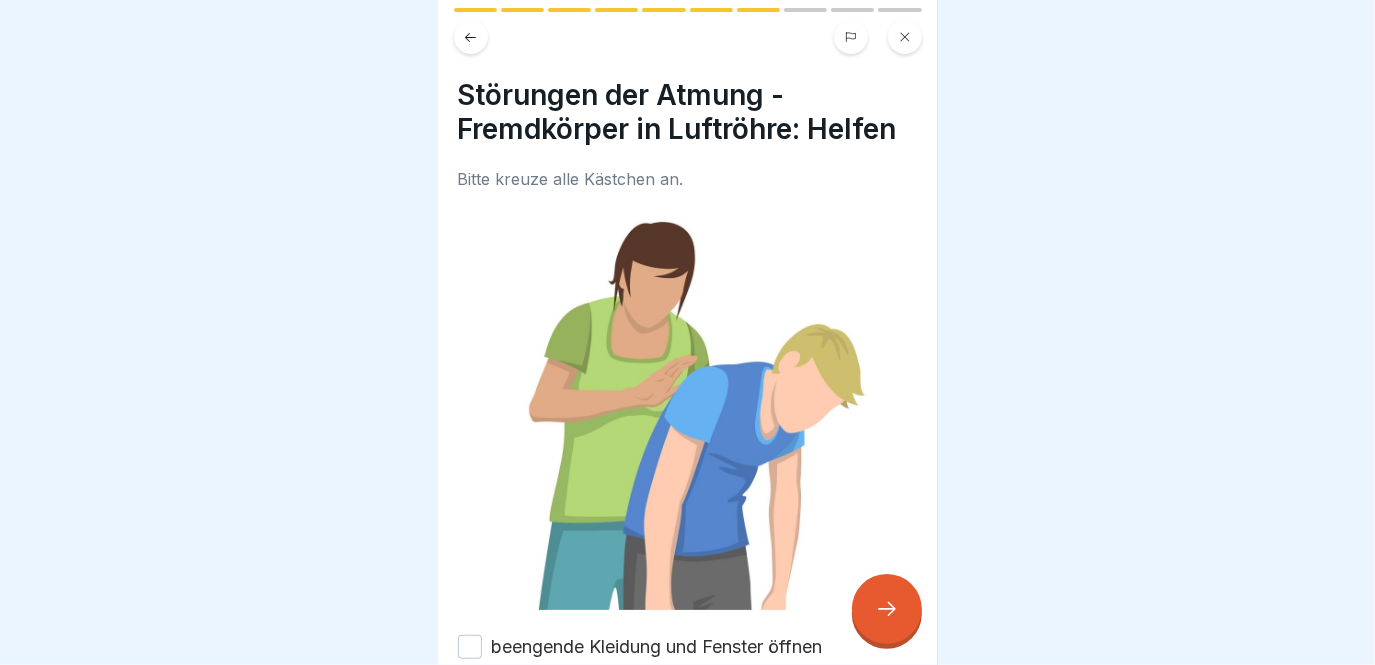 scroll, scrollTop: 201, scrollLeft: 0, axis: vertical 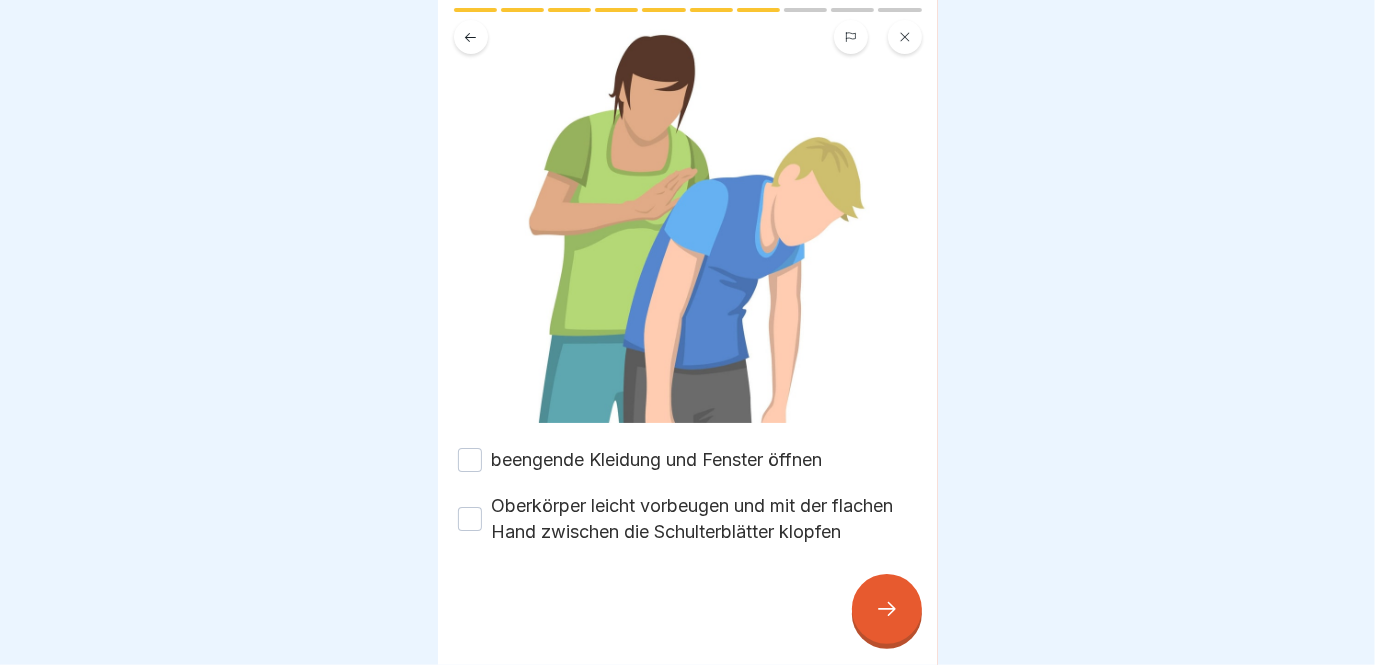 click on "beengende Kleidung und Fenster öffnen" at bounding box center [657, 460] 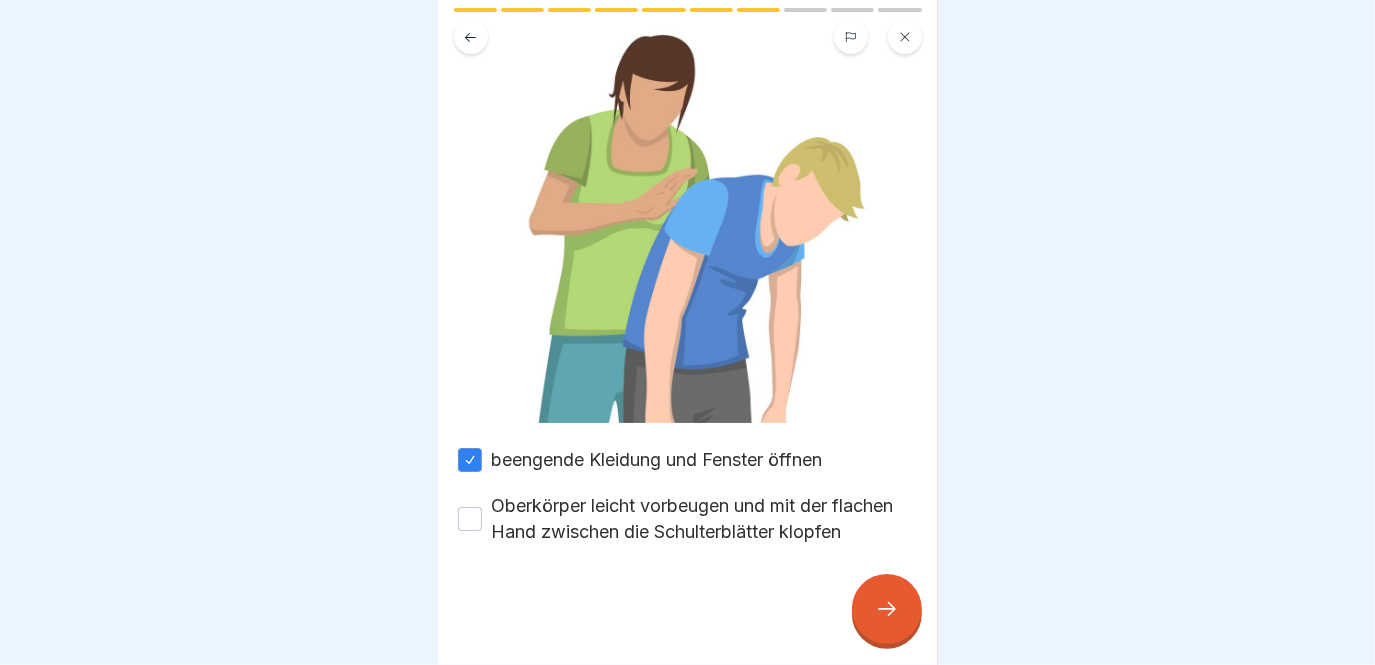 click on "Oberkörper leicht vorbeugen und mit der flachen Hand zwischen die Schulterblätter klopfen" at bounding box center (705, 519) 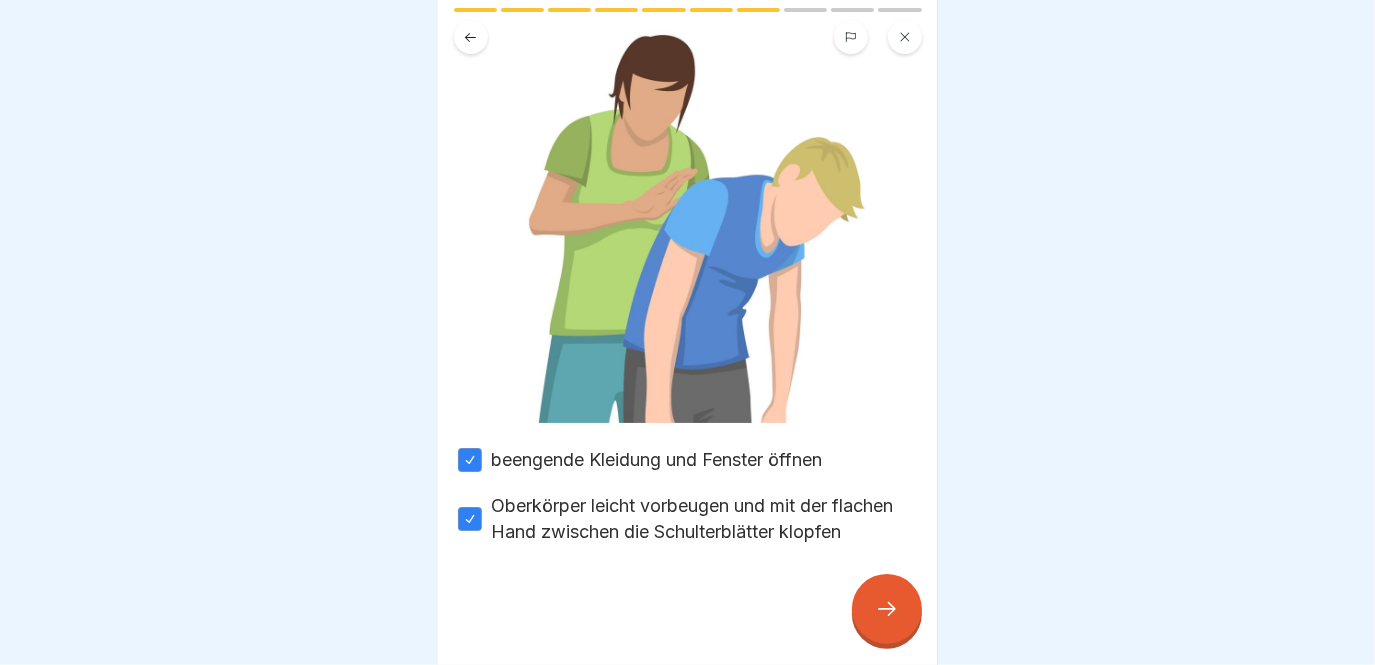 click 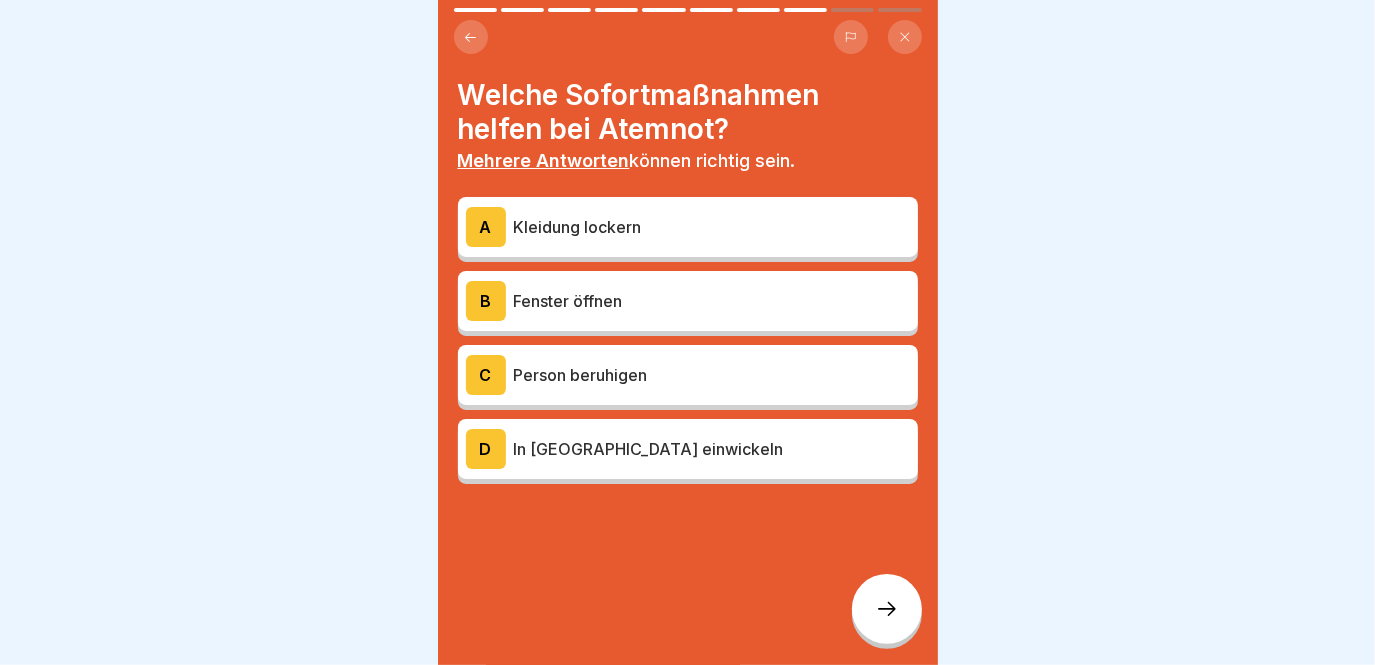 click on "Kleidung lockern" at bounding box center [712, 227] 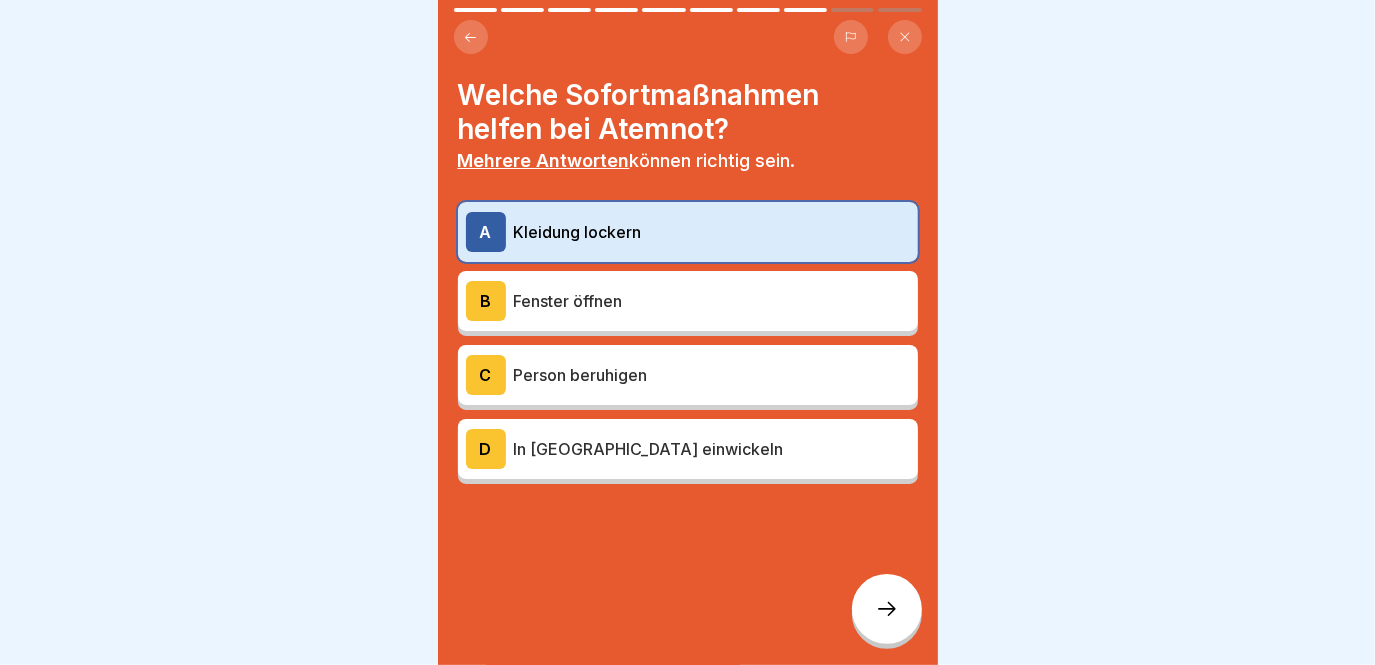 click on "B Fenster öffnen" at bounding box center [688, 301] 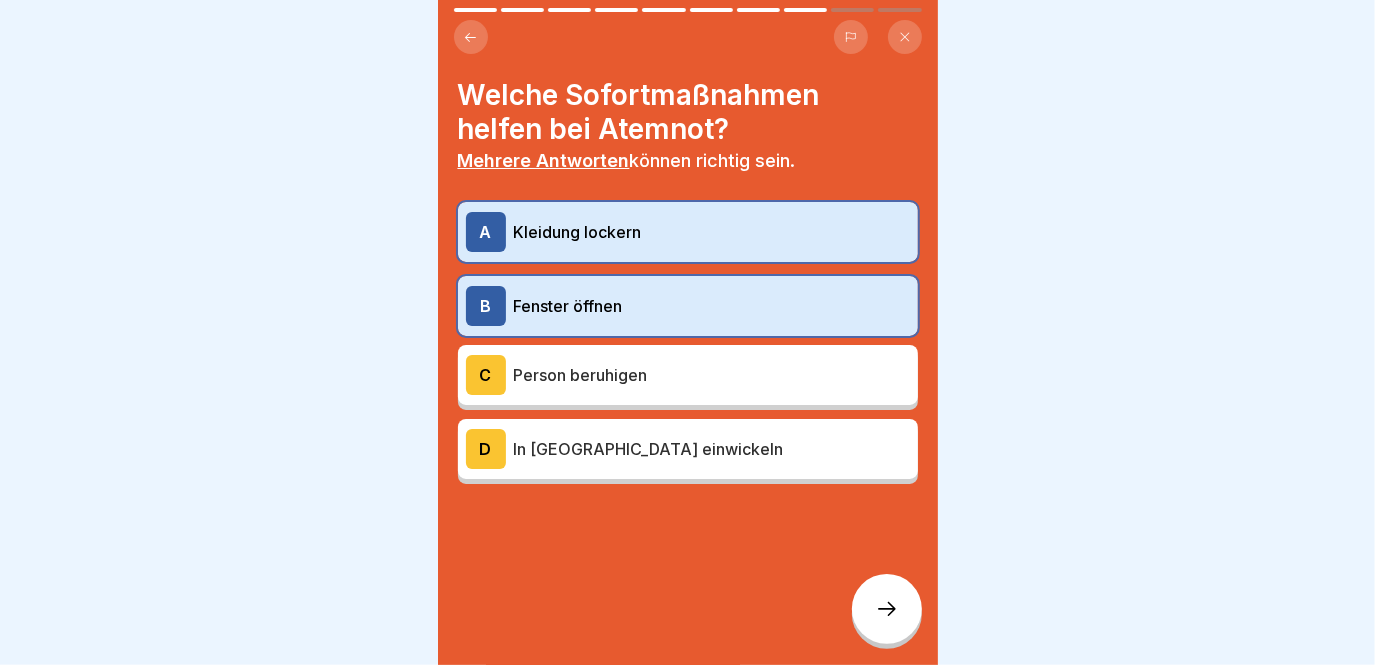 click on "C Person beruhigen" at bounding box center [688, 375] 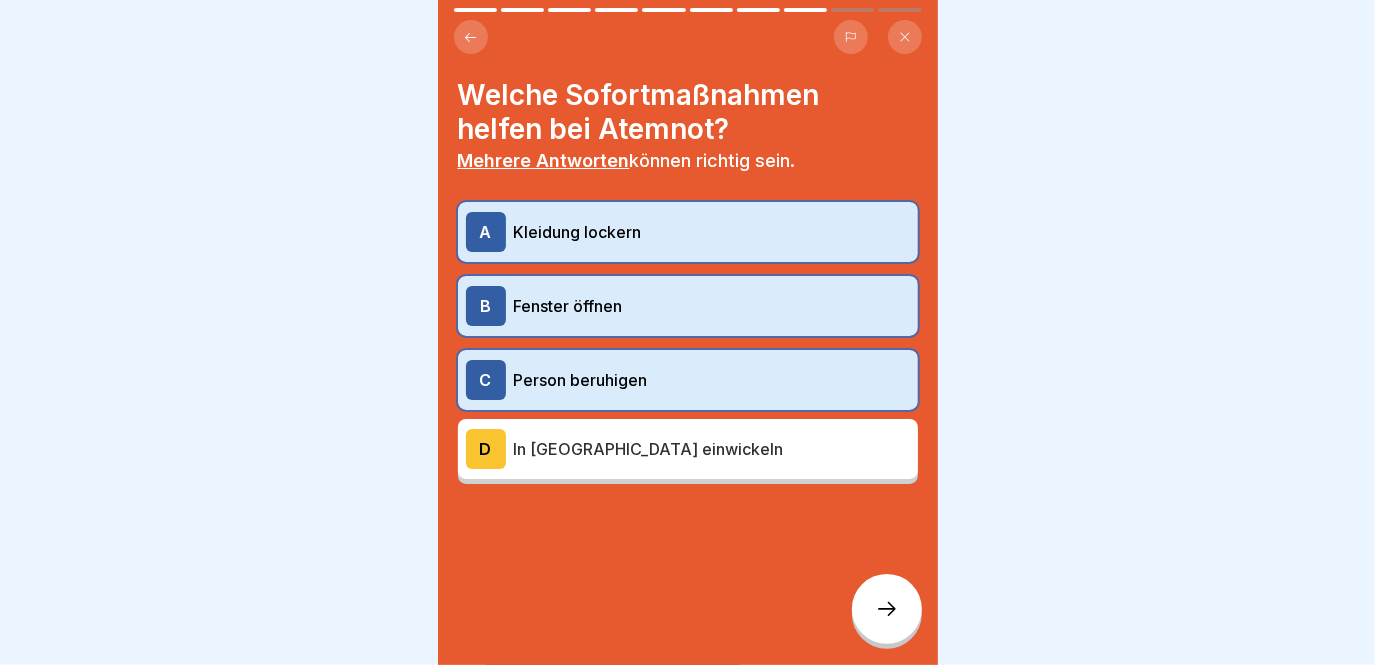 click at bounding box center (887, 609) 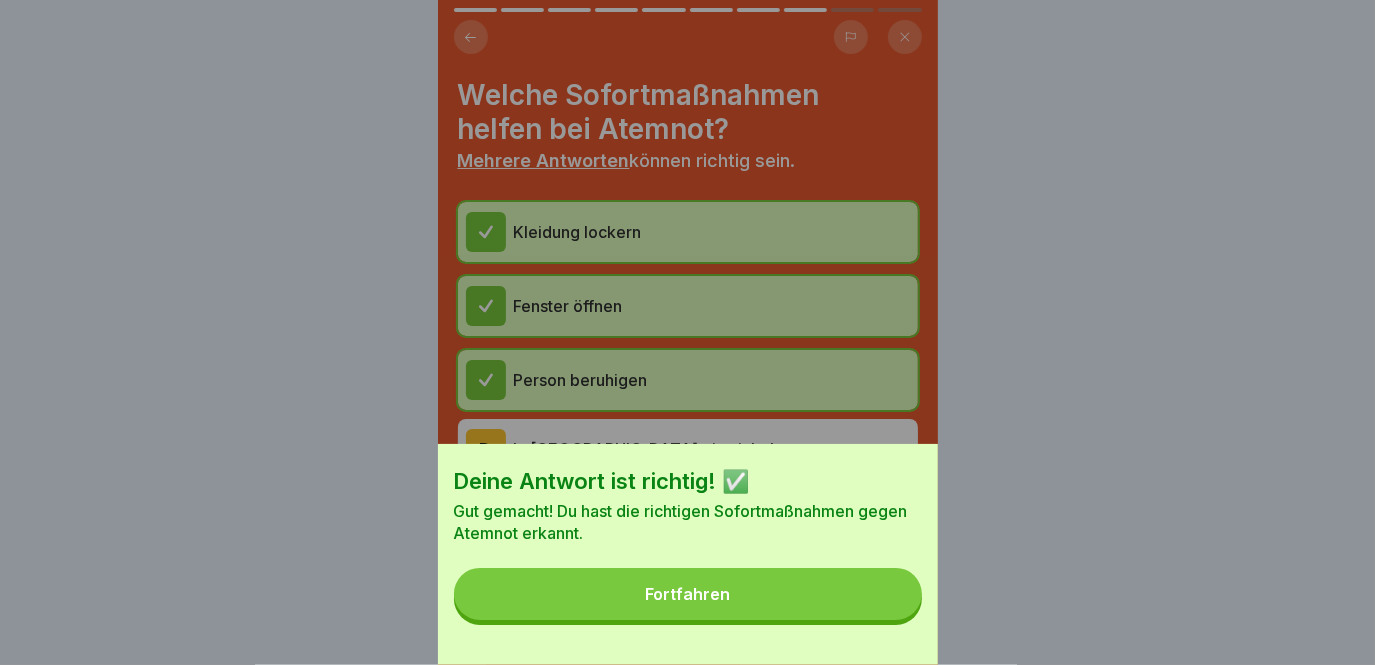 click on "Fortfahren" at bounding box center [688, 594] 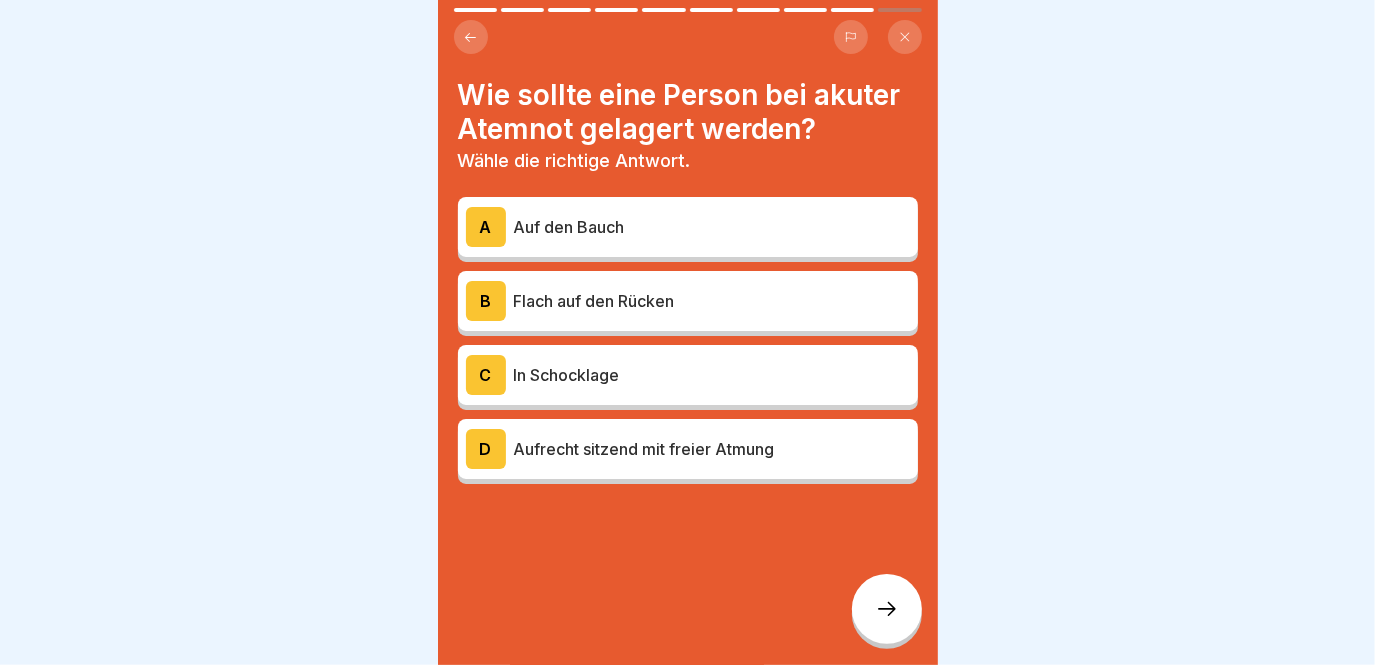 click on "Aufrecht sitzend mit freier Atmung" at bounding box center [712, 449] 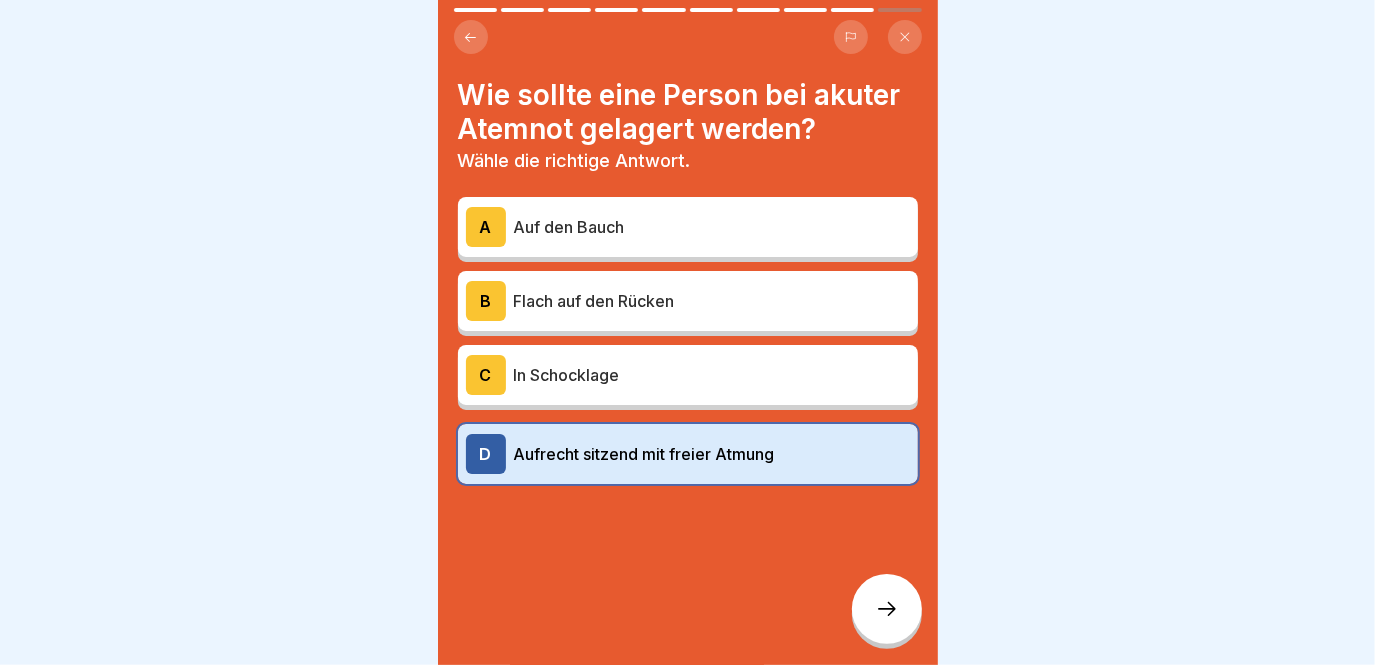 click at bounding box center (887, 609) 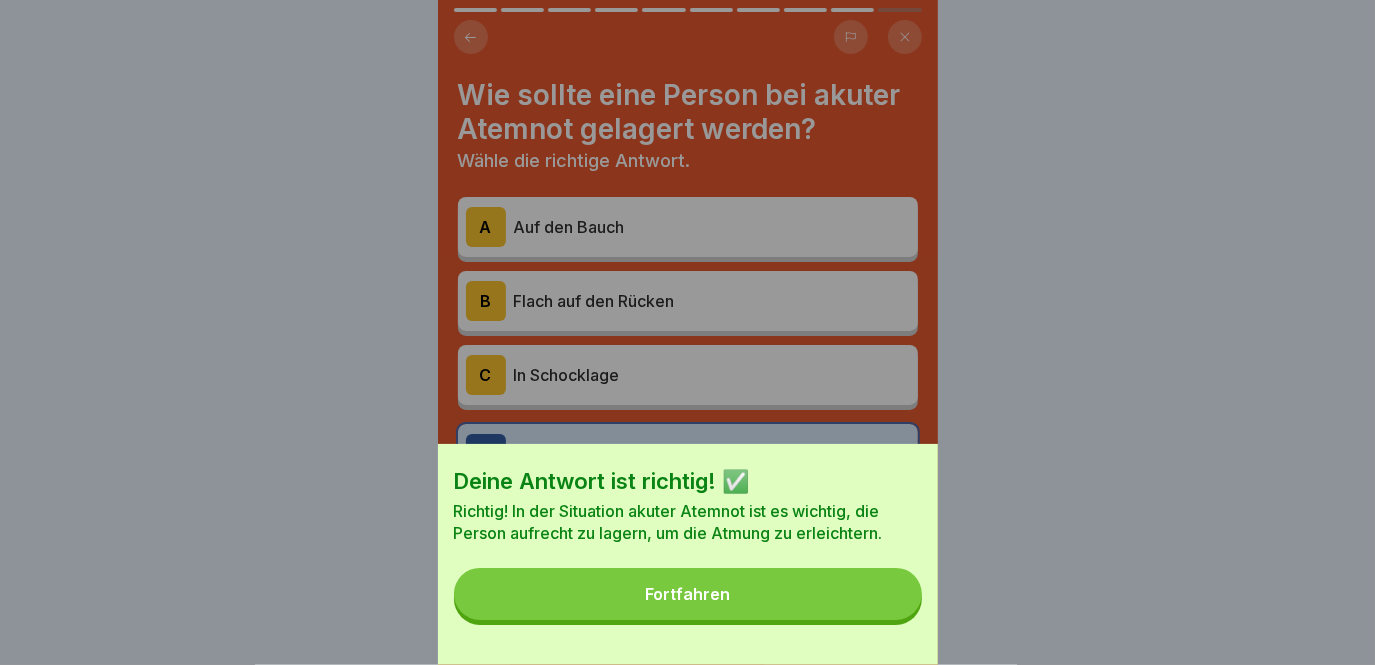click on "Fortfahren" at bounding box center [688, 594] 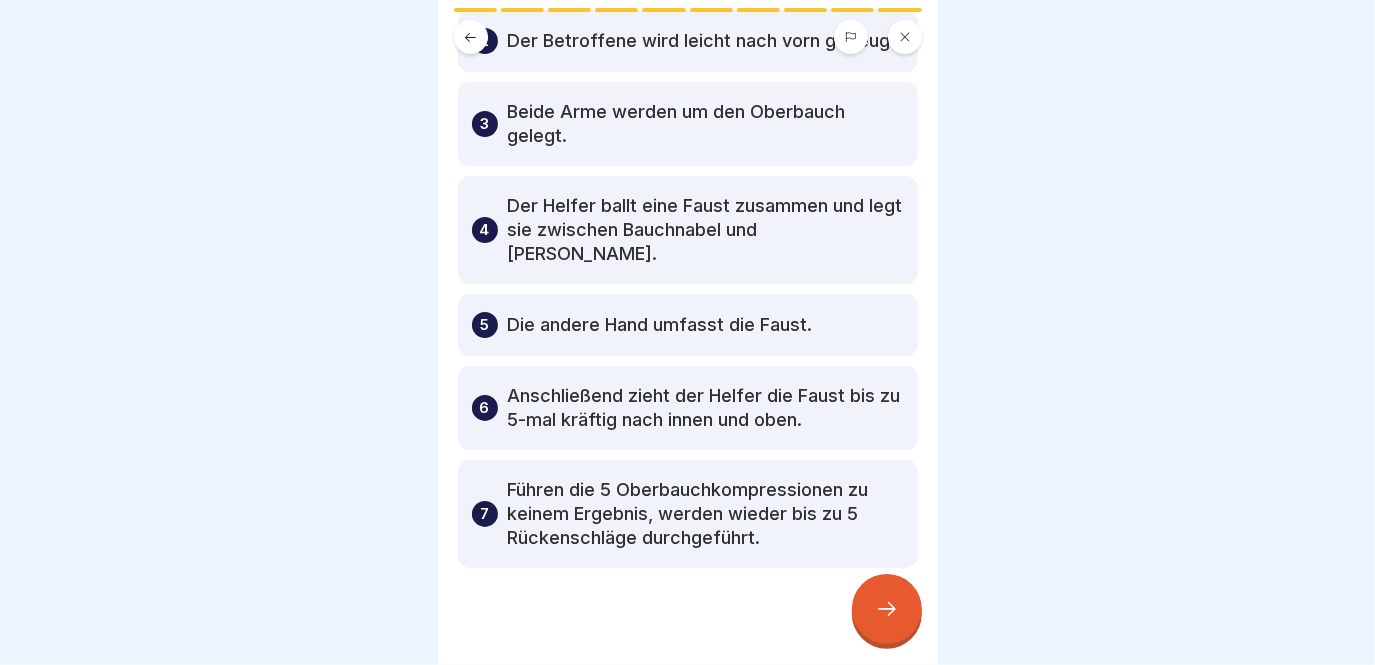 scroll, scrollTop: 272, scrollLeft: 0, axis: vertical 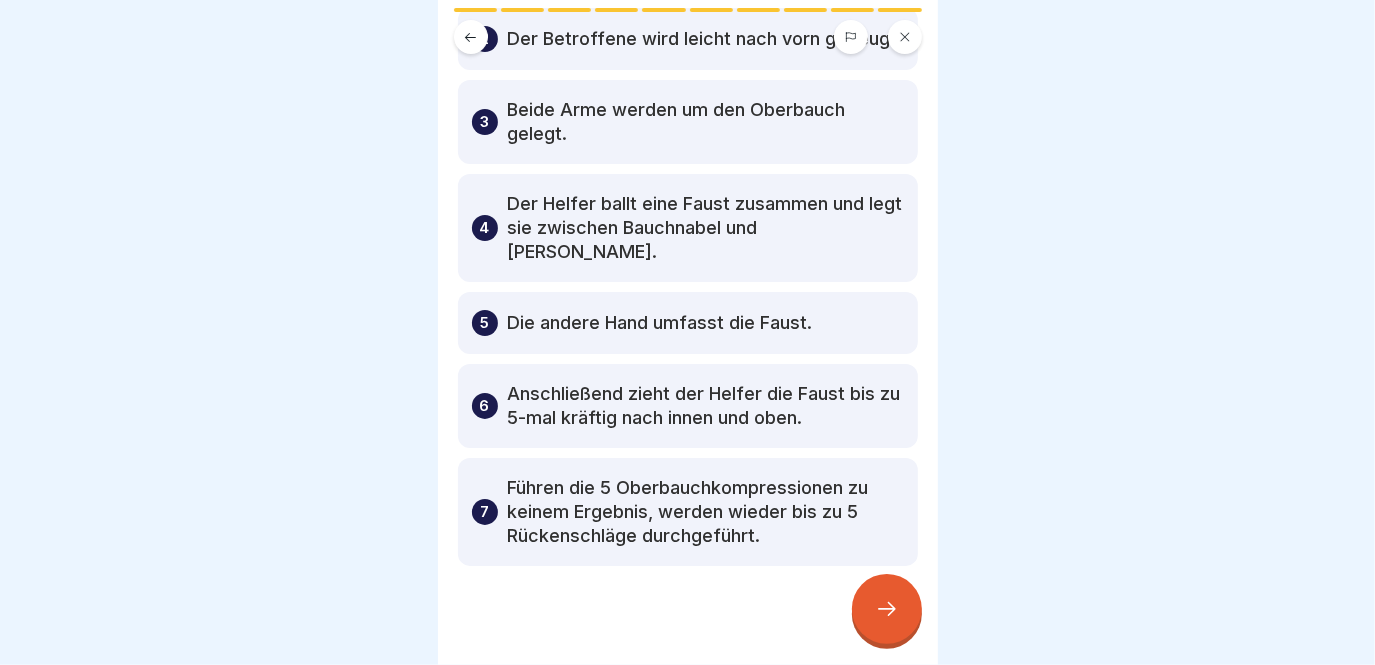 click 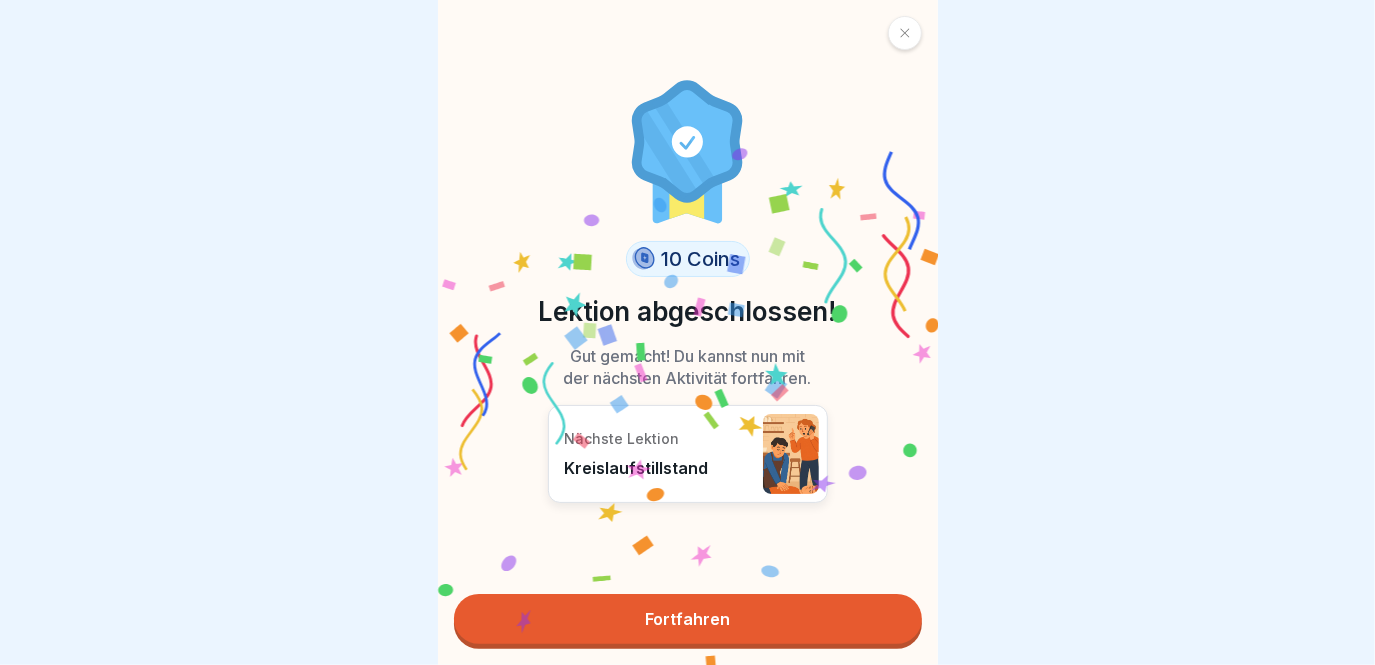 click on "Fortfahren" at bounding box center (688, 619) 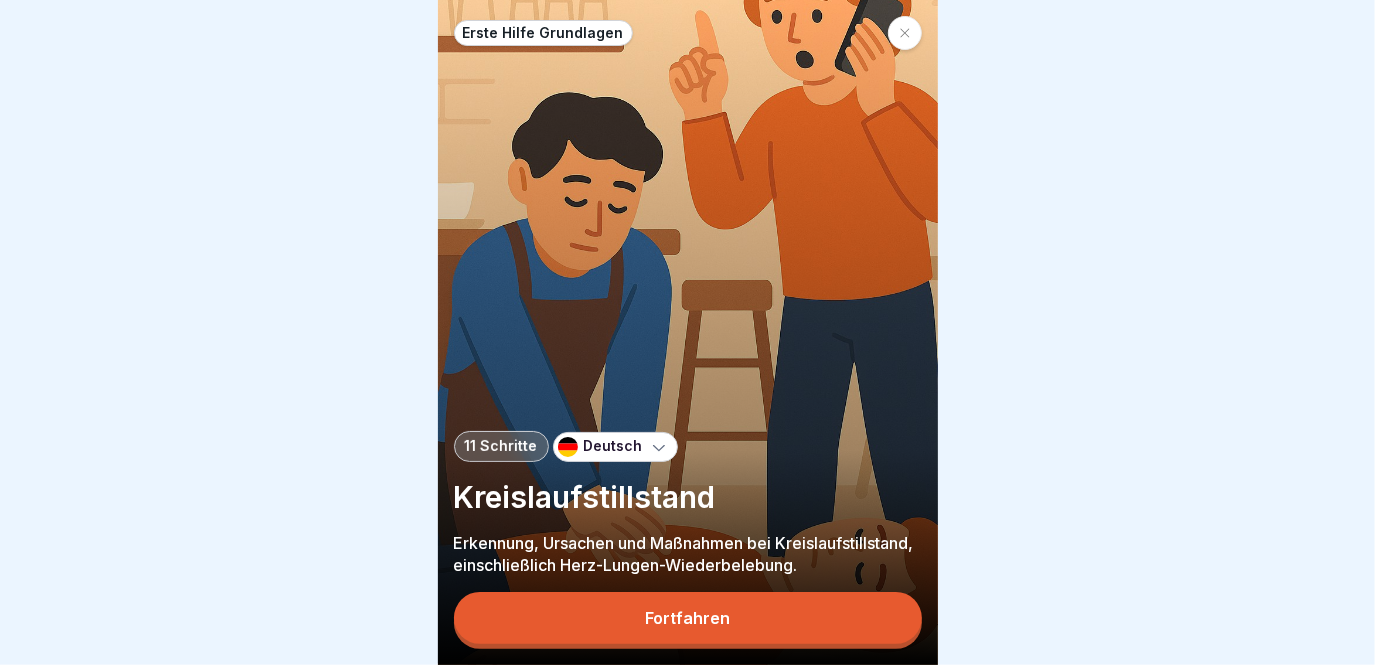 click on "Fortfahren" at bounding box center (687, 618) 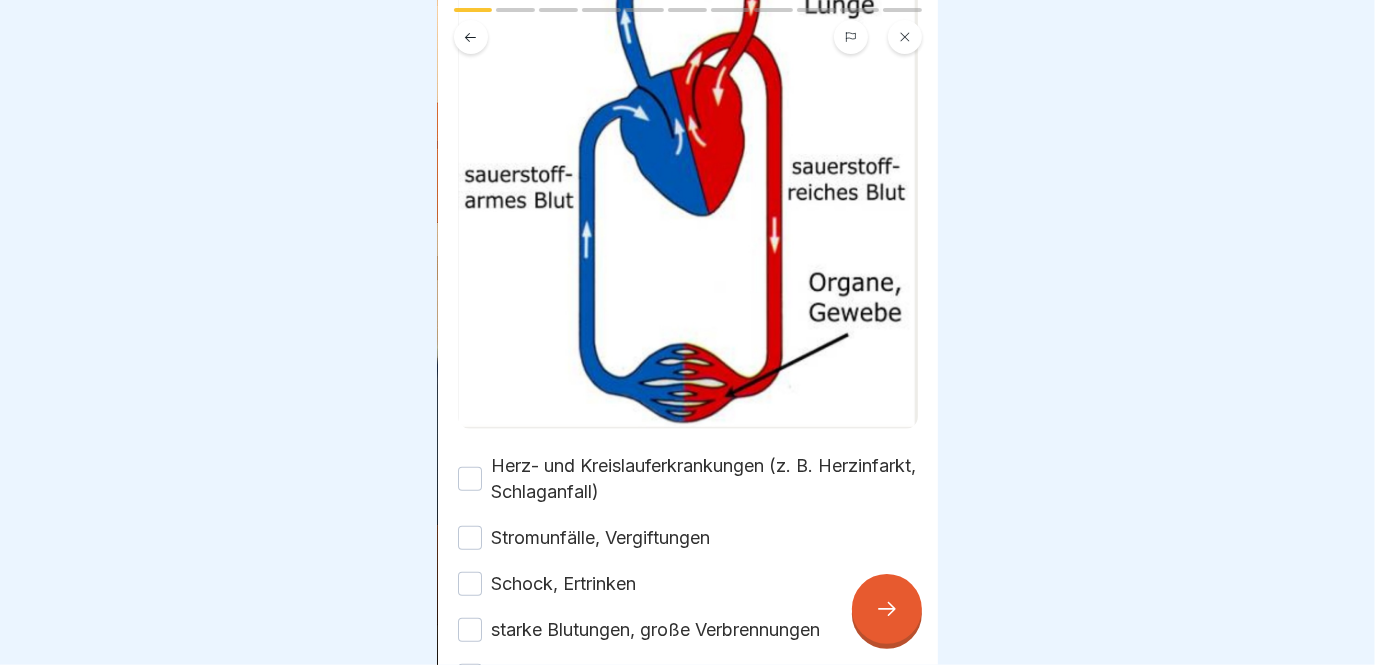 scroll, scrollTop: 446, scrollLeft: 0, axis: vertical 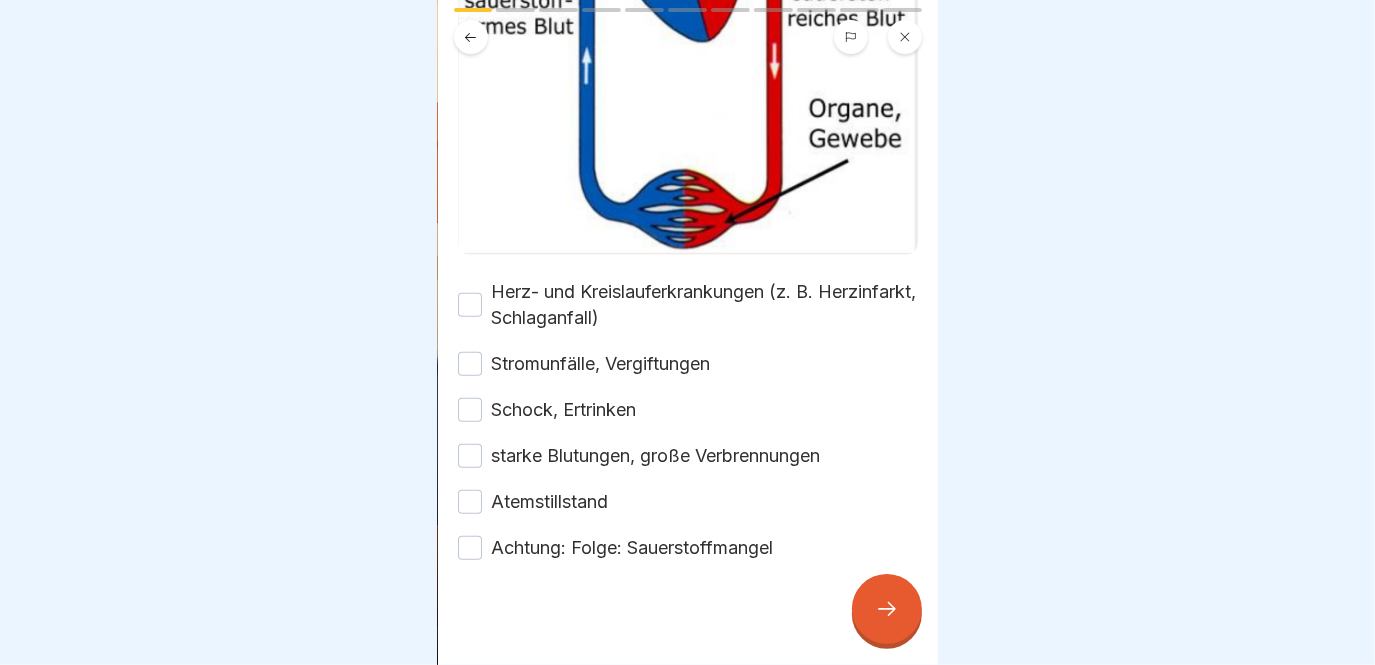 click on "Herz- und Kreislauferkrankungen (z. B. Herzinfarkt, Schlaganfall)" at bounding box center (705, 305) 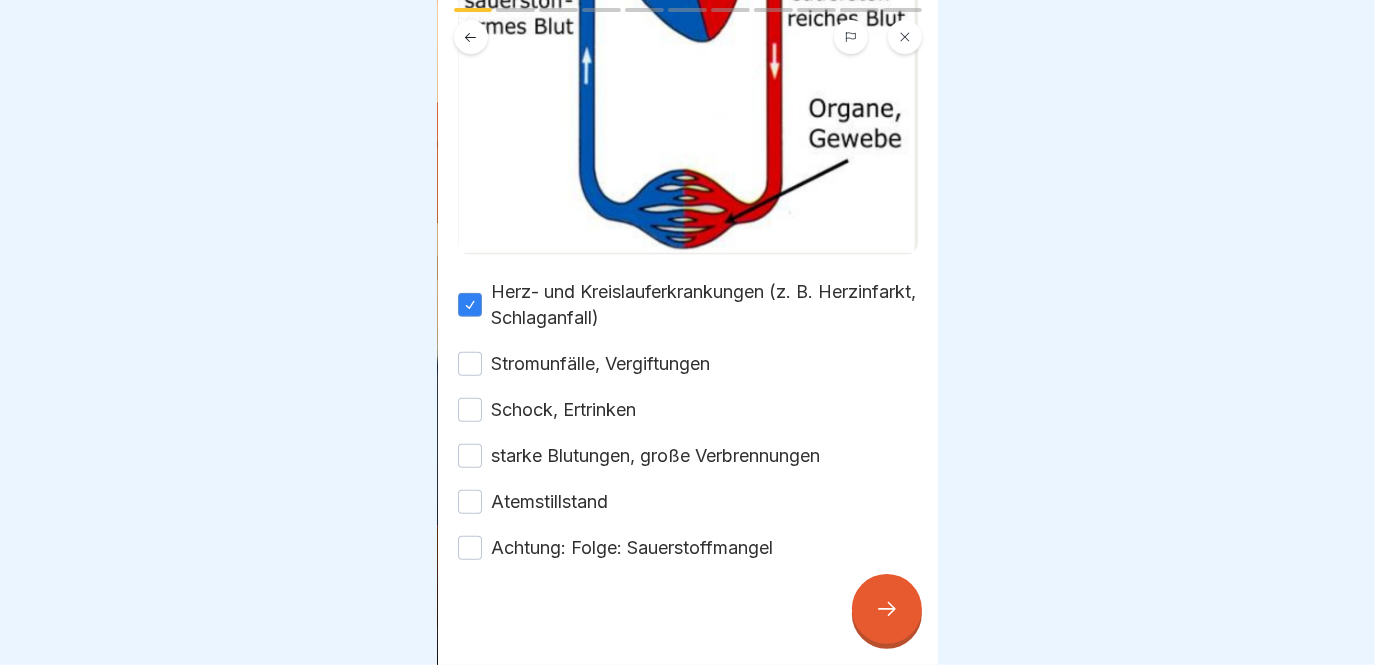click on "Stromunfälle, Vergiftungen" at bounding box center [601, 364] 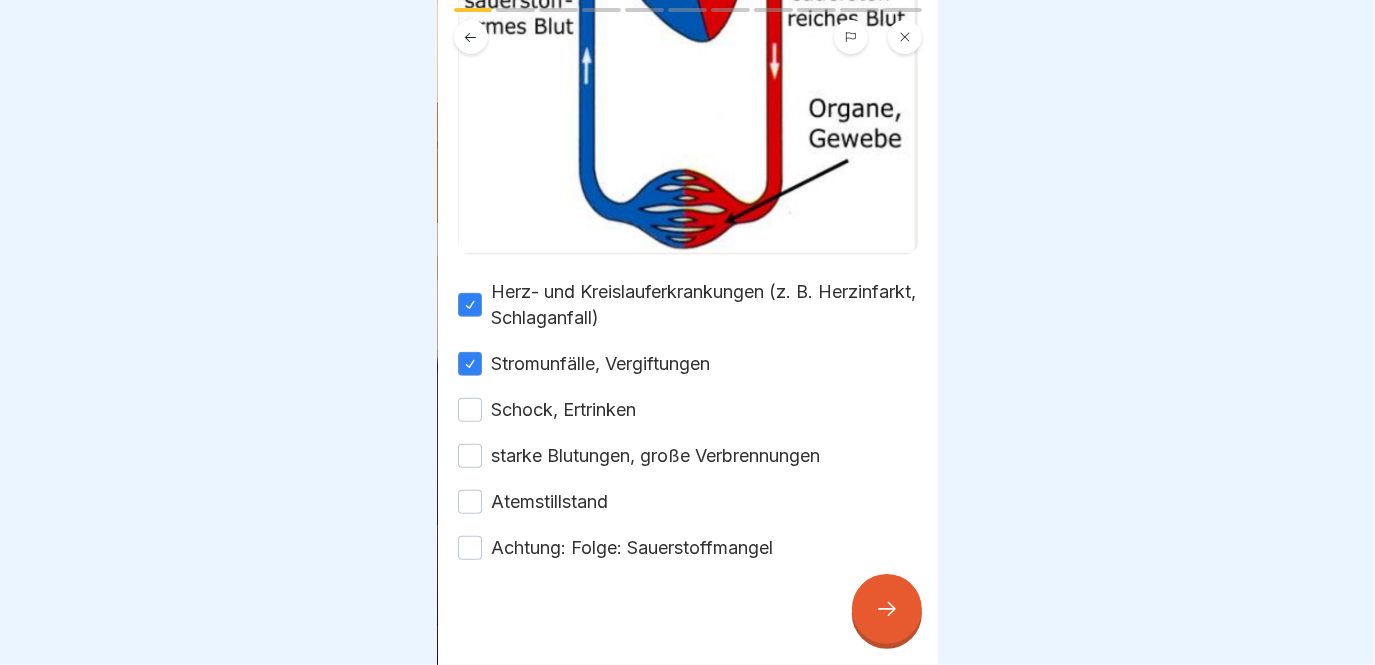 click on "Schock, Ertrinken" at bounding box center (564, 410) 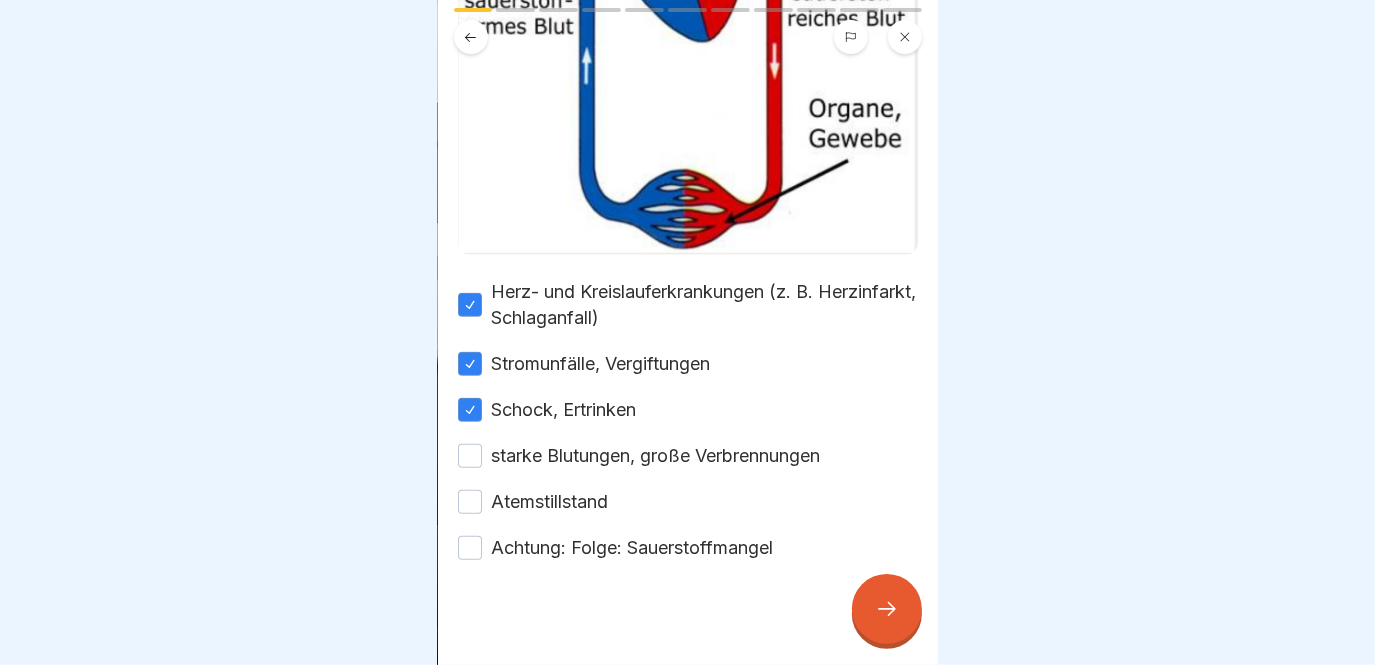click on "starke Blutungen, große Verbrennungen" at bounding box center [656, 456] 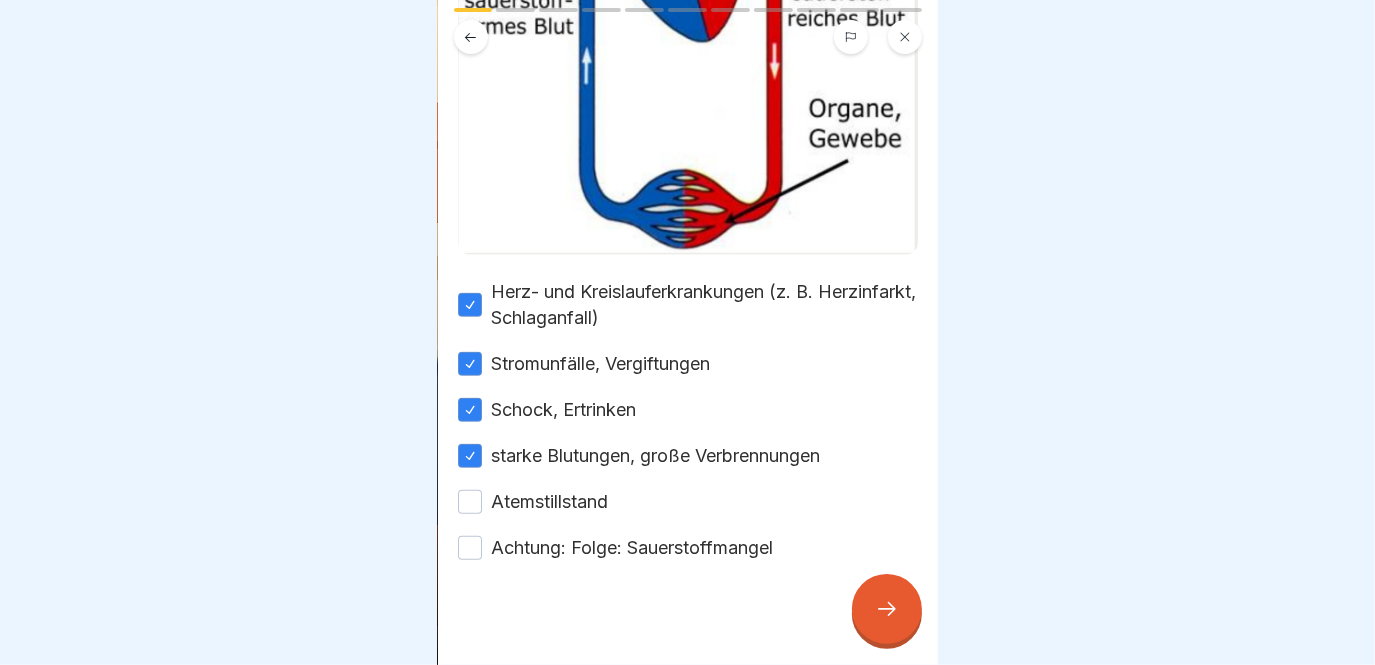 click on "Atemstillstand" at bounding box center [550, 502] 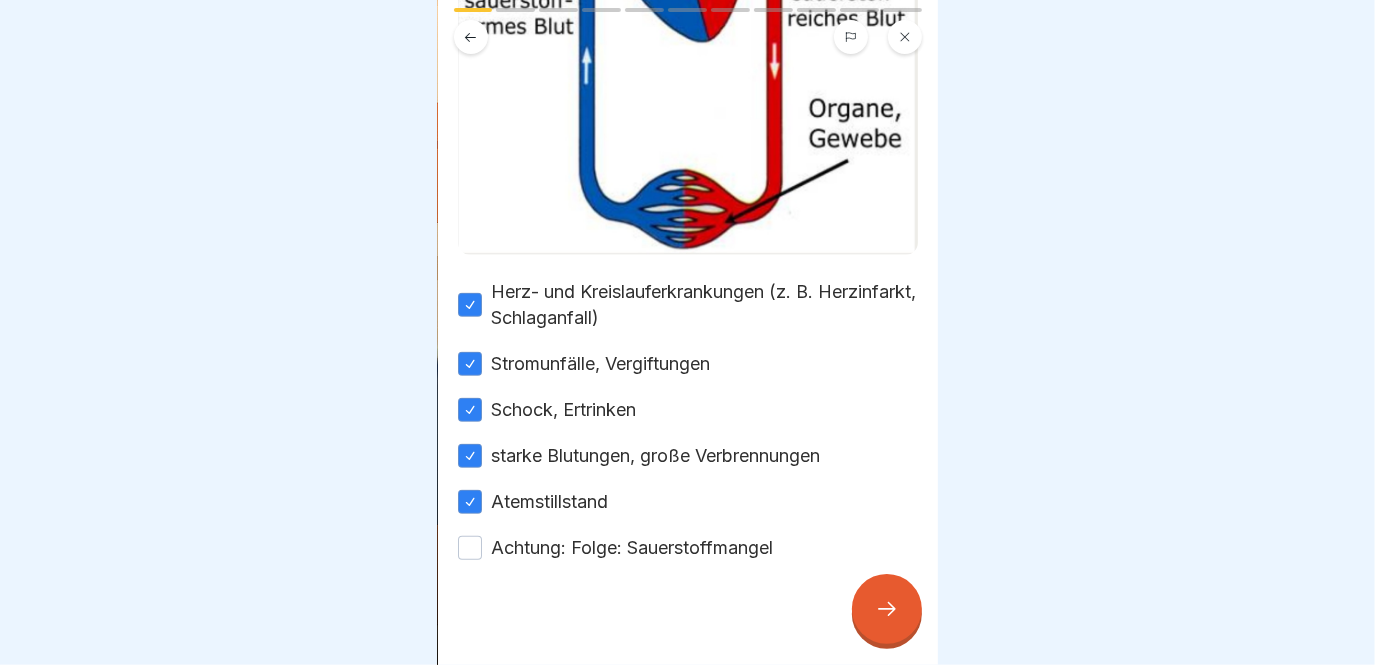 click on "Achtung: Folge: Sauerstoffmangel" at bounding box center [633, 548] 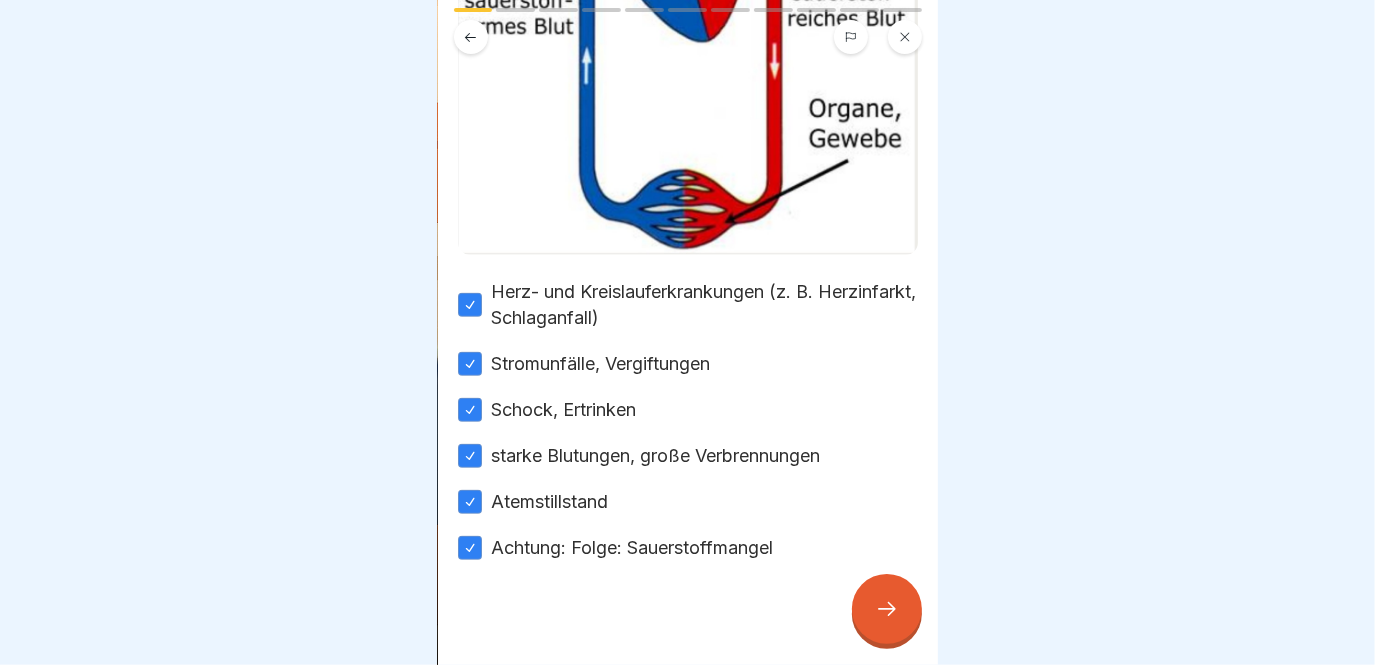click 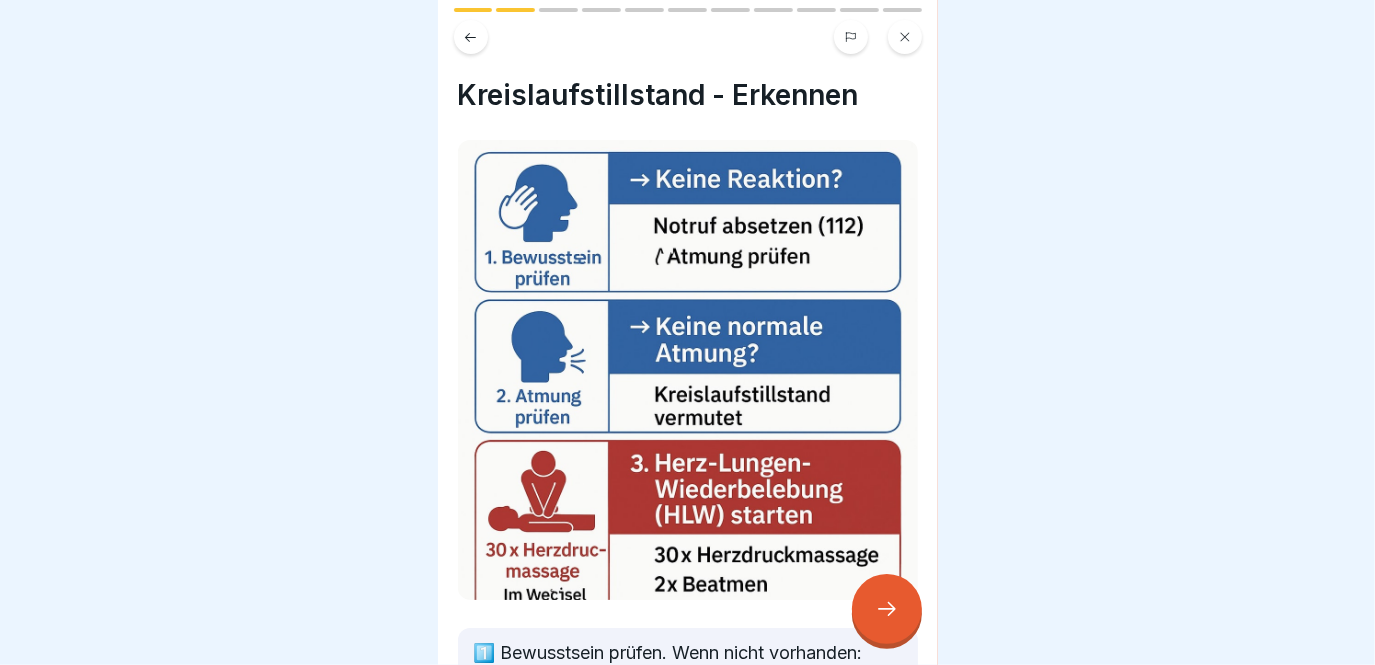 scroll, scrollTop: 272, scrollLeft: 0, axis: vertical 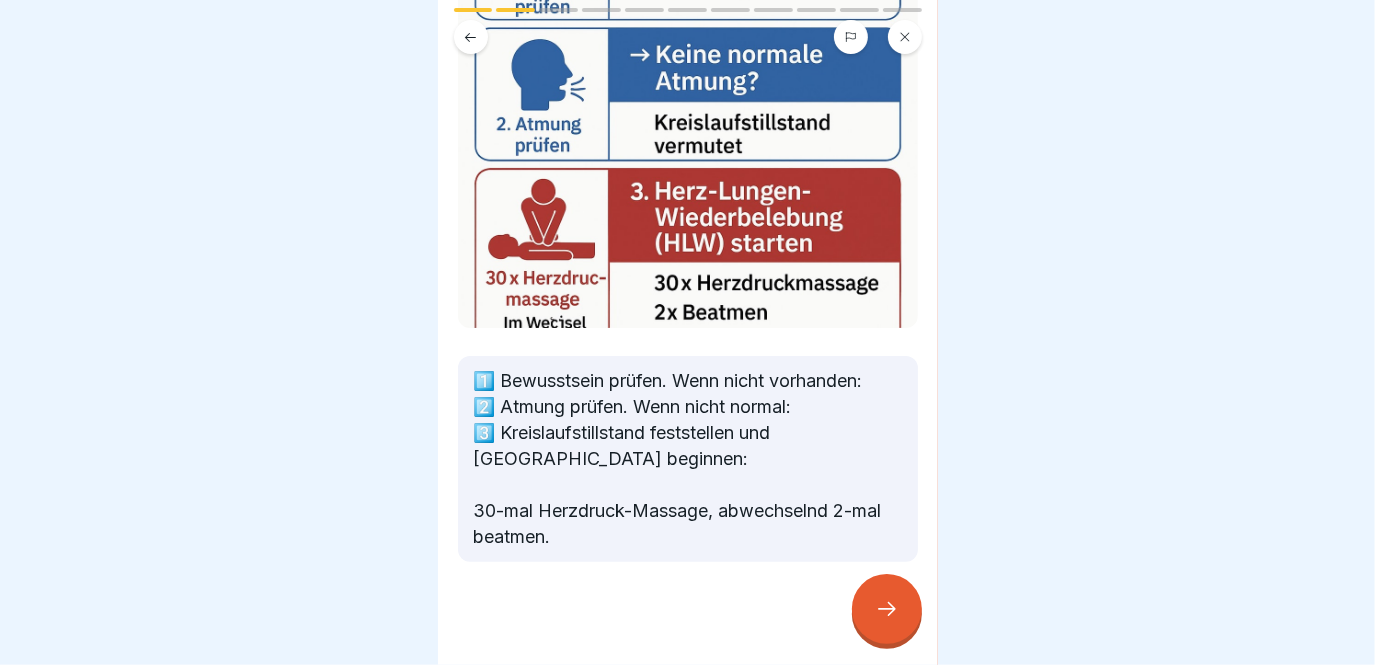 click at bounding box center (887, 609) 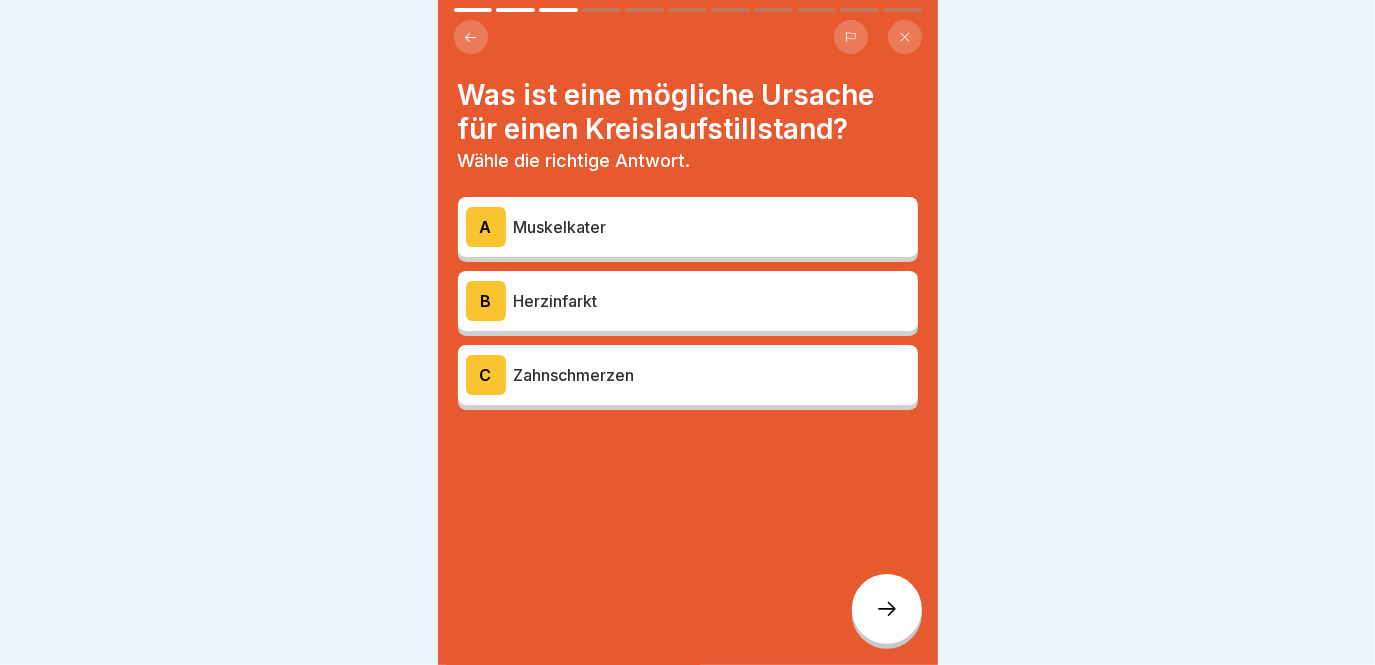 click on "Was ist eine mögliche Ursache für einen Kreislaufstillstand?" at bounding box center [688, 112] 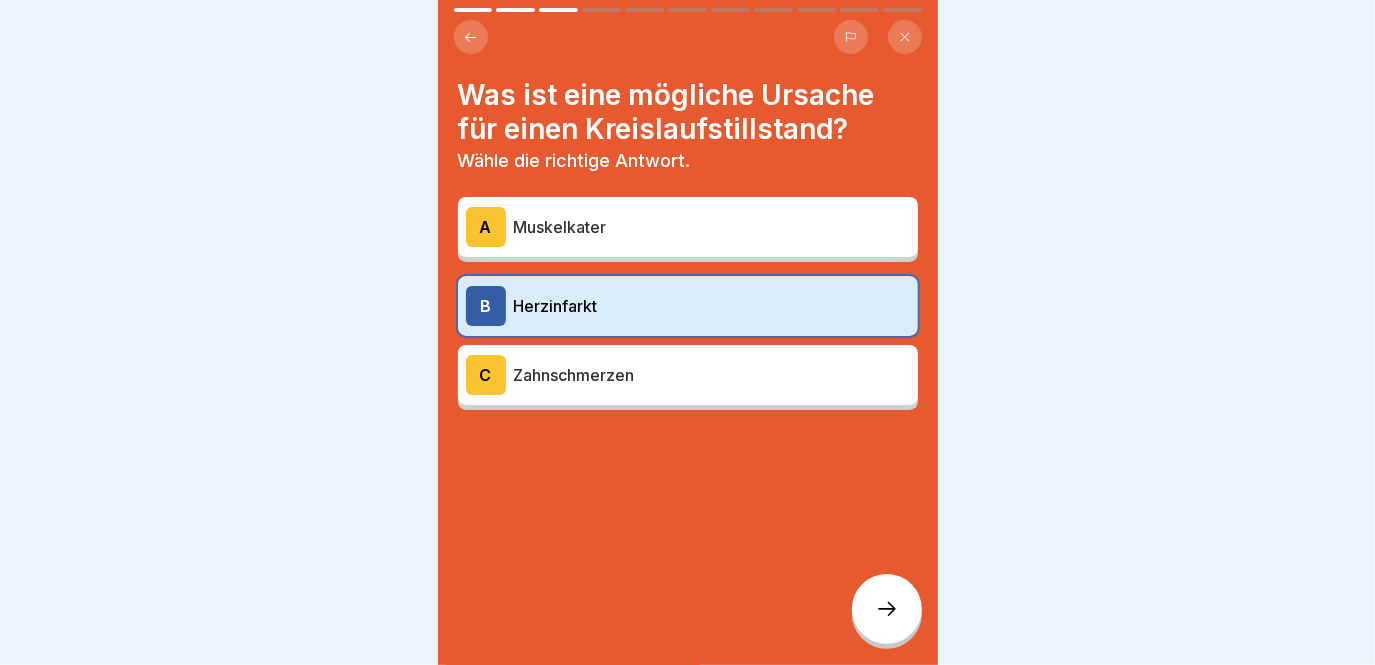 click on "C Zahnschmerzen" at bounding box center (688, 375) 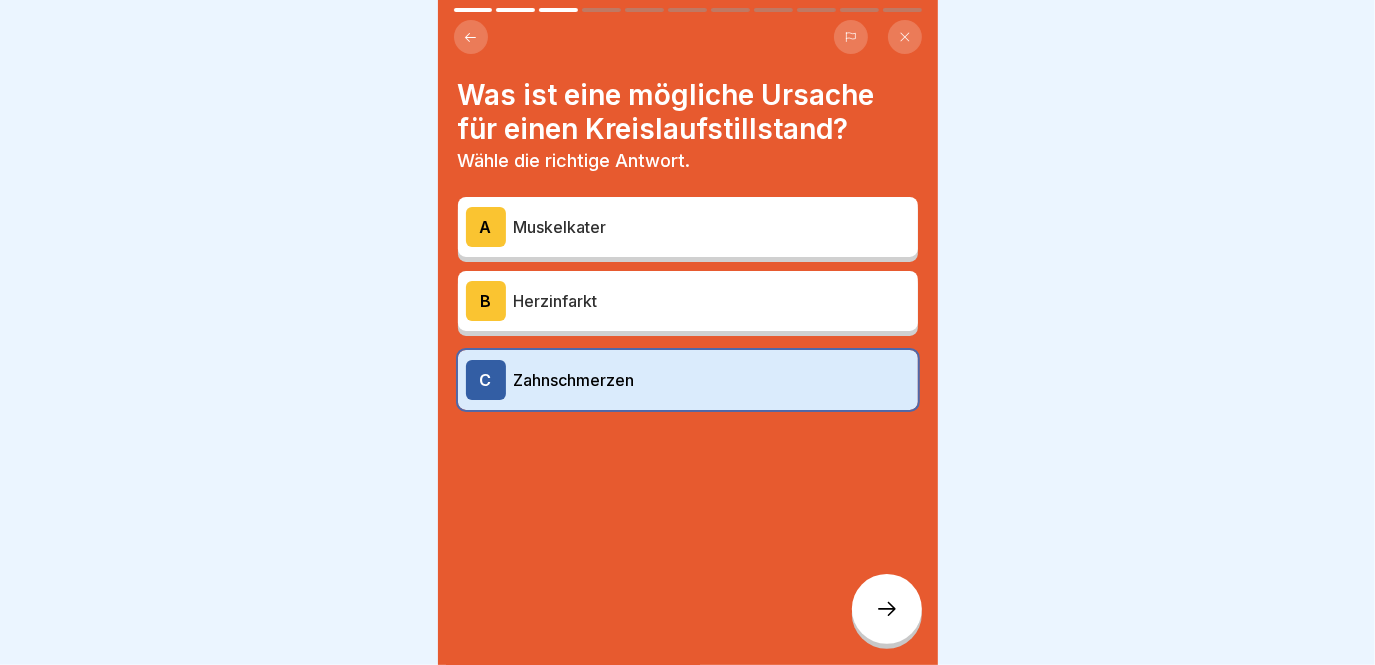 click on "Herzinfarkt" at bounding box center [712, 301] 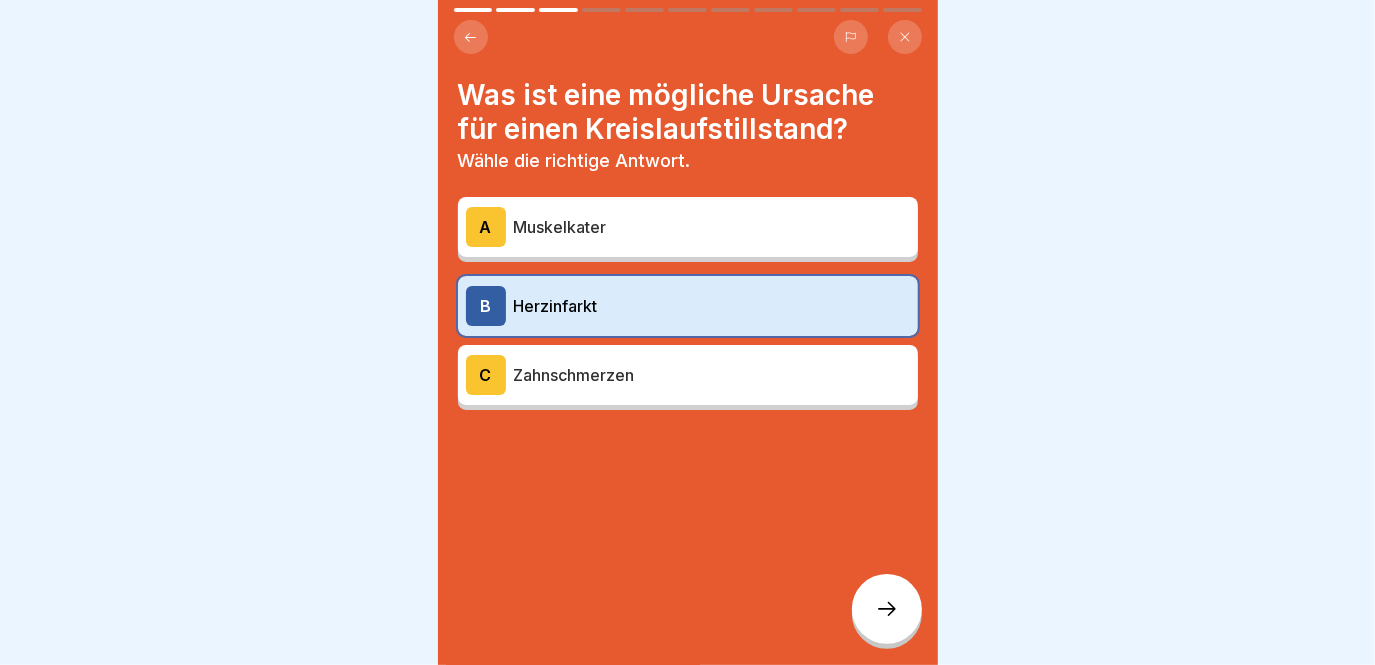 click at bounding box center [887, 609] 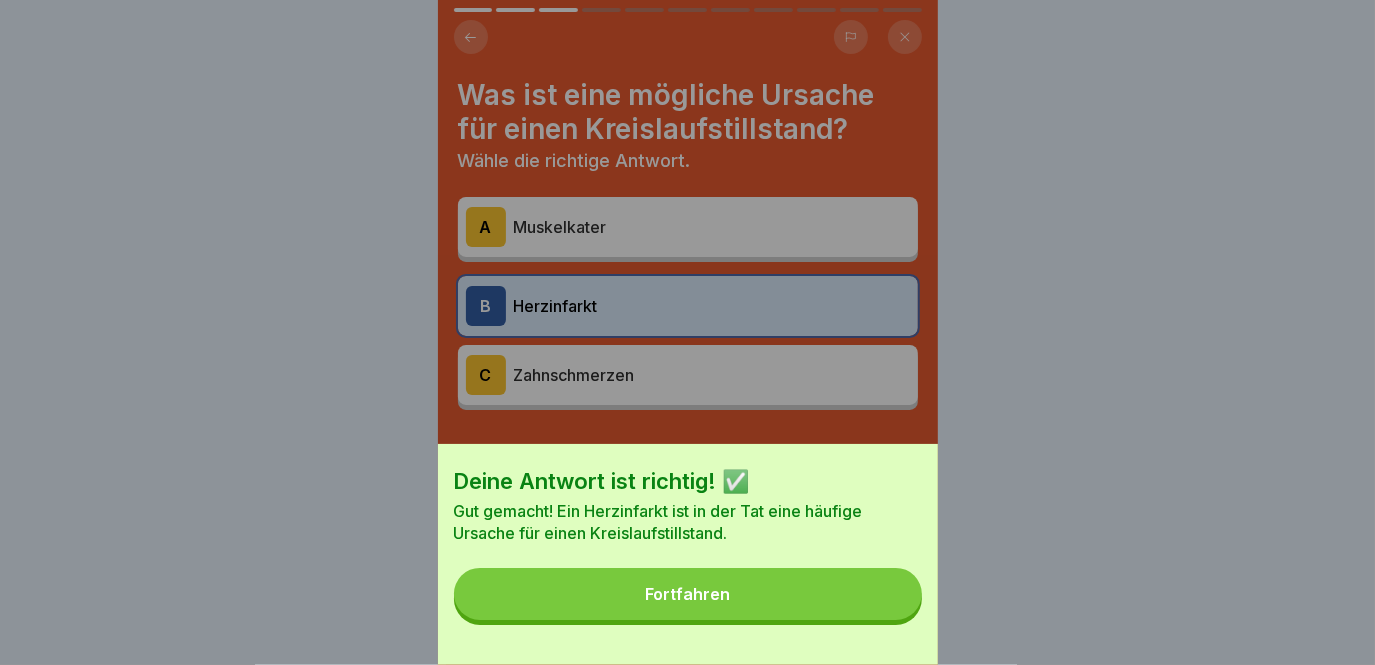click on "Fortfahren" at bounding box center [688, 594] 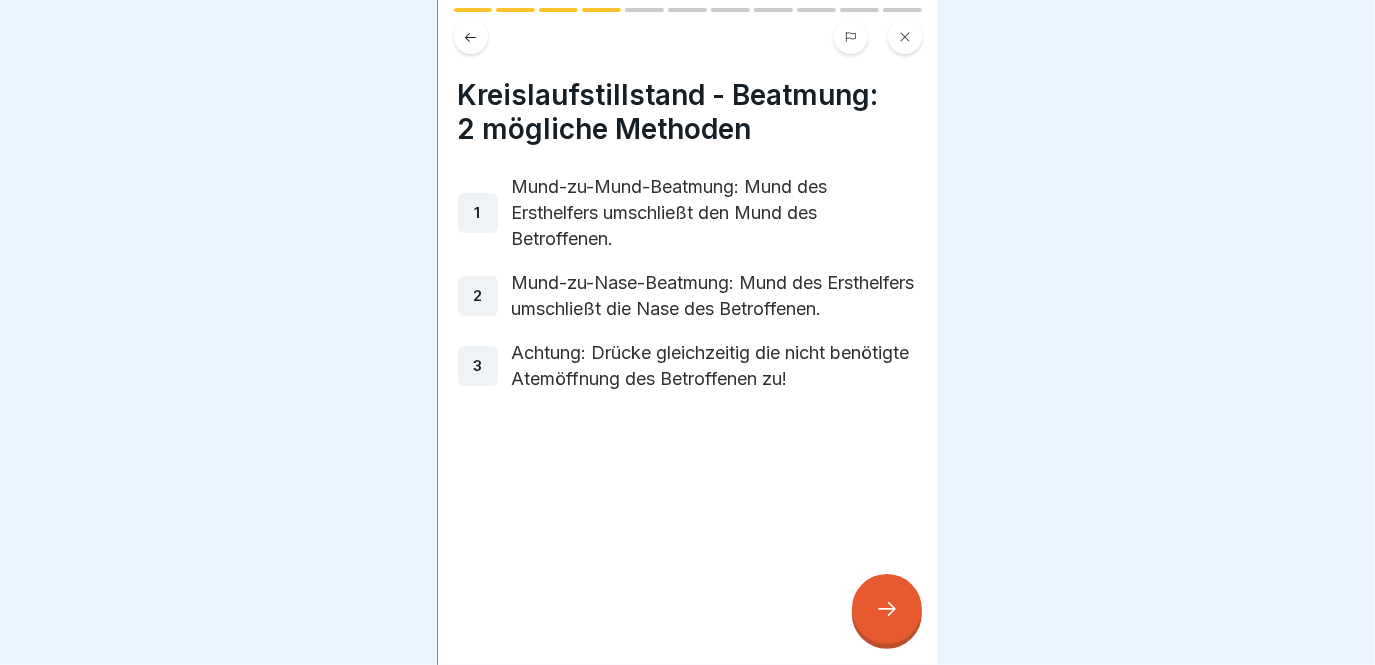 click on "Mund-zu-Nase-Beatmung: Mund des Ersthelfers umschließt die Nase des Betroffenen." at bounding box center [715, 296] 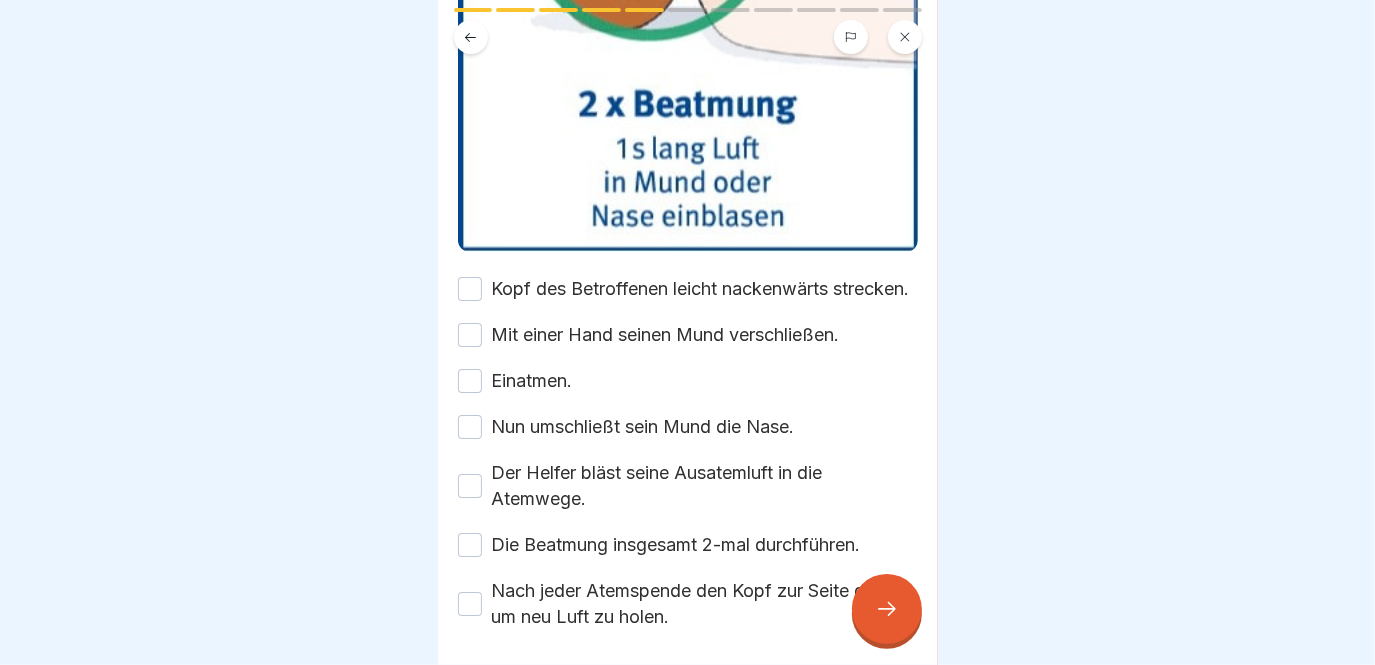 scroll, scrollTop: 545, scrollLeft: 0, axis: vertical 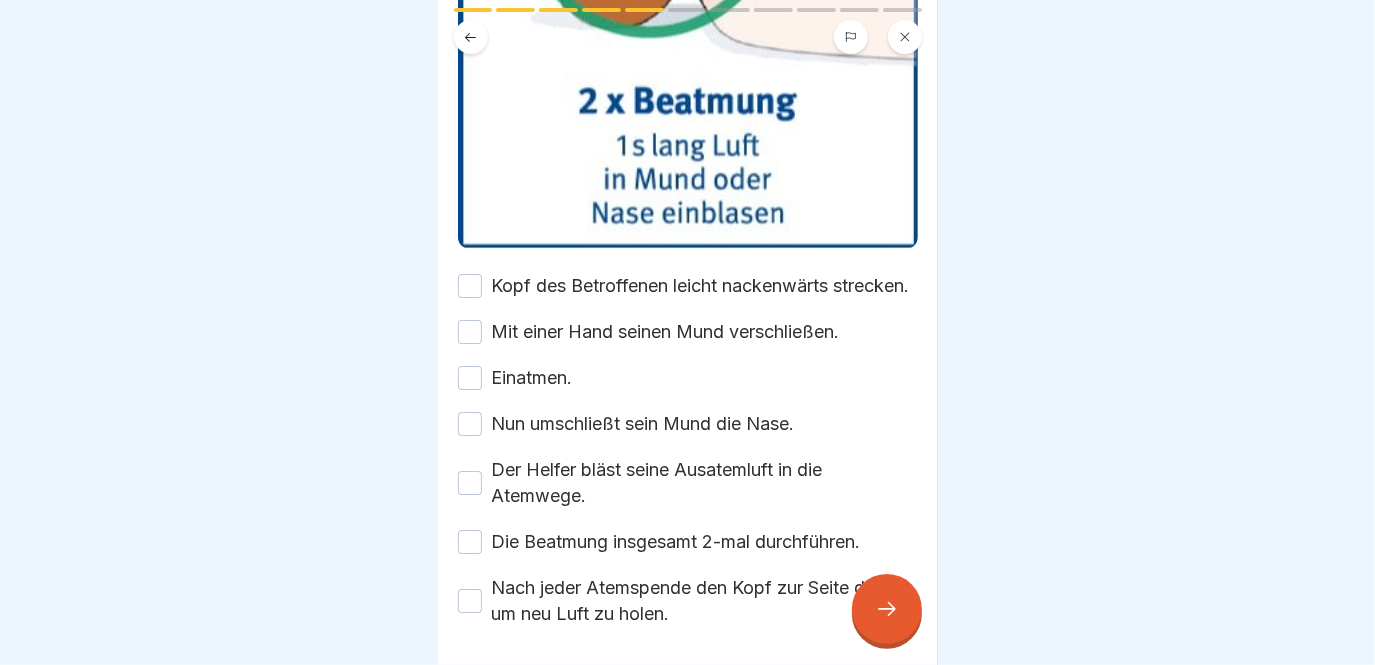 click on "Kopf des Betroffenen leicht nackenwärts strecken." at bounding box center [701, 286] 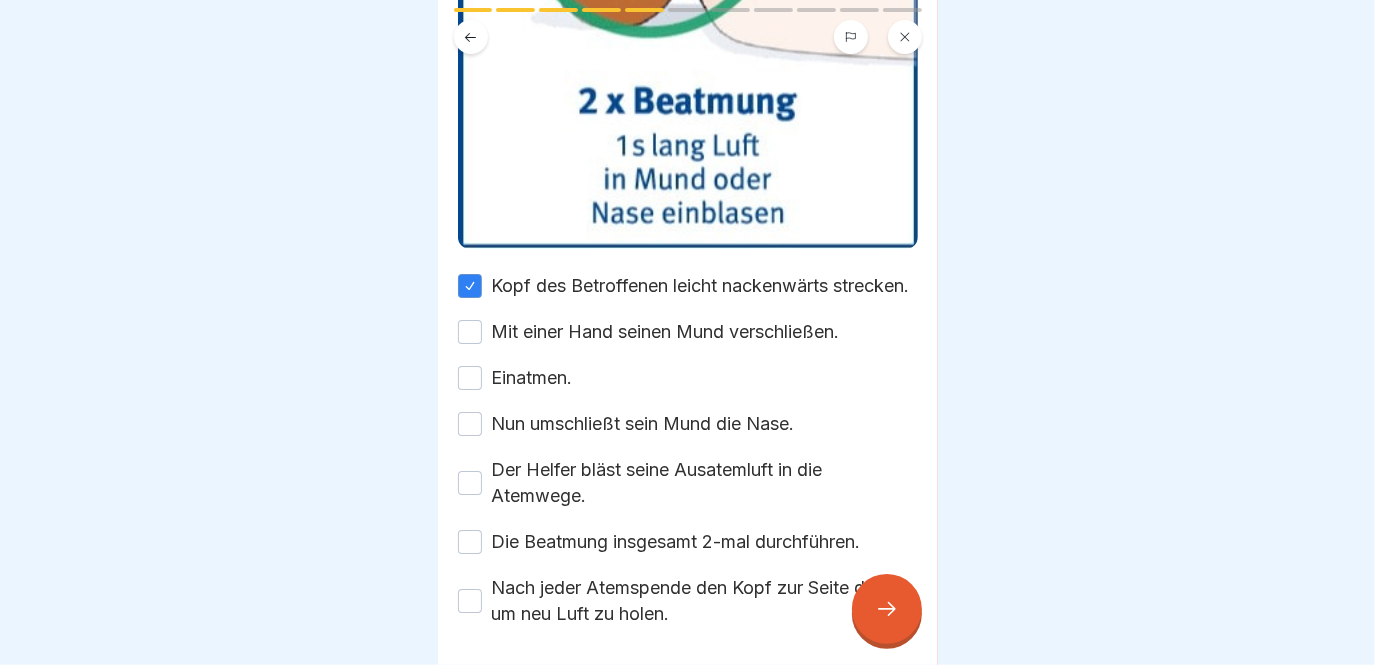 click on "Kopf des Betroffenen leicht nackenwärts strecken. Mit einer Hand seinen Mund verschließen. Einatmen. Nun umschließt sein Mund die Nase. Der Helfer bläst seine Ausatemluft in die Atemwege. Die Beatmung insgesamt 2-mal durchführen. Nach jeder Atemspende den Kopf zur Seite drehen, um neu Luft zu holen." at bounding box center (688, 450) 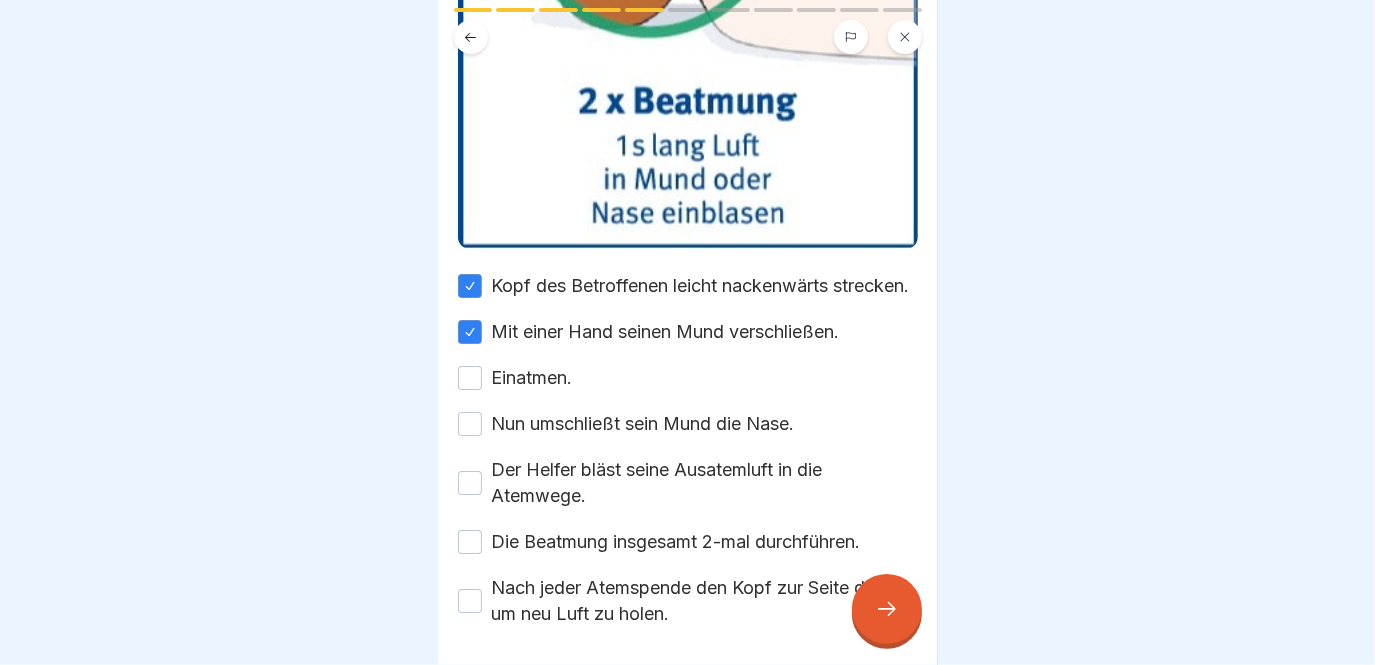 click on "Einatmen." at bounding box center [688, 378] 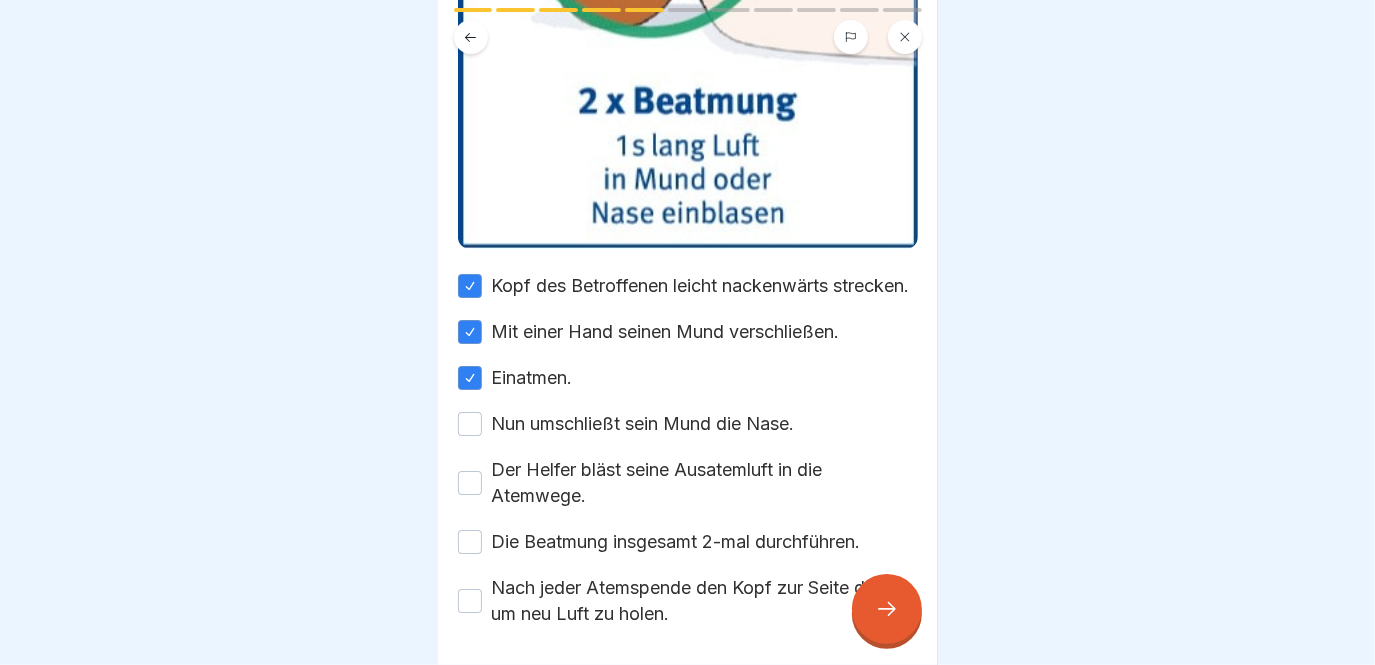 click on "Nun umschließt sein Mund die Nase." at bounding box center (643, 424) 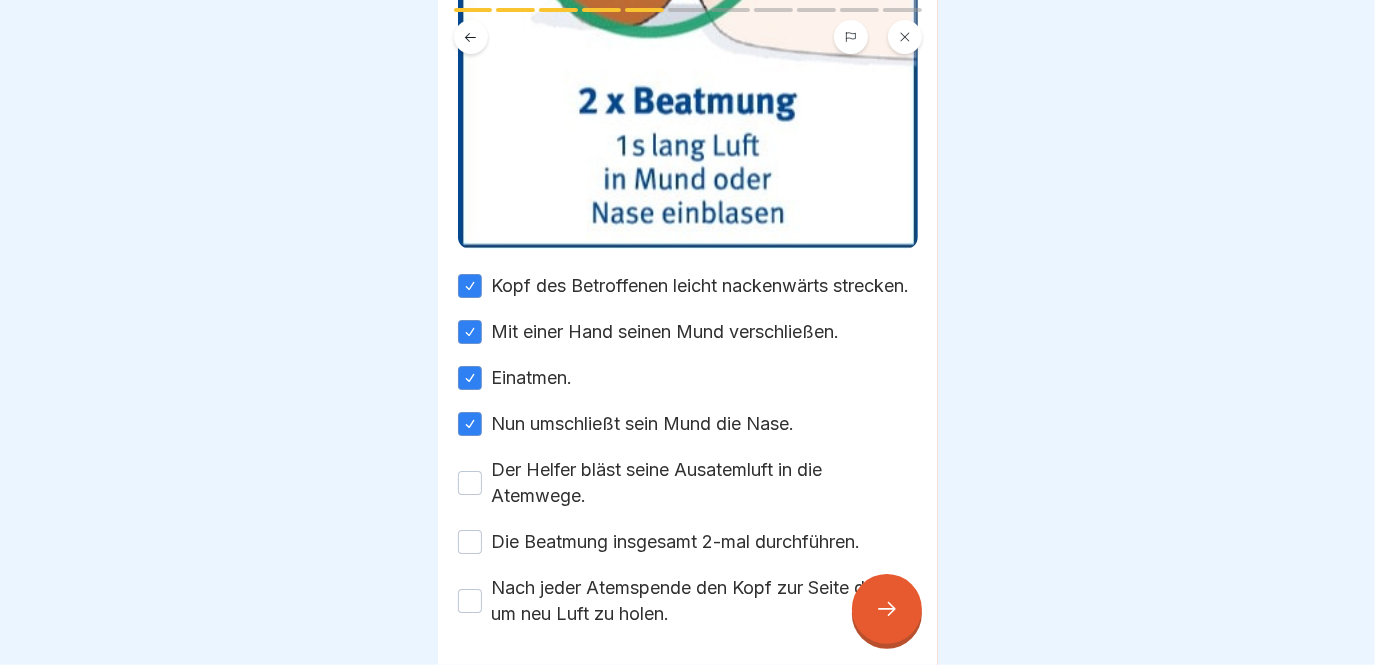 click on "Der Helfer bläst seine Ausatemluft in die Atemwege." at bounding box center (705, 483) 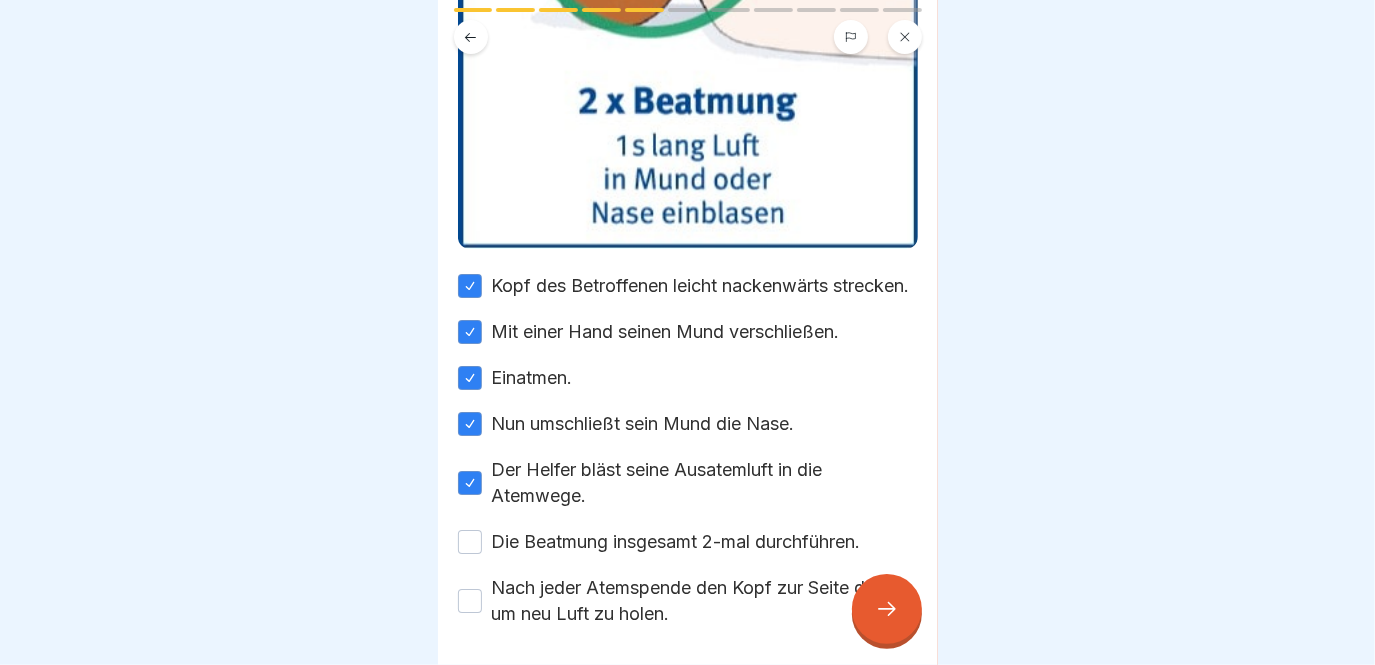 click on "Die Beatmung insgesamt 2-mal durchführen." at bounding box center (676, 542) 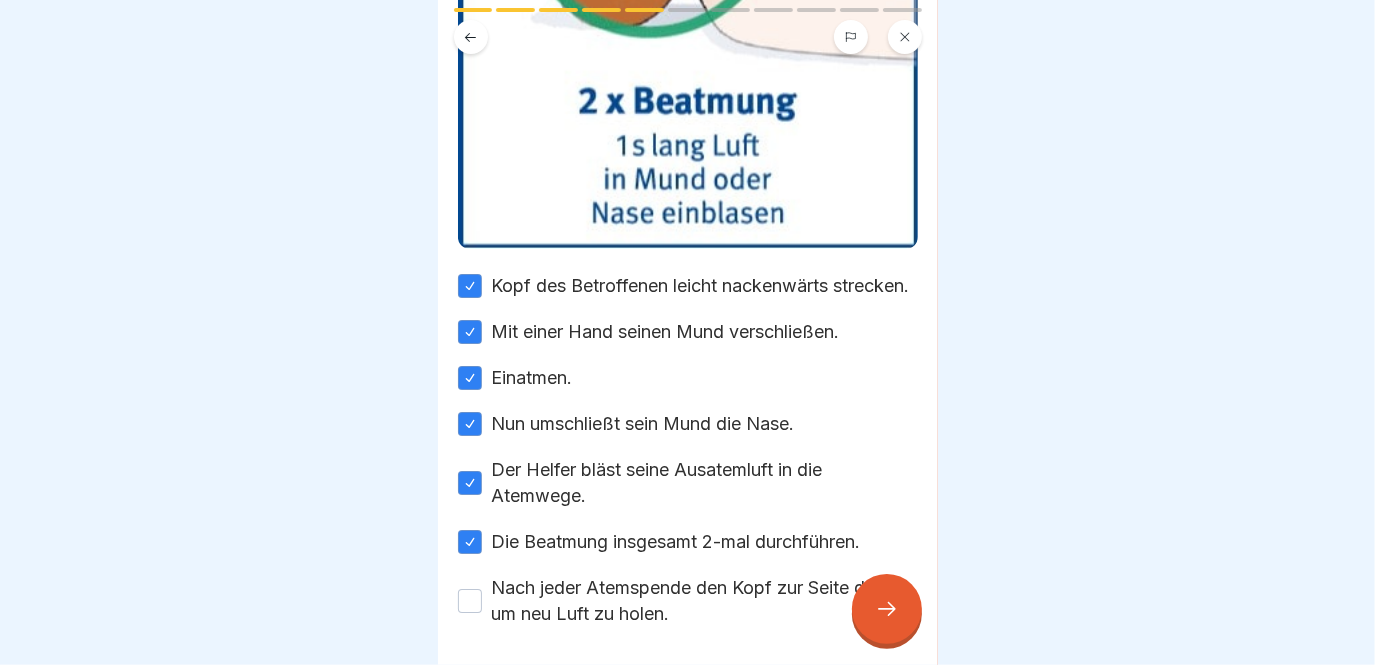 click on "Nach jeder Atemspende den Kopf zur Seite drehen, um neu Luft zu holen." at bounding box center (705, 601) 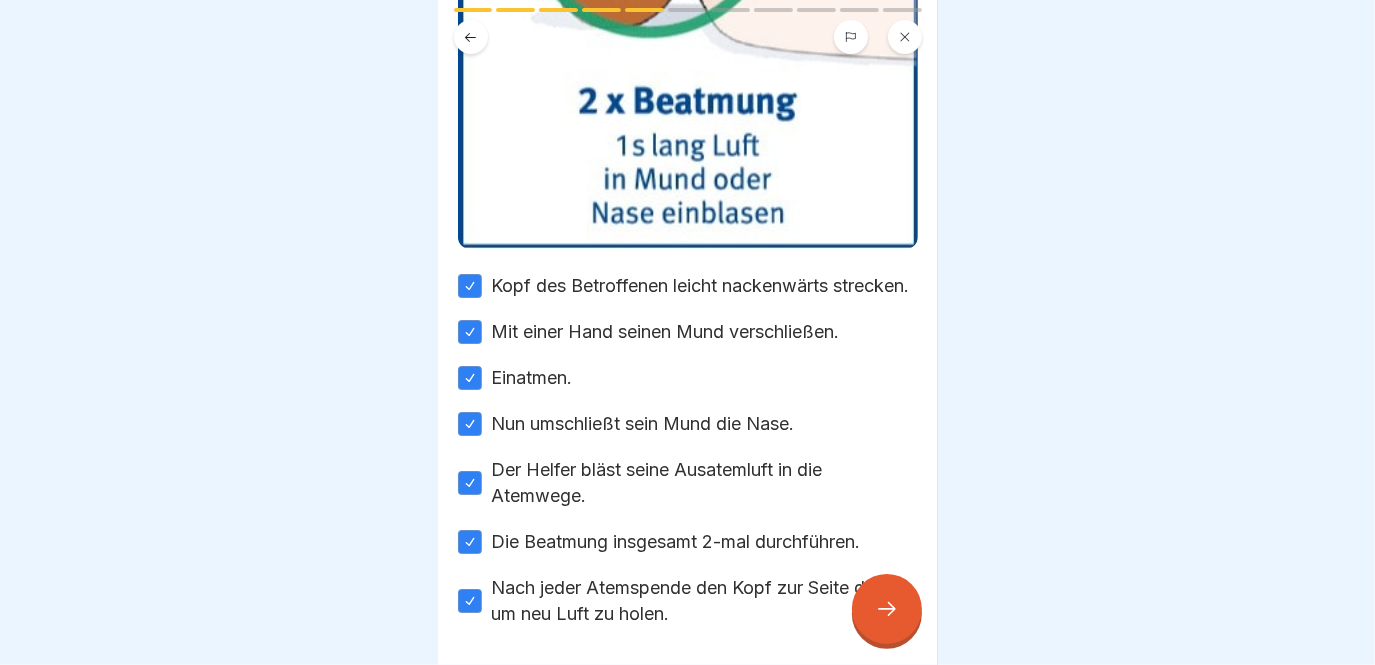 click 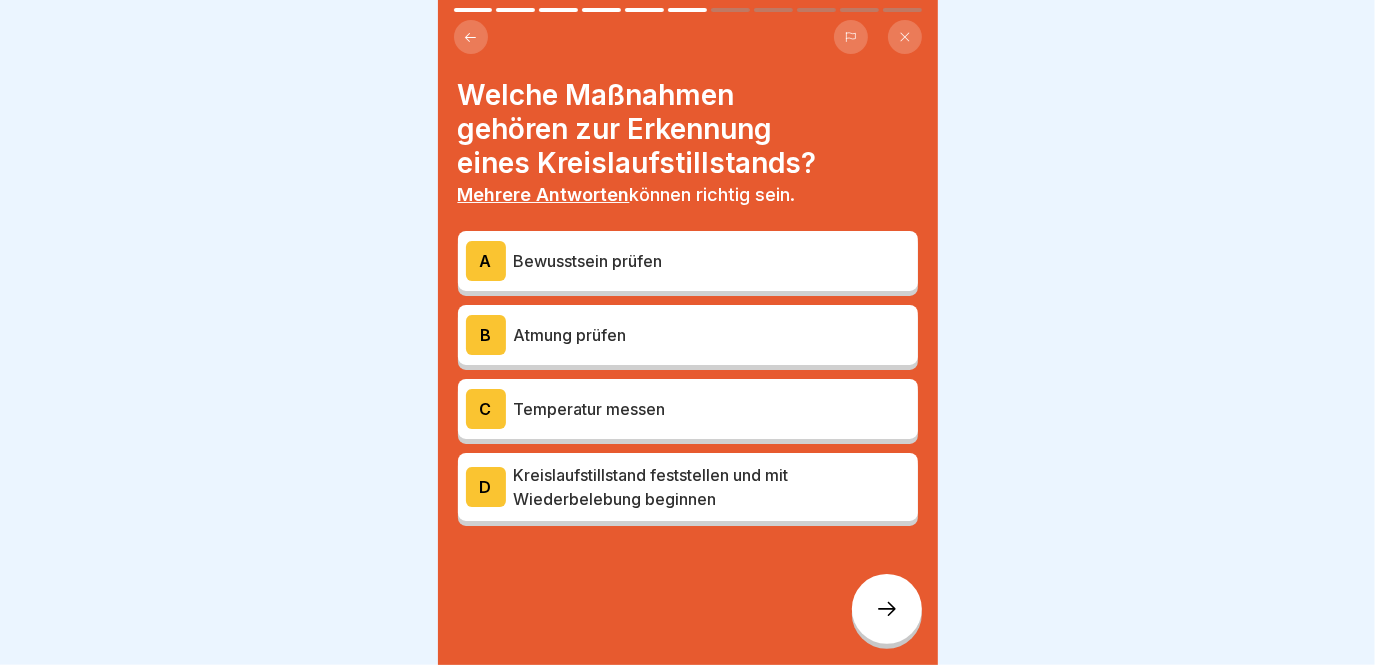 click on "Bewusstsein prüfen" at bounding box center (712, 261) 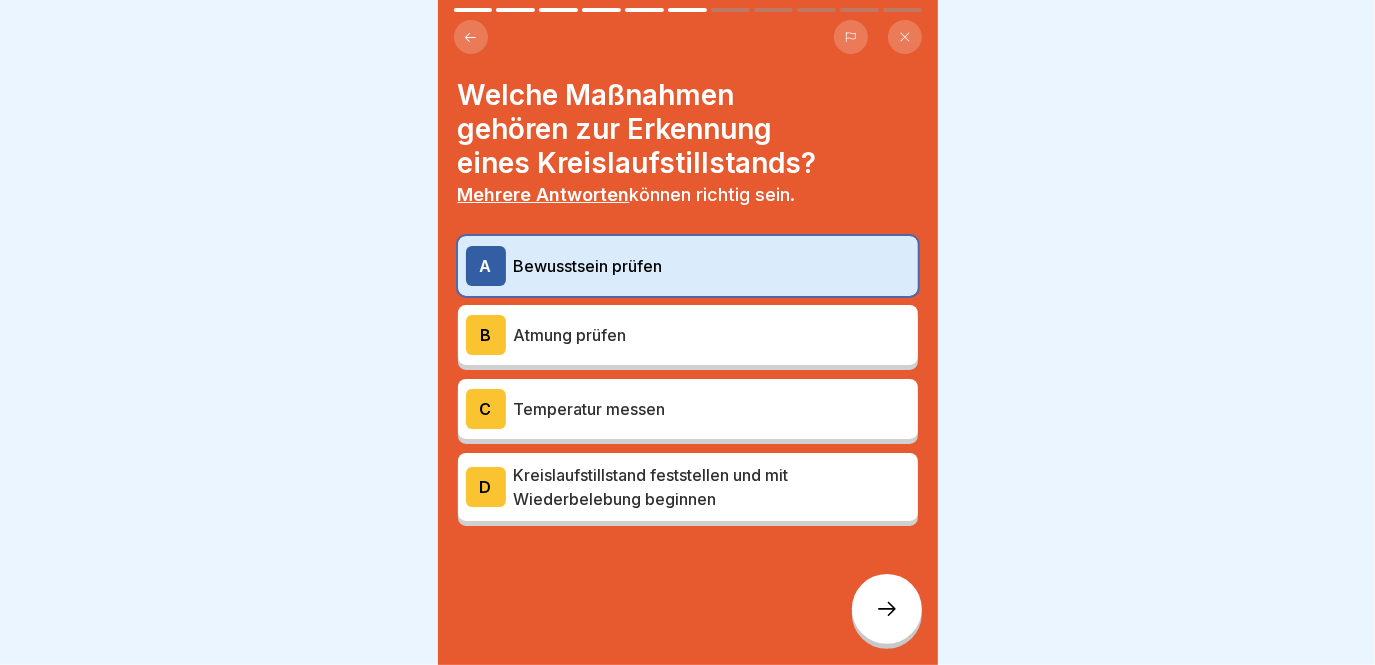 click on "Atmung prüfen" at bounding box center [712, 335] 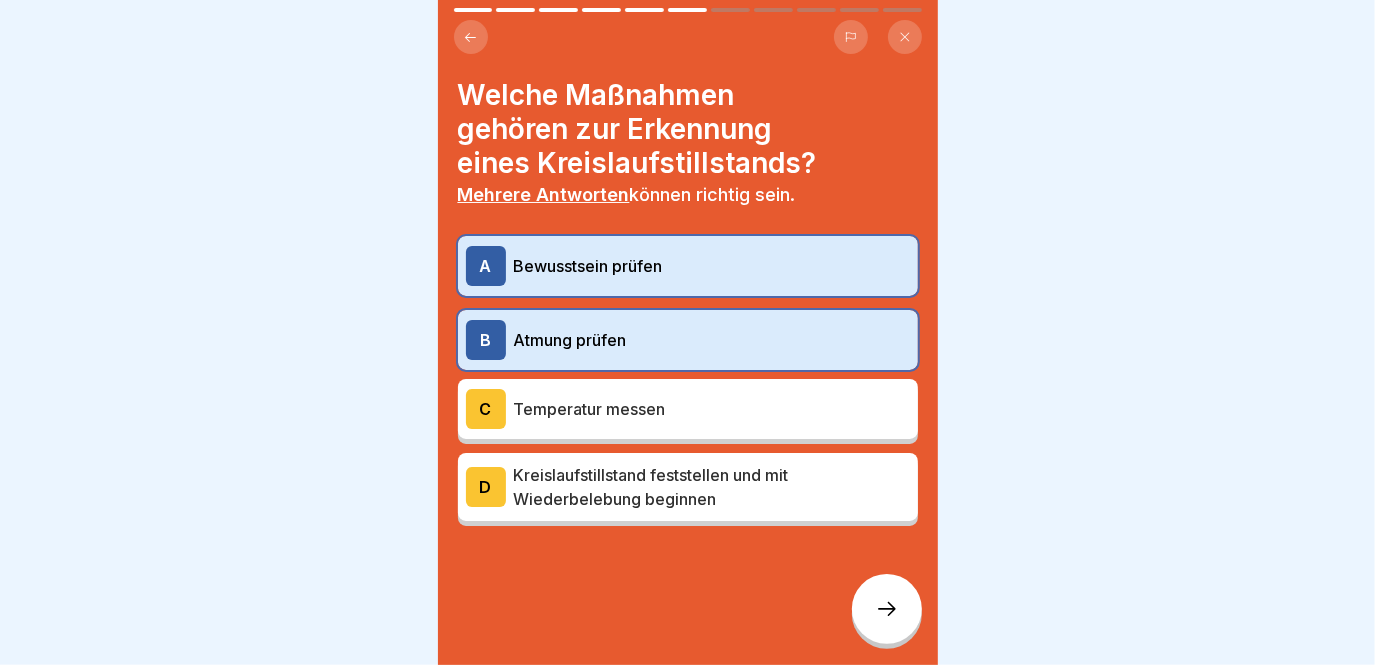 click on "Temperatur messen" at bounding box center [712, 409] 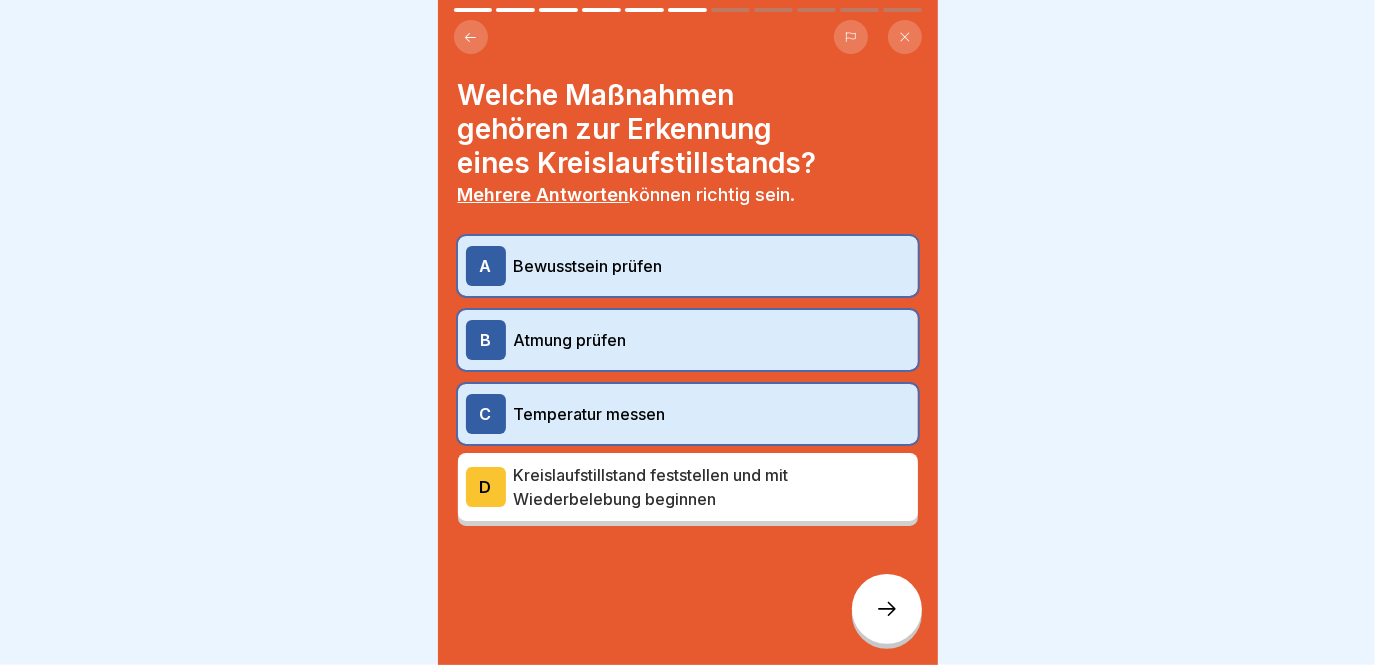 click on "Kreislaufstillstand feststellen und mit Wiederbelebung beginnen" at bounding box center [712, 487] 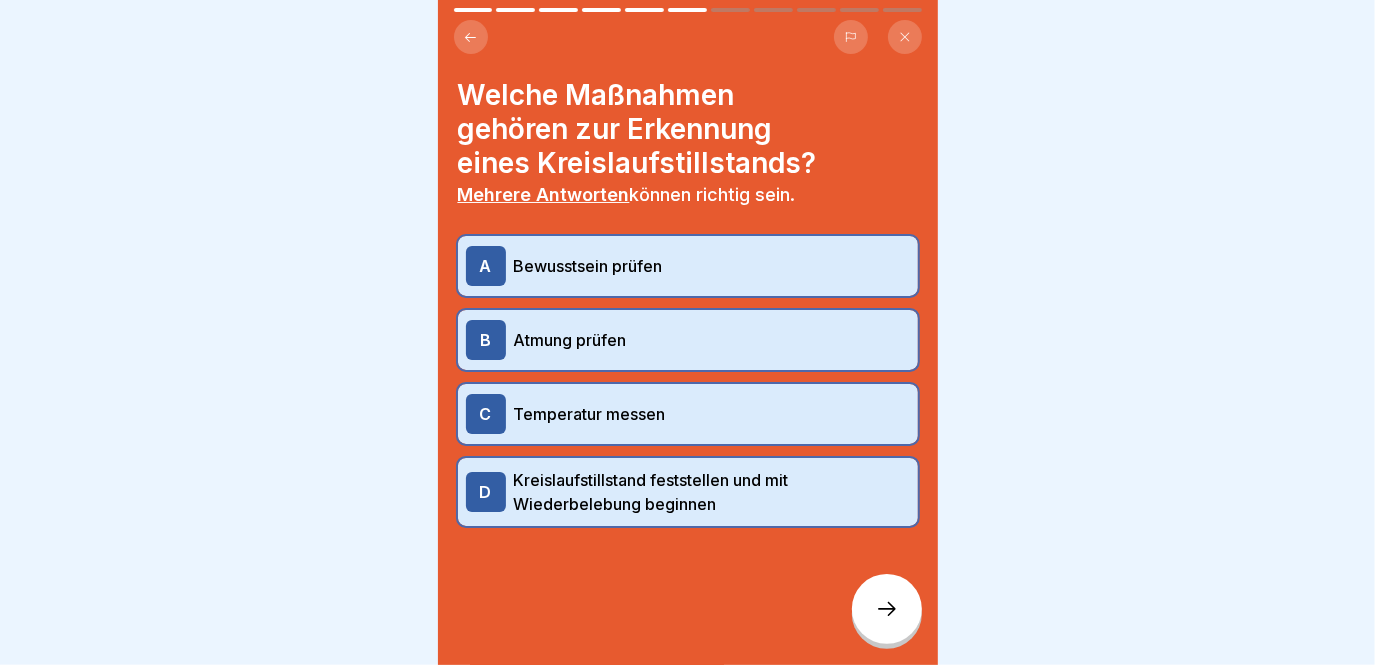 click on "Temperatur messen" at bounding box center [712, 414] 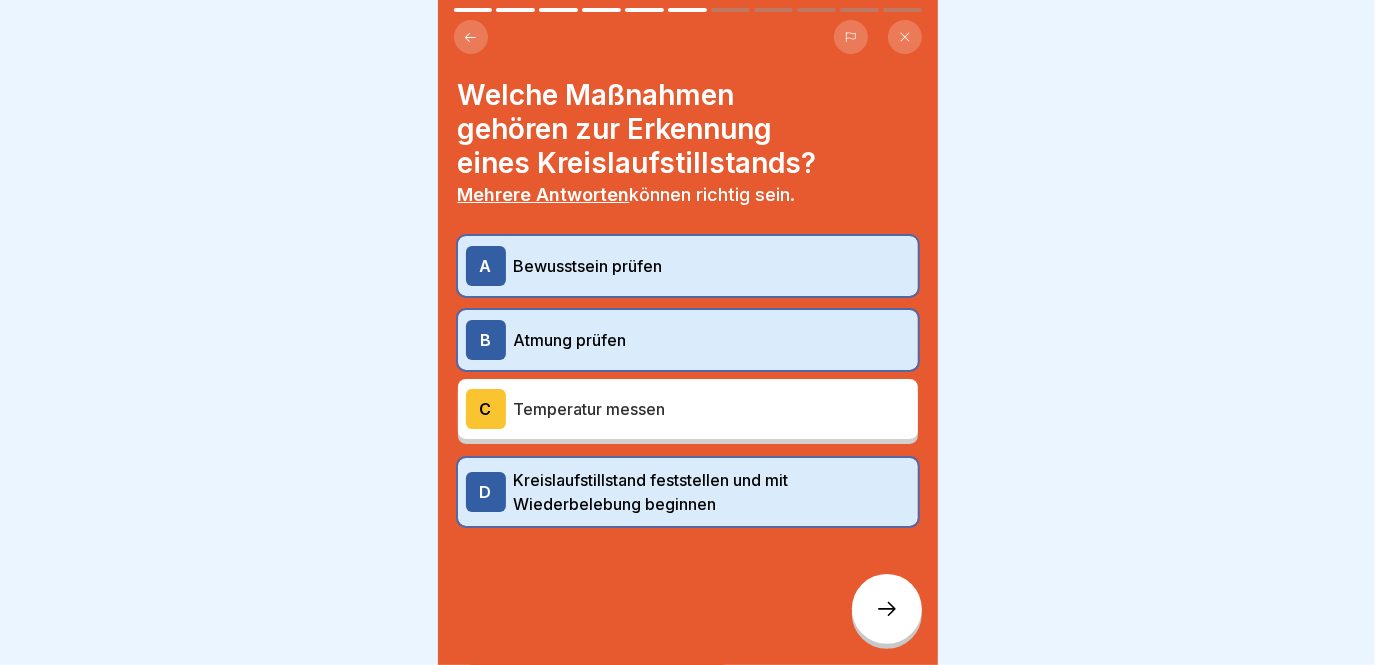 click at bounding box center [887, 609] 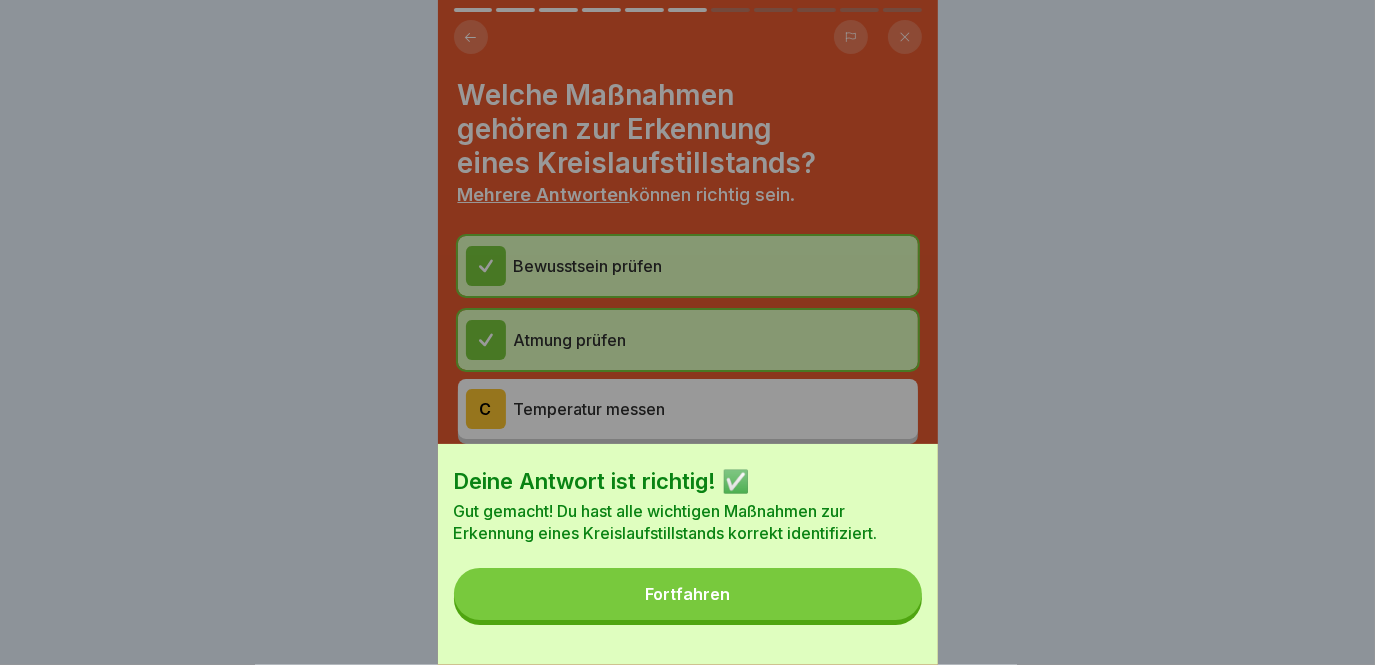 click on "Fortfahren" at bounding box center [688, 594] 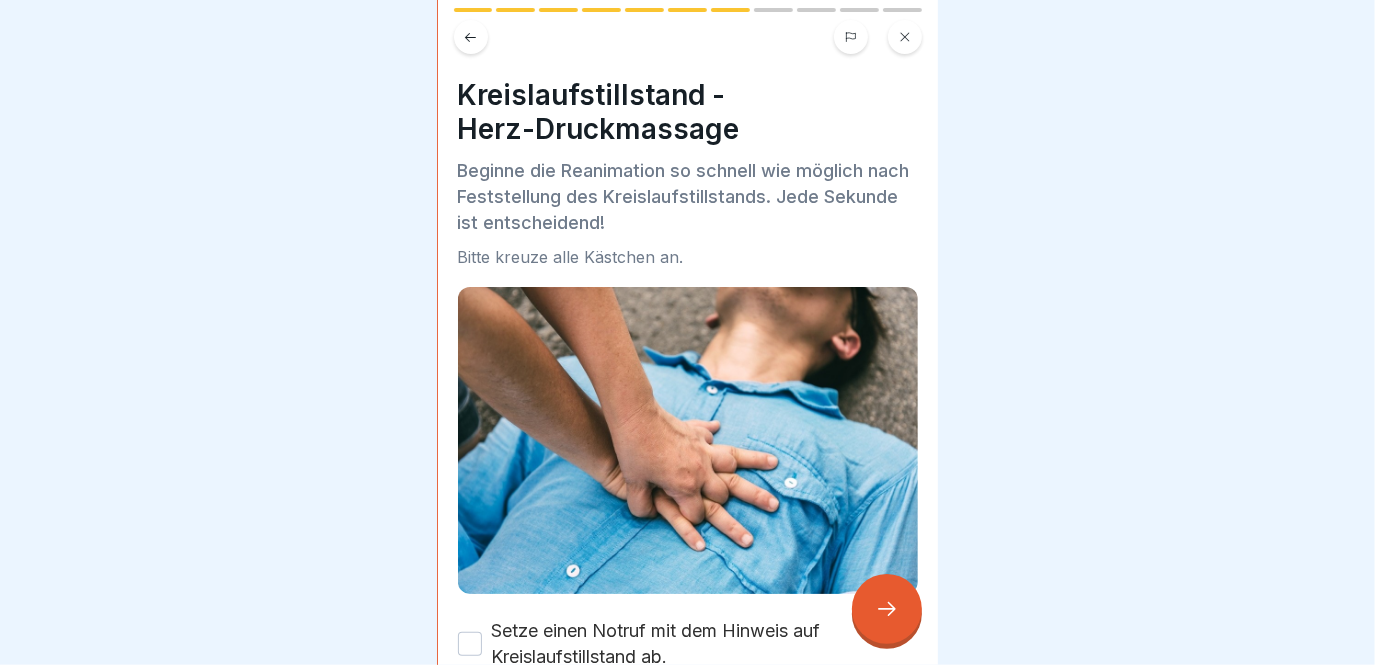 click on "Kreislaufstillstand - Herz-Druckmassage" at bounding box center (688, 112) 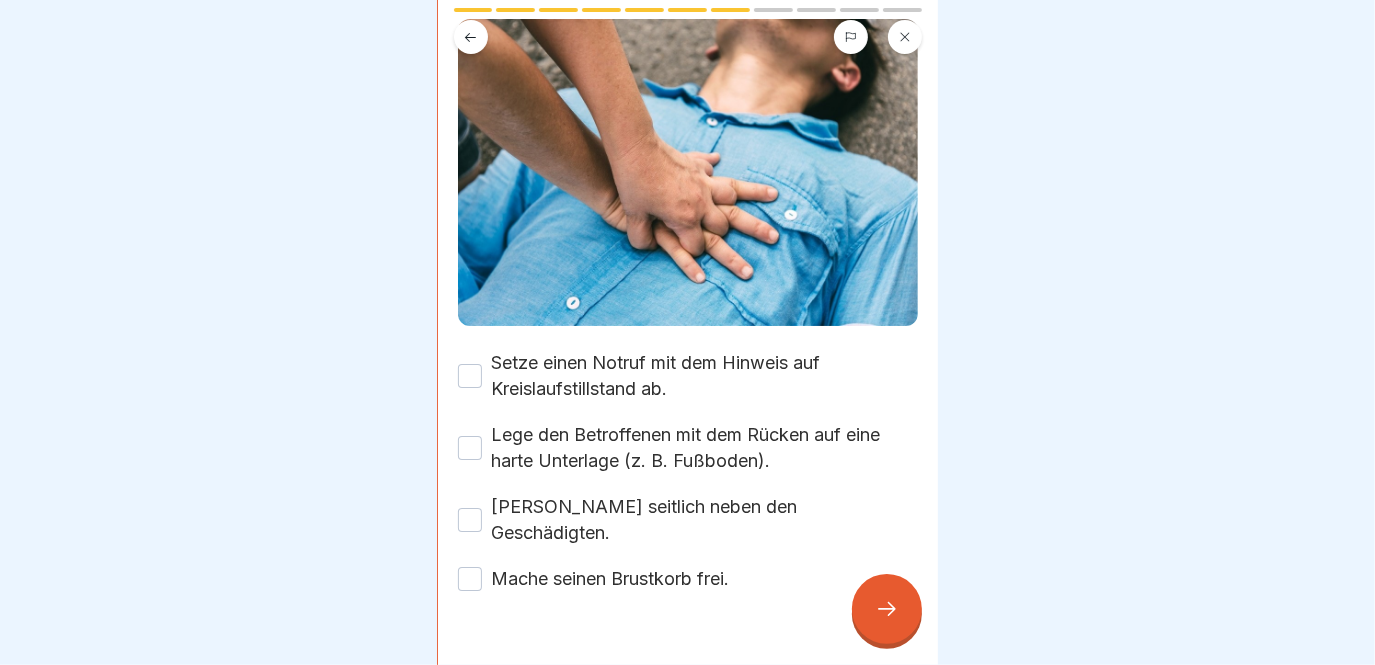 scroll, scrollTop: 272, scrollLeft: 0, axis: vertical 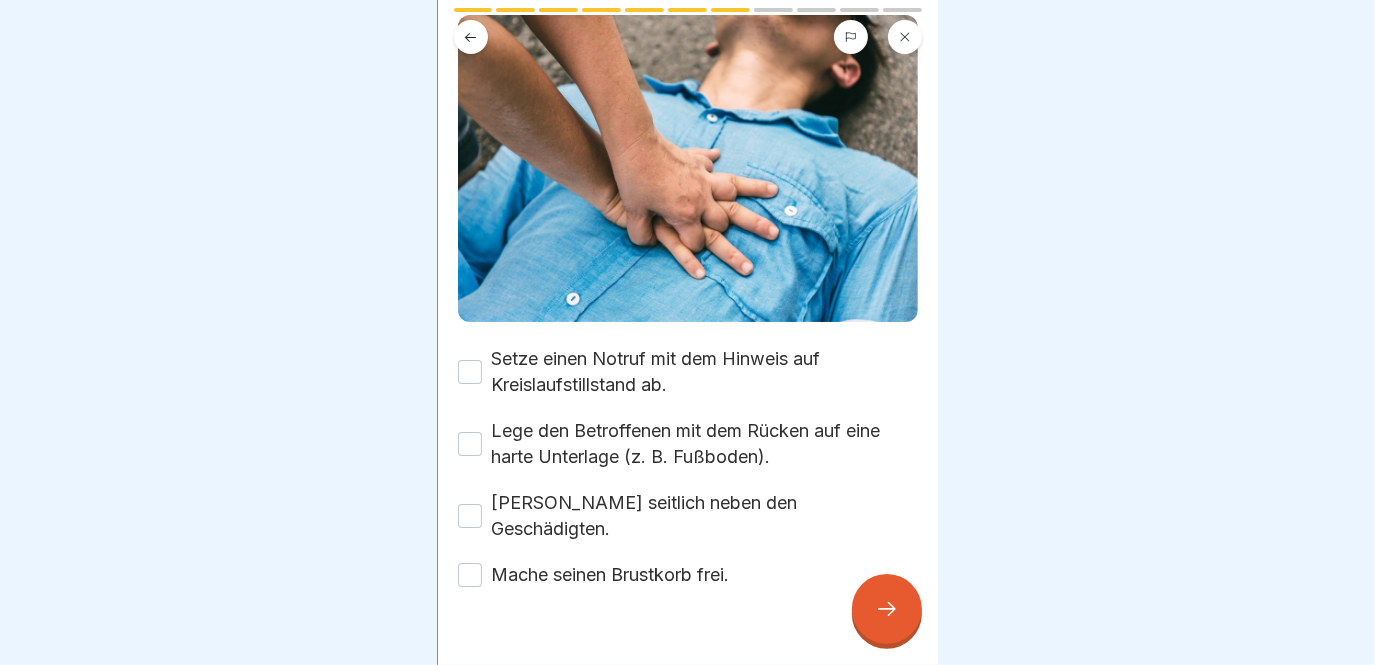 click on "Setze einen Notruf mit dem Hinweis auf Kreislaufstillstand ab." at bounding box center [705, 372] 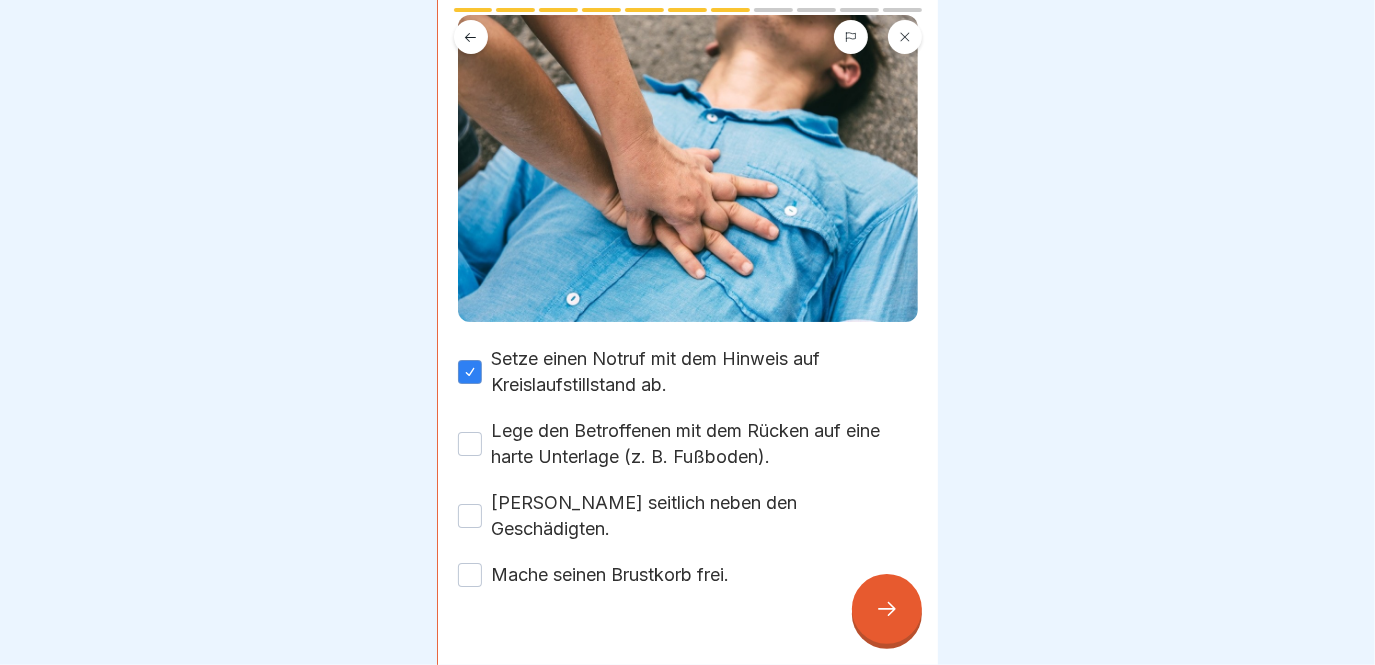 click on "Lege den Betroffenen mit dem Rücken auf eine harte Unterlage (z. B. Fußboden)." at bounding box center (705, 444) 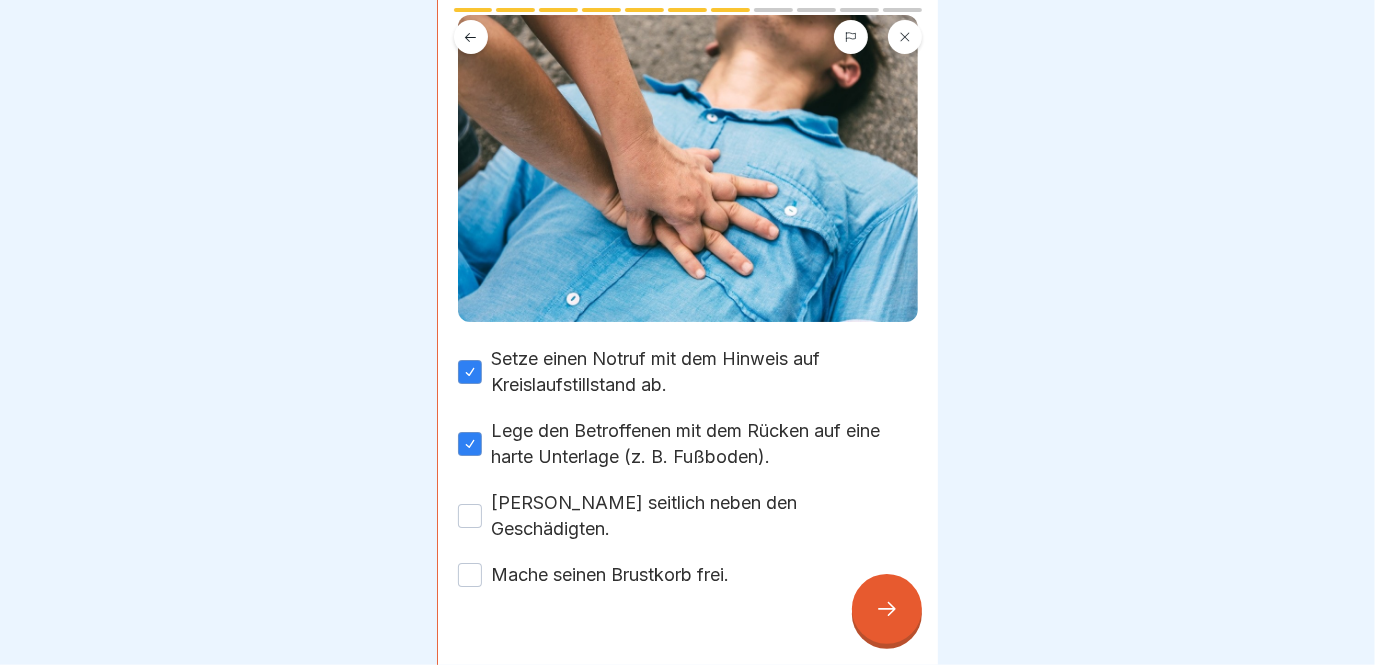 click on "[PERSON_NAME] seitlich neben den Geschädigten." at bounding box center (705, 516) 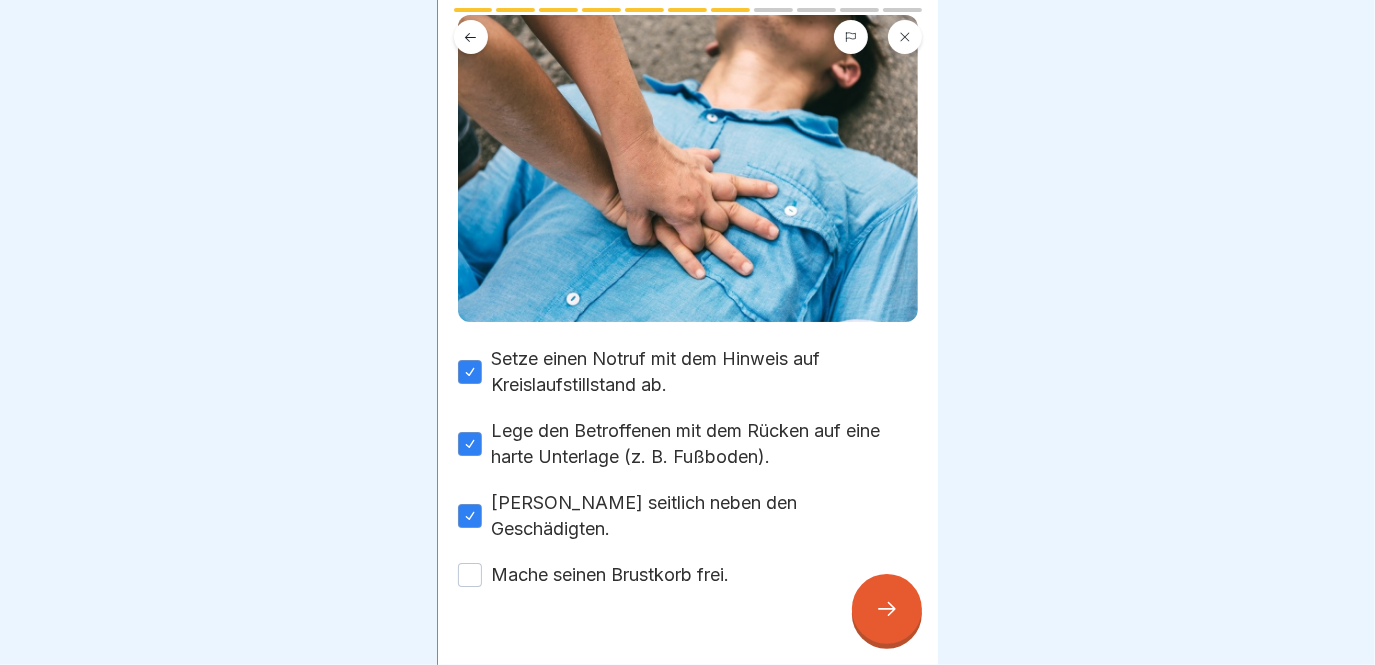 click on "Mache seinen Brustkorb frei." at bounding box center [611, 575] 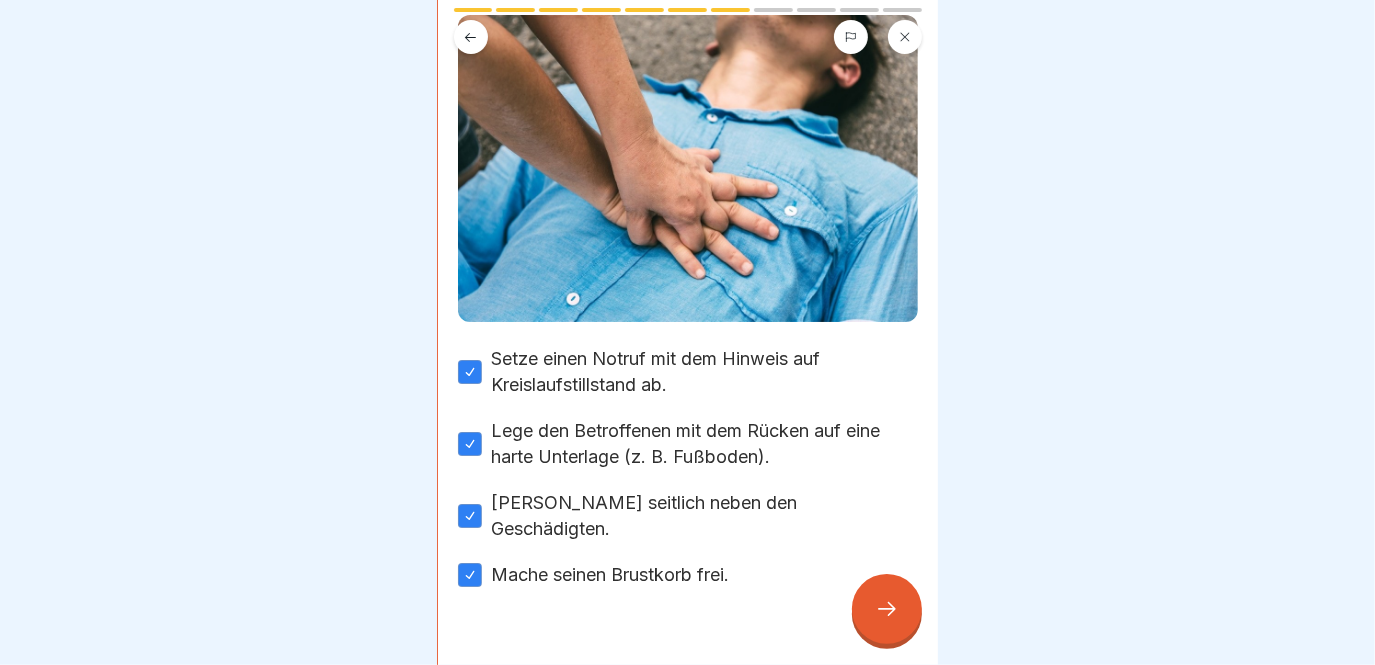 click 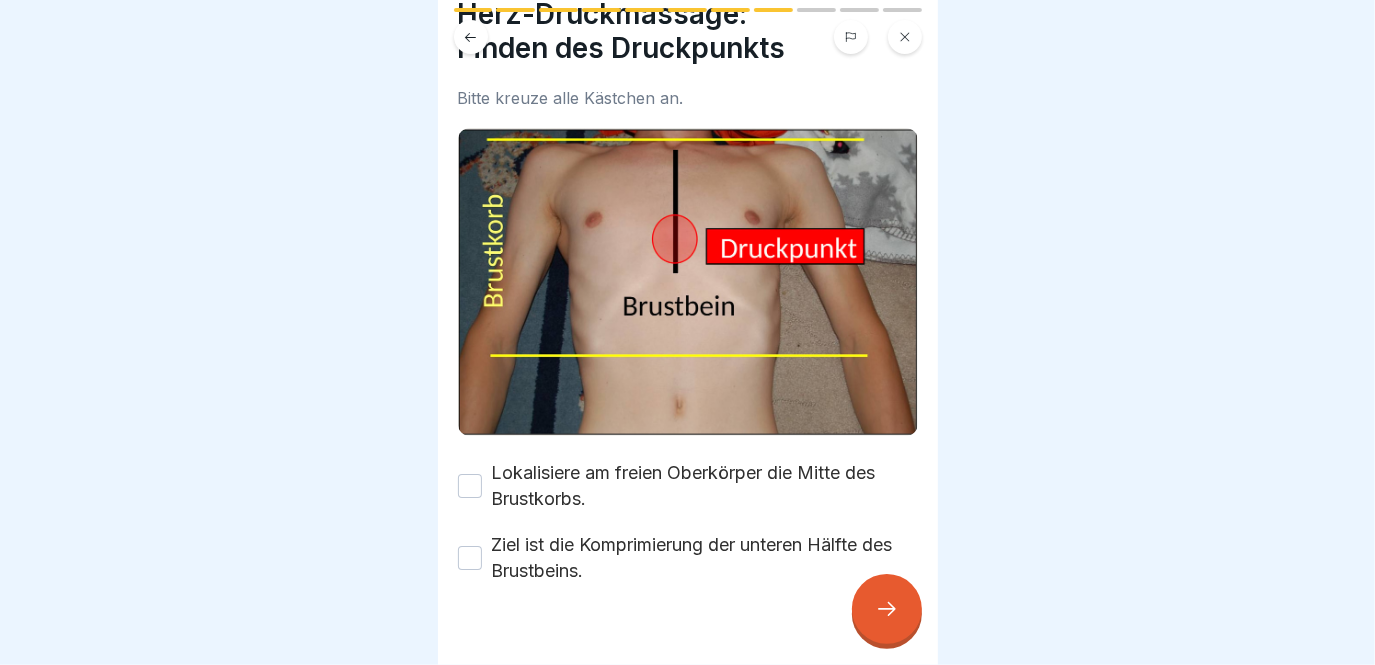 scroll, scrollTop: 144, scrollLeft: 0, axis: vertical 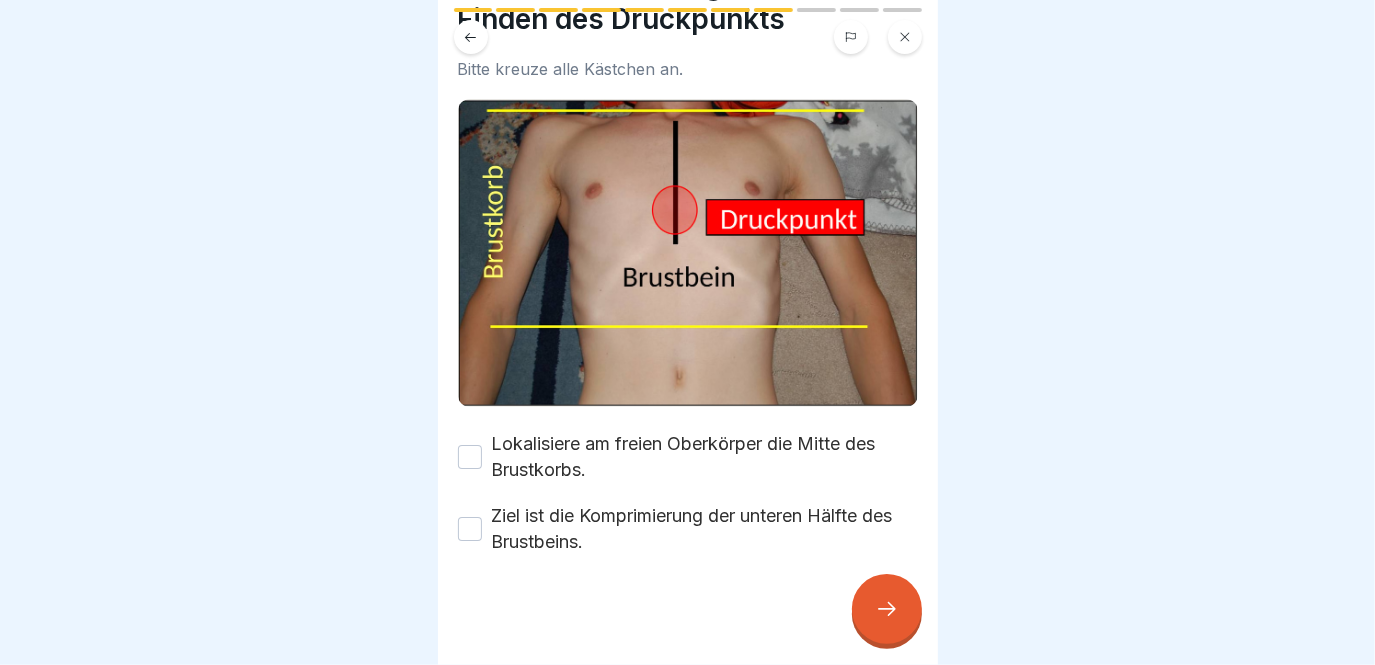 click on "Lokalisiere am freien Oberkörper die Mitte des Brustkorbs." at bounding box center (705, 457) 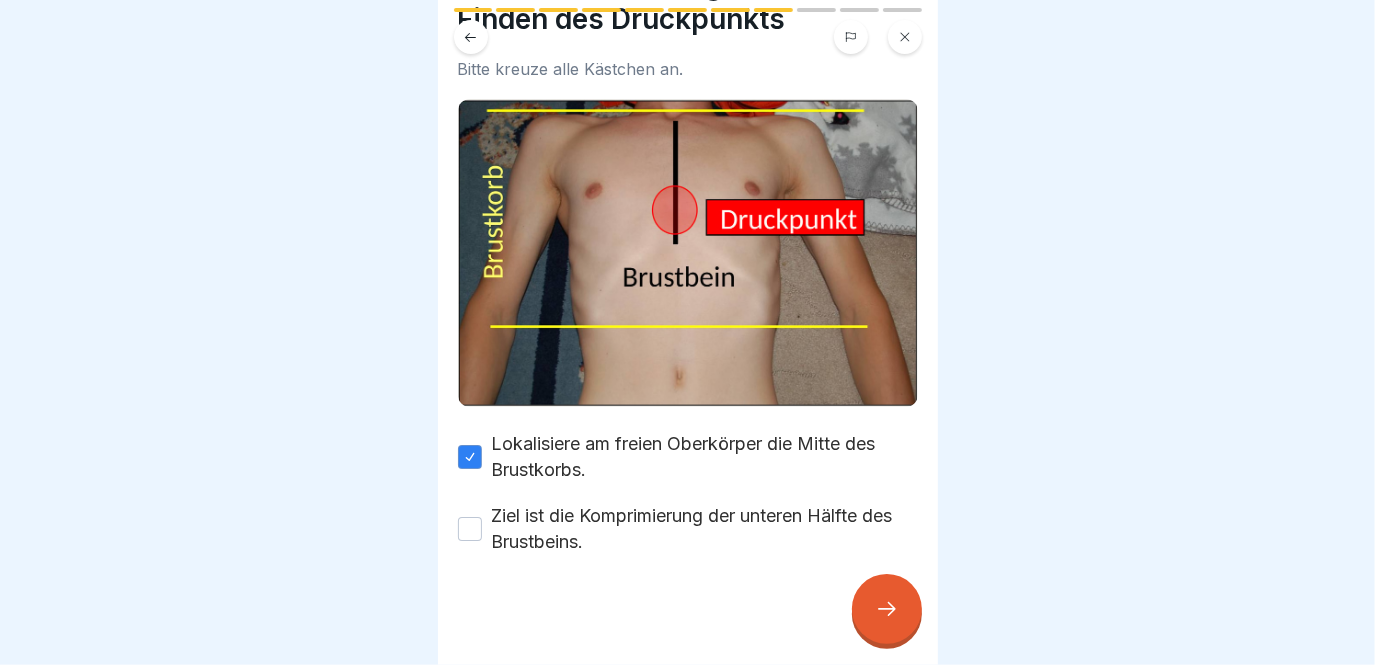 click at bounding box center (887, 609) 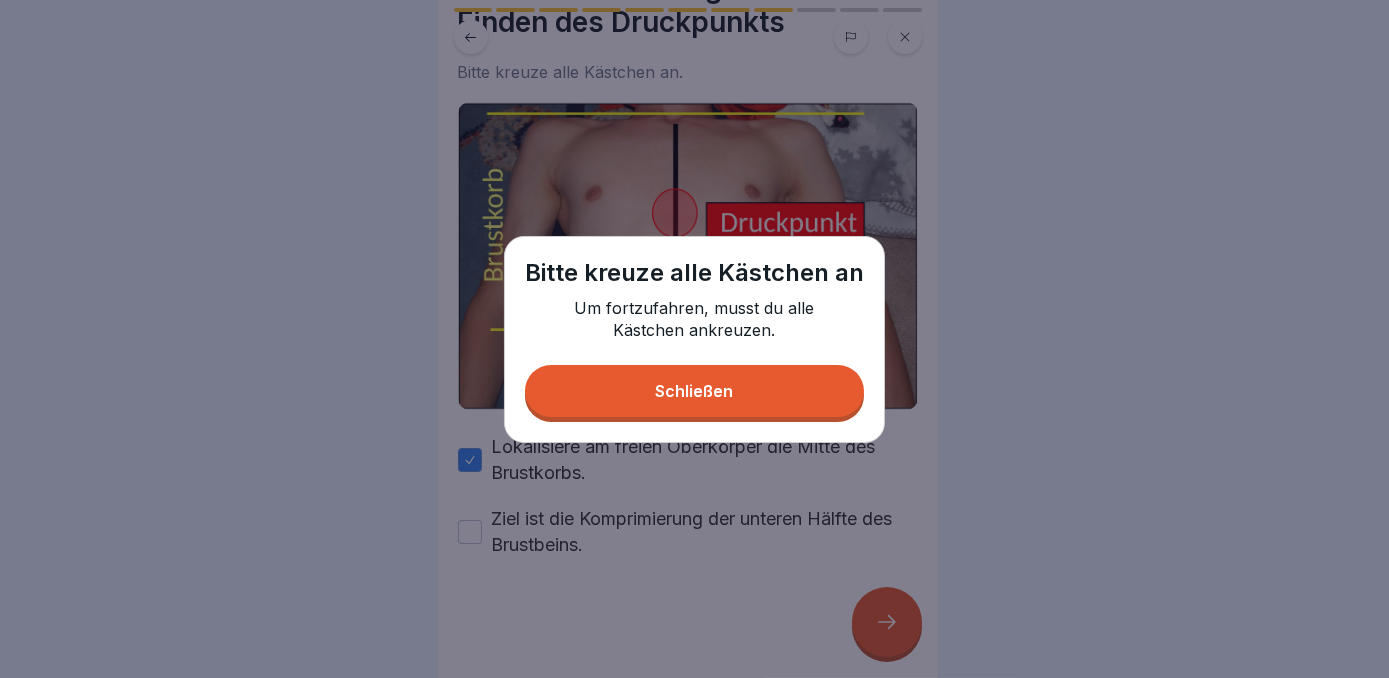 drag, startPoint x: 742, startPoint y: 409, endPoint x: 664, endPoint y: 476, distance: 102.825096 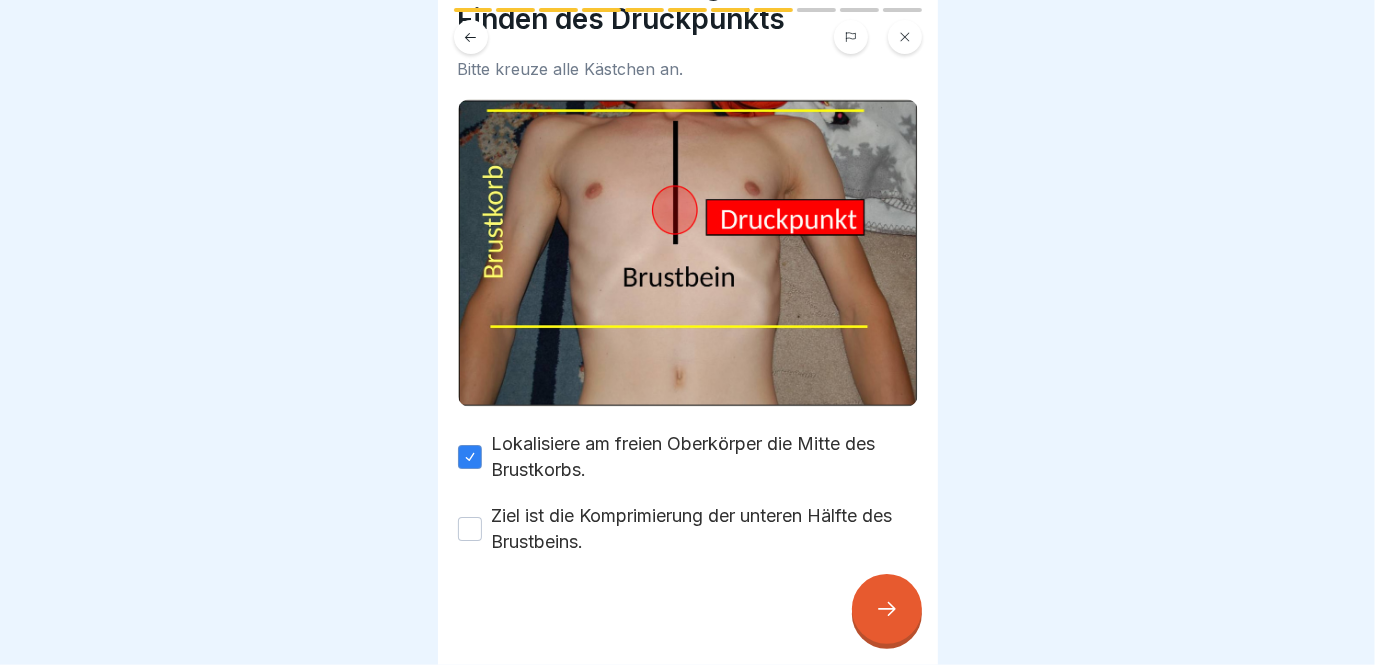 click on "Ziel ist die Komprimierung der unteren Hälfte des Brustbeins." at bounding box center (705, 529) 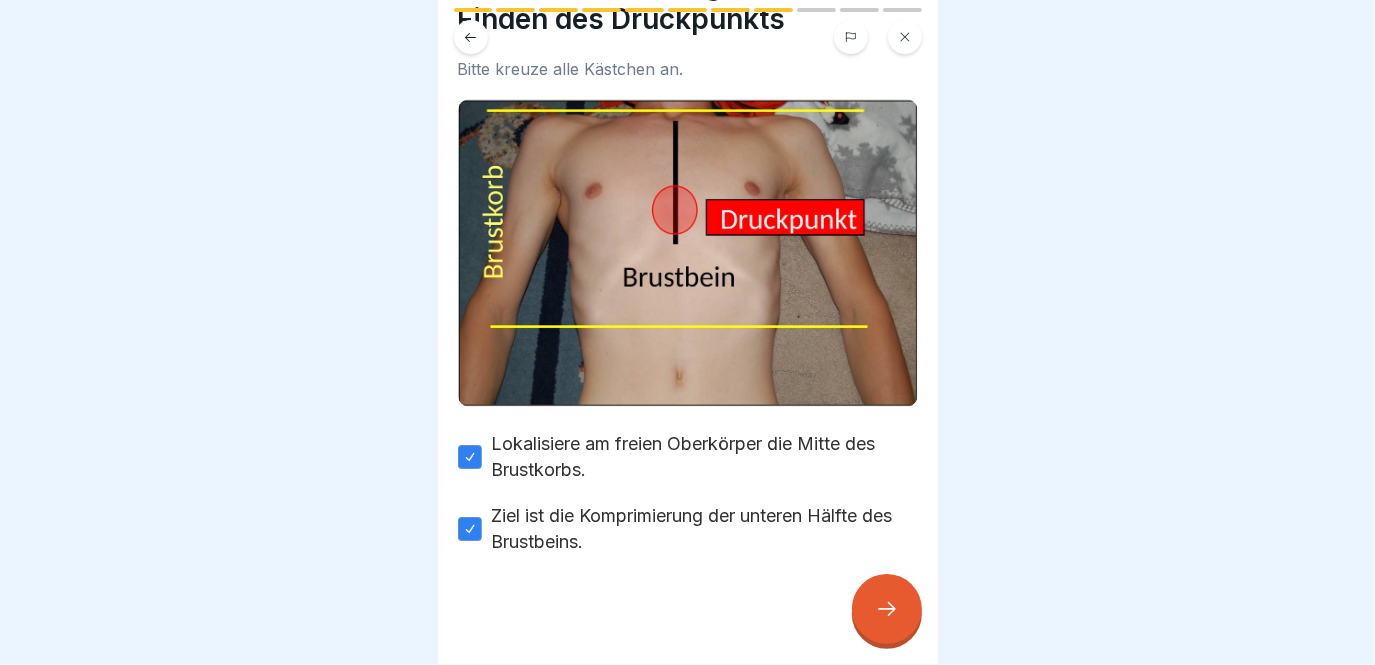 click at bounding box center (887, 609) 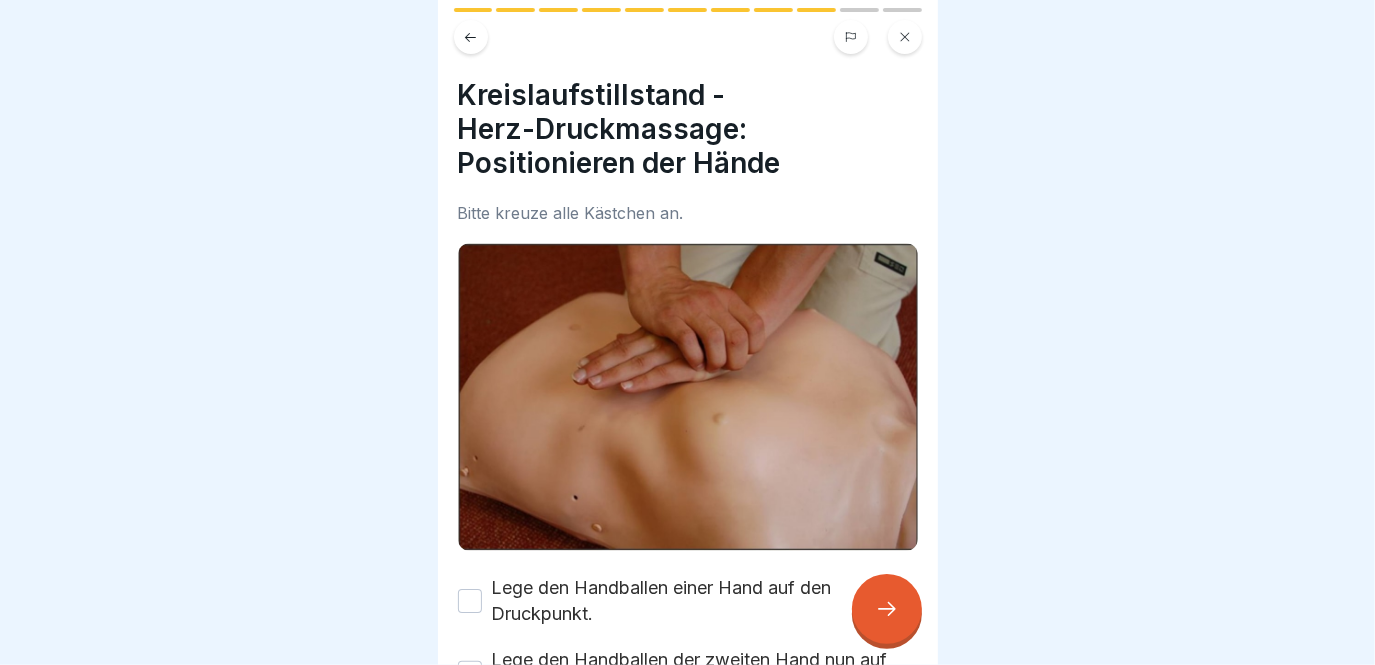 scroll, scrollTop: 144, scrollLeft: 0, axis: vertical 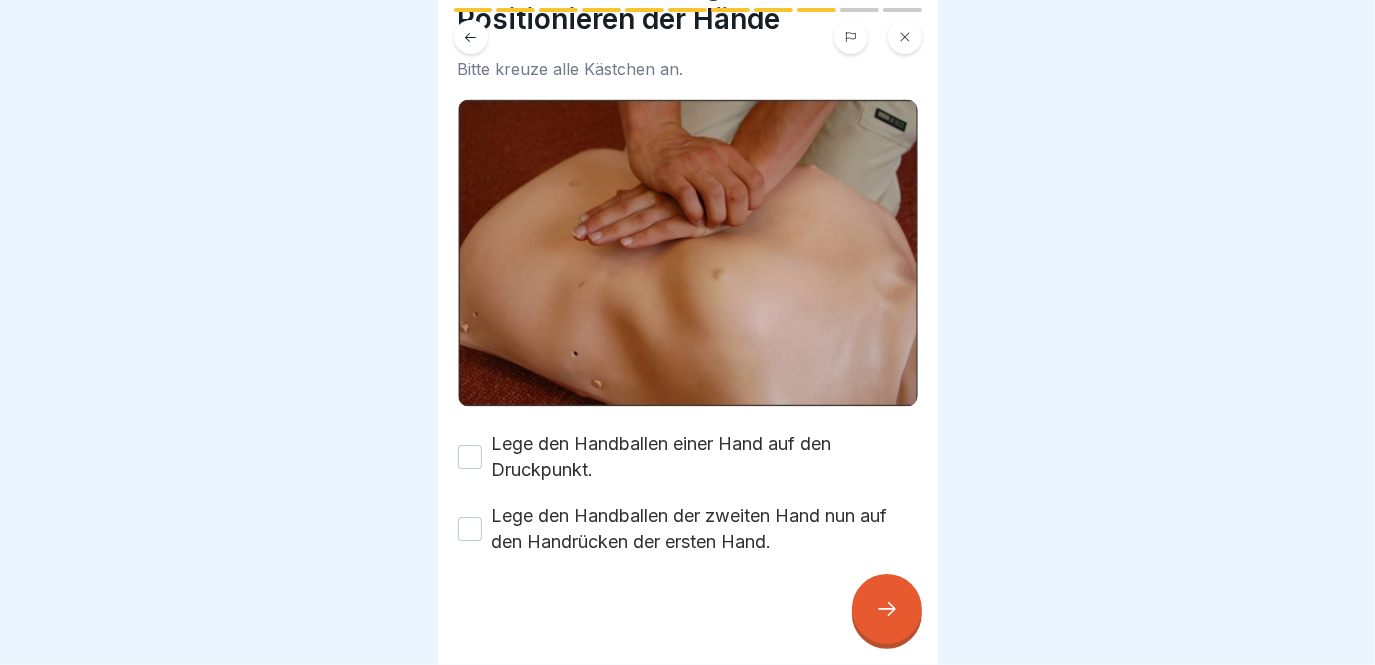 click on "Lege den Handballen einer Hand auf den Druckpunkt. Lege den Handballen der zweiten Hand nun auf den Handrücken der ersten Hand." at bounding box center (688, 493) 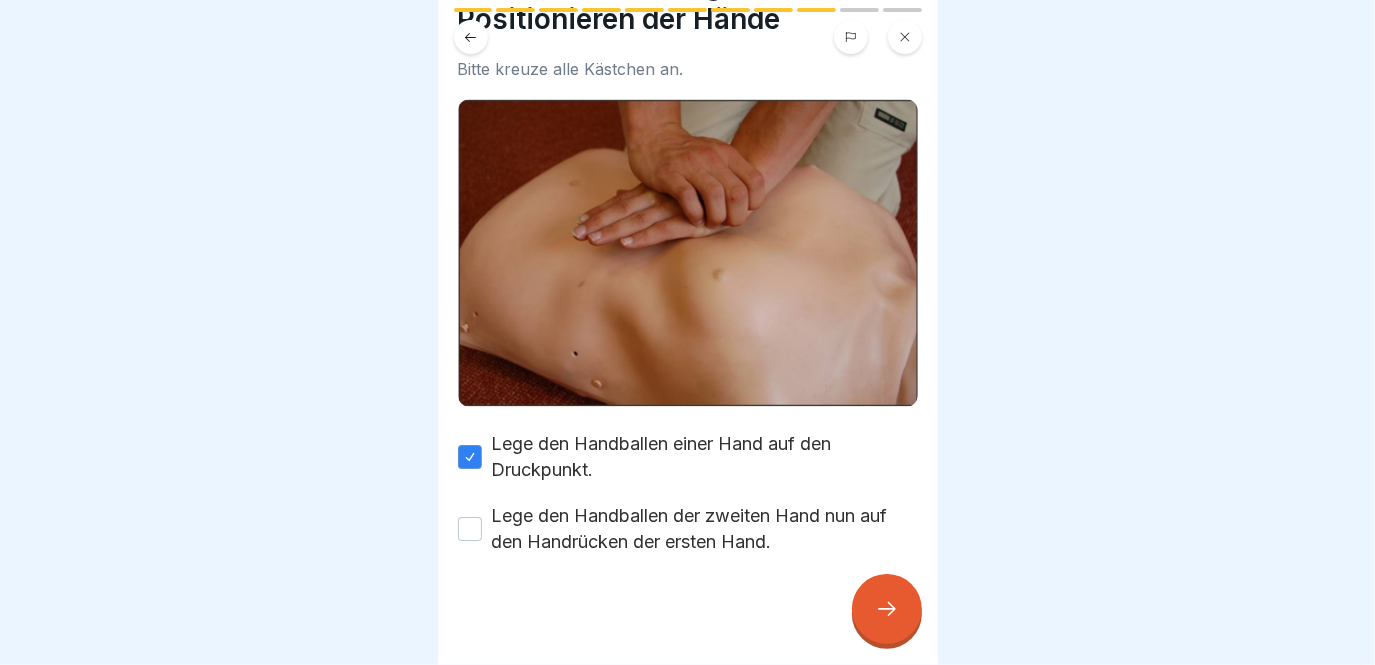 click on "Lege den Handballen der zweiten Hand nun auf den Handrücken der ersten Hand." at bounding box center (705, 529) 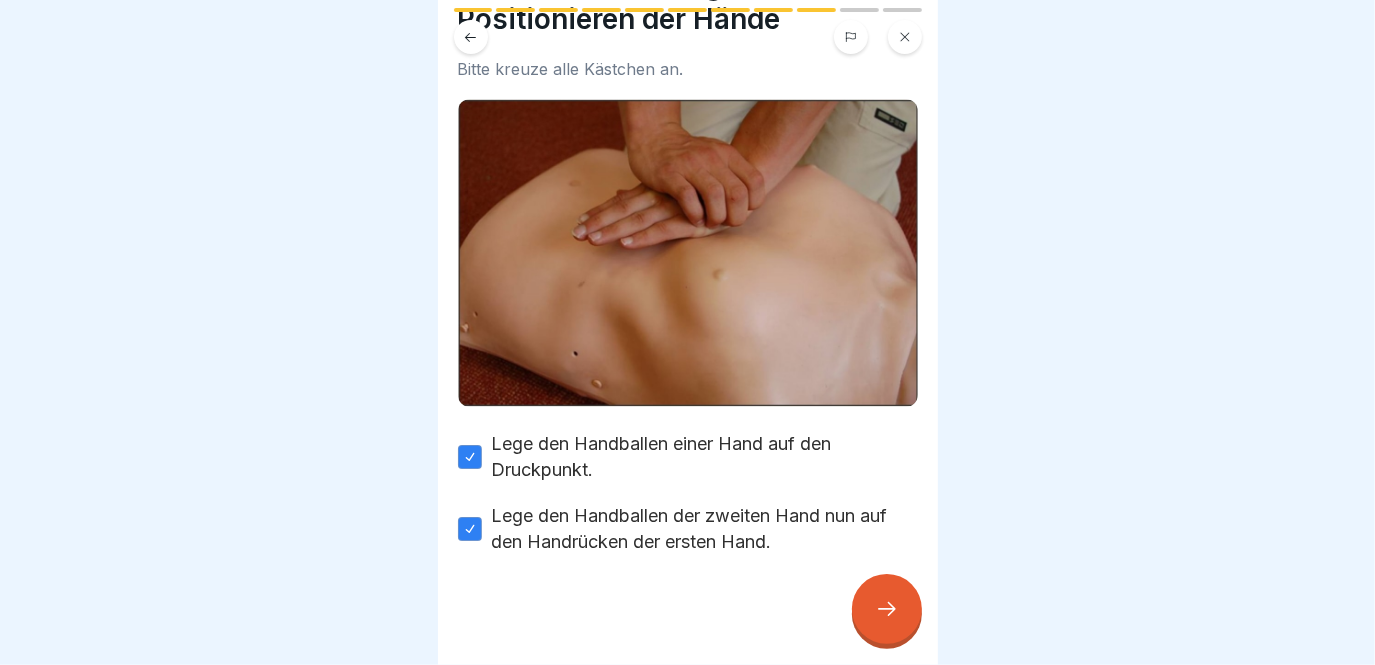 click at bounding box center (887, 609) 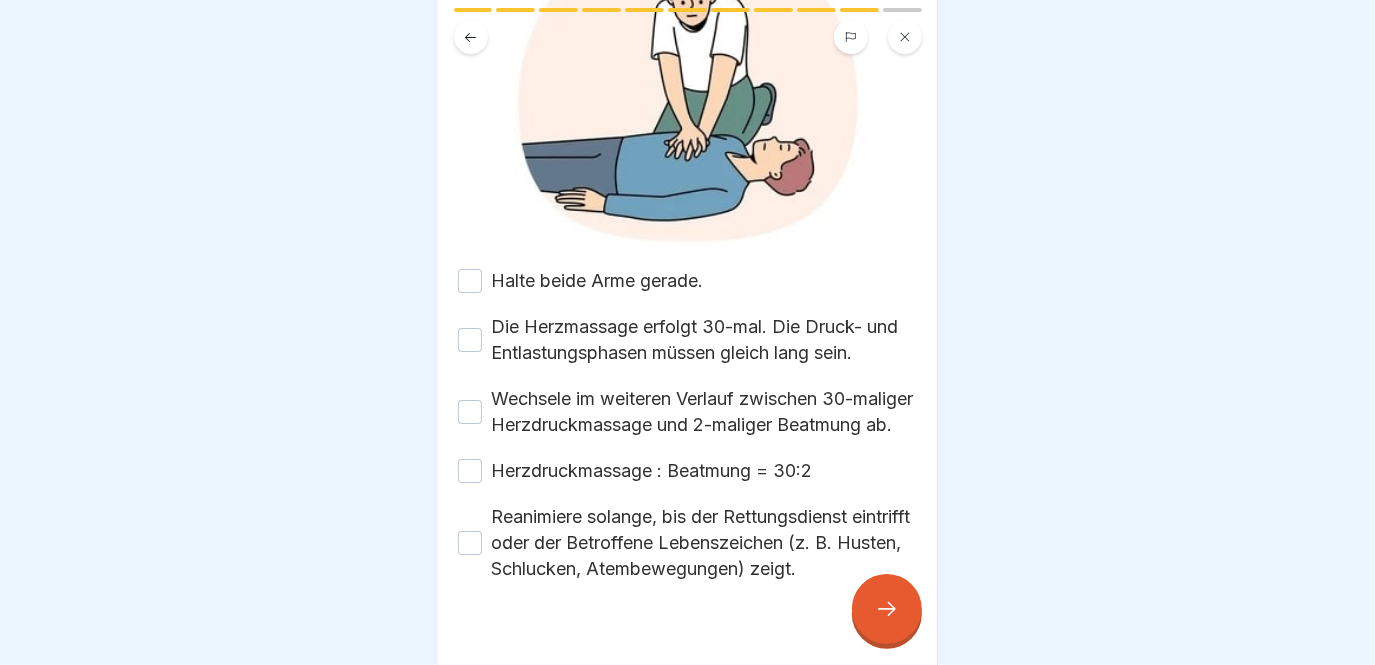 scroll, scrollTop: 272, scrollLeft: 0, axis: vertical 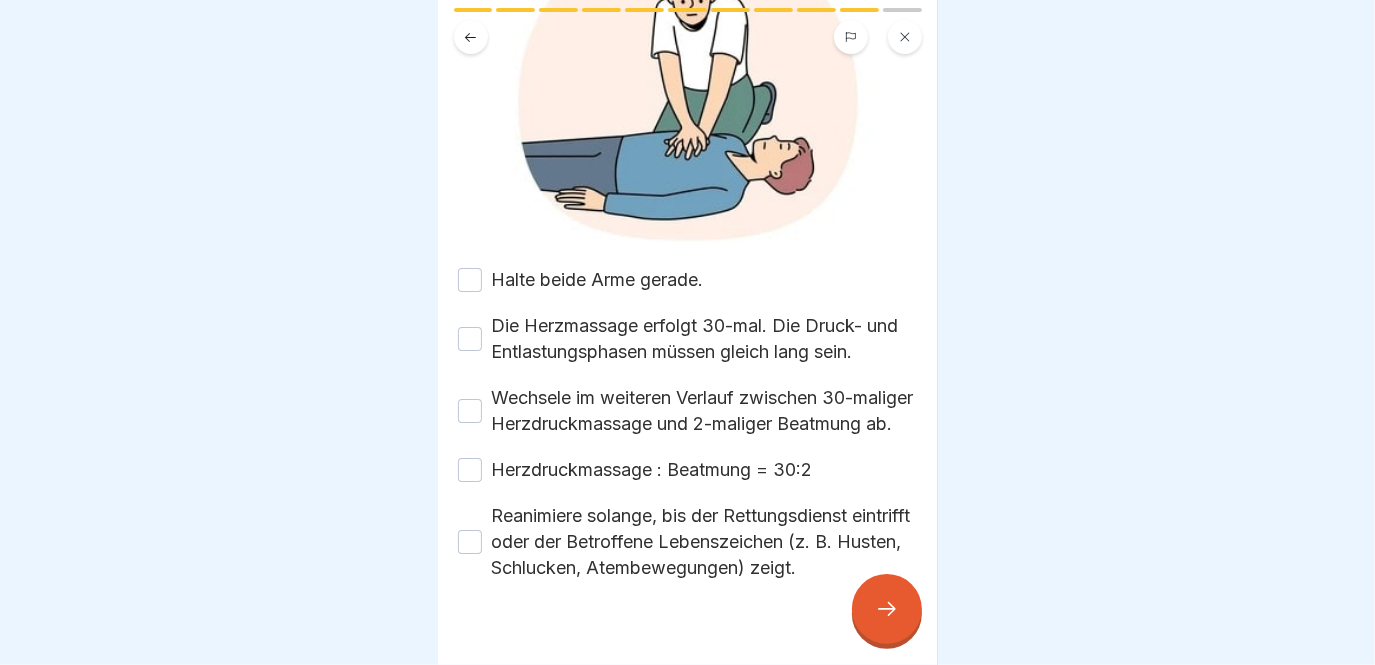 click on "Die Herzmassage erfolgt 30-mal. Die Druck- und Entlastungsphasen müssen gleich lang sein." at bounding box center [705, 339] 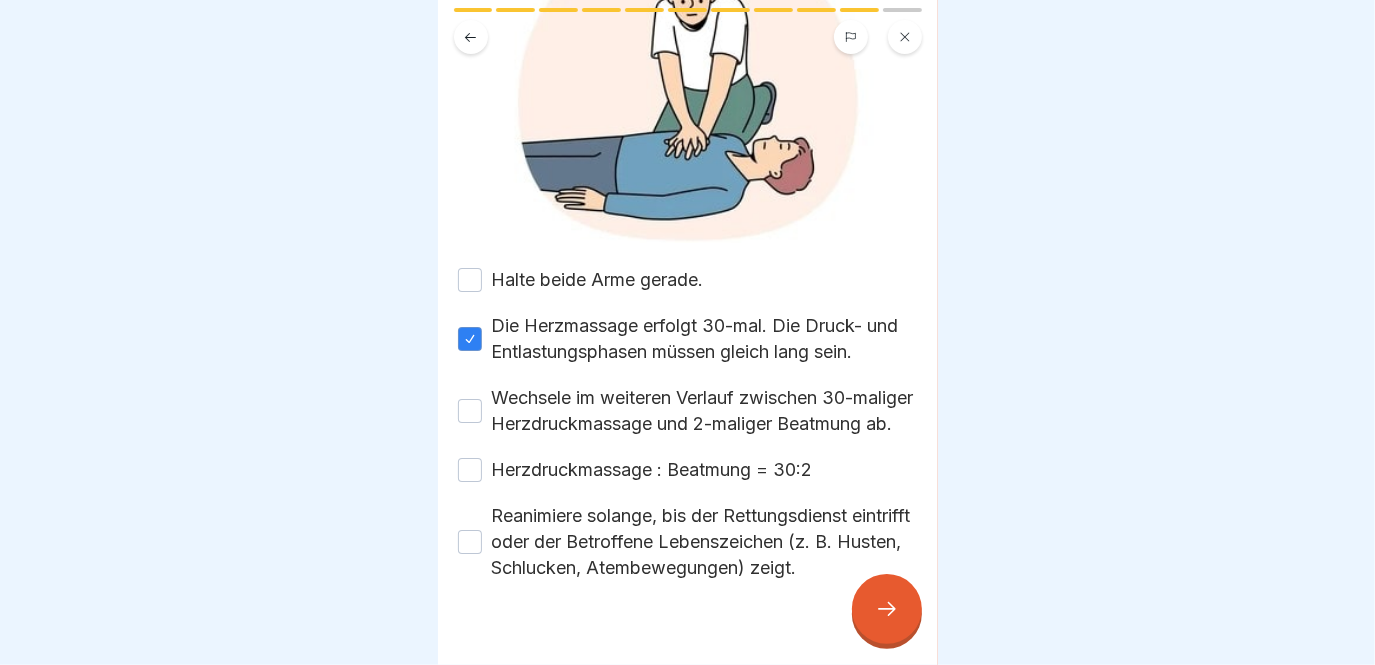 click on "Halte beide Arme gerade." at bounding box center [598, 280] 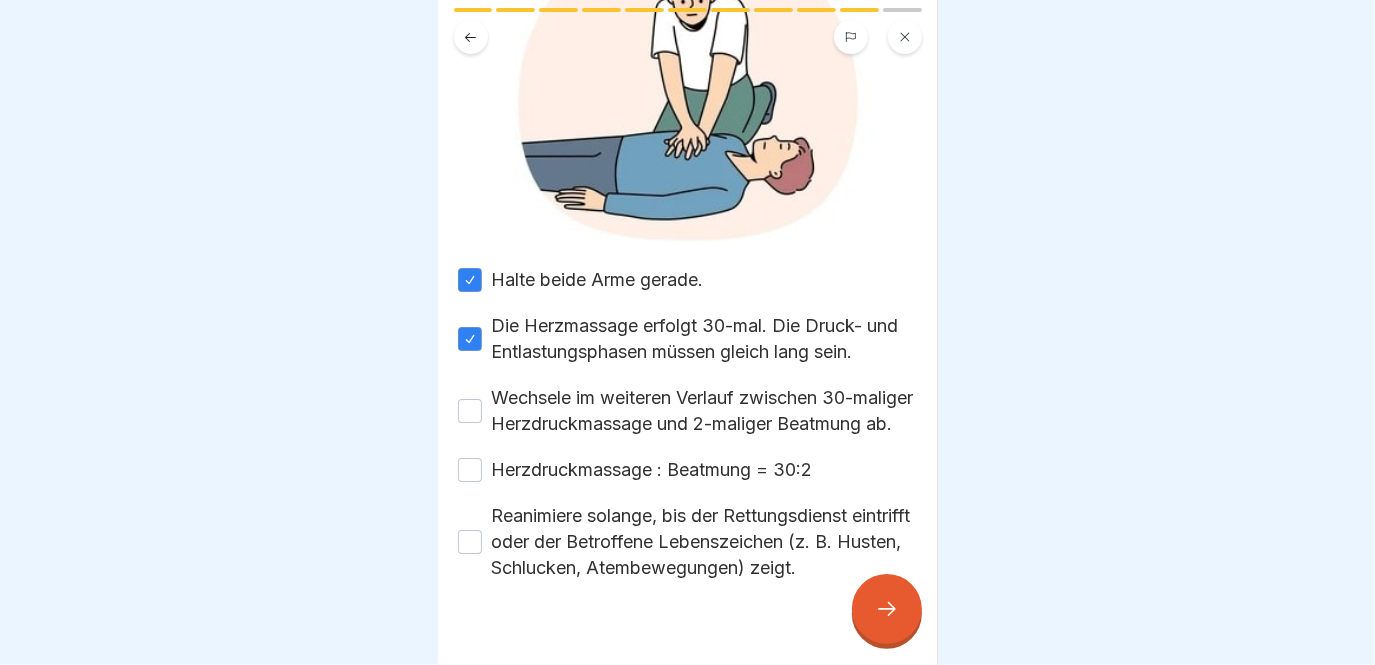 click on "Wechsele im weiteren Verlauf zwischen 30-maliger Herzdruckmassage und 2-maliger Beatmung ab." at bounding box center [705, 411] 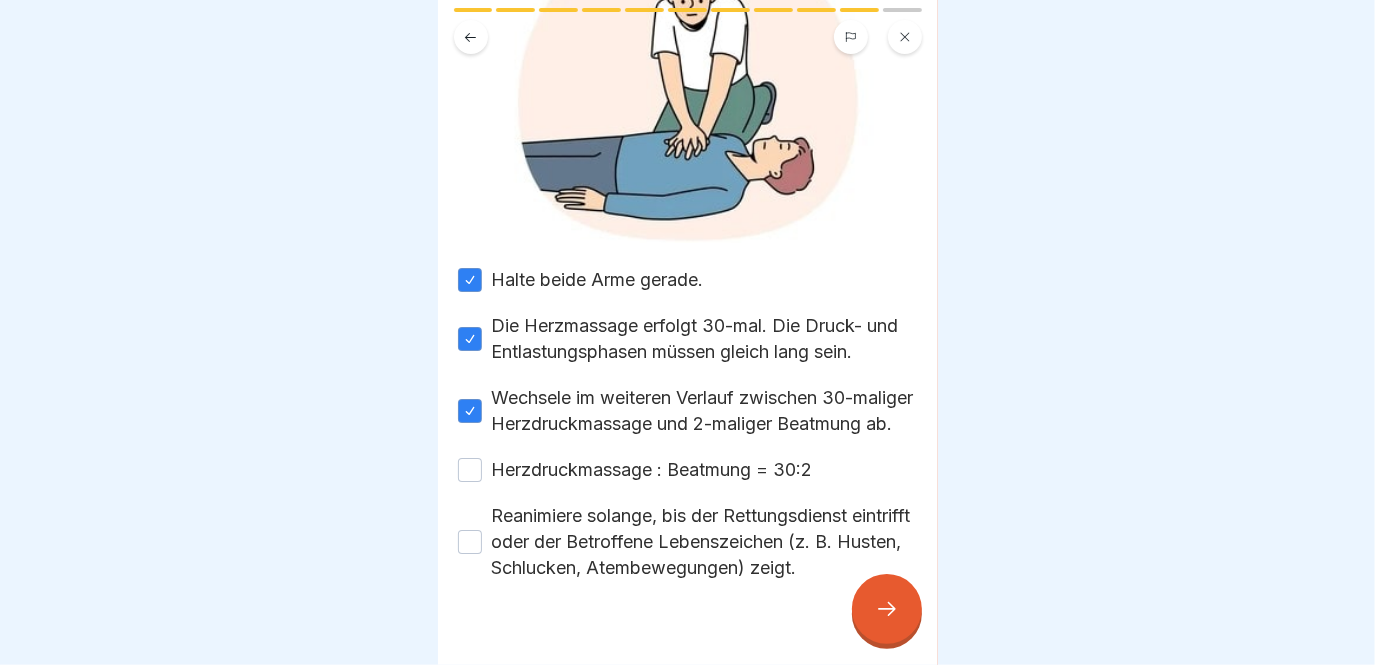 click on "Herzdruckmassage : Beatmung = 30:2" at bounding box center (652, 470) 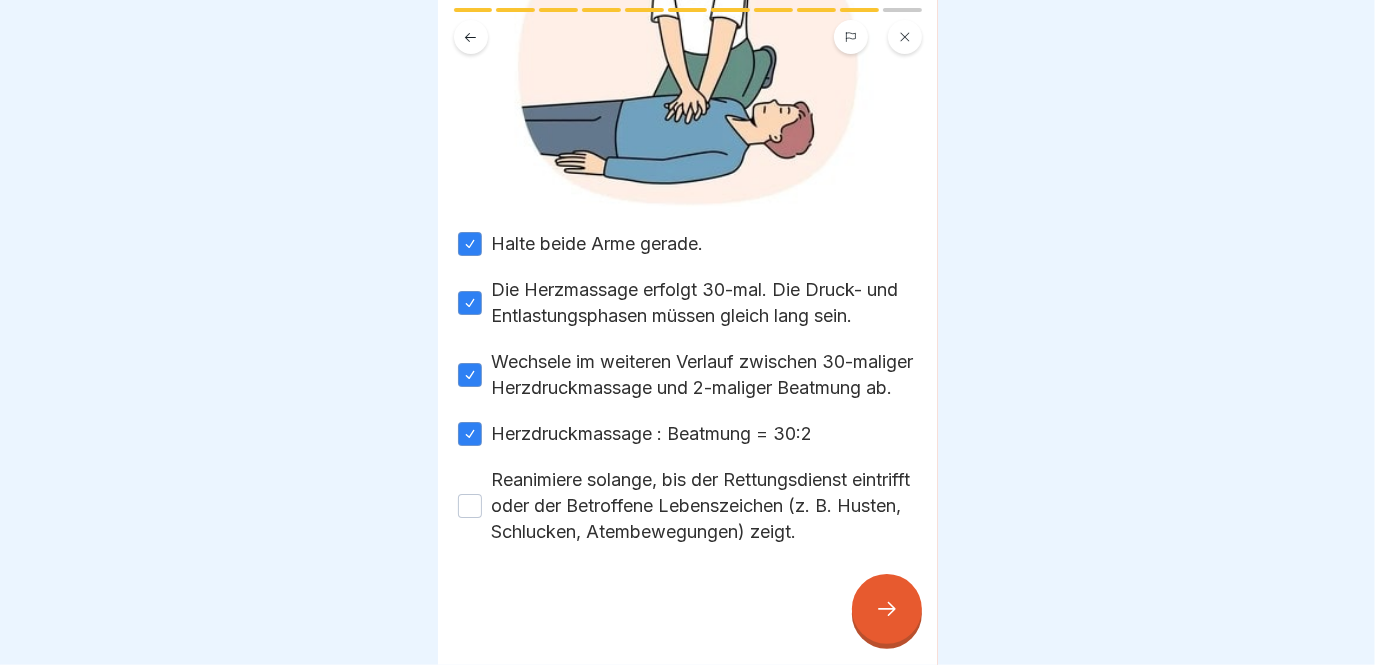 scroll, scrollTop: 350, scrollLeft: 0, axis: vertical 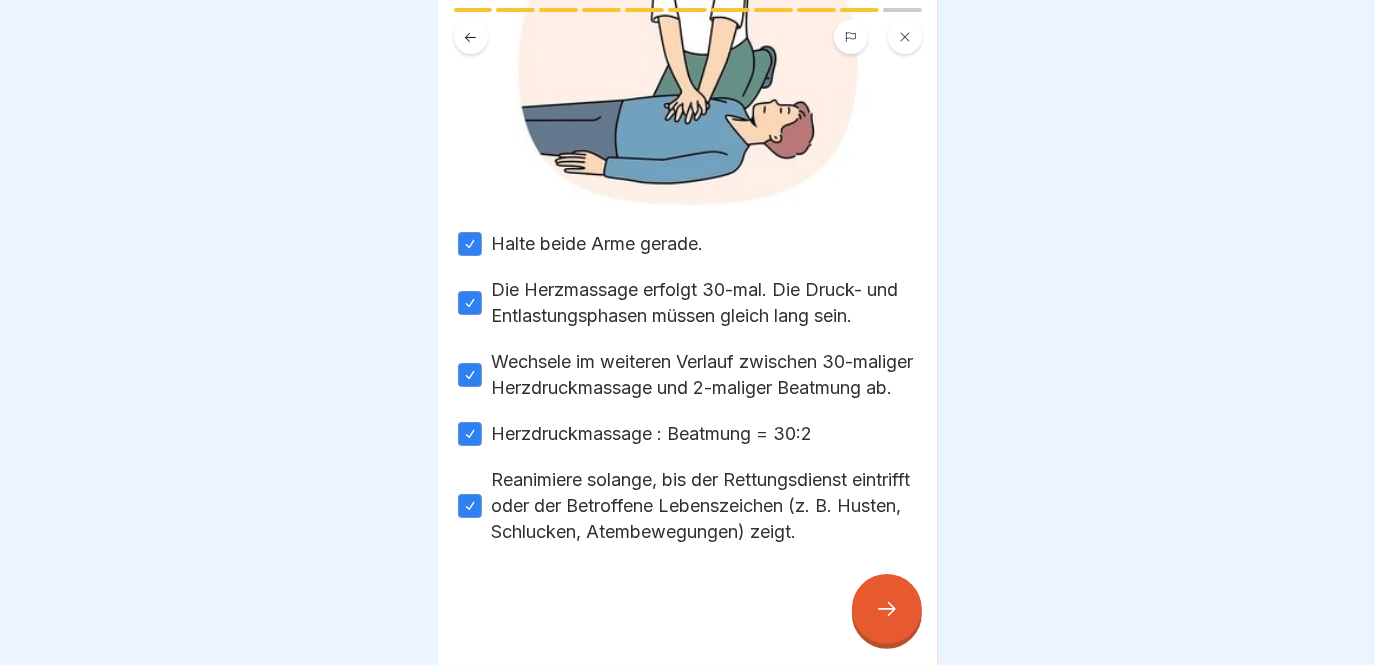 click at bounding box center [887, 609] 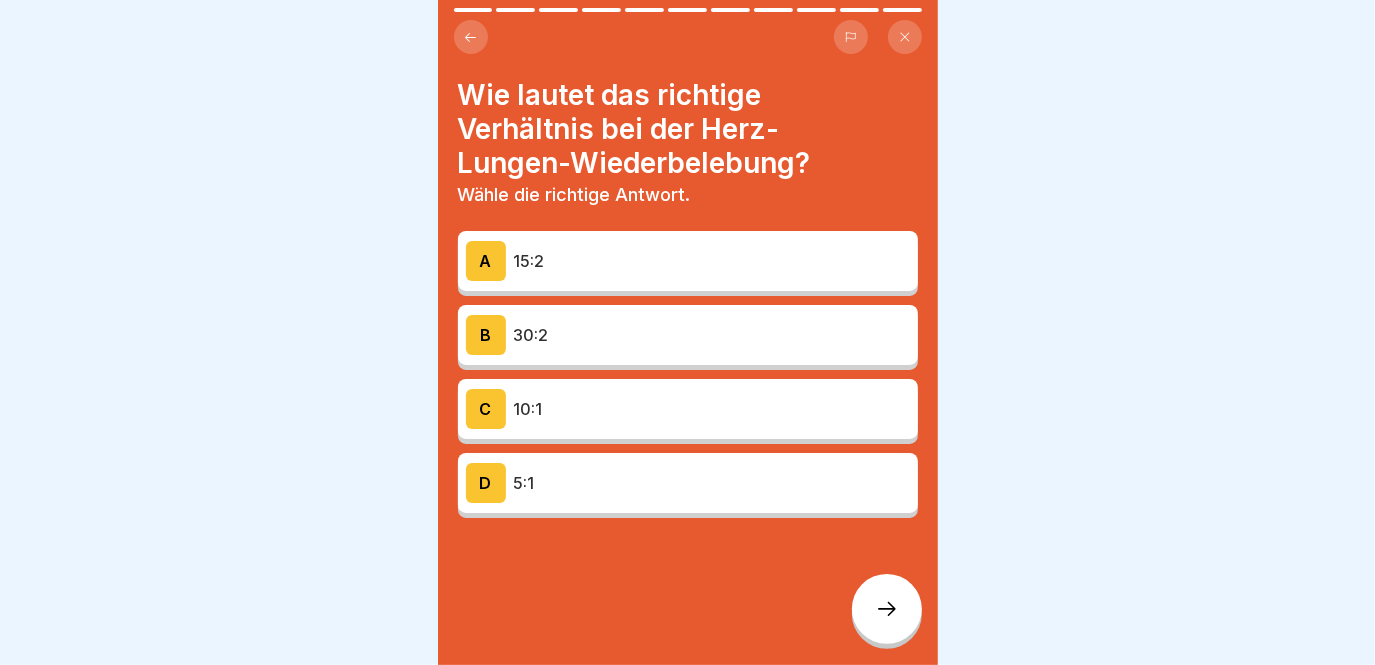click on "30:2" at bounding box center [712, 335] 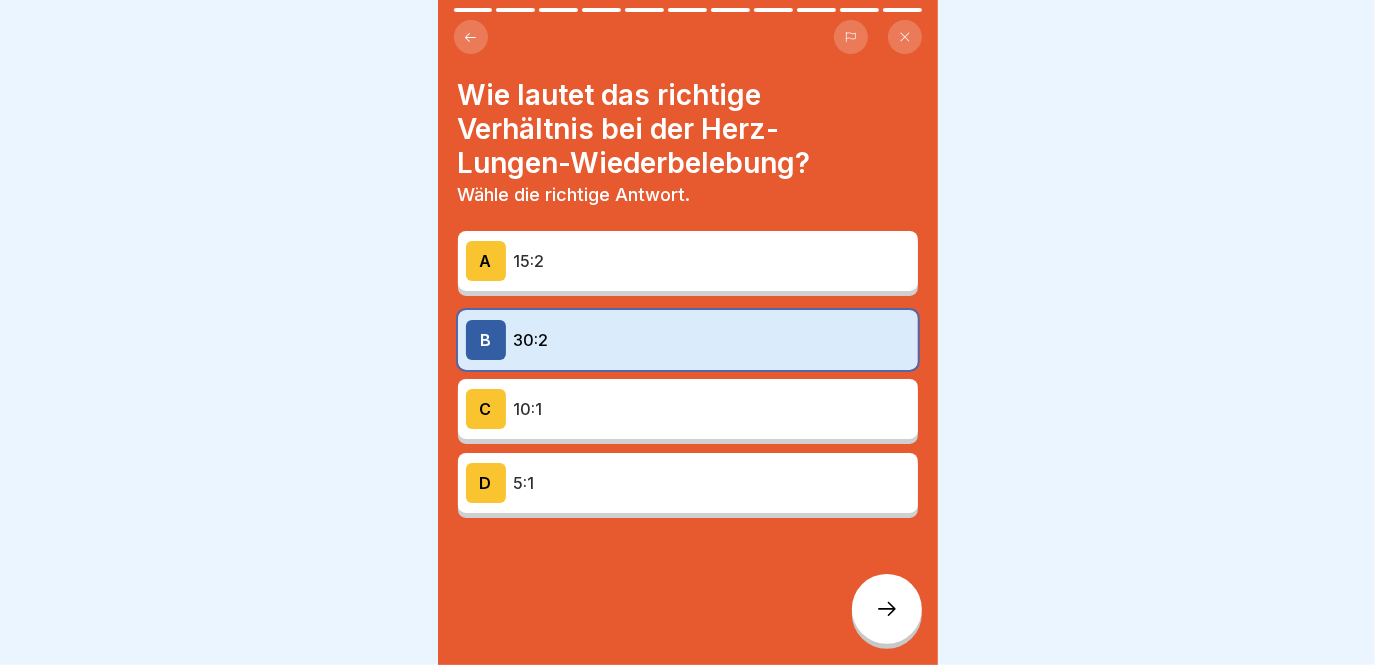 click at bounding box center (887, 609) 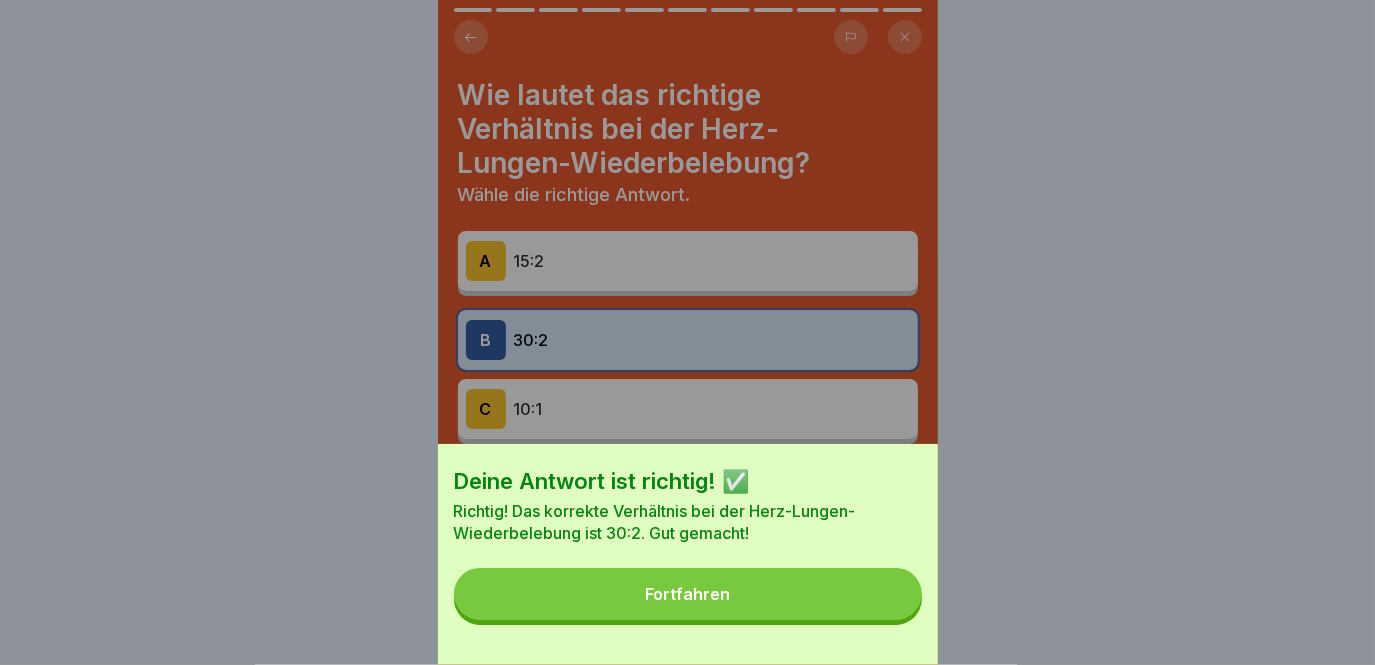 click on "Fortfahren" at bounding box center [688, 594] 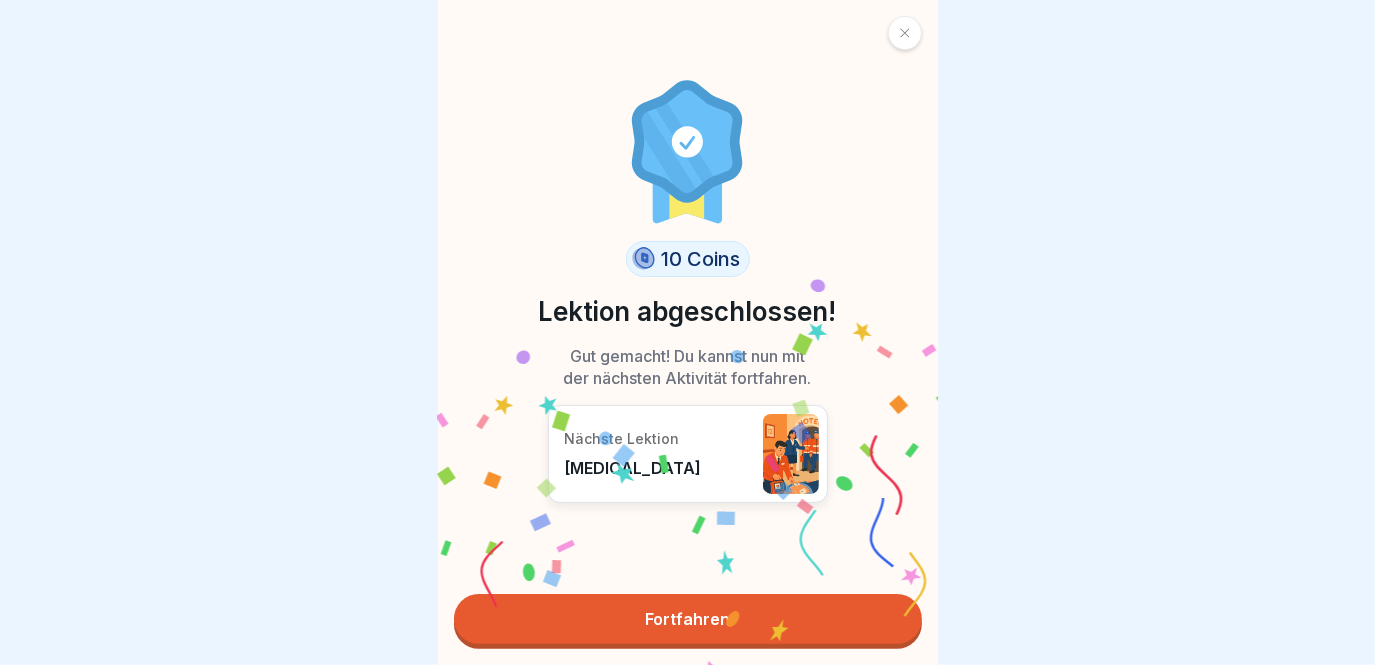 click on "Fortfahren" at bounding box center [688, 619] 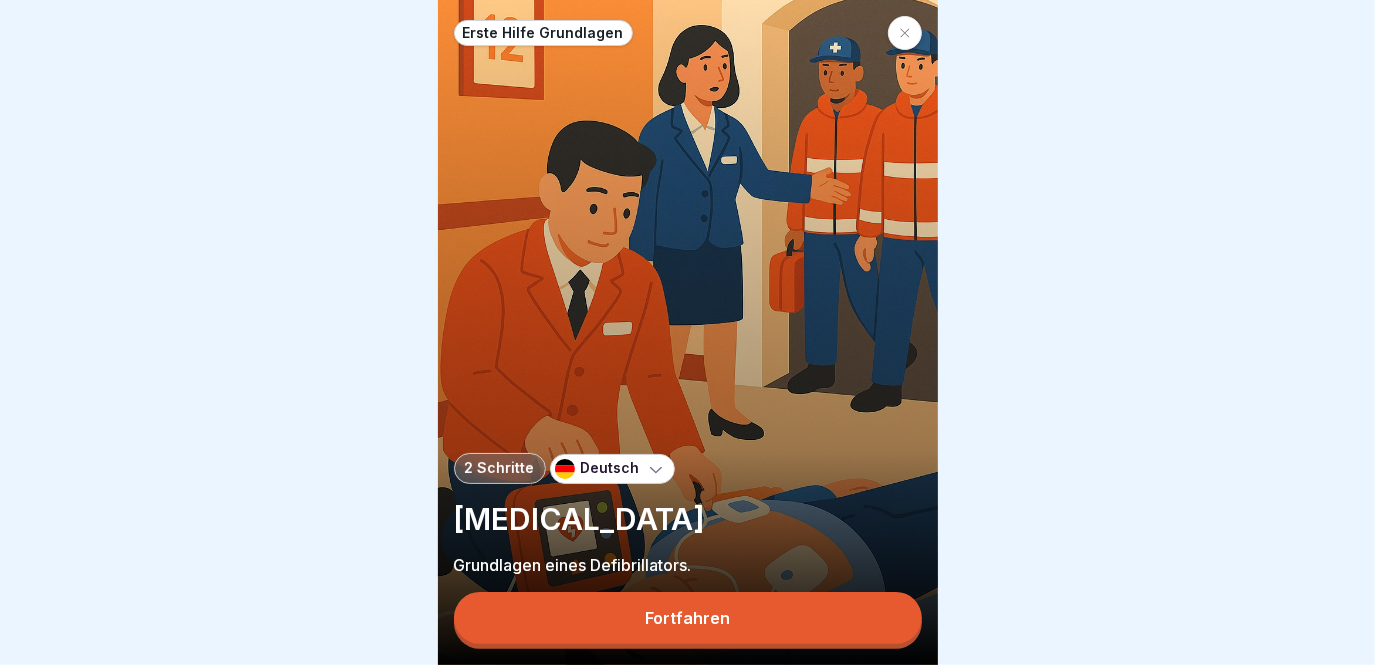 scroll, scrollTop: 13, scrollLeft: 0, axis: vertical 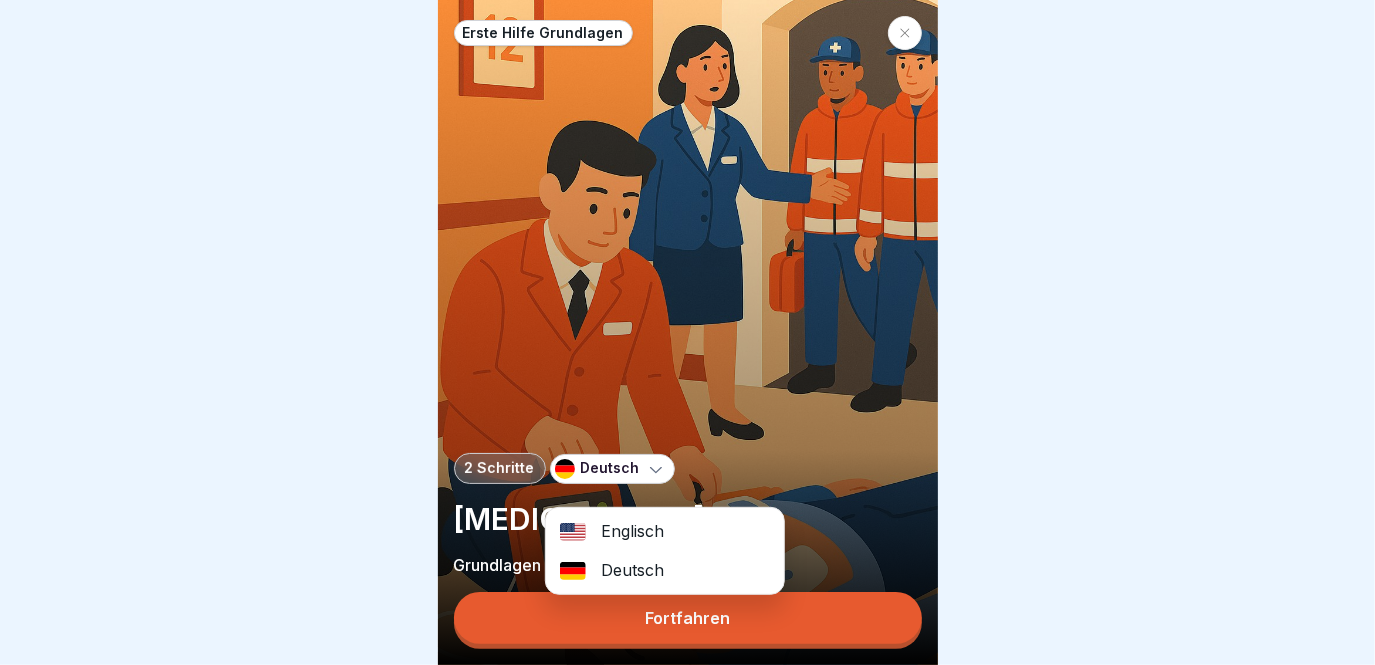 click on "Englisch" at bounding box center (664, 531) 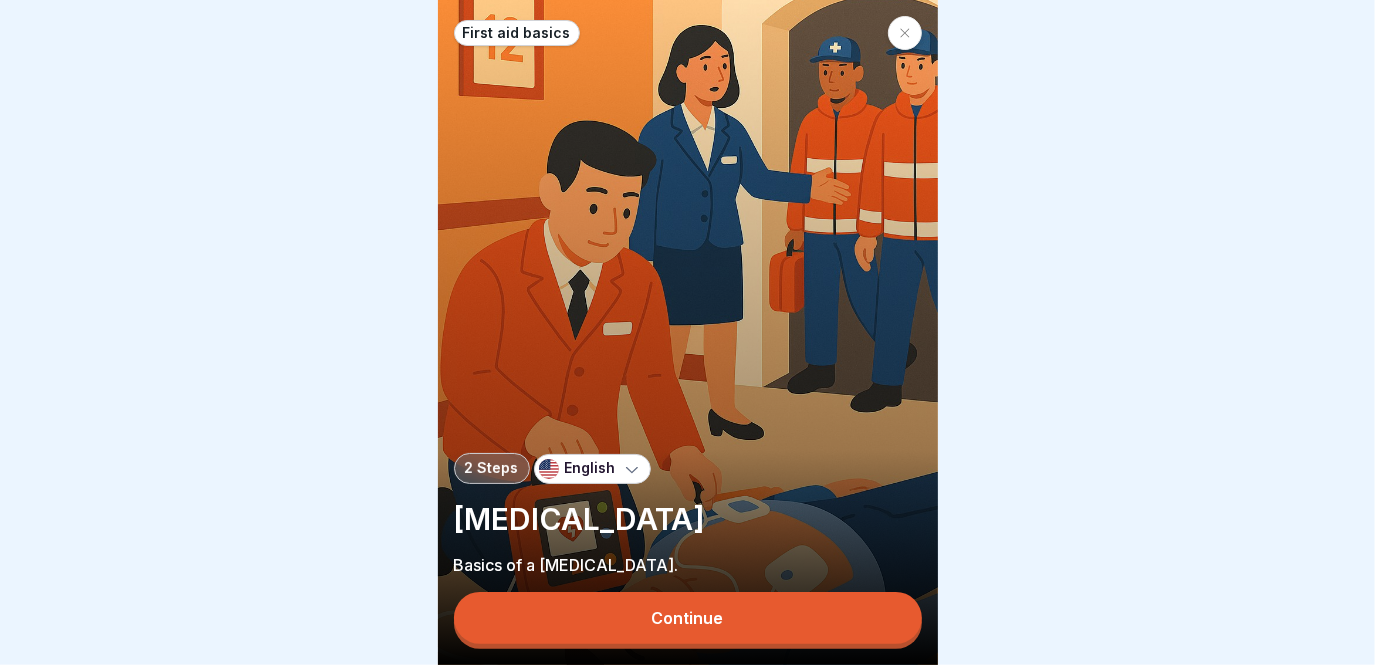 click on "Continue" at bounding box center [688, 618] 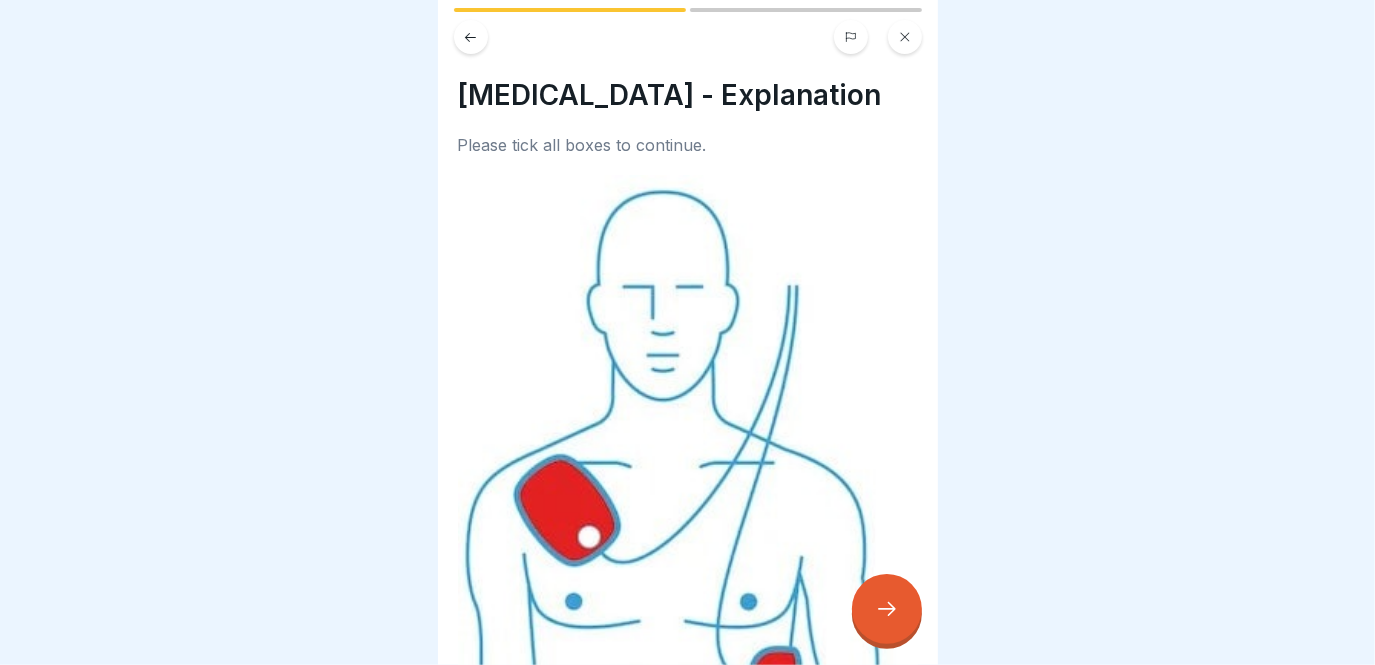 click at bounding box center [688, 497] 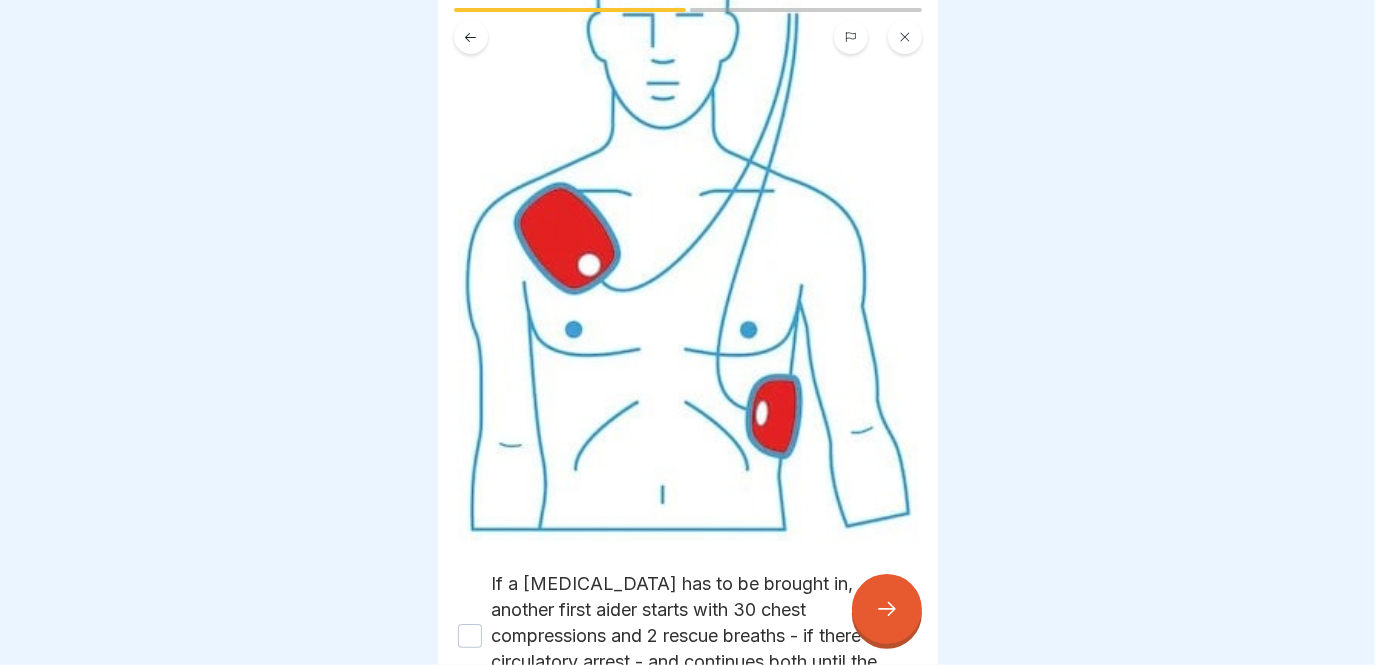 scroll, scrollTop: 545, scrollLeft: 0, axis: vertical 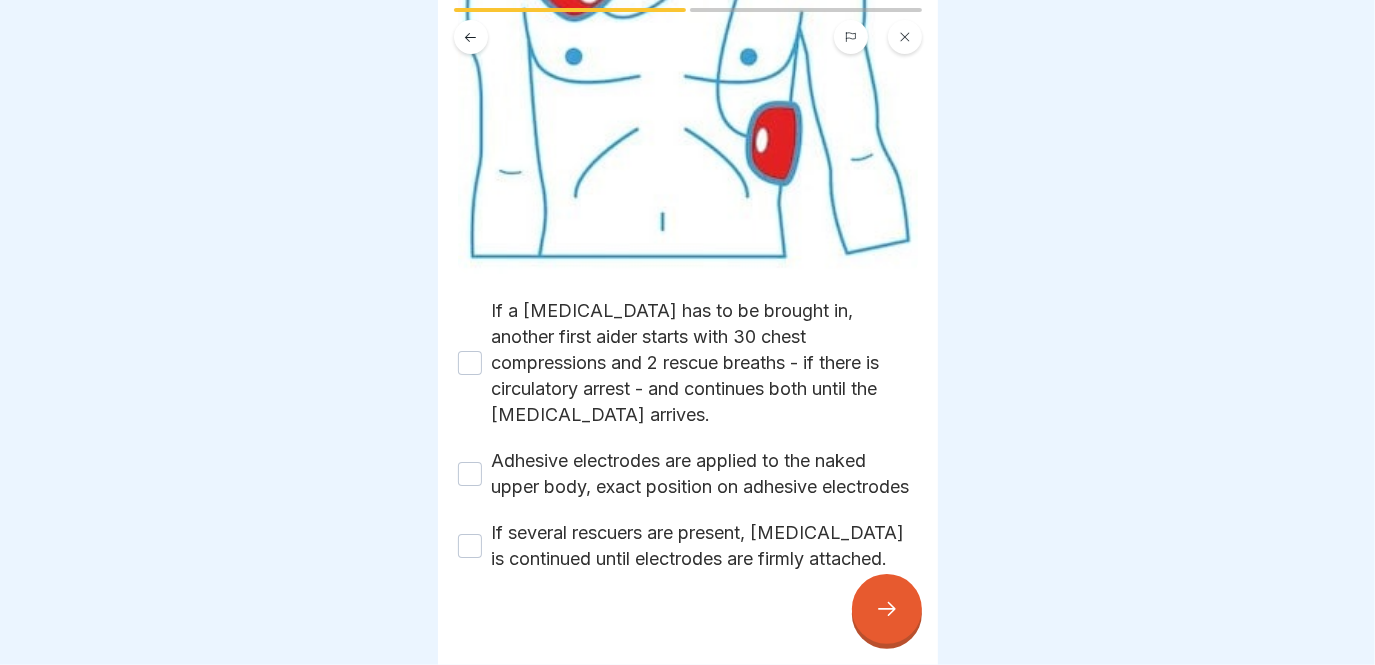click on "If a [MEDICAL_DATA] has to be brought in, another first aider starts with 30 chest compressions and 2 rescue breaths - if there is circulatory arrest - and continues both until the [MEDICAL_DATA] arrives." at bounding box center [705, 363] 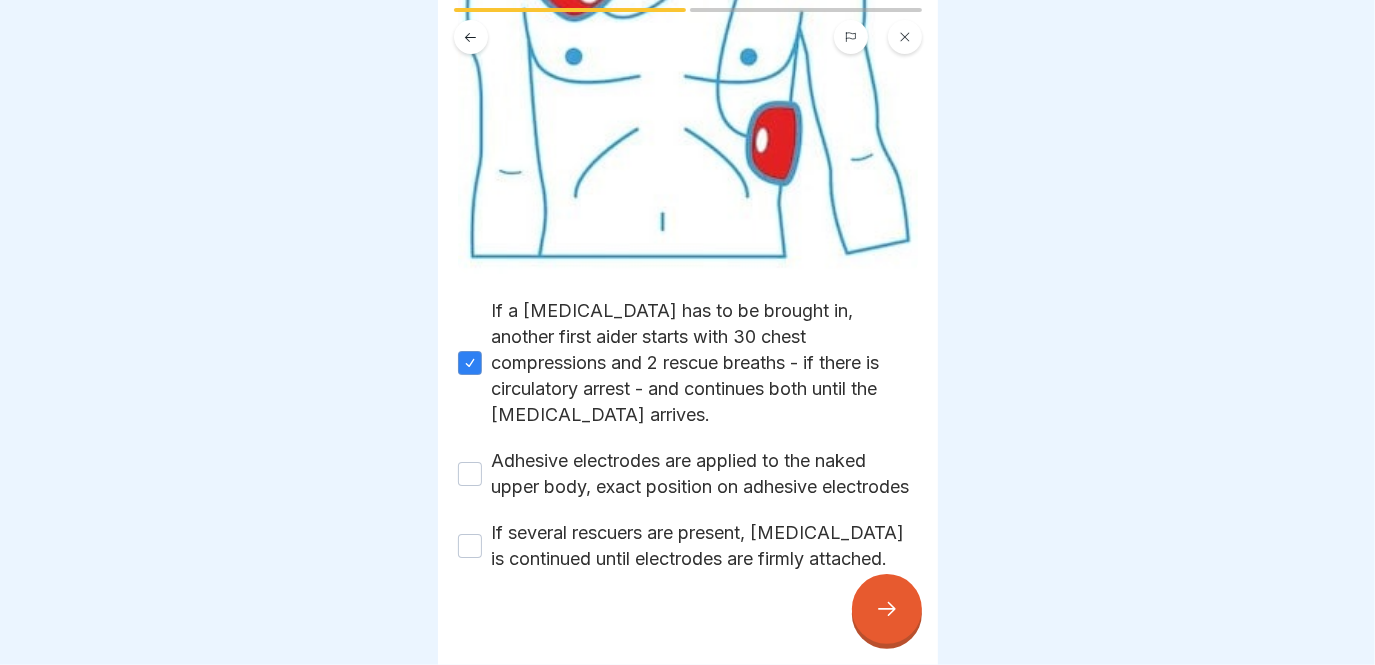 click on "If several rescuers are present, [MEDICAL_DATA] is continued until electrodes are firmly attached." at bounding box center (705, 546) 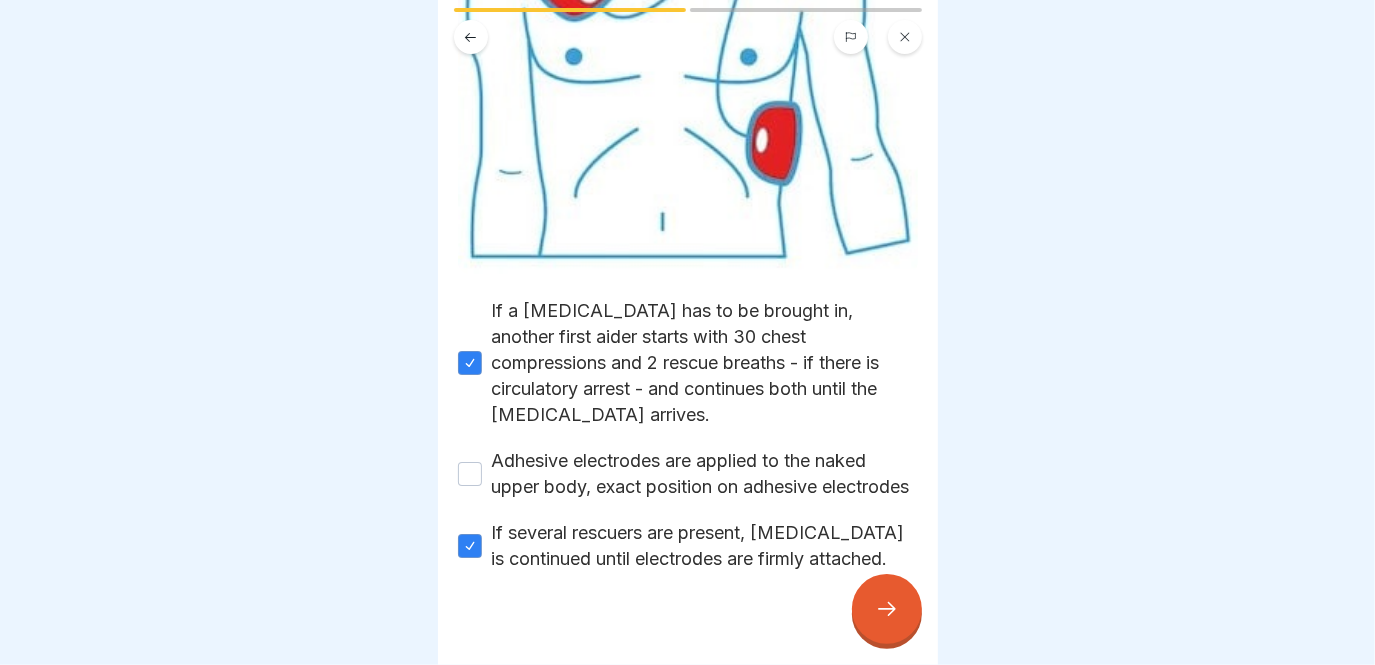 click on "Adhesive electrodes are applied to the naked upper body, exact position on adhesive electrodes" at bounding box center [705, 474] 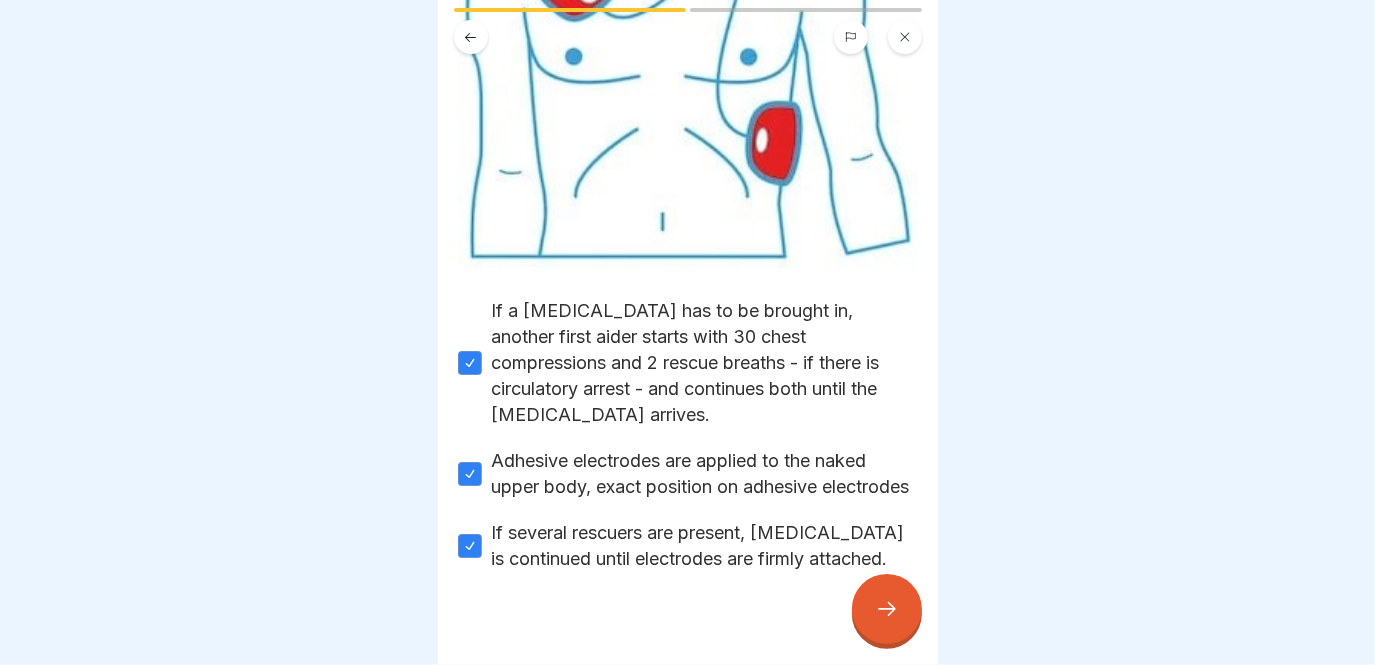 drag, startPoint x: 915, startPoint y: 617, endPoint x: 900, endPoint y: 615, distance: 15.132746 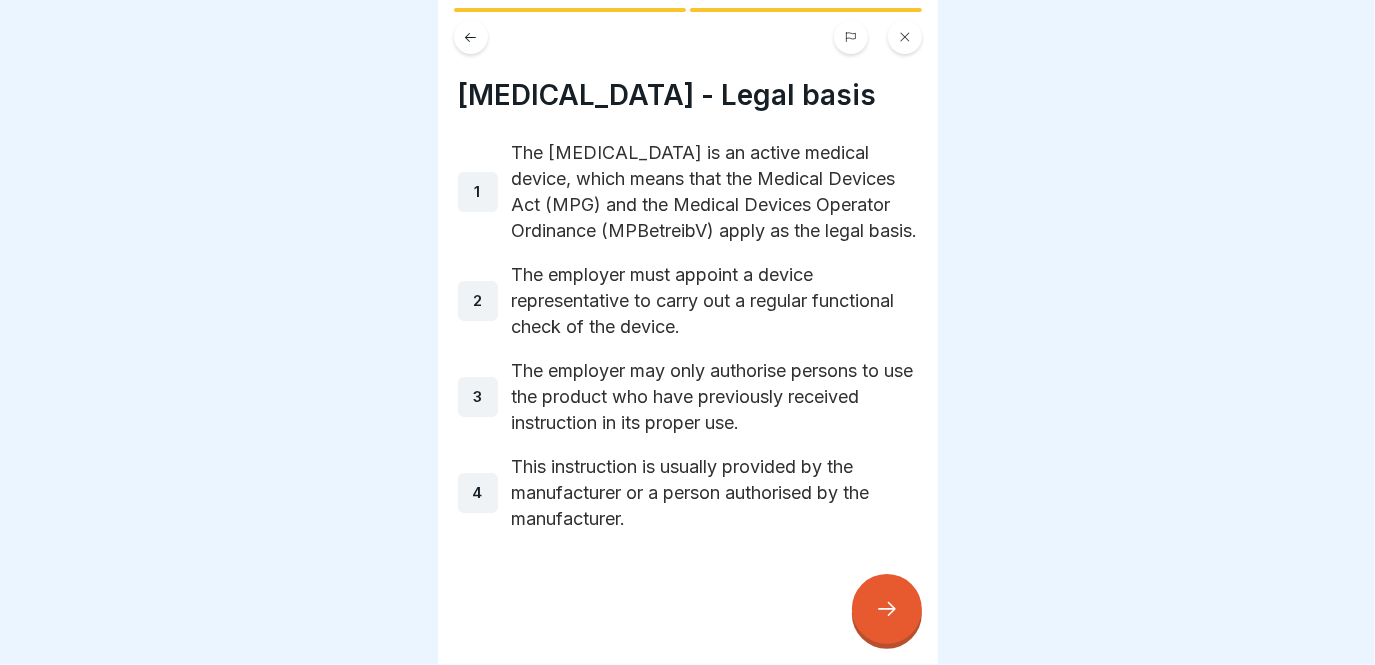 click at bounding box center (887, 609) 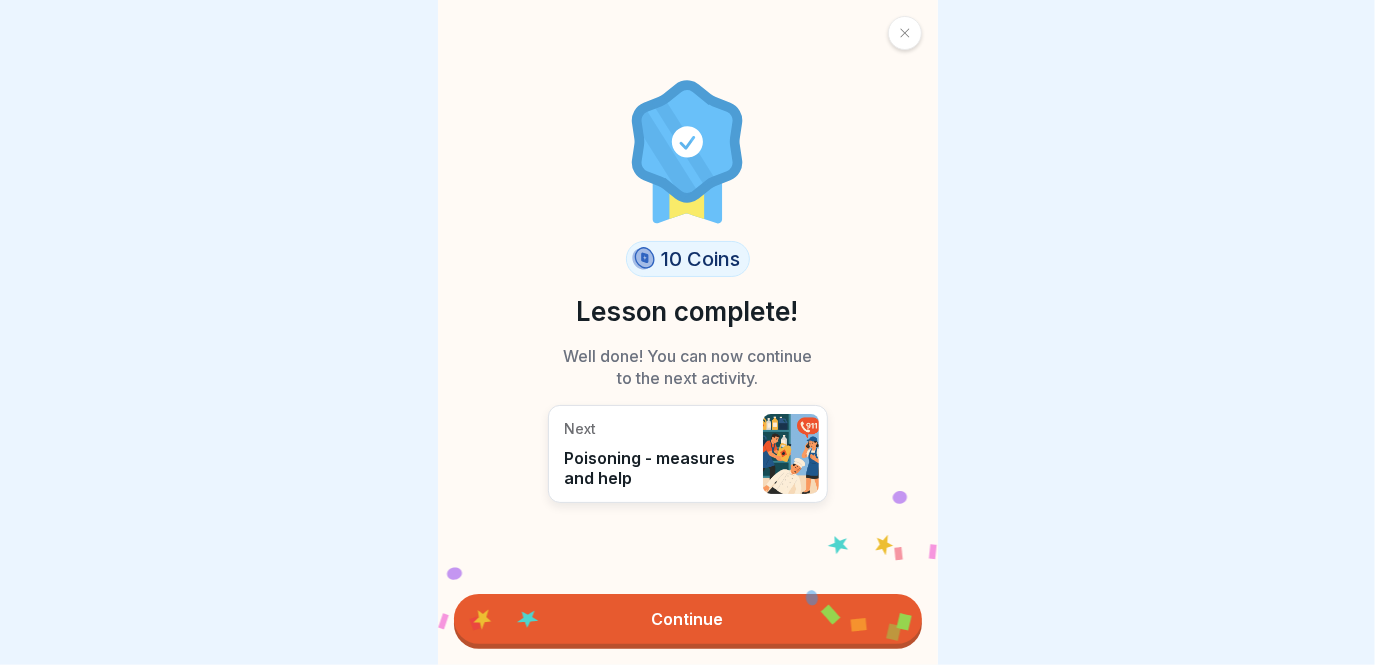 click on "Continue" at bounding box center [688, 619] 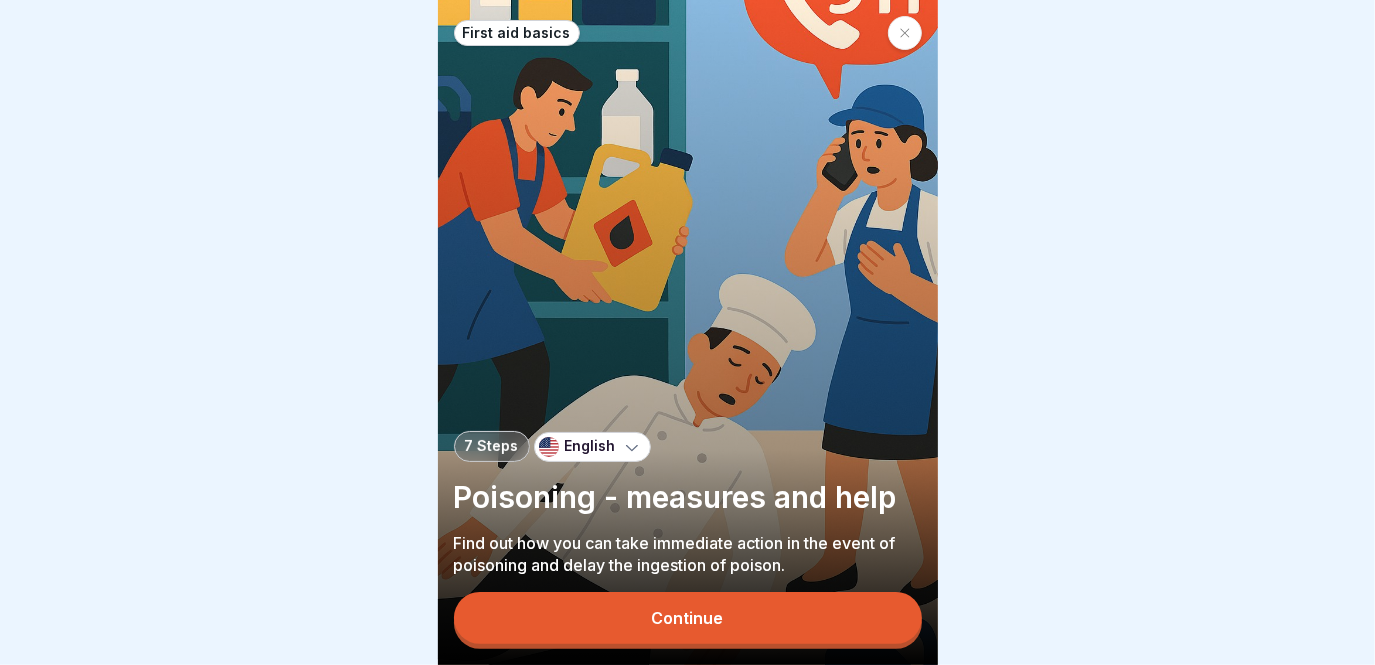 click on "Continue" at bounding box center [688, 618] 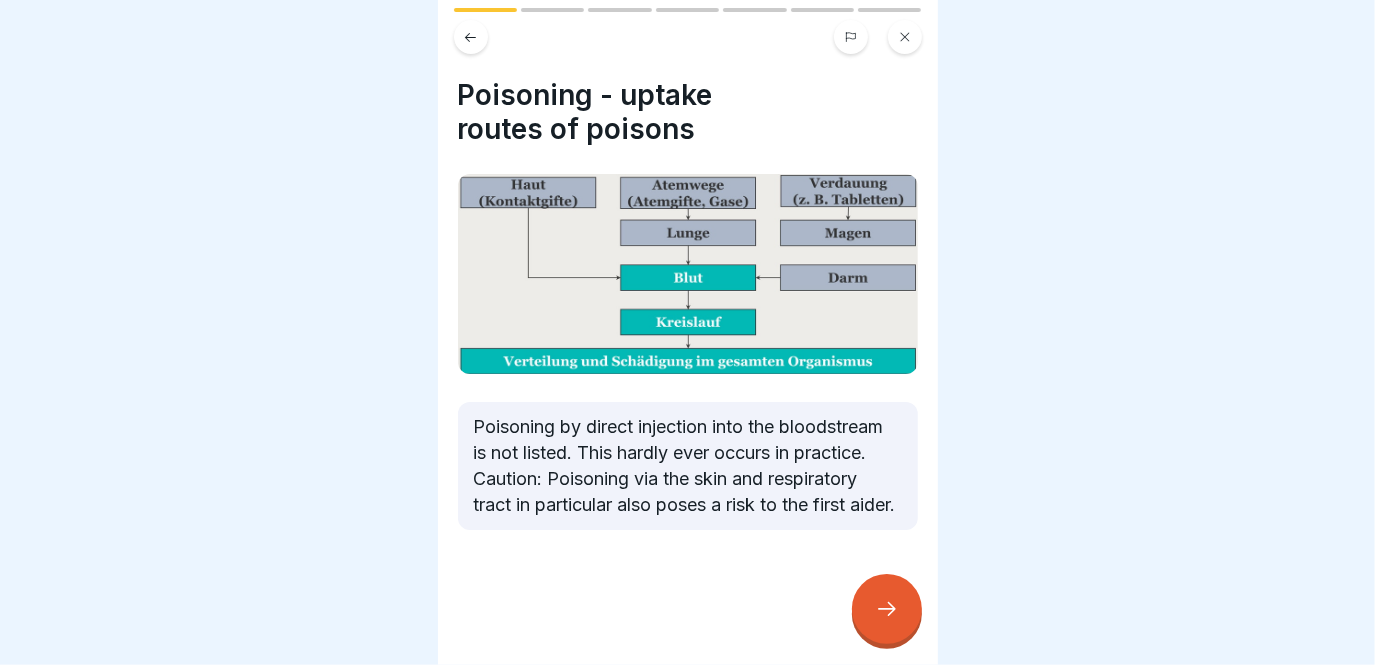 click on "Poisoning - uptake routes of poisons Poisoning by direct injection into the bloodstream is not listed. This hardly ever occurs in practice.
Caution: Poisoning via the skin and respiratory tract in particular also poses a risk to the first aider." at bounding box center (688, 332) 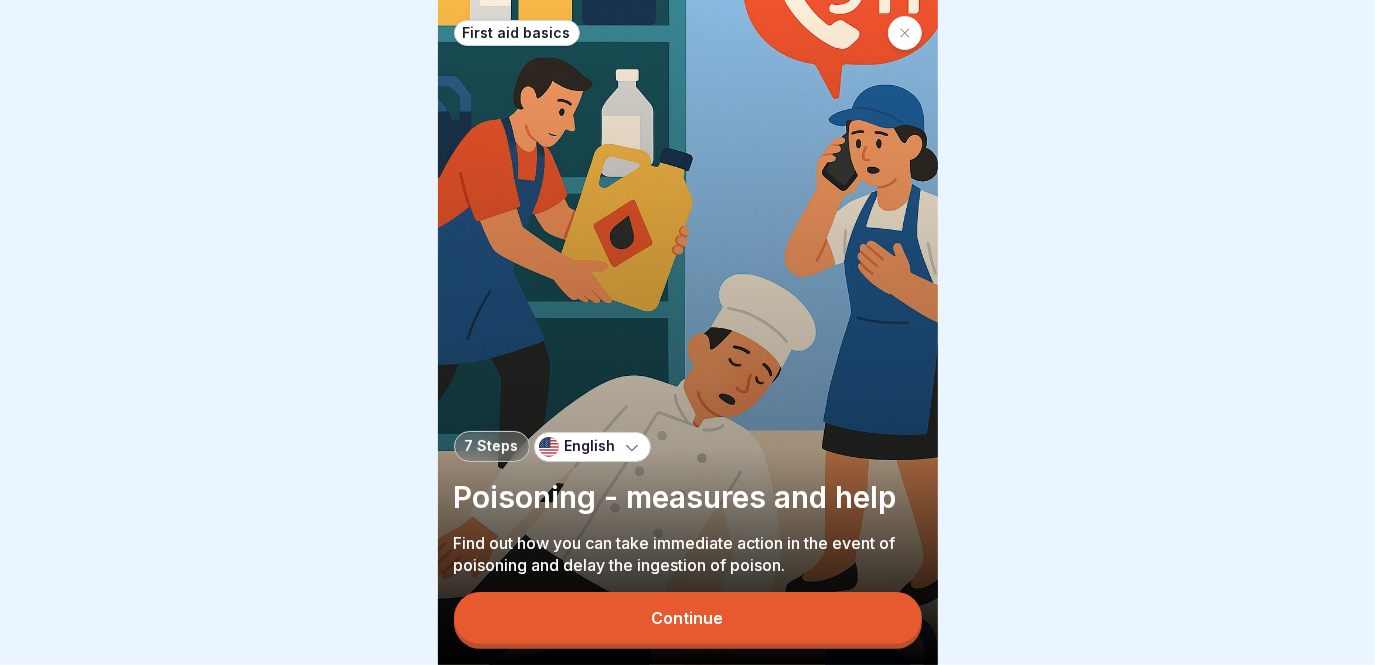 click on "7 Steps English" at bounding box center [688, 446] 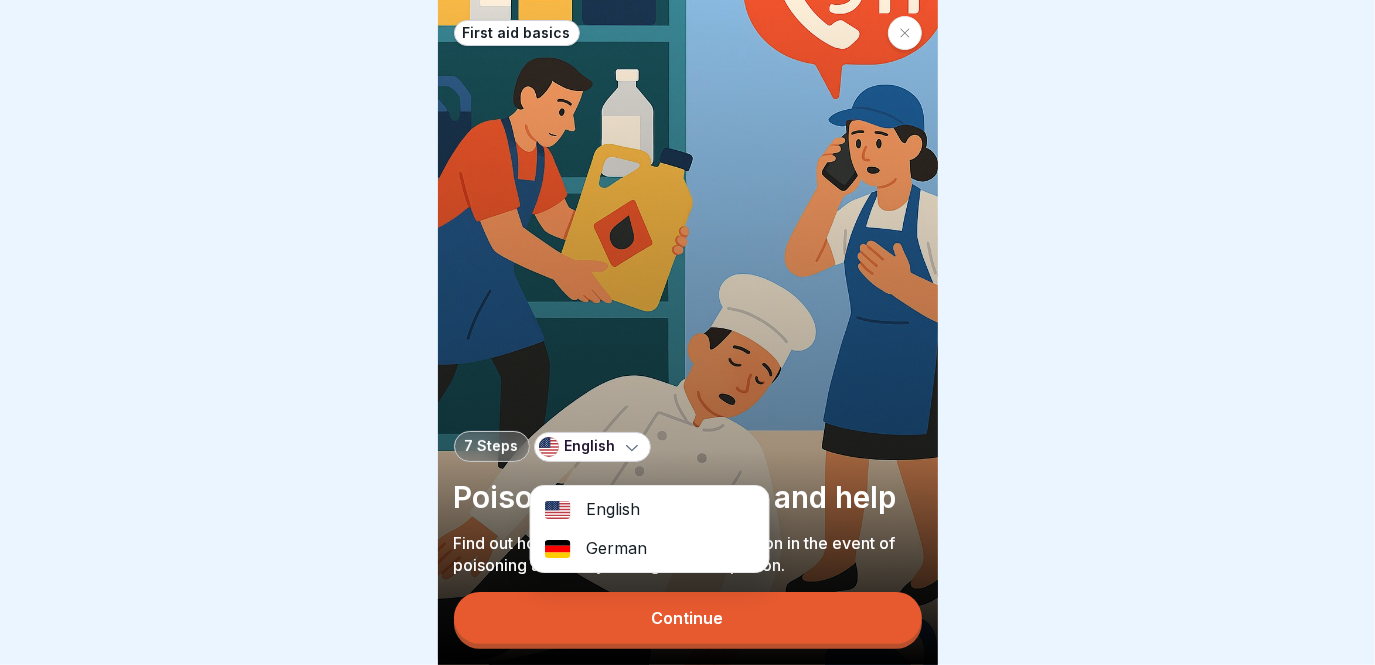 click on "English" at bounding box center [649, 509] 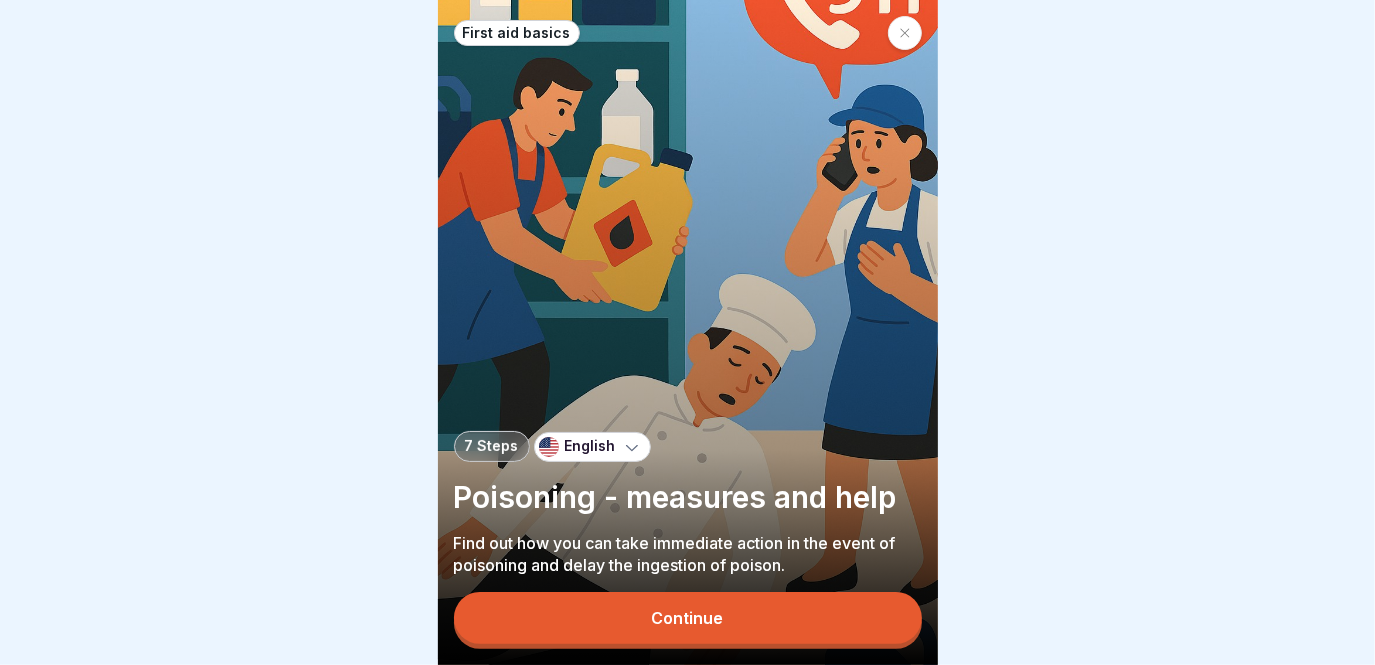 click 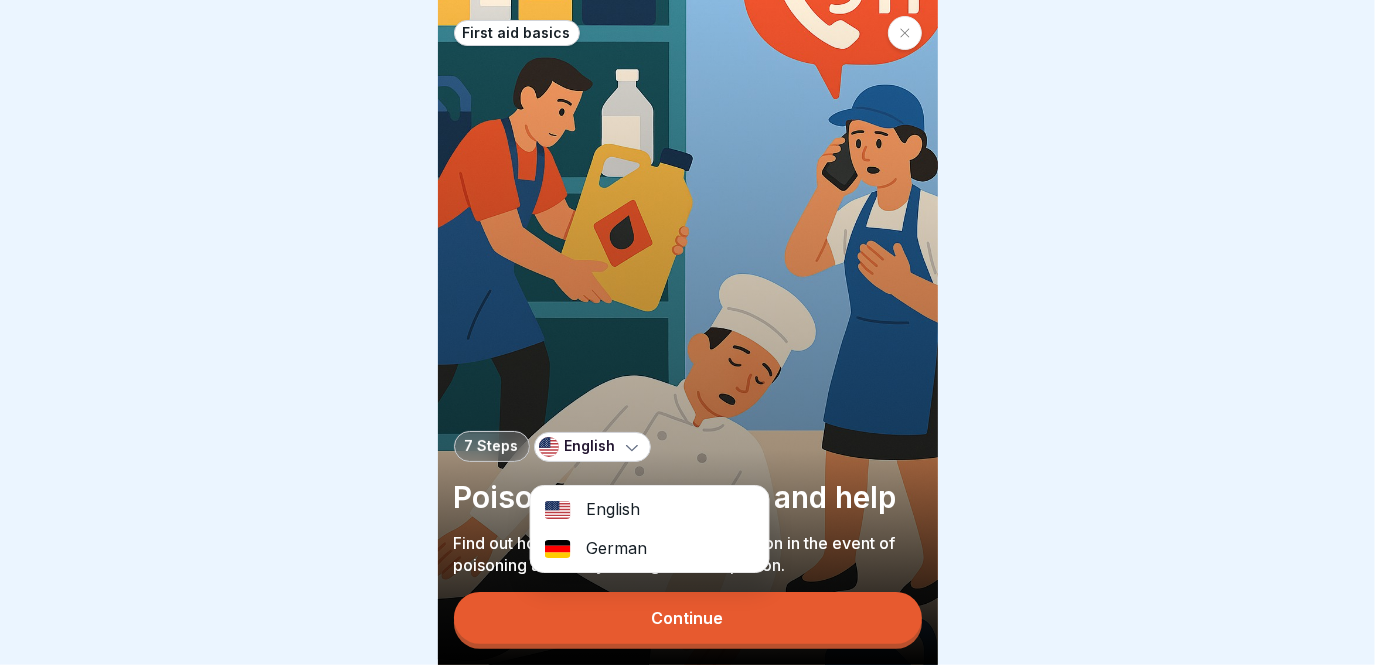 click on "German" at bounding box center (649, 548) 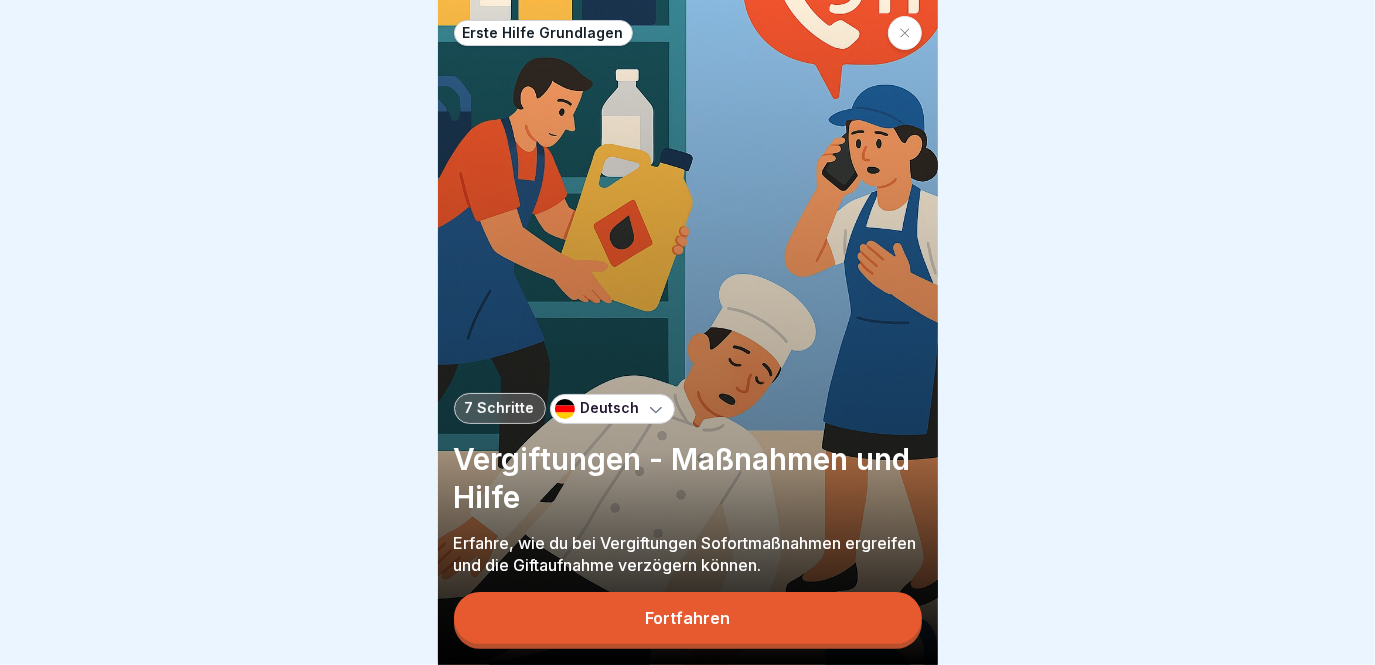 click on "Fortfahren" at bounding box center (688, 618) 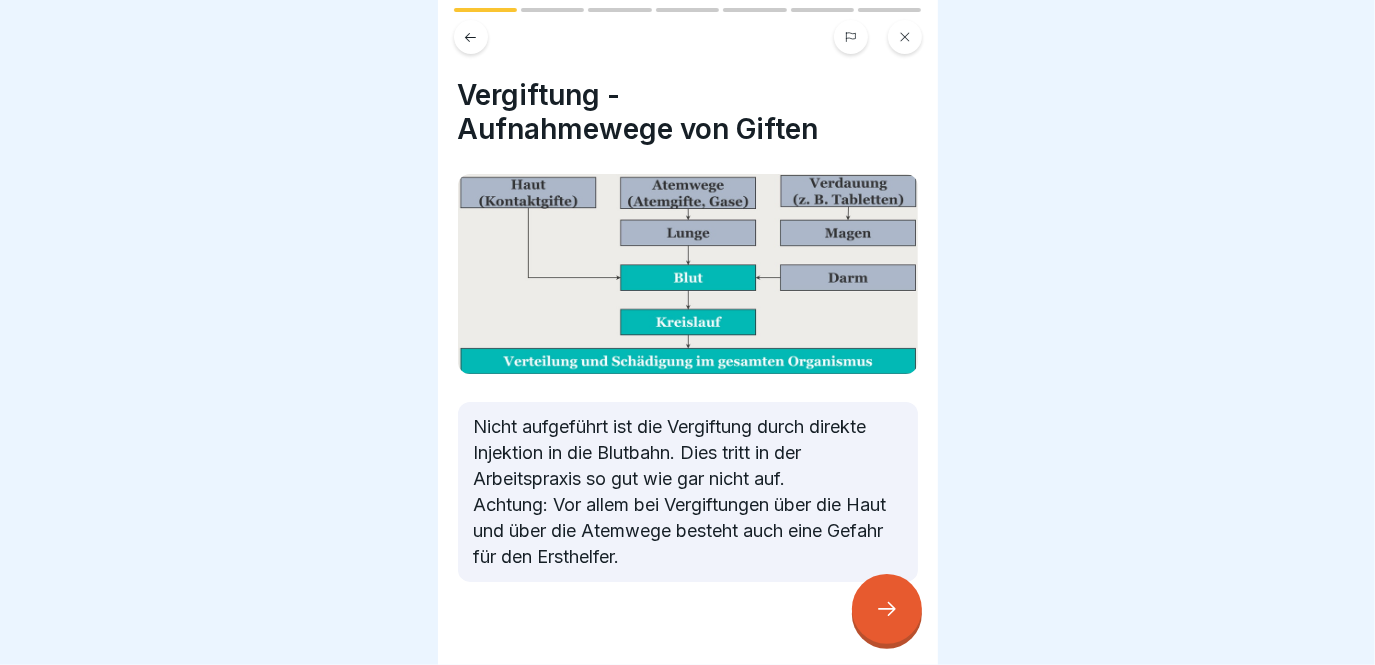 click at bounding box center [887, 609] 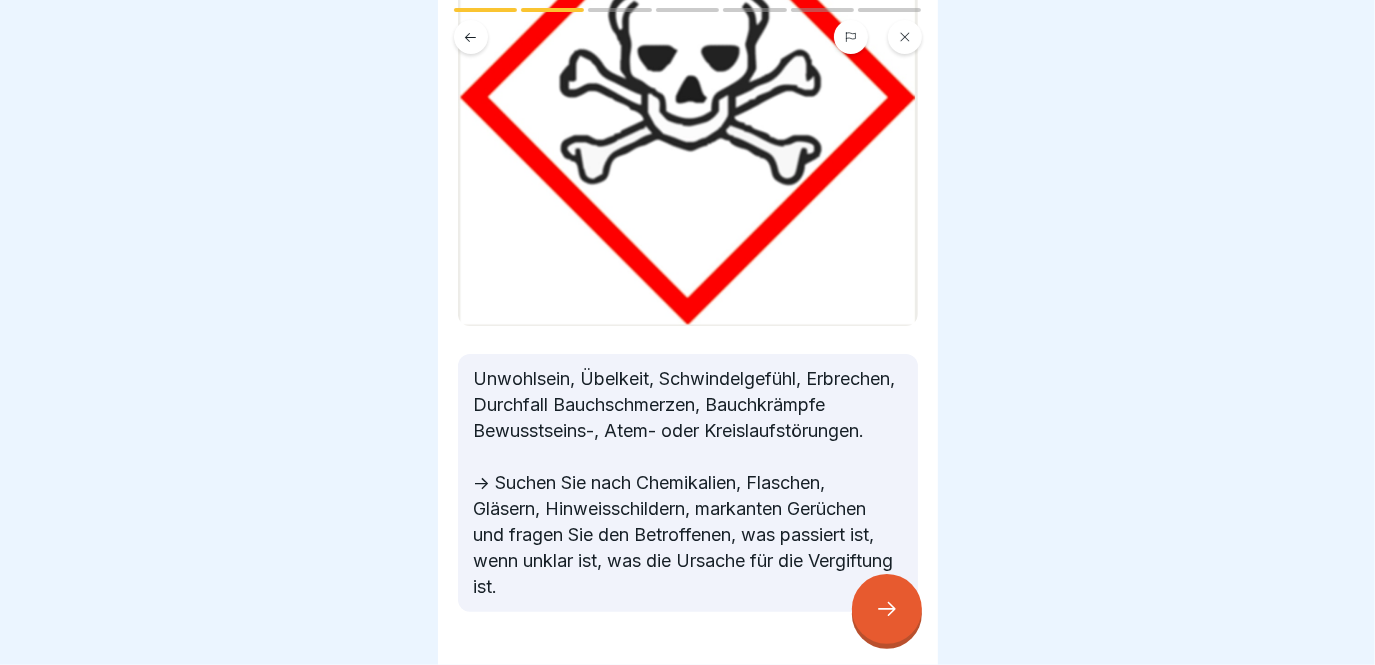 scroll, scrollTop: 351, scrollLeft: 0, axis: vertical 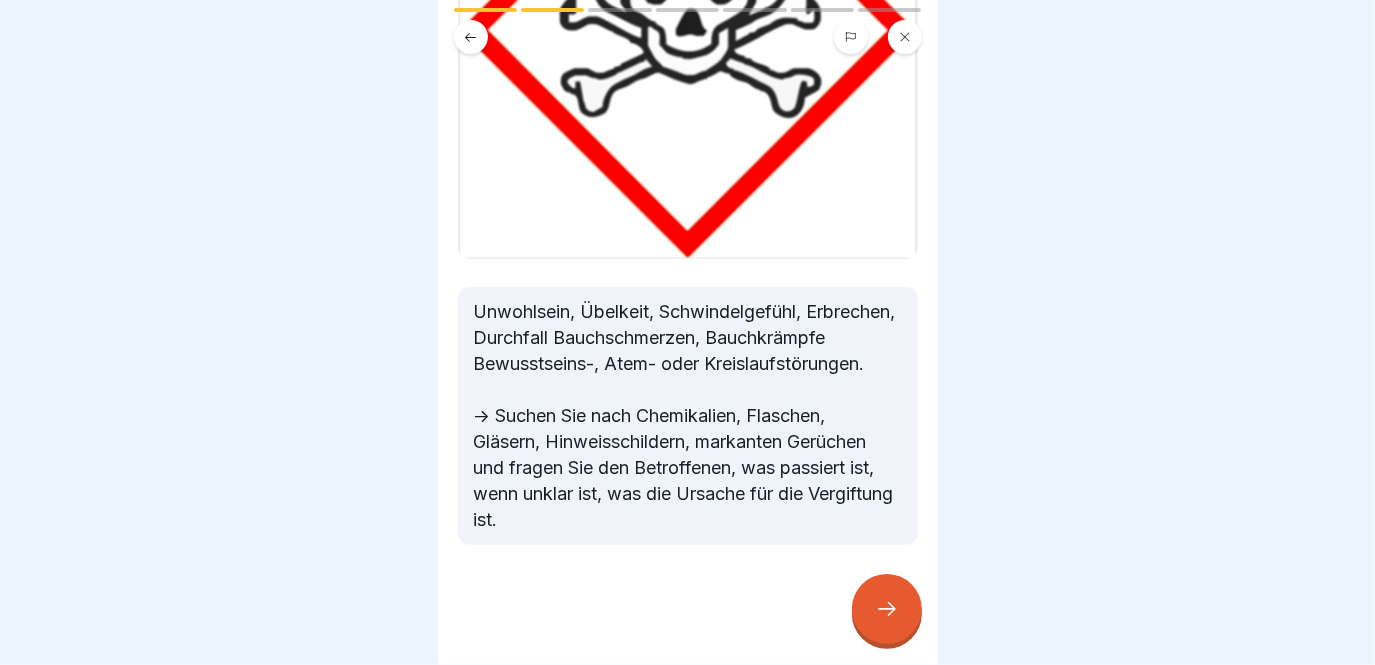 click 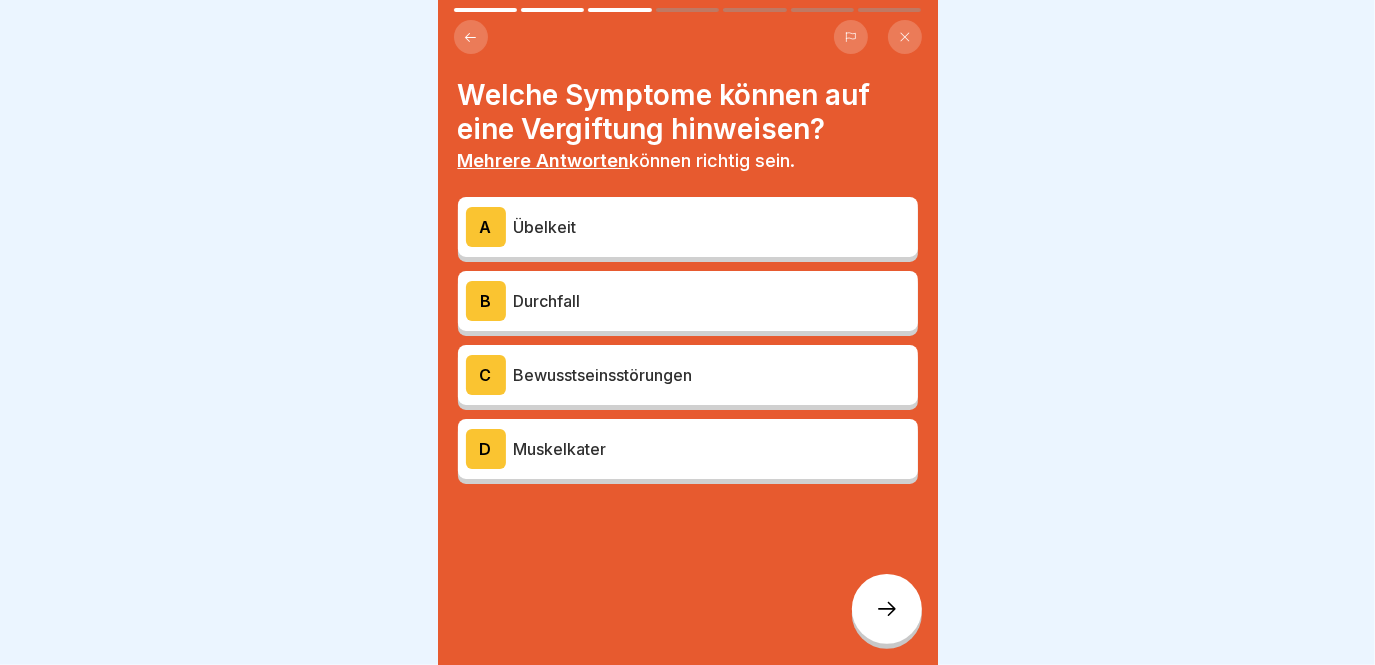click at bounding box center (688, 37) 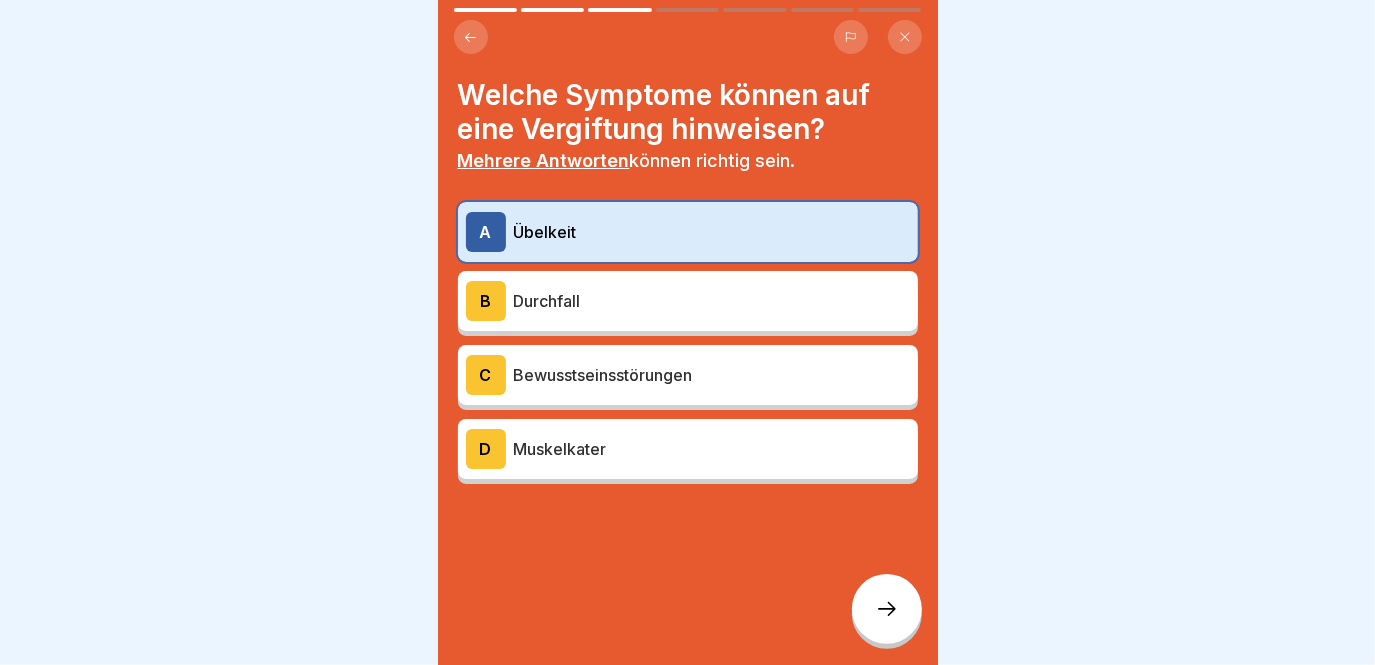 click on "Durchfall" at bounding box center (712, 301) 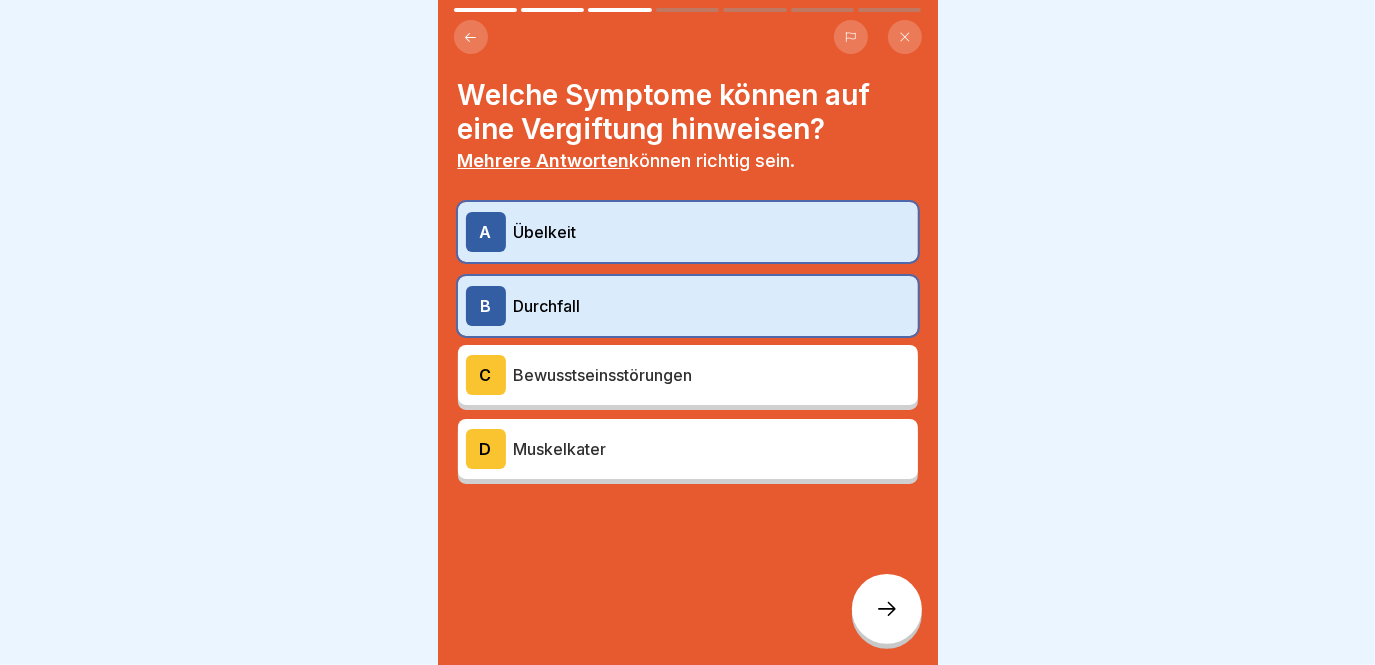 click on "Bewusstseinsstörungen" at bounding box center (712, 375) 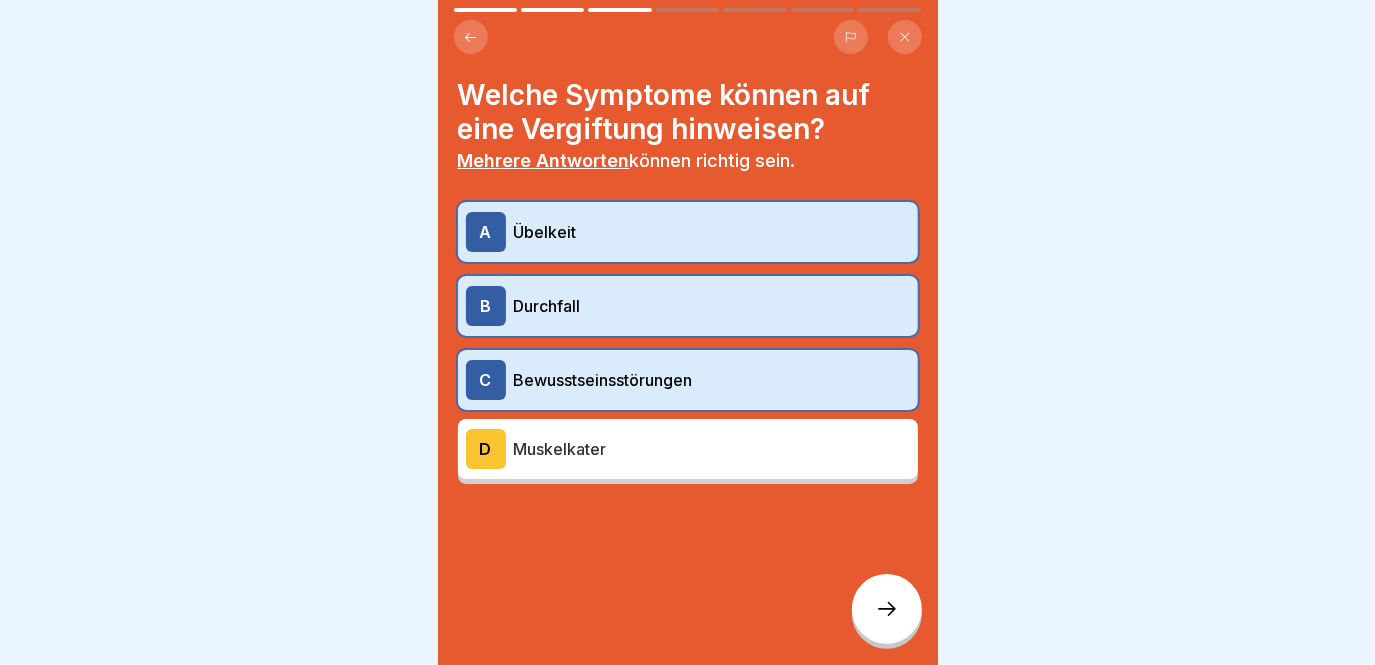 click at bounding box center (887, 609) 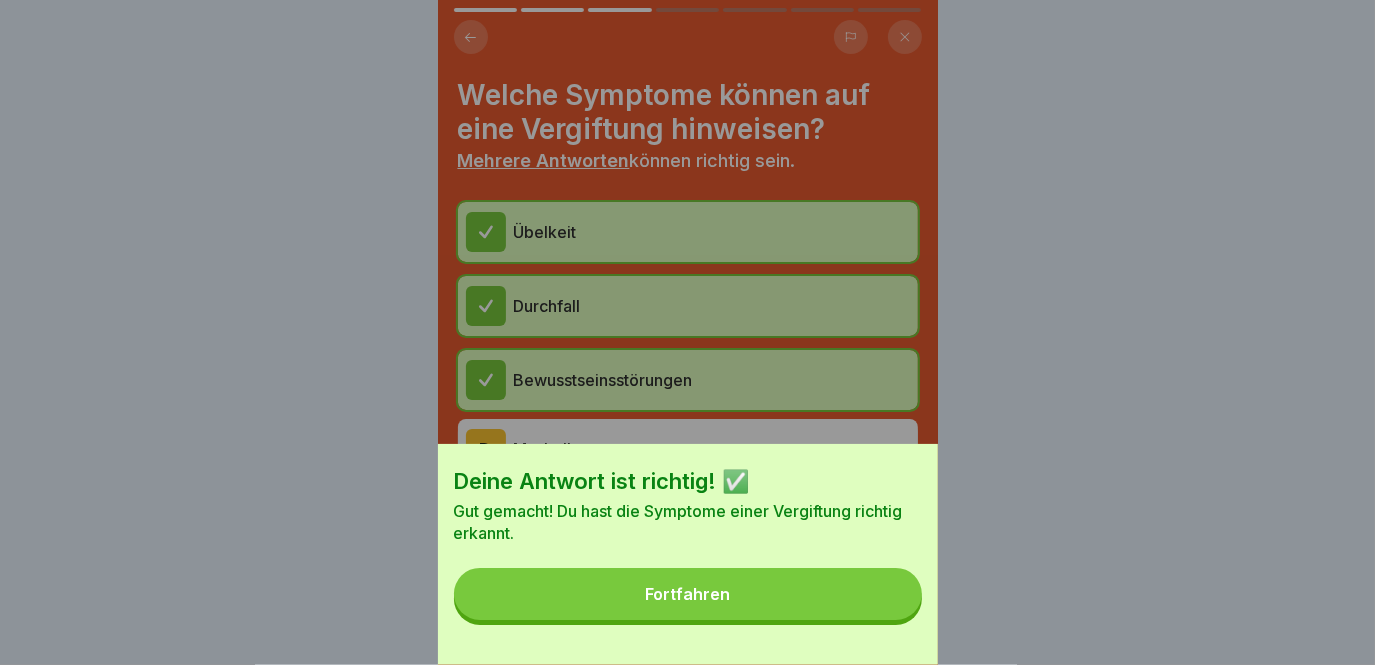 click on "Deine Antwort ist richtig!
✅ Gut gemacht! Du hast die Symptome einer Vergiftung richtig erkannt.   Fortfahren" at bounding box center (688, 554) 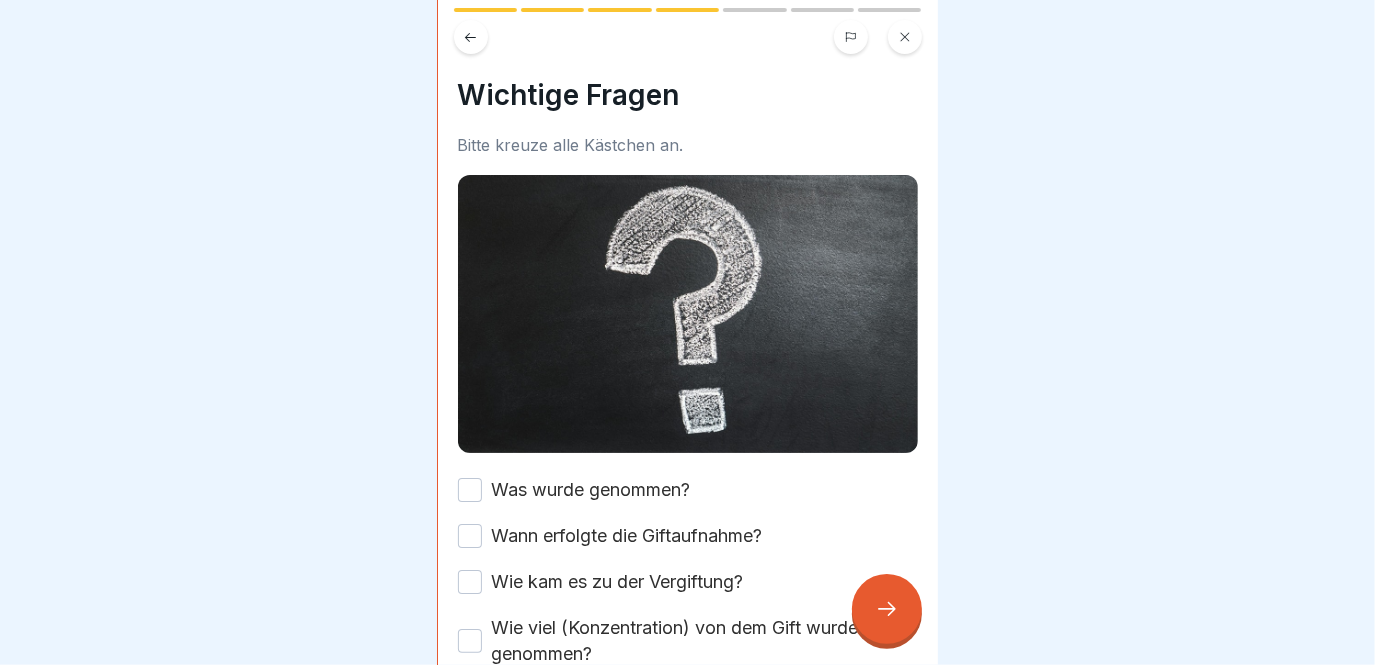 click on "Was wurde genommen?" at bounding box center (591, 490) 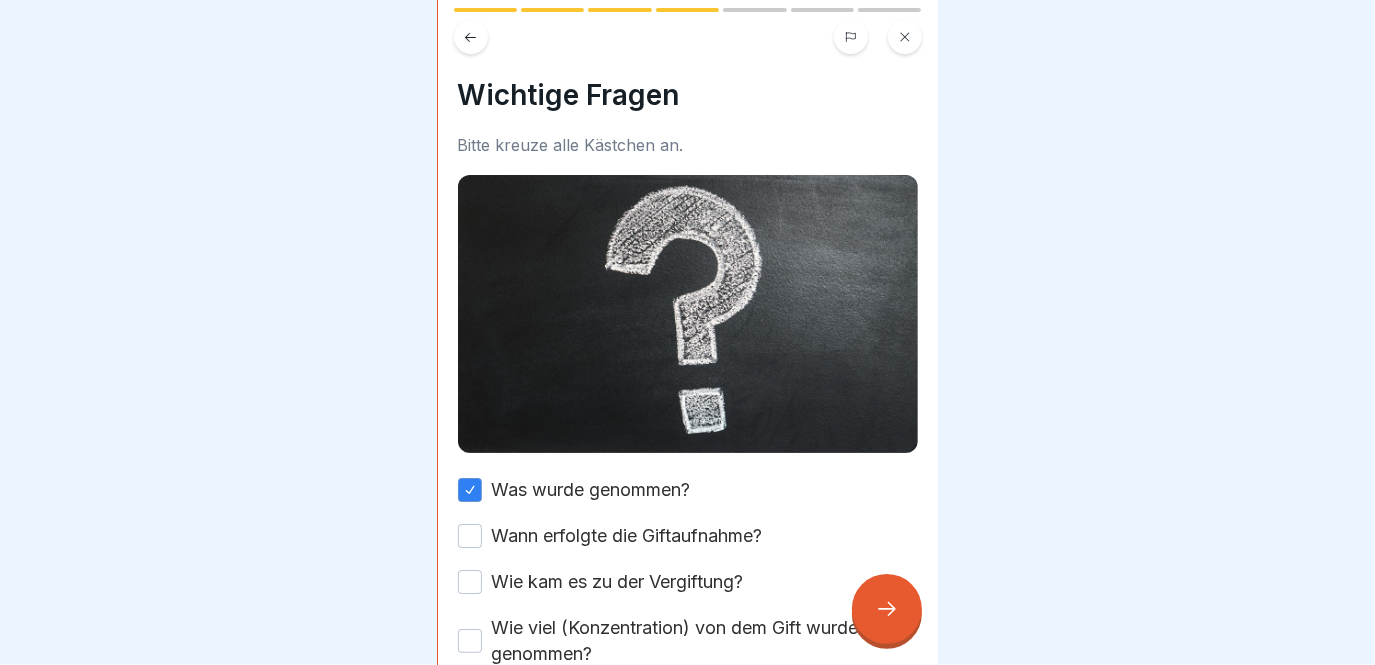 click on "Wann erfolgte die Giftaufnahme?" at bounding box center (627, 536) 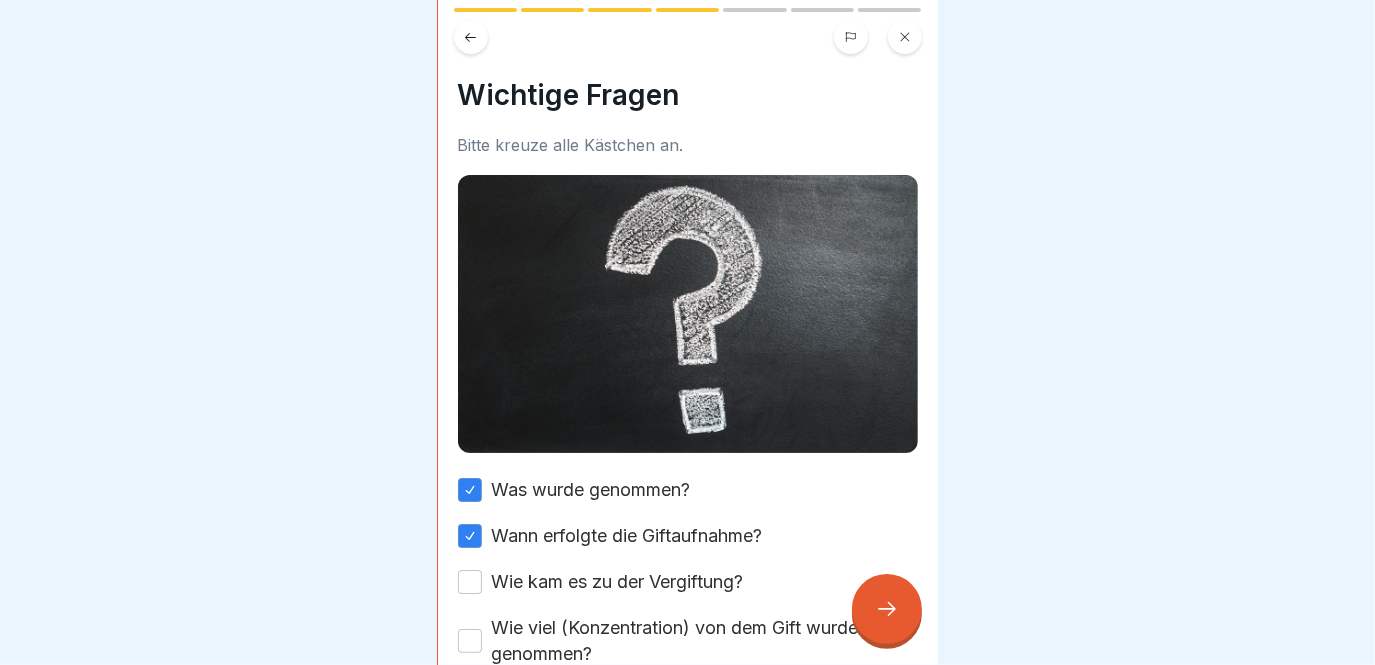 click on "Wie kam es zu der Vergiftung?" at bounding box center [618, 582] 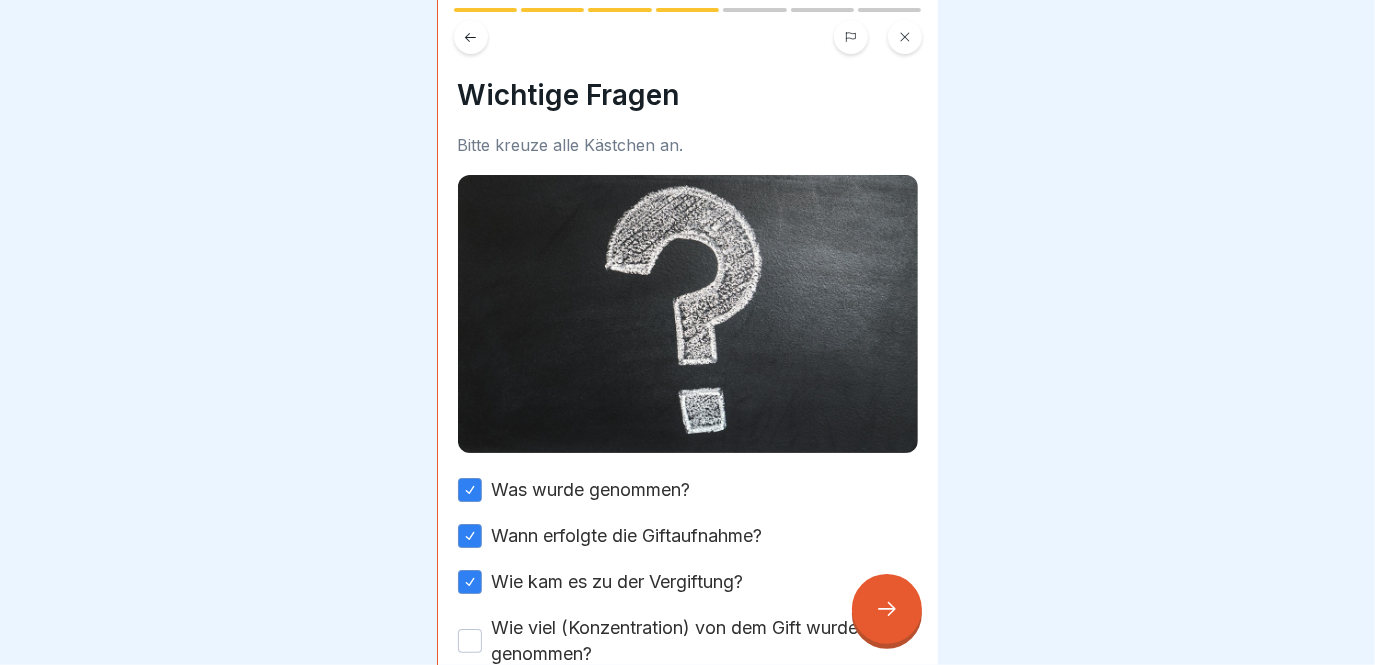 click on "Wie viel (Konzentration) von dem Gift wurde genommen?" at bounding box center [705, 641] 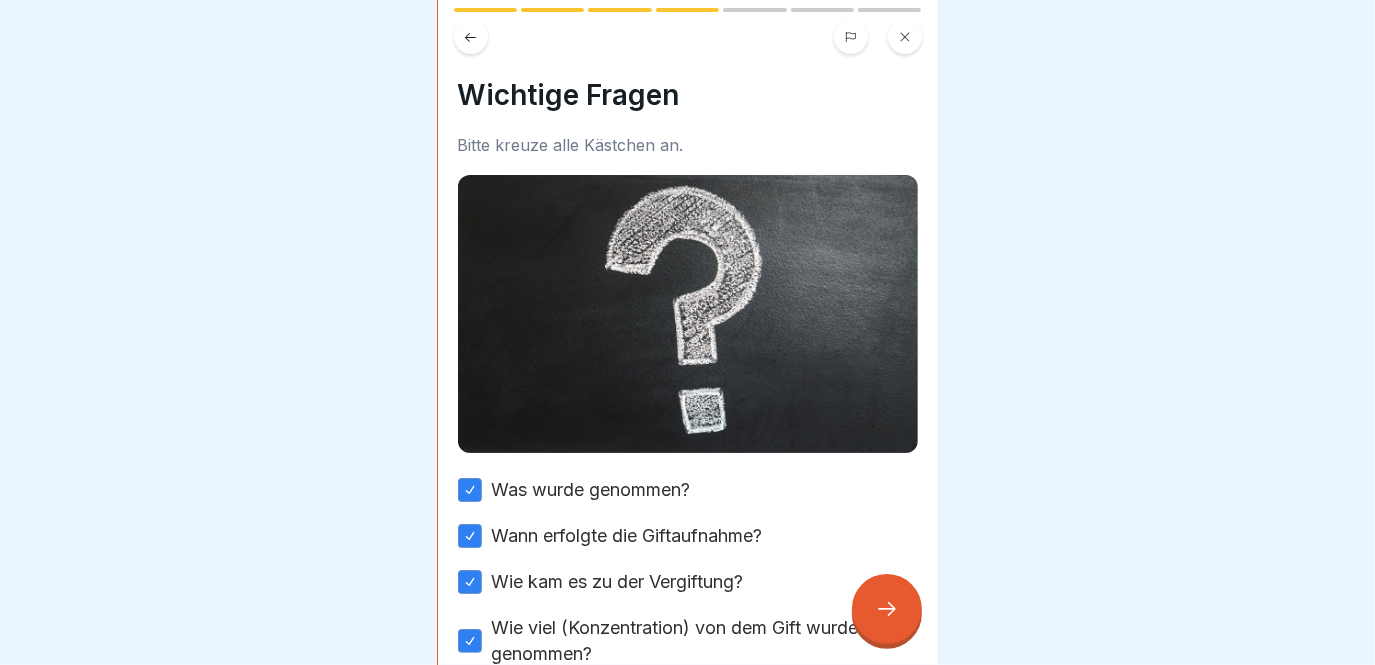 scroll, scrollTop: 114, scrollLeft: 0, axis: vertical 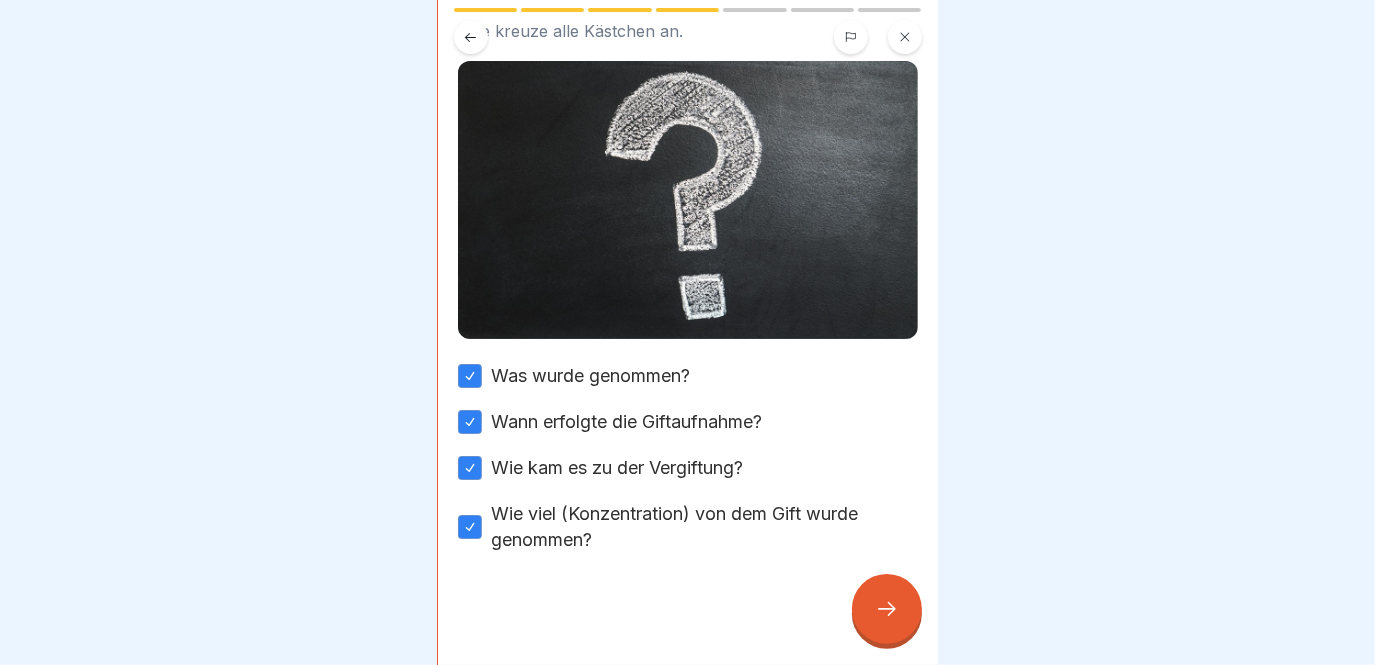 click at bounding box center [688, 613] 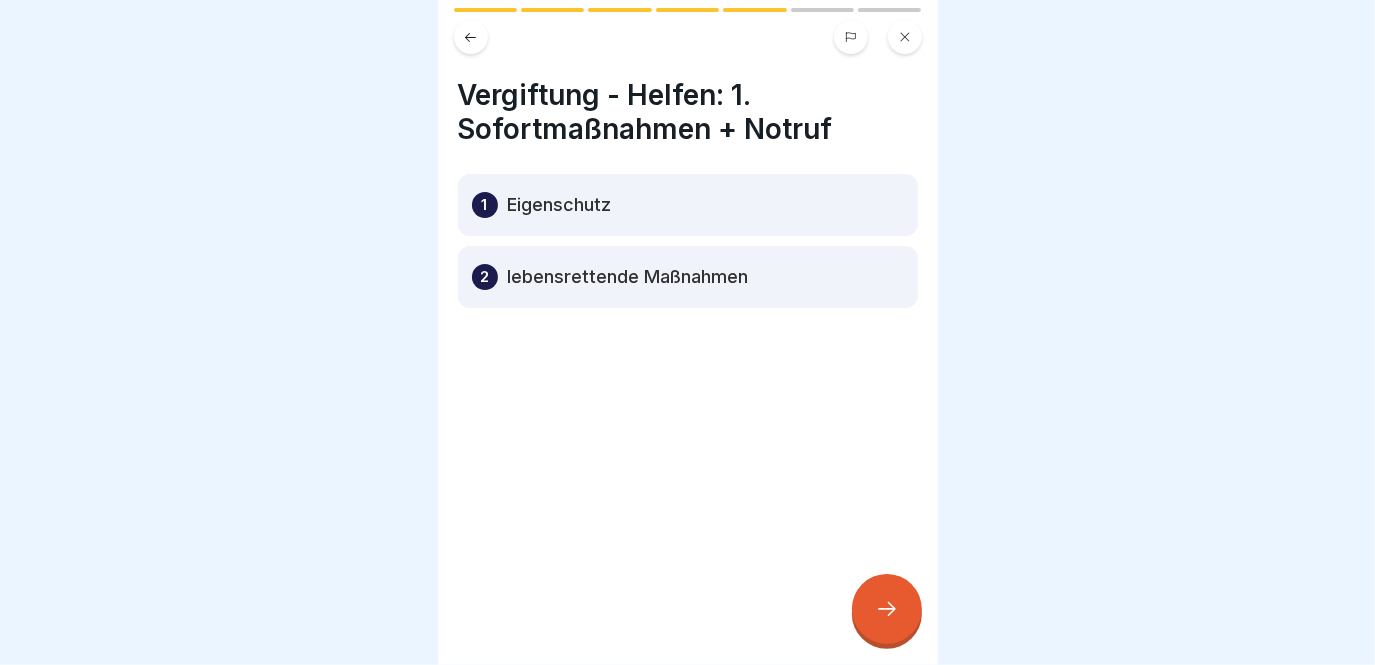 click 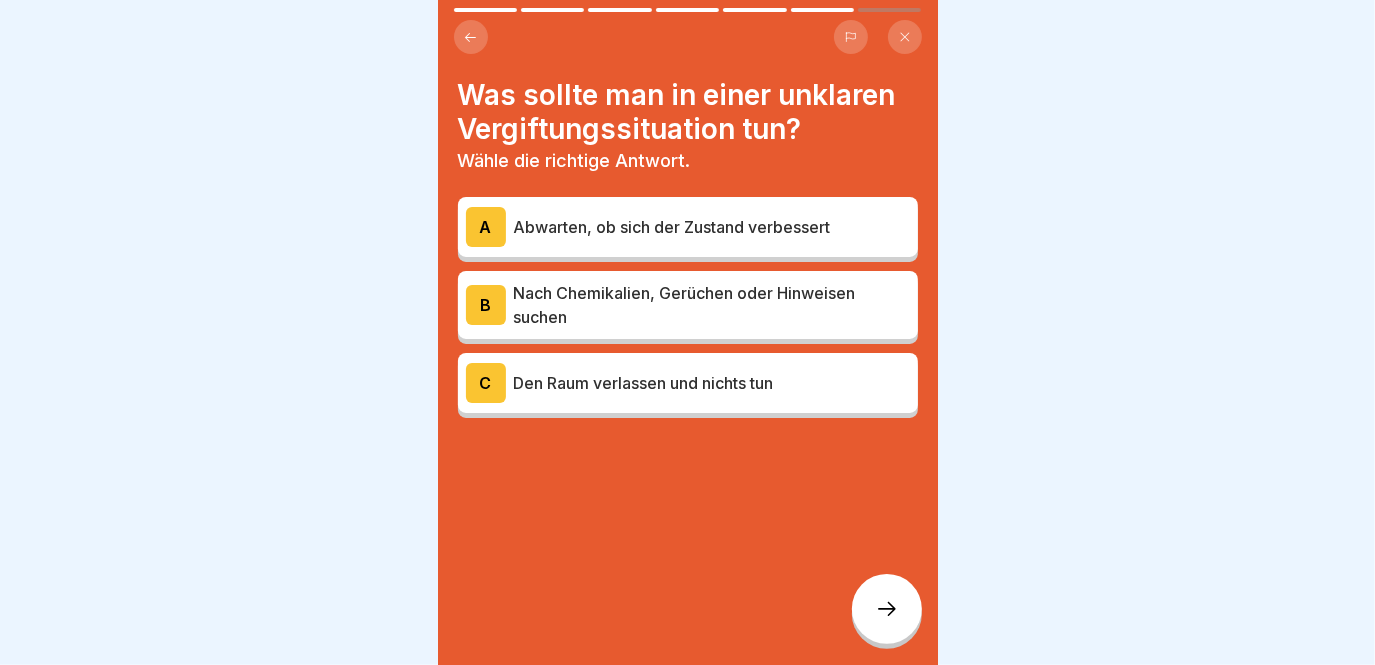 click on "Nach Chemikalien, Gerüchen oder Hinweisen suchen" at bounding box center (712, 305) 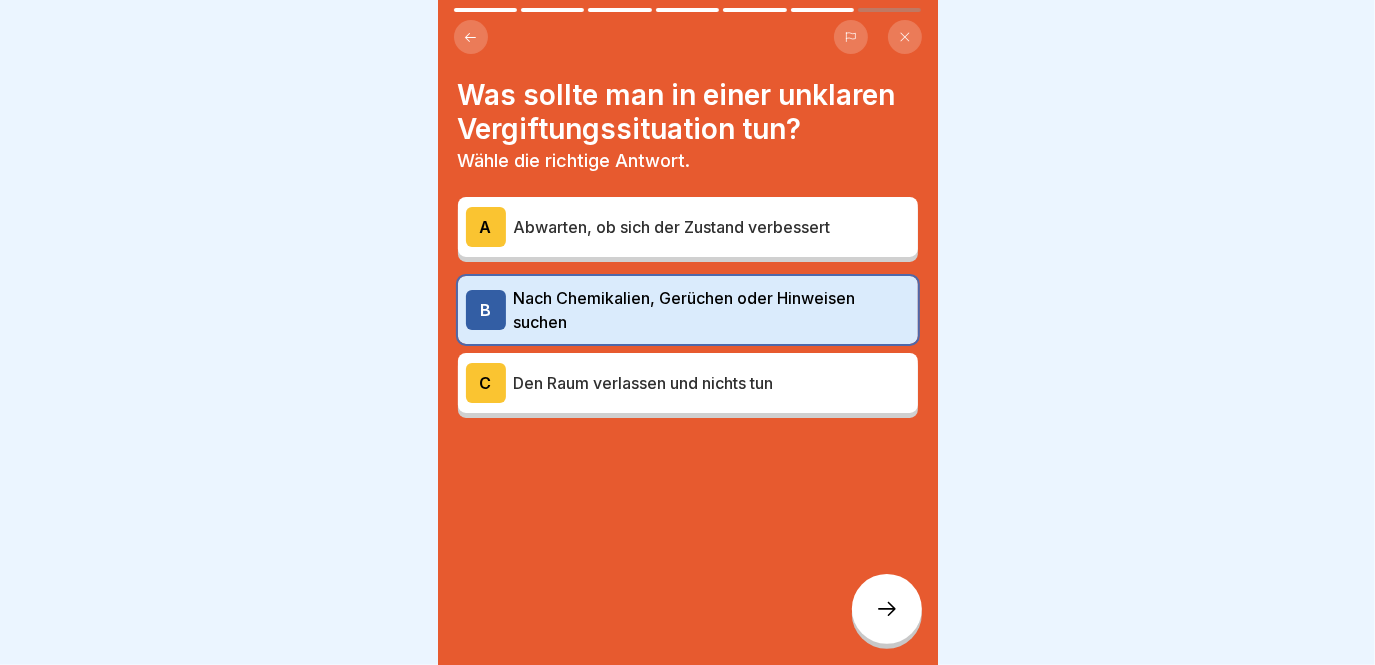 click at bounding box center (887, 609) 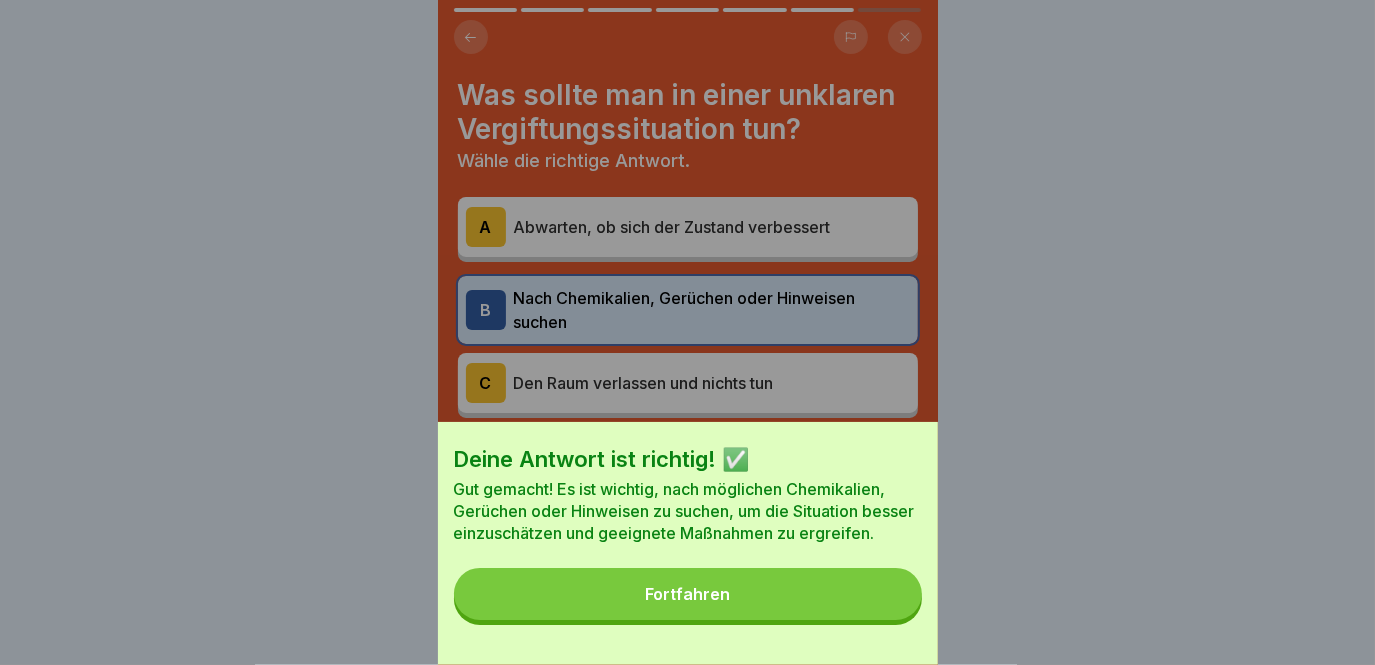 click on "Fortfahren" at bounding box center [688, 594] 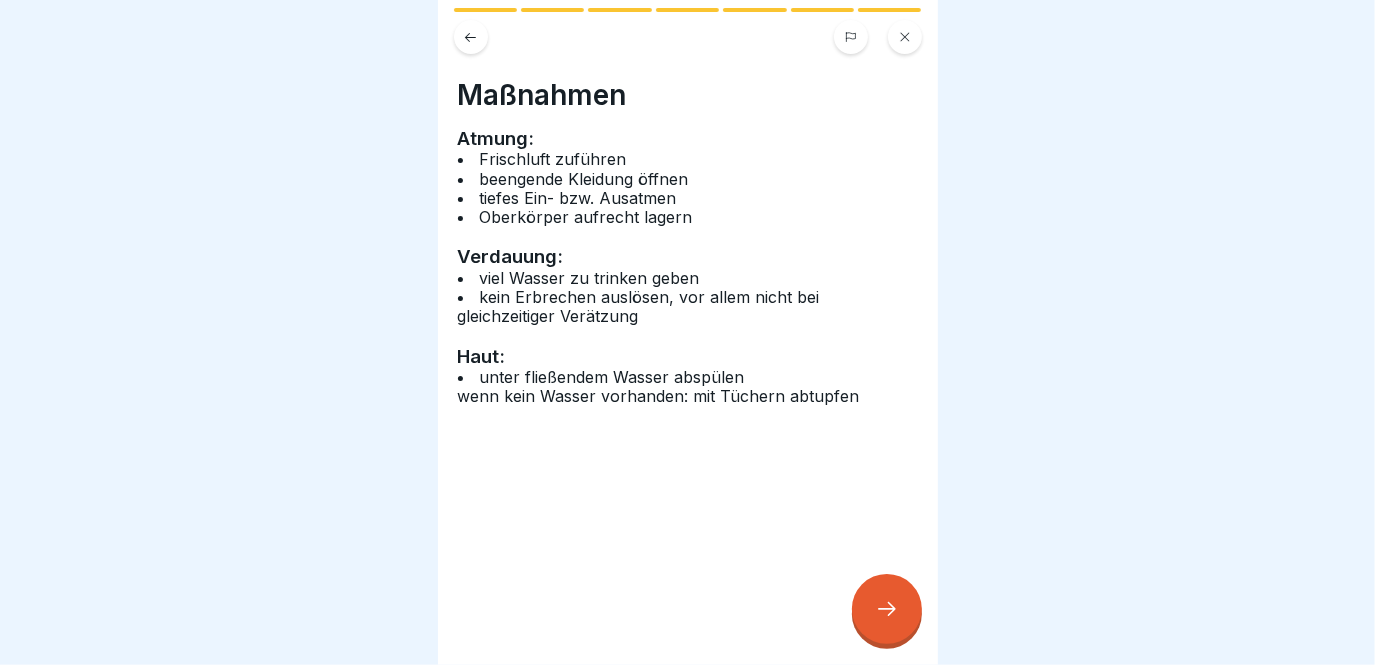 click 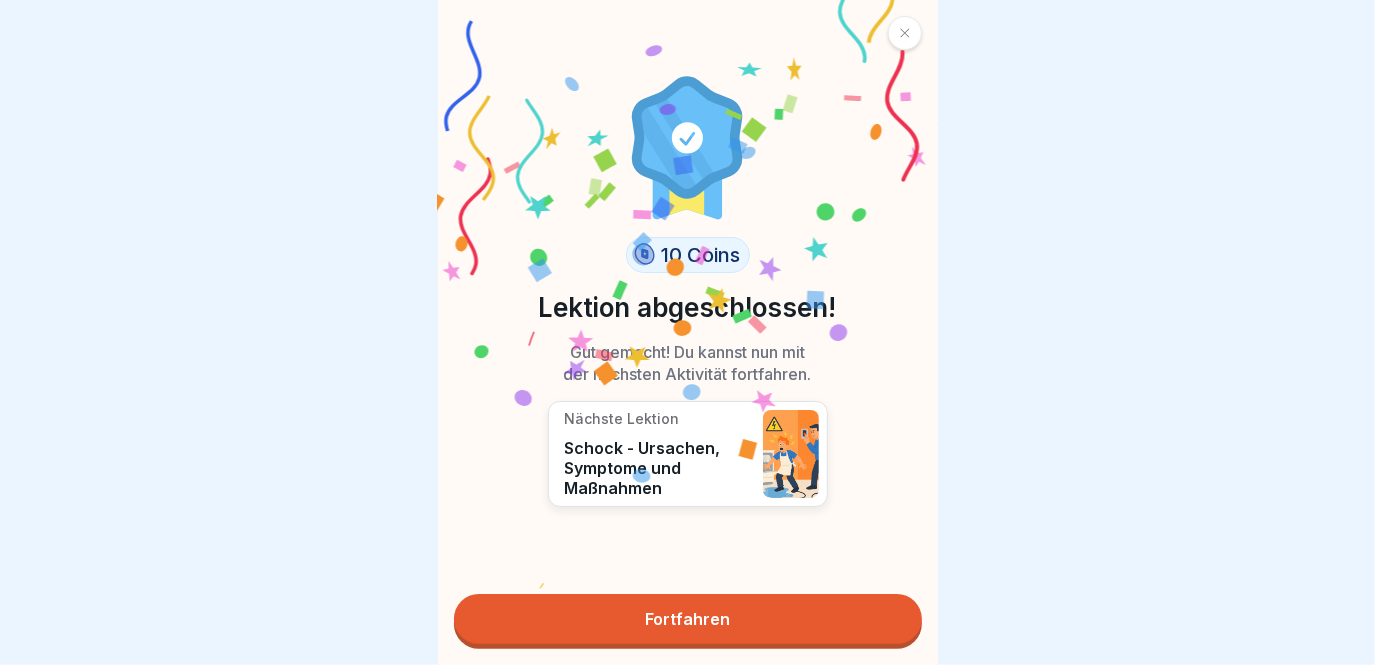 click on "Fortfahren" at bounding box center [688, 619] 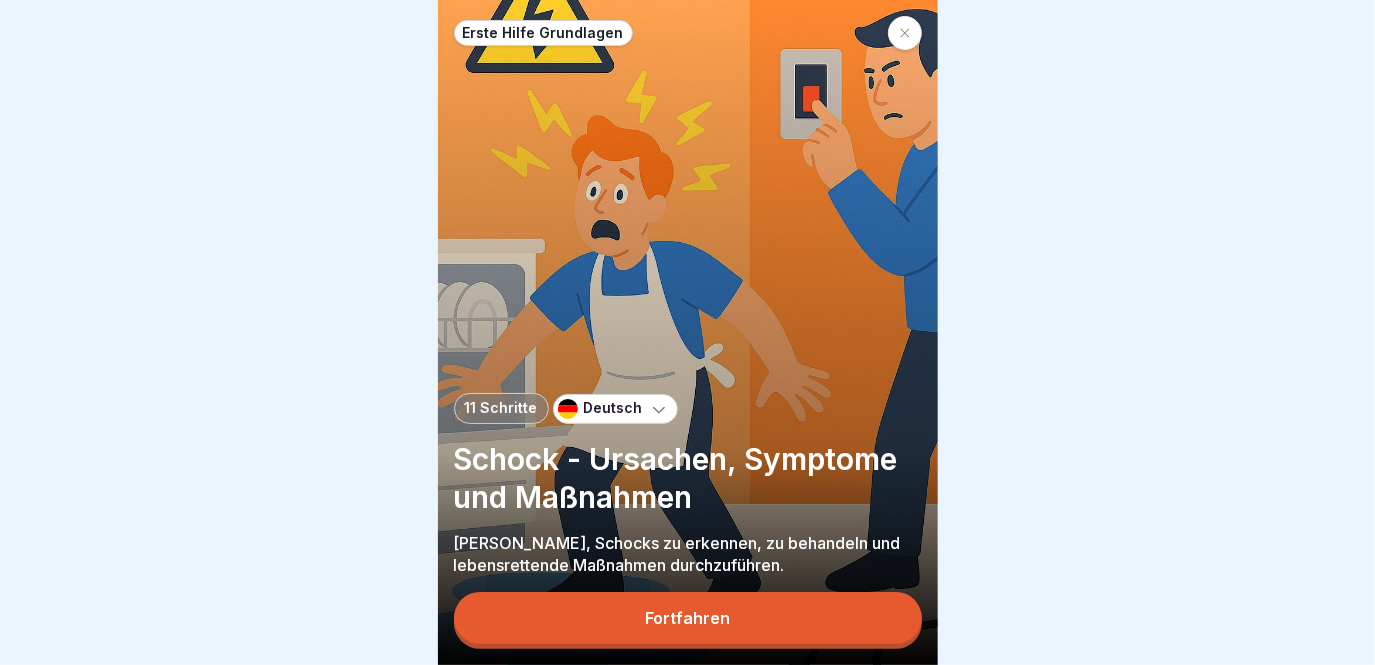 click on "Fortfahren" at bounding box center [688, 618] 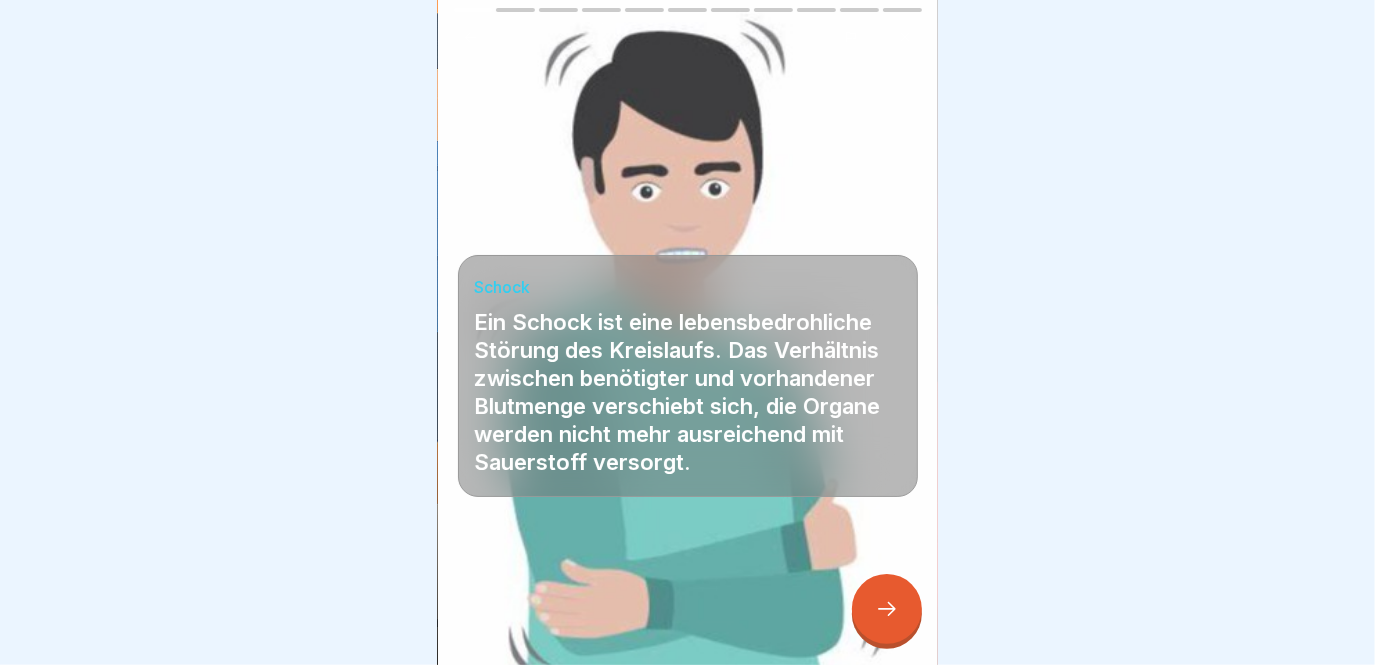 click 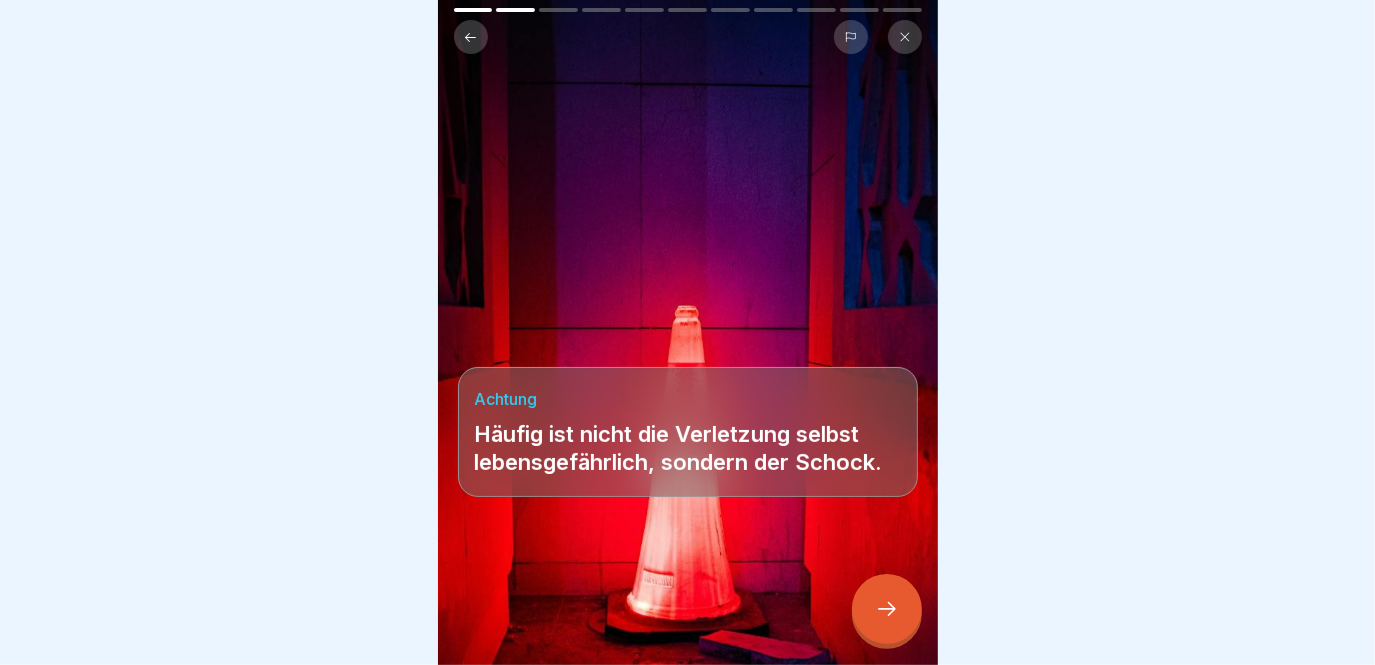click 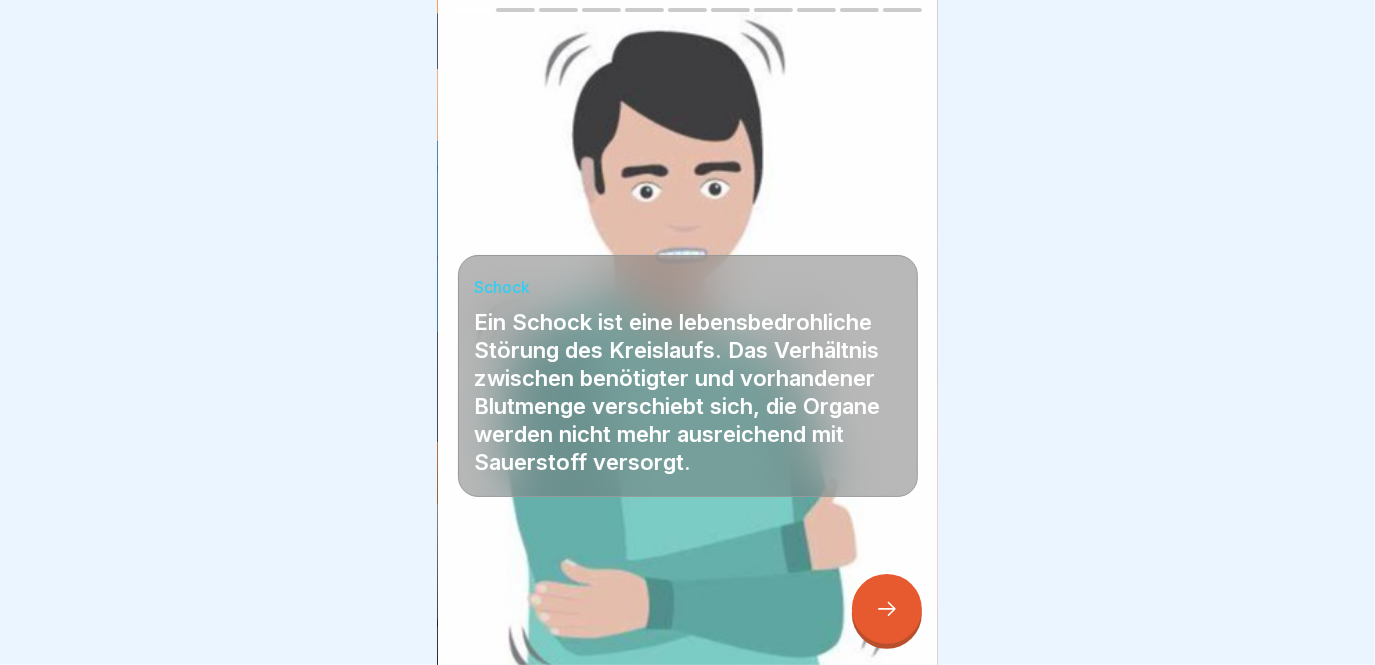 click at bounding box center [887, 609] 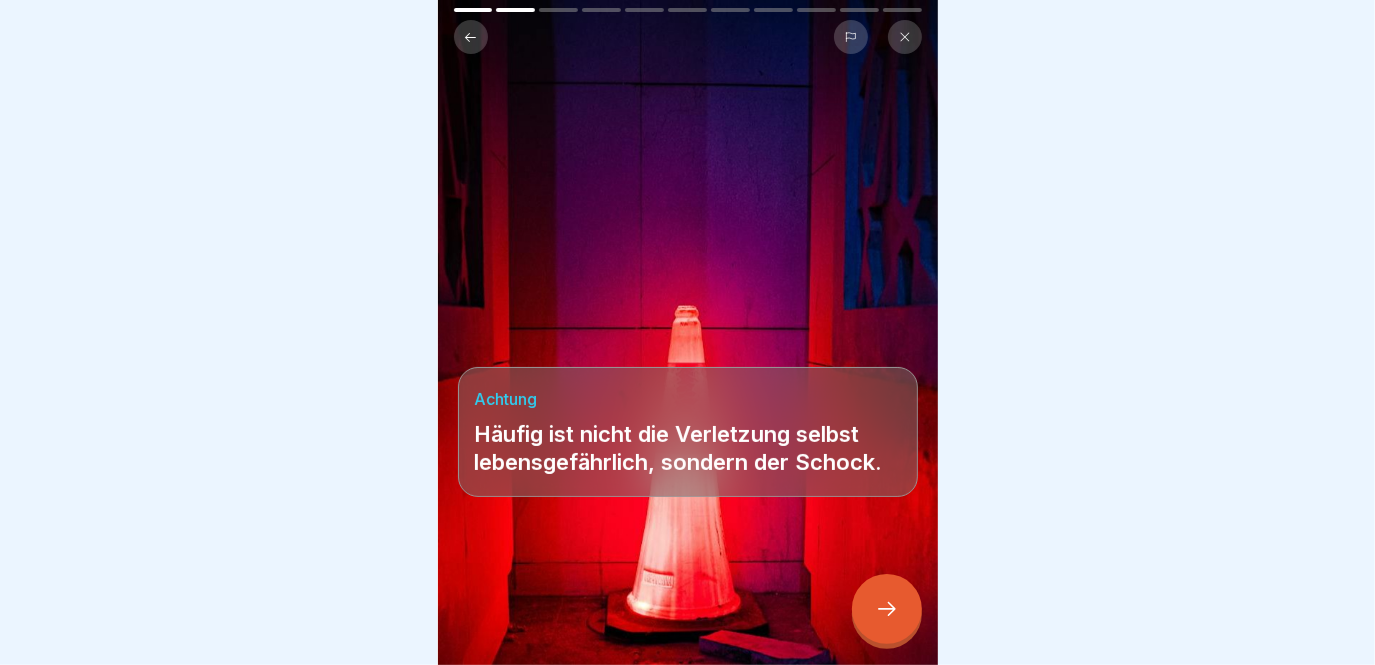 click at bounding box center [887, 609] 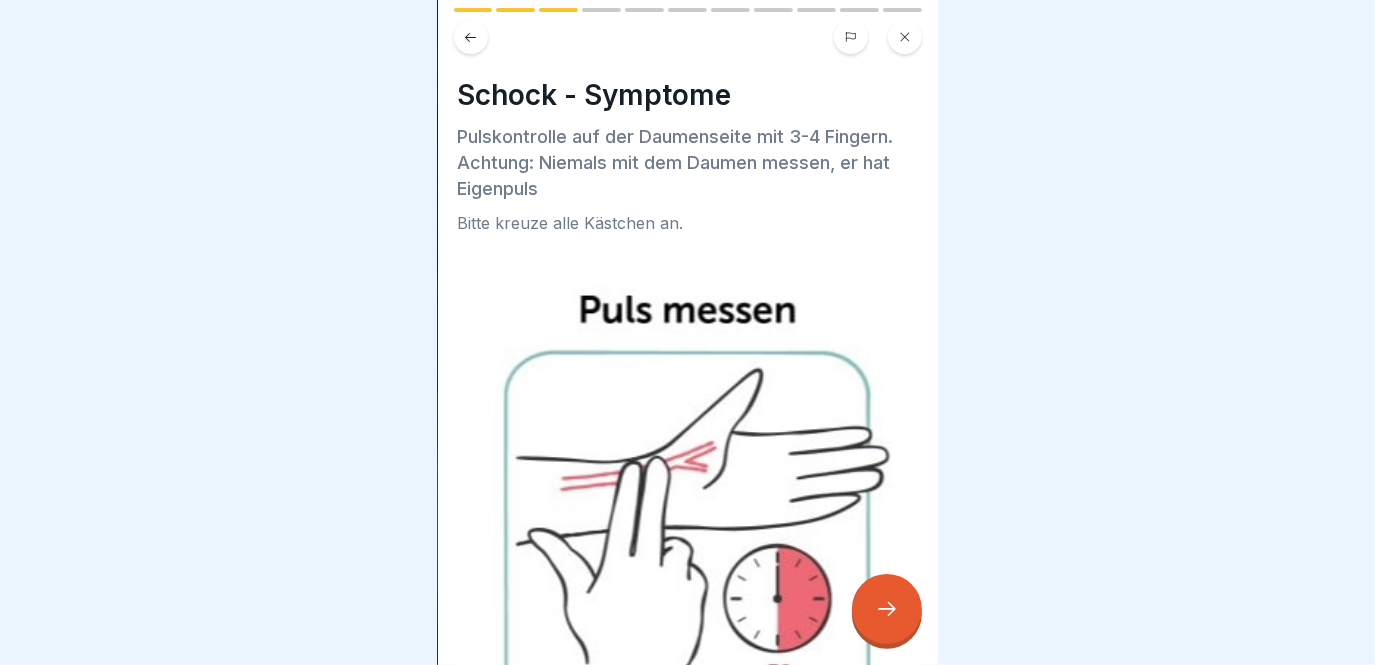 click 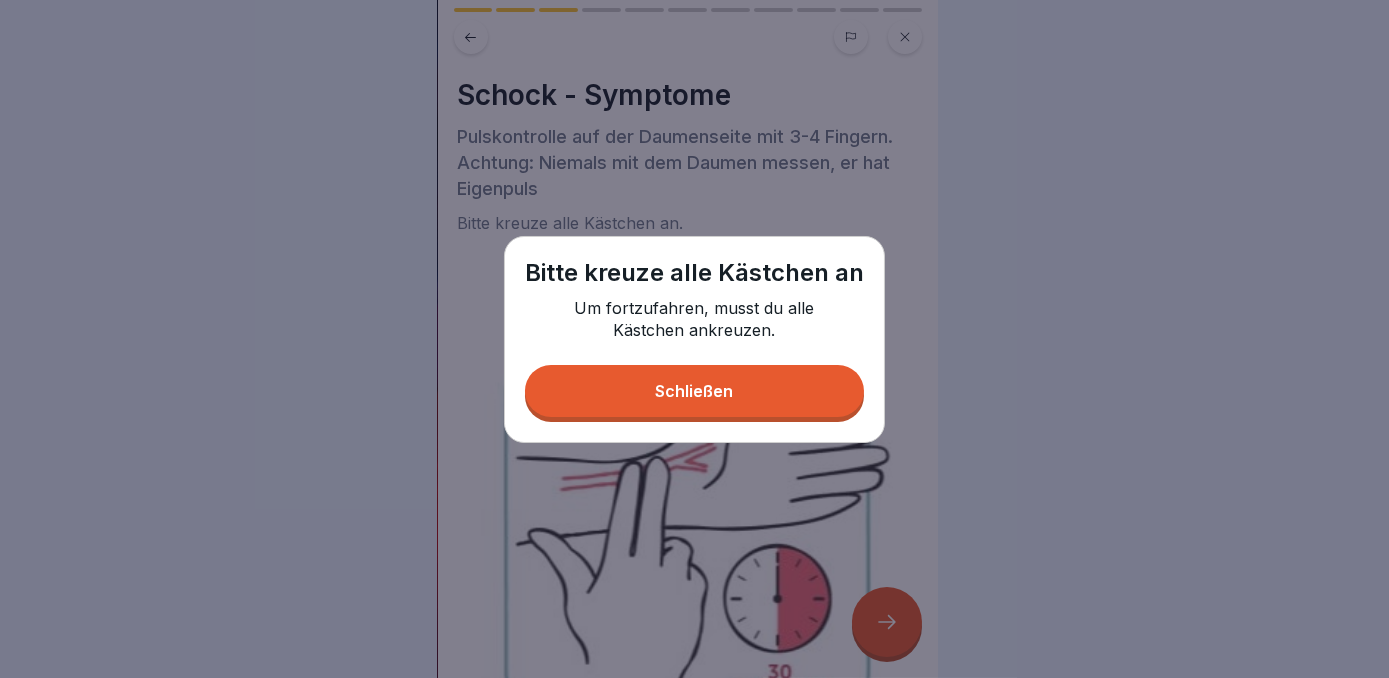 click on "Schließen" at bounding box center (694, 391) 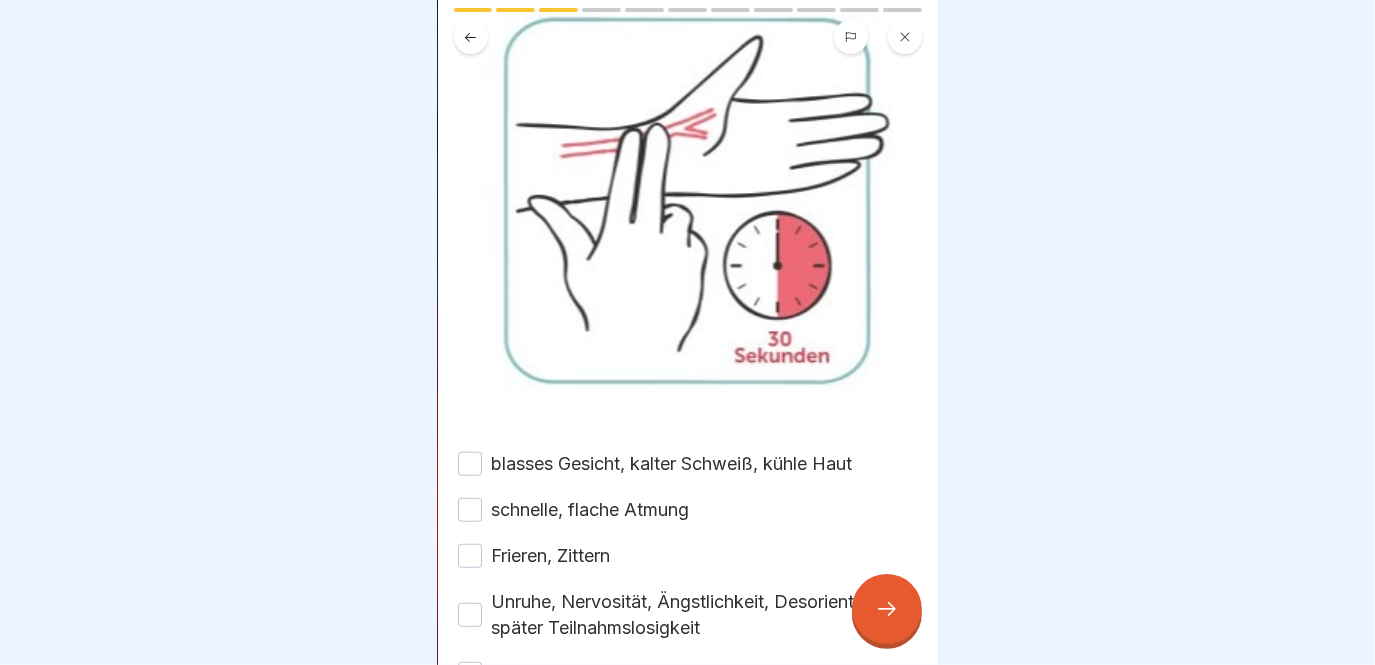 scroll, scrollTop: 578, scrollLeft: 0, axis: vertical 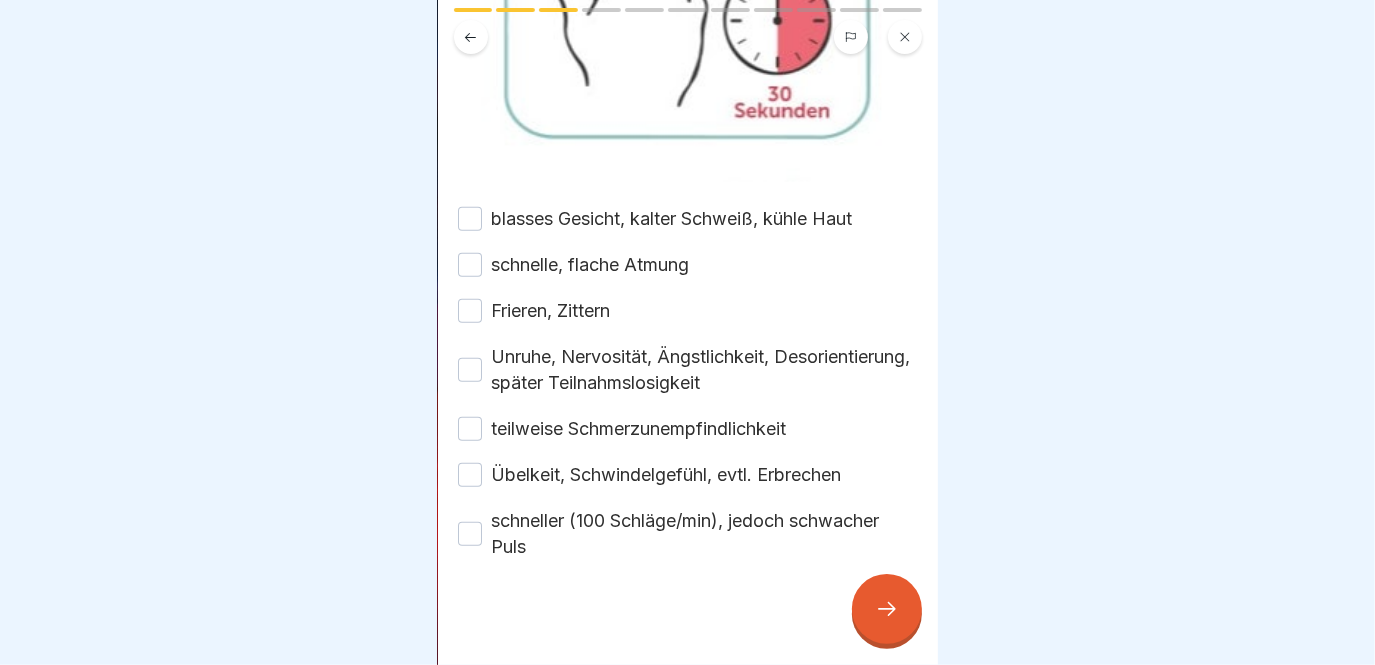 click on "blasses Gesicht, kalter Schweiß, kühle Haut" at bounding box center [672, 219] 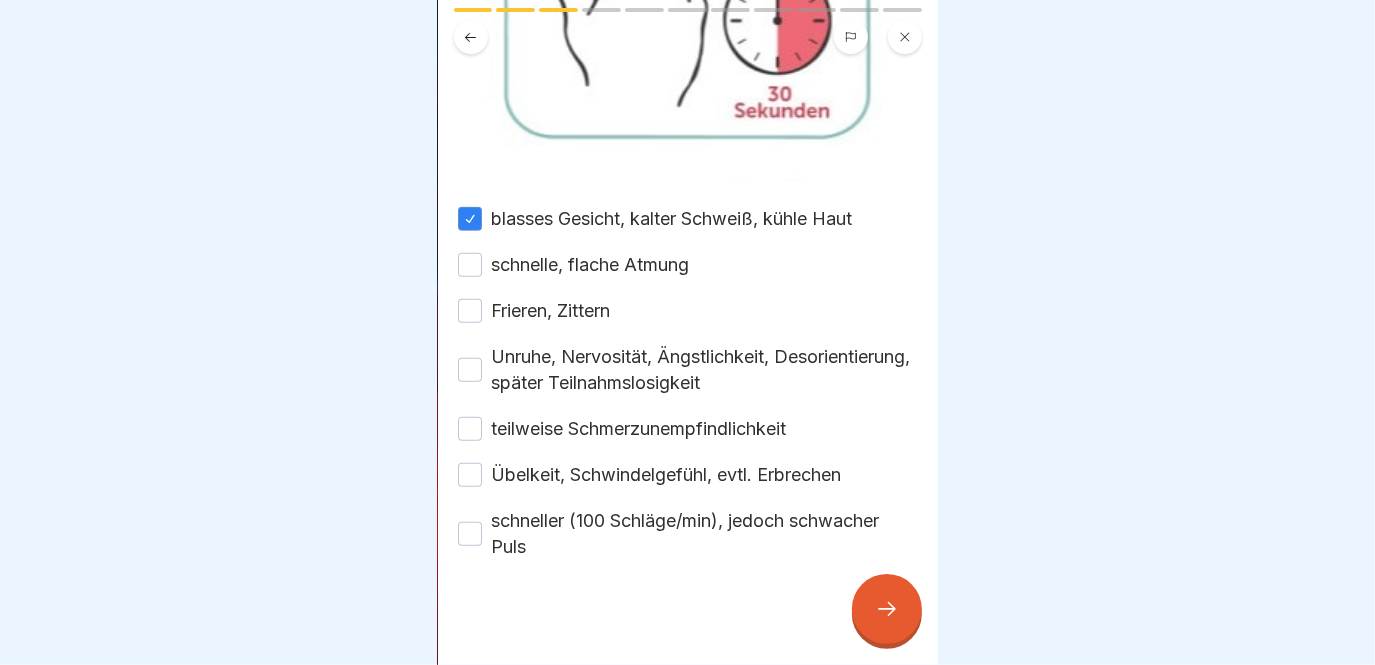 click on "schnelle, flache Atmung" at bounding box center [591, 265] 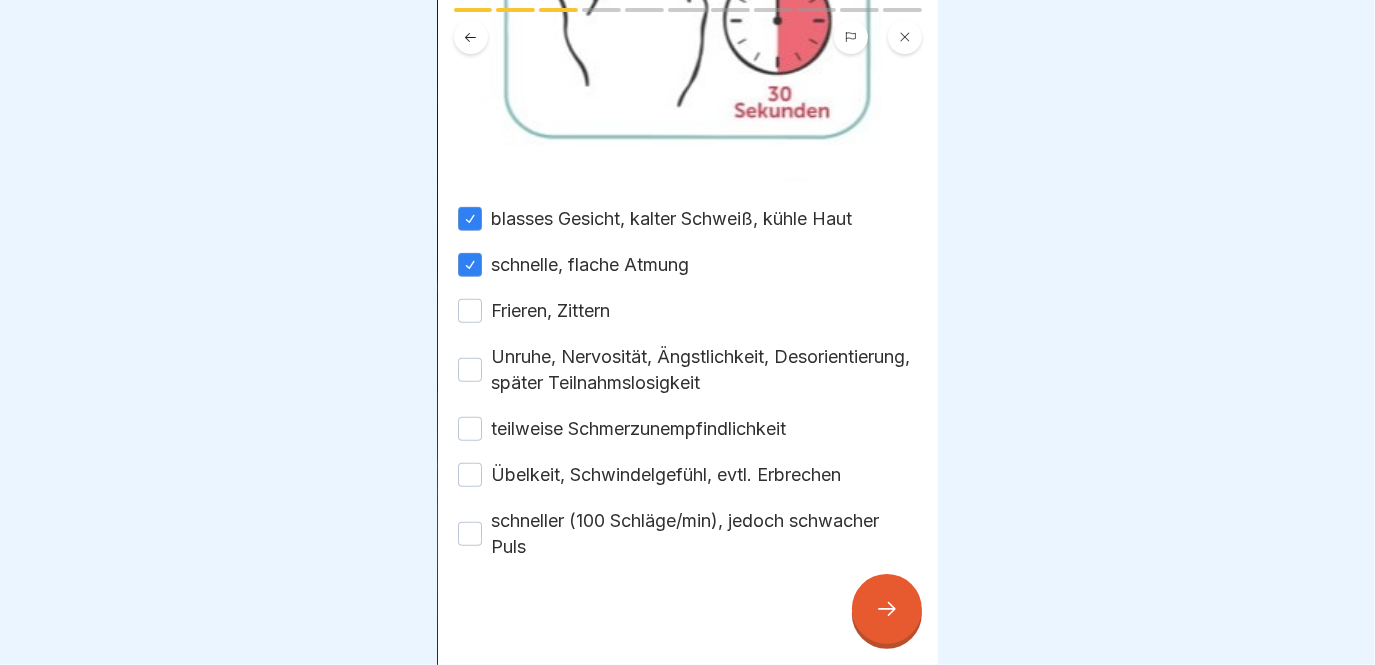 click on "Frieren, Zittern" at bounding box center (551, 311) 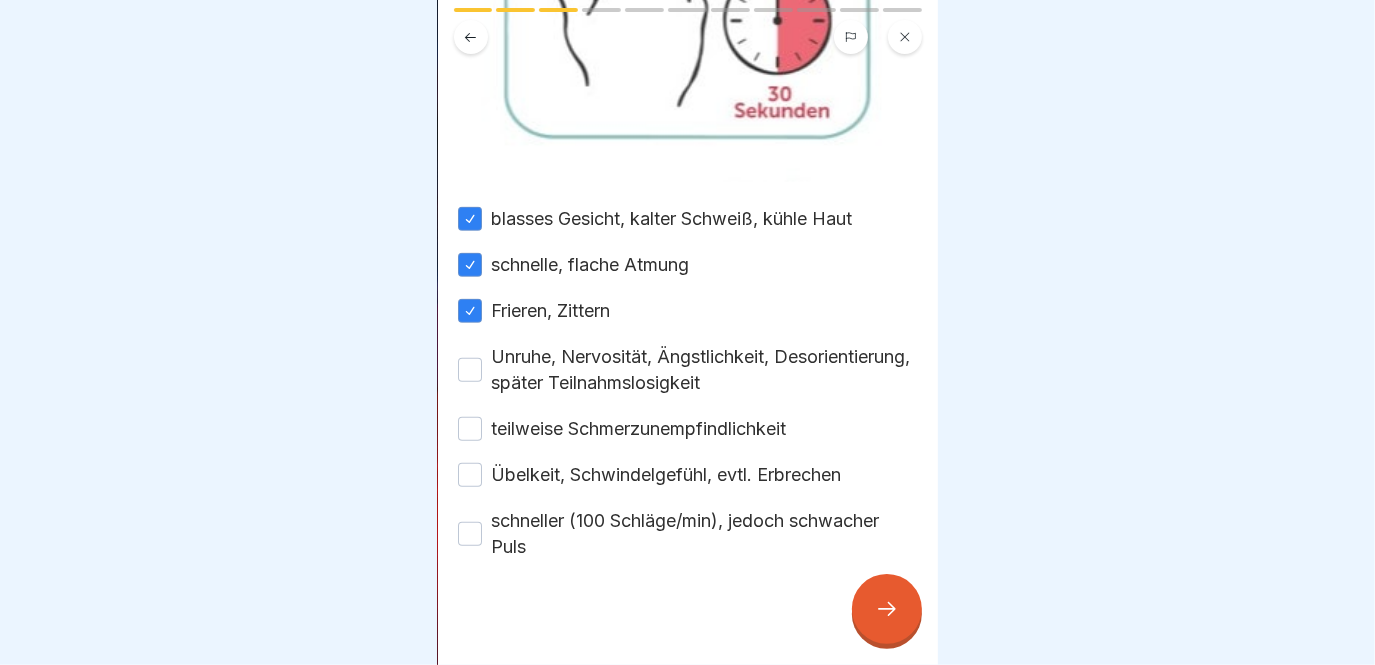 click on "Unruhe, Nervosität, Ängstlichkeit, Desorientierung, später Teilnahmslosigkeit" at bounding box center (705, 370) 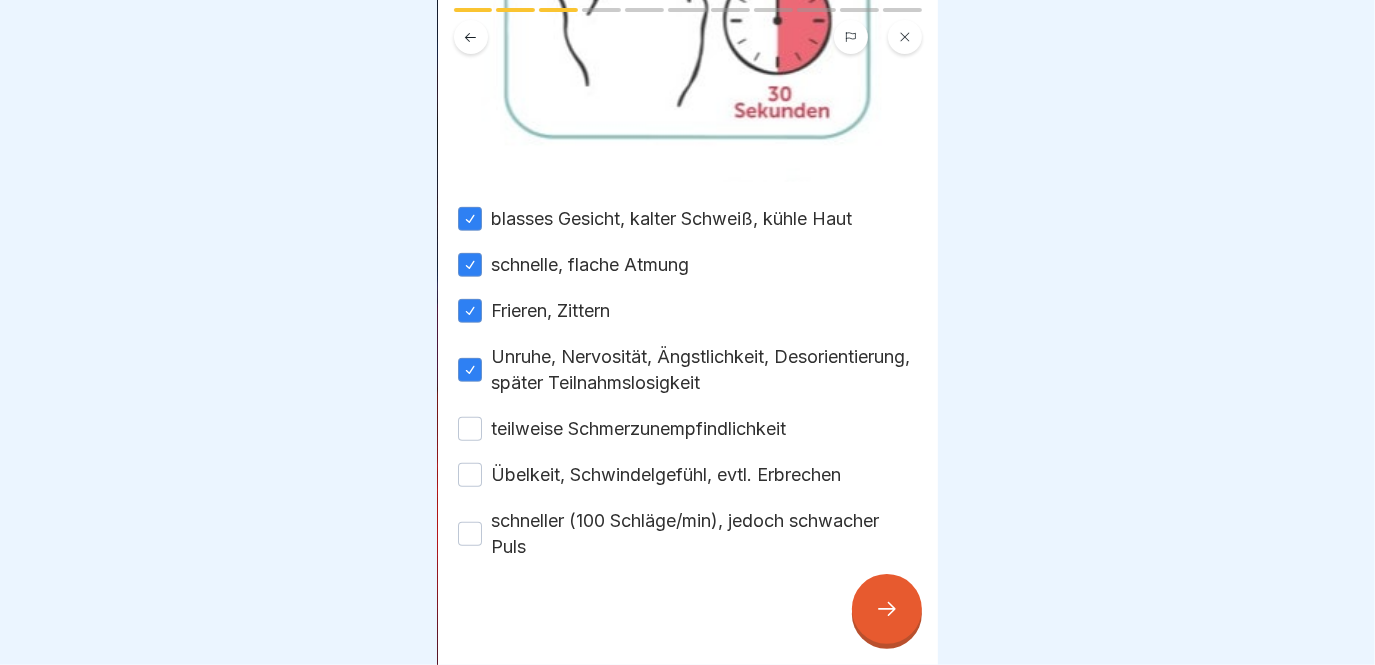 click on "teilweise Schmerzunempfindlichkeit" at bounding box center [639, 429] 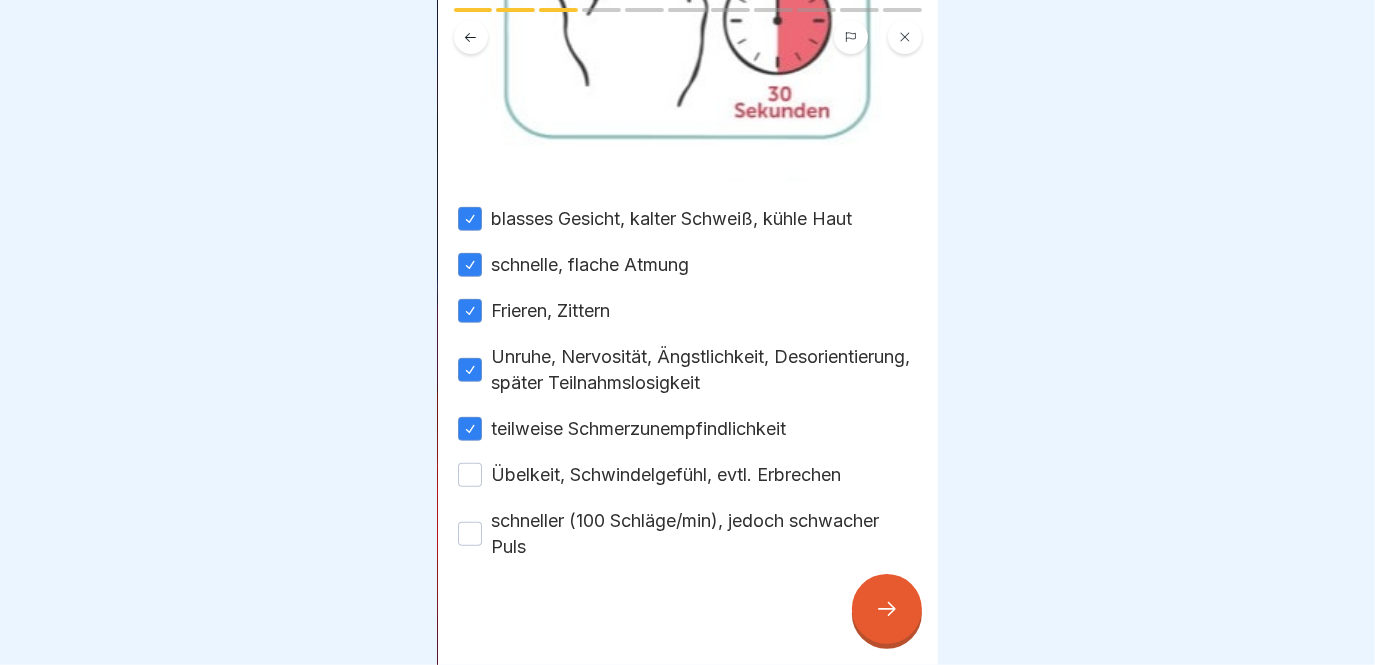 click on "Übelkeit, Schwindelgefühl, evtl. Erbrechen" at bounding box center [667, 475] 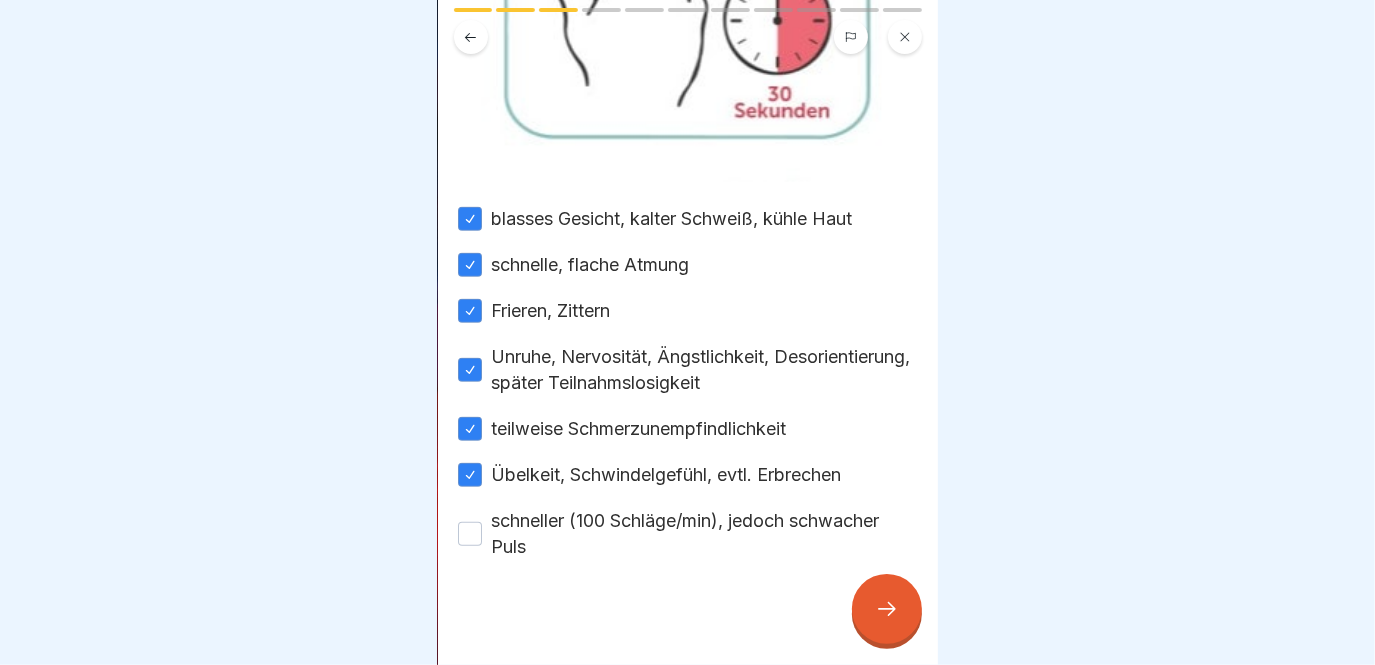 click on "schneller (100 Schläge/min), jedoch schwacher Puls" at bounding box center [705, 534] 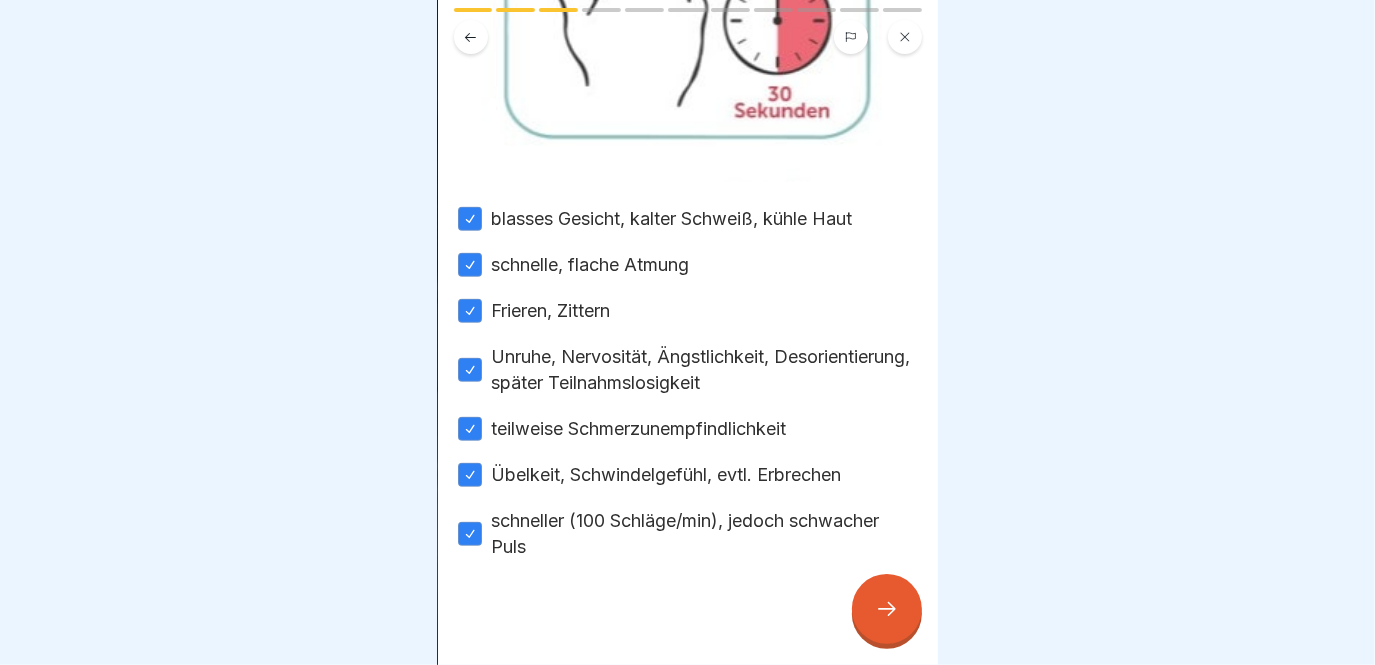 click at bounding box center [887, 609] 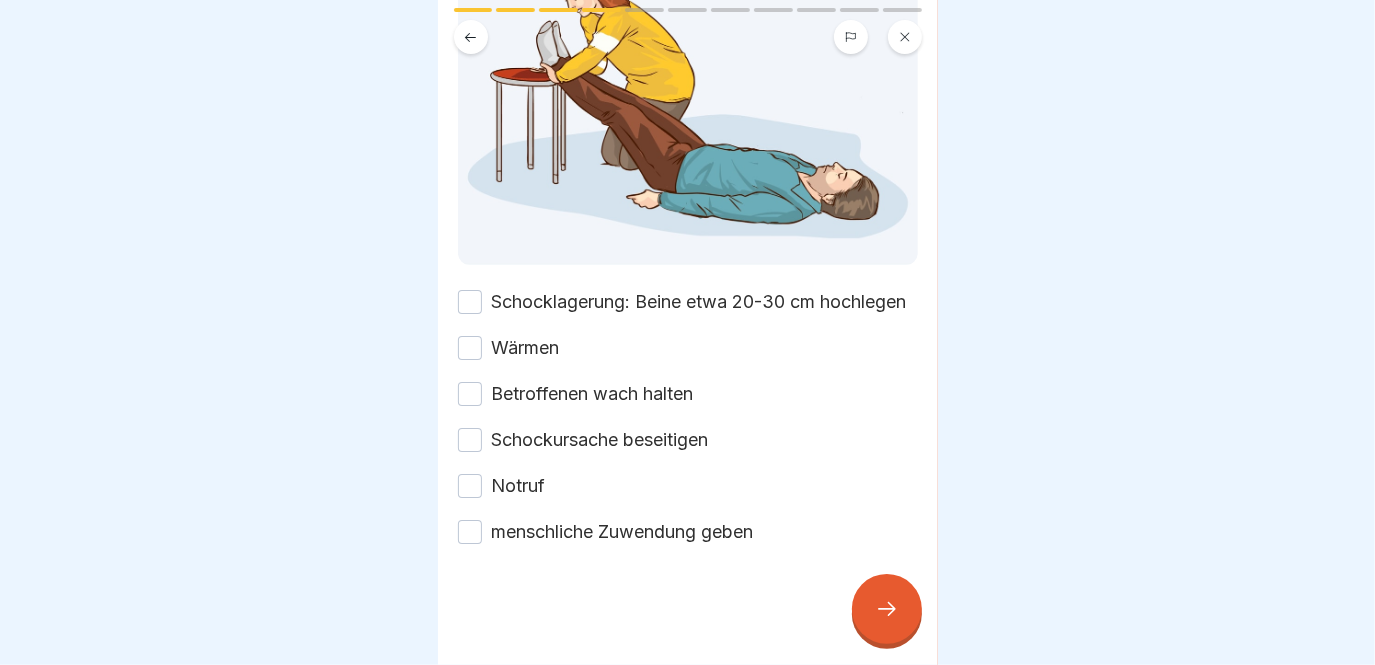 scroll, scrollTop: 261, scrollLeft: 0, axis: vertical 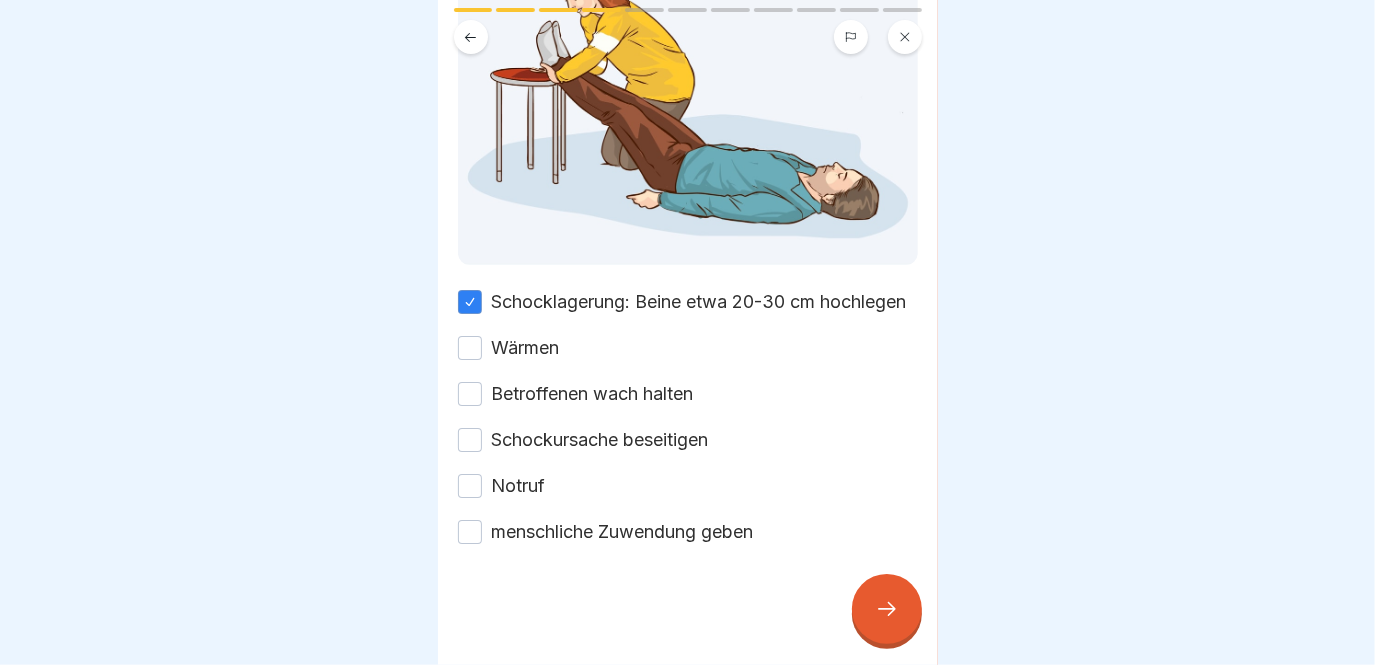 click on "Wärmen" at bounding box center [526, 348] 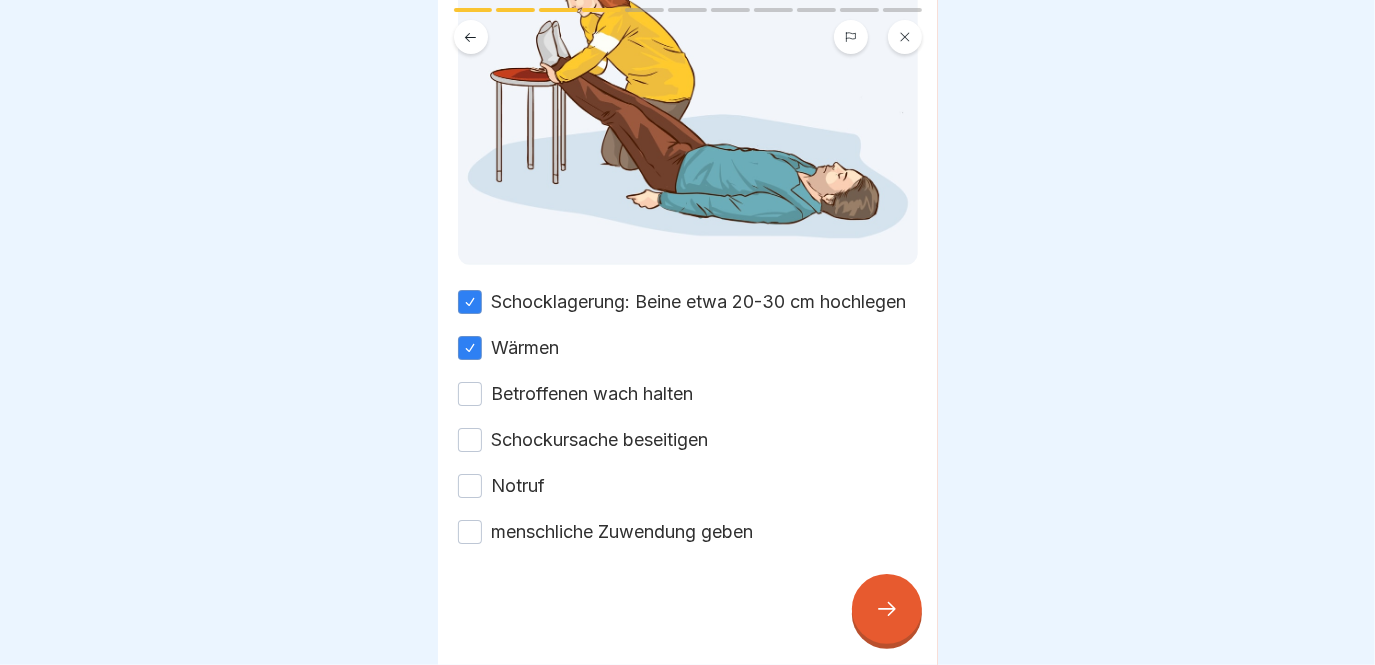 click on "Betroffenen wach halten" at bounding box center [593, 394] 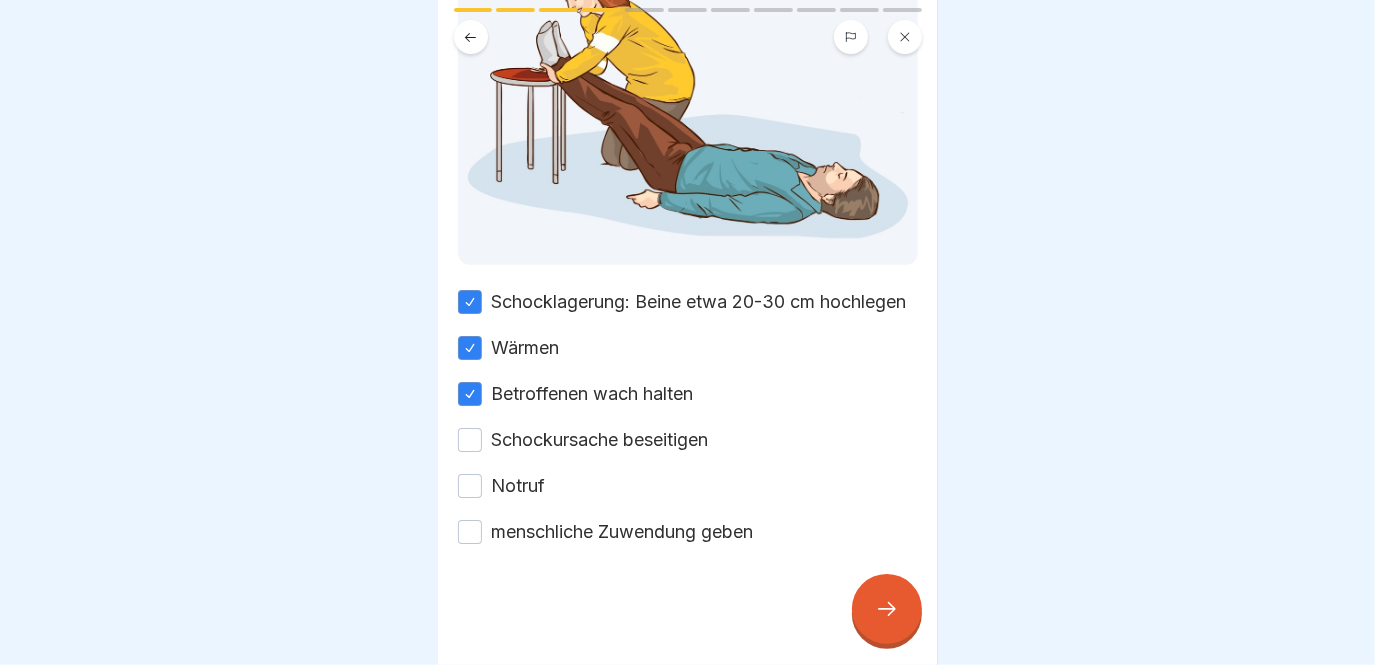 click on "Schockursache beseitigen" at bounding box center [600, 440] 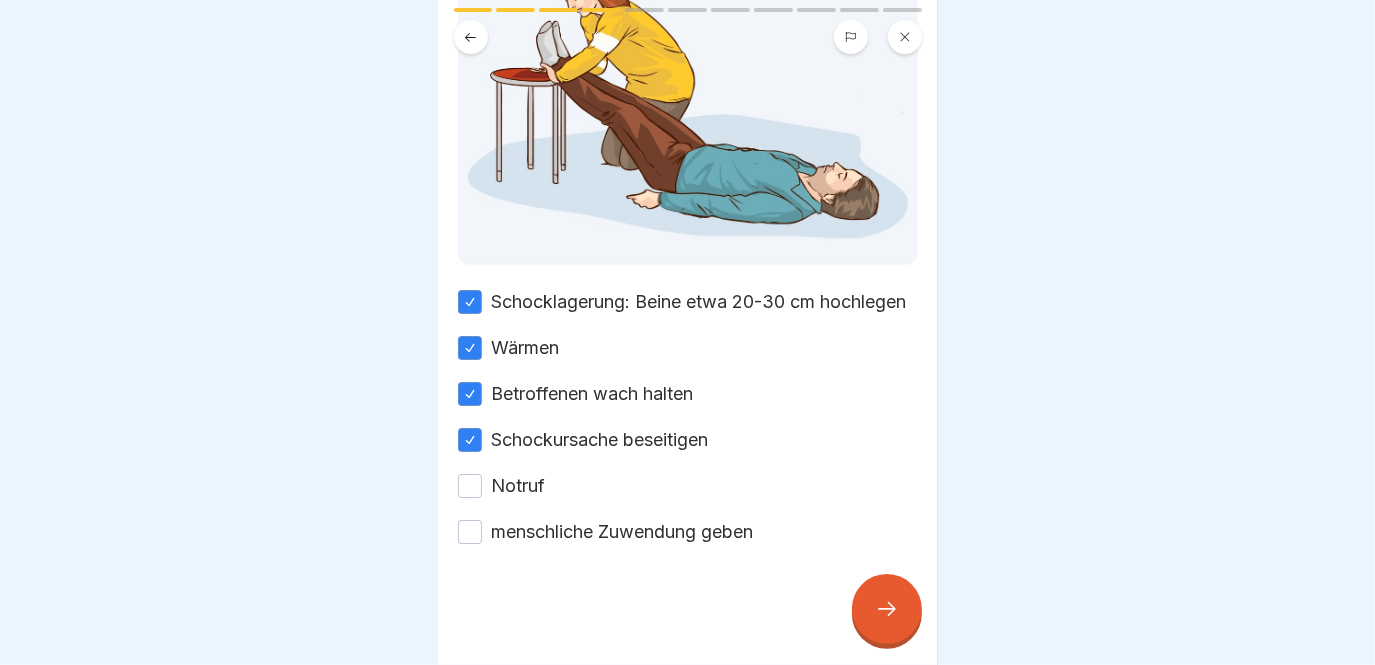 click on "Notruf" at bounding box center [519, 486] 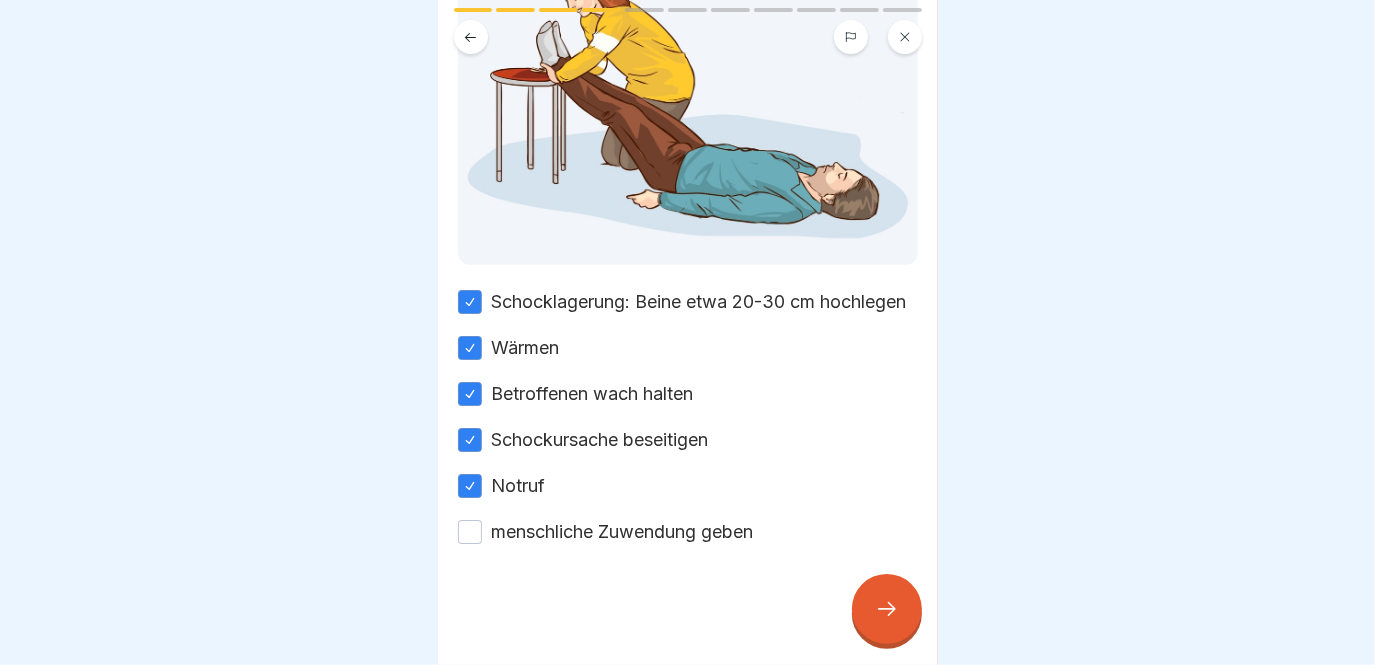 click on "menschliche Zuwendung geben" at bounding box center [623, 532] 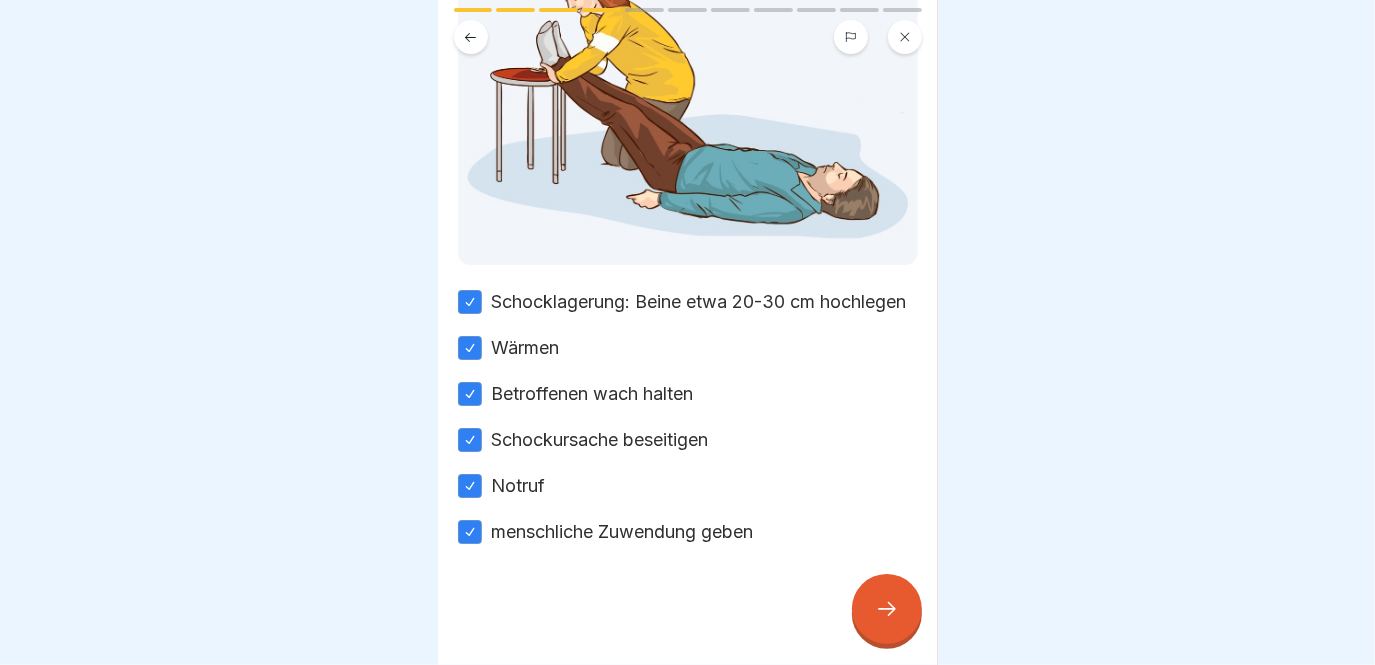 click at bounding box center (887, 609) 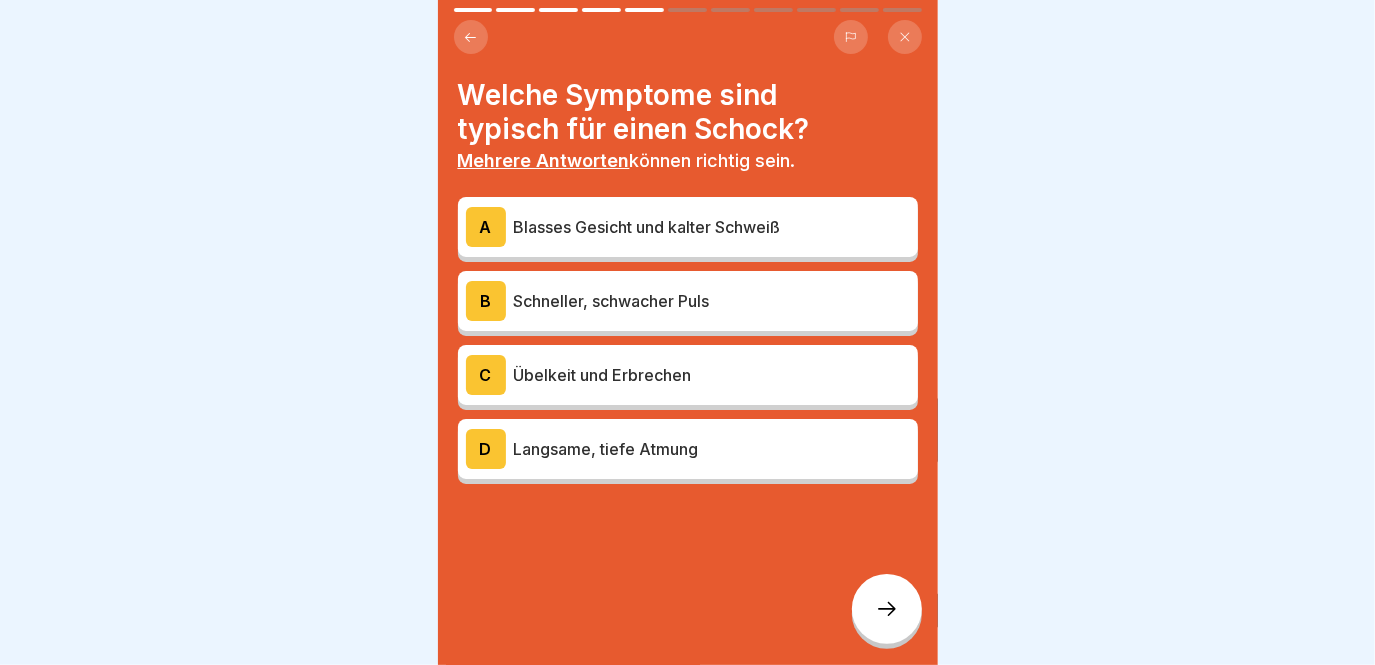 click on "Welche Symptome sind typisch für einen Schock?" at bounding box center (688, 112) 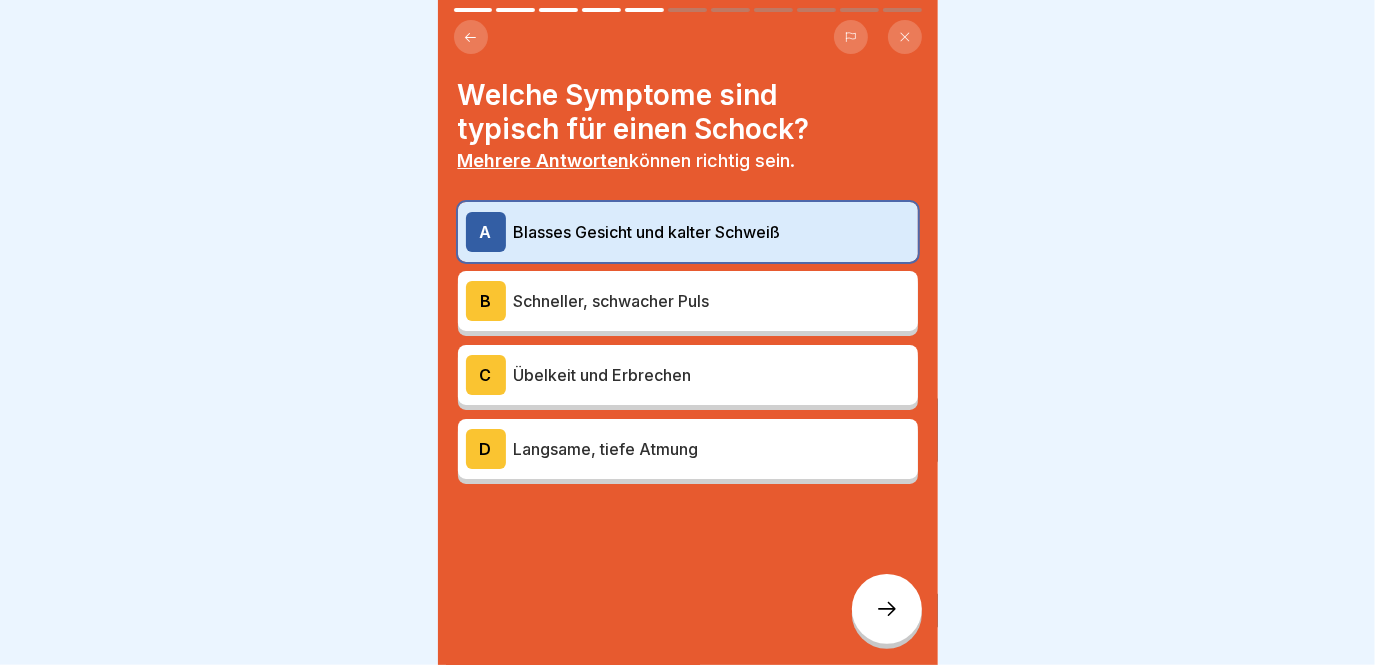 click on "Schneller, schwacher Puls" at bounding box center (712, 301) 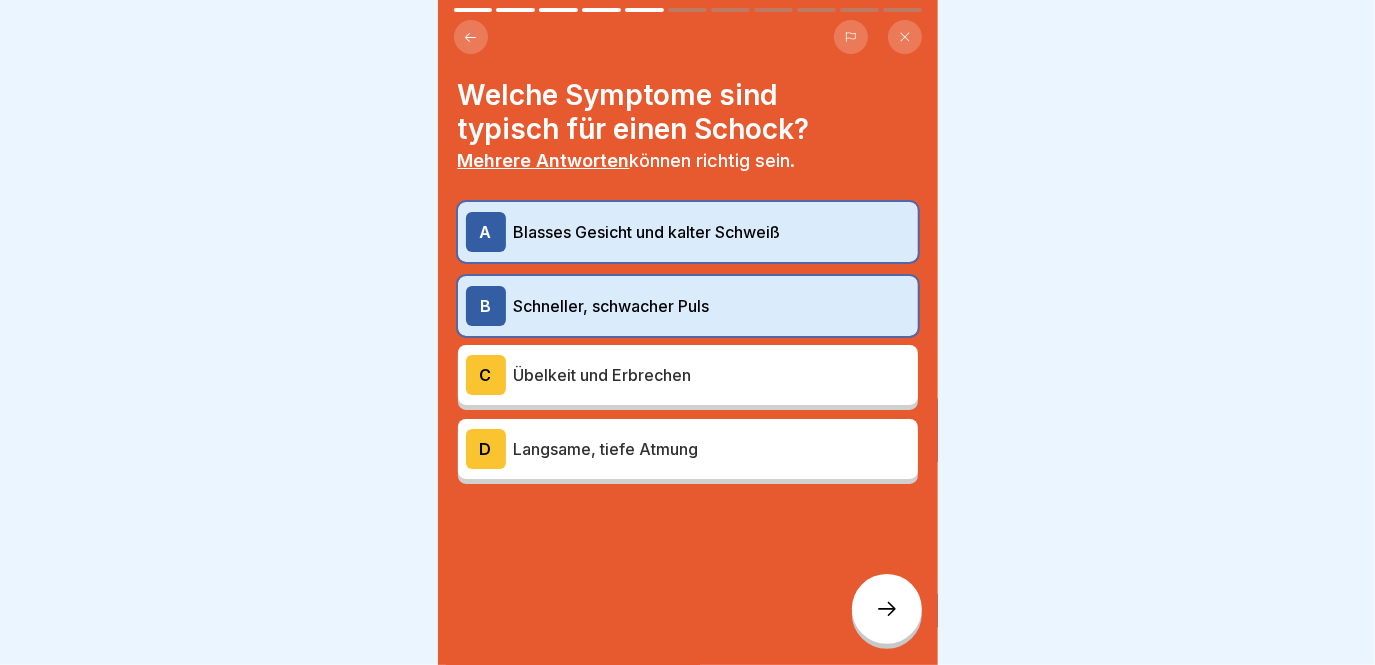 click on "Übelkeit und Erbrechen" at bounding box center (712, 375) 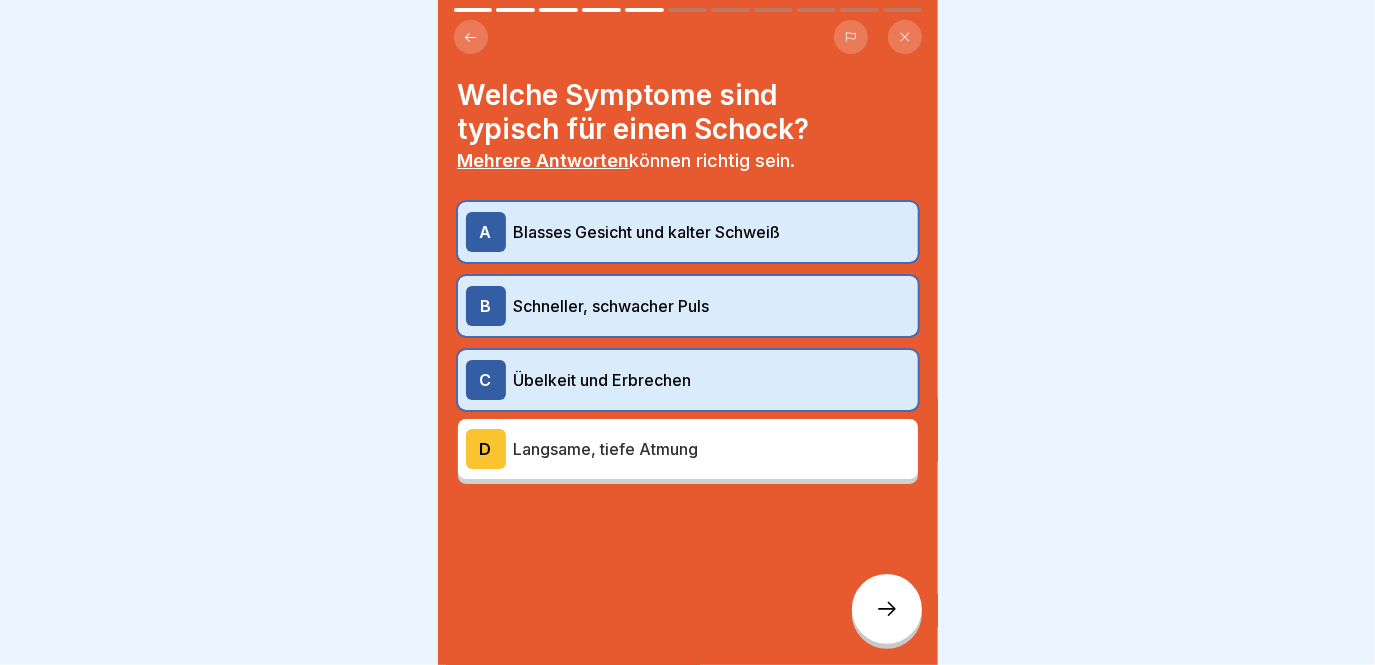click on "Langsame, tiefe Atmung" at bounding box center [712, 449] 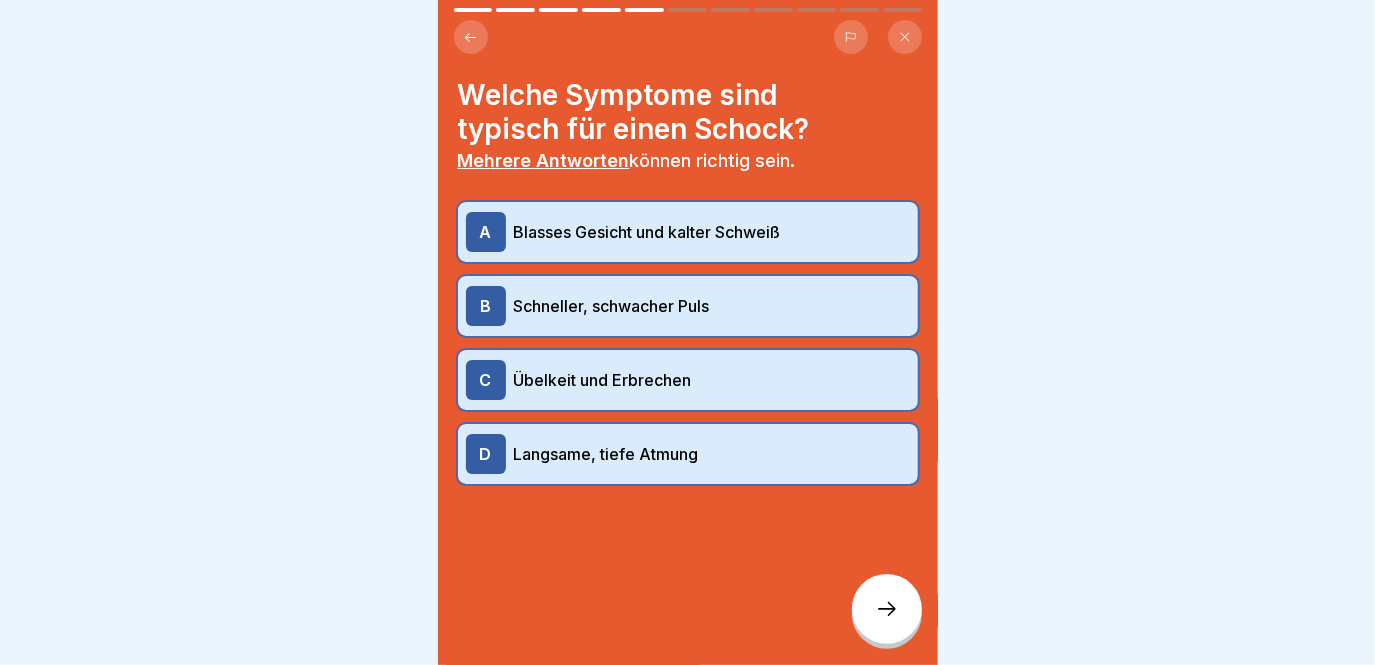 click at bounding box center [887, 609] 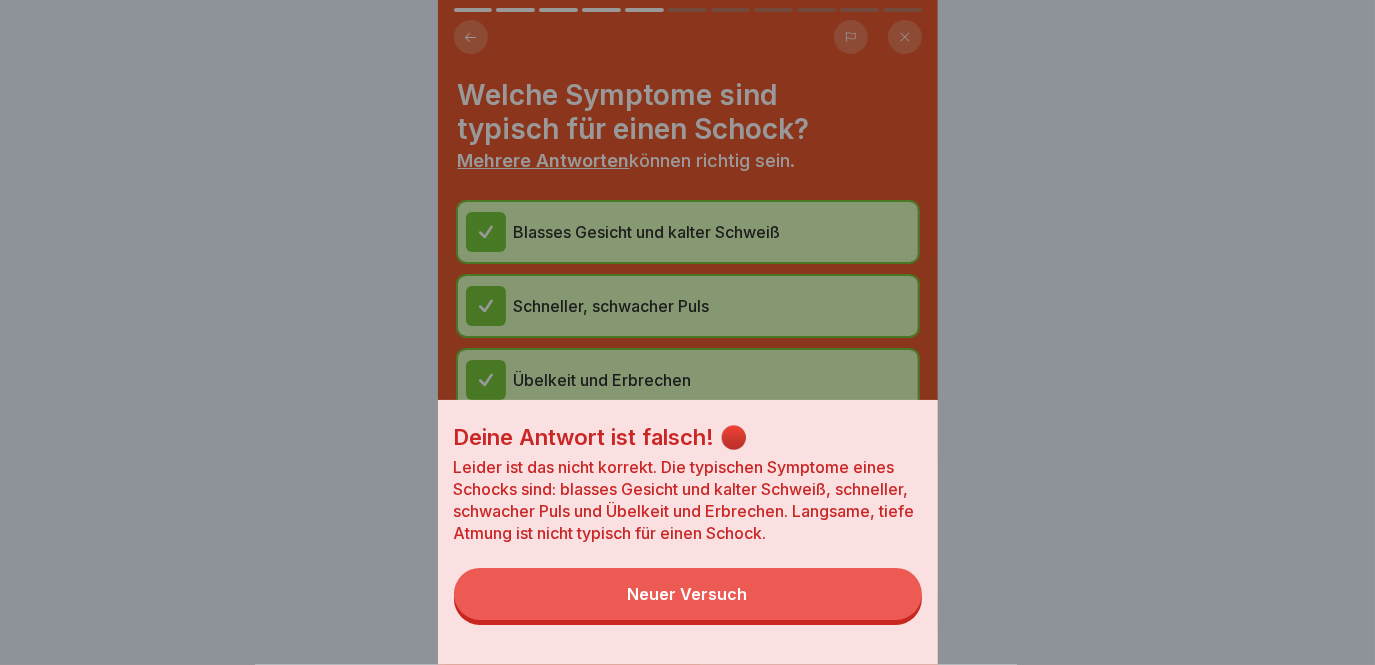 click on "Neuer Versuch" at bounding box center [688, 594] 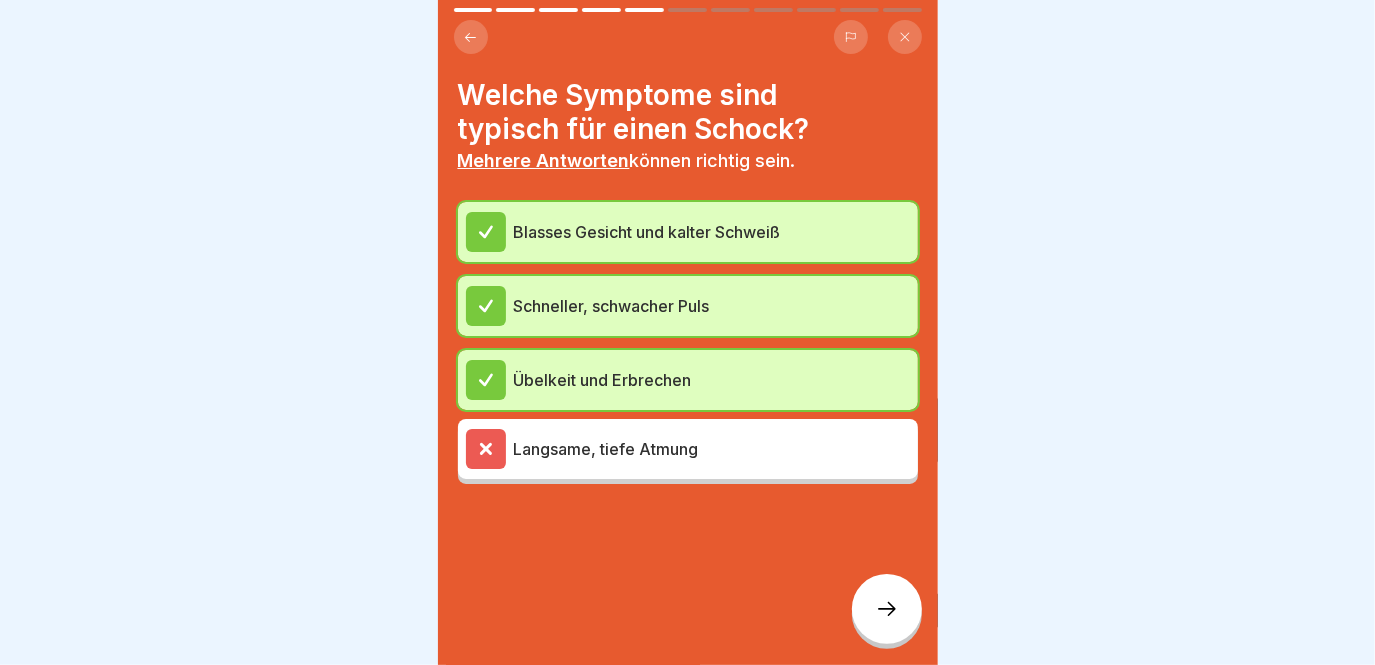 click 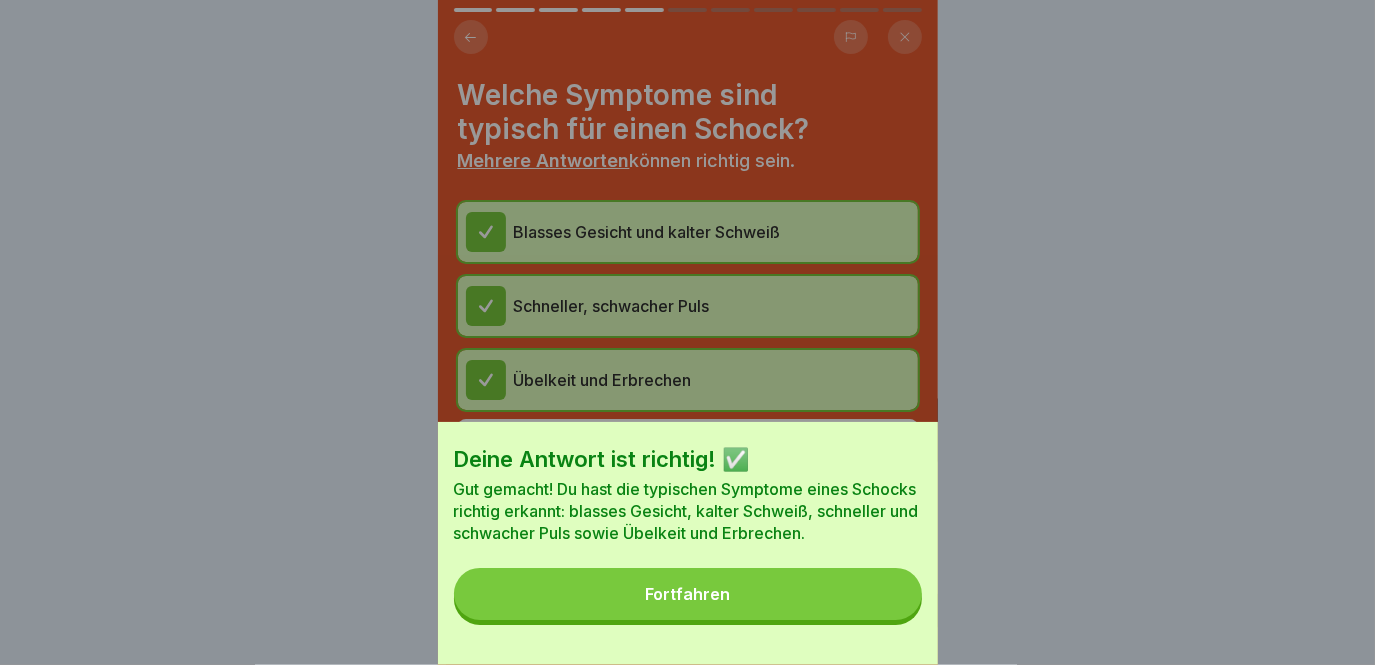 click on "Fortfahren" at bounding box center (688, 594) 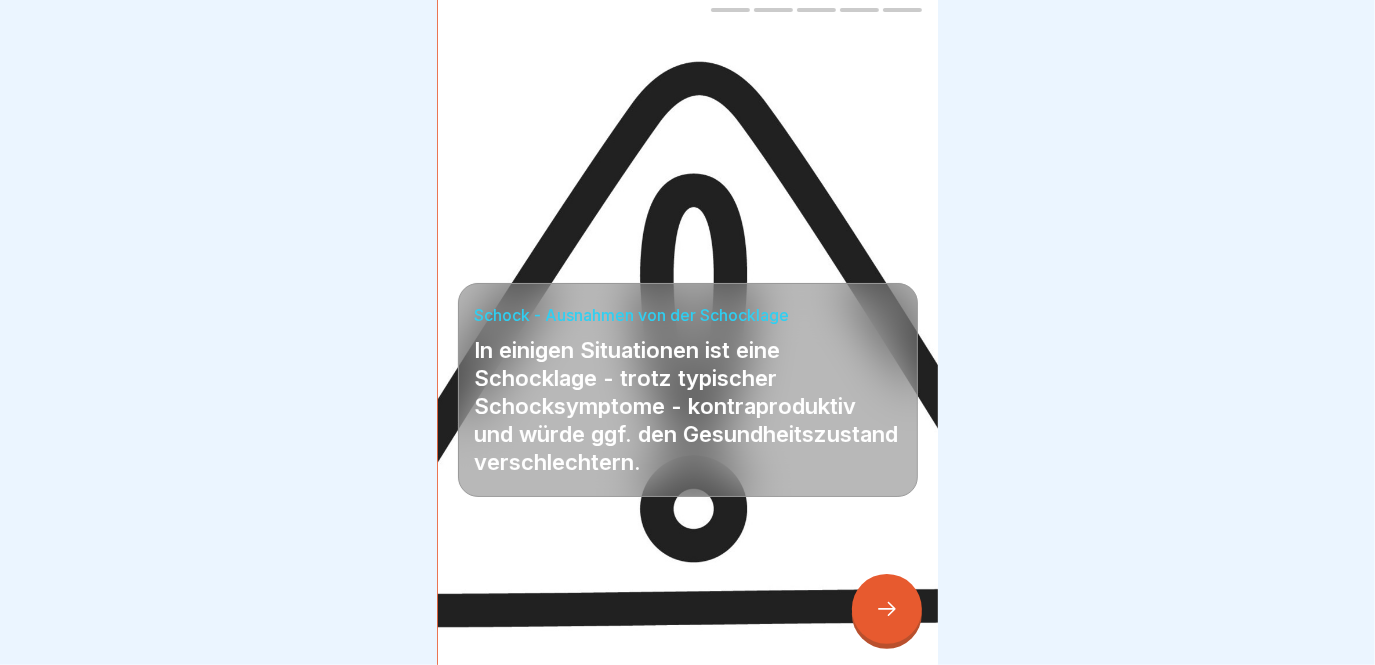 click 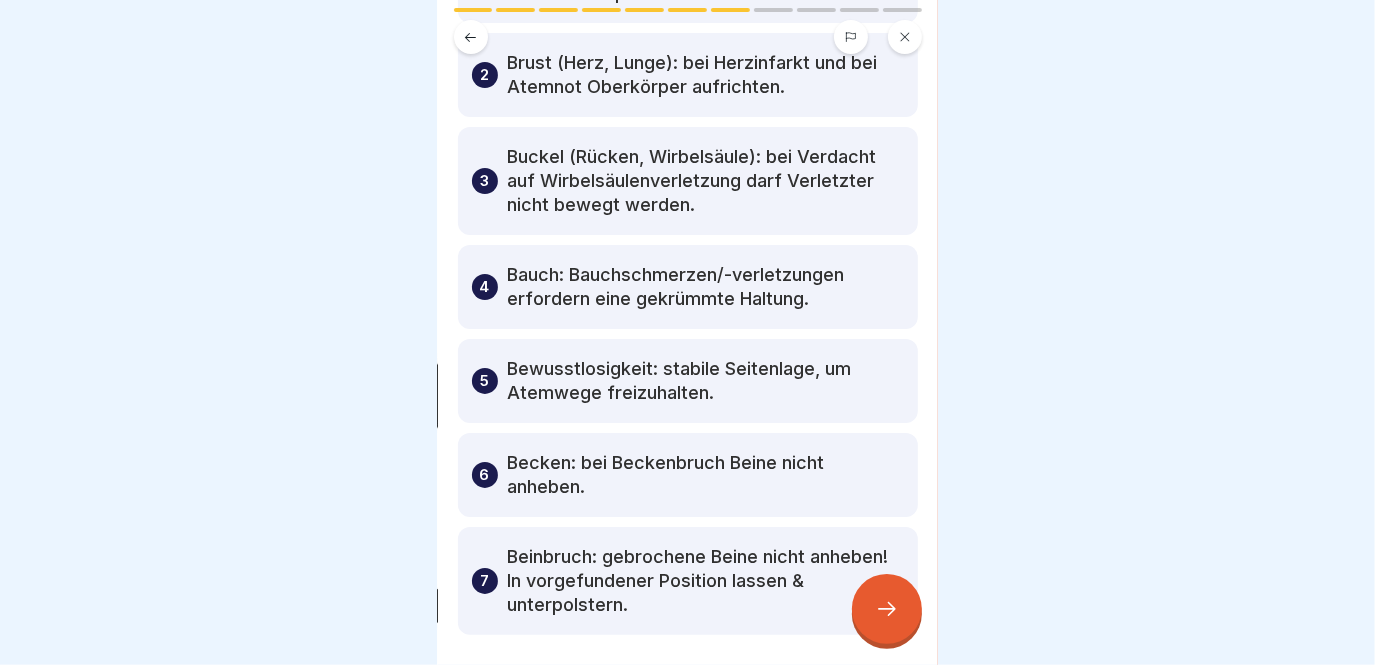 scroll, scrollTop: 272, scrollLeft: 0, axis: vertical 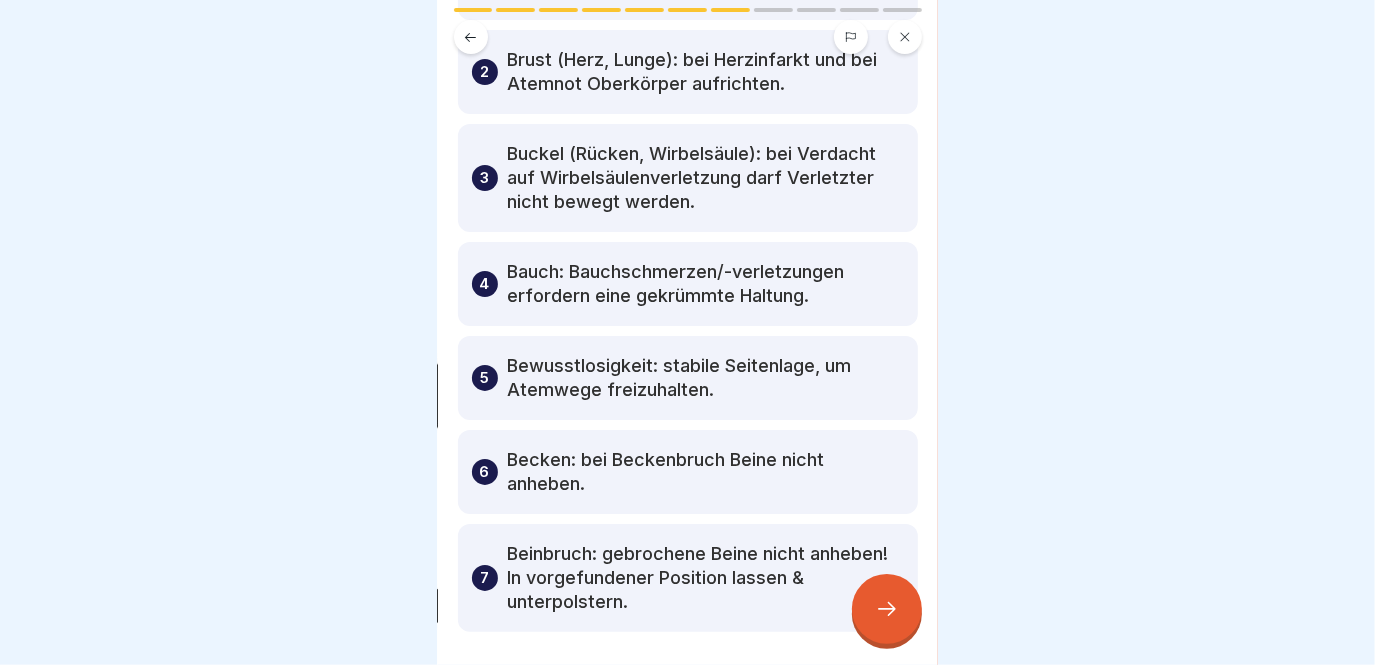 click at bounding box center [887, 609] 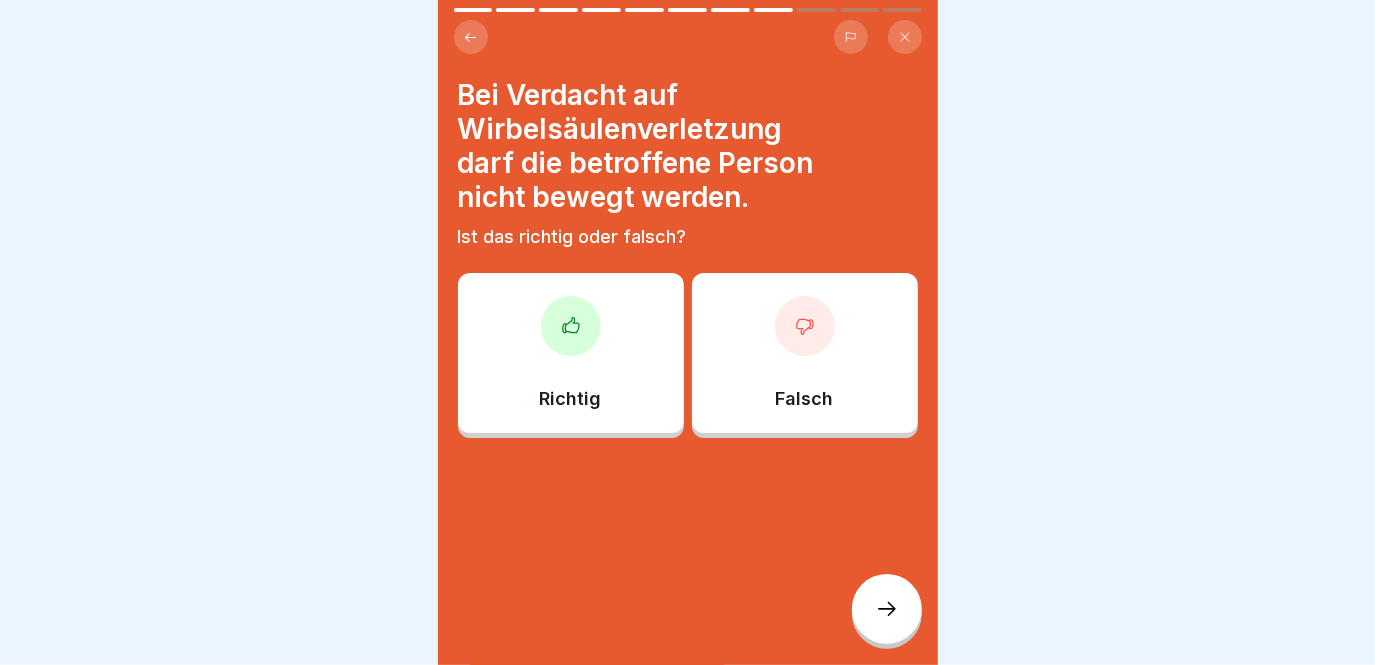 click on "Richtig" at bounding box center (571, 353) 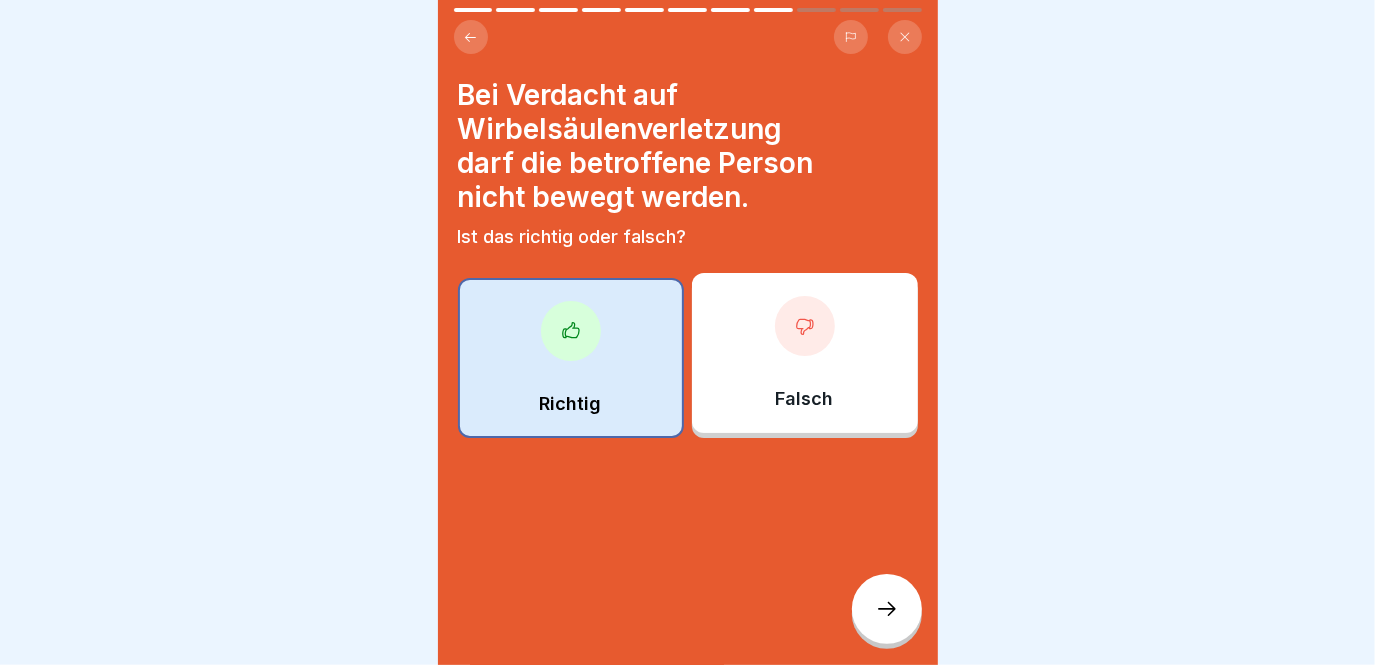 click at bounding box center [887, 609] 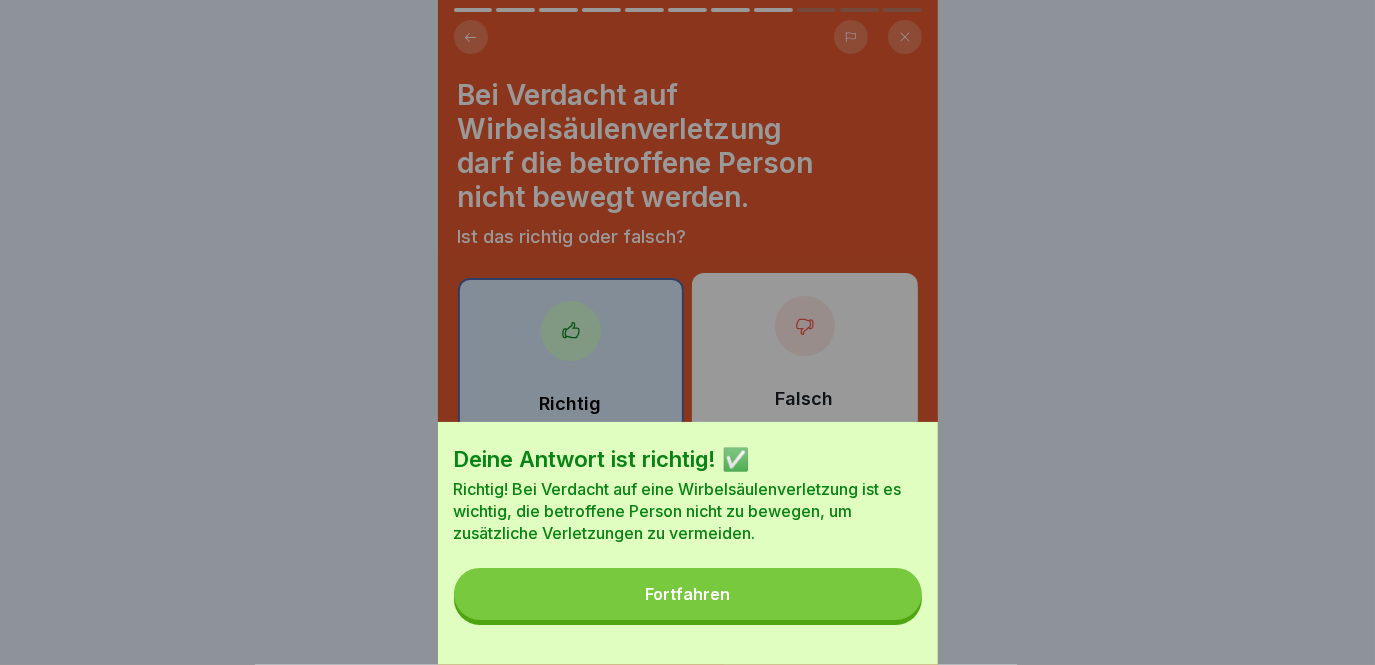 click on "Fortfahren" at bounding box center [688, 594] 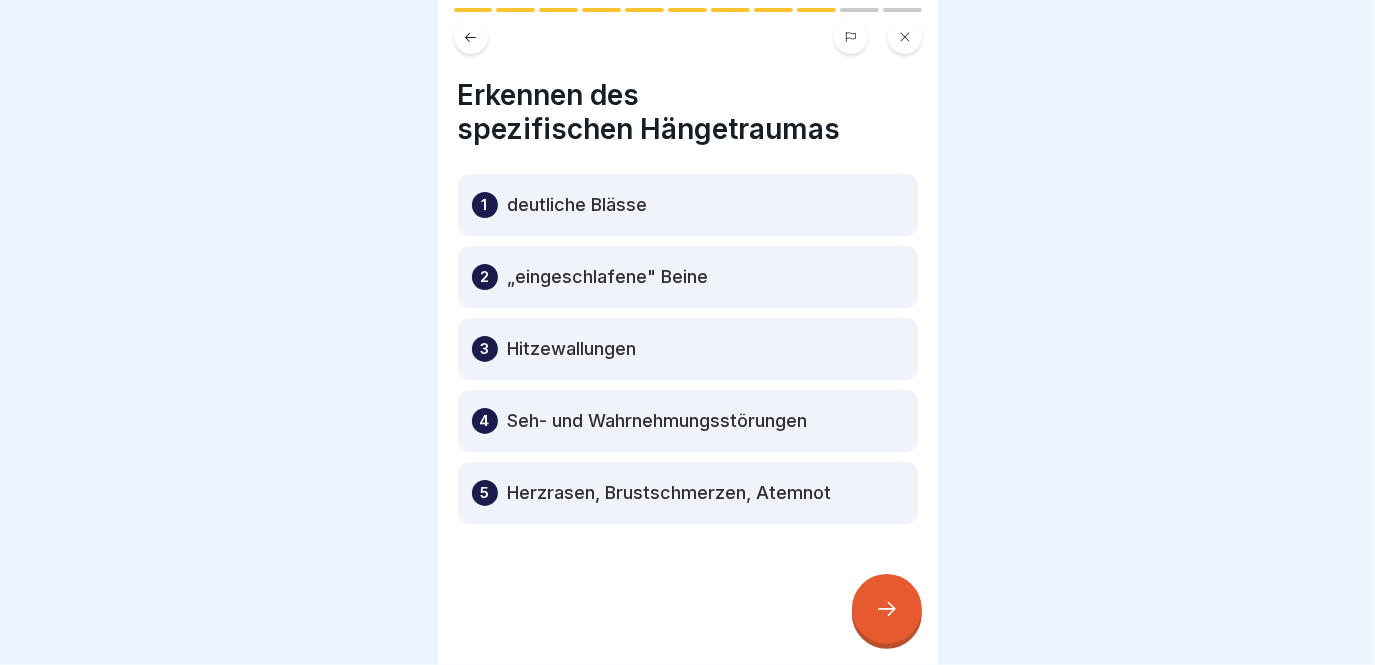 click on "deutliche Blässe" at bounding box center (578, 205) 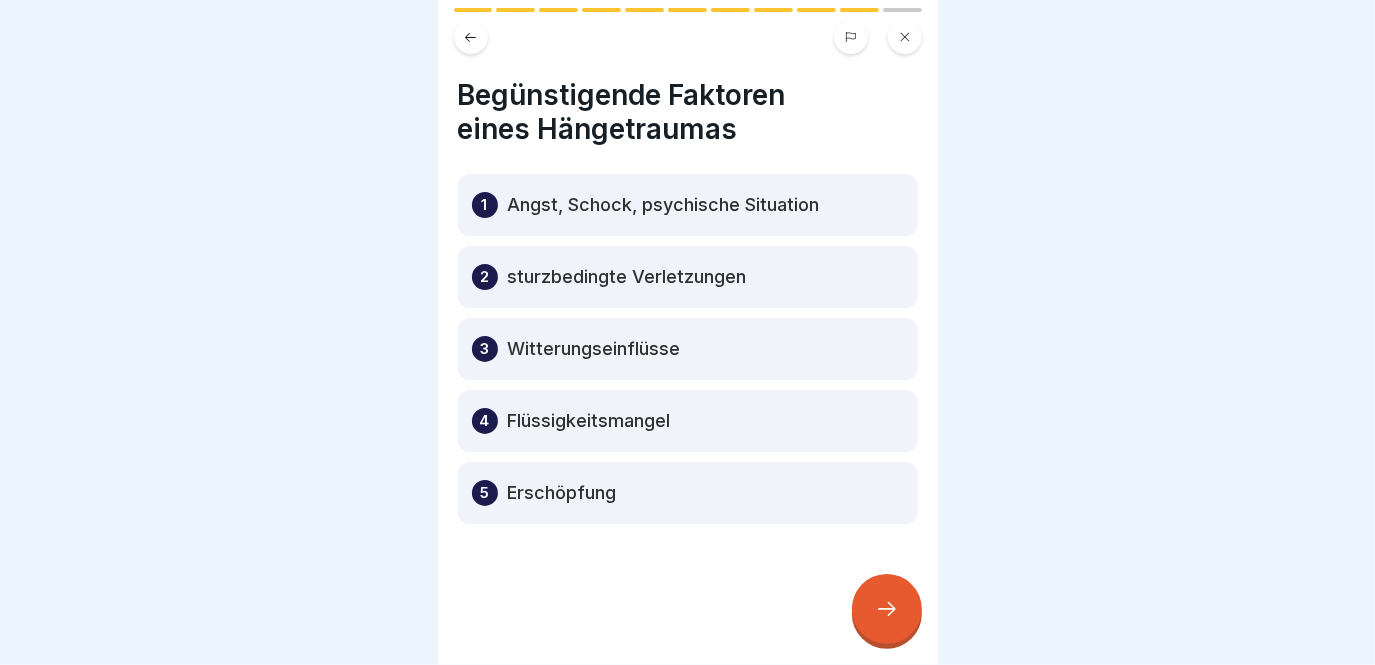 click at bounding box center (887, 609) 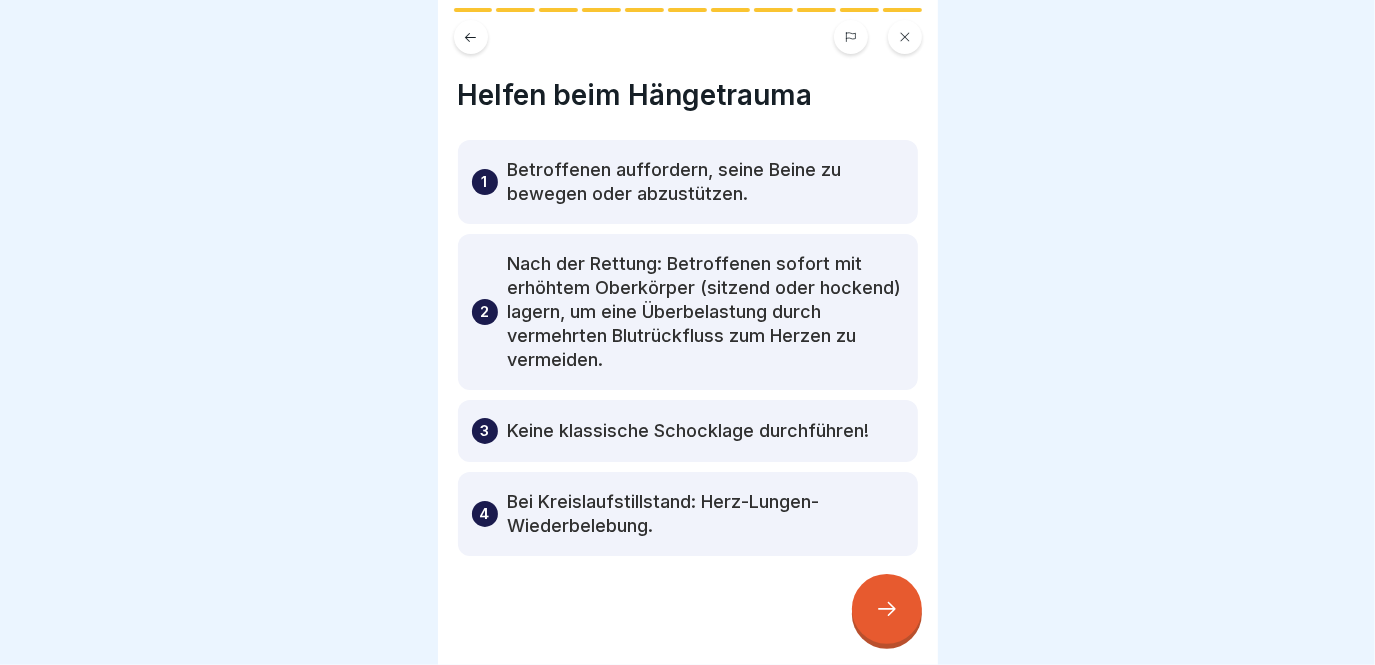 click at bounding box center [471, 37] 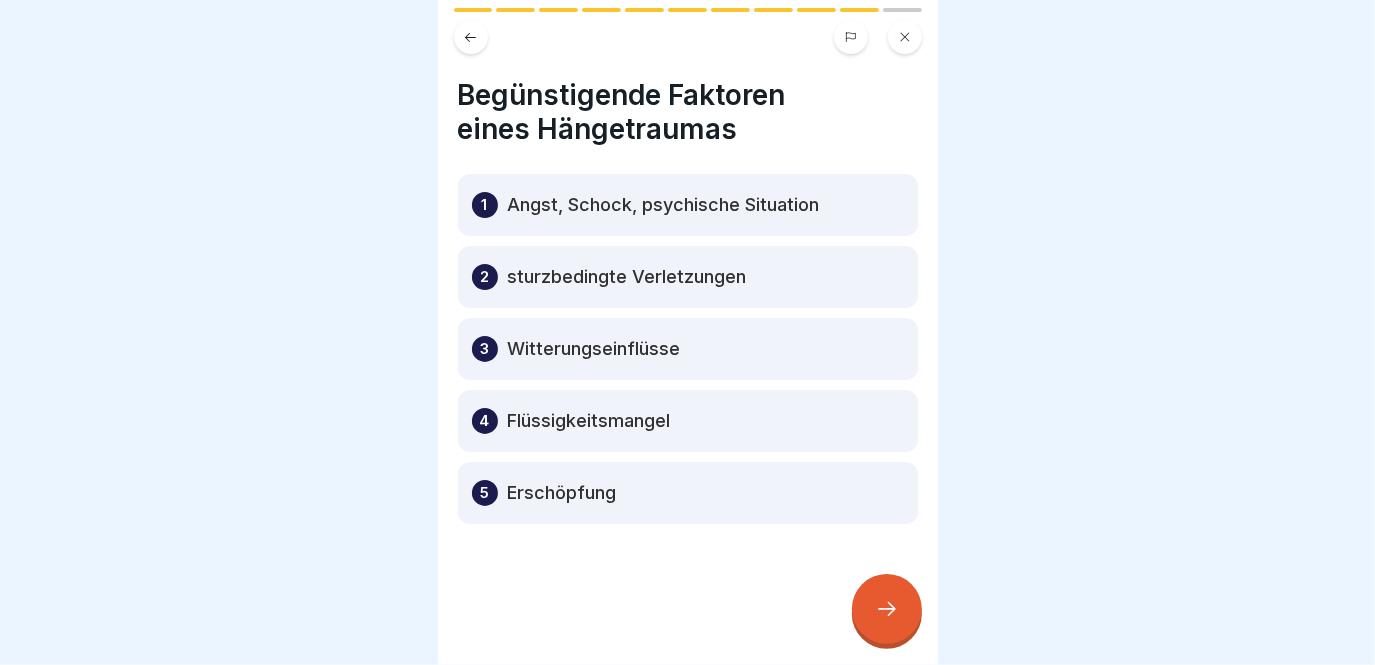 click at bounding box center (887, 609) 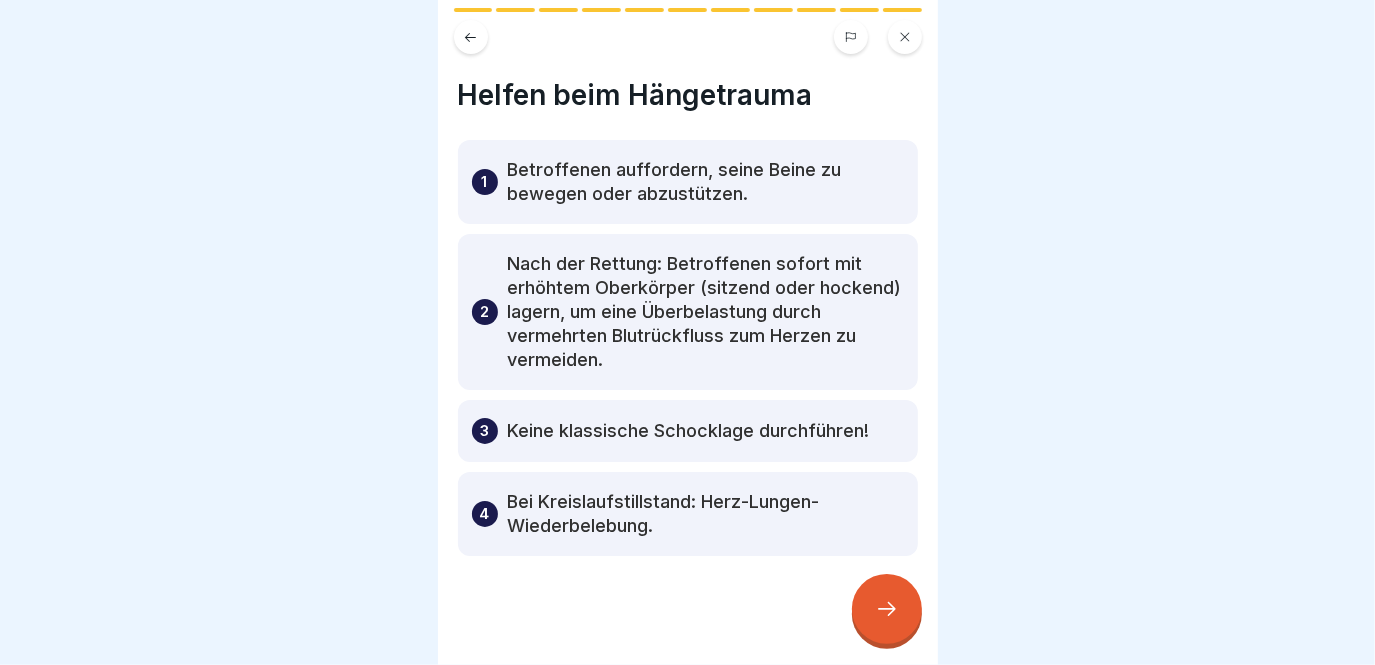 click on "Helfen beim Hängetrauma" at bounding box center [688, 95] 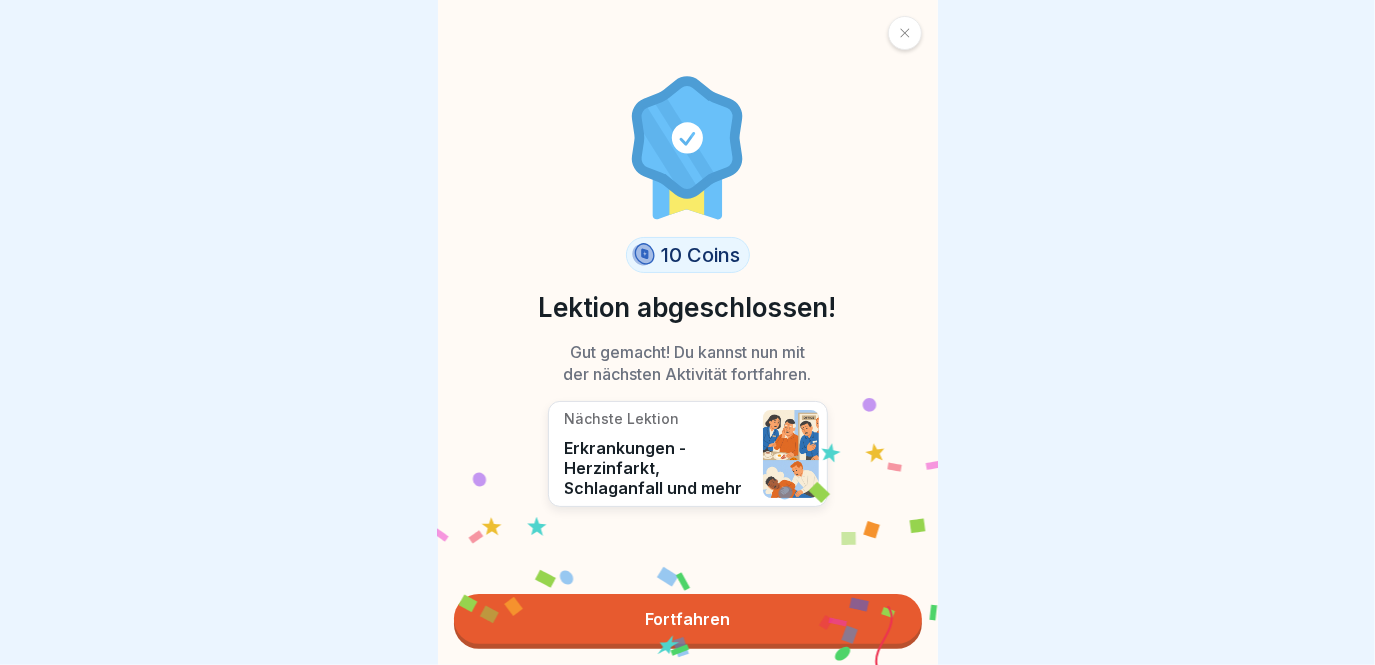 click on "Fortfahren" at bounding box center [688, 619] 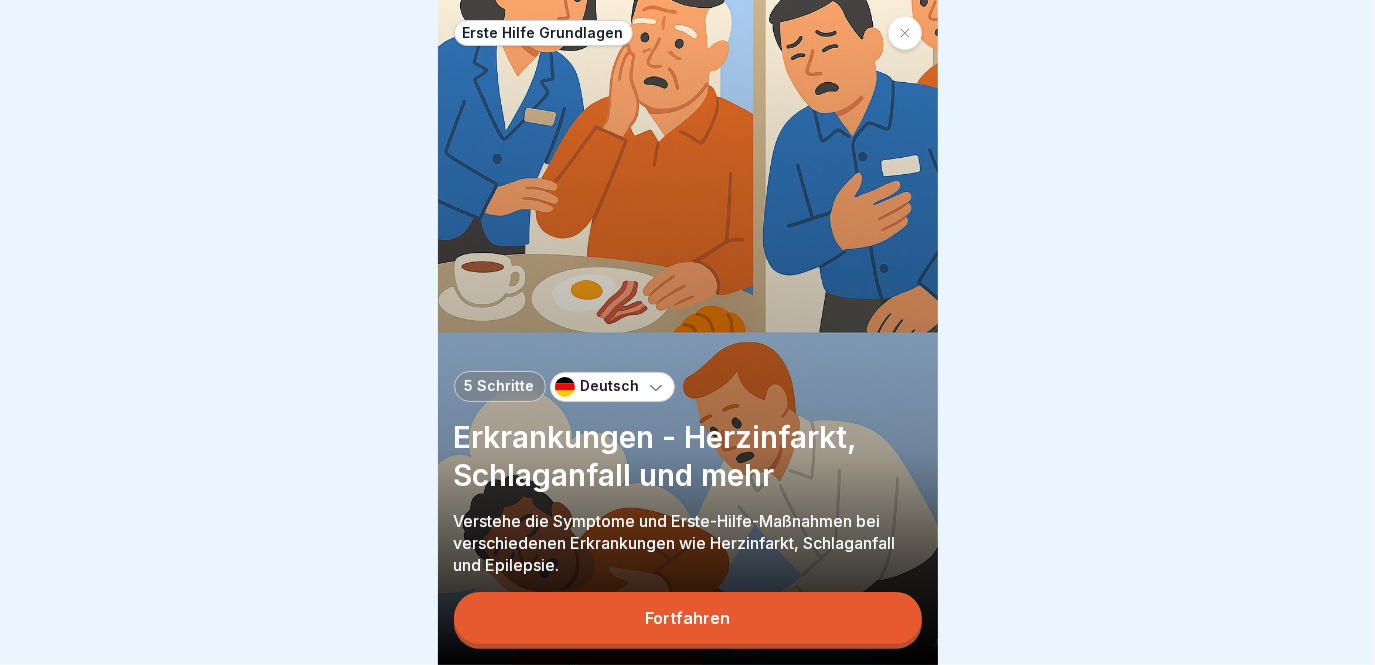 click on "Fortfahren" at bounding box center (687, 618) 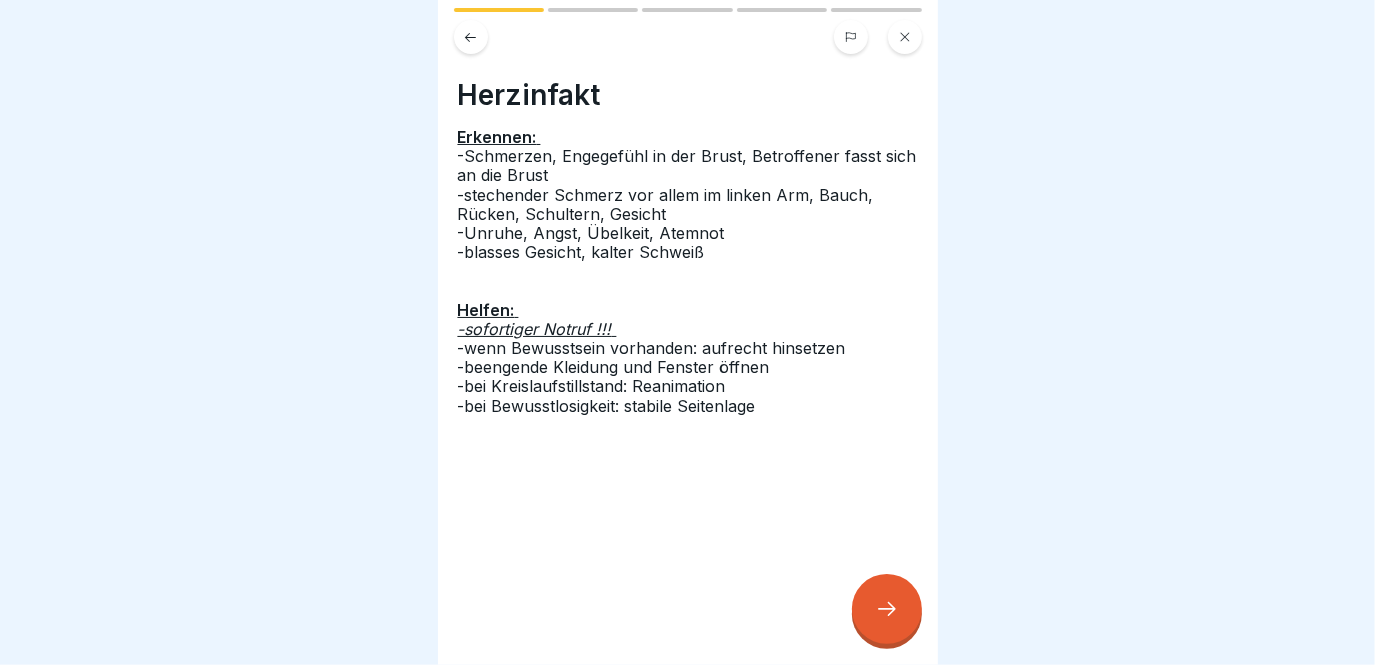 click 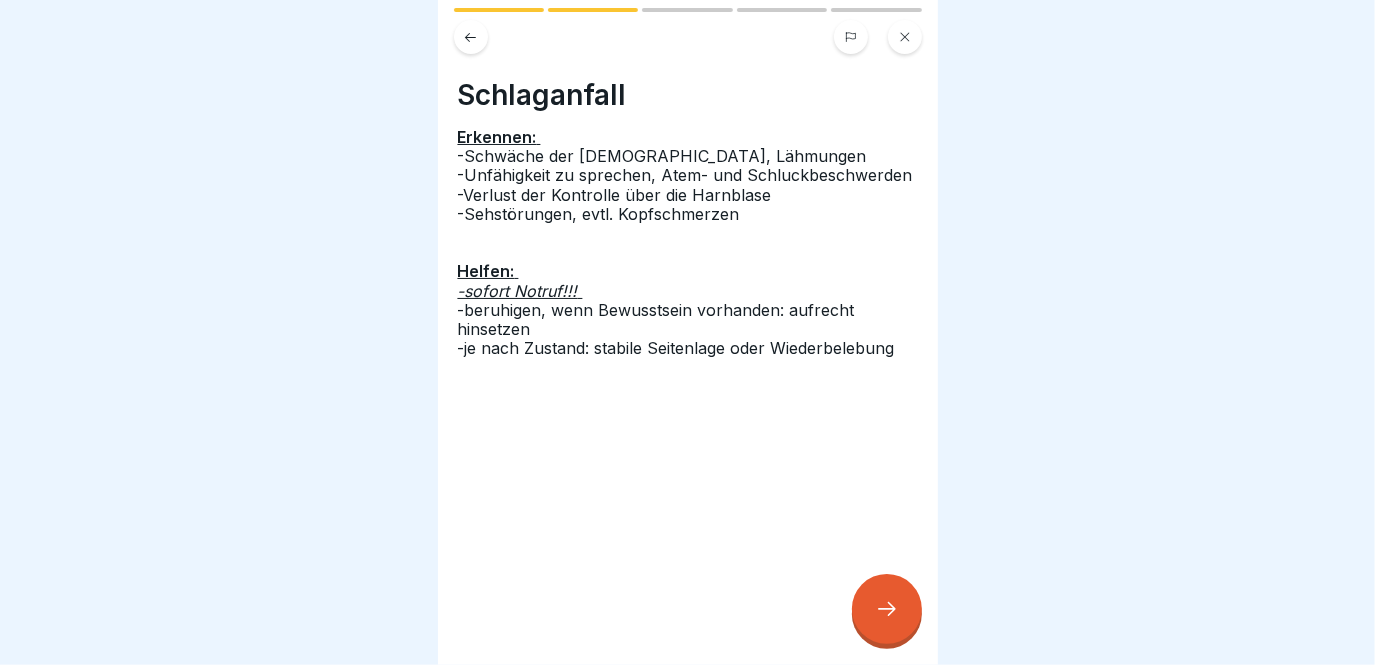 click 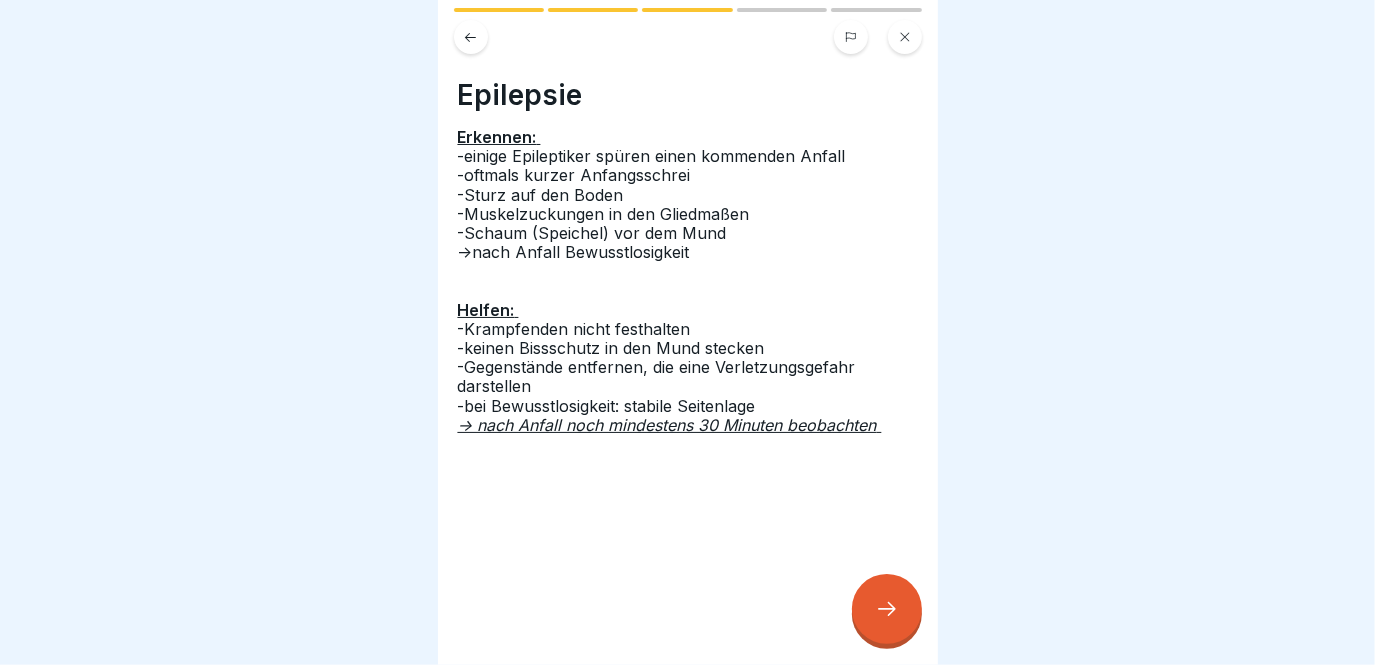 click on "Epilepsie Erkennen:       -einige Epileptiker spüren einen kommenden Anfall   -oftmals kurzer Anfangsschrei   -Sturz auf den Boden   -Muskelzuckungen in den Gliedmaßen   -Schaum (Speichel) vor dem Mund   ->nach Anfall Bewusstlosigkeit       Helfen:    -Krampfenden nicht festhalten   -keinen Bissschutz in den Mund stecken   -Gegenstände entfernen, die eine Verletzungsgefahr darstellen   -bei Bewusstlosigkeit: stabile Seitenlage   -> nach Anfall noch mindestens 30 Minuten beobachten" at bounding box center [688, 332] 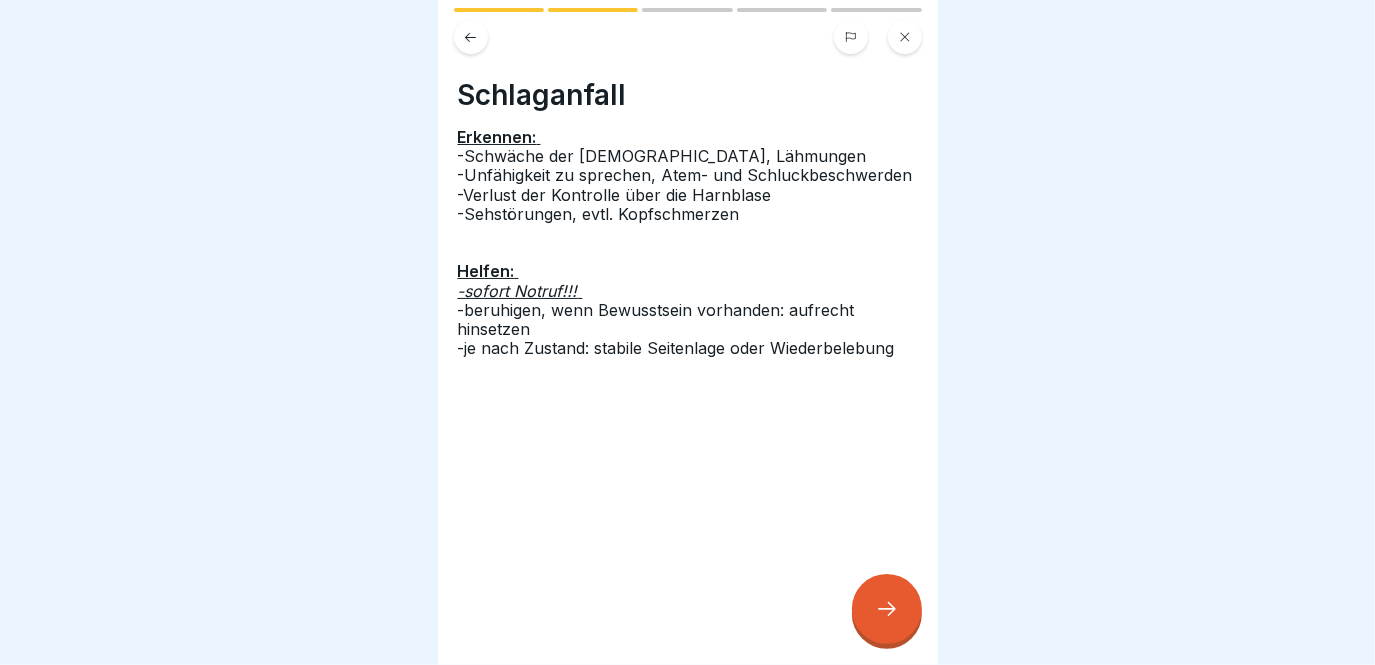 click at bounding box center [471, 37] 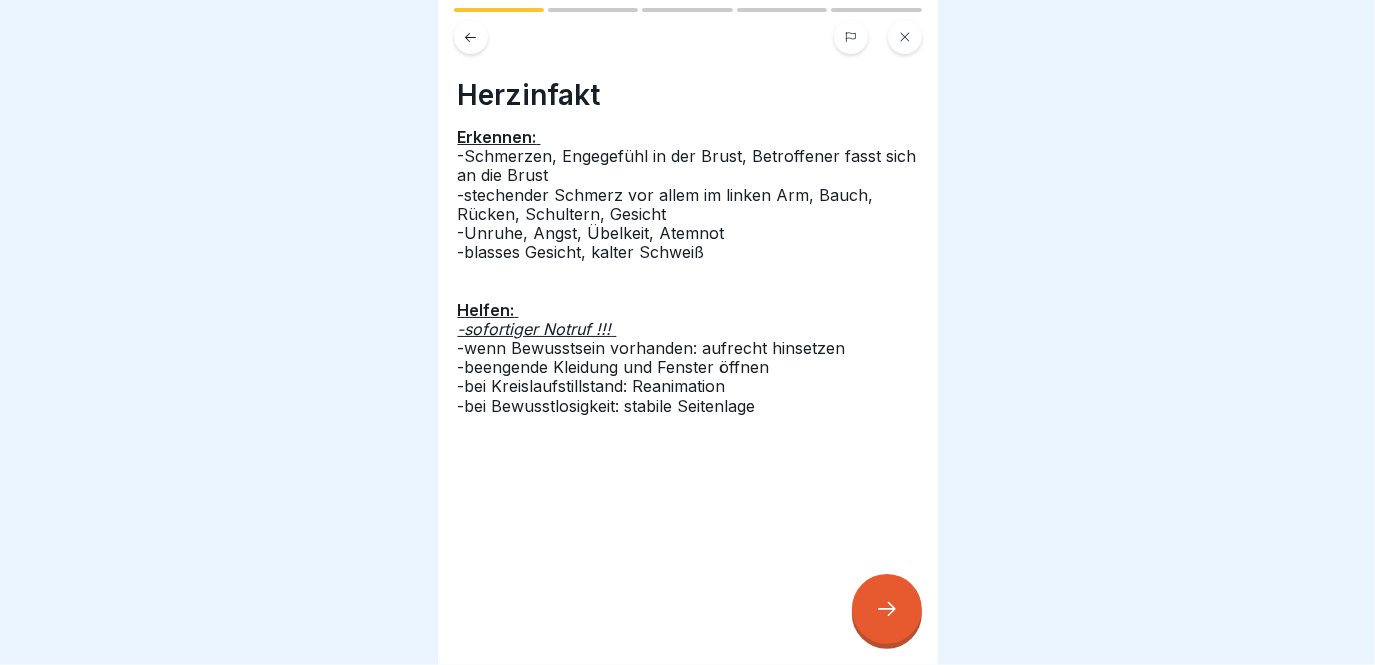 click at bounding box center (471, 37) 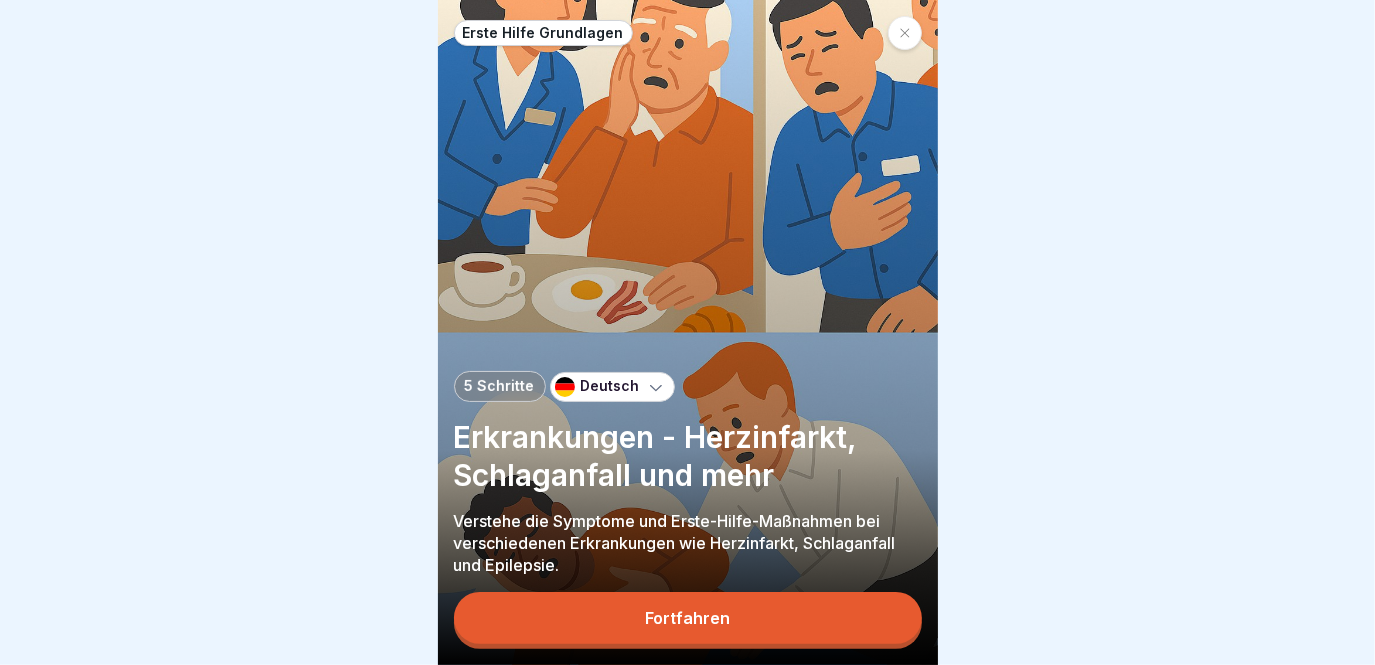 click on "Fortfahren" at bounding box center [687, 618] 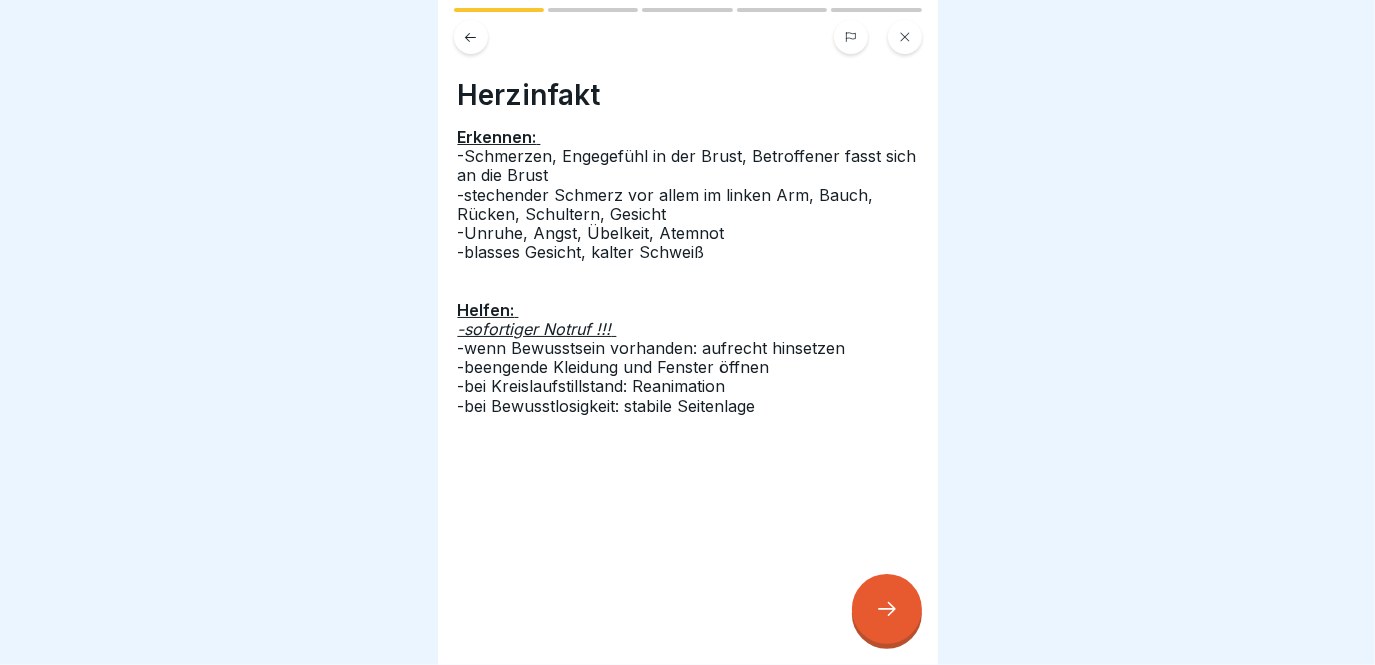click at bounding box center [887, 609] 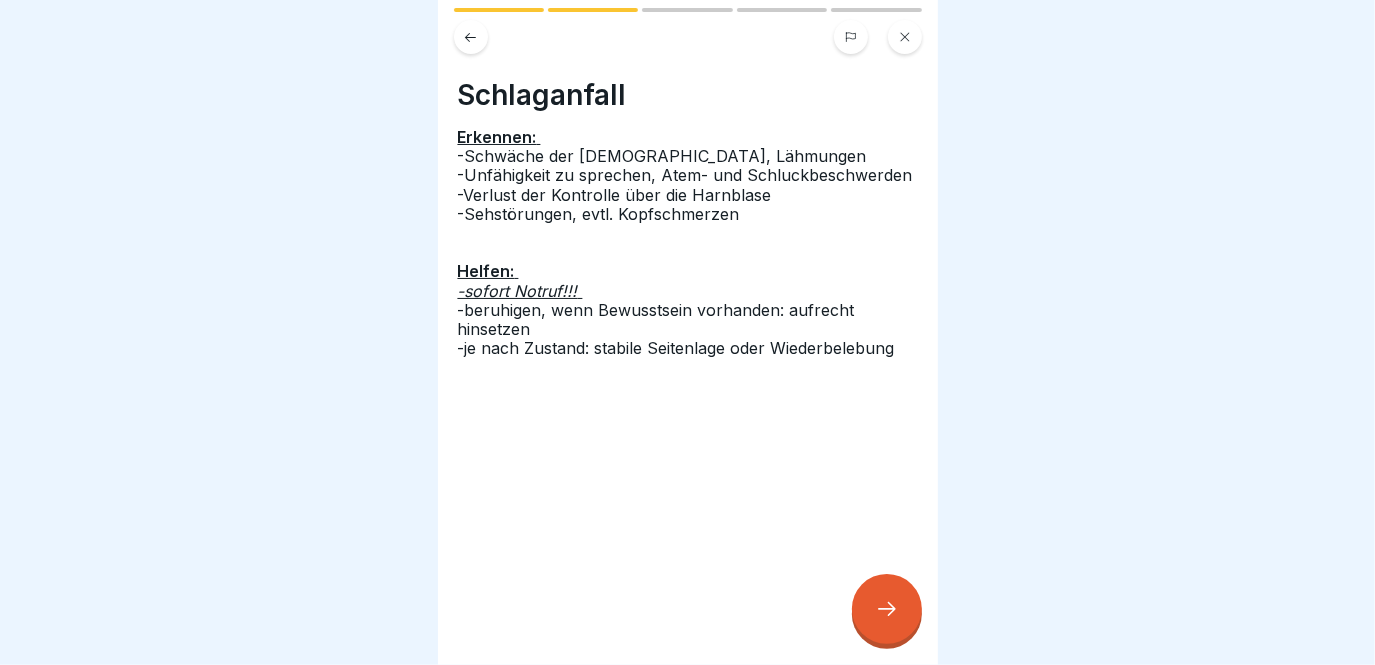click at bounding box center [887, 609] 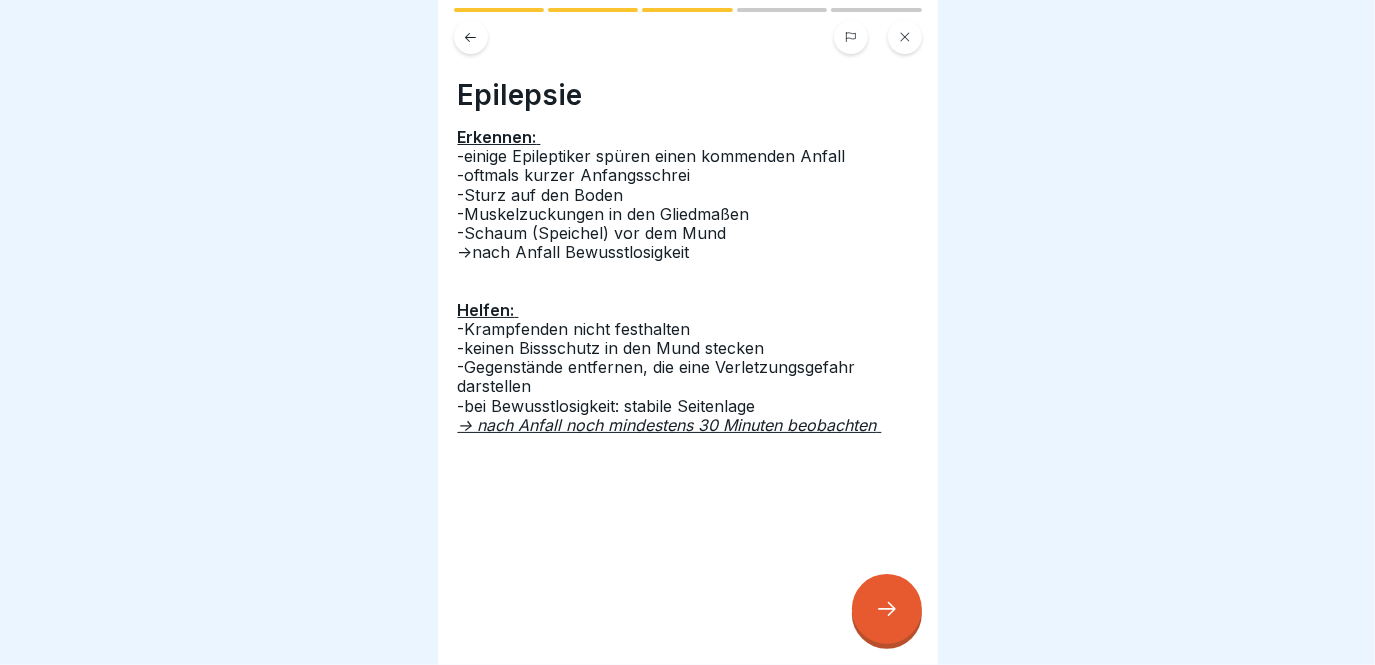 click 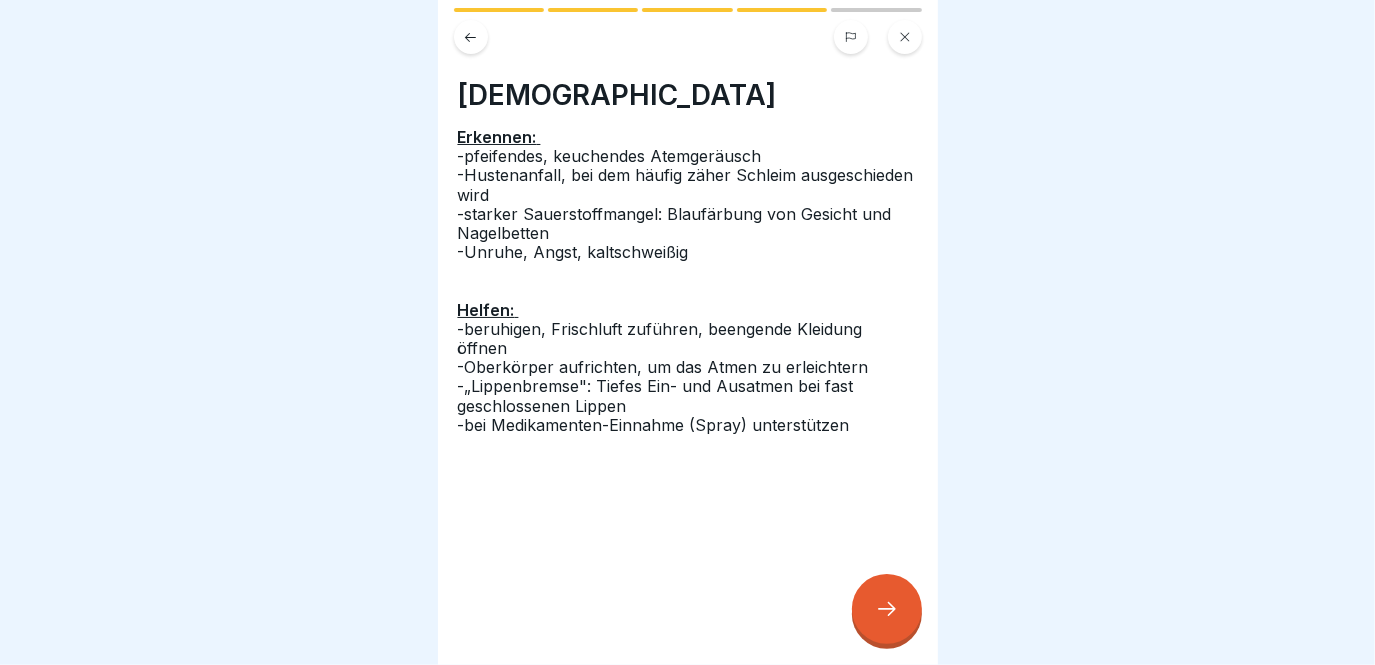 click 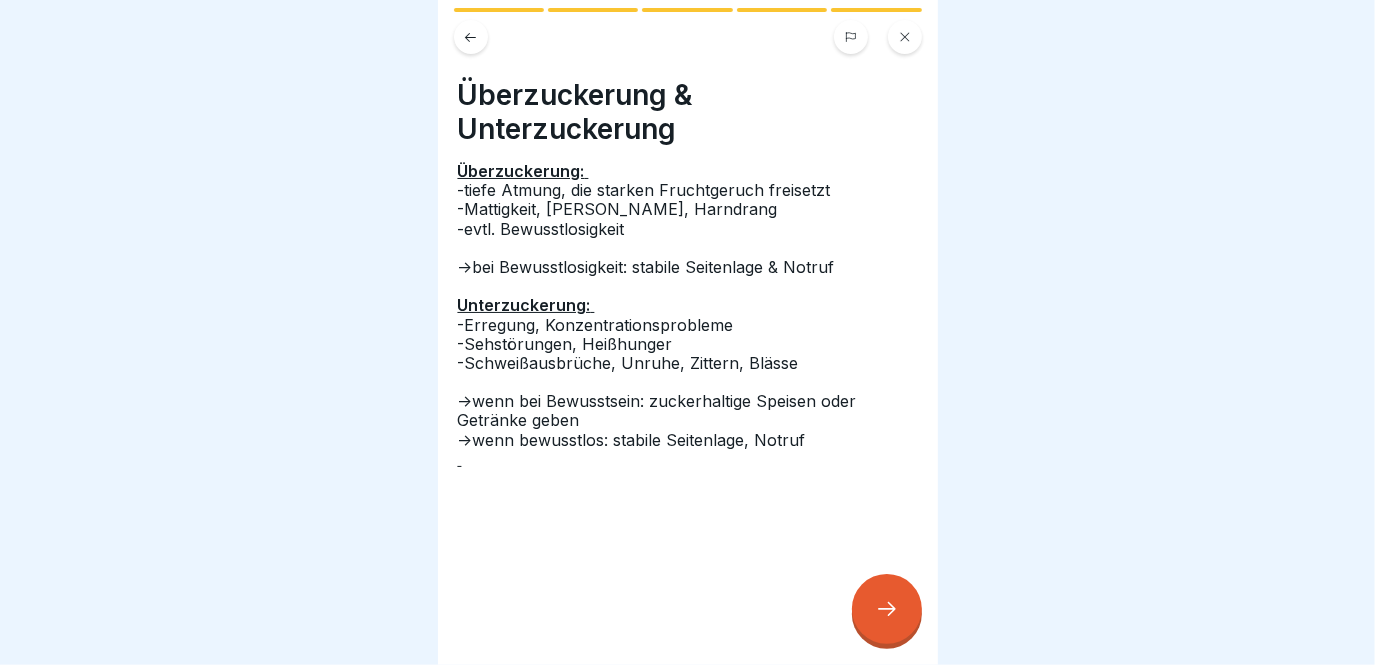 click 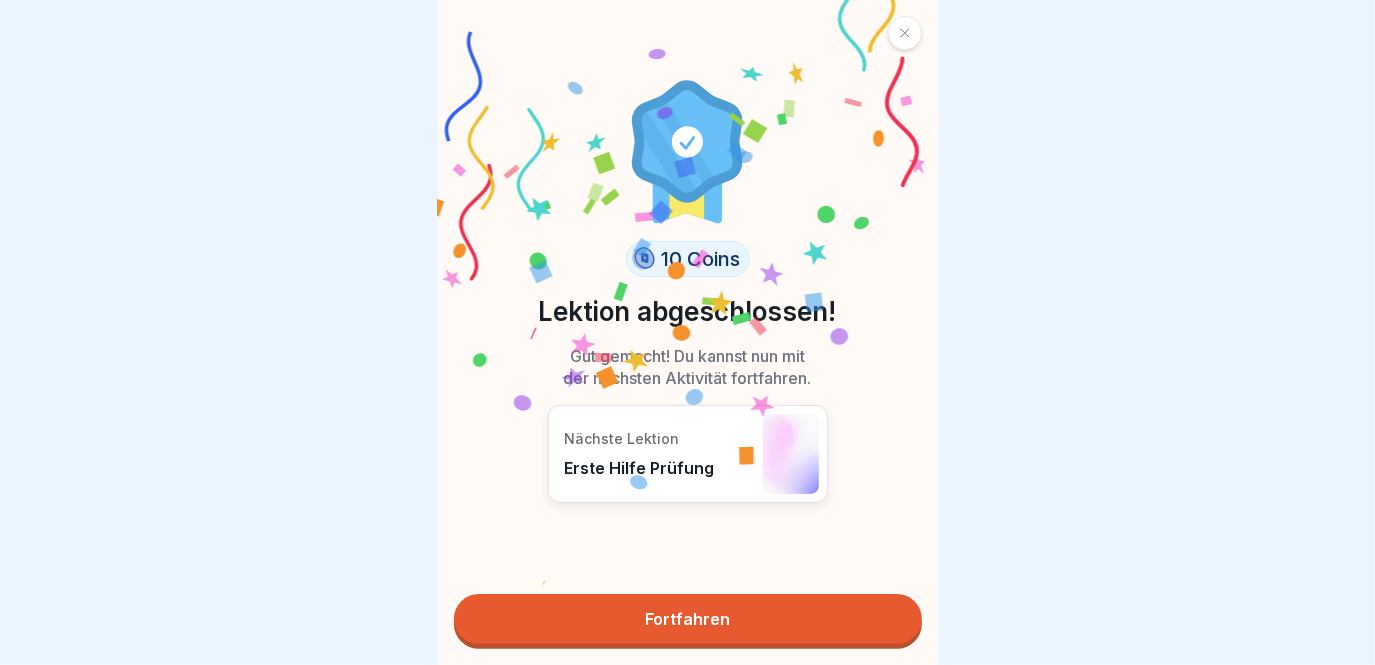 click on "Fortfahren" at bounding box center [688, 619] 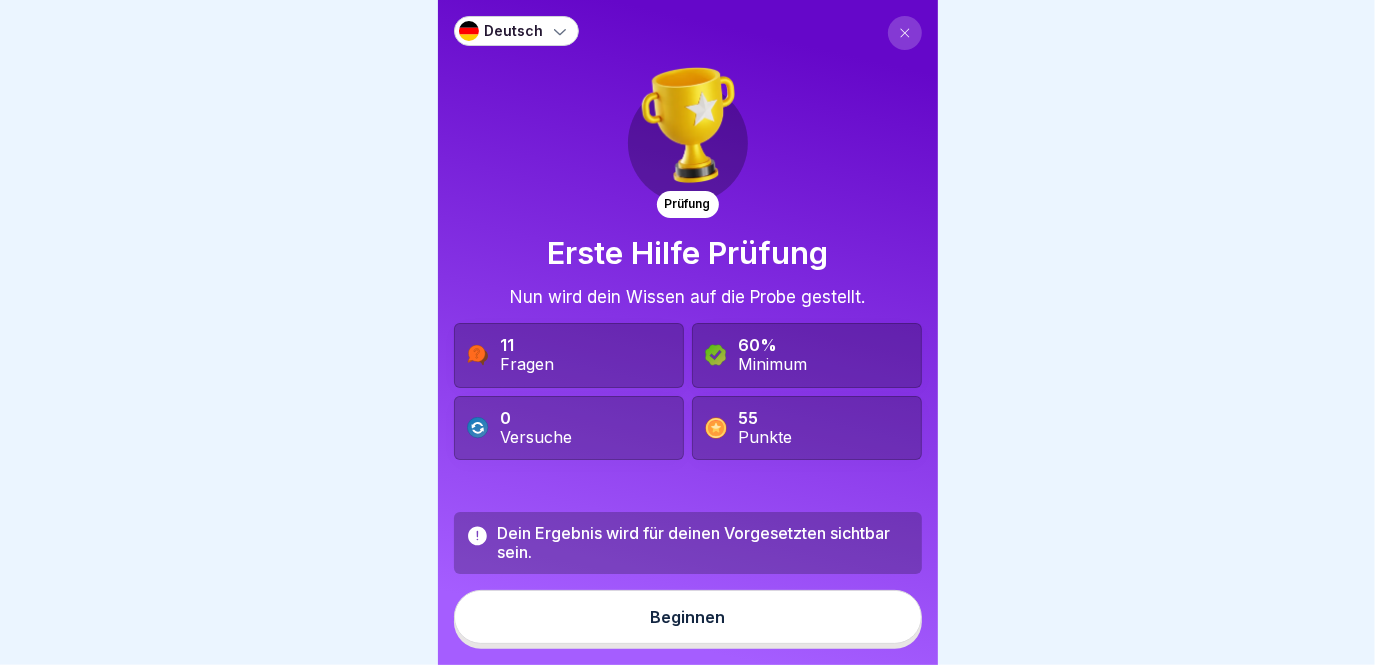 scroll, scrollTop: 13, scrollLeft: 0, axis: vertical 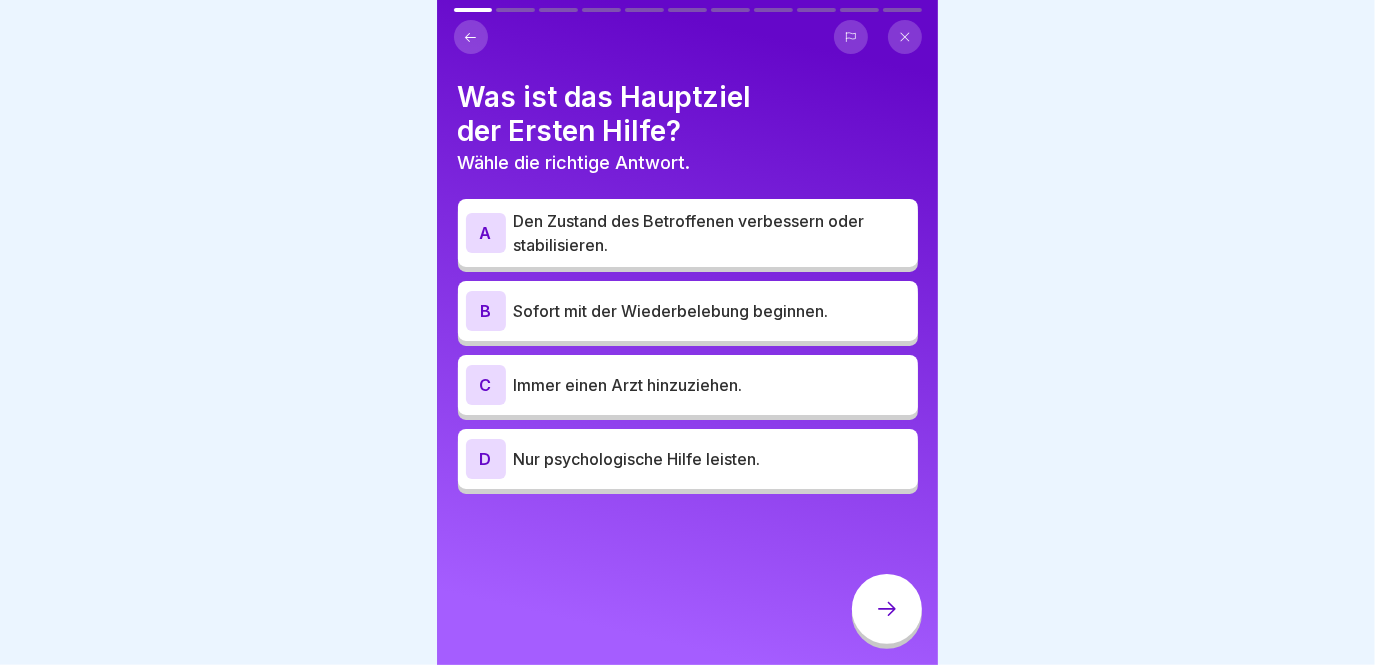click on "Den Zustand des Betroffenen verbessern oder stabilisieren." at bounding box center (712, 233) 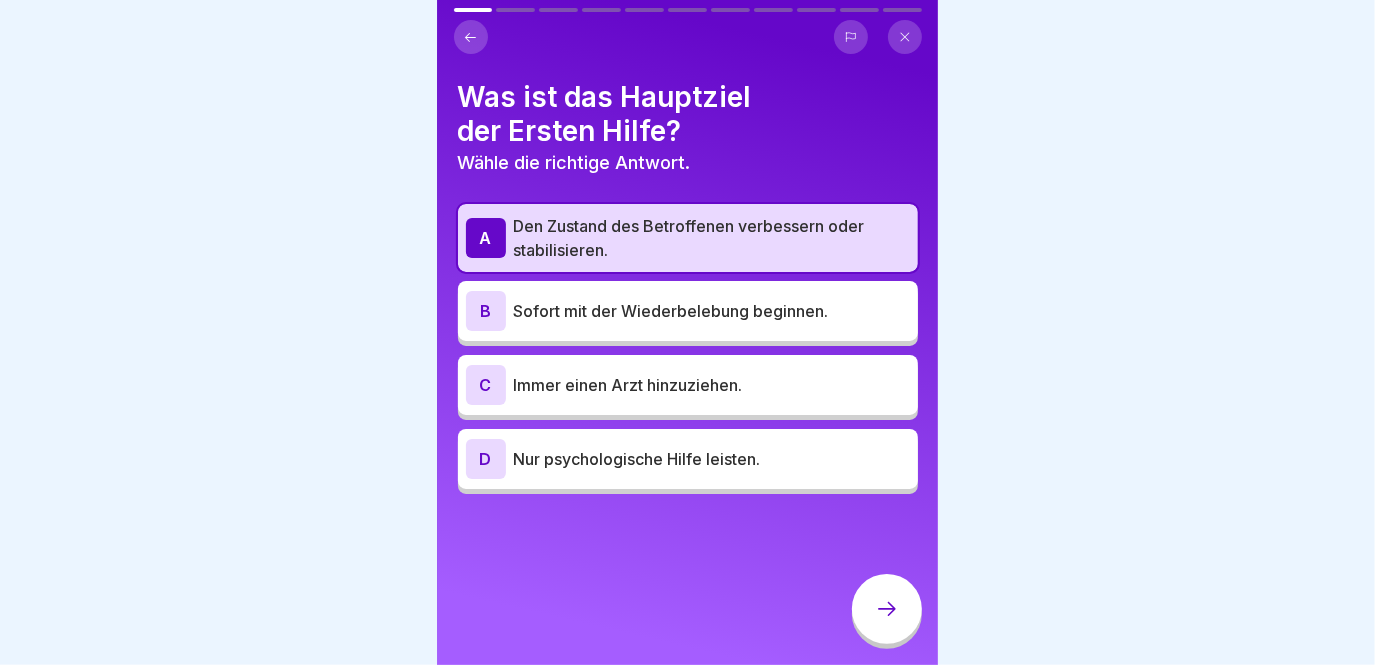 click on "Immer einen Arzt hinzuziehen." at bounding box center [712, 385] 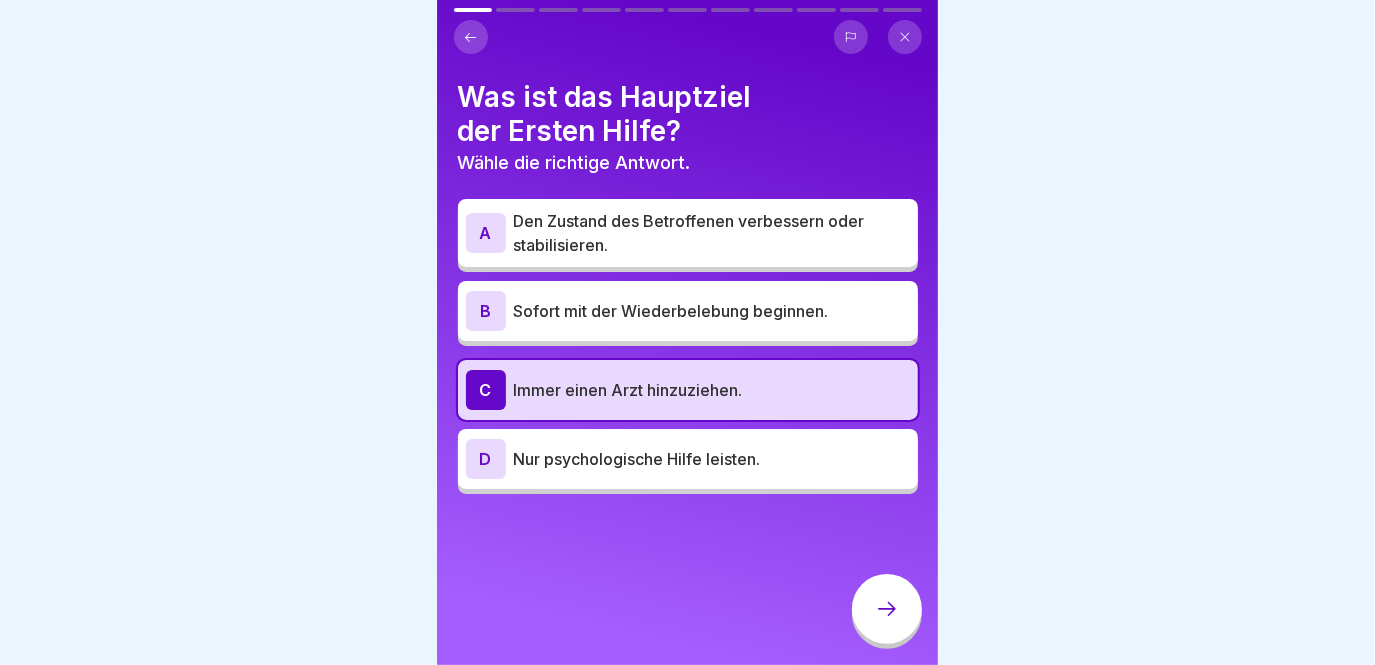 click on "Den Zustand des Betroffenen verbessern oder stabilisieren." at bounding box center [712, 233] 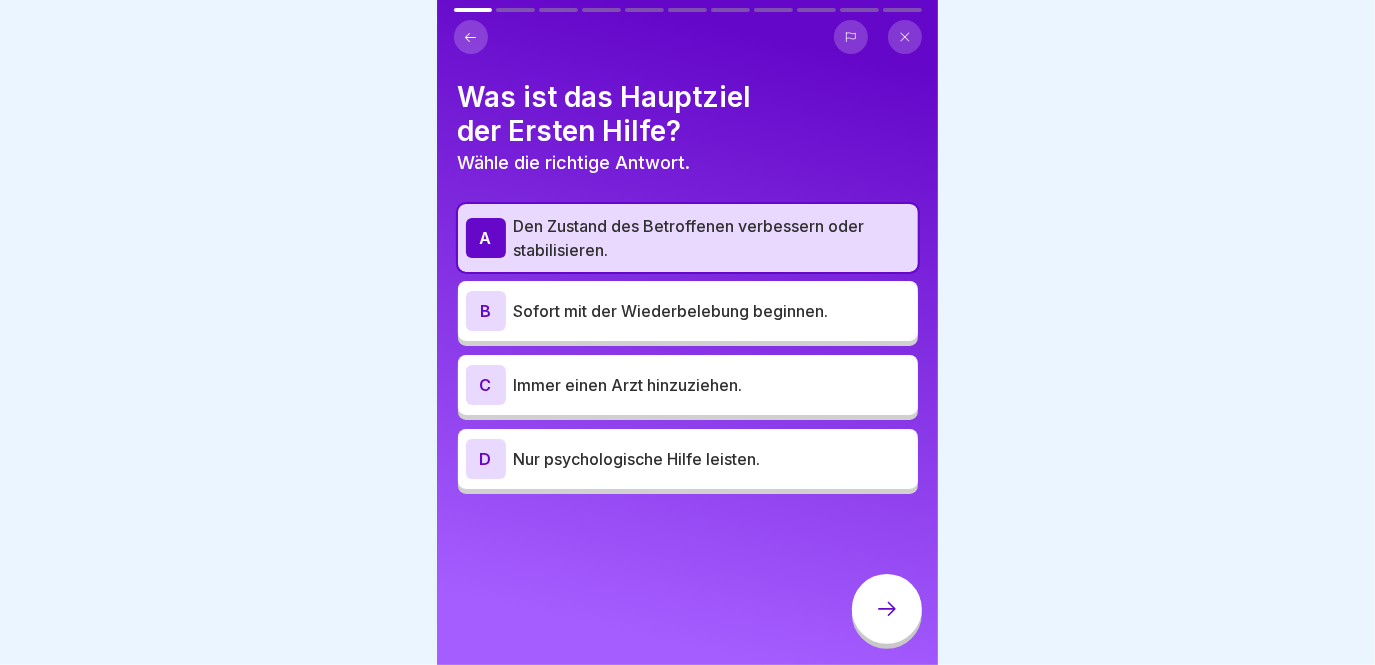click at bounding box center (887, 609) 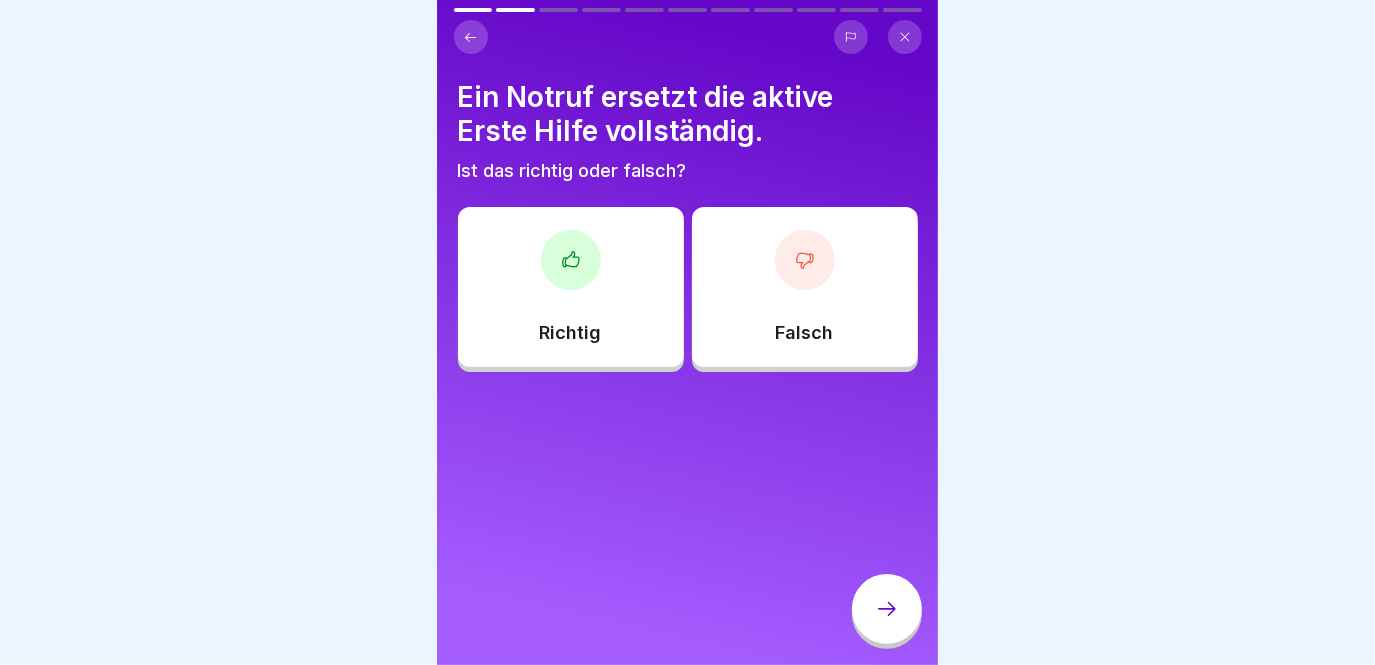 click at bounding box center [805, 260] 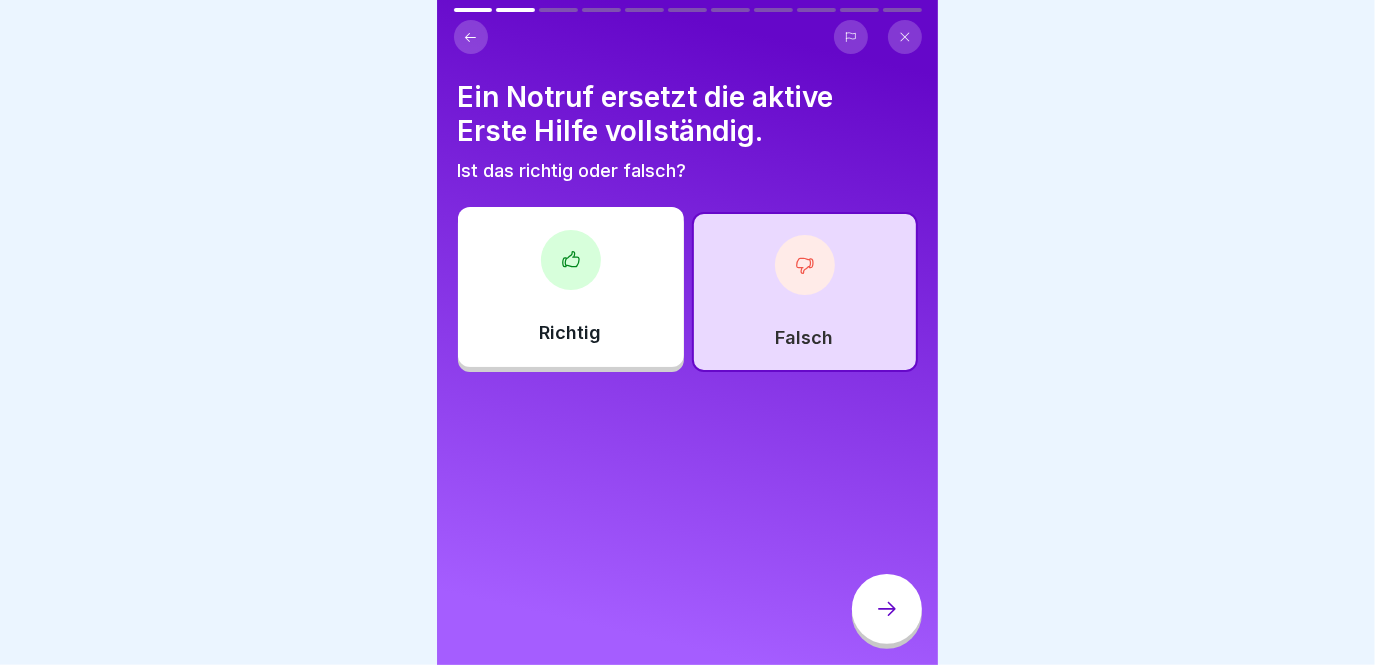 click on "Falsch" at bounding box center [805, 292] 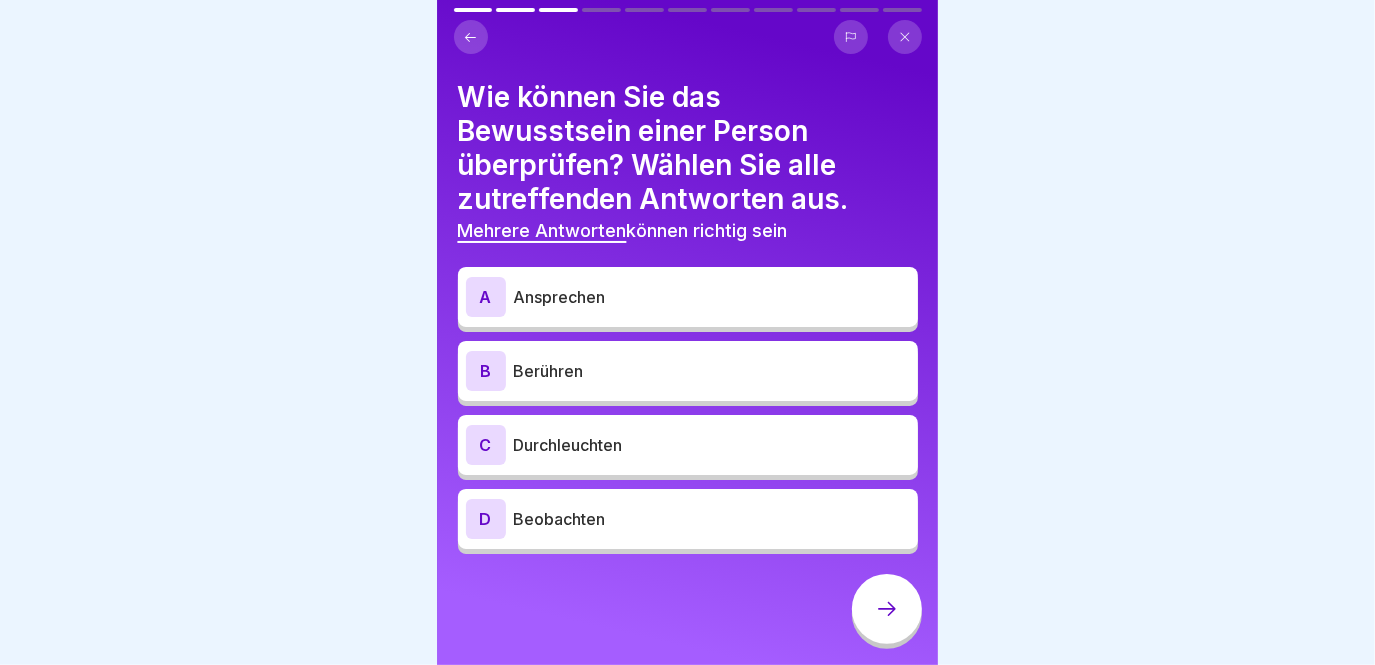 click on "Ansprechen" at bounding box center (712, 297) 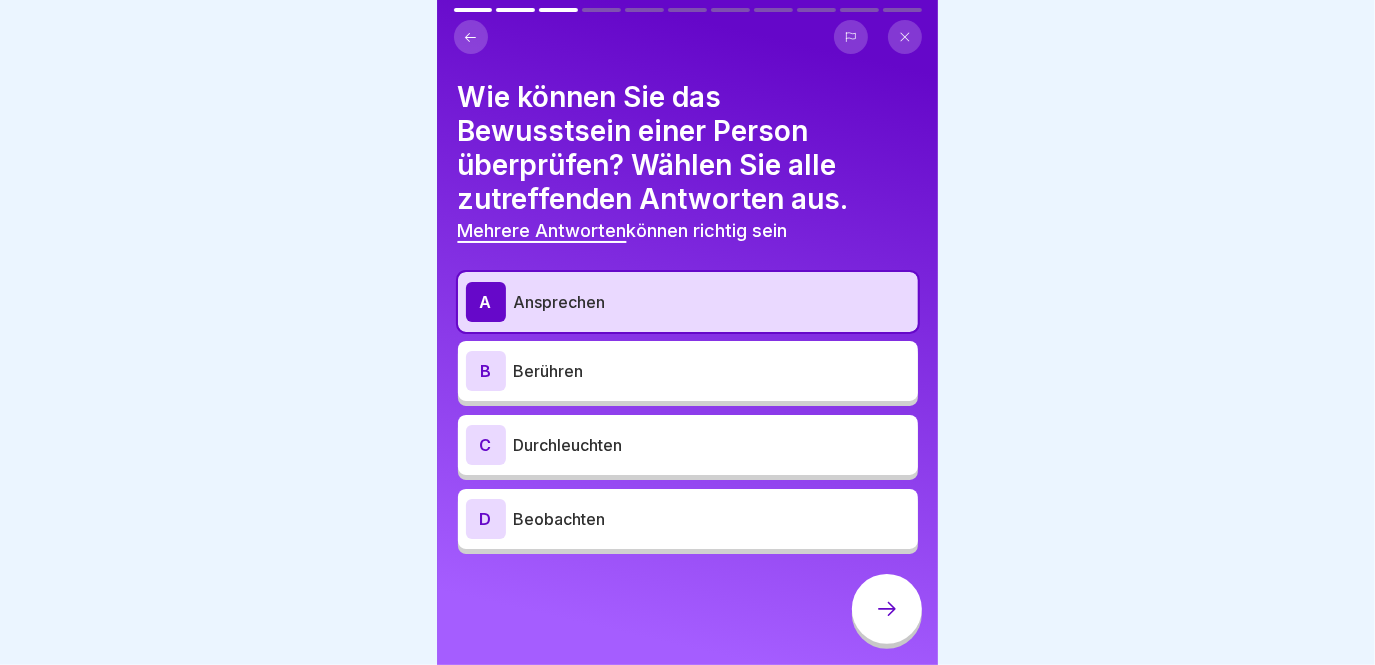 click on "B Berühren" at bounding box center (688, 371) 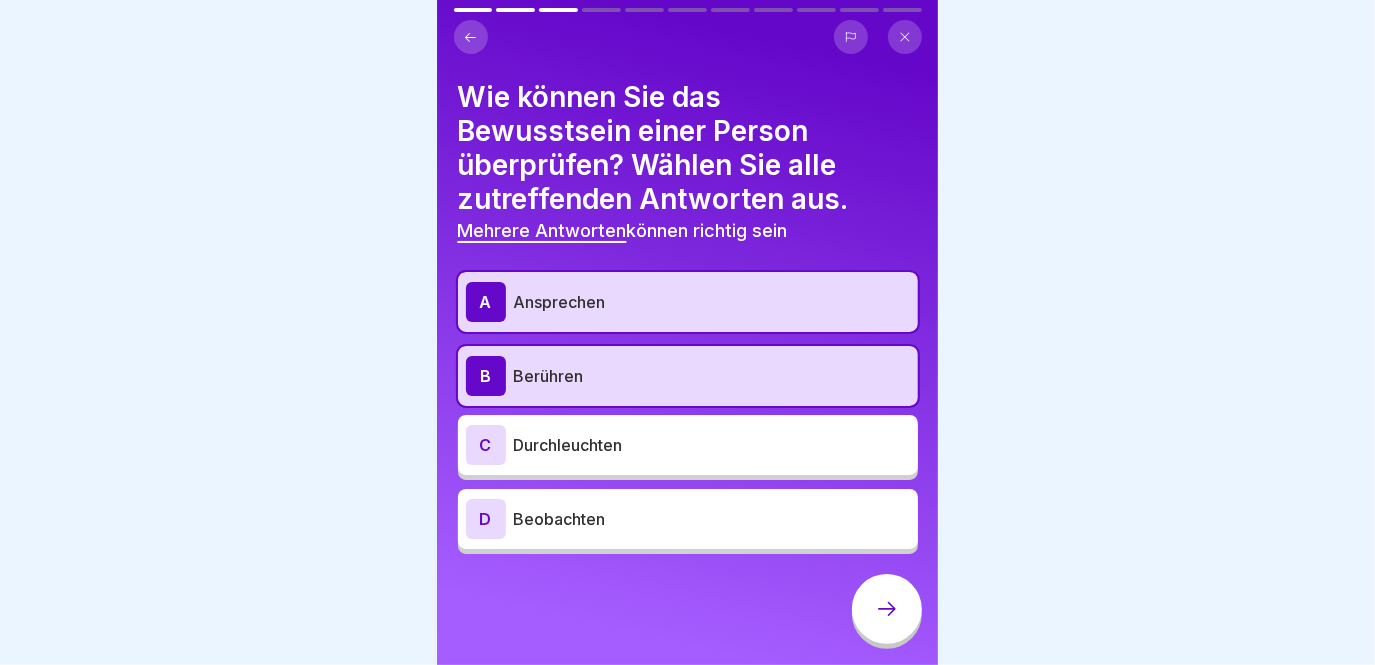 click on "Berühren" at bounding box center [712, 376] 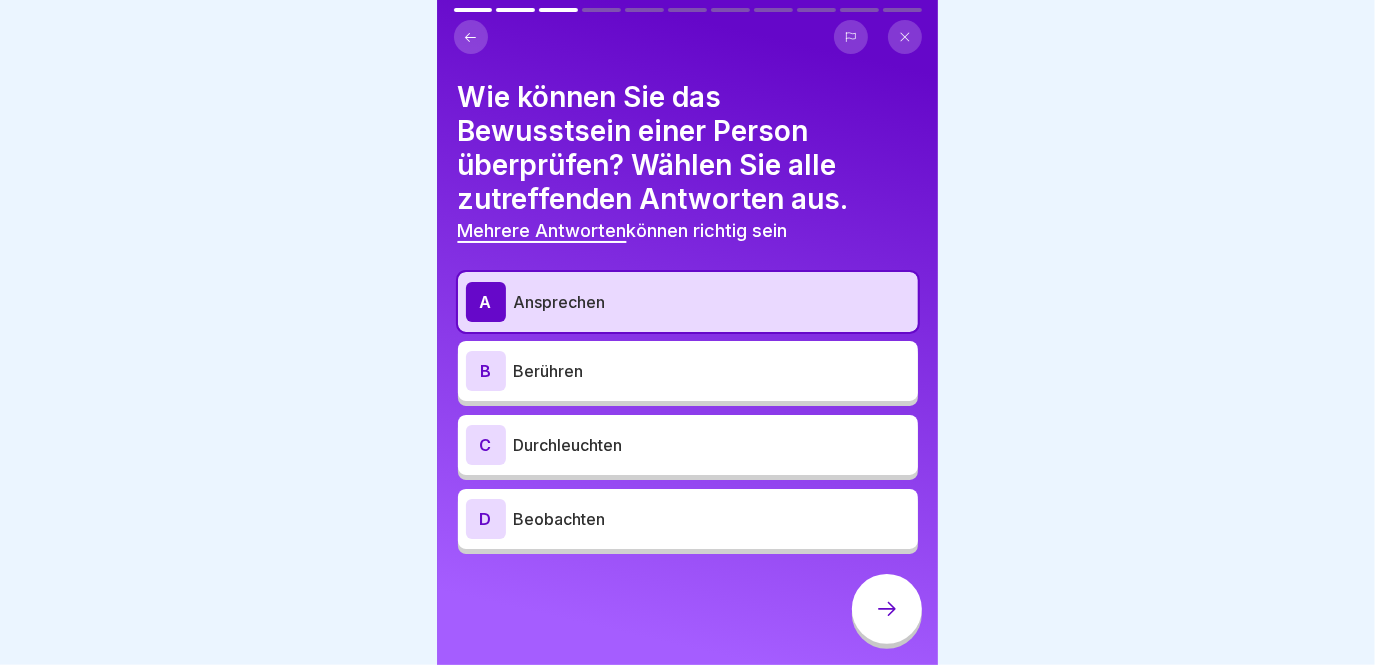 click at bounding box center [887, 609] 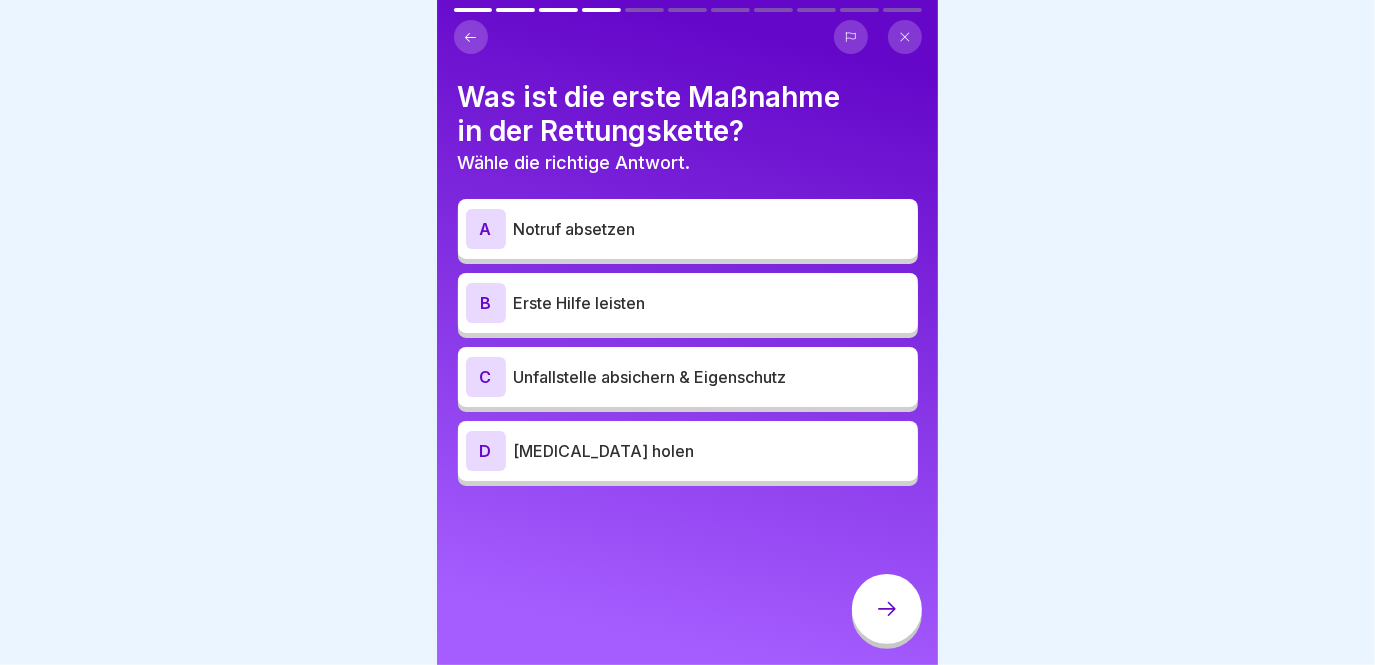 click on "Unfallstelle absichern & Eigenschutz" at bounding box center (712, 377) 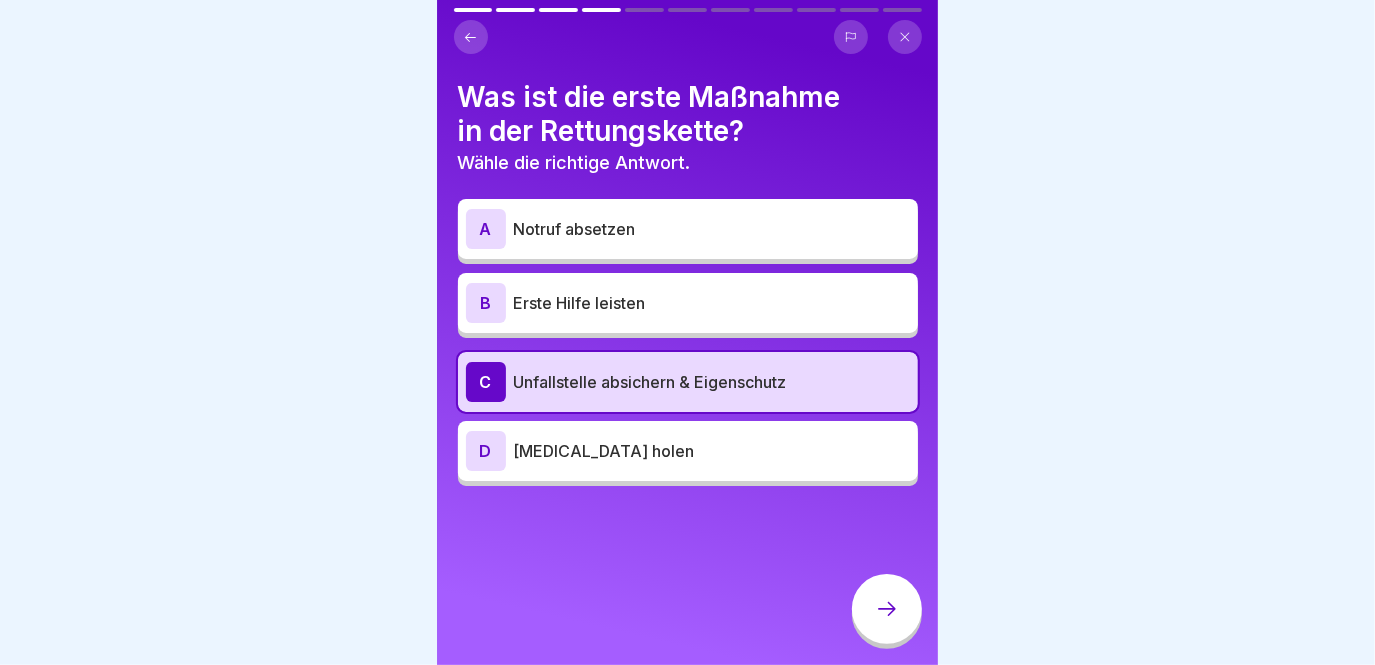click 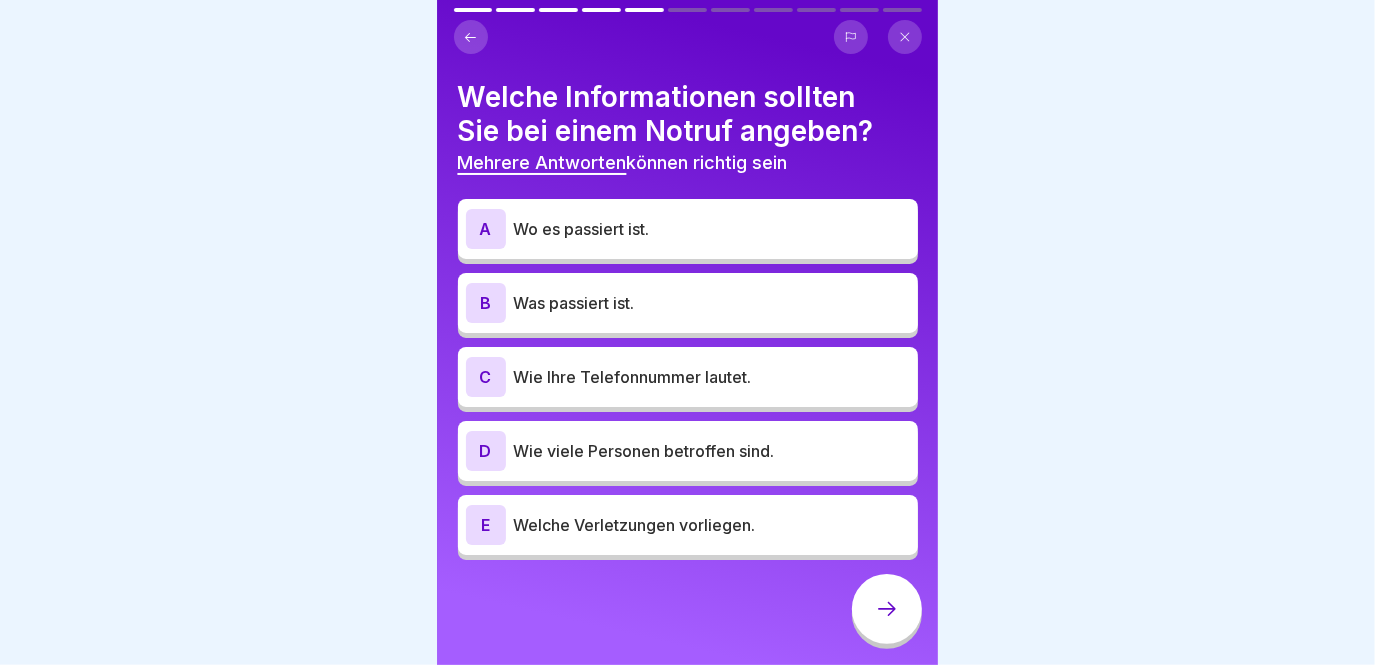 click on "Wo es passiert ist." at bounding box center [712, 229] 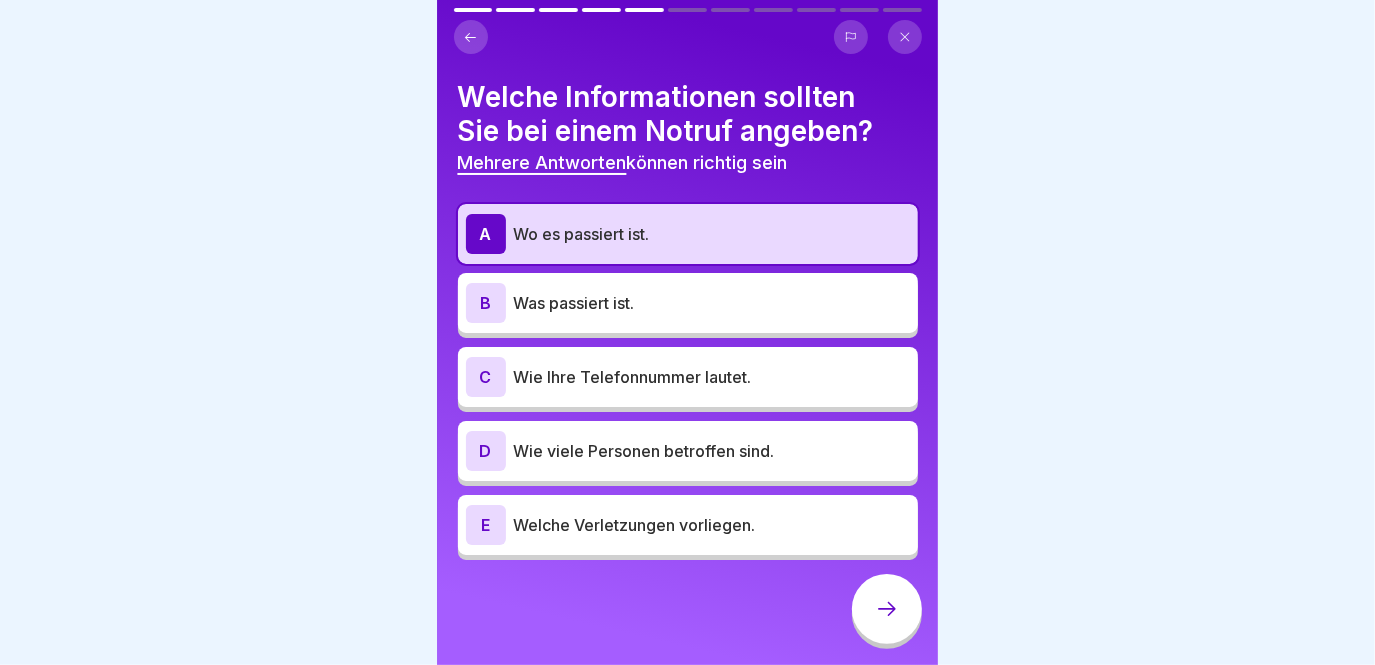 click on "Was passiert ist." at bounding box center (712, 303) 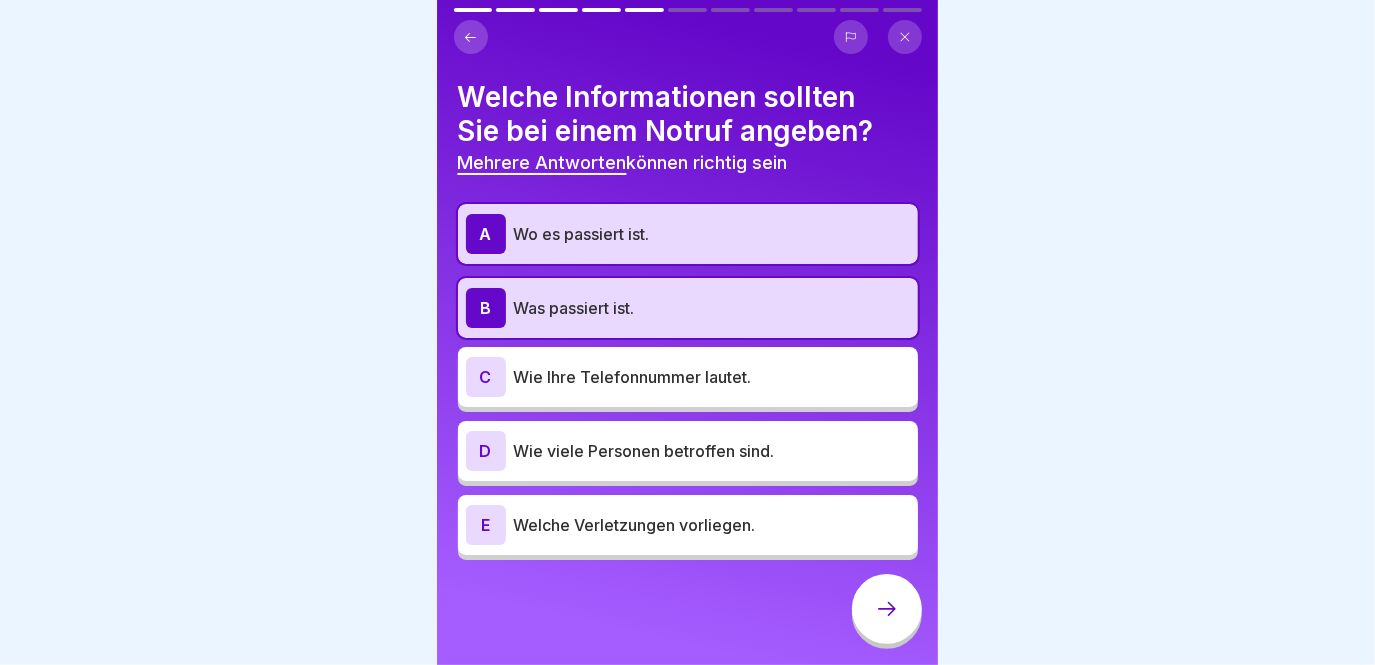 click on "Wie Ihre Telefonnummer lautet." at bounding box center (712, 377) 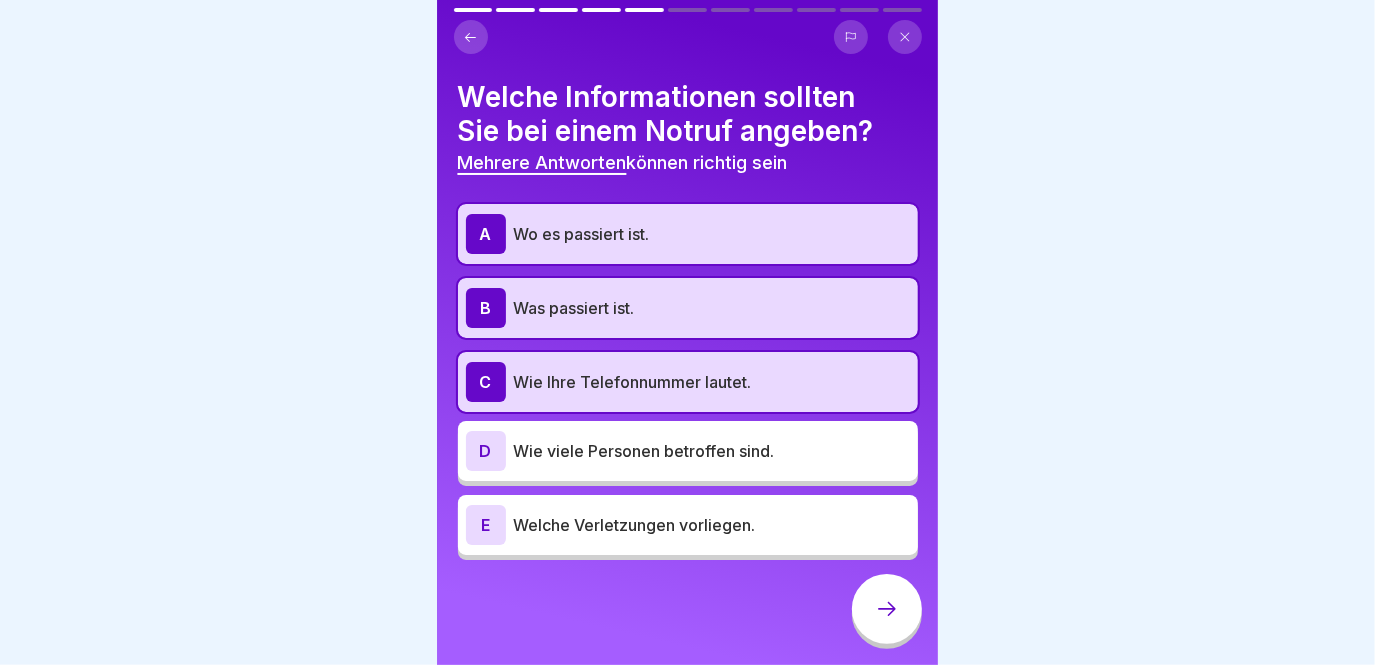 click on "Wie Ihre Telefonnummer lautet." at bounding box center (712, 382) 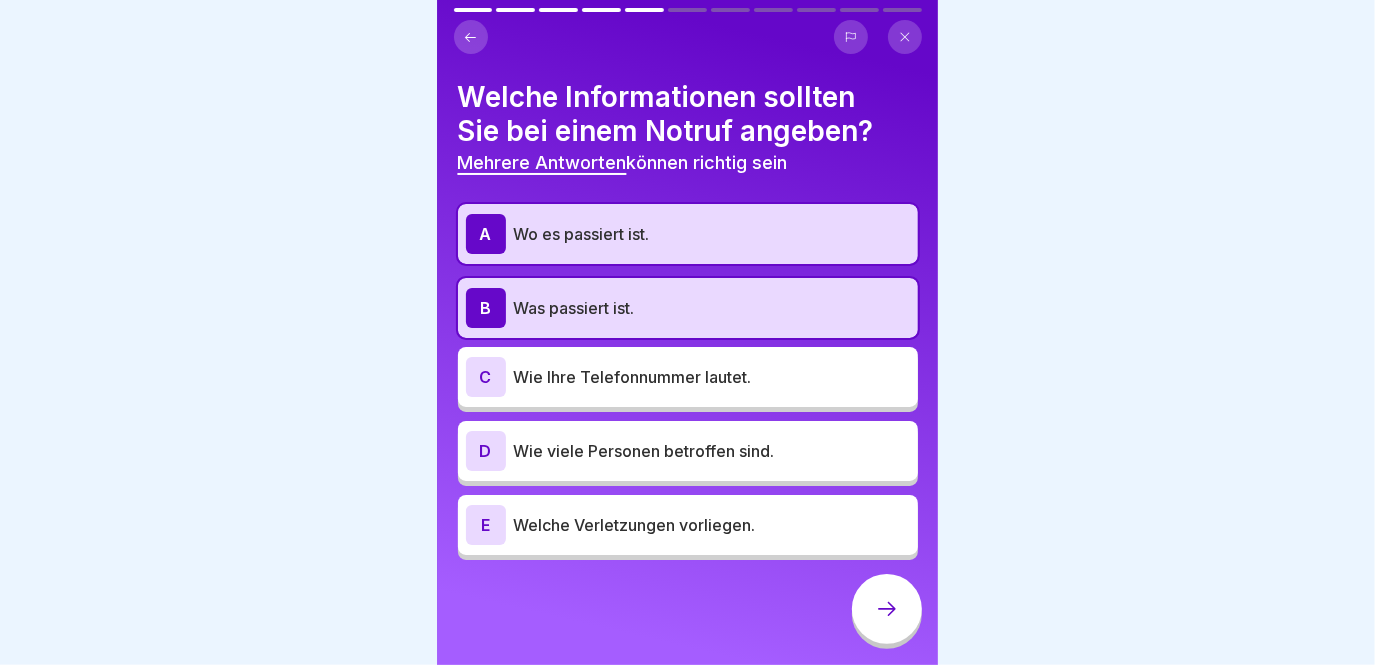 click on "Wie viele Personen betroffen sind." at bounding box center (712, 451) 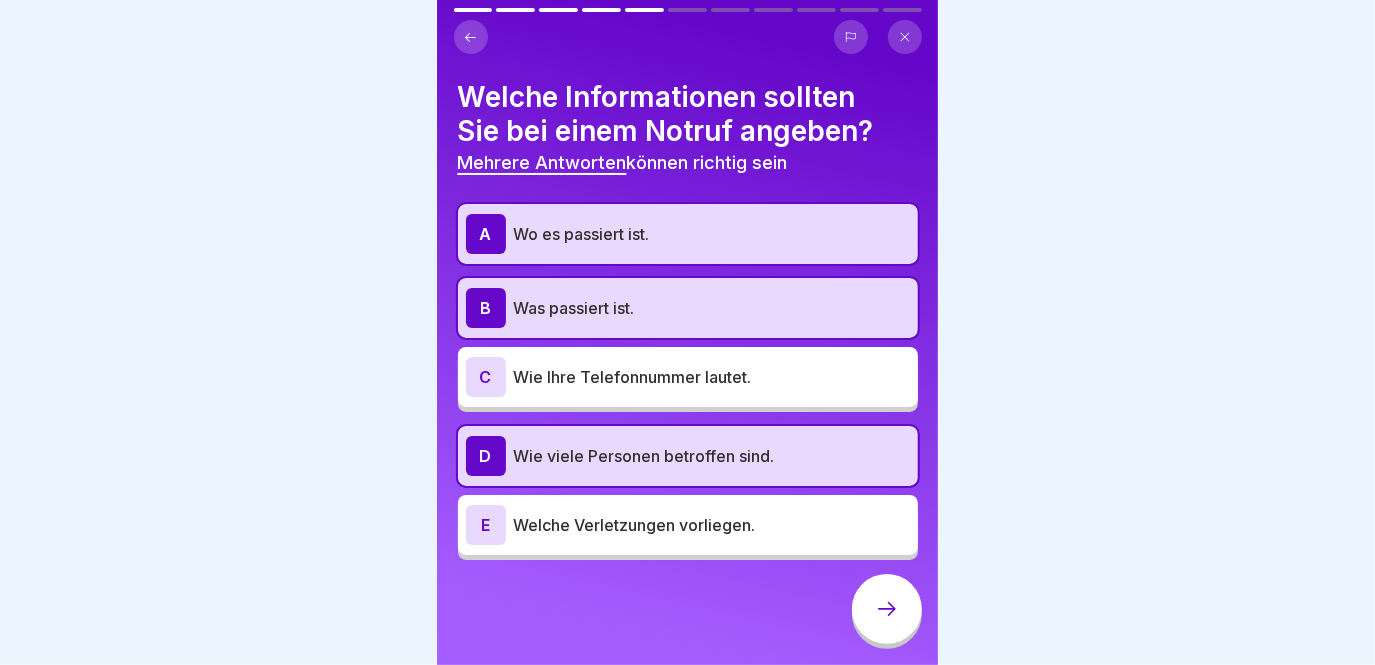 click on "E Welche Verletzungen vorliegen." at bounding box center [688, 525] 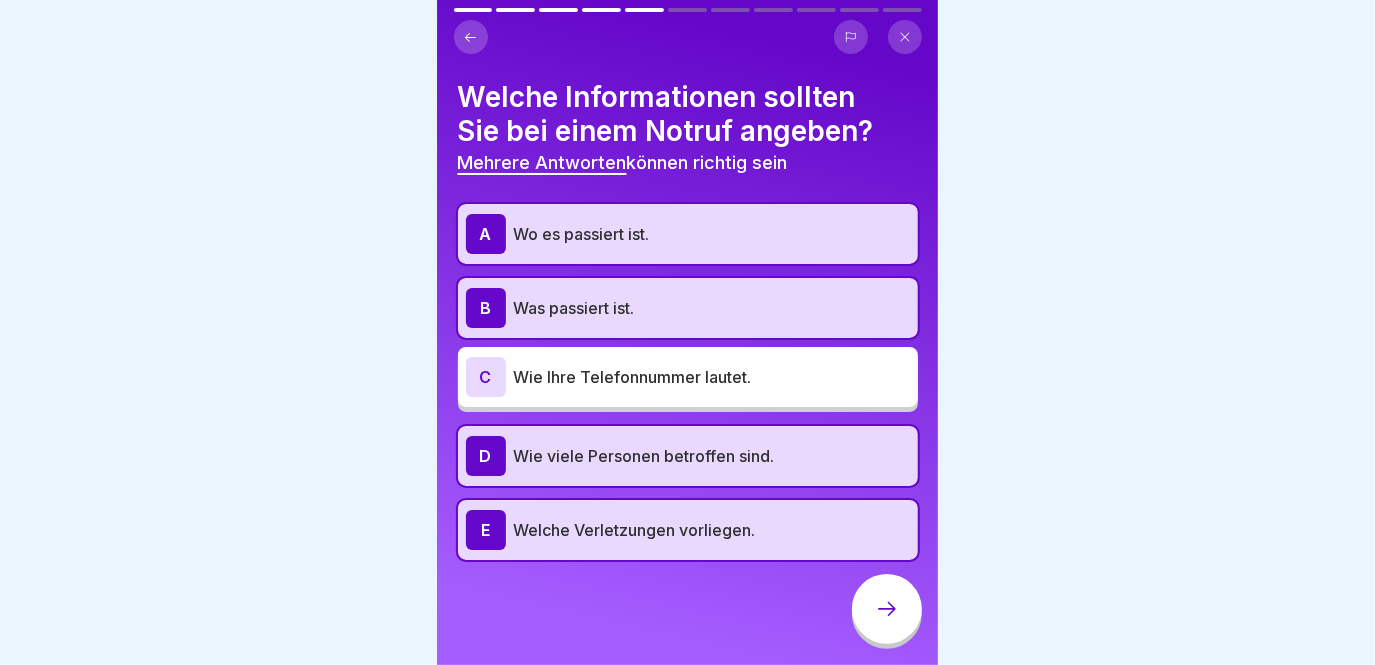 click 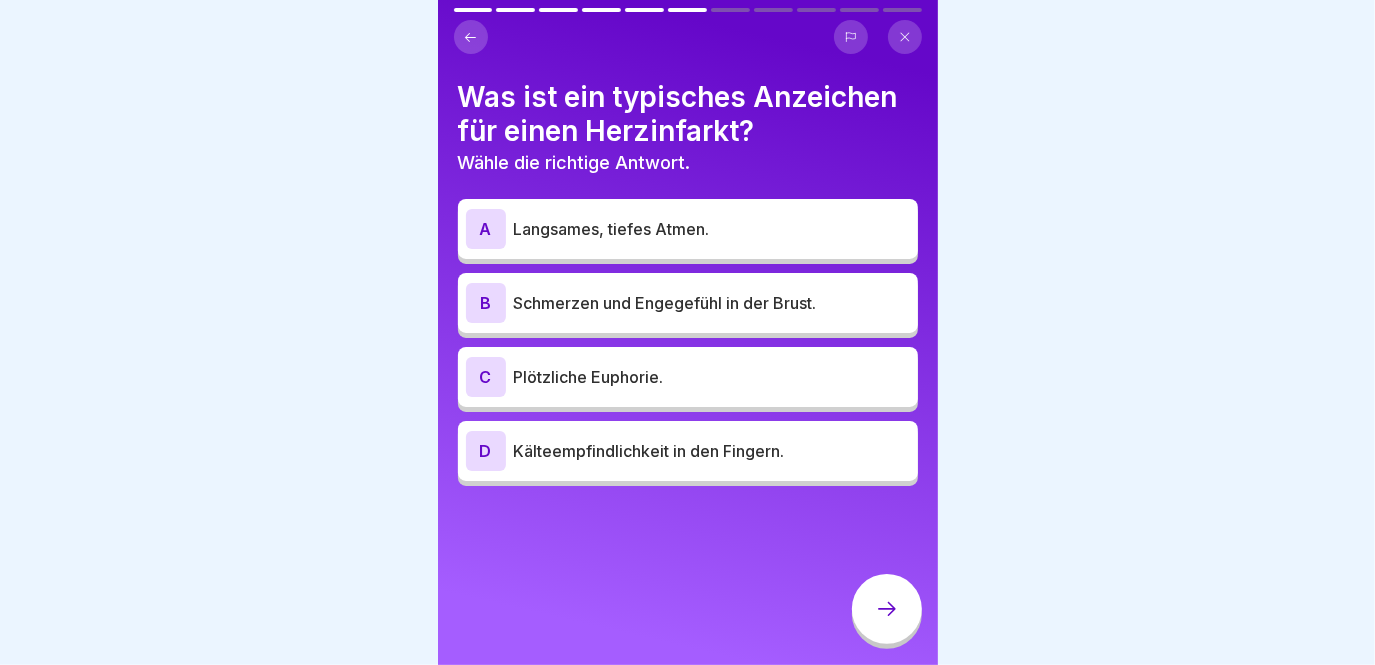 click on "Was ist ein typisches Anzeichen für einen Herzinfarkt?" at bounding box center [688, 114] 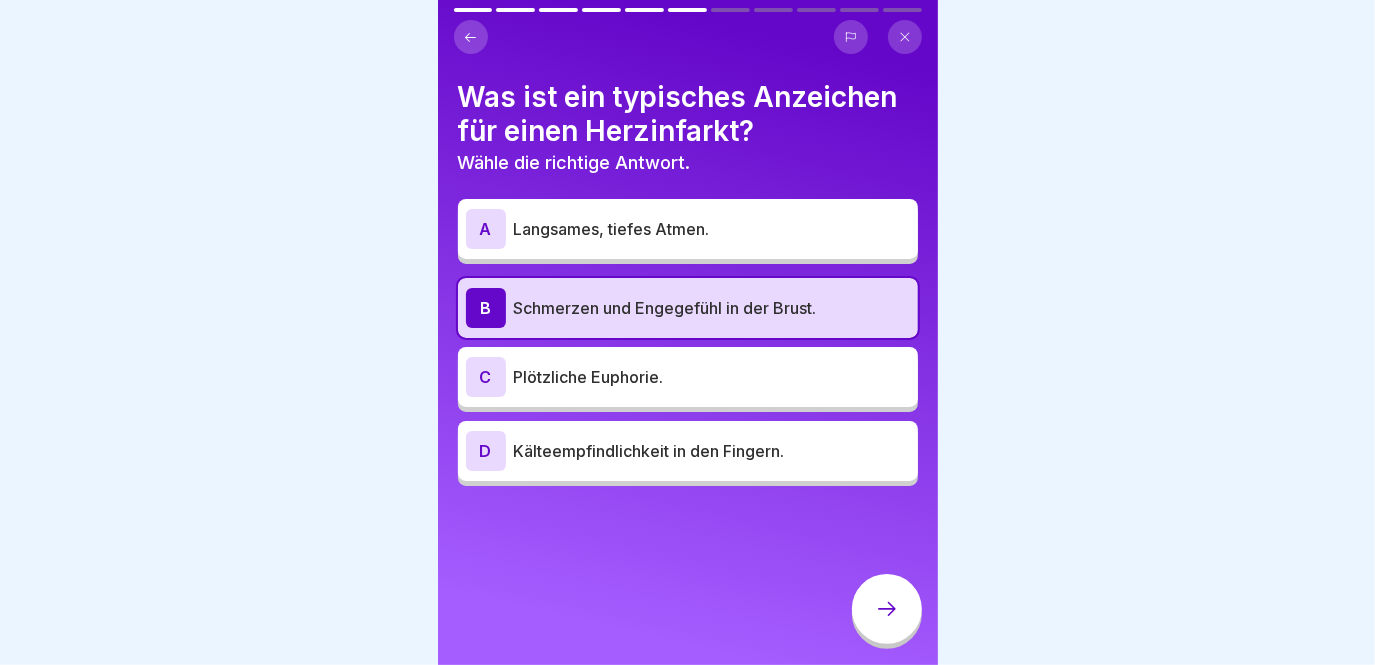 click at bounding box center (887, 609) 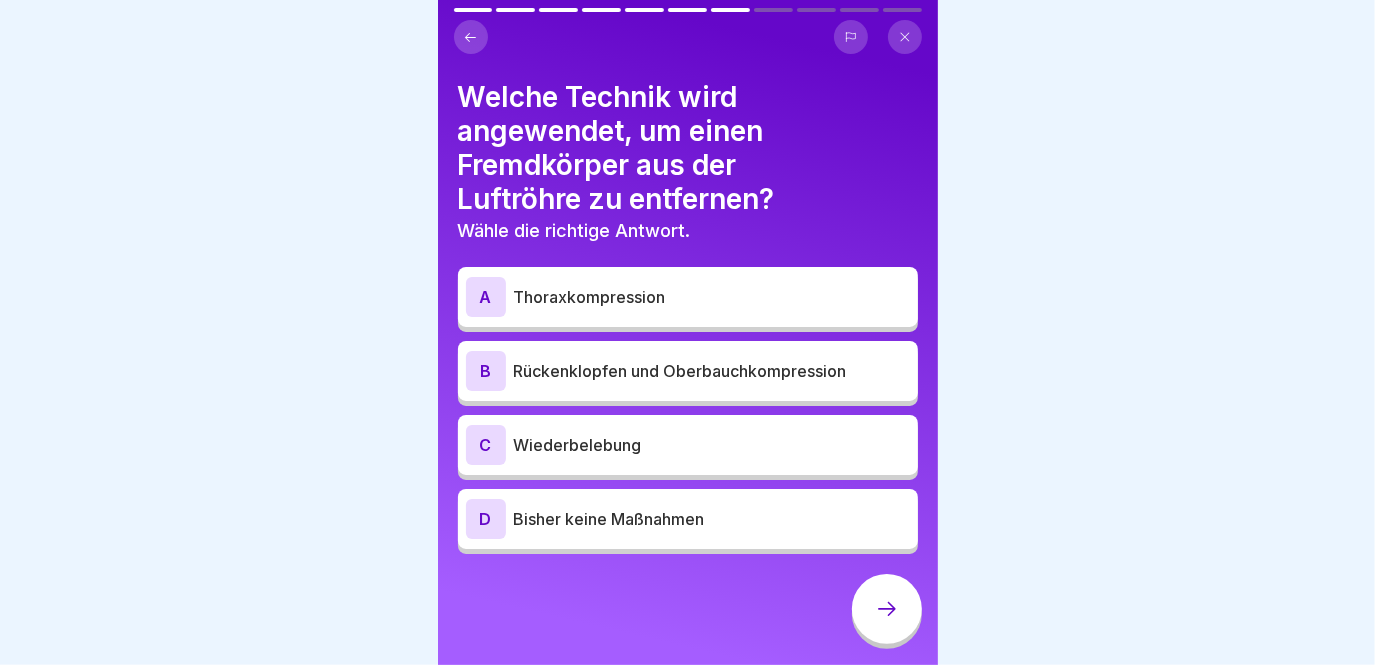 click on "B Rückenklopfen und Oberbauchkompression" at bounding box center (688, 371) 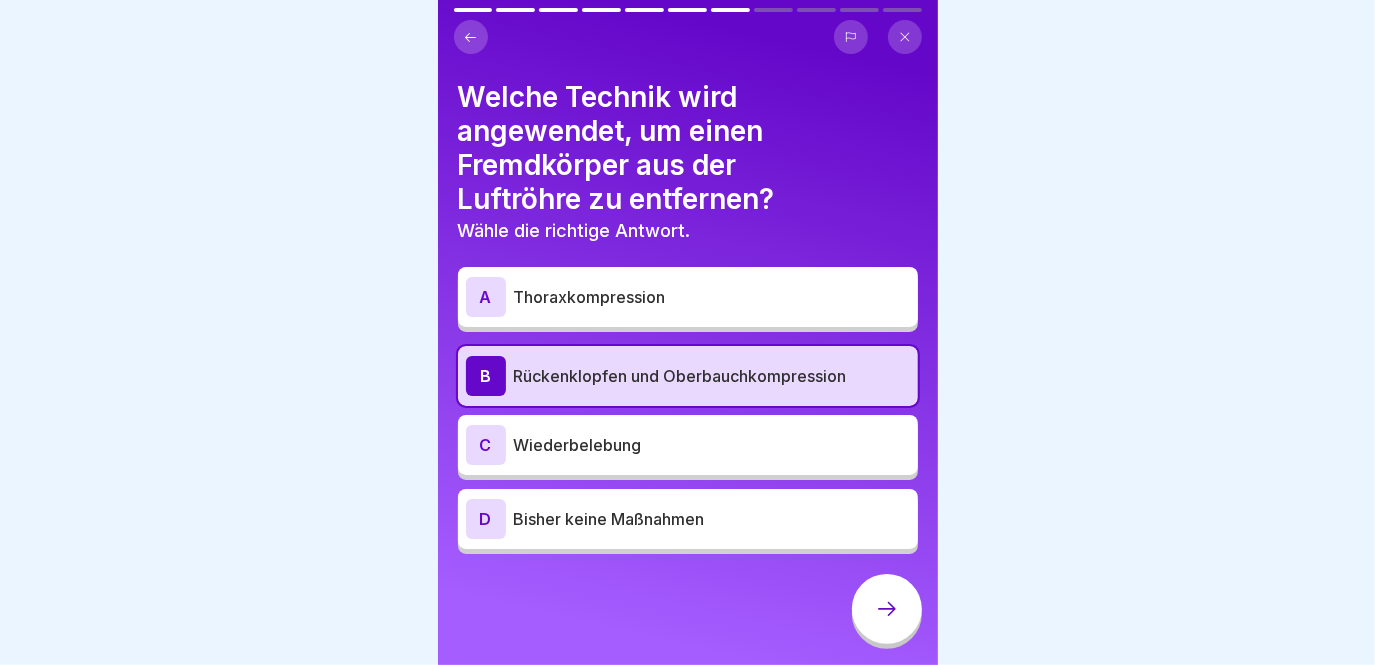 click 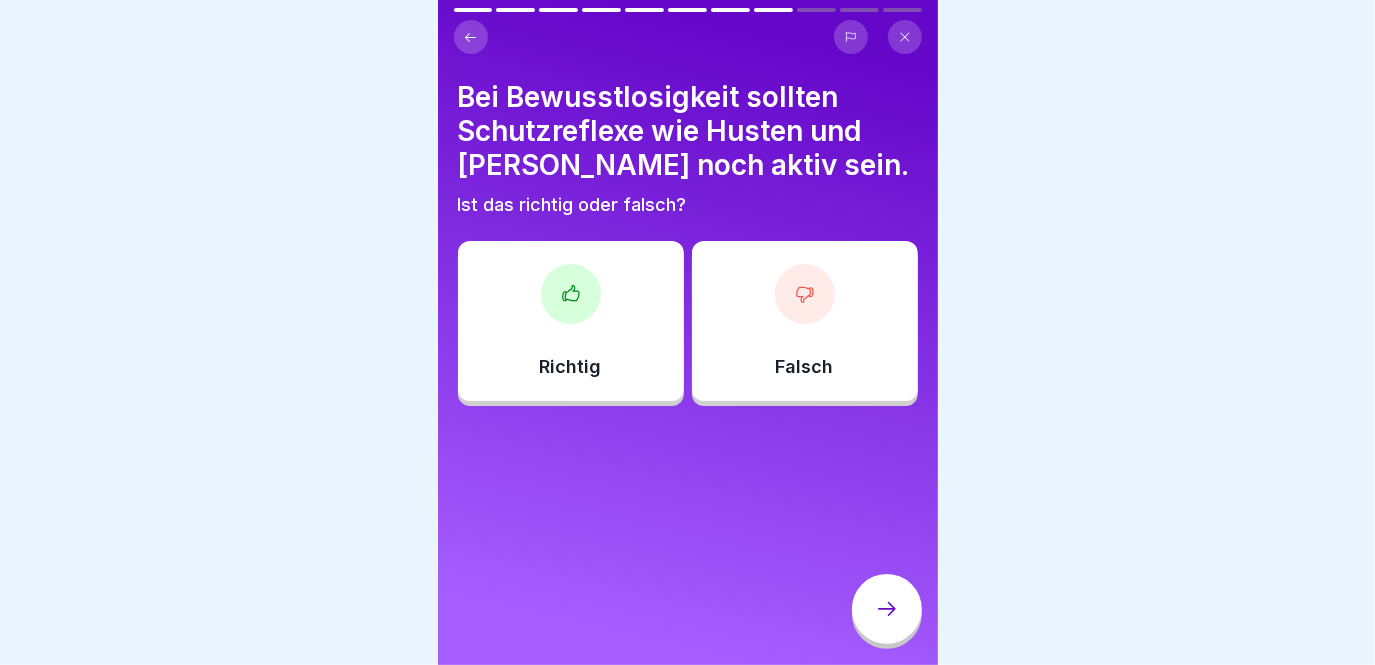 click on "Bei Bewusstlosigkeit sollten Schutzreflexe wie Husten und [PERSON_NAME] noch aktiv sein." at bounding box center [688, 131] 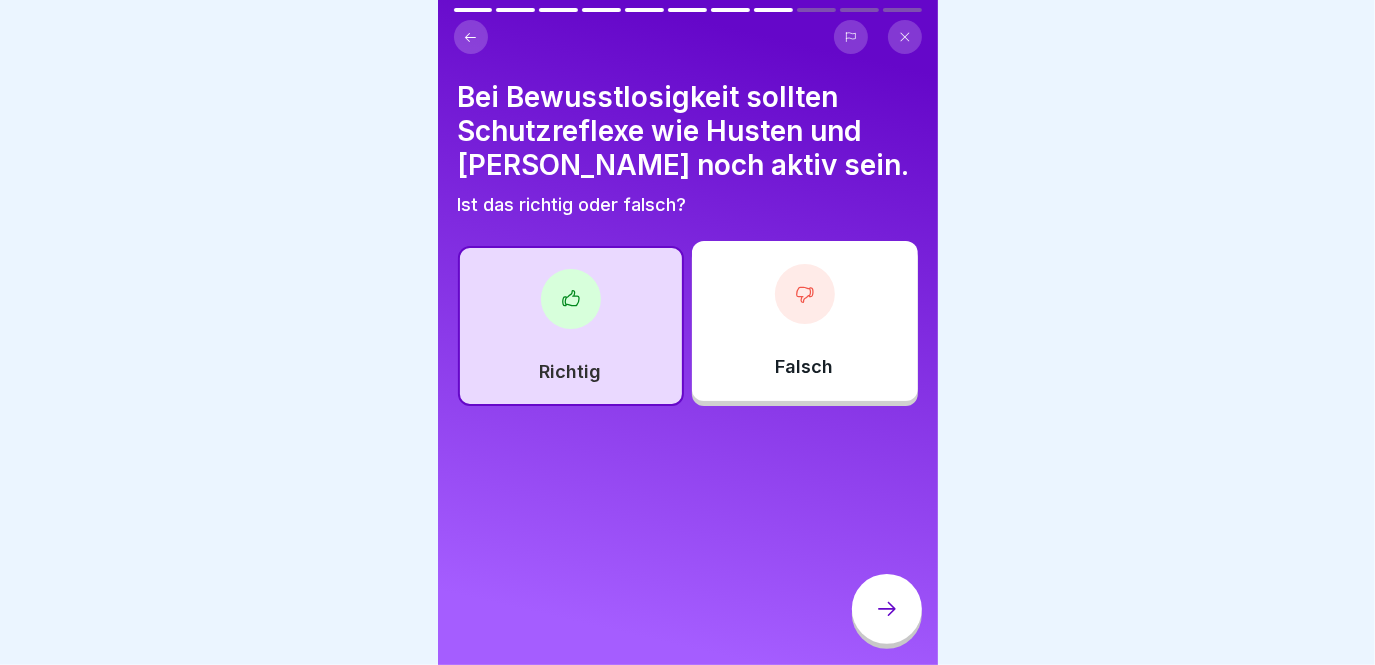 click 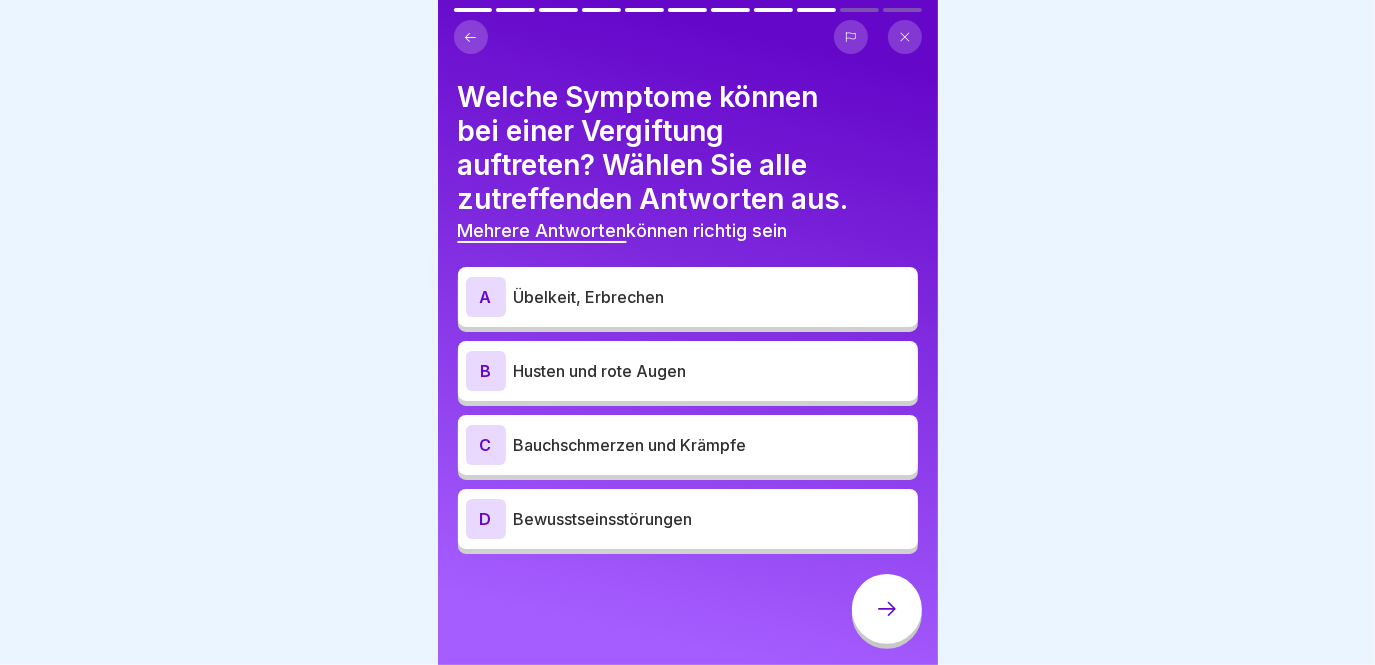 scroll, scrollTop: 0, scrollLeft: 0, axis: both 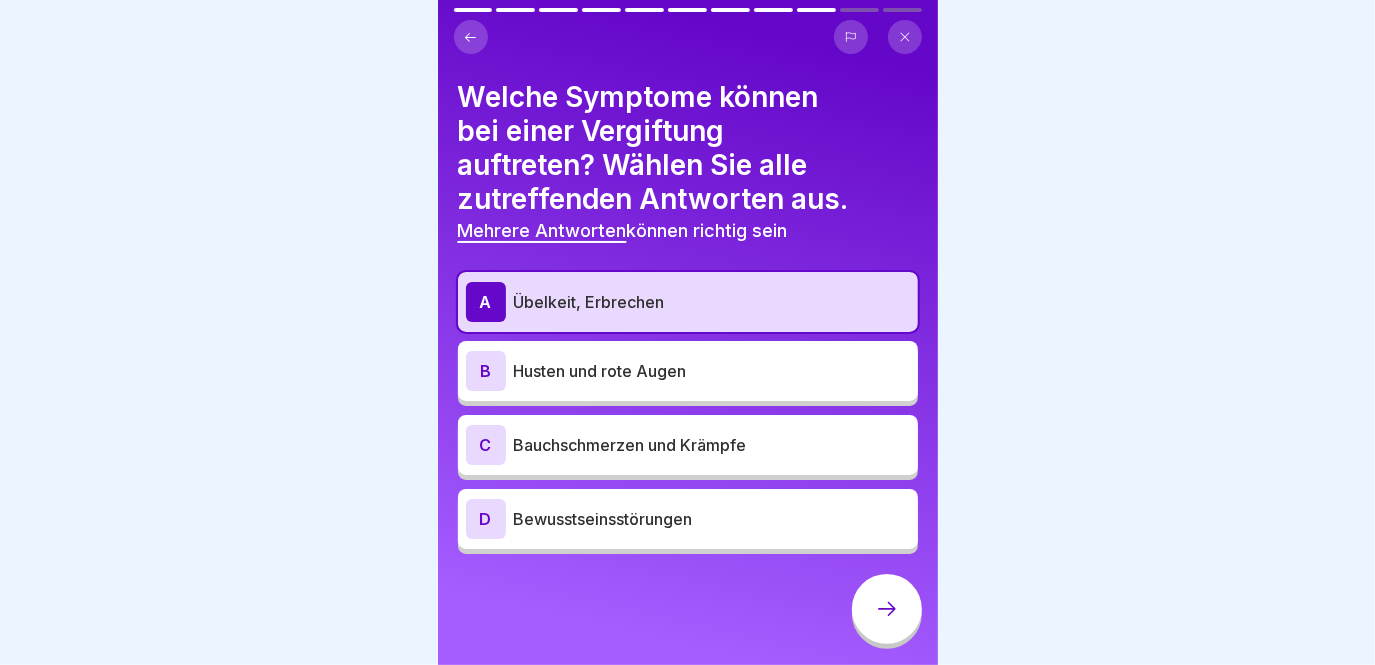 click on "Bauchschmerzen und Krämpfe" at bounding box center (712, 445) 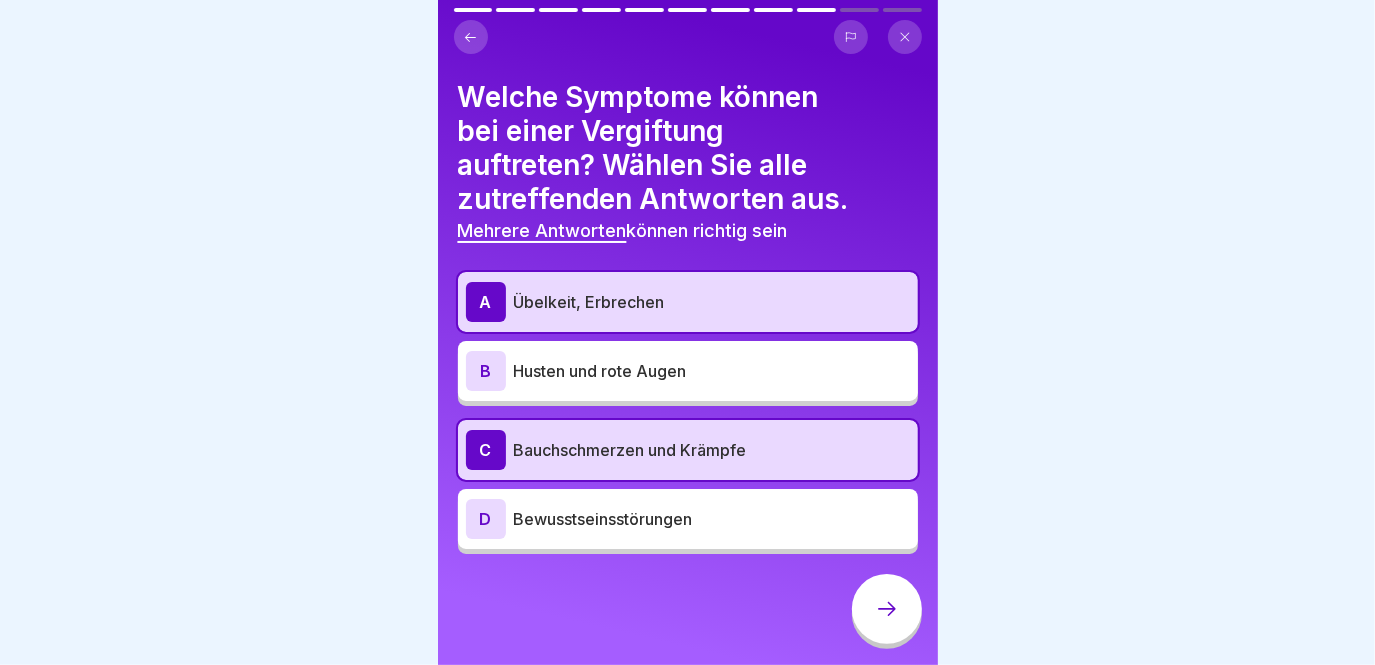 click on "D Bewusstseinsstörungen" at bounding box center [688, 519] 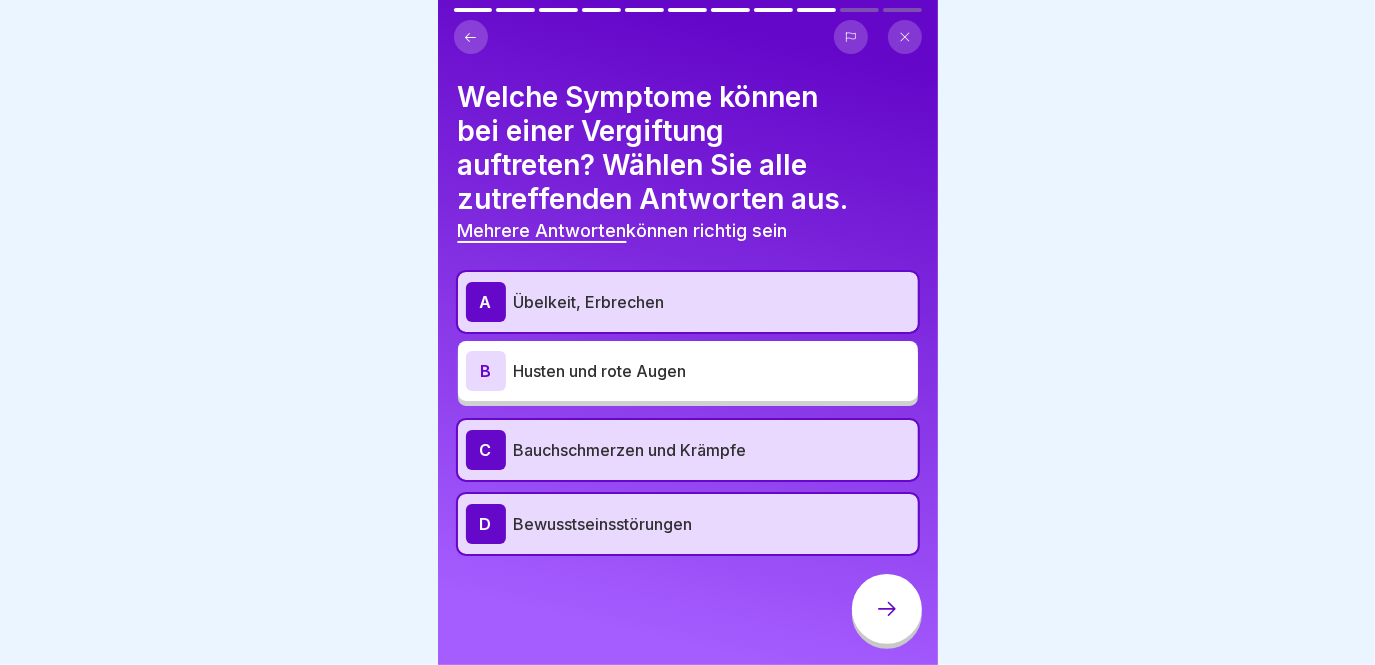click 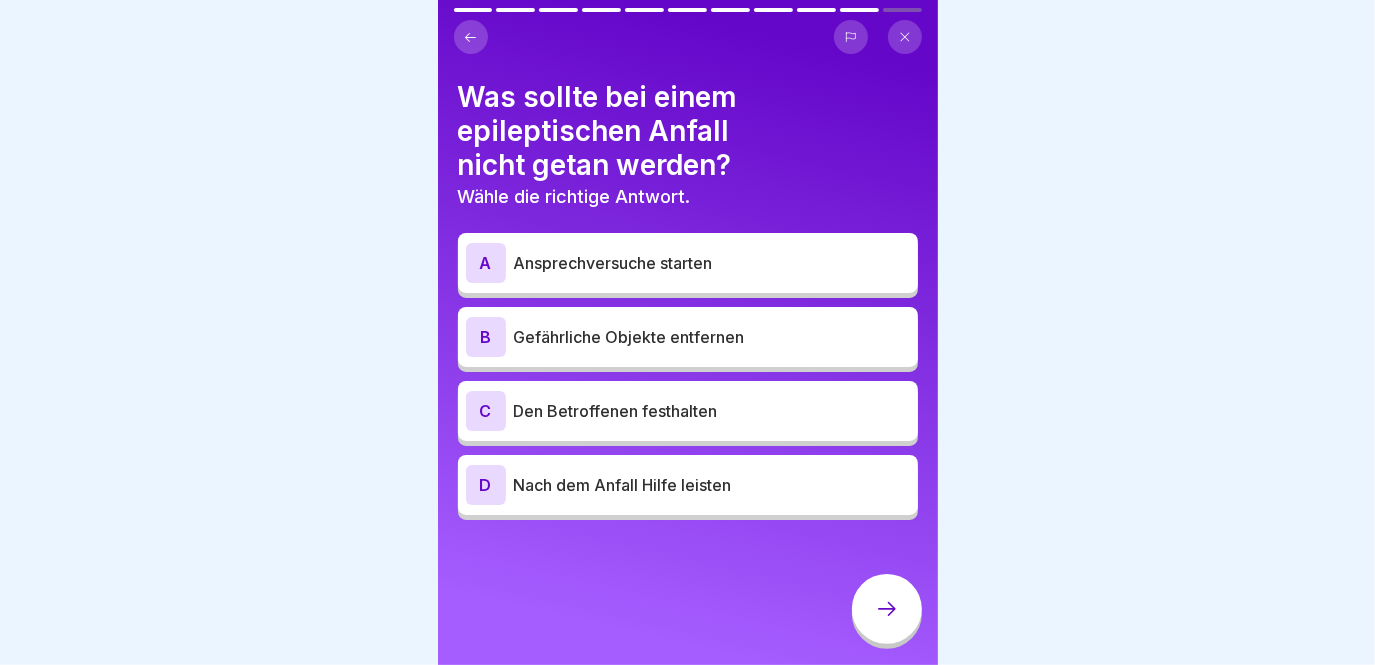 click on "Was sollte bei einem epileptischen Anfall nicht getan werden?" at bounding box center [688, 131] 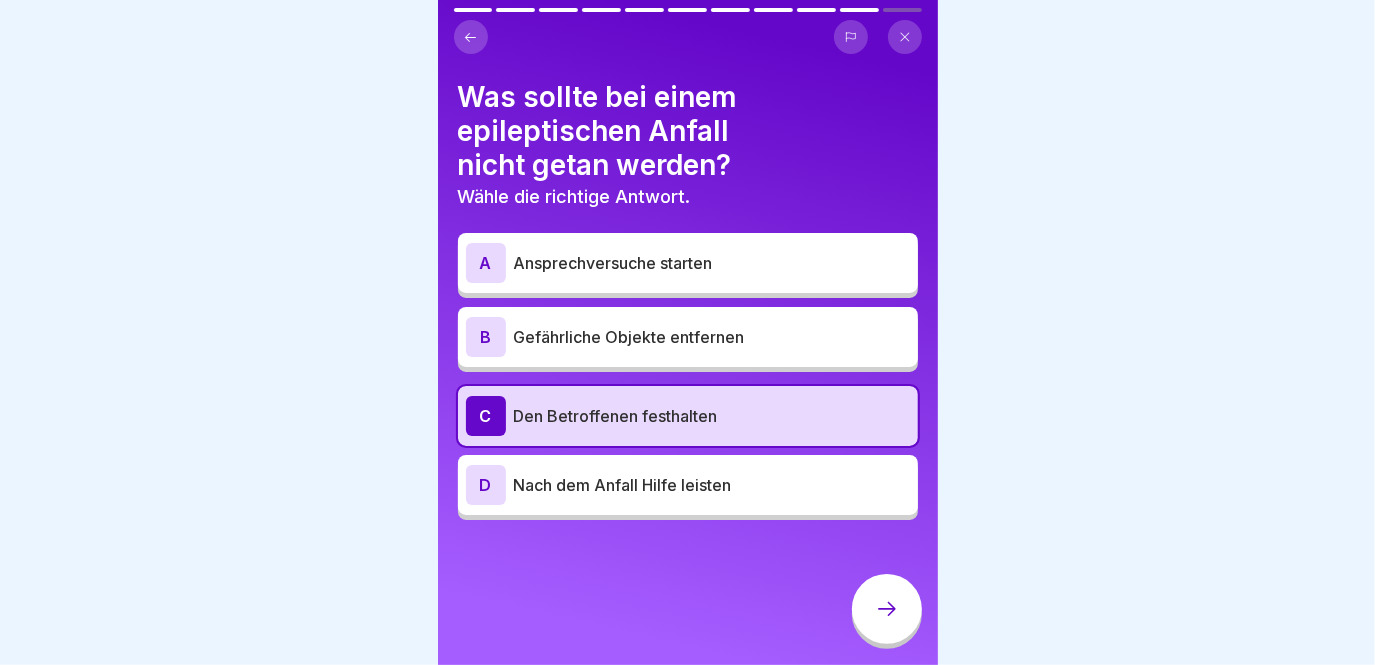 click at bounding box center [887, 609] 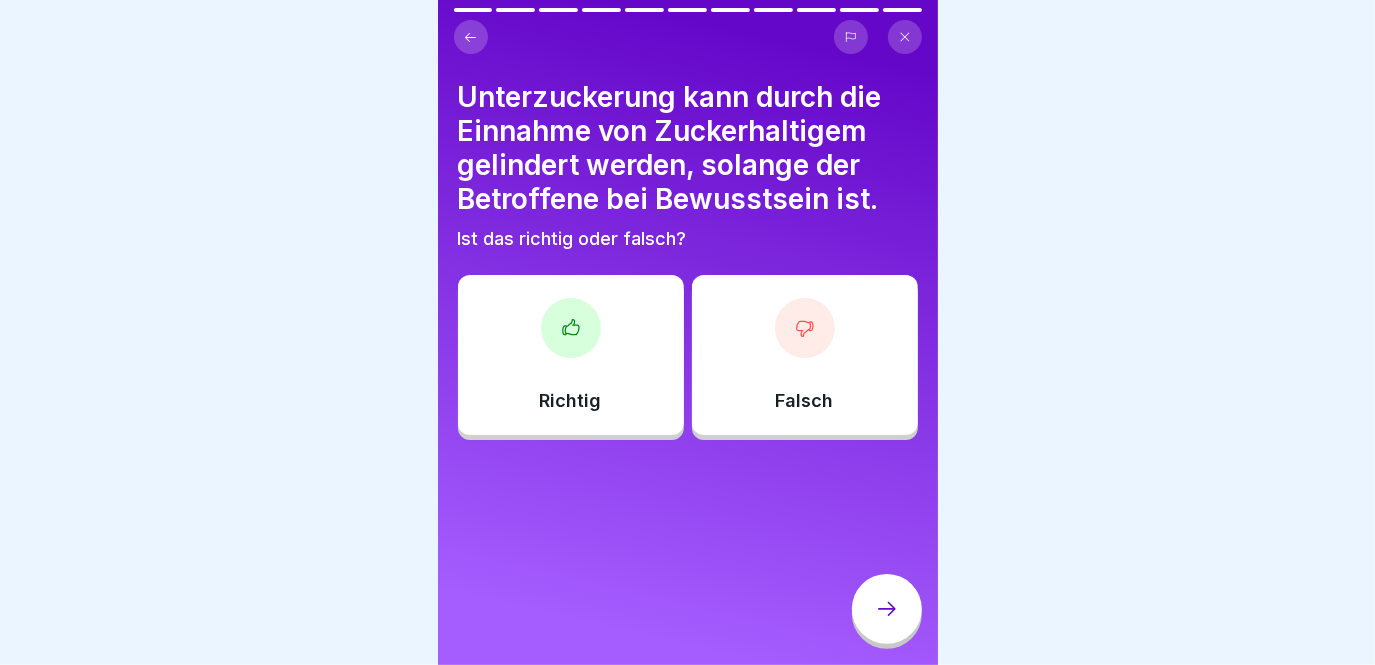 click on "Richtig" at bounding box center [571, 355] 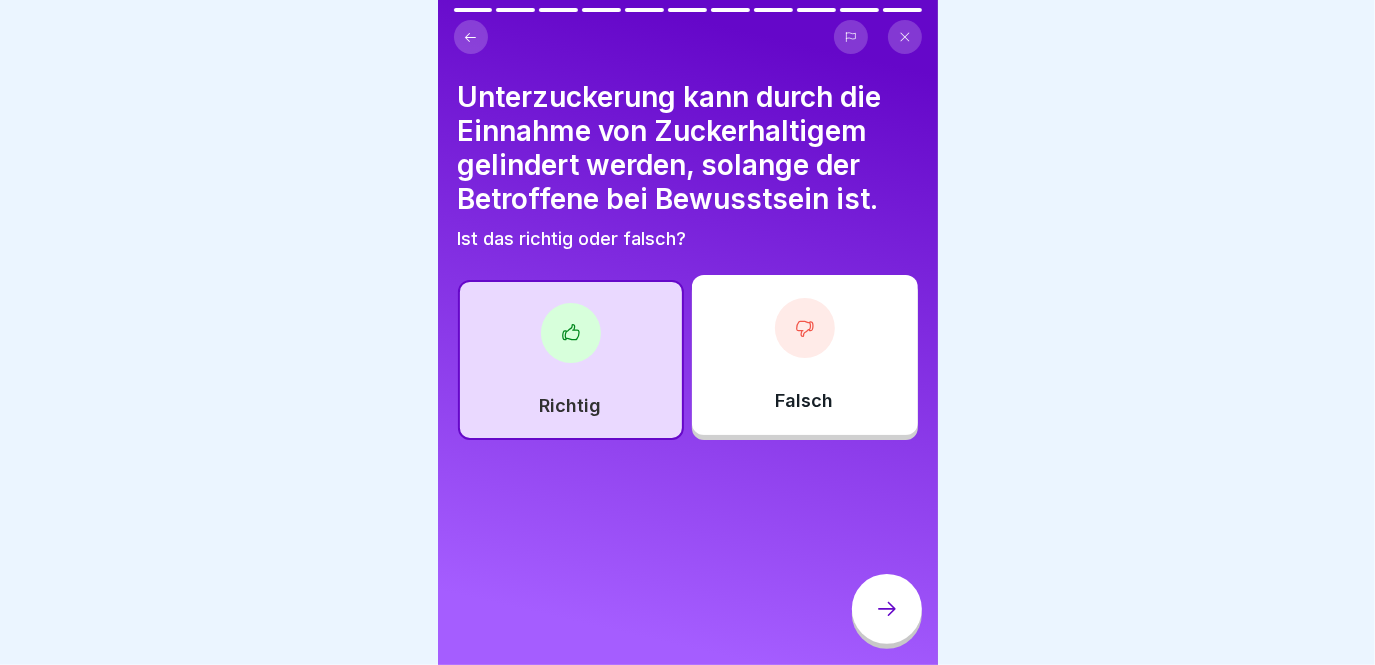 click 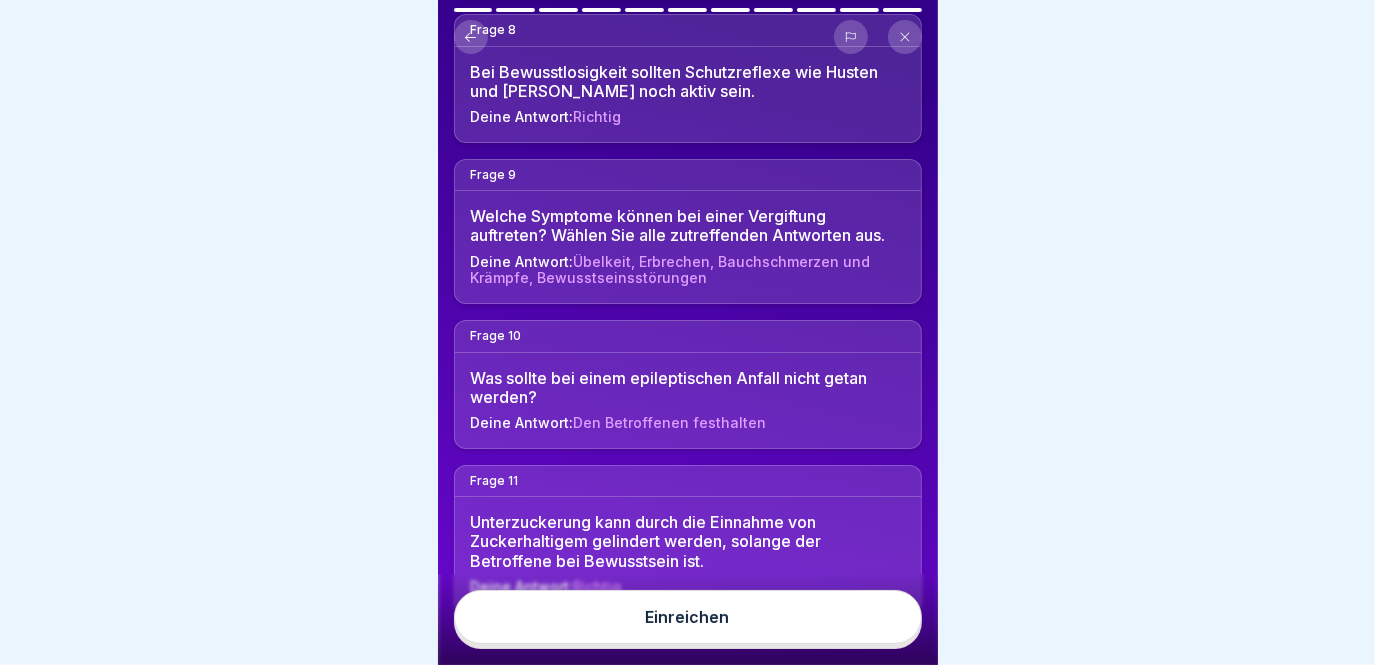 scroll, scrollTop: 1227, scrollLeft: 0, axis: vertical 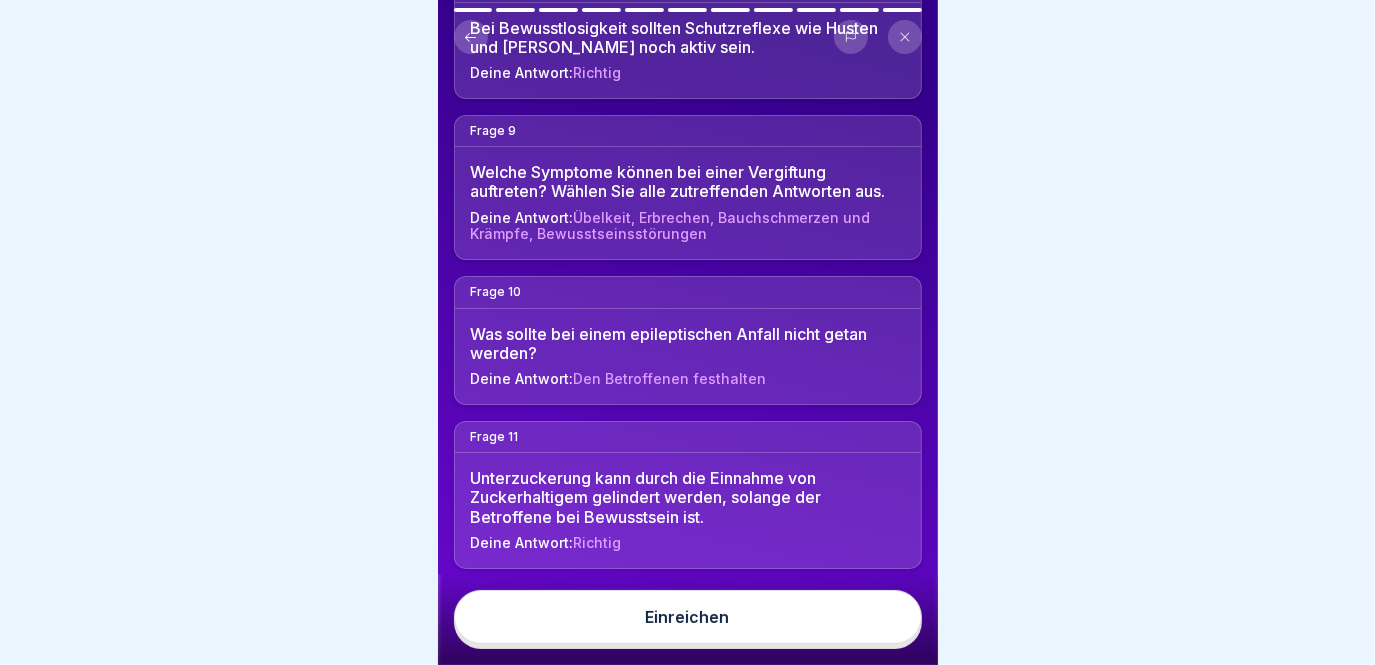 click on "Einreichen" at bounding box center (688, 617) 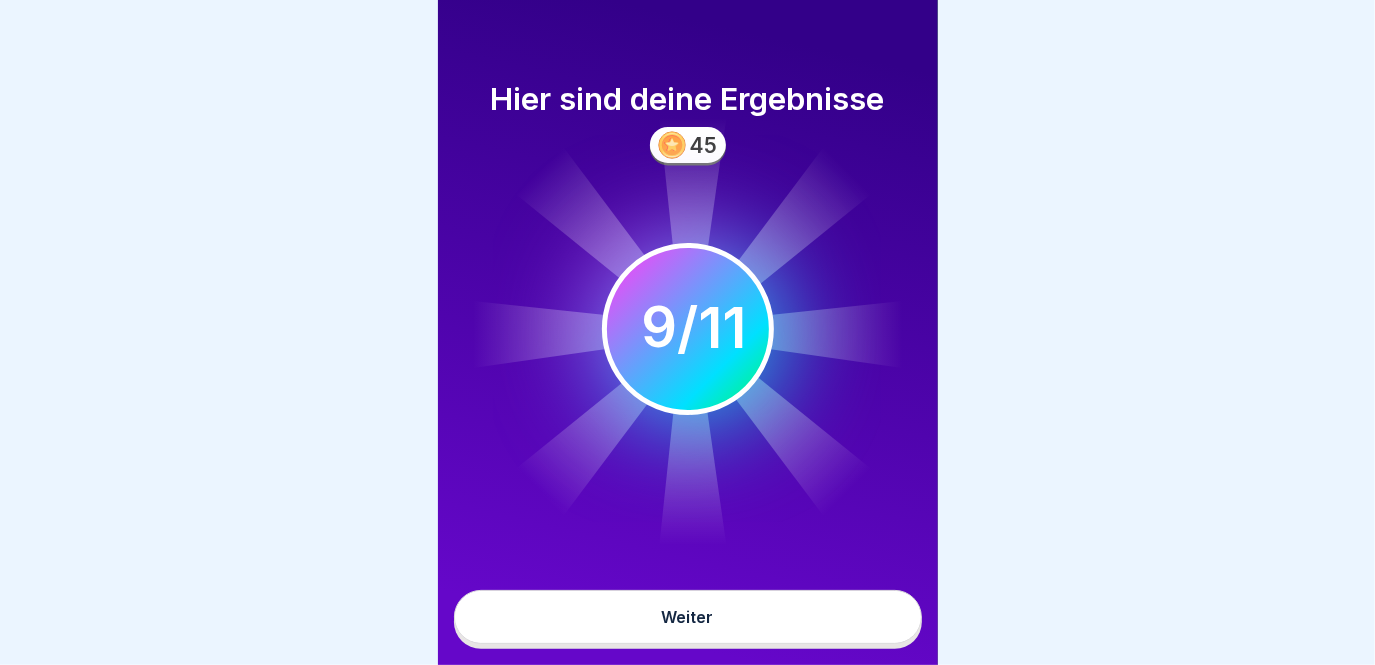 click on "Weiter" at bounding box center [688, 617] 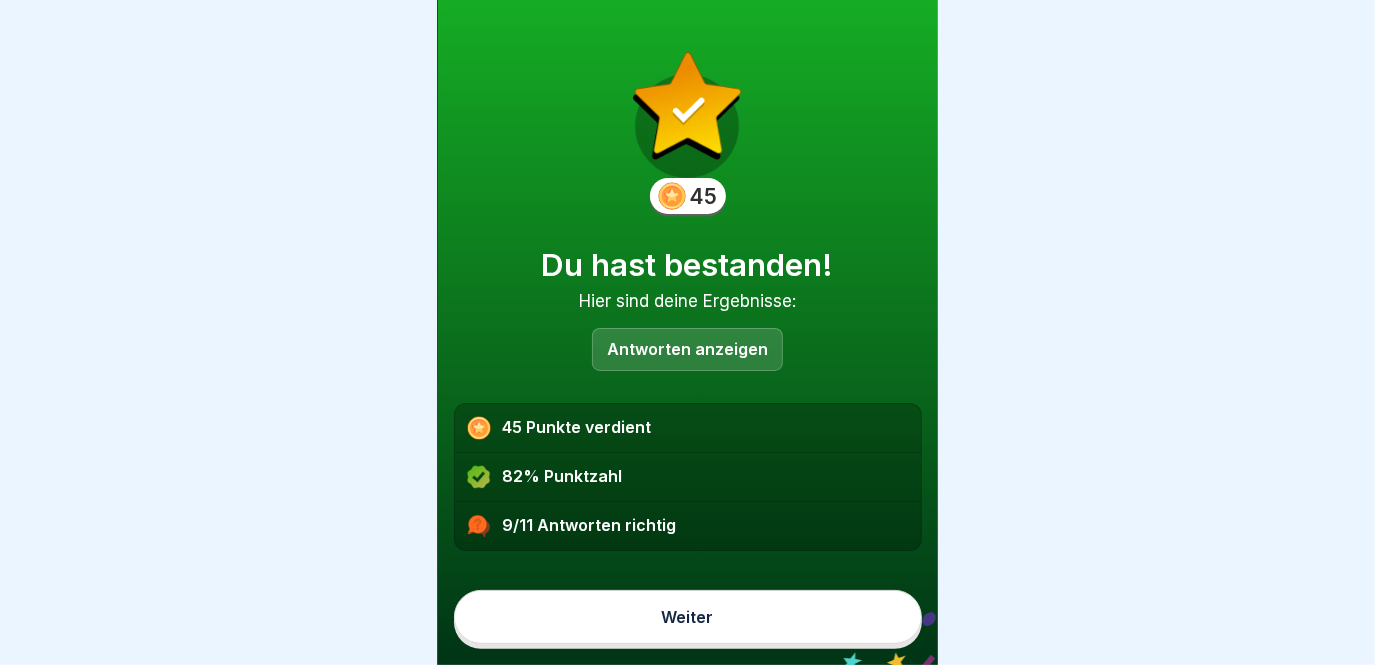 scroll, scrollTop: 13, scrollLeft: 0, axis: vertical 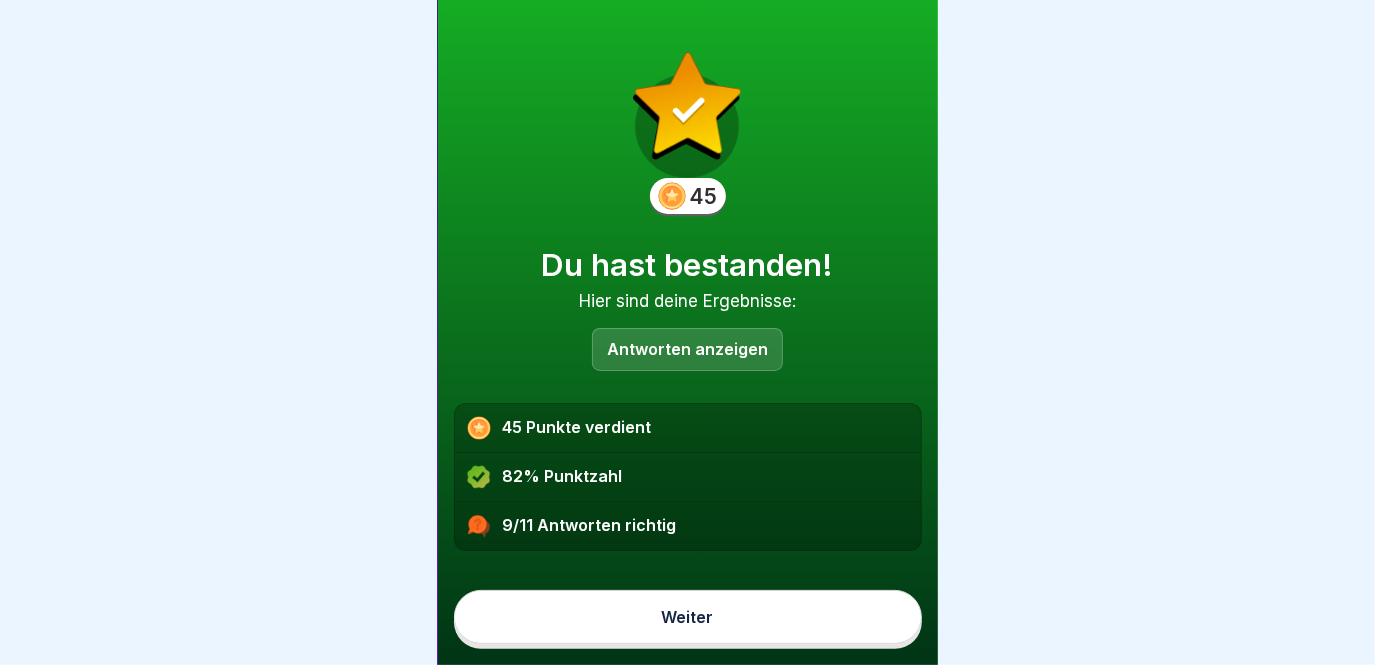 click on "Weiter" at bounding box center [688, 617] 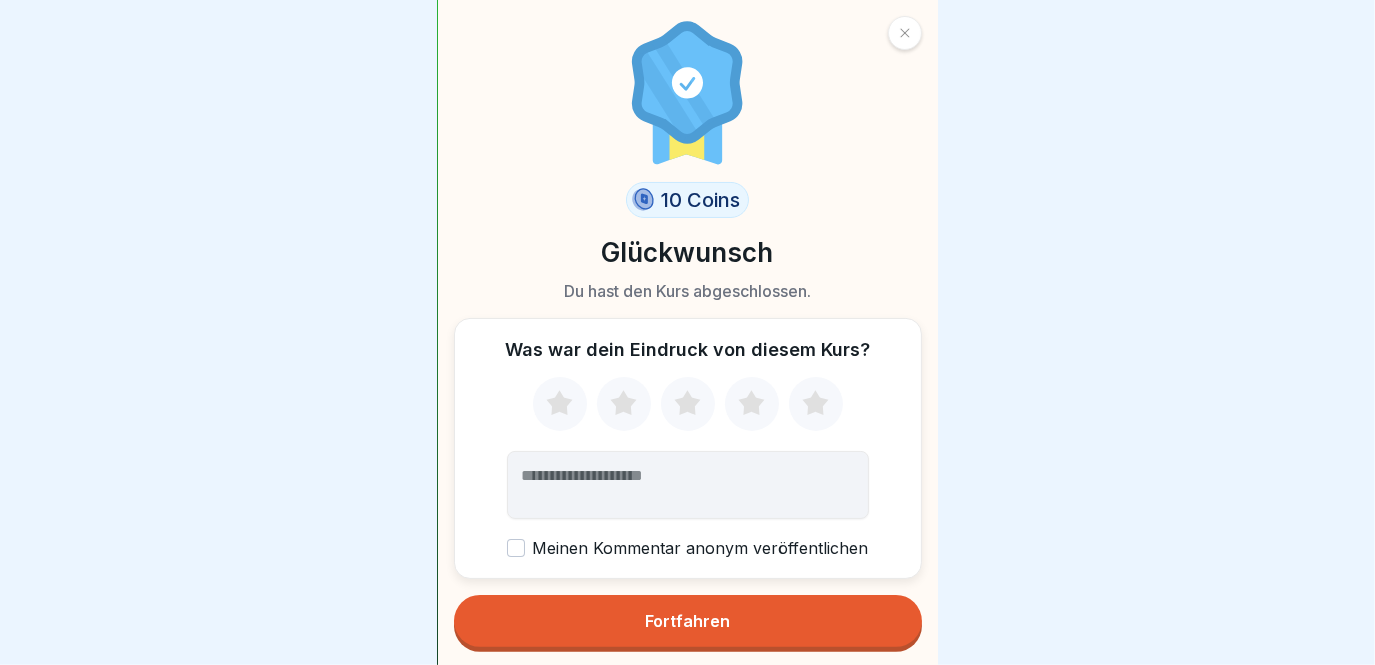 click 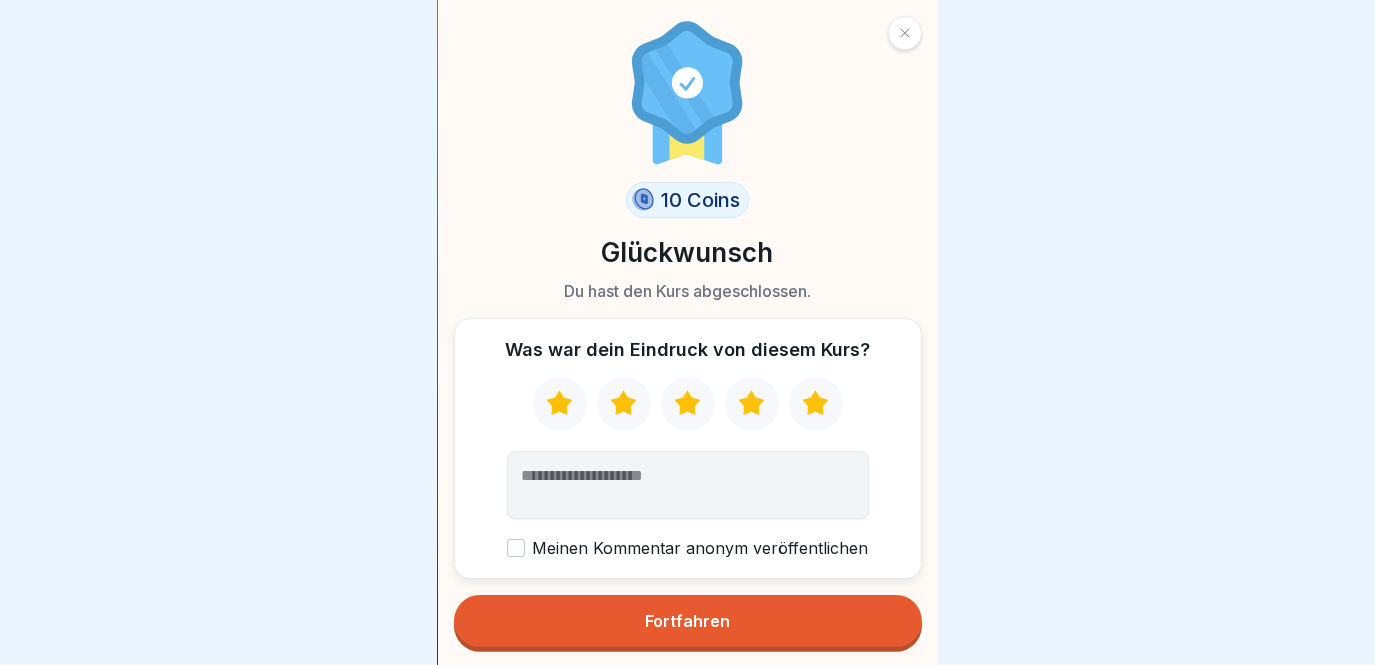 click on "Fortfahren" at bounding box center (687, 621) 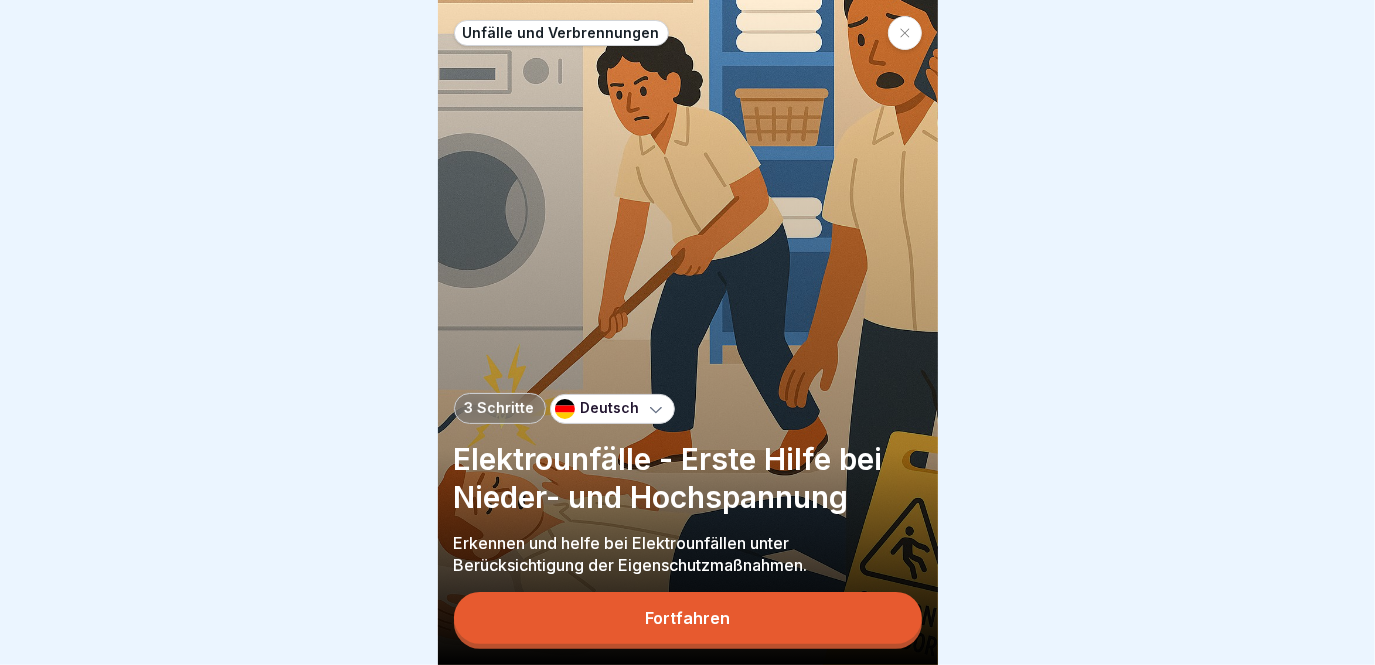 scroll, scrollTop: 13, scrollLeft: 0, axis: vertical 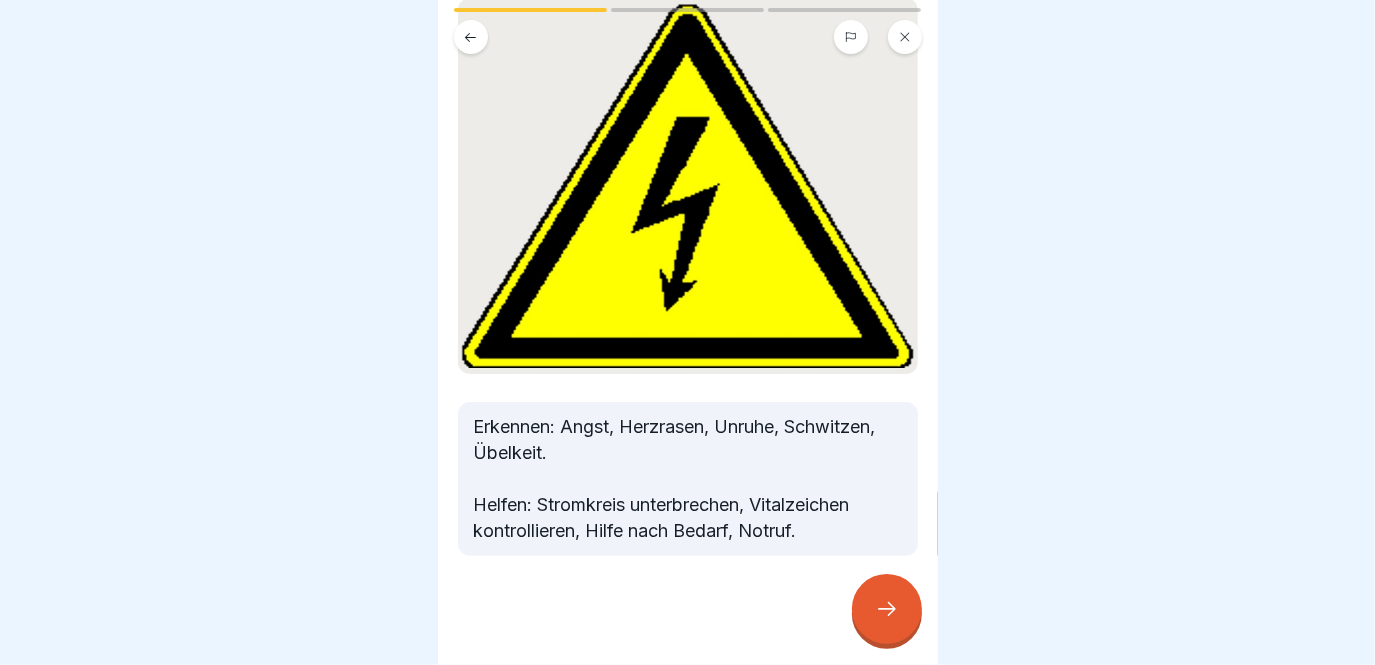 click 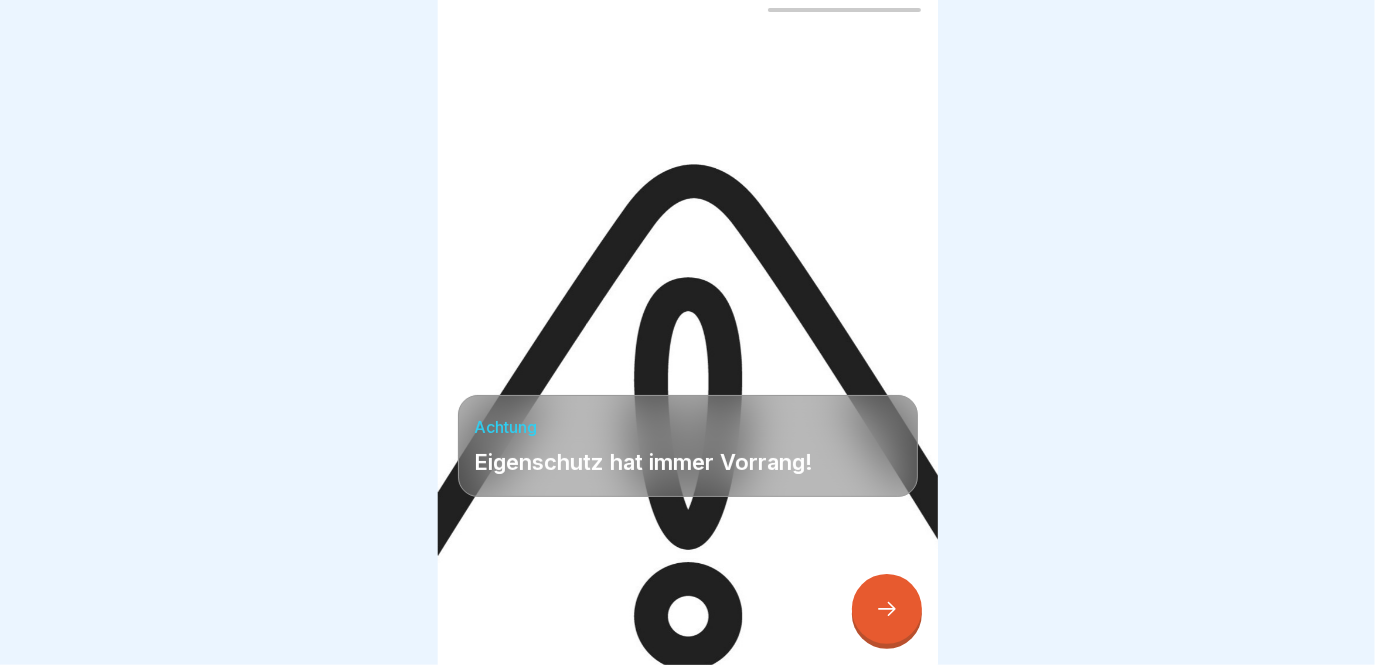 click 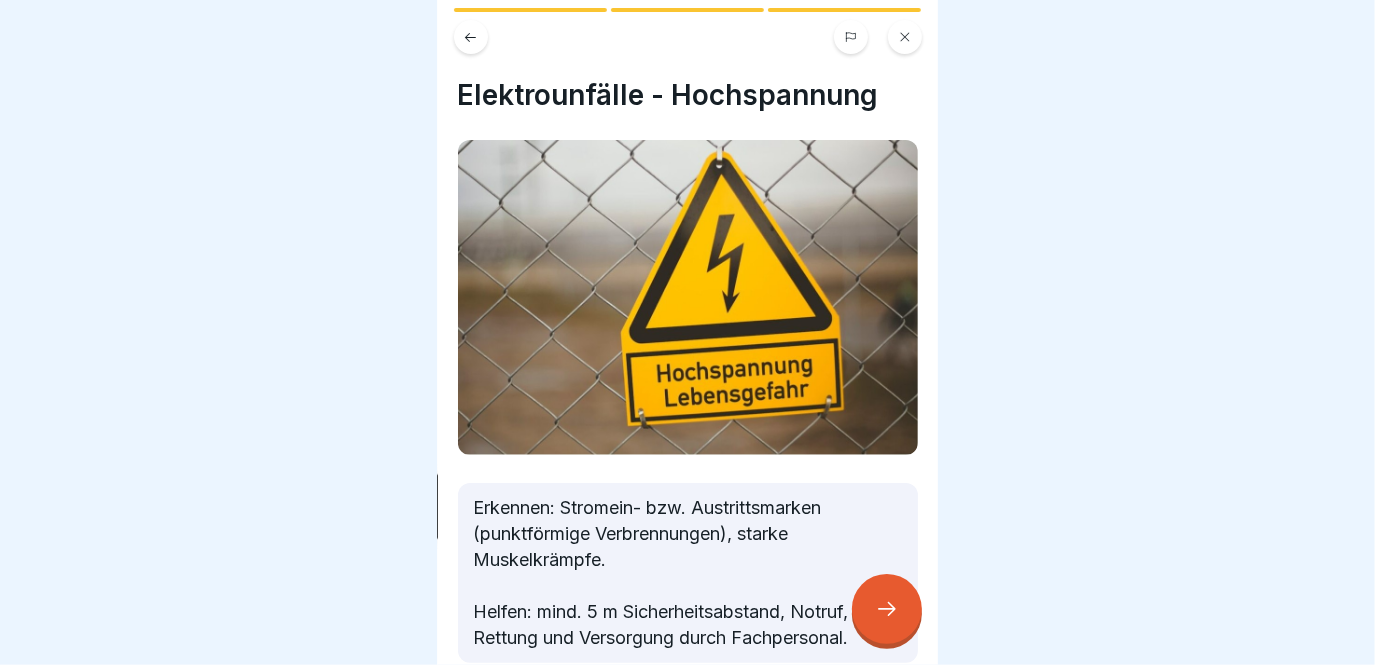 scroll, scrollTop: 108, scrollLeft: 0, axis: vertical 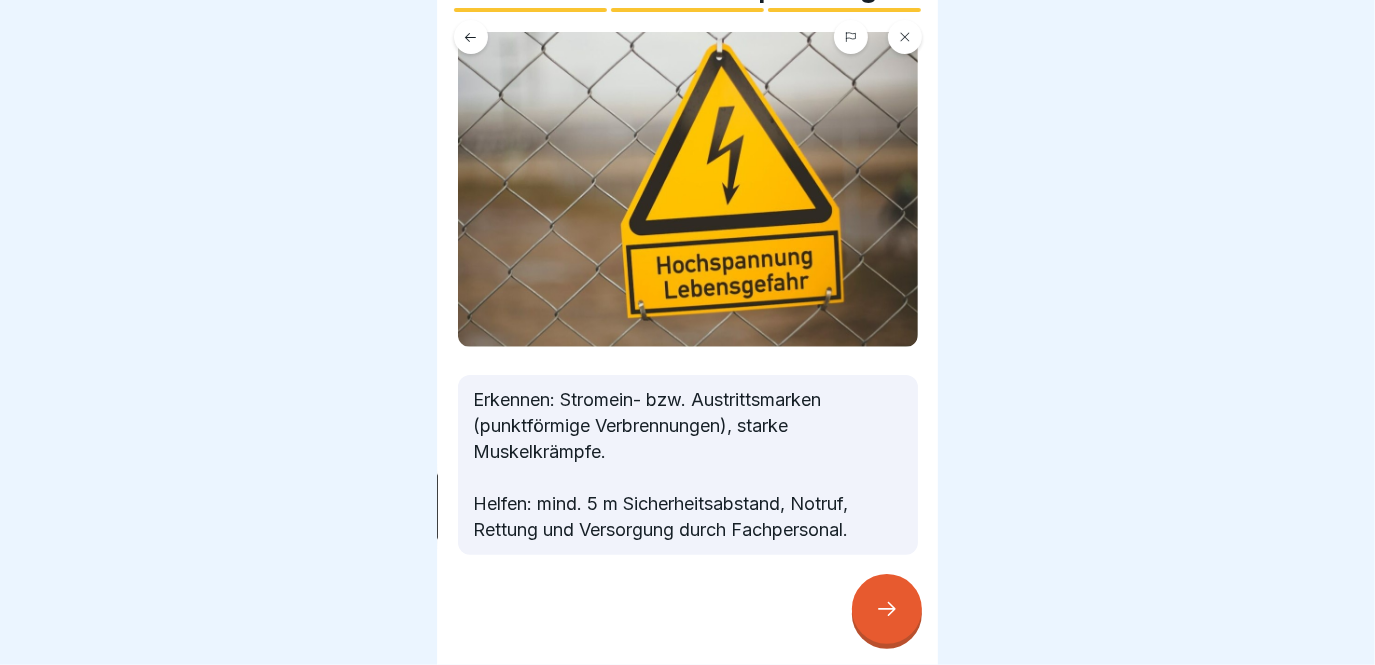 click at bounding box center (887, 609) 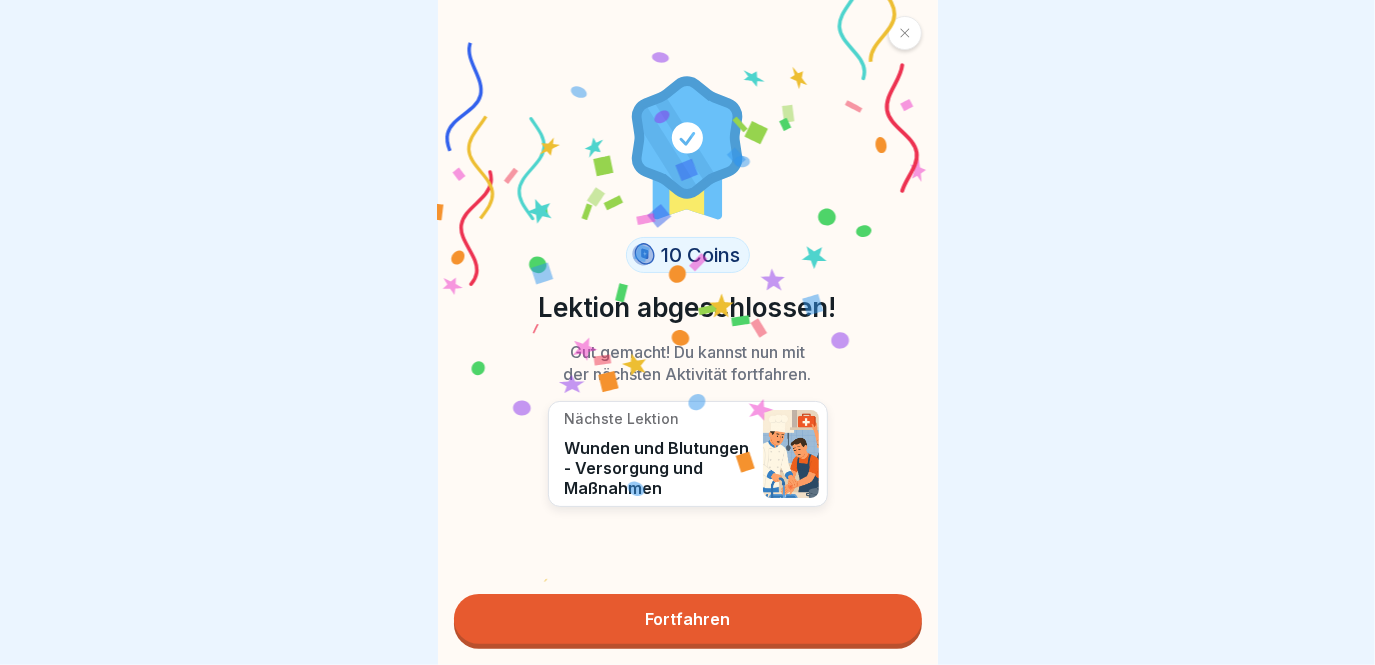 click on "Fortfahren" at bounding box center [688, 619] 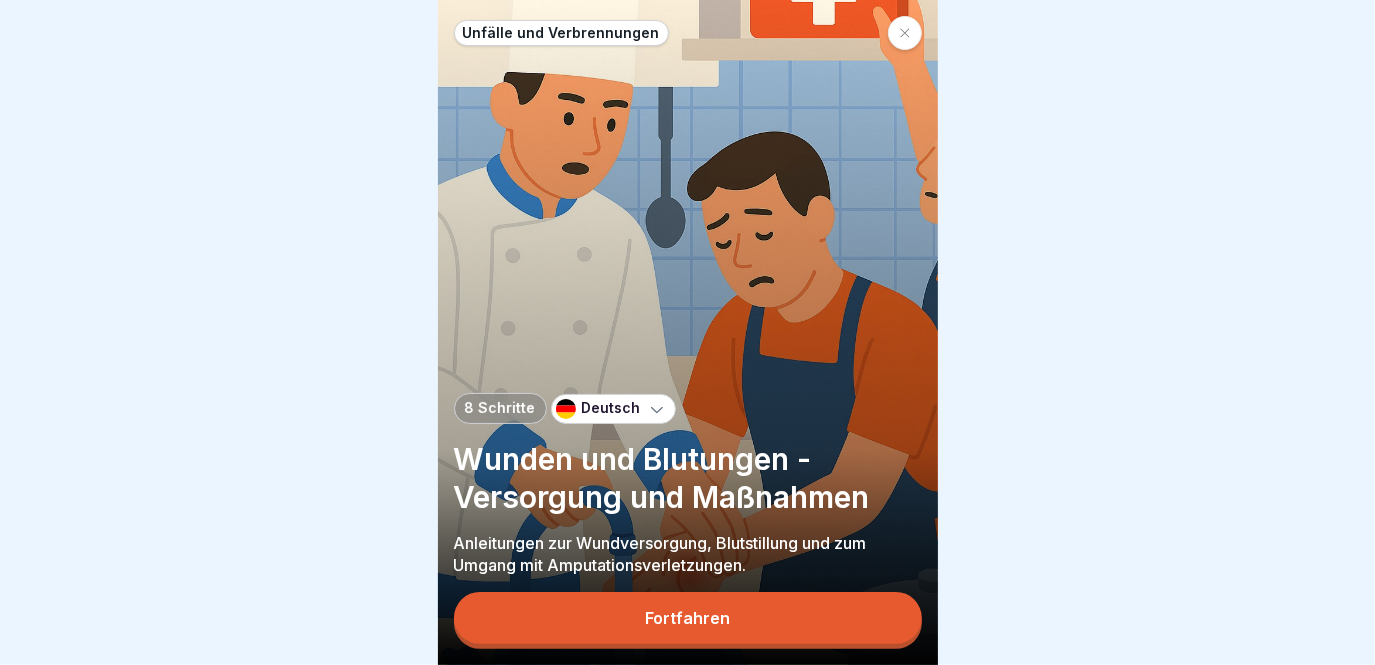 scroll, scrollTop: 13, scrollLeft: 0, axis: vertical 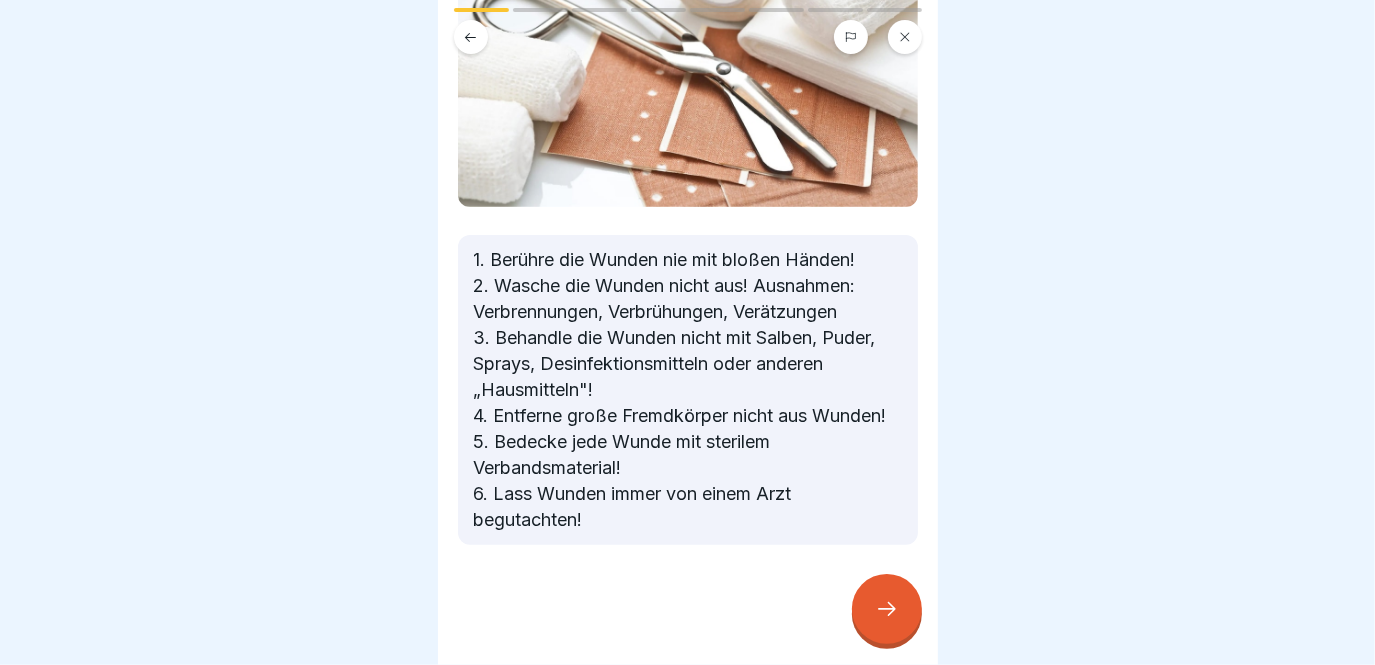 click at bounding box center [887, 609] 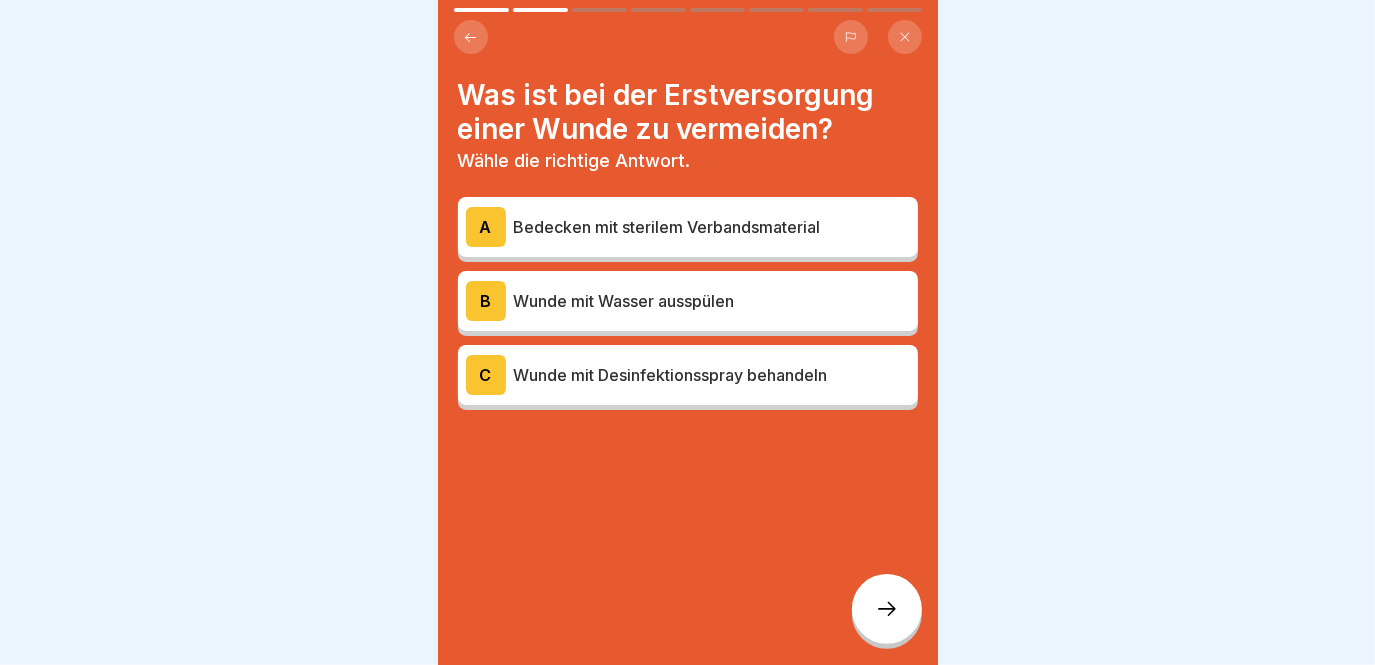 click on "Was ist bei der Erstversorgung einer Wunde zu vermeiden?" at bounding box center [688, 112] 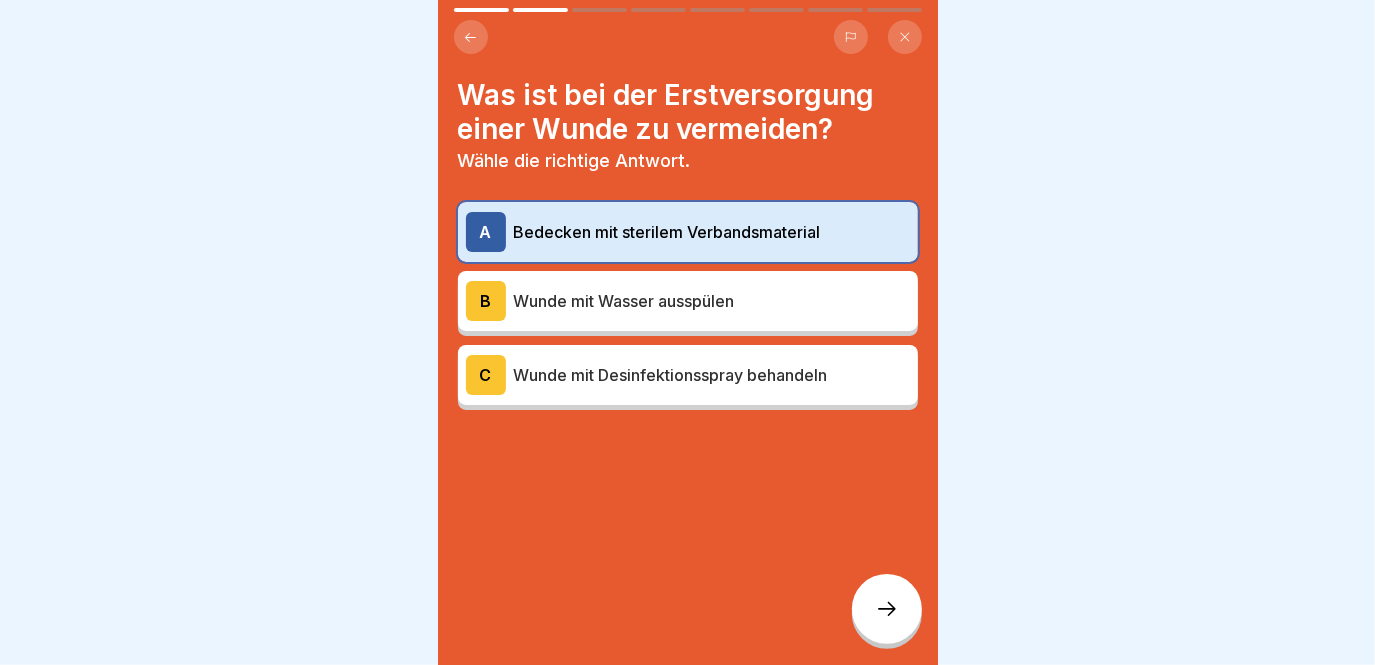 click on "Wunde mit Wasser ausspülen" at bounding box center [712, 301] 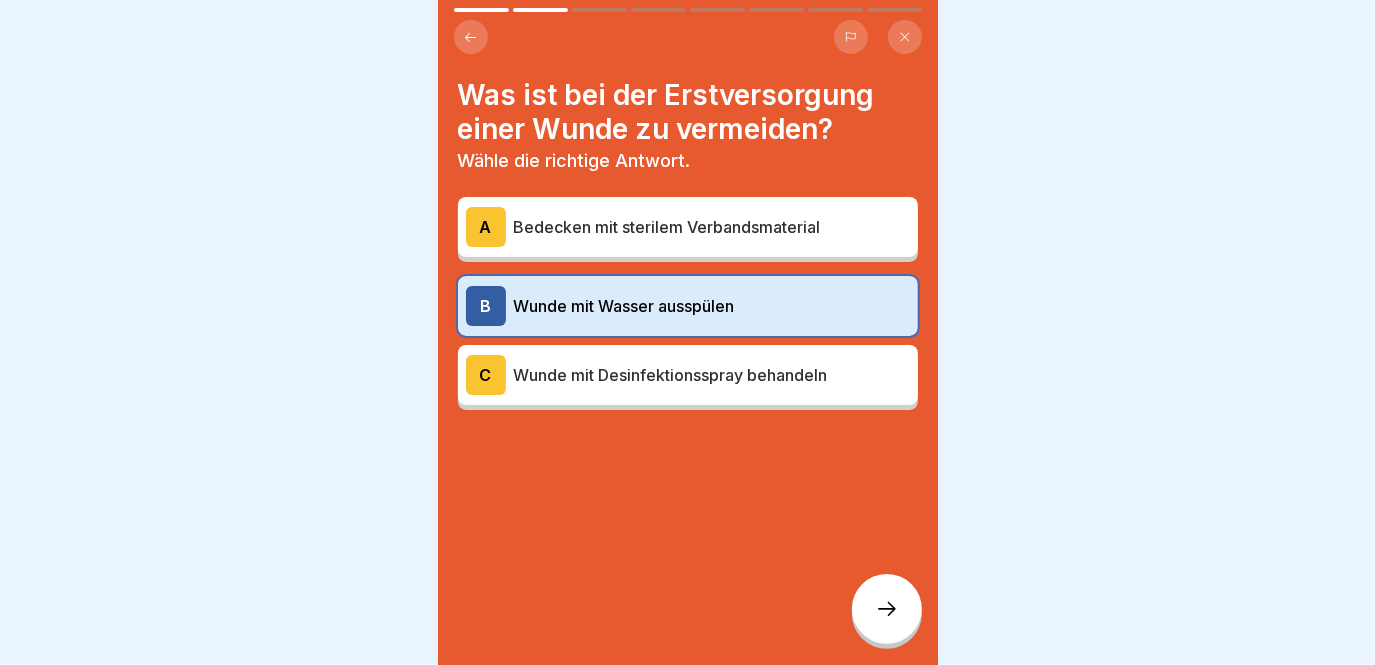 click on "Wunde mit Desinfektionsspray behandeln" at bounding box center (712, 375) 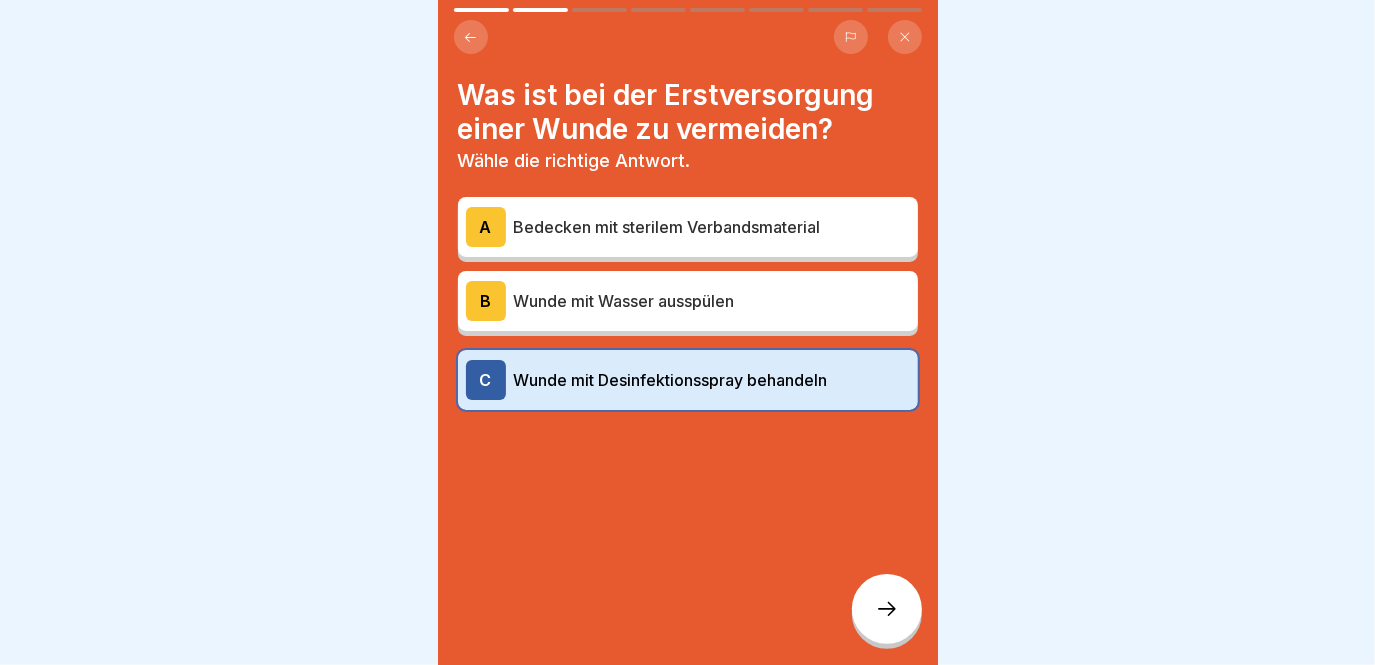 click at bounding box center [887, 609] 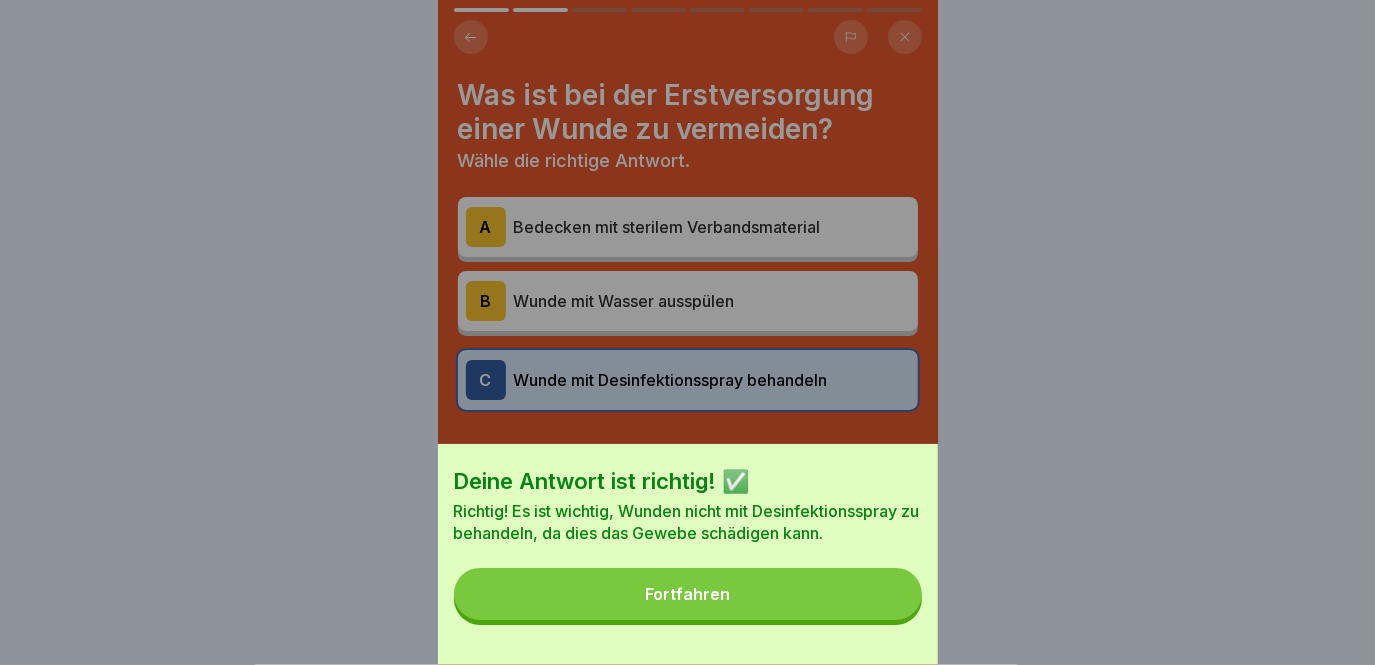 click on "Fortfahren" at bounding box center [687, 594] 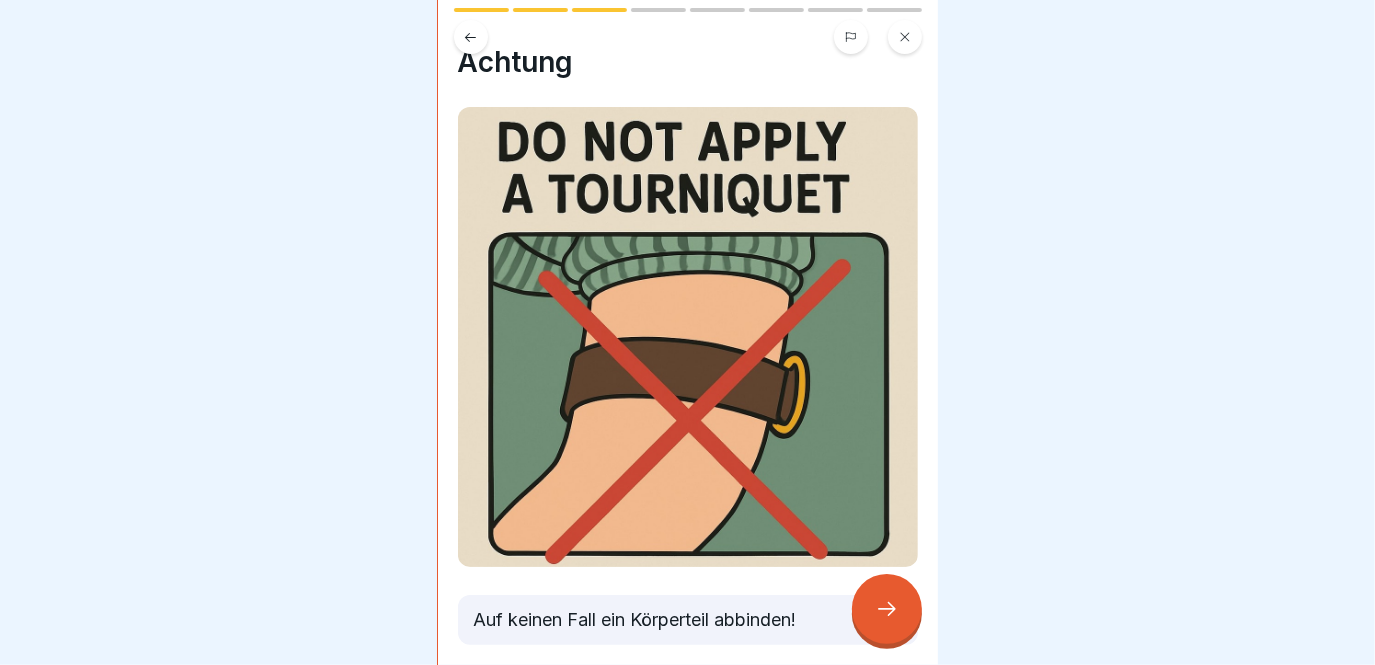 scroll, scrollTop: 0, scrollLeft: 0, axis: both 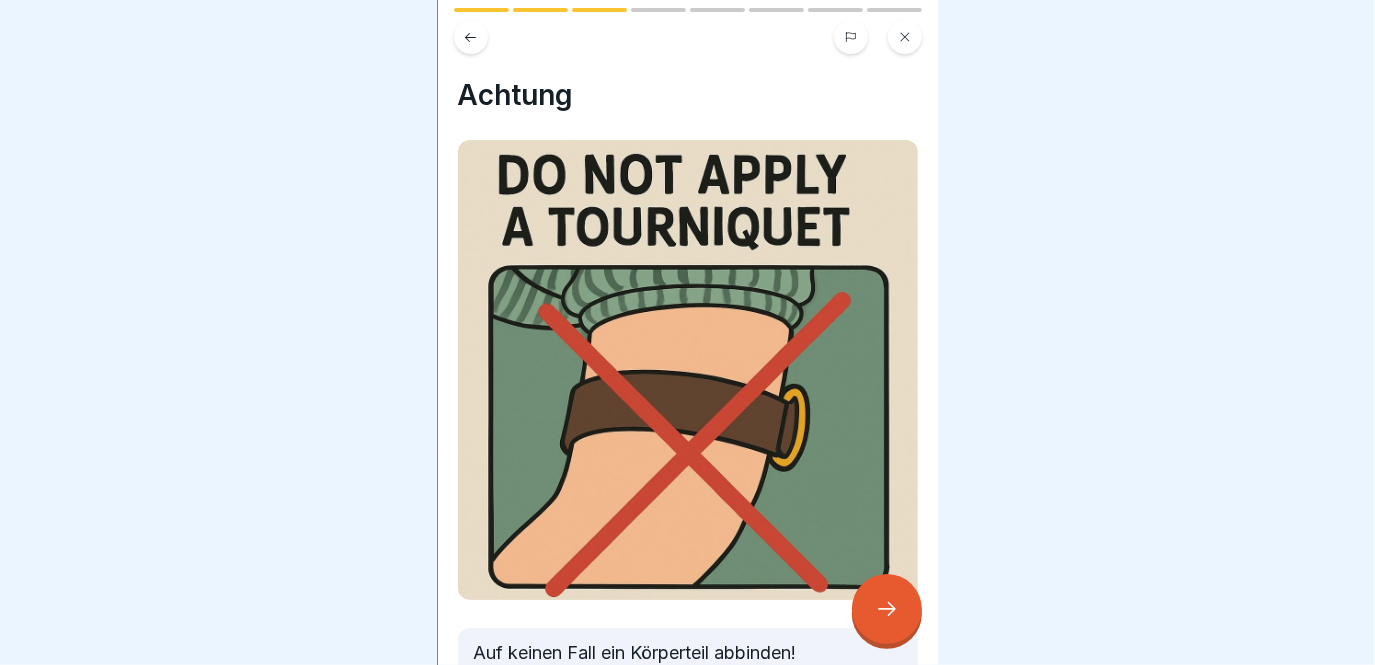 click at bounding box center [887, 609] 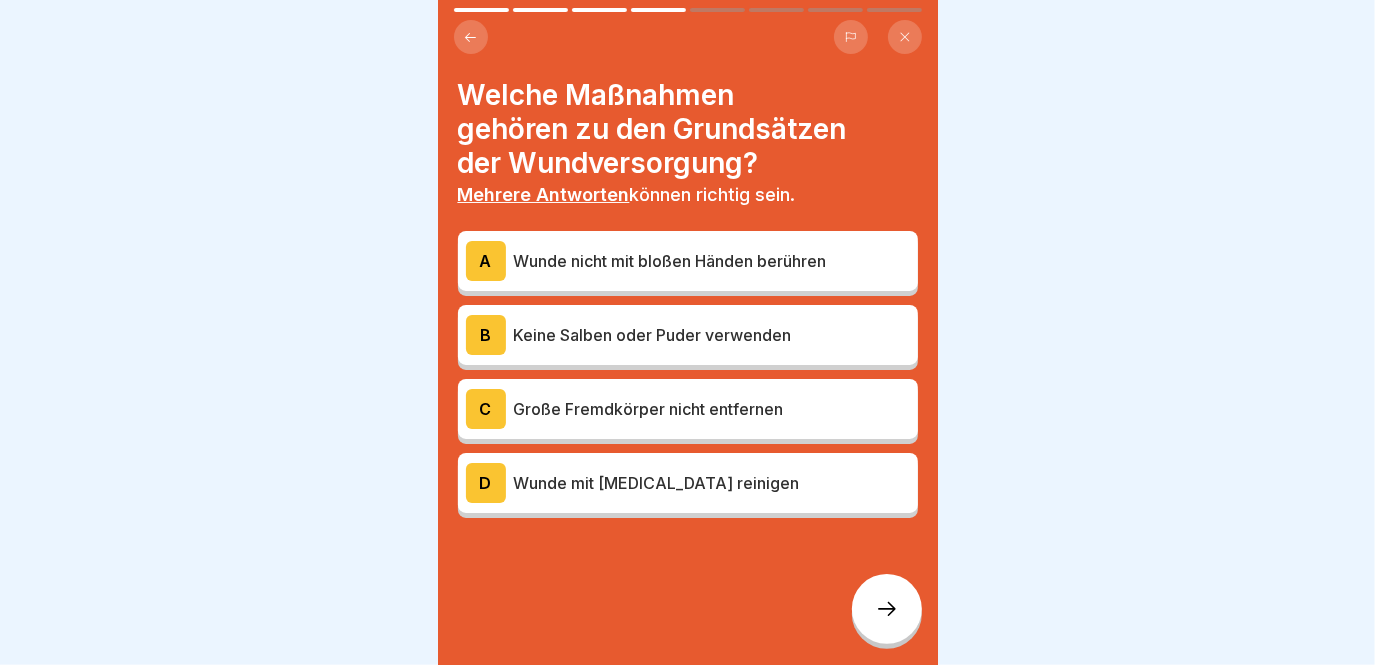 click on "Welche Maßnahmen gehören zu den Grundsätzen der Wundversorgung?" at bounding box center (688, 129) 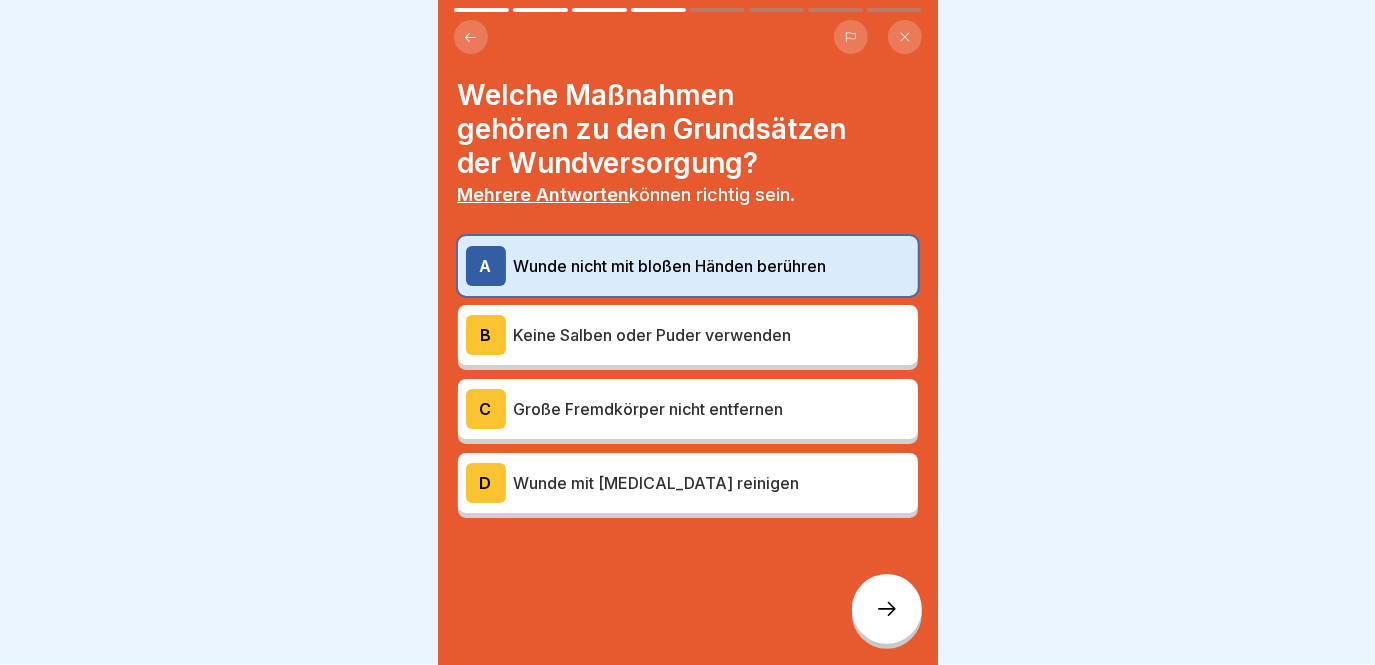 click on "B Keine Salben oder Puder verwenden" at bounding box center [688, 335] 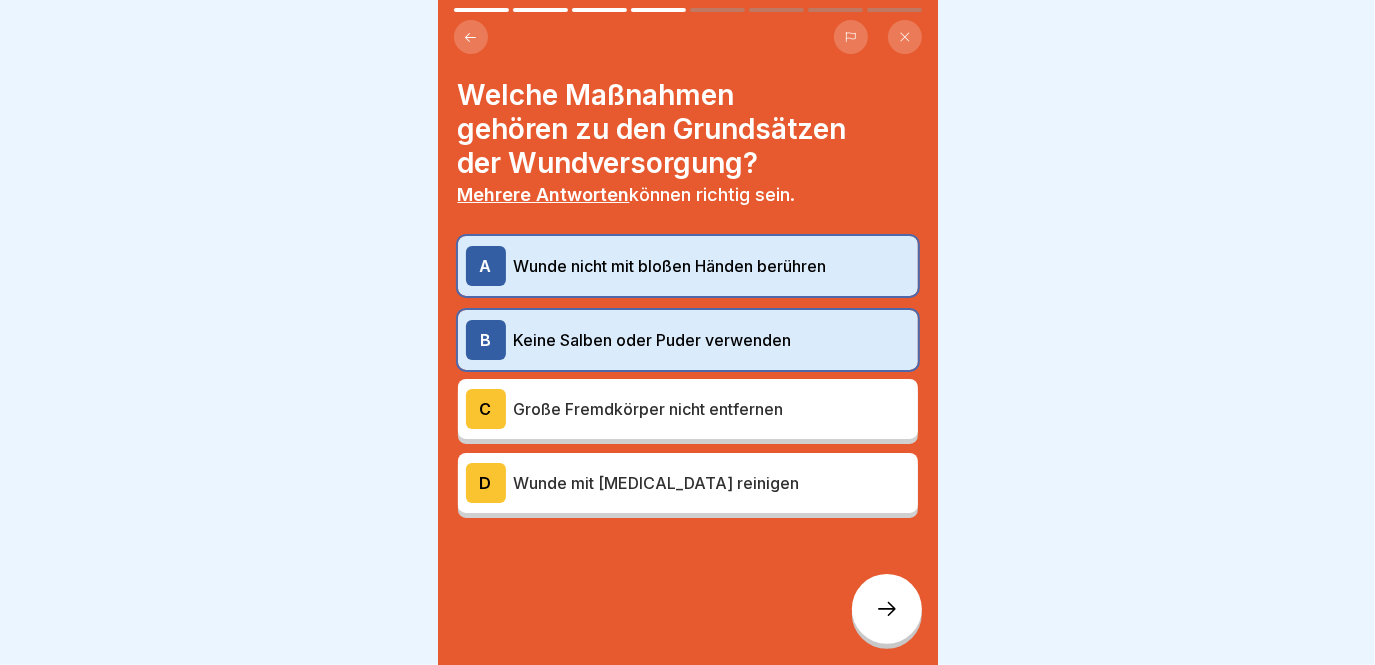 click on "C Große Fremdkörper nicht entfernen" at bounding box center (688, 409) 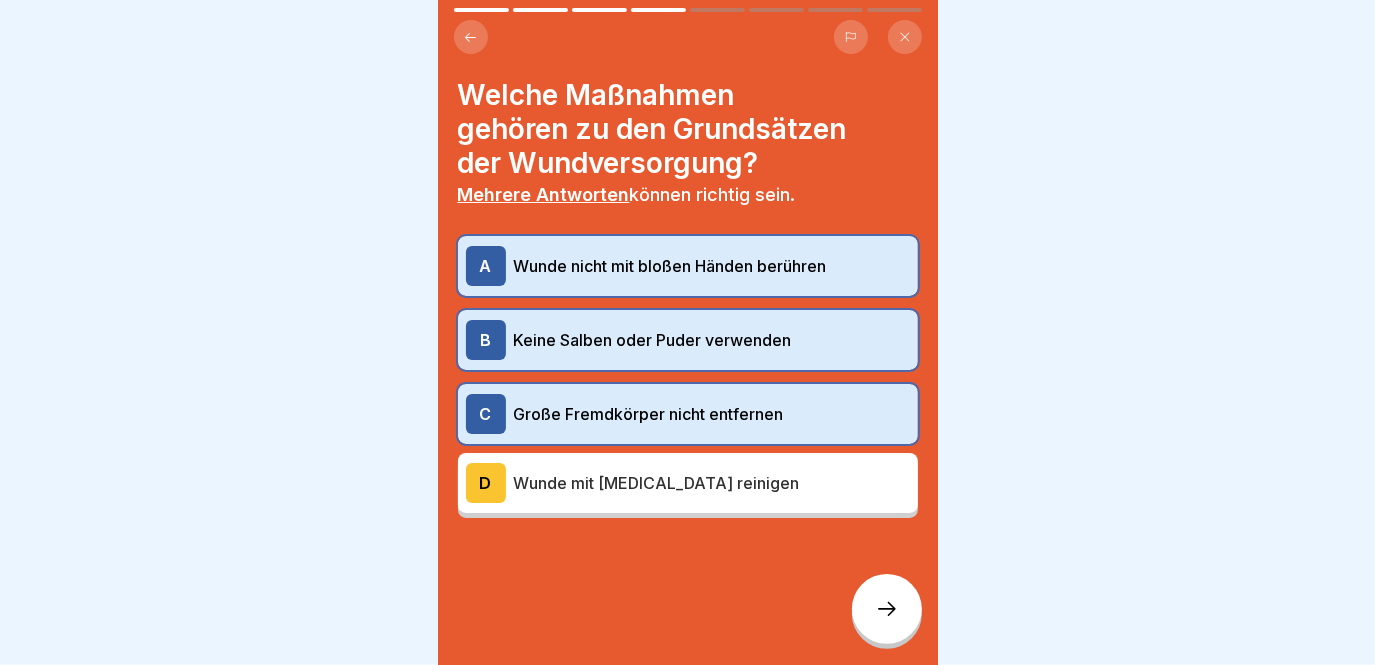 click 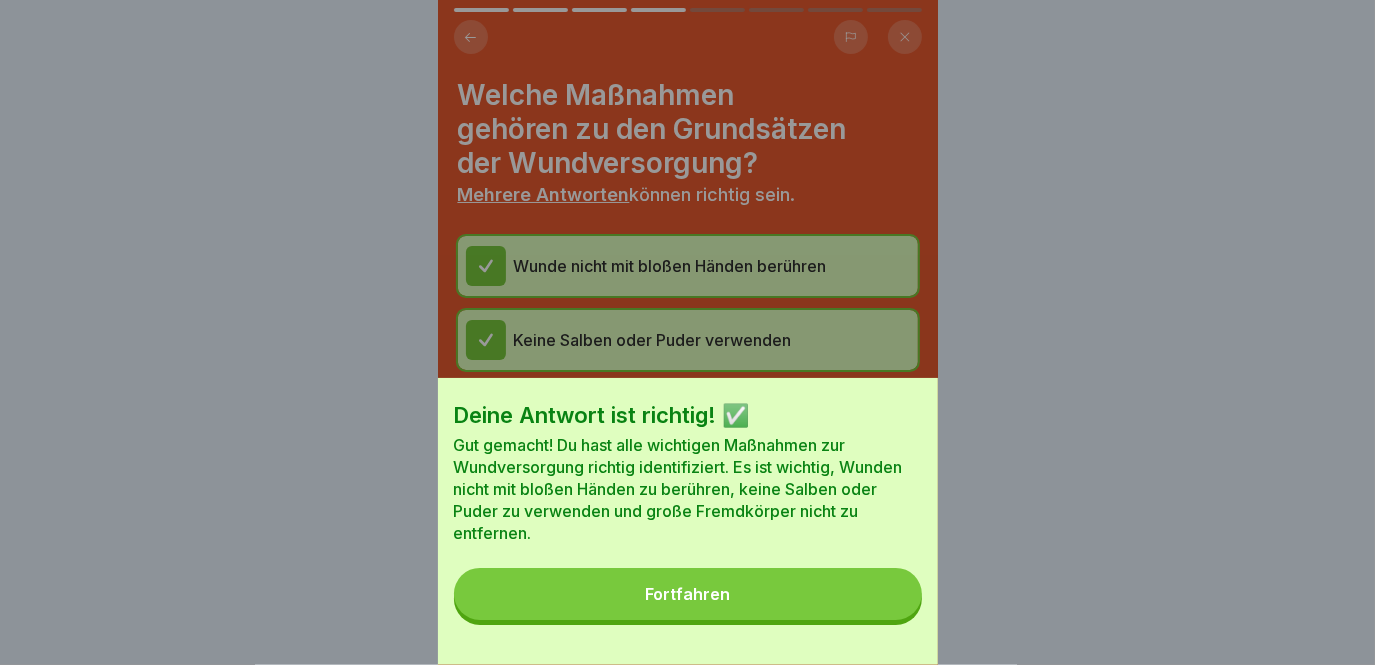 click on "Fortfahren" at bounding box center (687, 594) 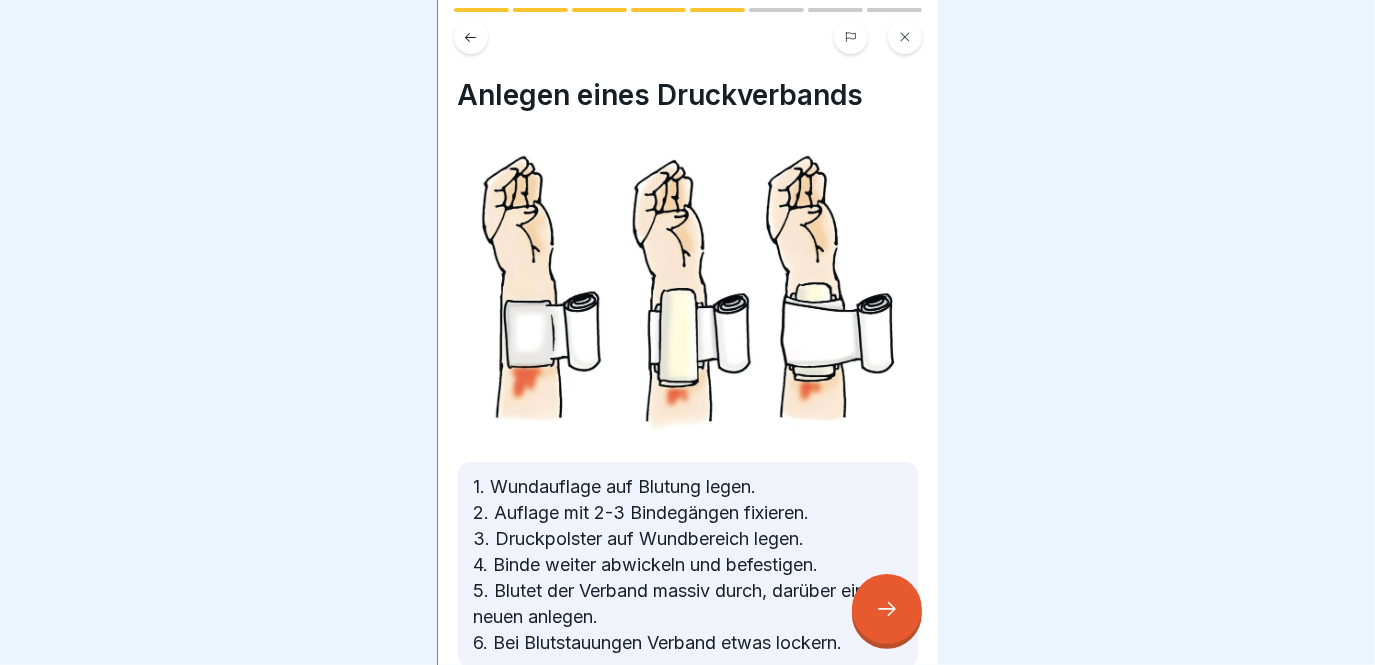 click at bounding box center [887, 609] 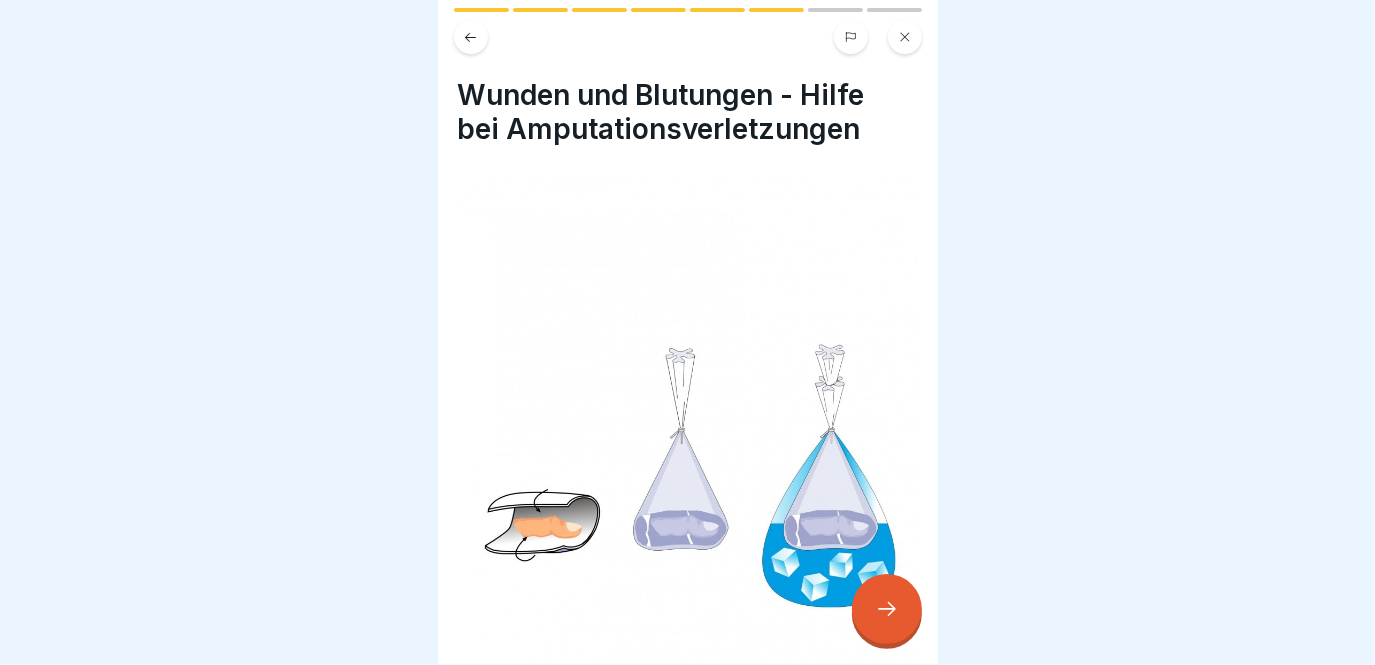 click at bounding box center [471, 37] 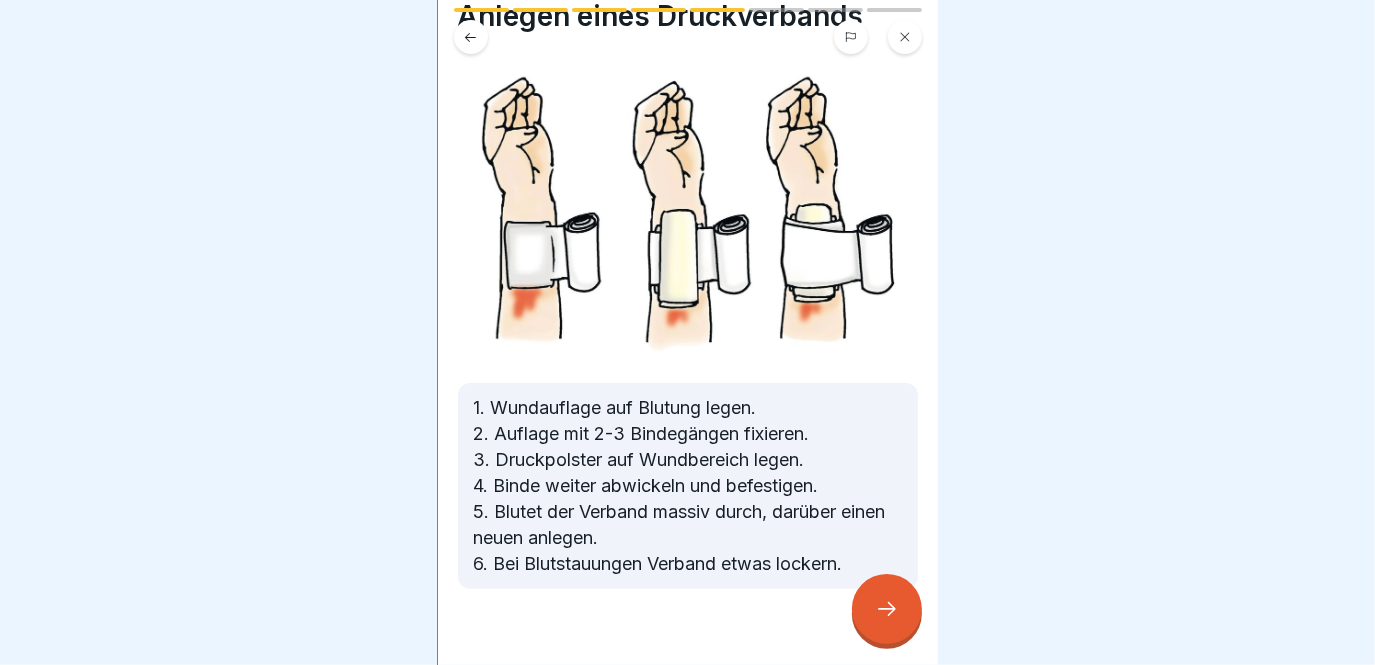 scroll, scrollTop: 114, scrollLeft: 0, axis: vertical 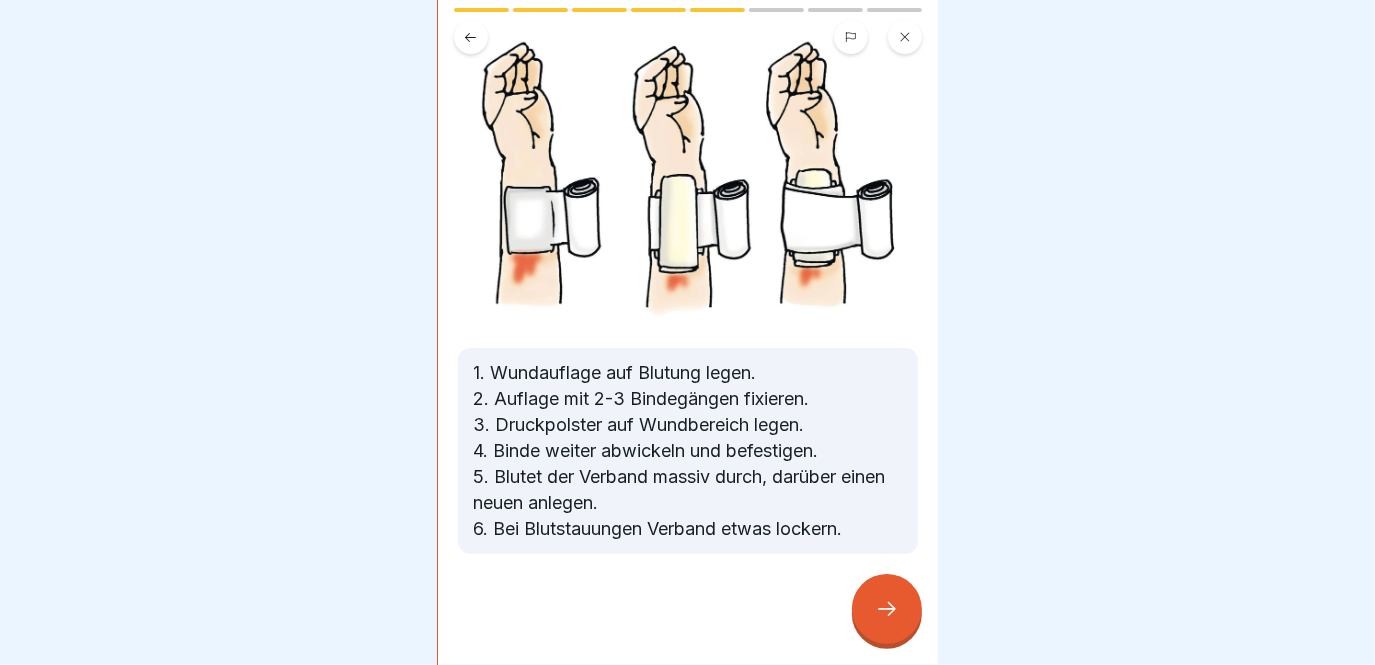 click at bounding box center (887, 609) 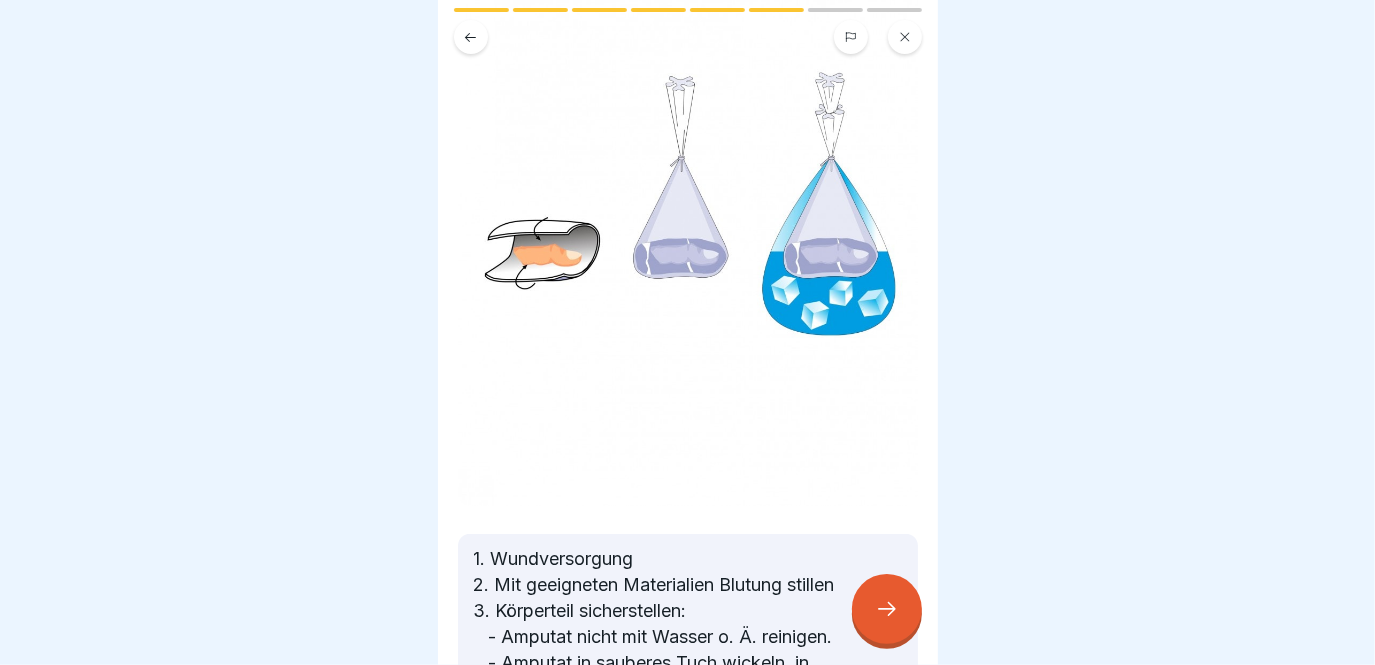scroll, scrollTop: 527, scrollLeft: 0, axis: vertical 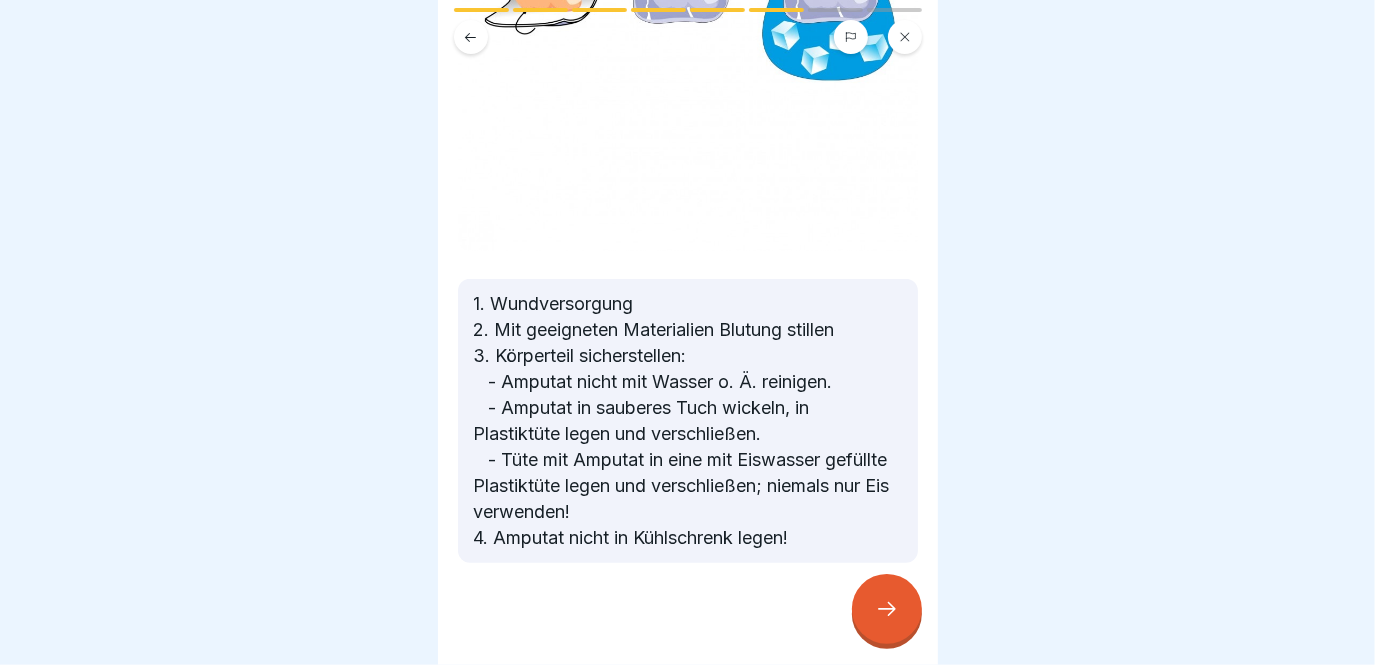 click 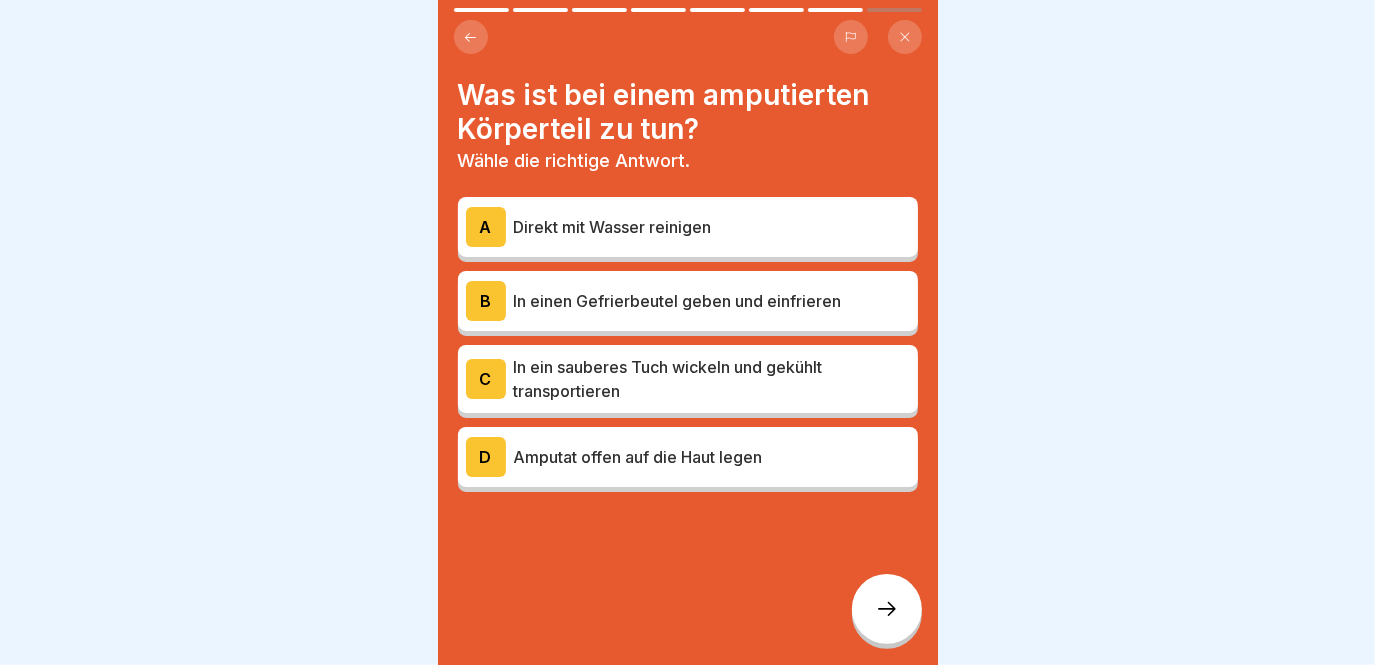 click on "In ein sauberes Tuch wickeln und gekühlt transportieren" at bounding box center (712, 379) 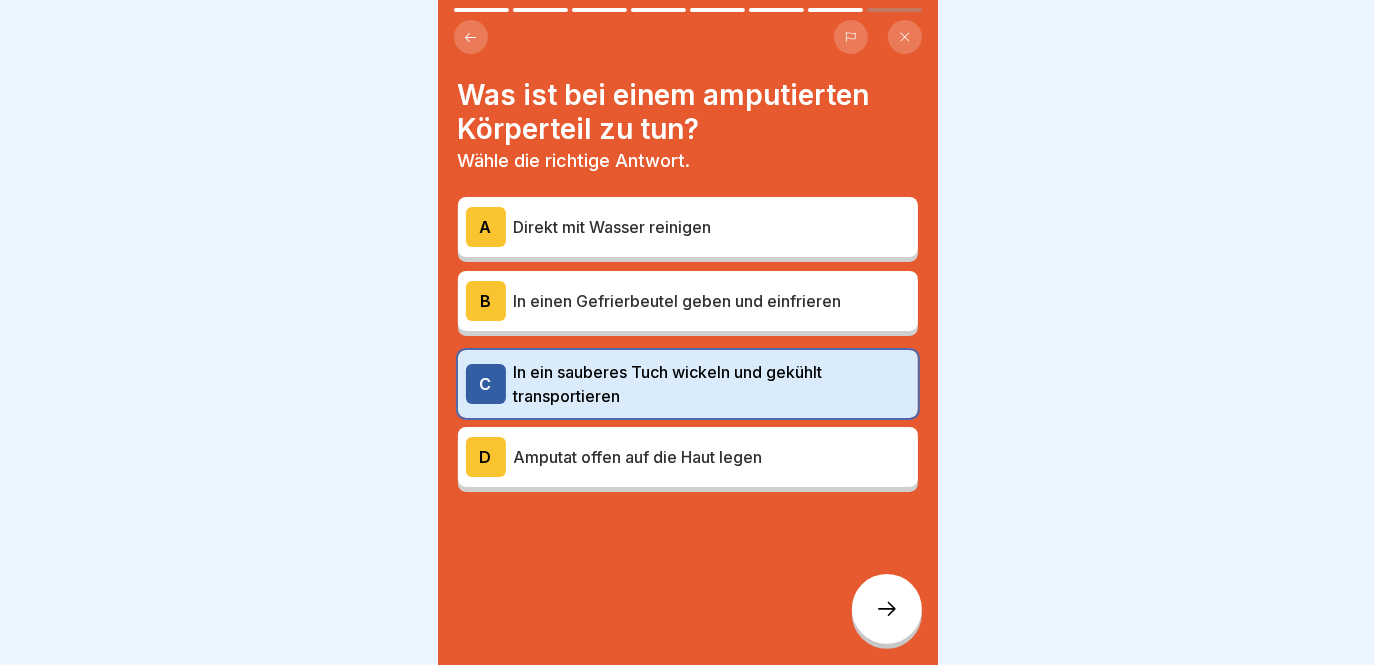 click 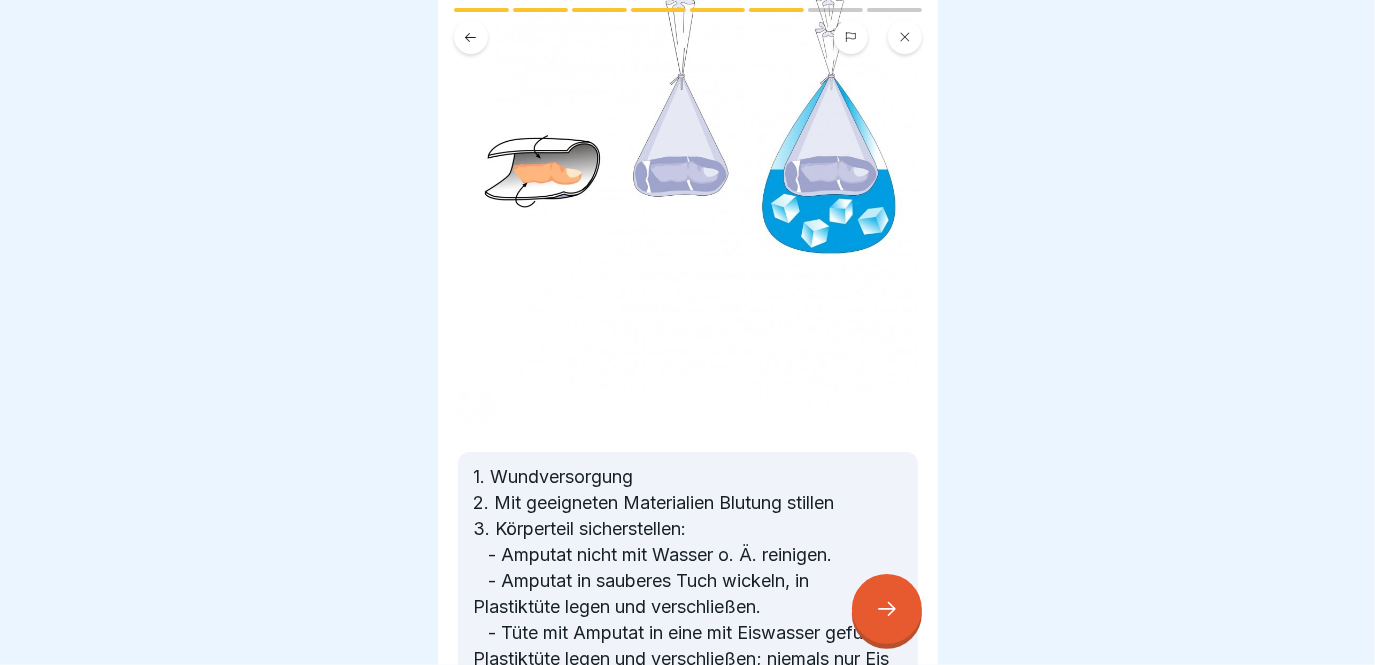 scroll, scrollTop: 254, scrollLeft: 0, axis: vertical 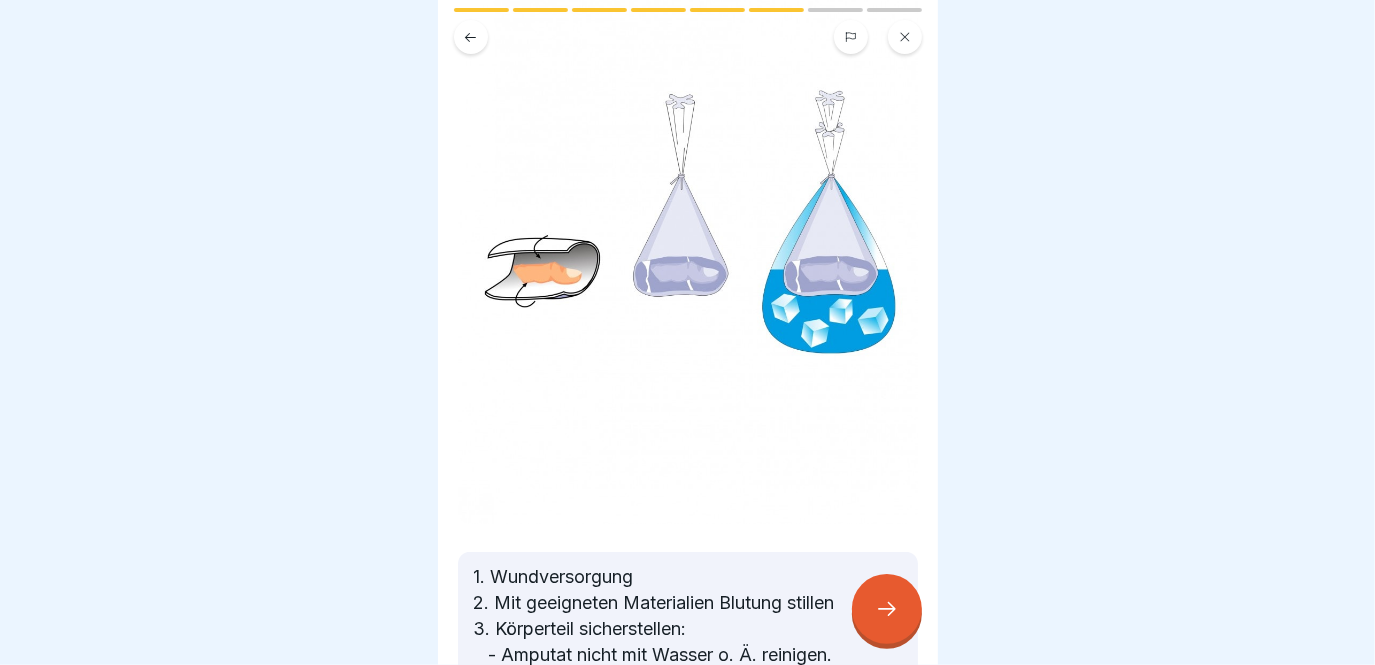 click 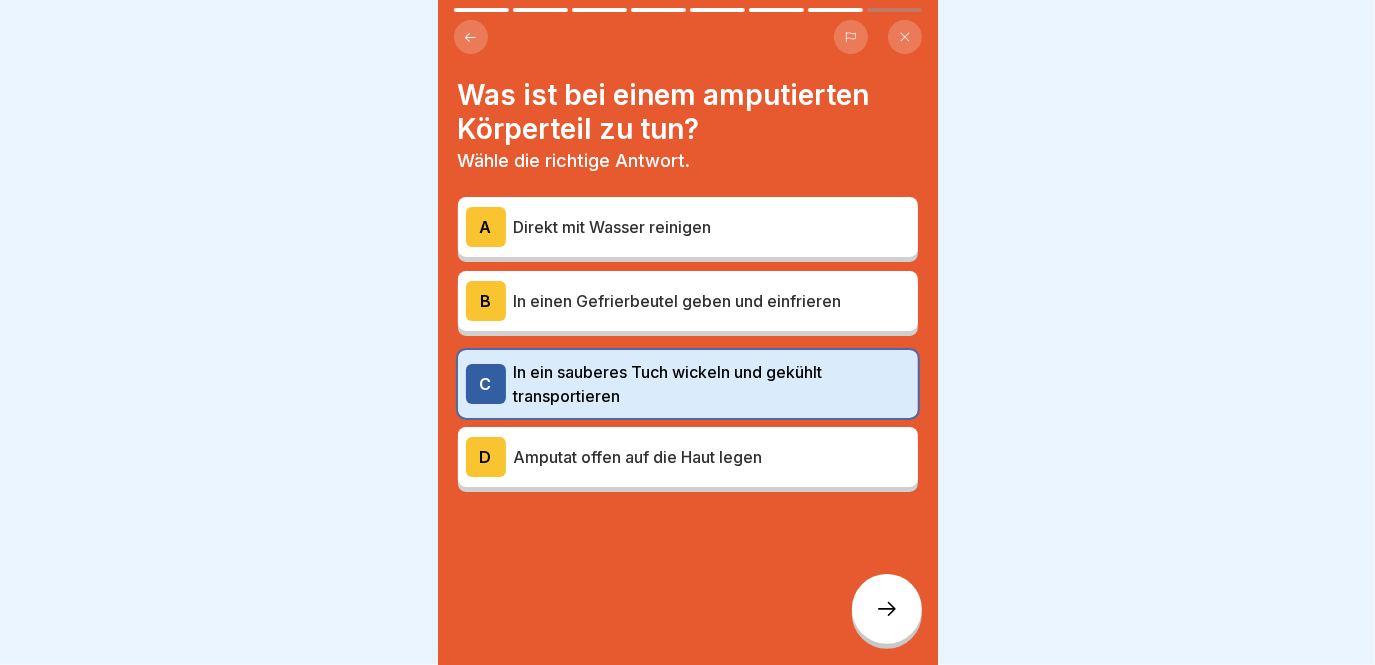 click at bounding box center (887, 609) 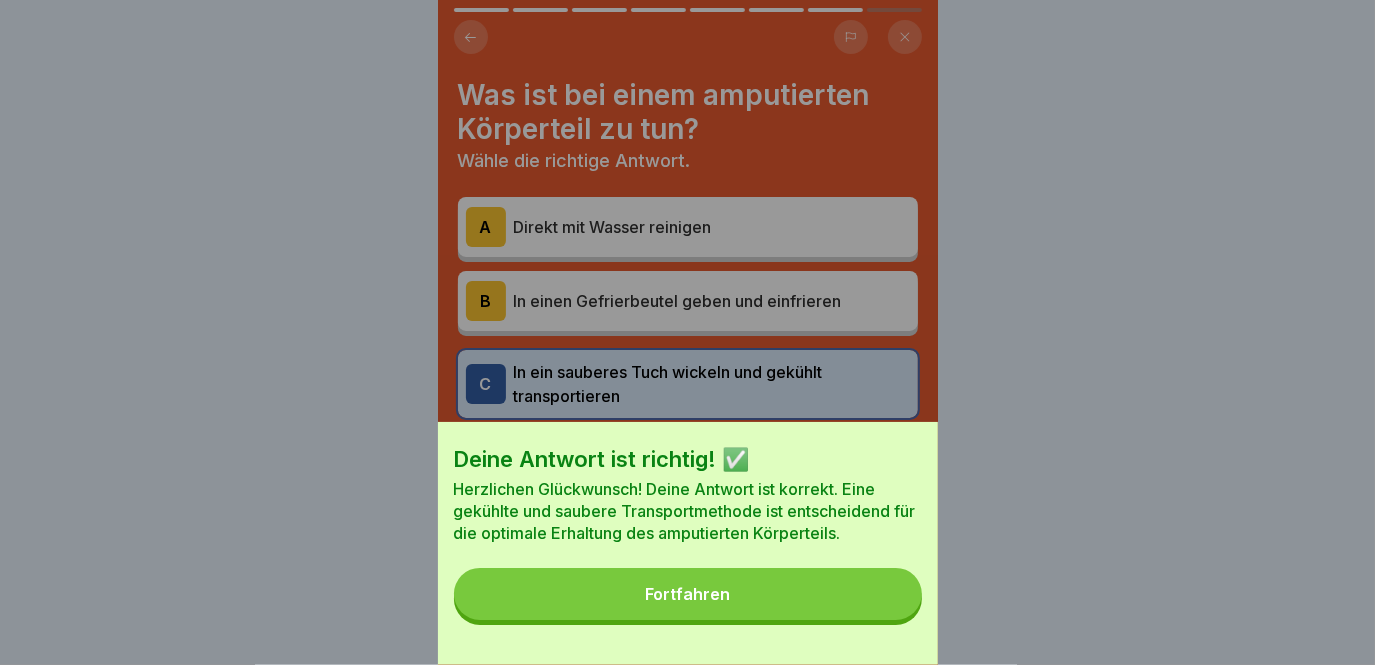 click on "Fortfahren" at bounding box center (688, 594) 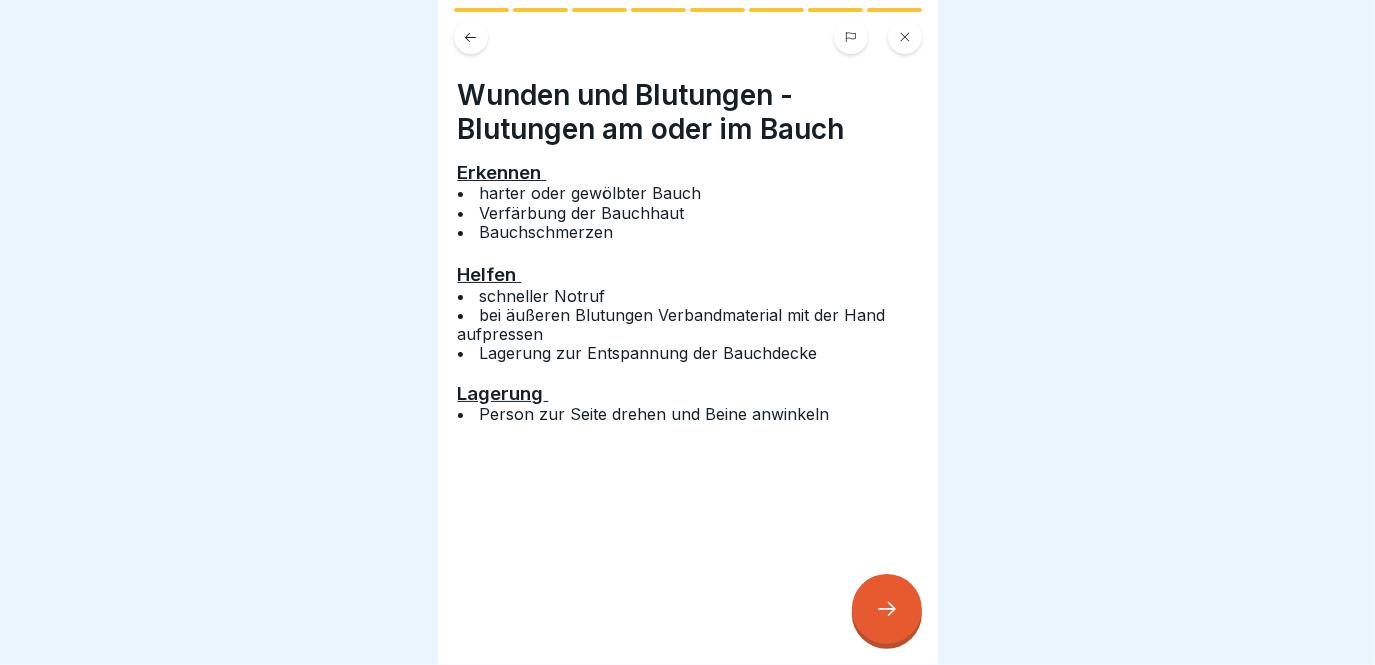 click 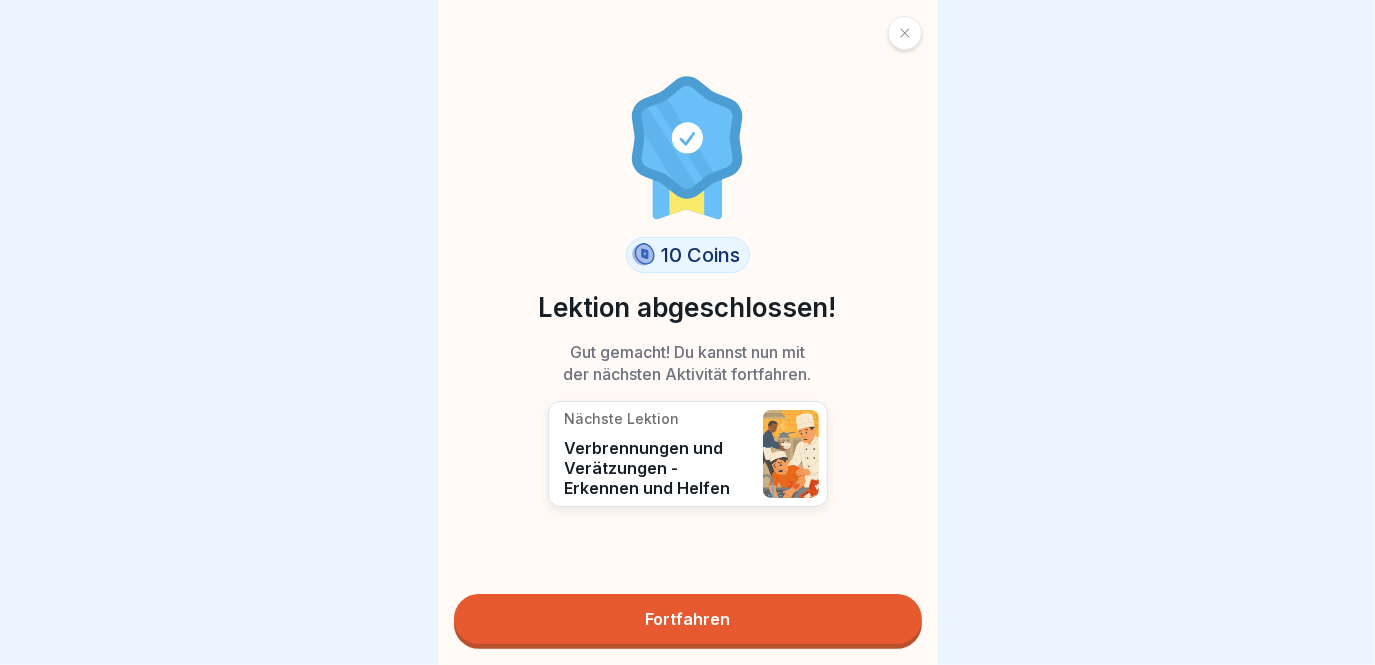 click on "Fortfahren" at bounding box center (688, 619) 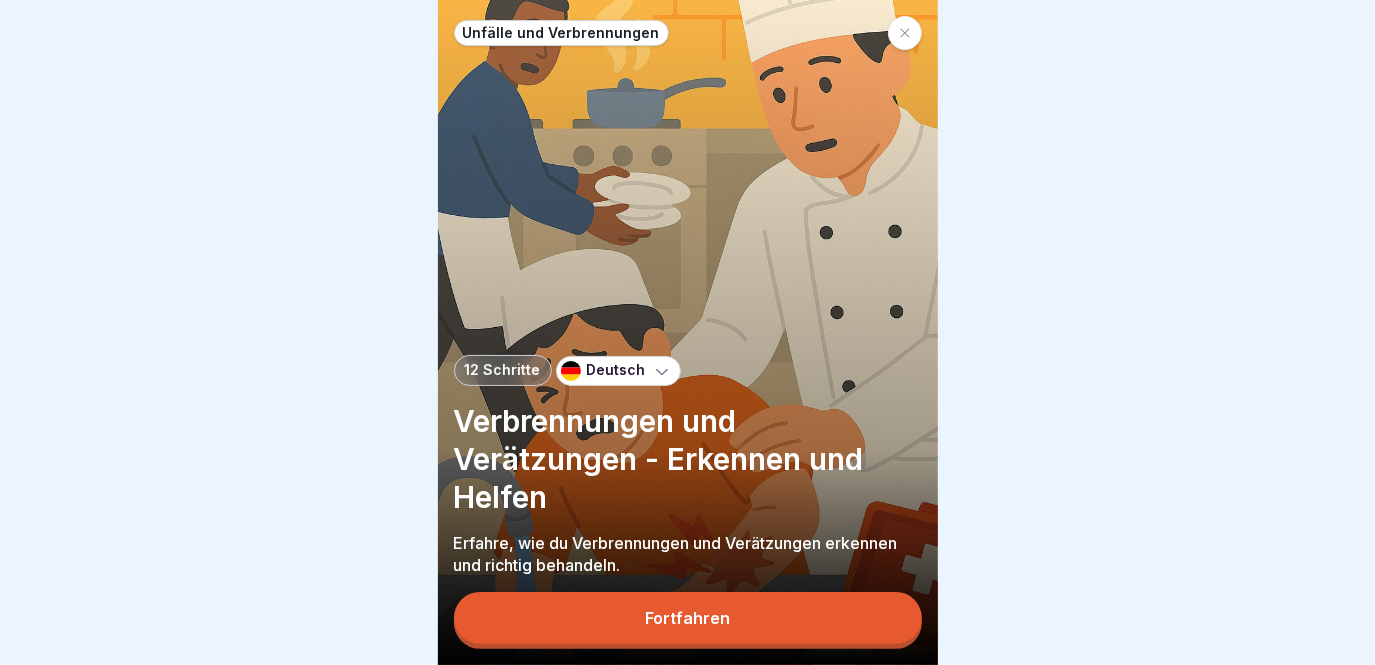 click on "Fortfahren" at bounding box center [688, 618] 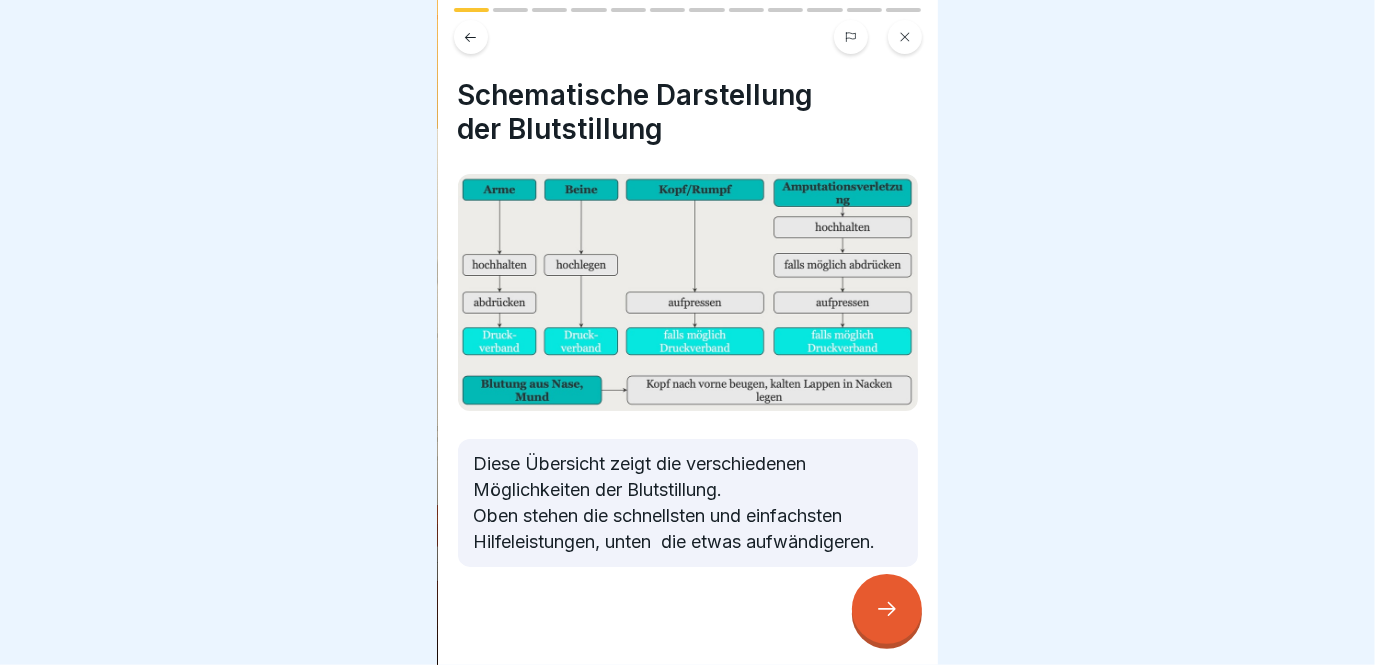 click on "Diese Übersicht zeigt die verschiedenen Möglichkeiten der Blutstillung.
Oben stehen die schnellsten und einfachsten Hilfeleistungen, unten  die etwas aufwändigeren." at bounding box center [688, 503] 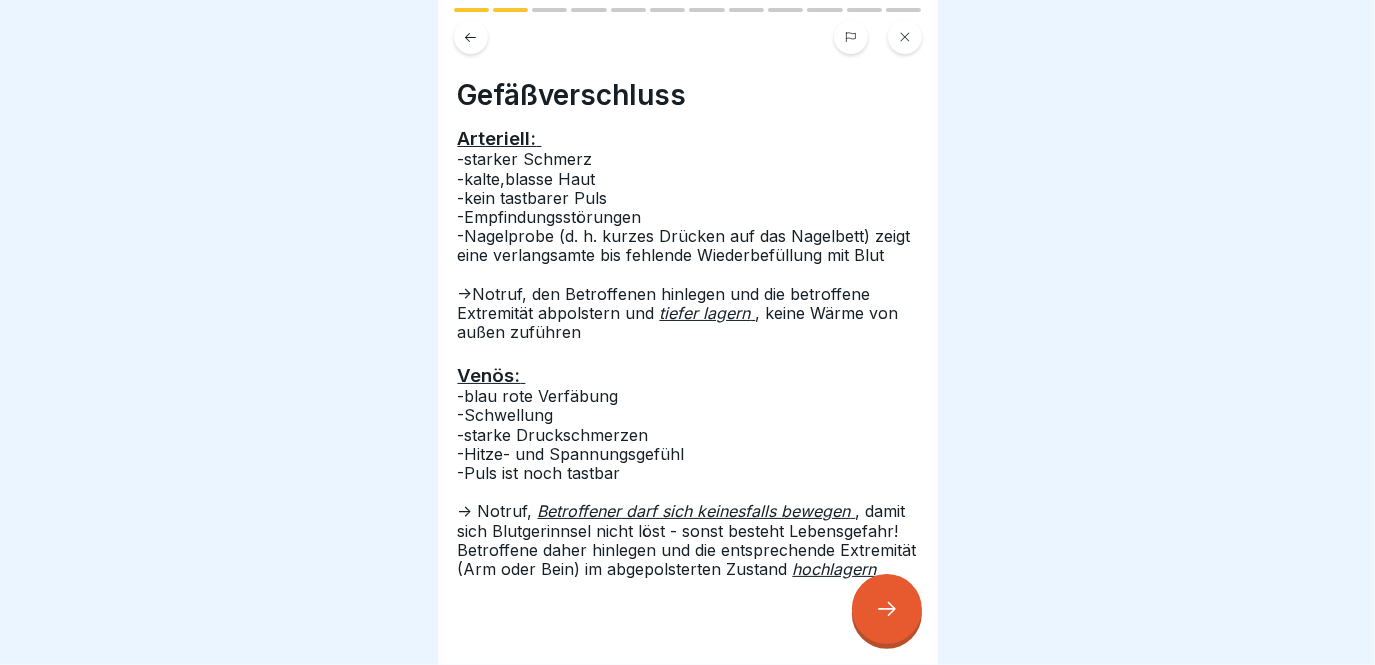 click on "-Hitze- und Spannungsgefühl" at bounding box center (574, 454) 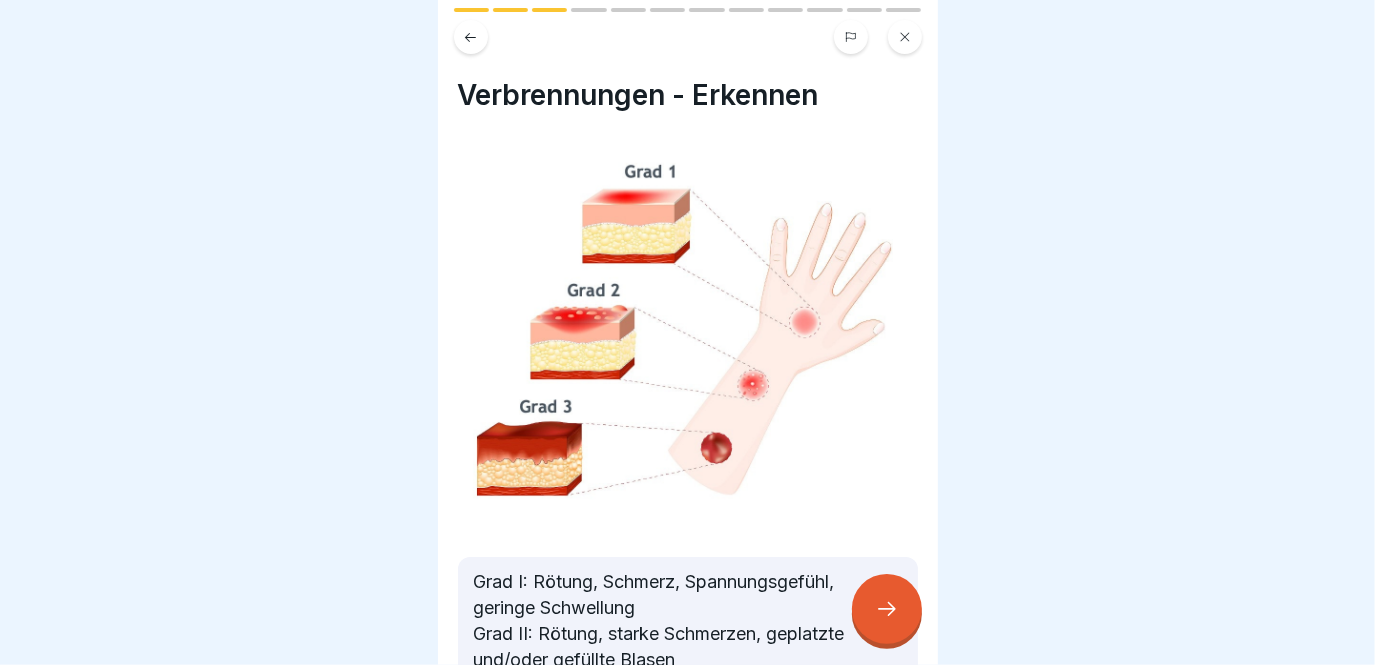scroll, scrollTop: 181, scrollLeft: 0, axis: vertical 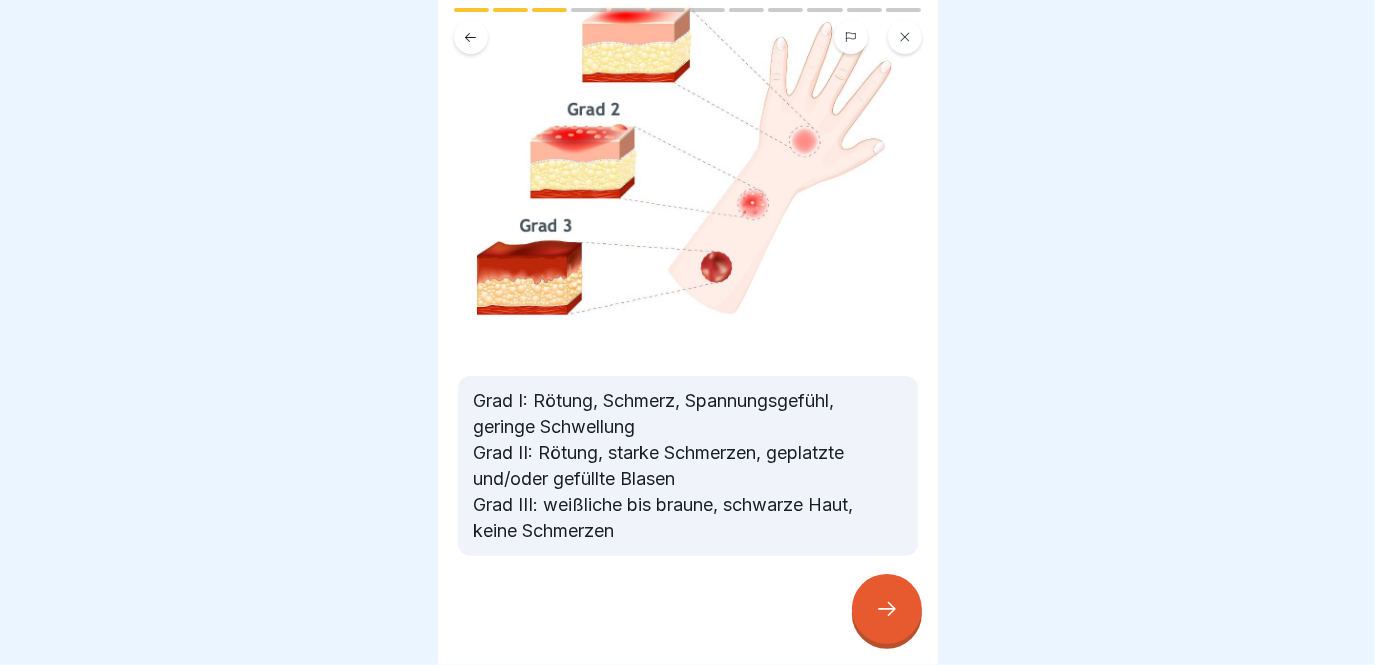 click 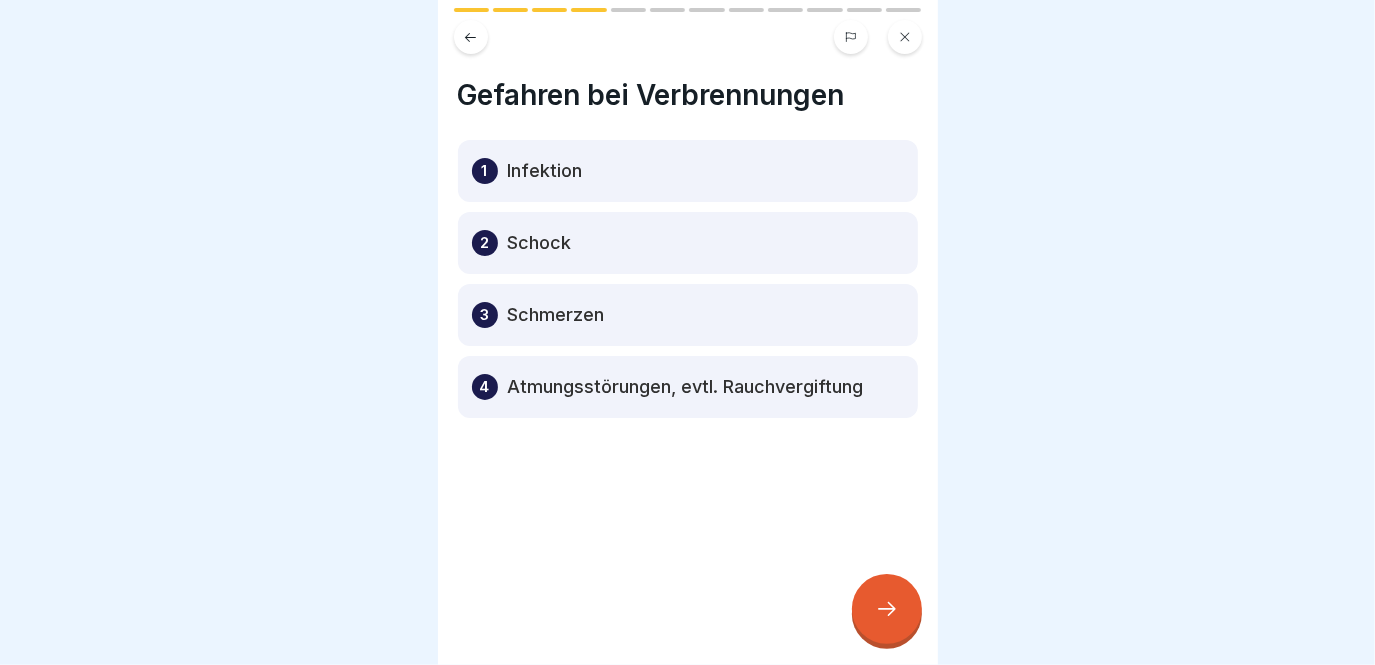 click at bounding box center [887, 609] 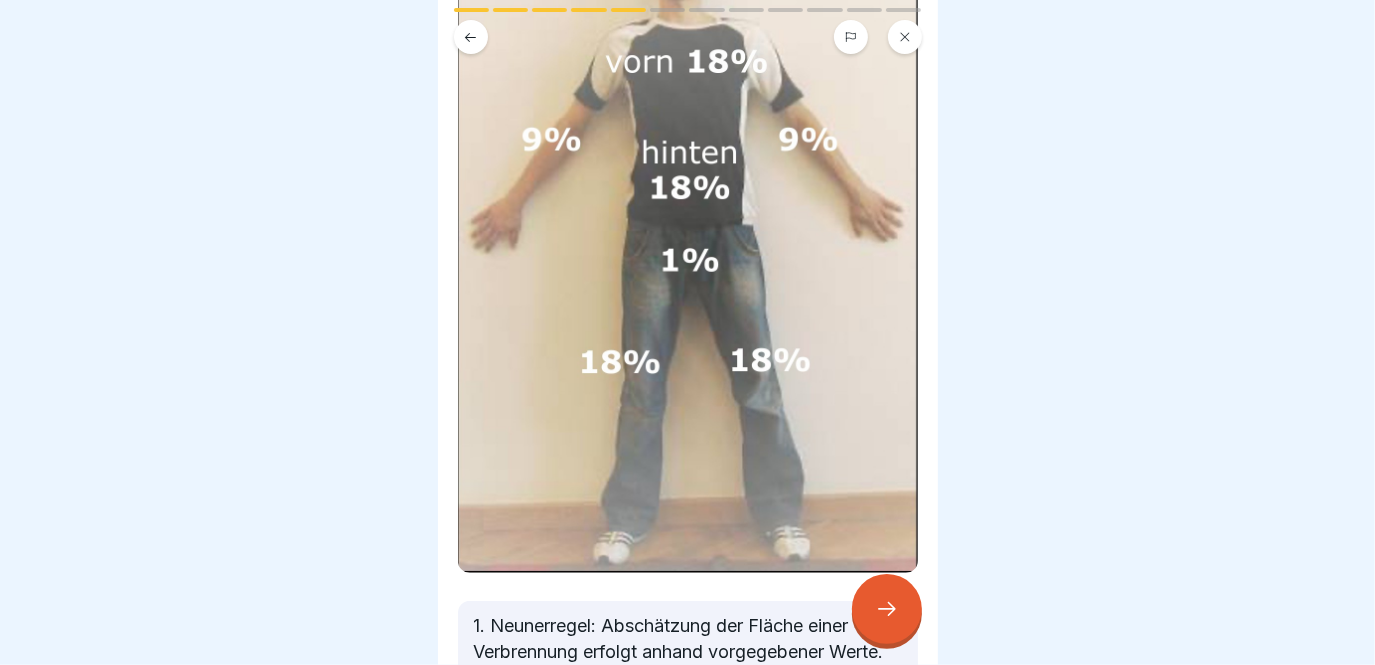scroll, scrollTop: 545, scrollLeft: 0, axis: vertical 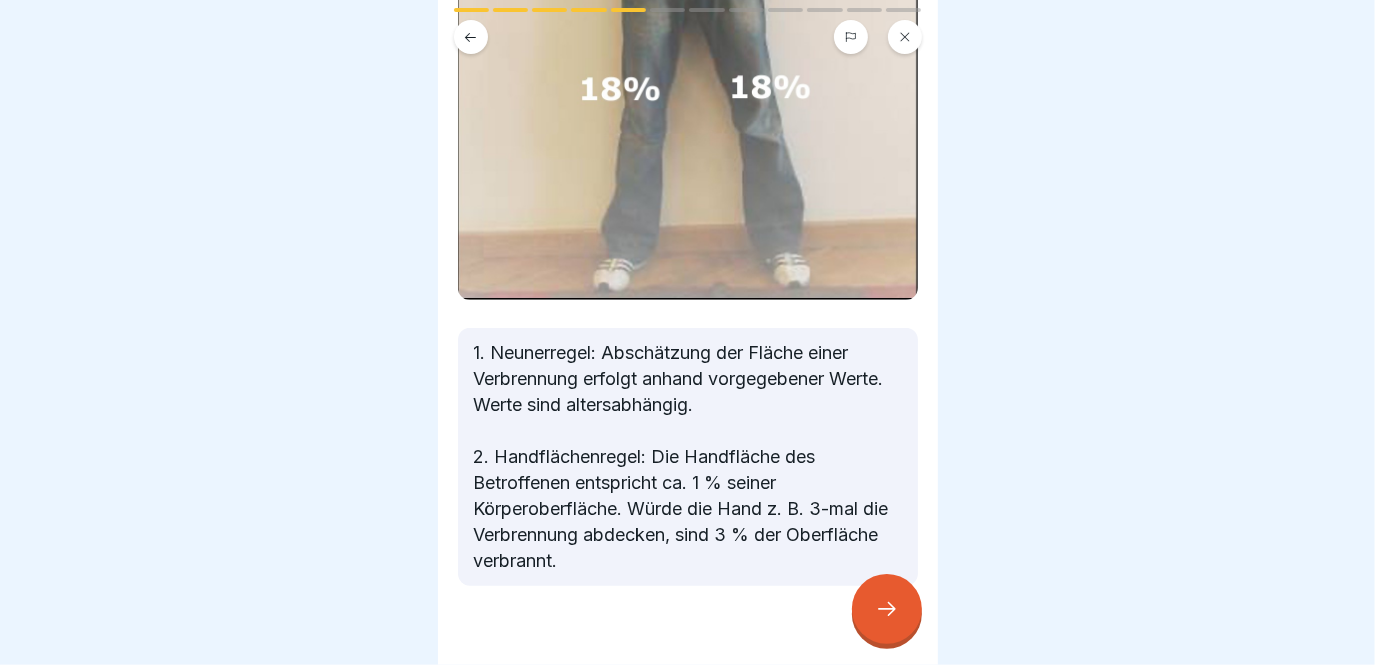 click 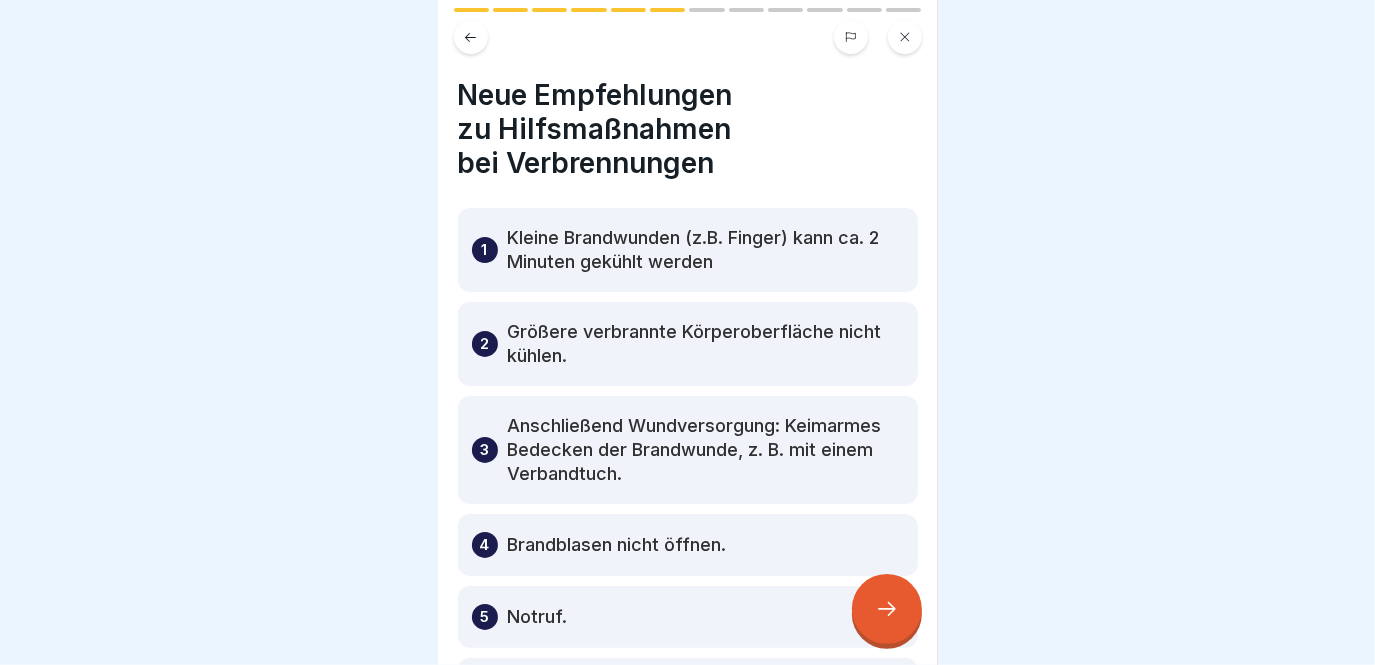 click at bounding box center [471, 37] 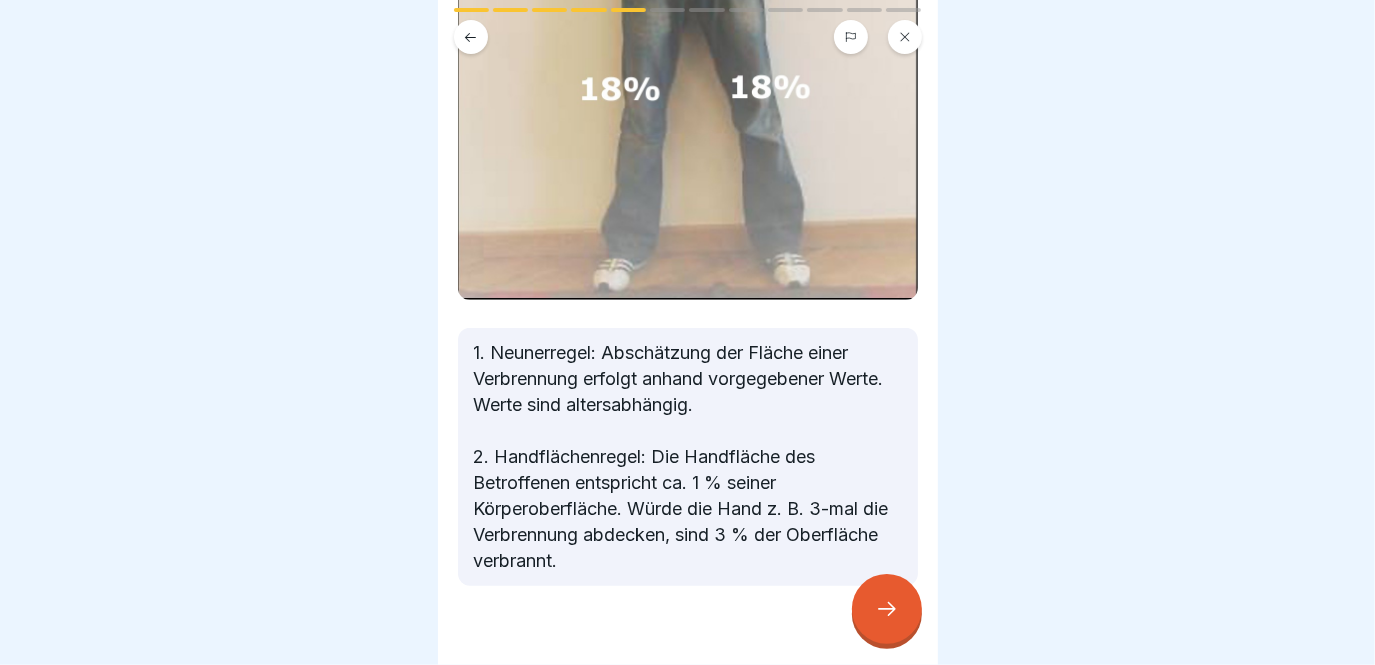 click 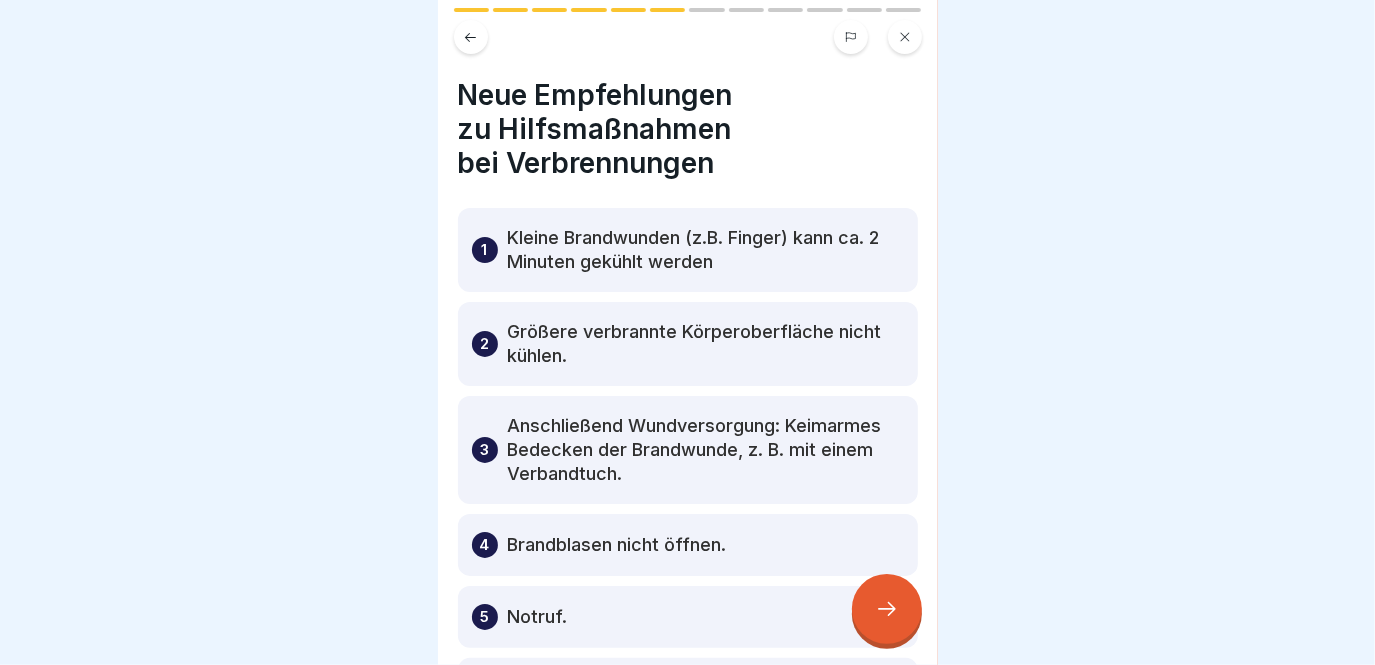 scroll, scrollTop: 175, scrollLeft: 0, axis: vertical 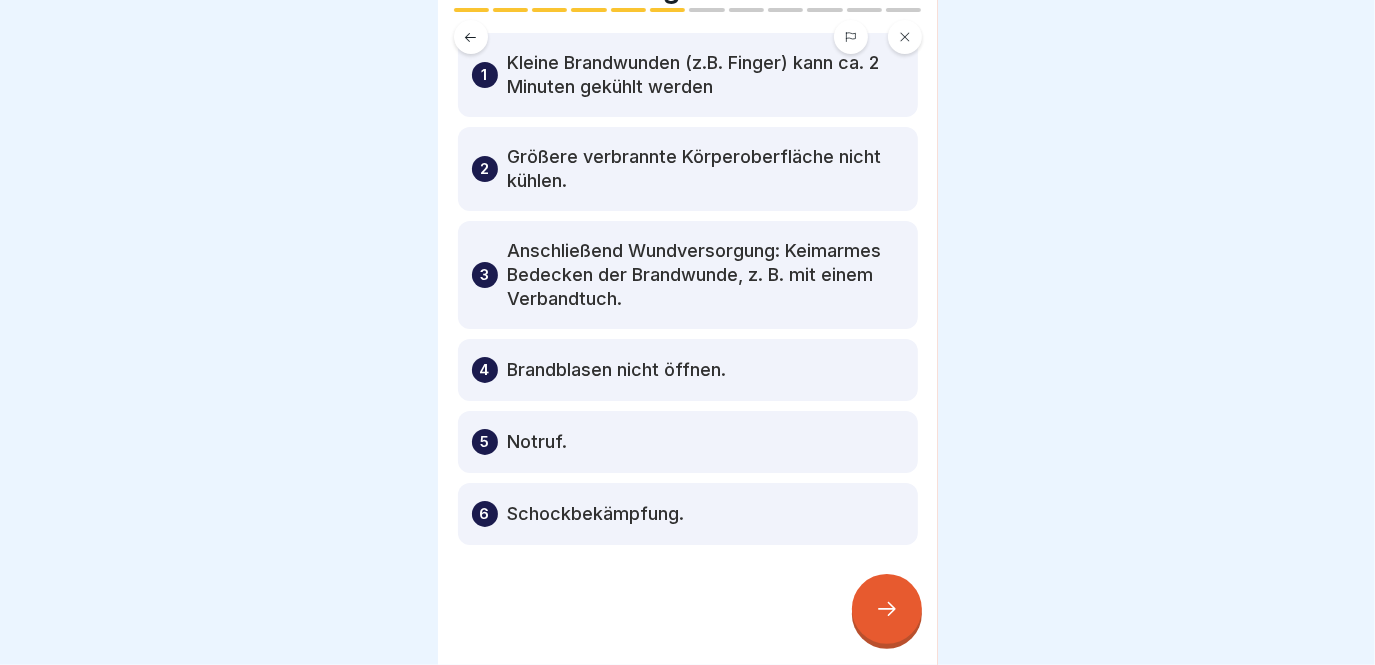 click at bounding box center (887, 609) 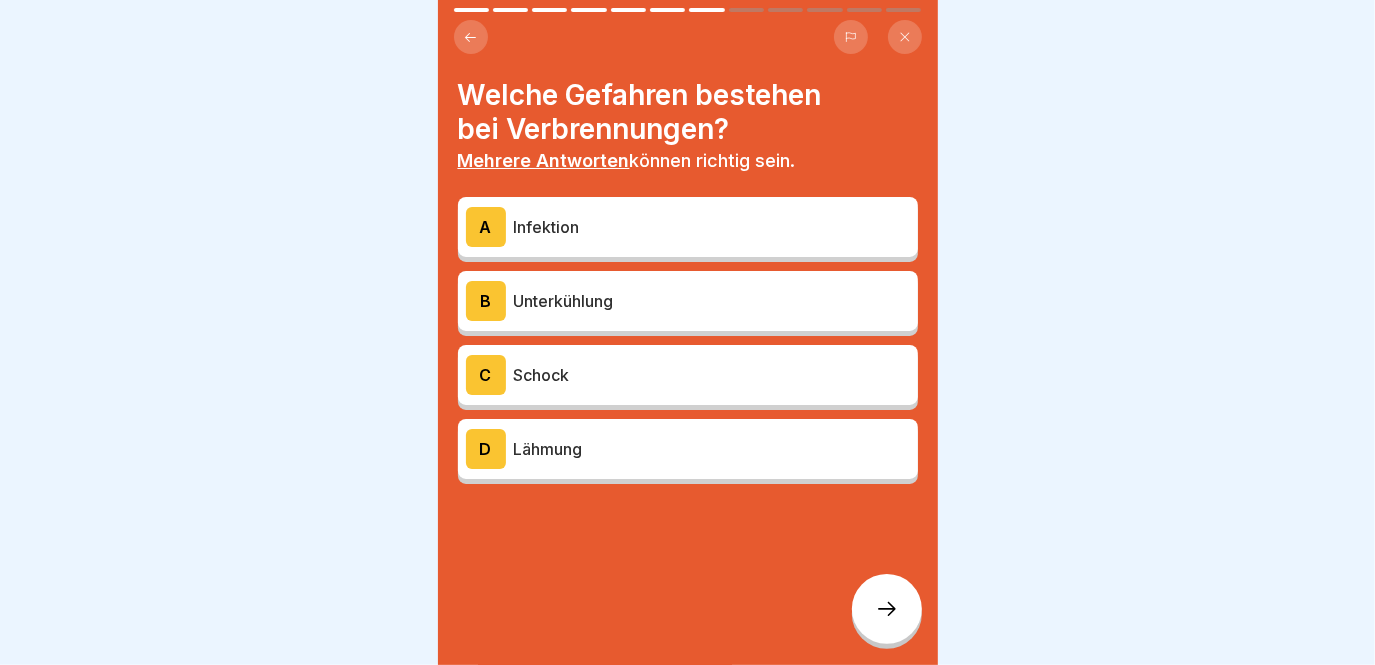 click on "A Infektion" at bounding box center [688, 227] 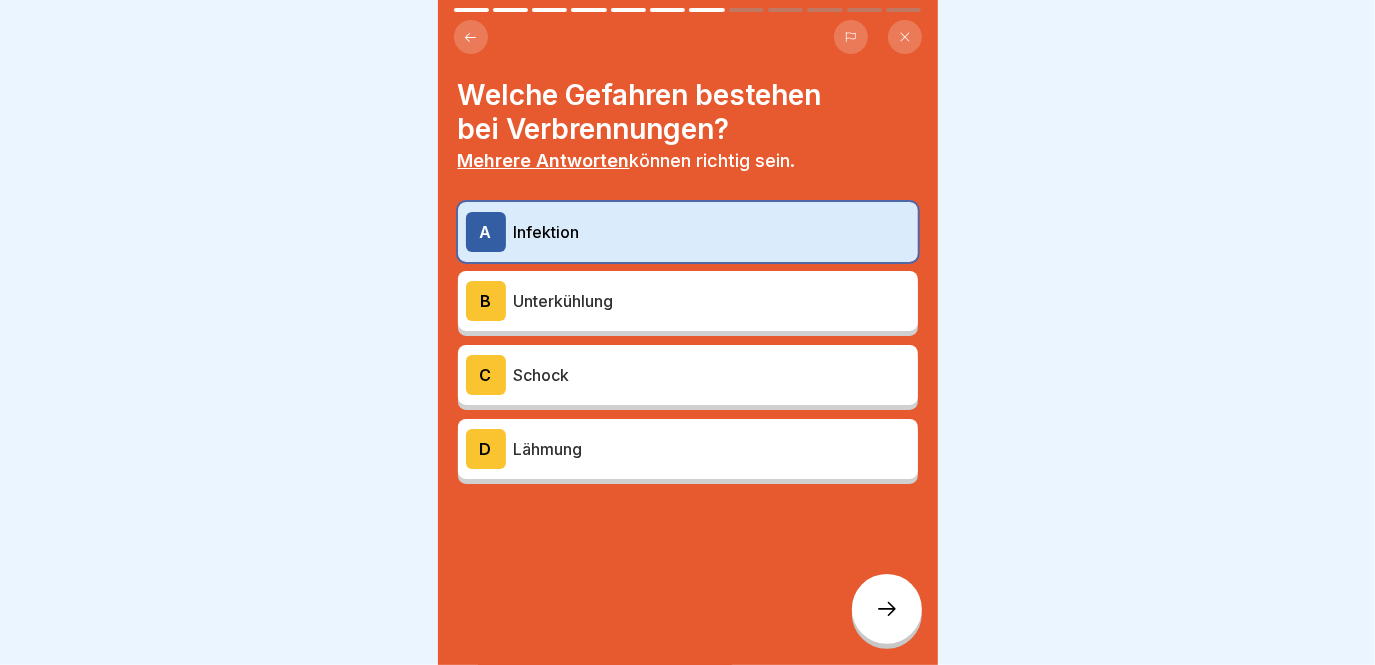 click on "Unterkühlung" at bounding box center (712, 301) 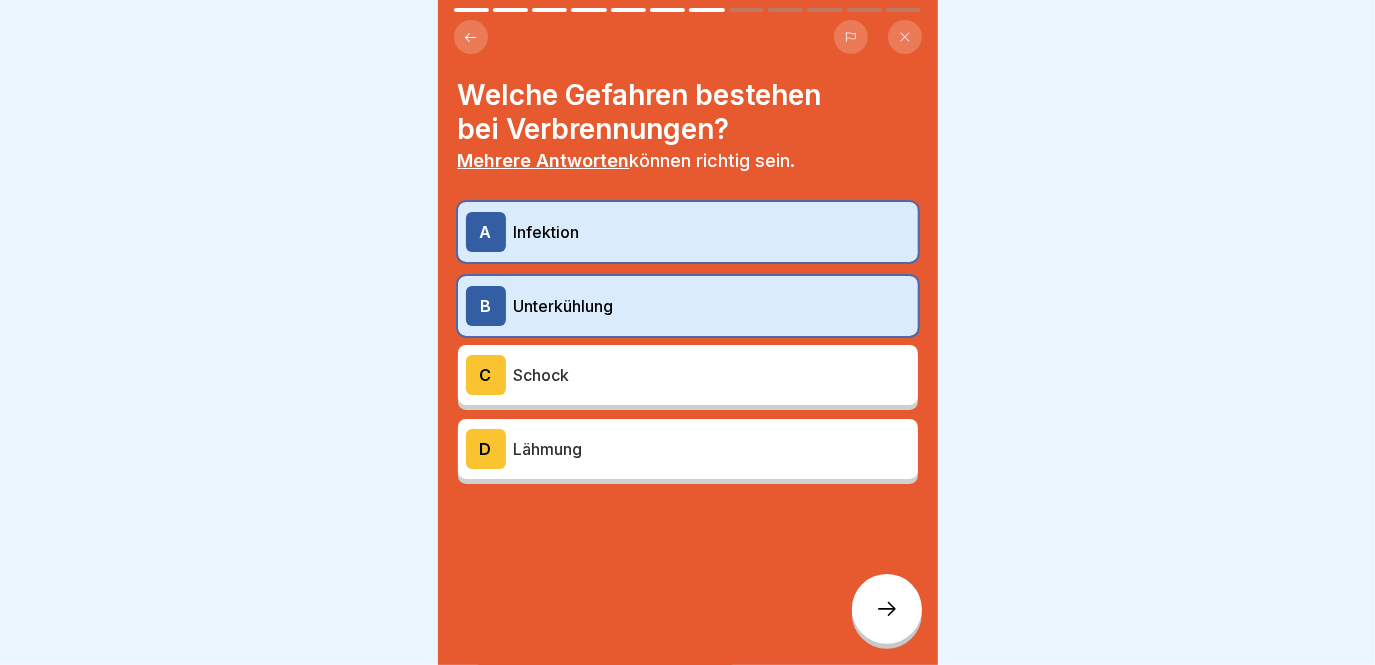 click on "Schock" at bounding box center [712, 375] 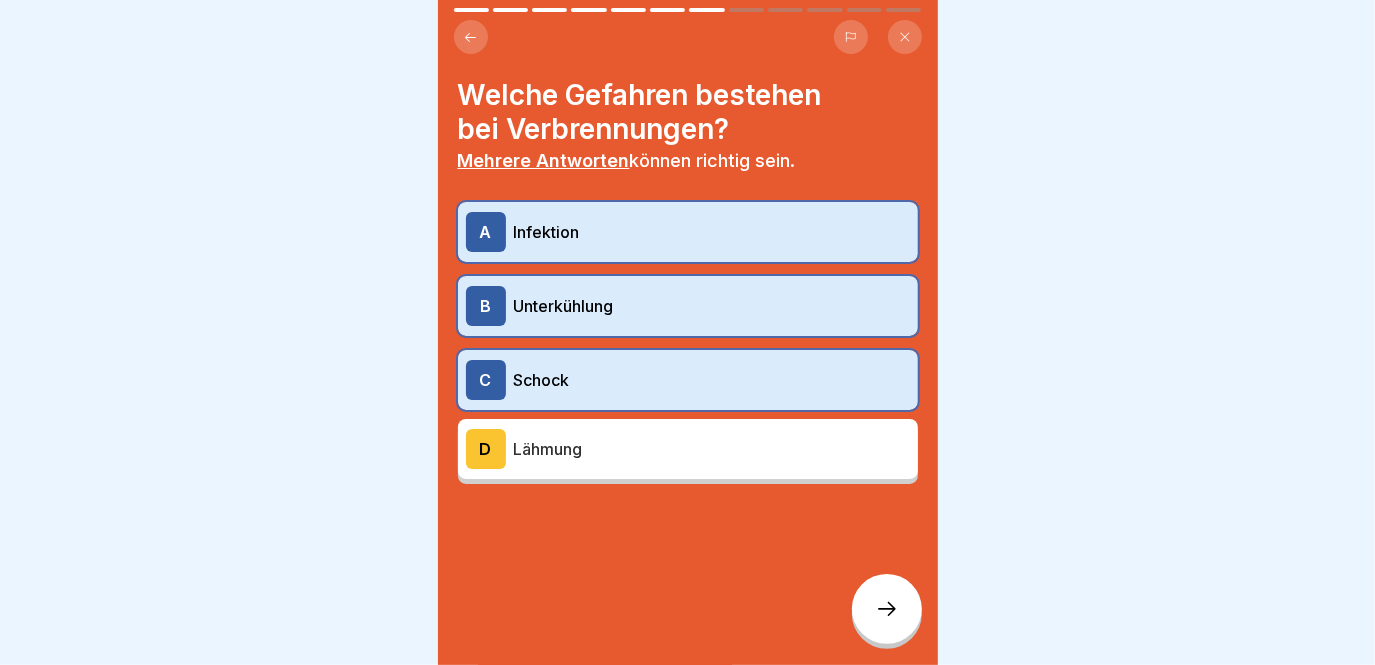 click at bounding box center (887, 609) 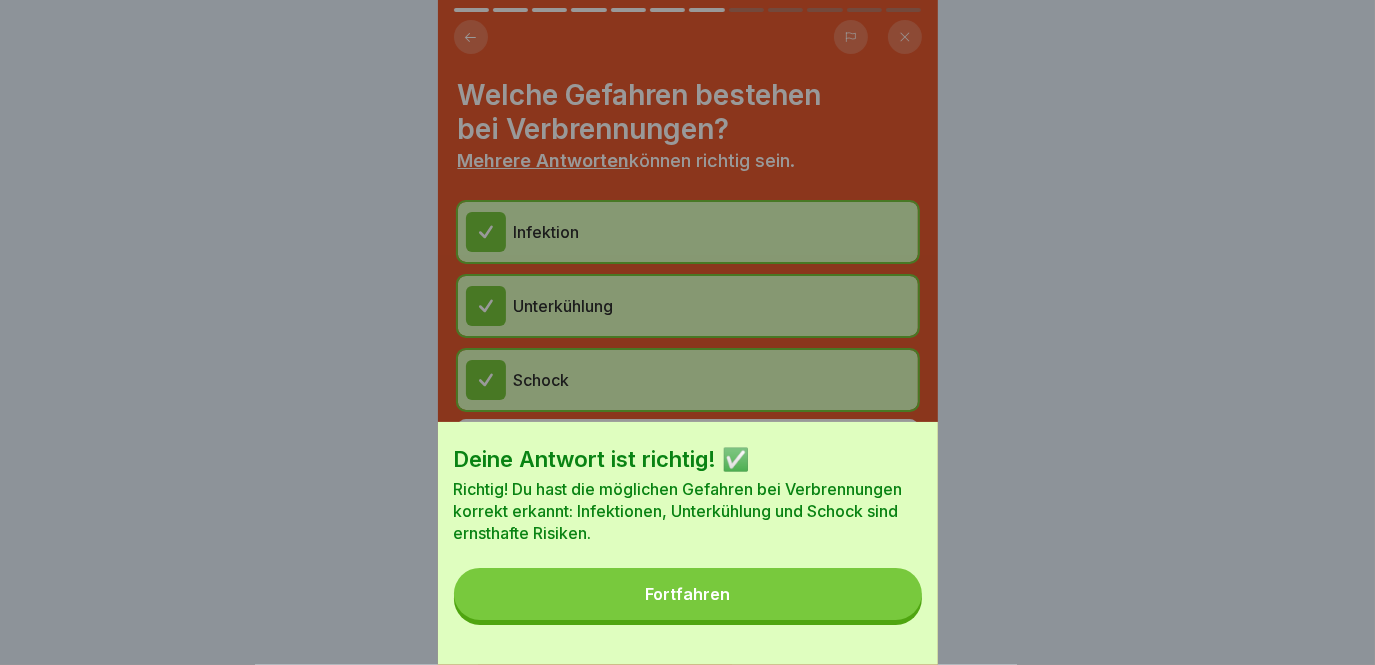 click on "Fortfahren" at bounding box center [687, 594] 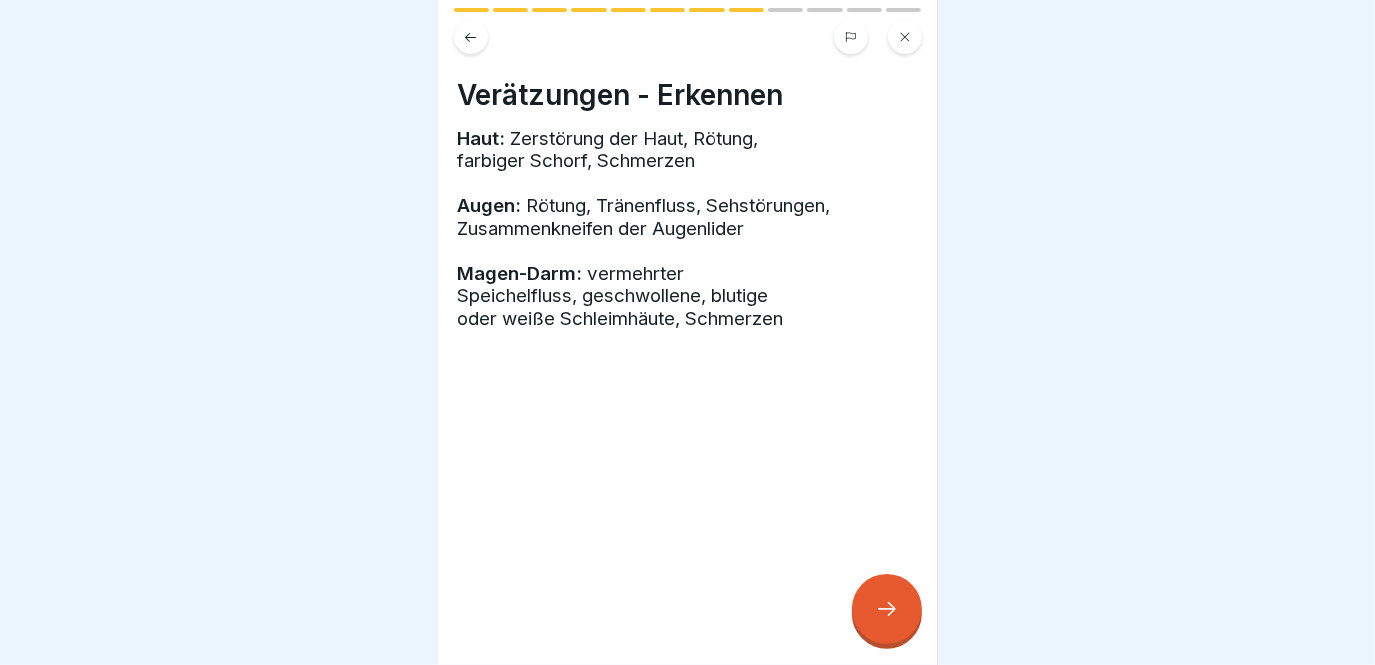 click at bounding box center (887, 609) 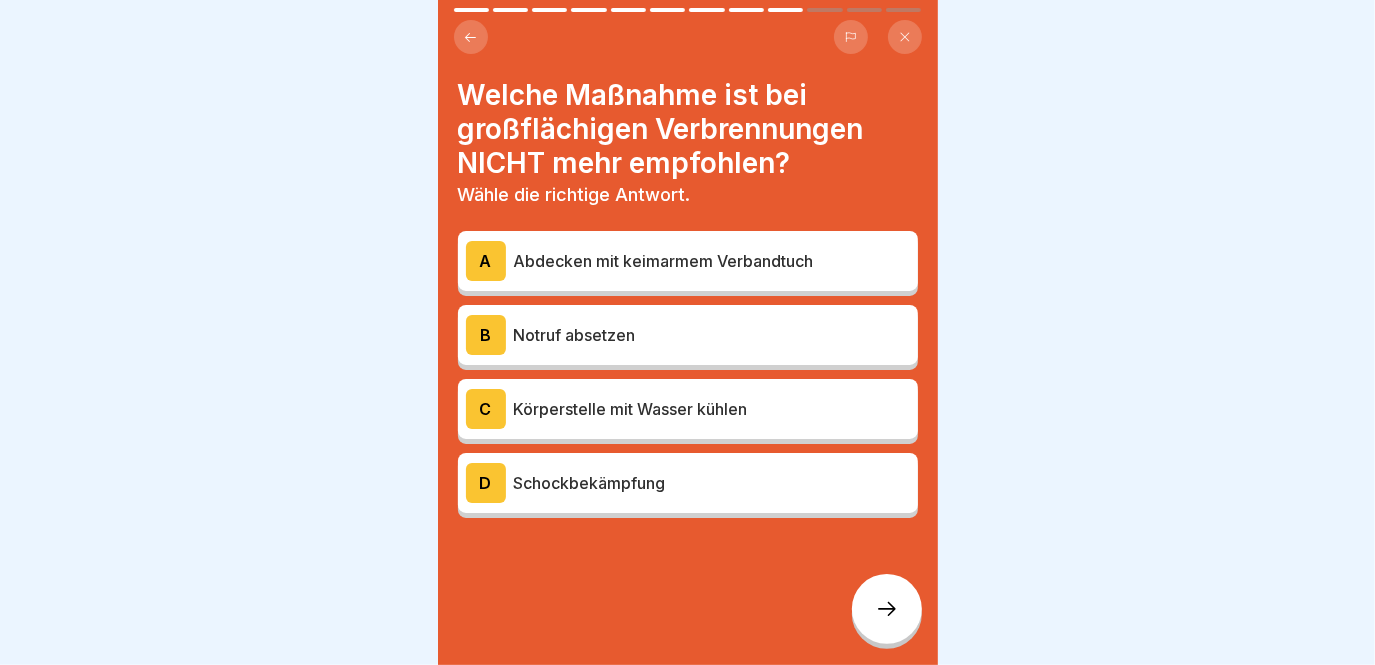 click on "Welche Maßnahme ist bei großflächigen Verbrennungen NICHT mehr empfohlen?" at bounding box center (688, 129) 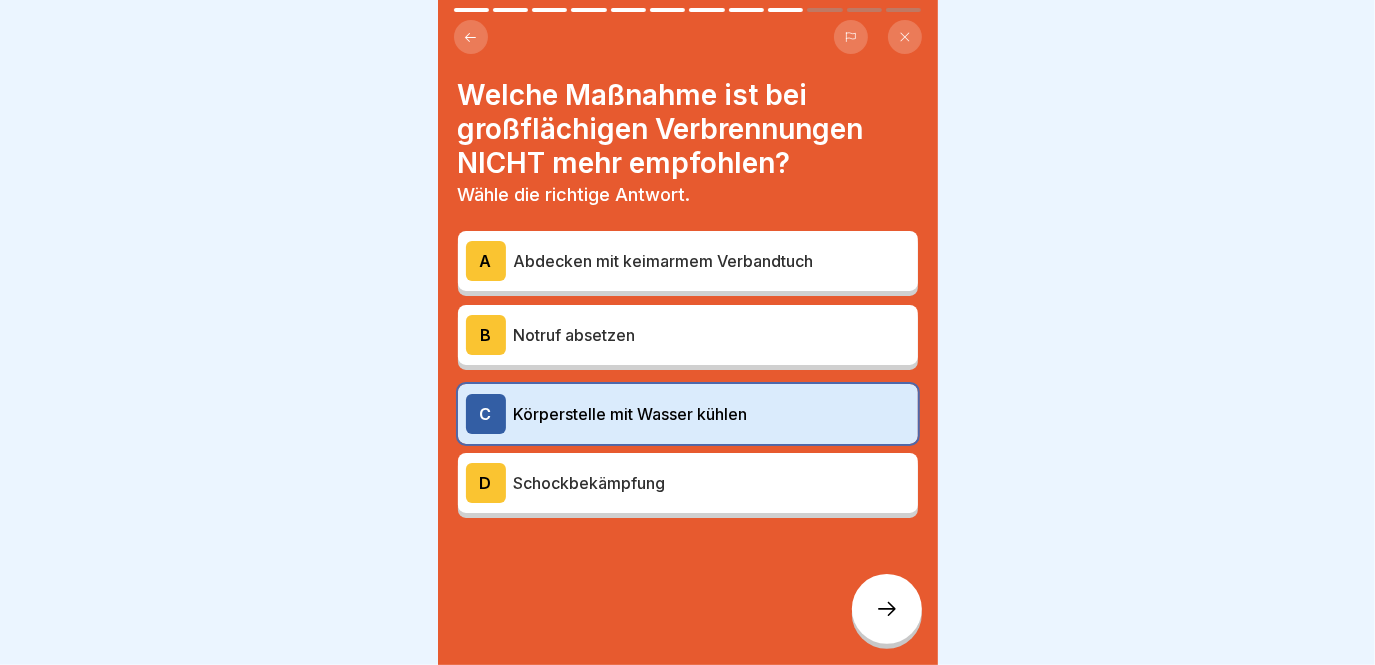 click at bounding box center [887, 609] 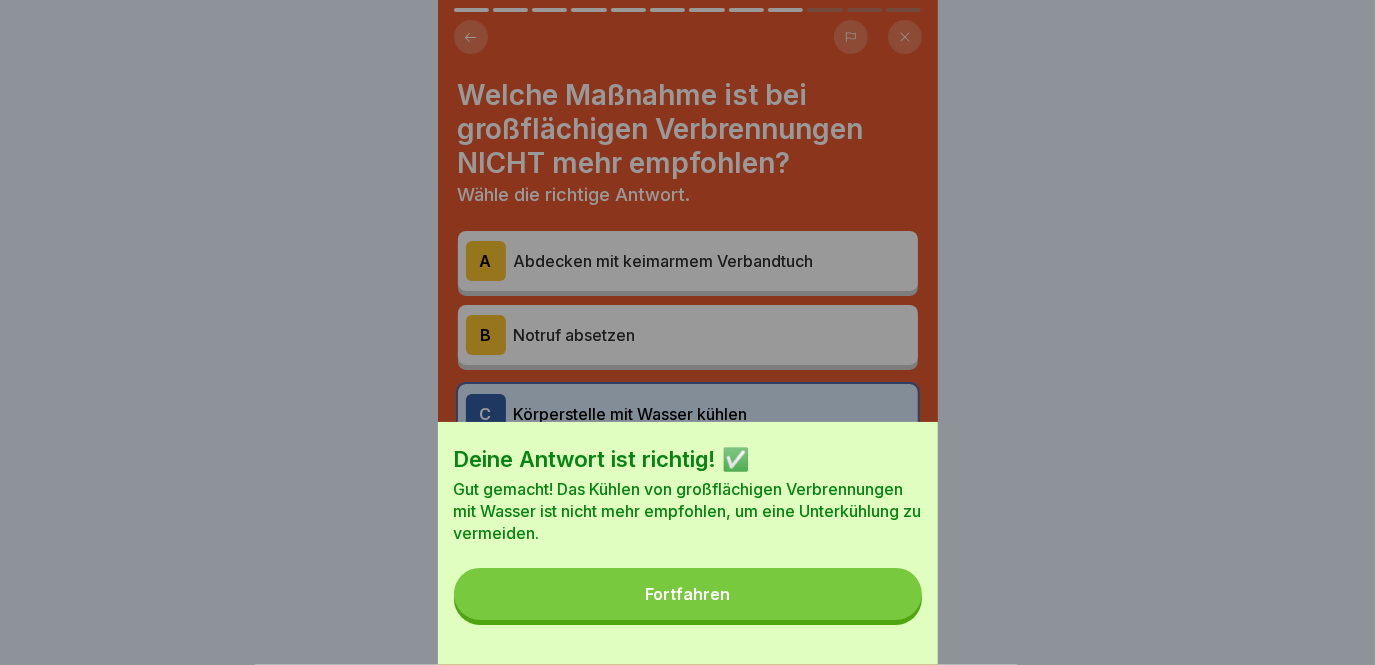 click on "Fortfahren" at bounding box center [688, 594] 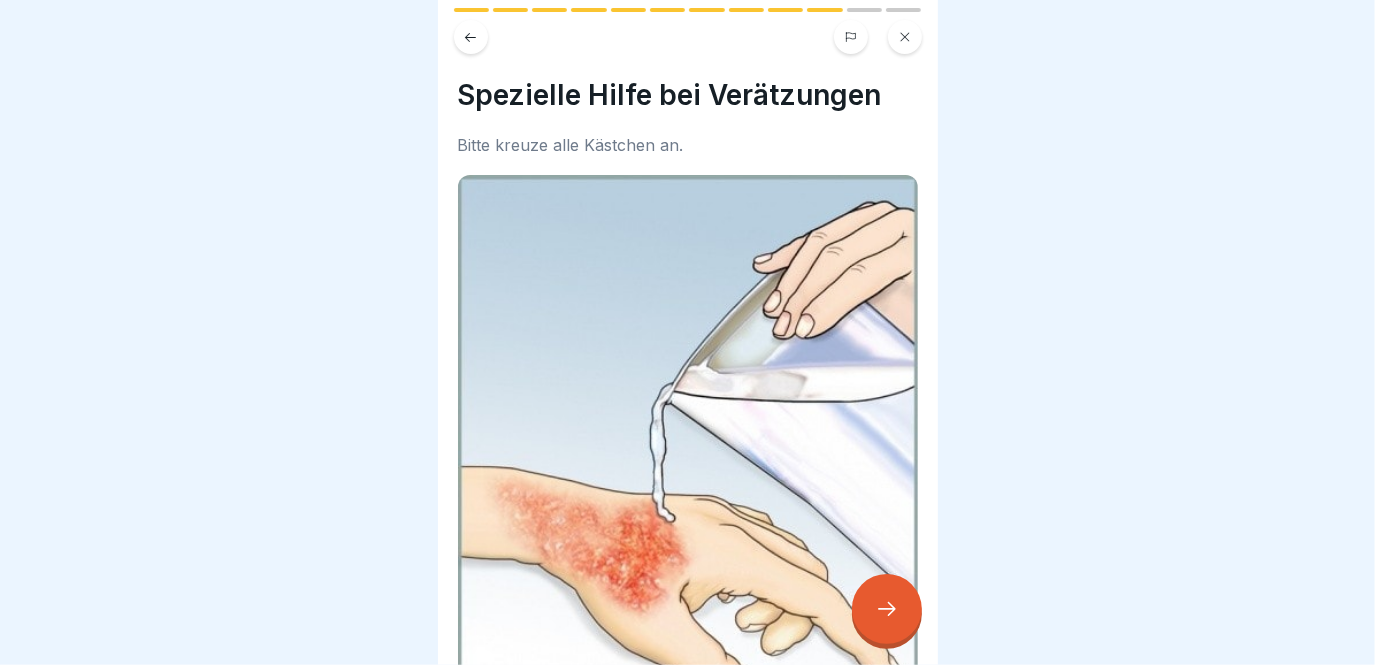 click at bounding box center [471, 37] 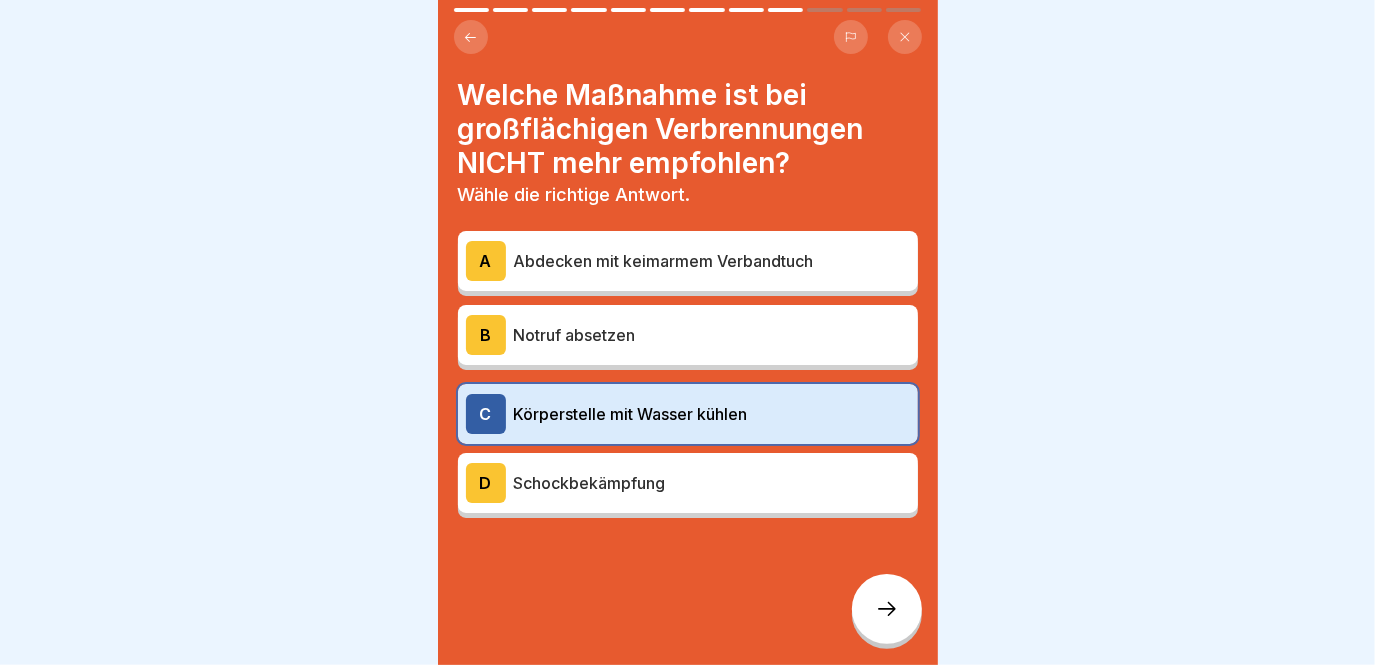 click 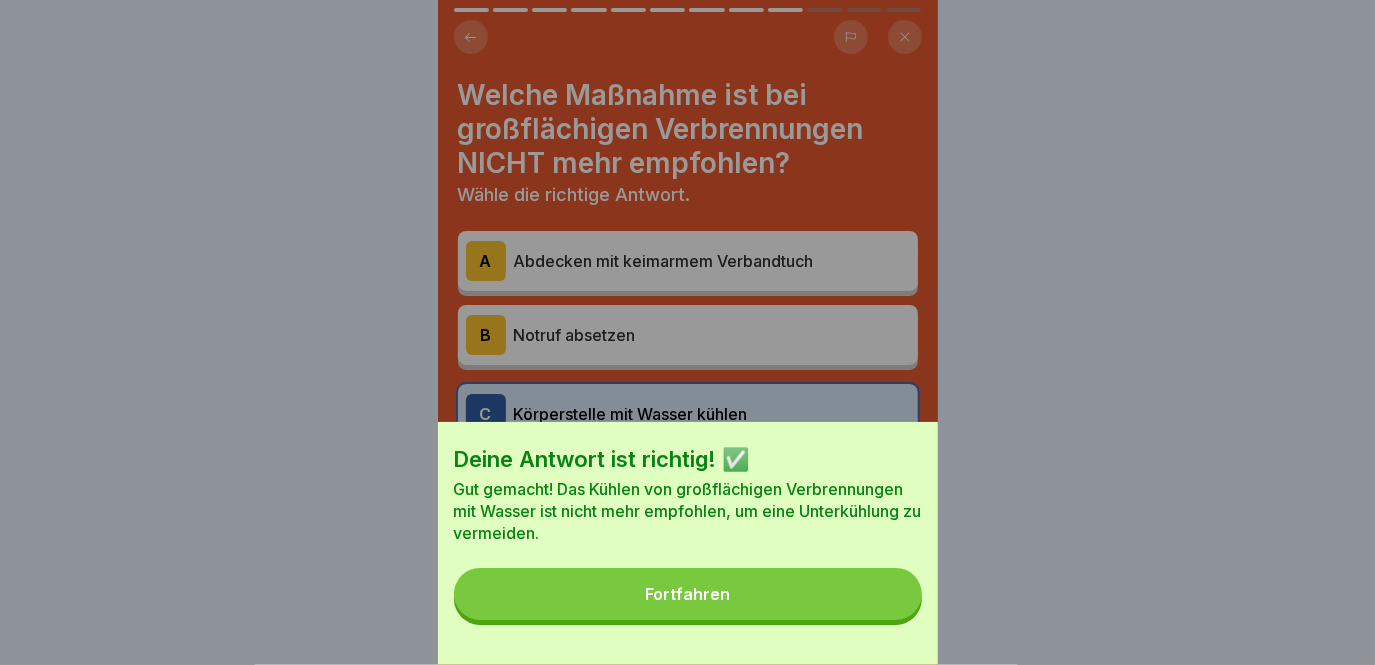 click on "Deine Antwort ist richtig!
✅ Gut gemacht! Das Kühlen von großflächigen Verbrennungen mit Wasser ist nicht mehr empfohlen, um eine Unterkühlung zu vermeiden.   Fortfahren" at bounding box center [688, 543] 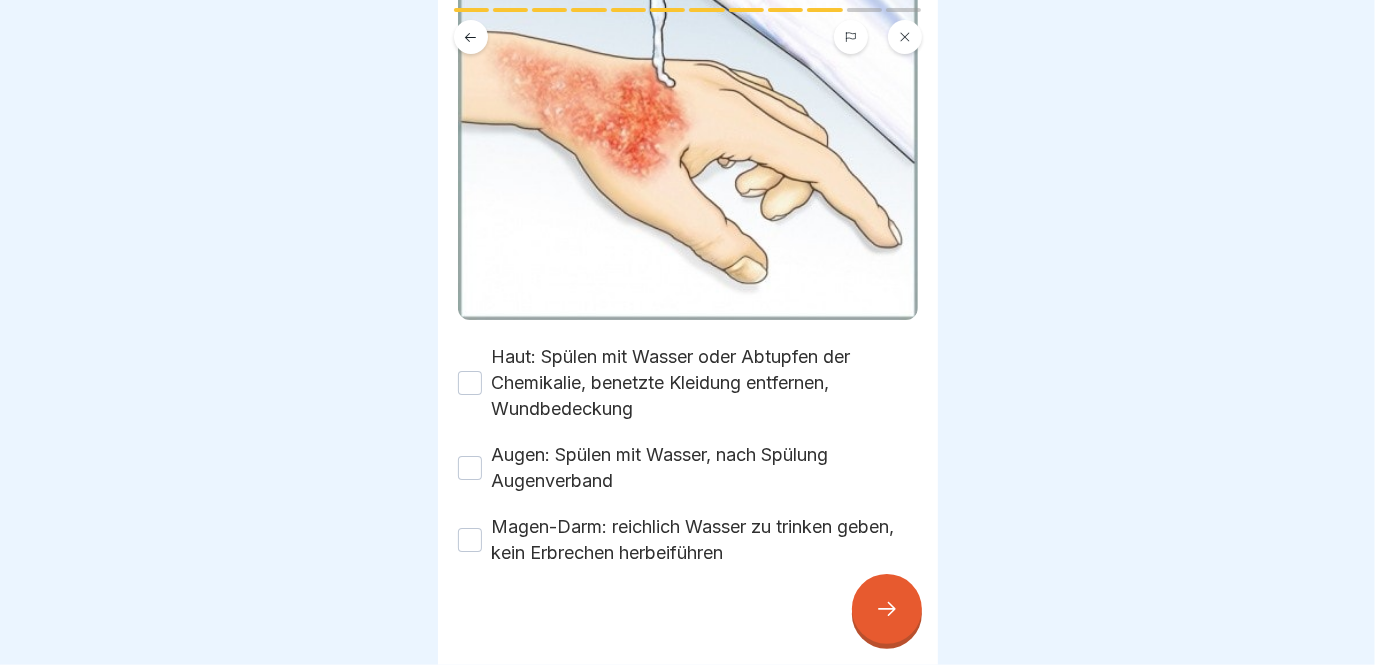 scroll, scrollTop: 438, scrollLeft: 0, axis: vertical 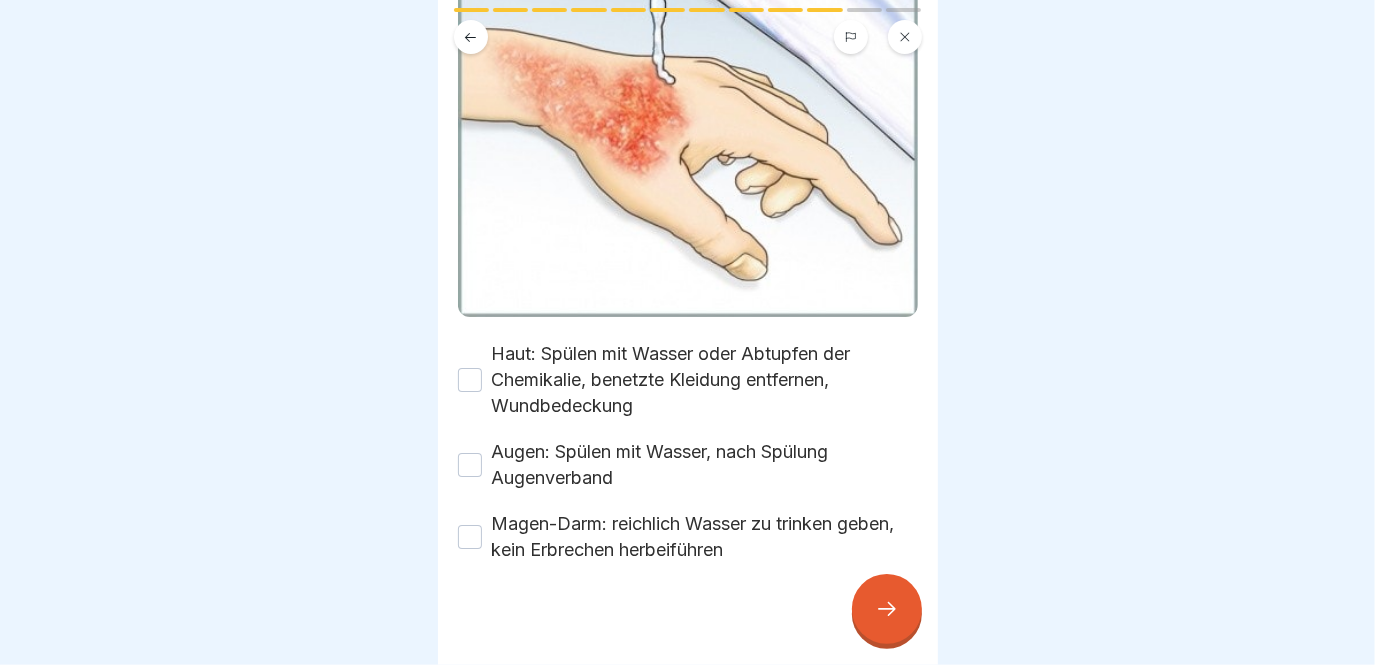 click on "Augen: Spülen mit Wasser, nach Spülung Augenverband" at bounding box center [705, 465] 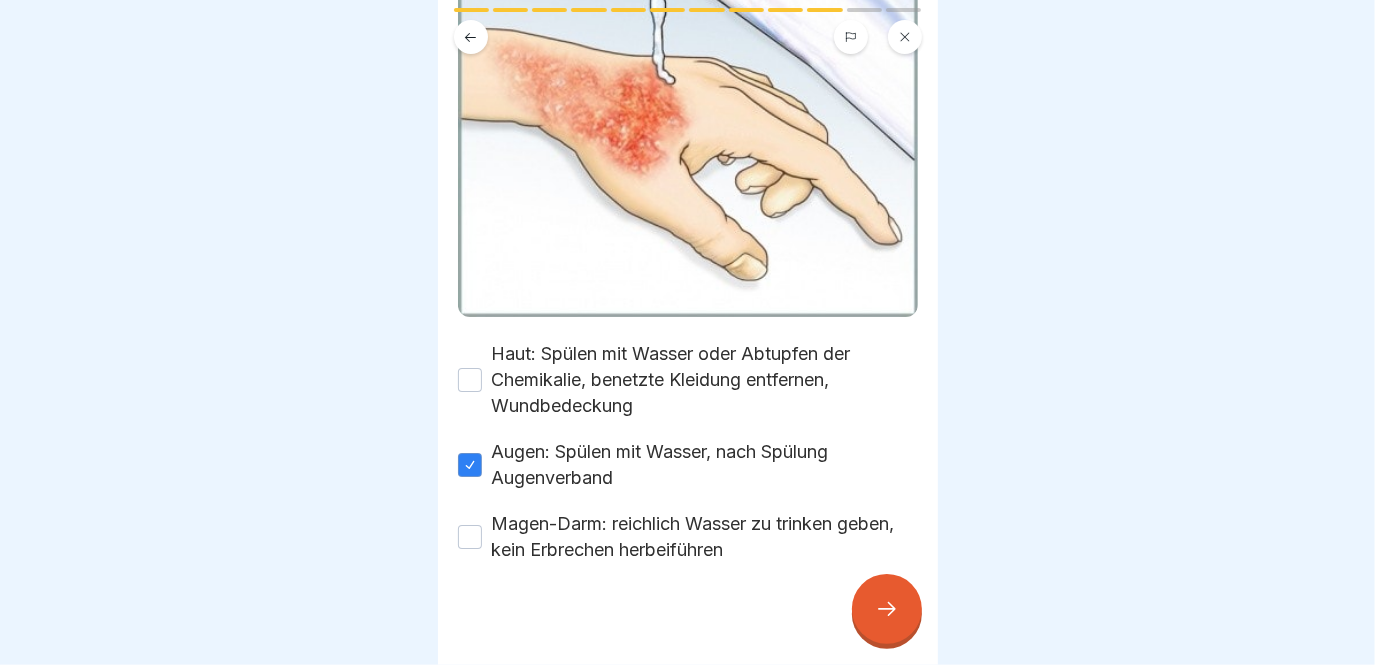 click on "Magen-Darm: reichlich Wasser zu trinken geben, kein Erbrechen herbeiführen" at bounding box center [705, 537] 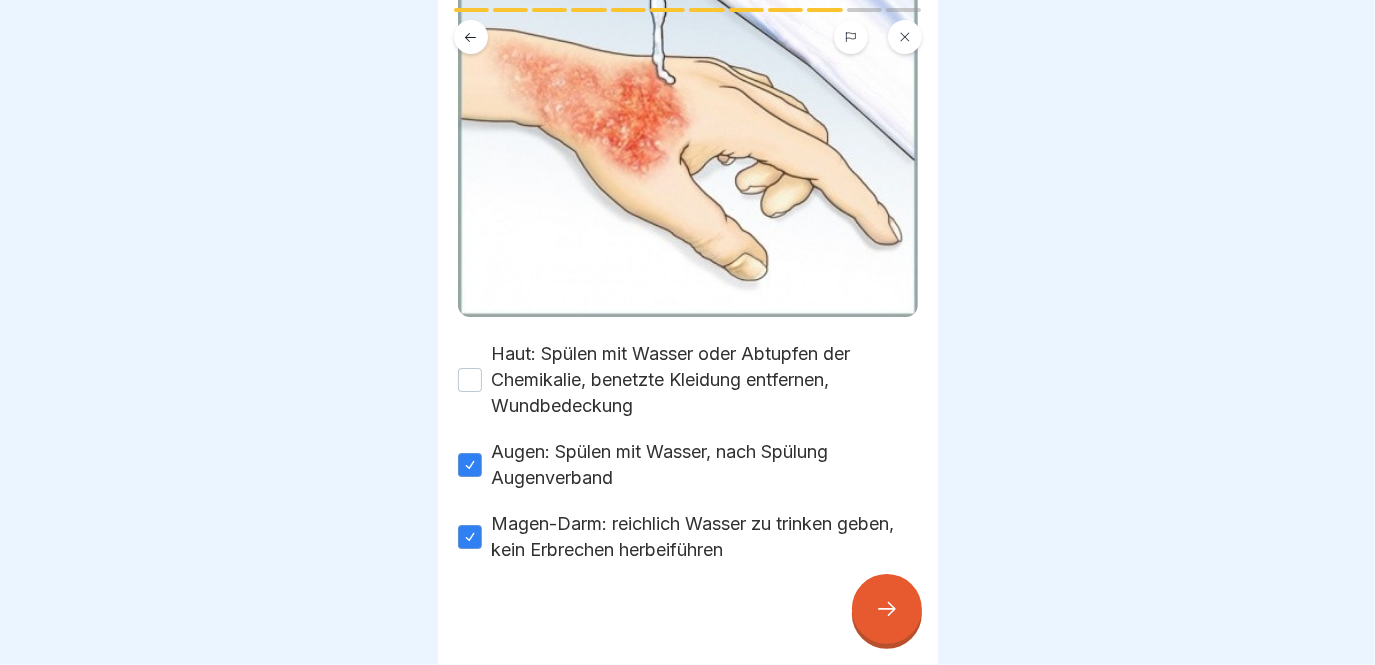 click on "Haut: Spülen mit Wasser oder Abtupfen der Chemikalie, benetzte Kleidung entfernen, Wundbedeckung" at bounding box center [705, 380] 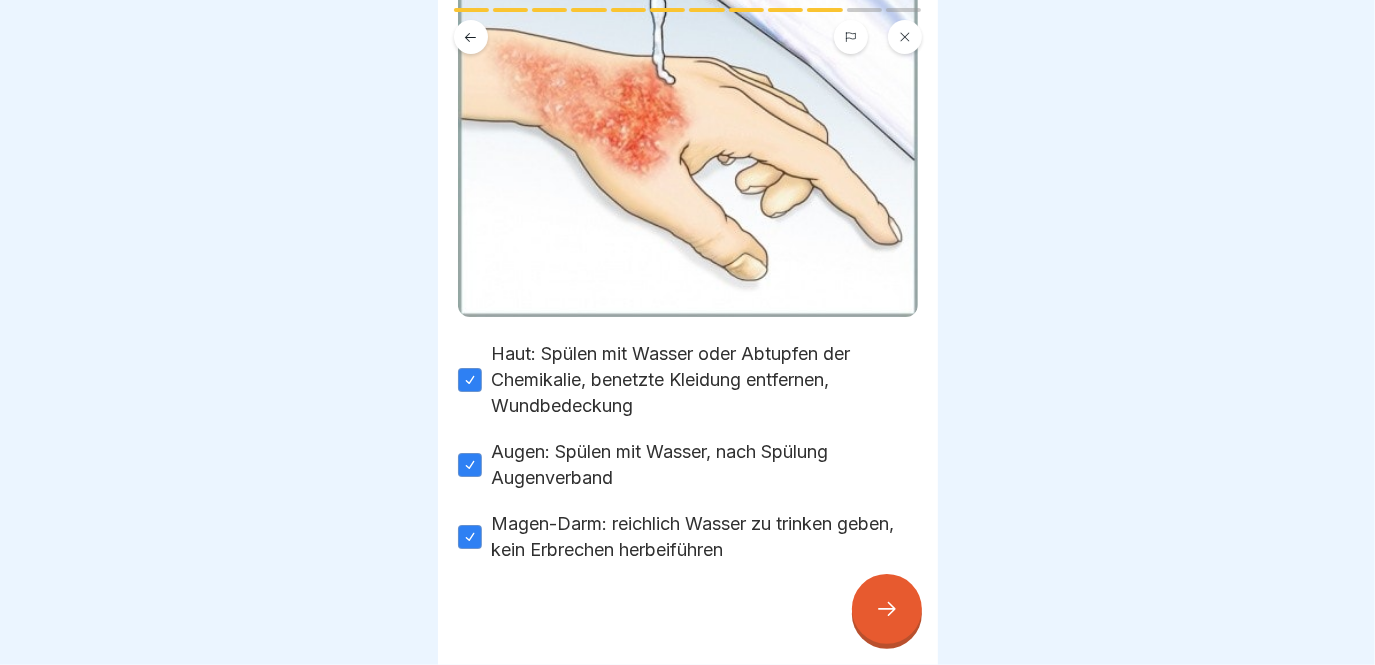 click 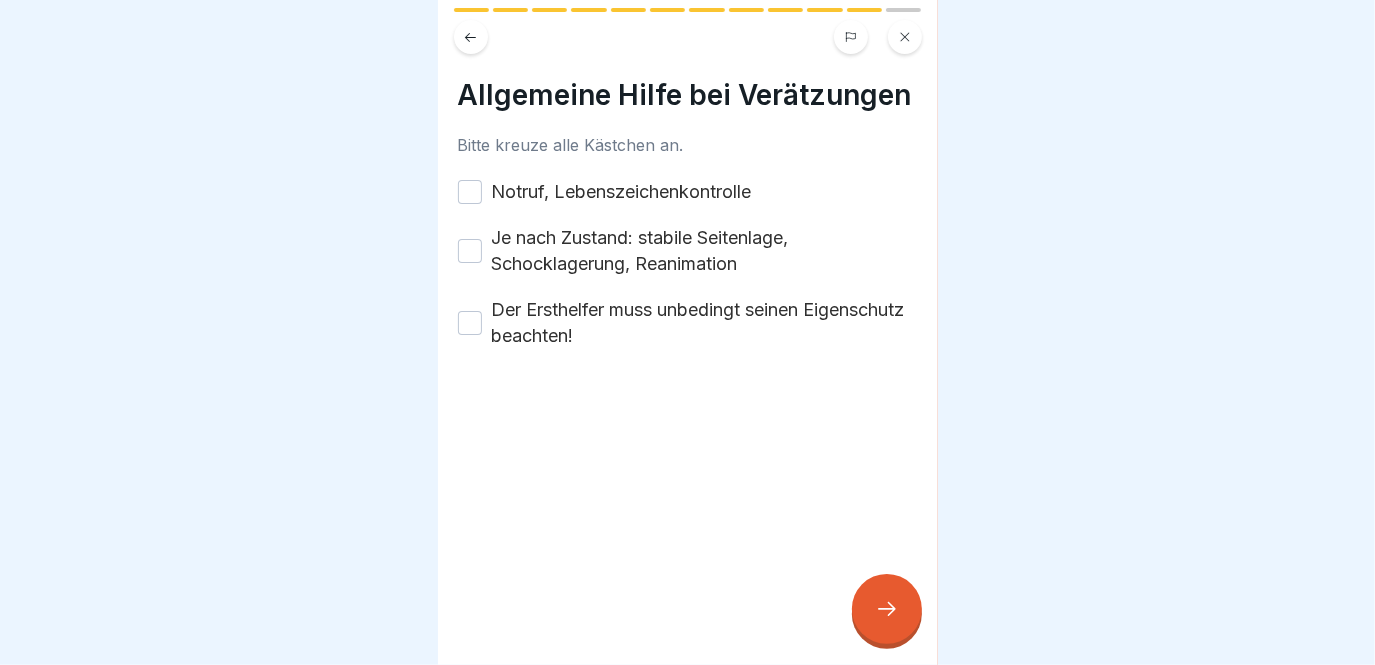 click 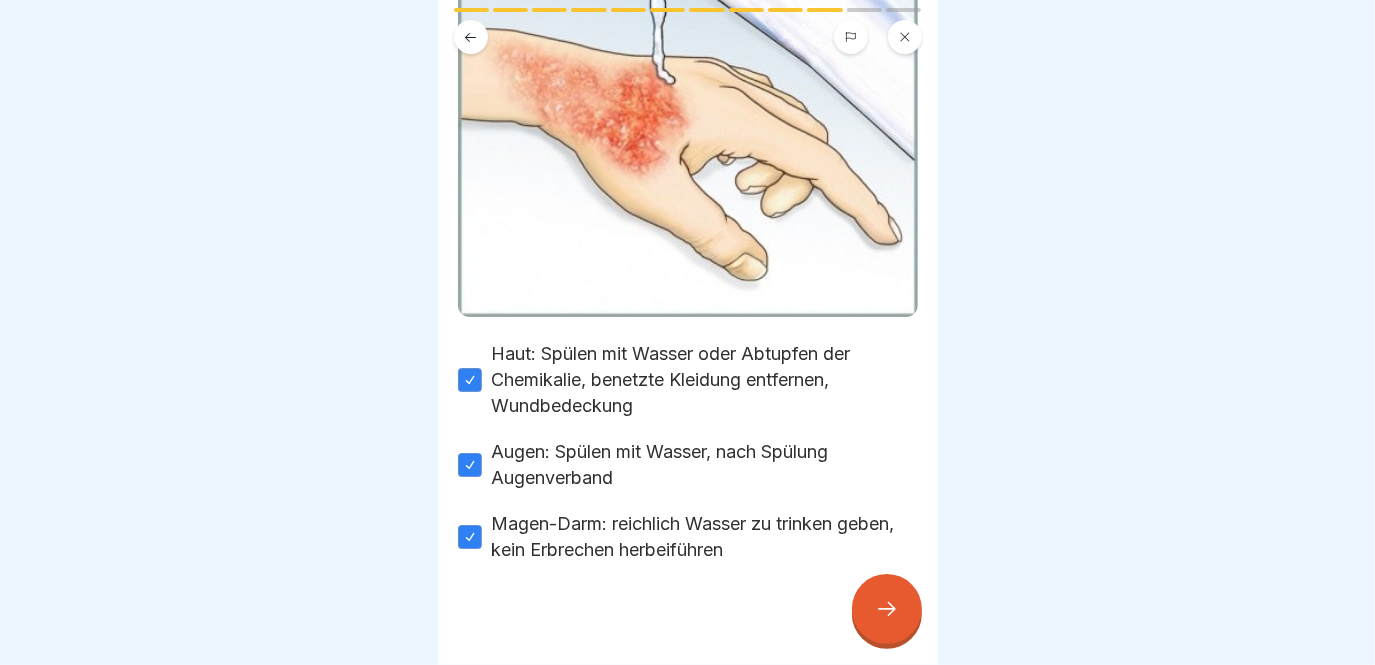 click at bounding box center (887, 609) 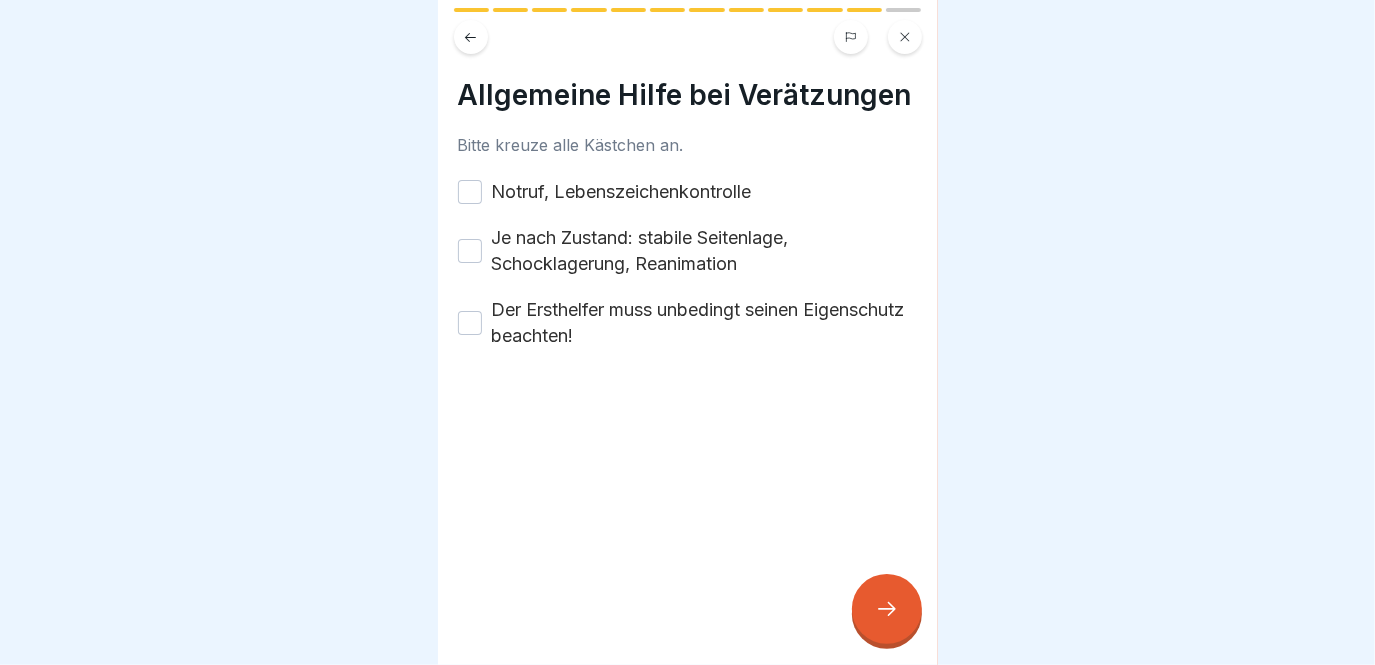 click on "Notruf, Lebenszeichenkontrolle" at bounding box center [622, 192] 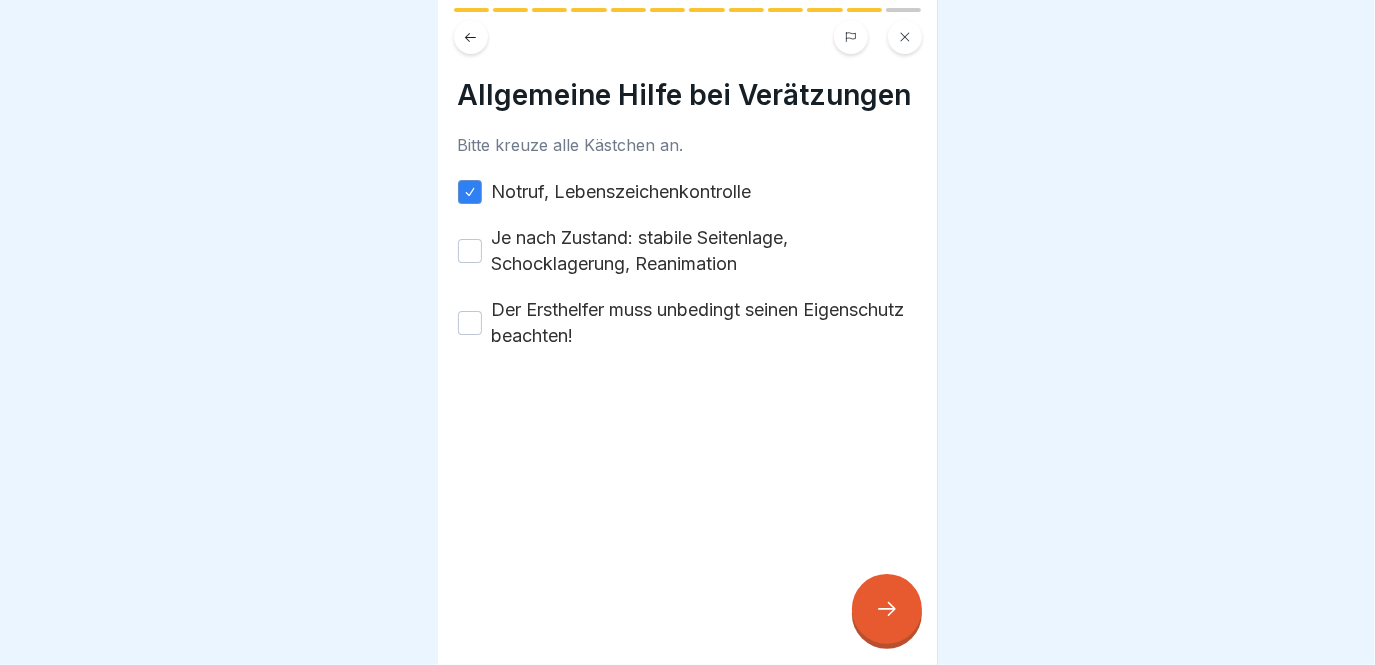 drag, startPoint x: 557, startPoint y: 259, endPoint x: 556, endPoint y: 280, distance: 21.023796 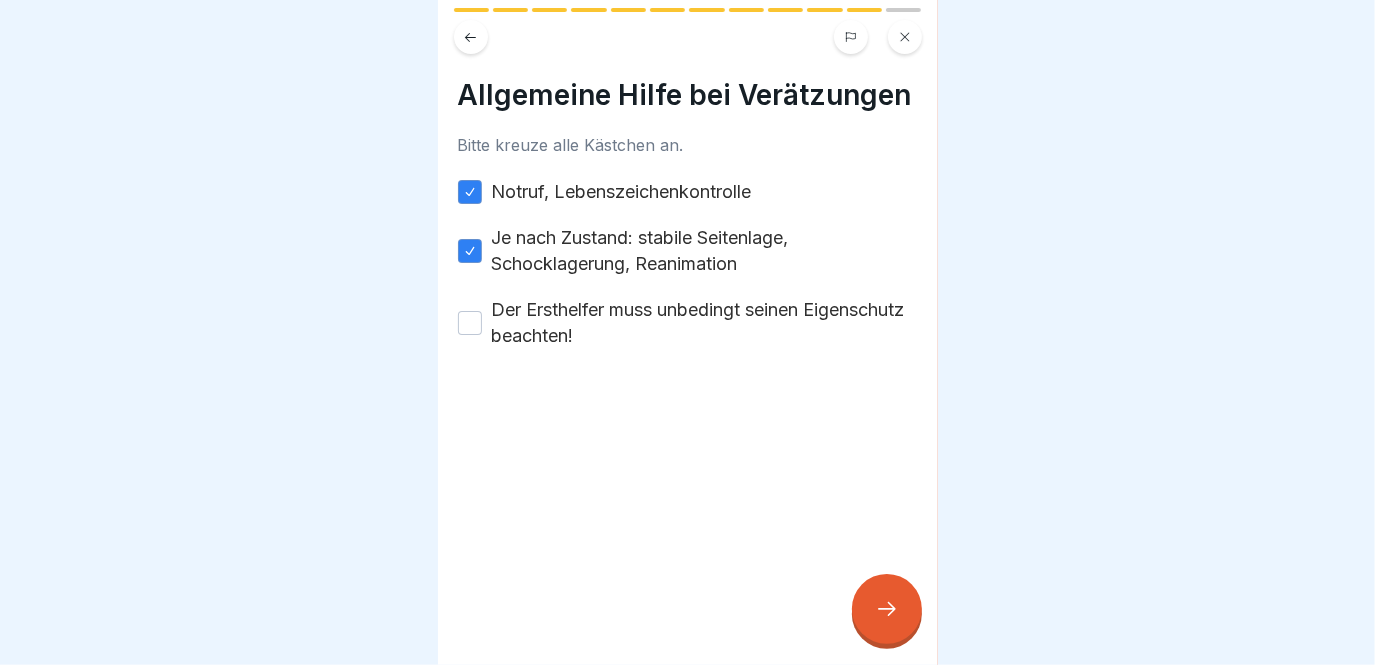 click on "Der Ersthelfer muss unbedingt seinen Eigenschutz beachten!" at bounding box center (705, 323) 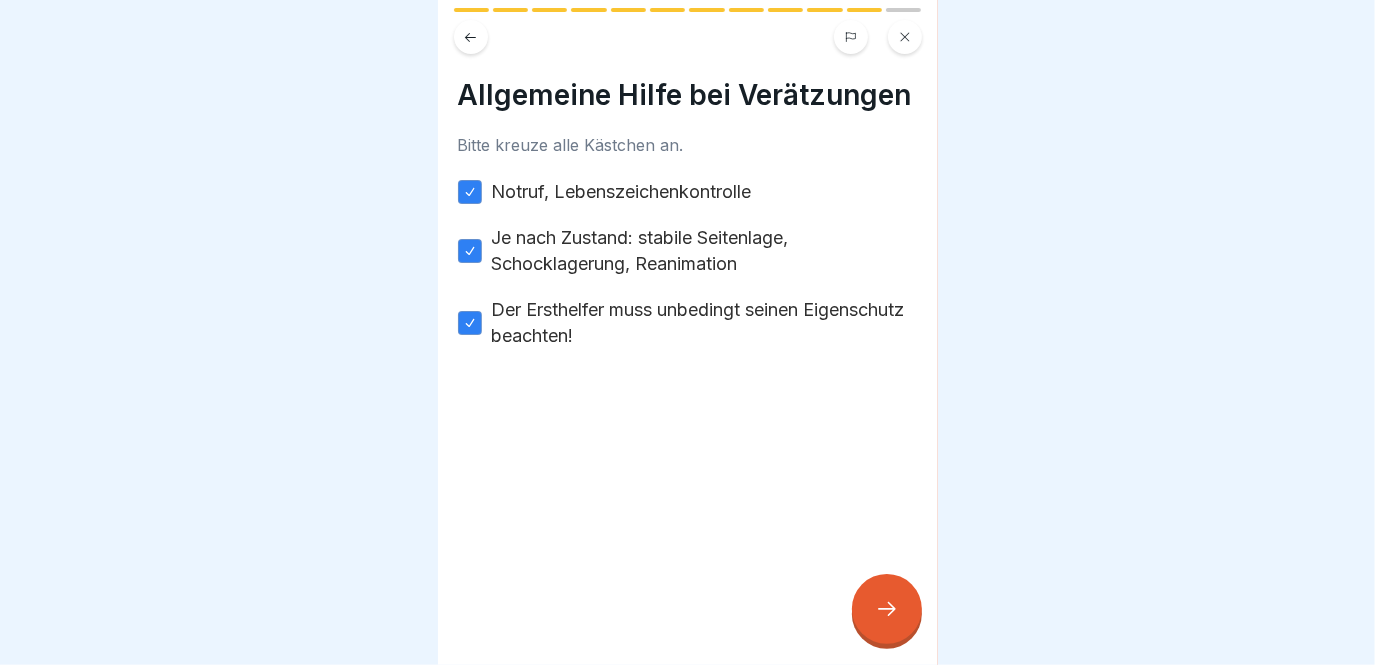 click at bounding box center (887, 609) 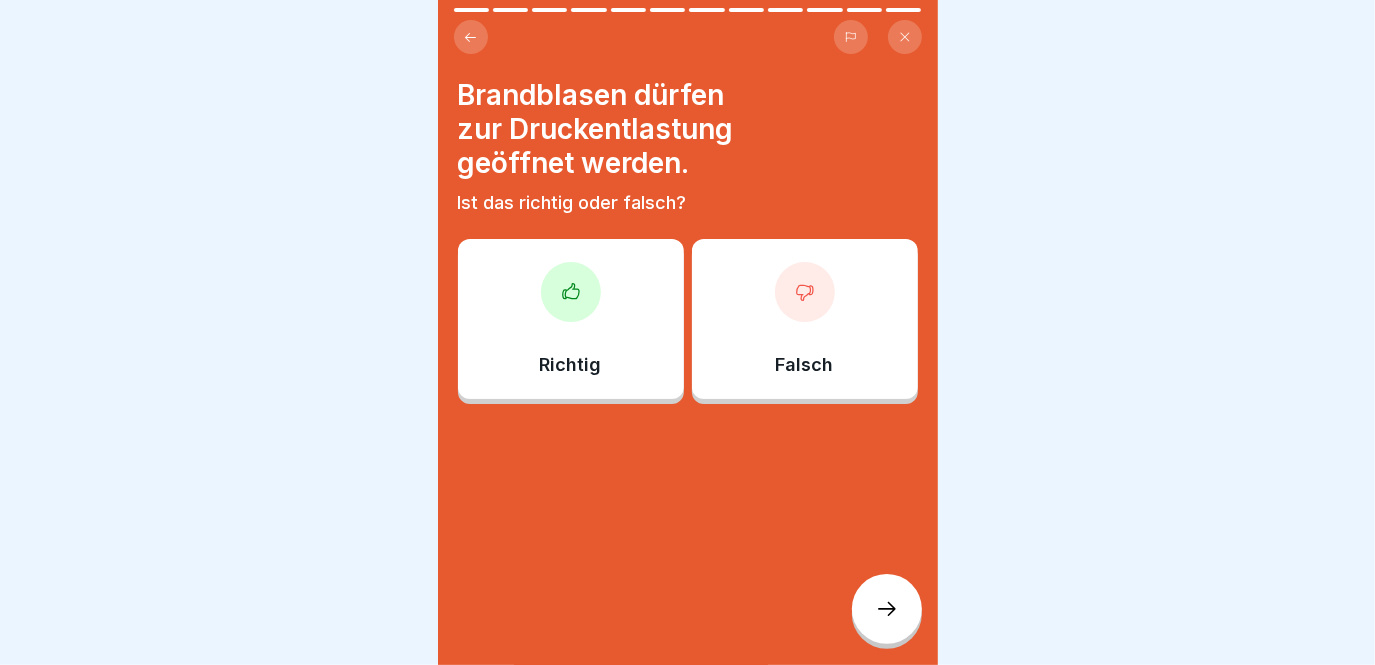 click on "Falsch" at bounding box center (805, 319) 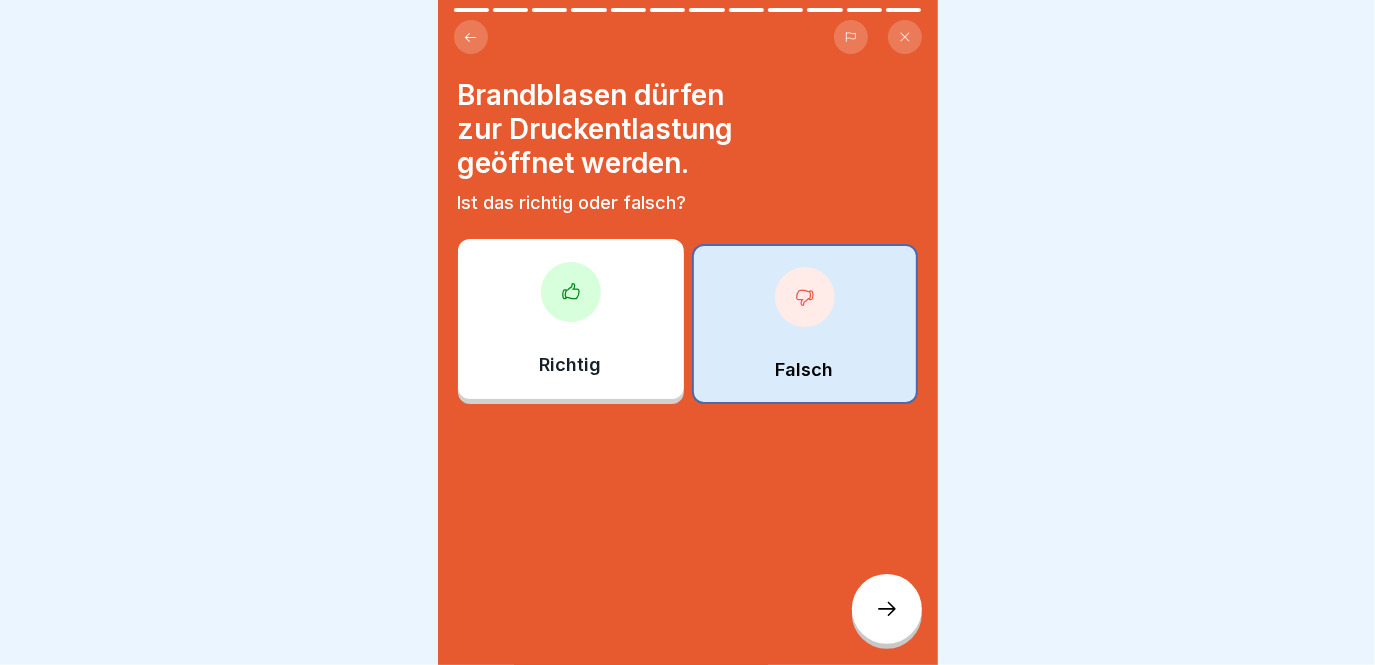 click at bounding box center (887, 609) 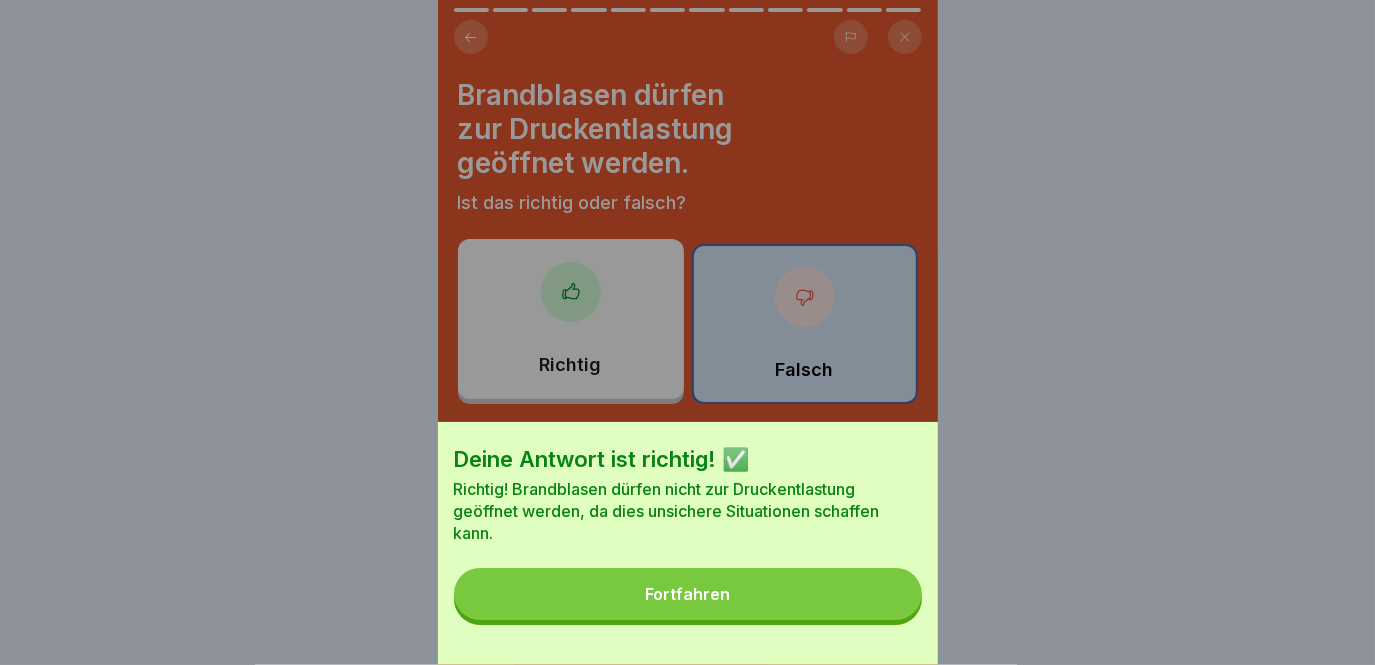 click on "Fortfahren" at bounding box center (688, 594) 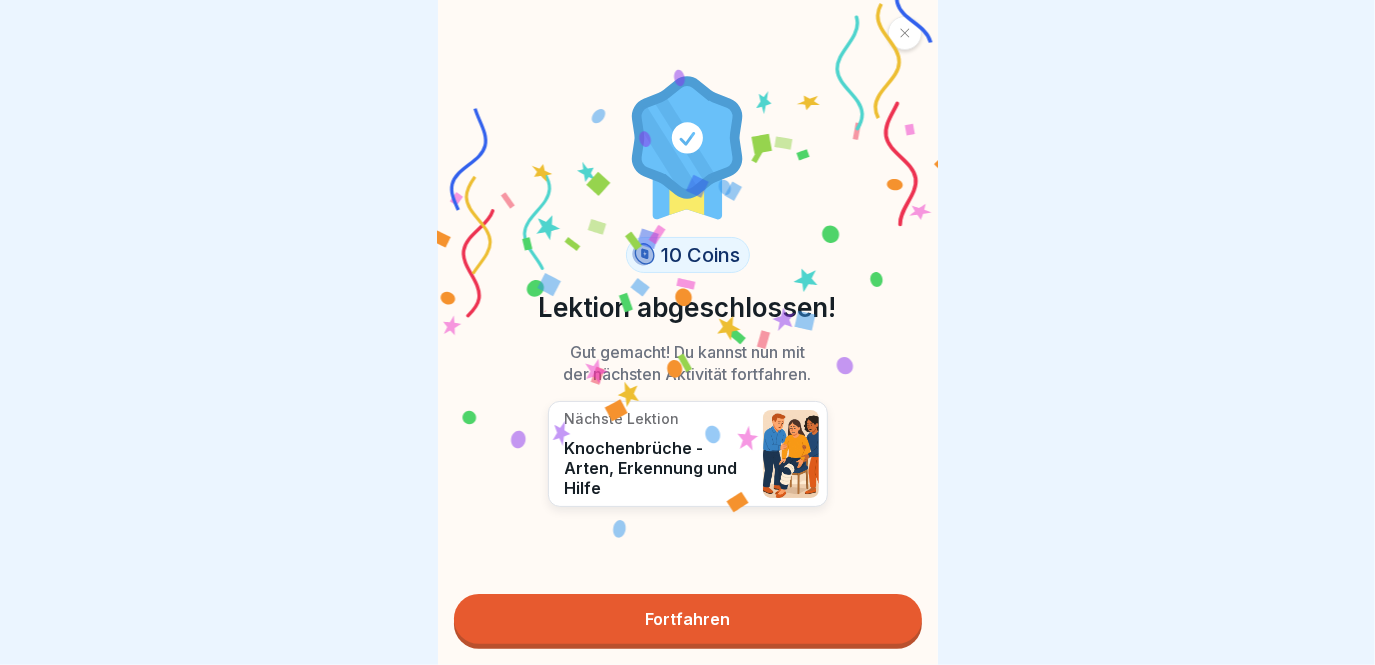 click on "Fortfahren" at bounding box center (688, 619) 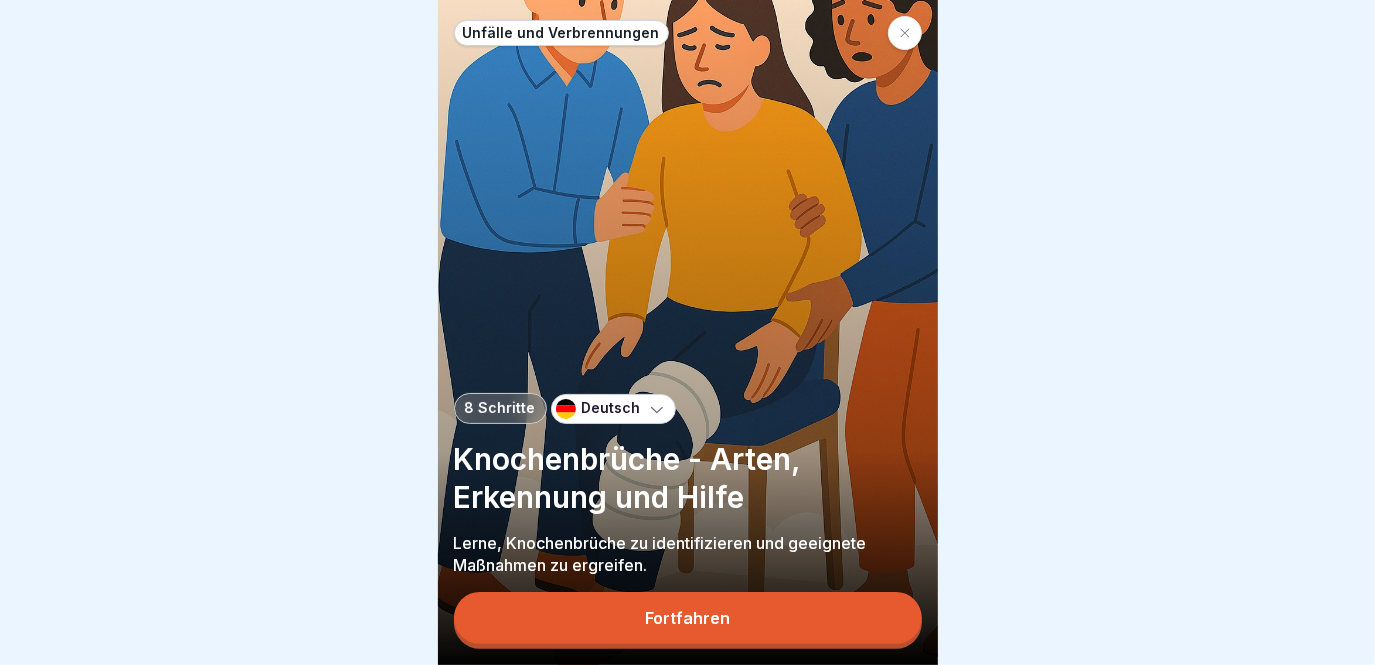 scroll, scrollTop: 13, scrollLeft: 0, axis: vertical 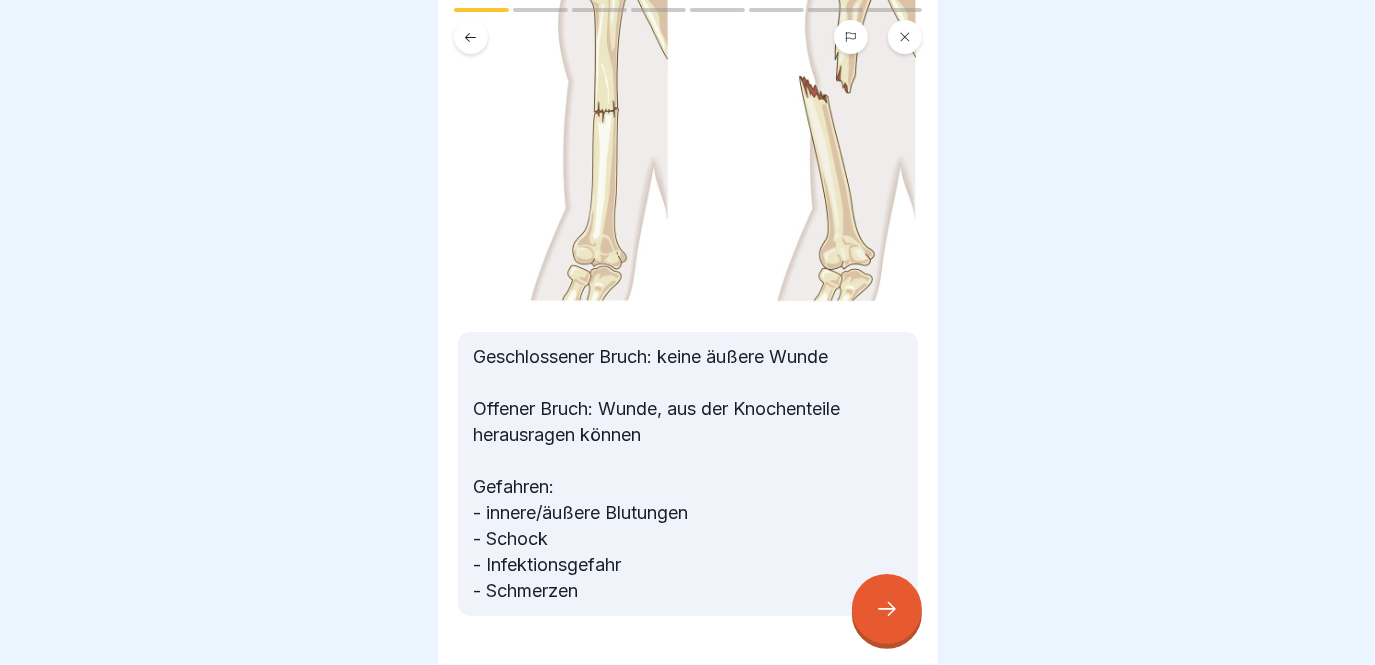 click at bounding box center (887, 609) 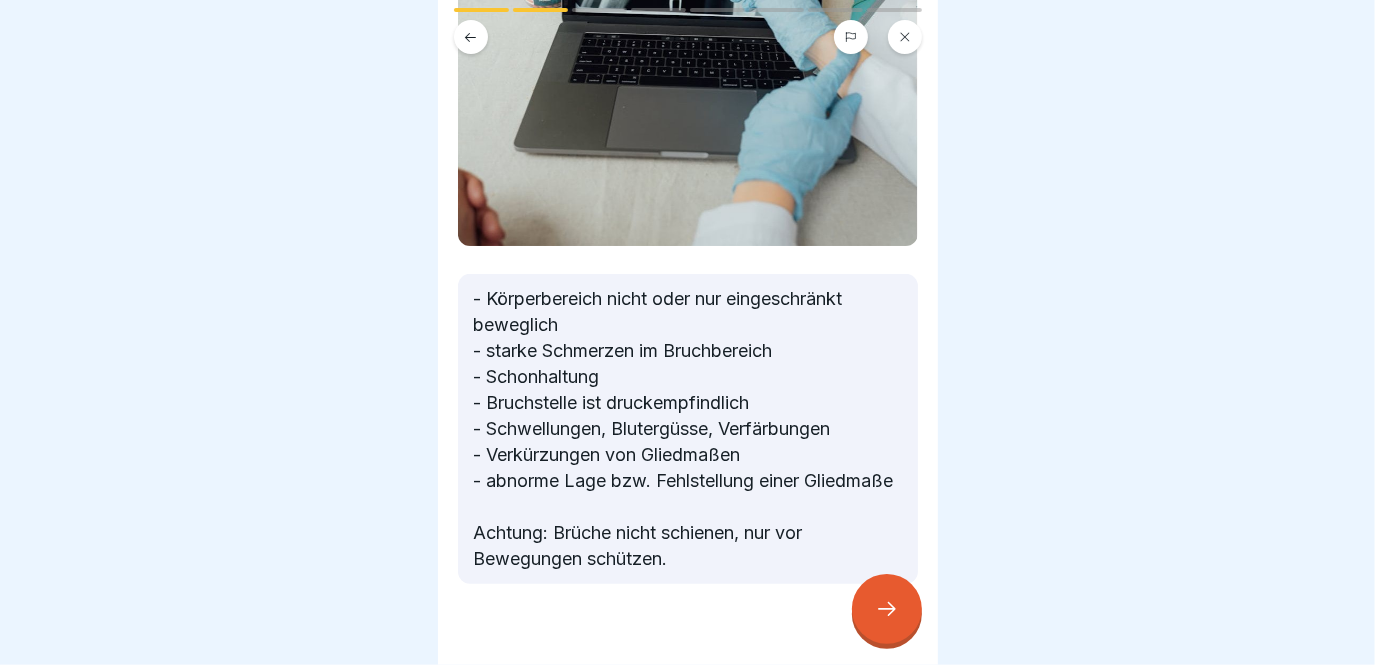 scroll, scrollTop: 419, scrollLeft: 0, axis: vertical 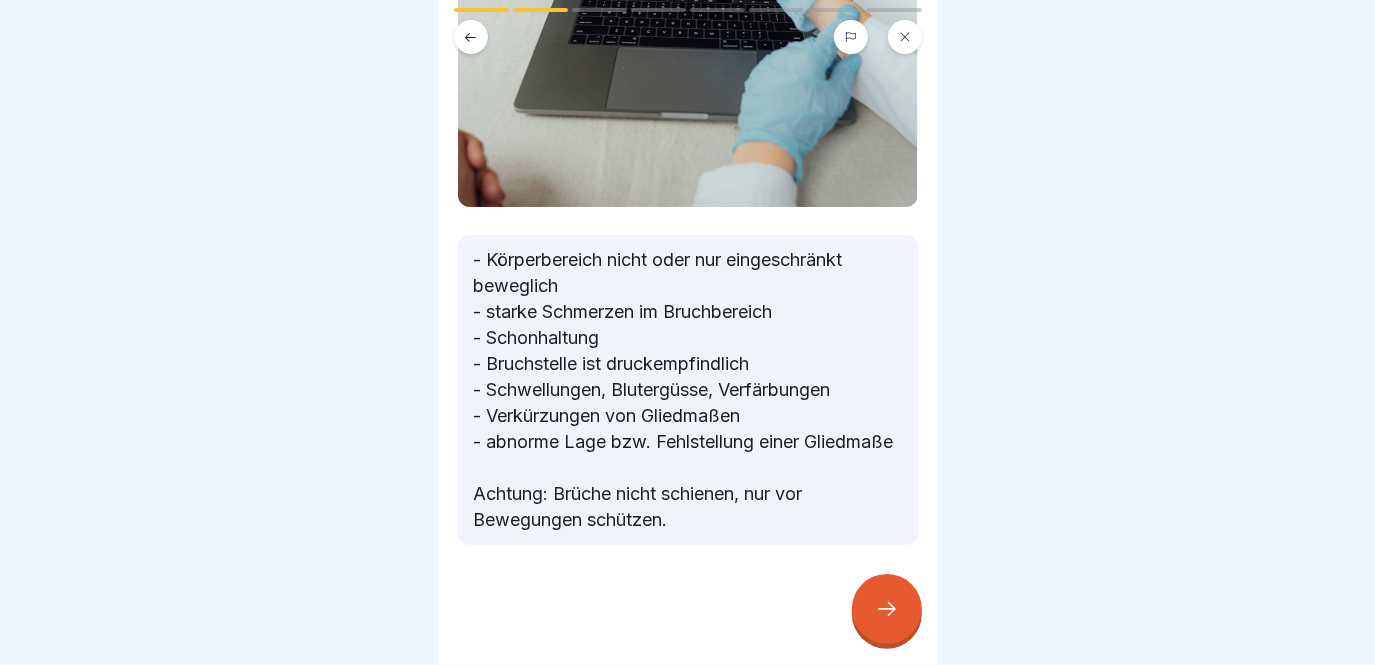 click 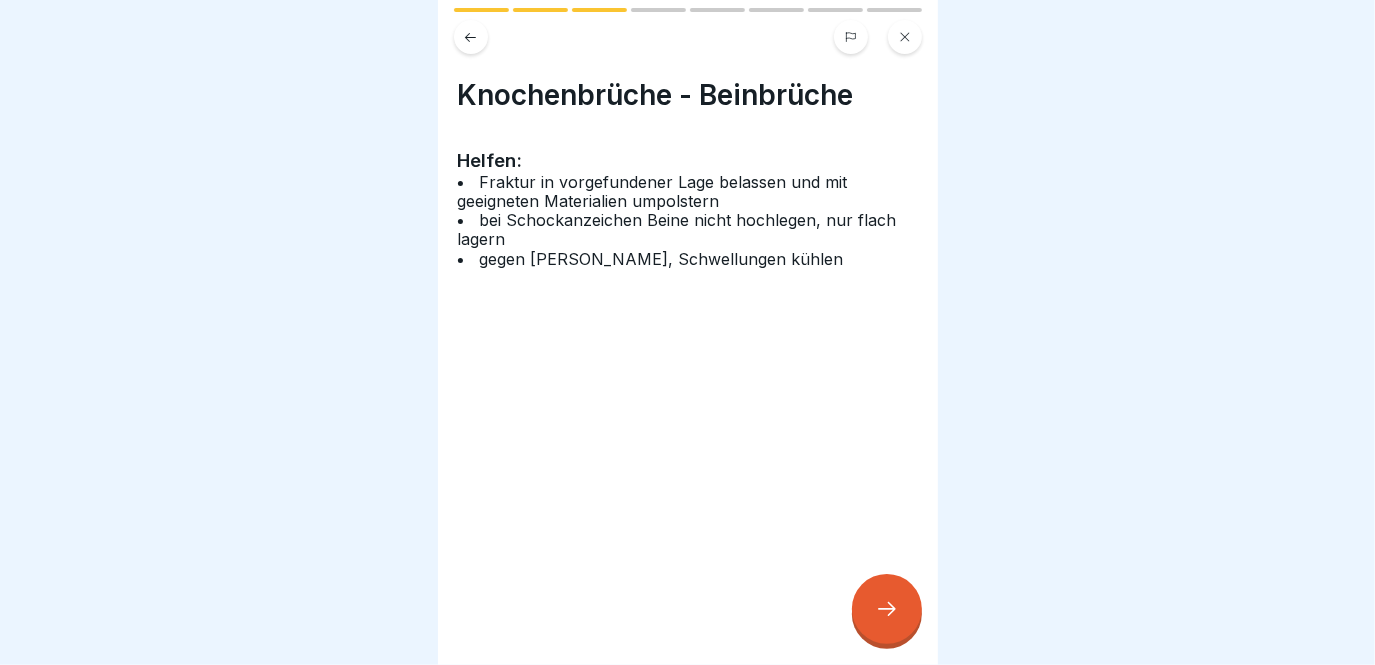 click at bounding box center (887, 609) 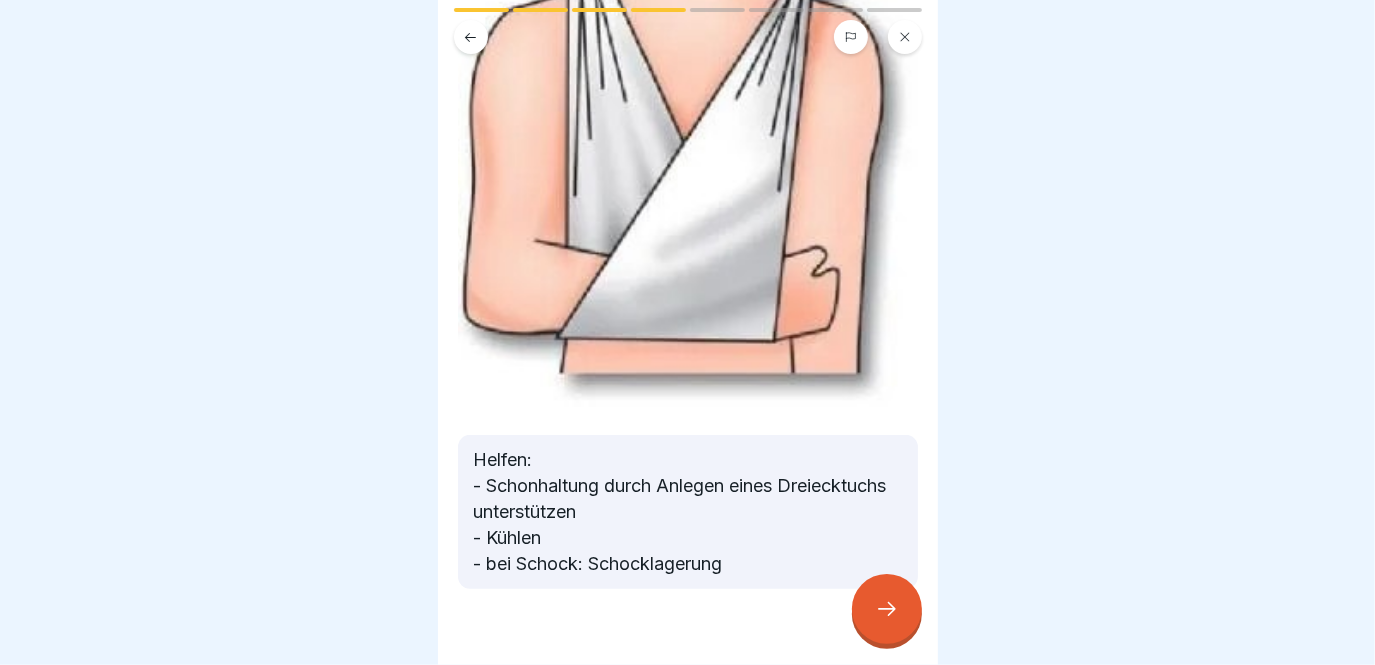 scroll, scrollTop: 272, scrollLeft: 0, axis: vertical 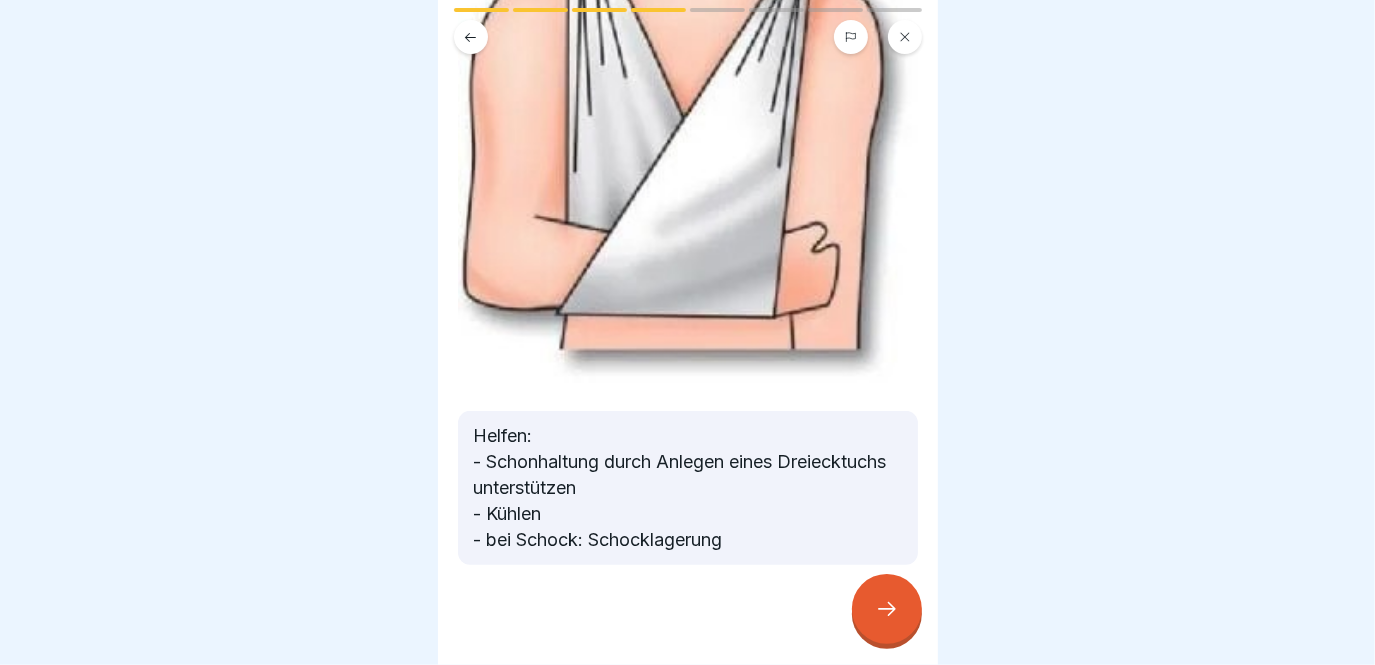 click on "Knochenbrüche - Armbrüche Helfen:
- Schonhaltung durch Anlegen eines Dreiecktuchs unterstützen
- Kühlen
- bei Schock: Schocklagerung" at bounding box center [688, 332] 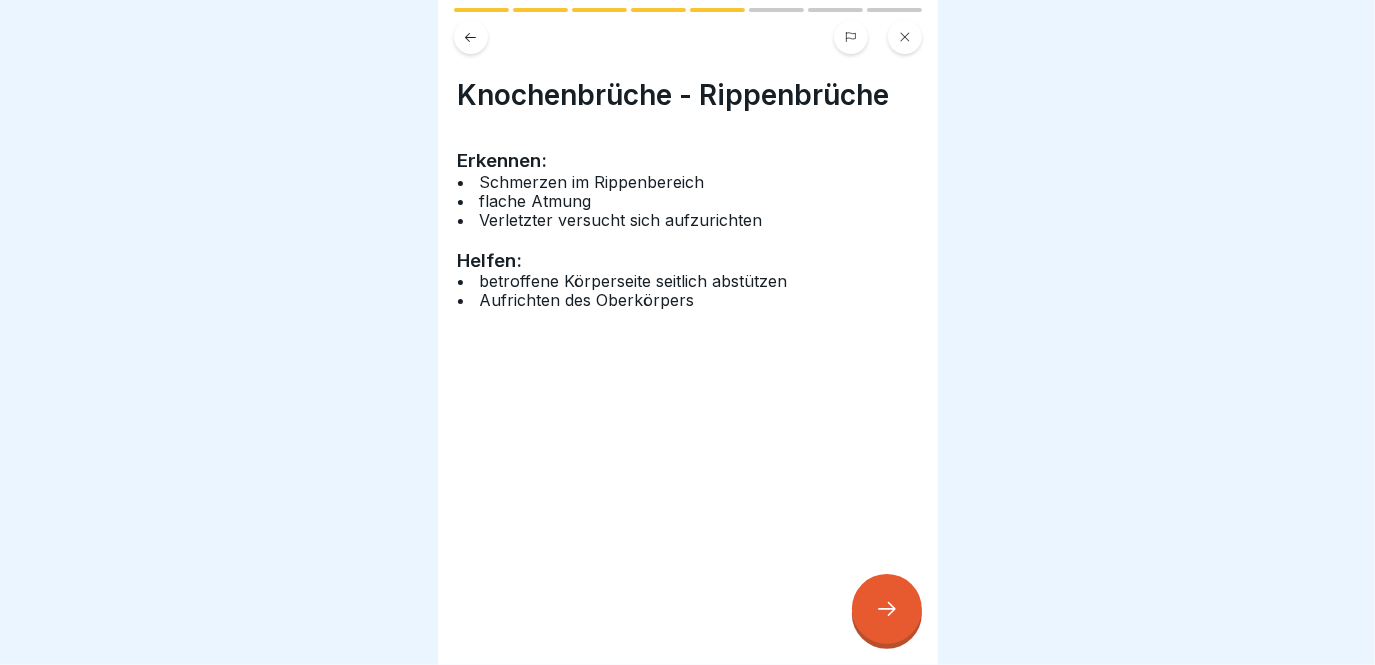 click 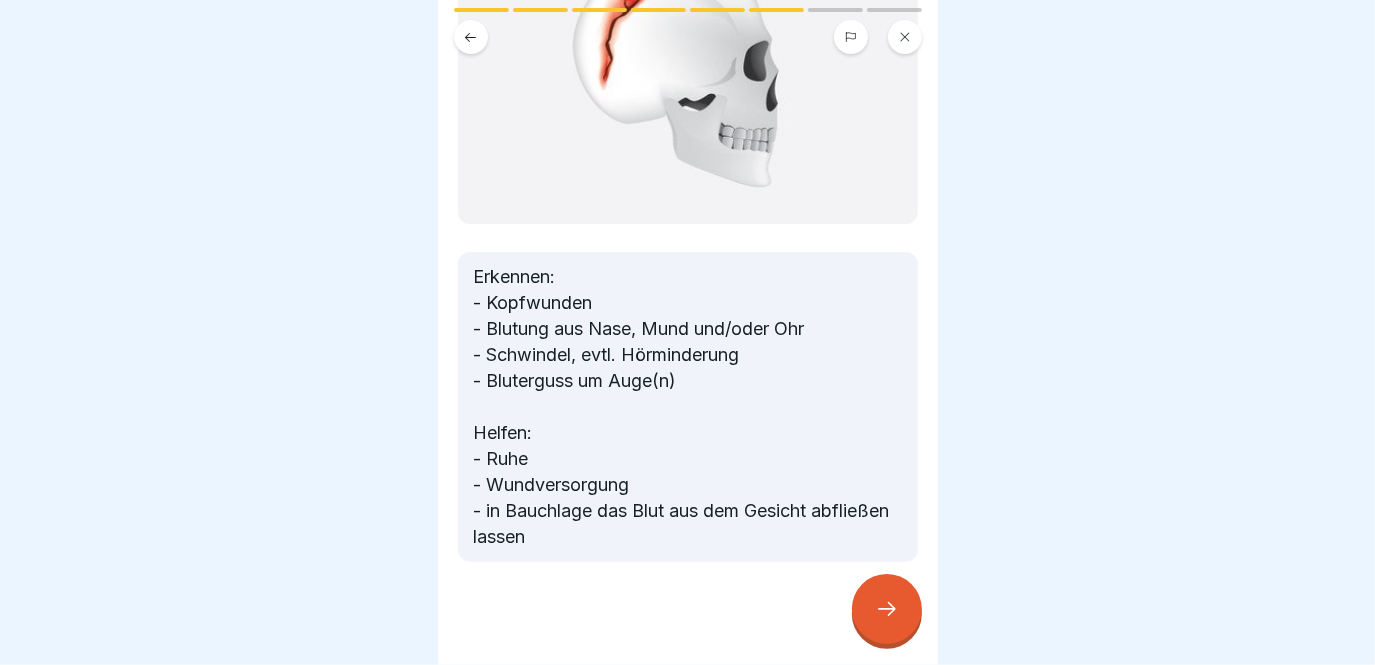 scroll, scrollTop: 258, scrollLeft: 0, axis: vertical 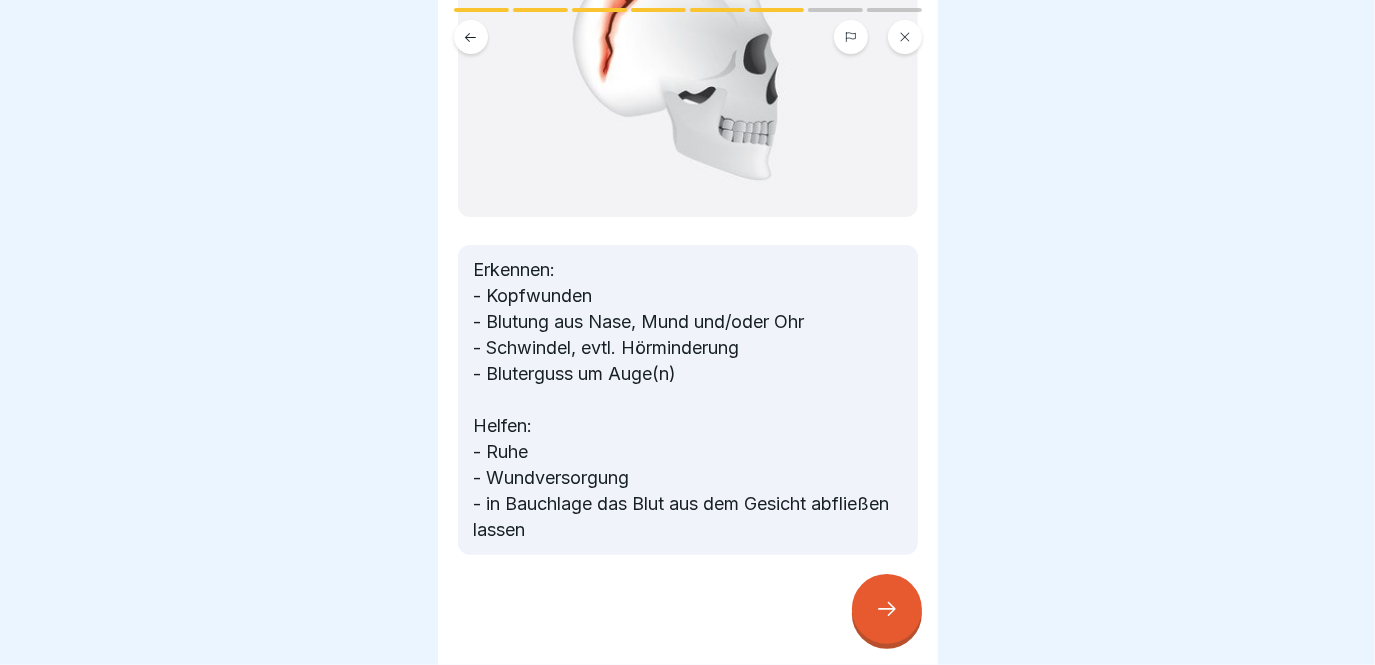 click at bounding box center [887, 609] 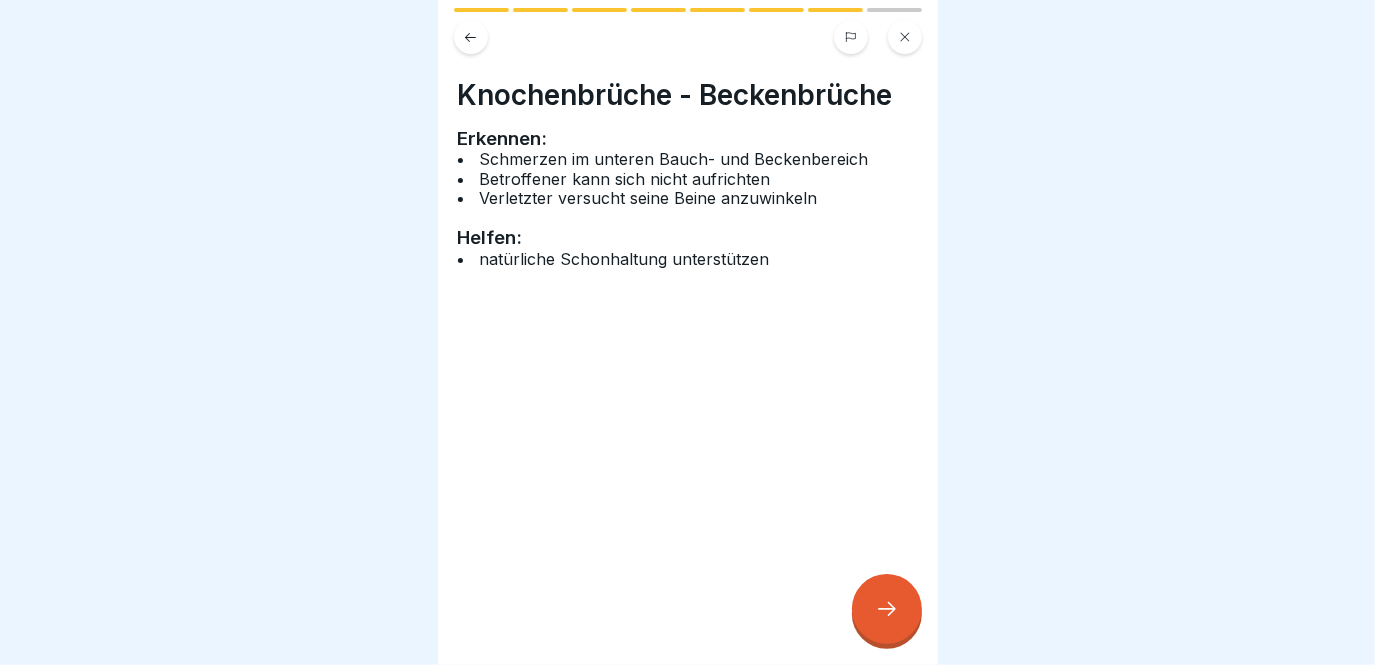 click on "Erkennen:" at bounding box center [688, 139] 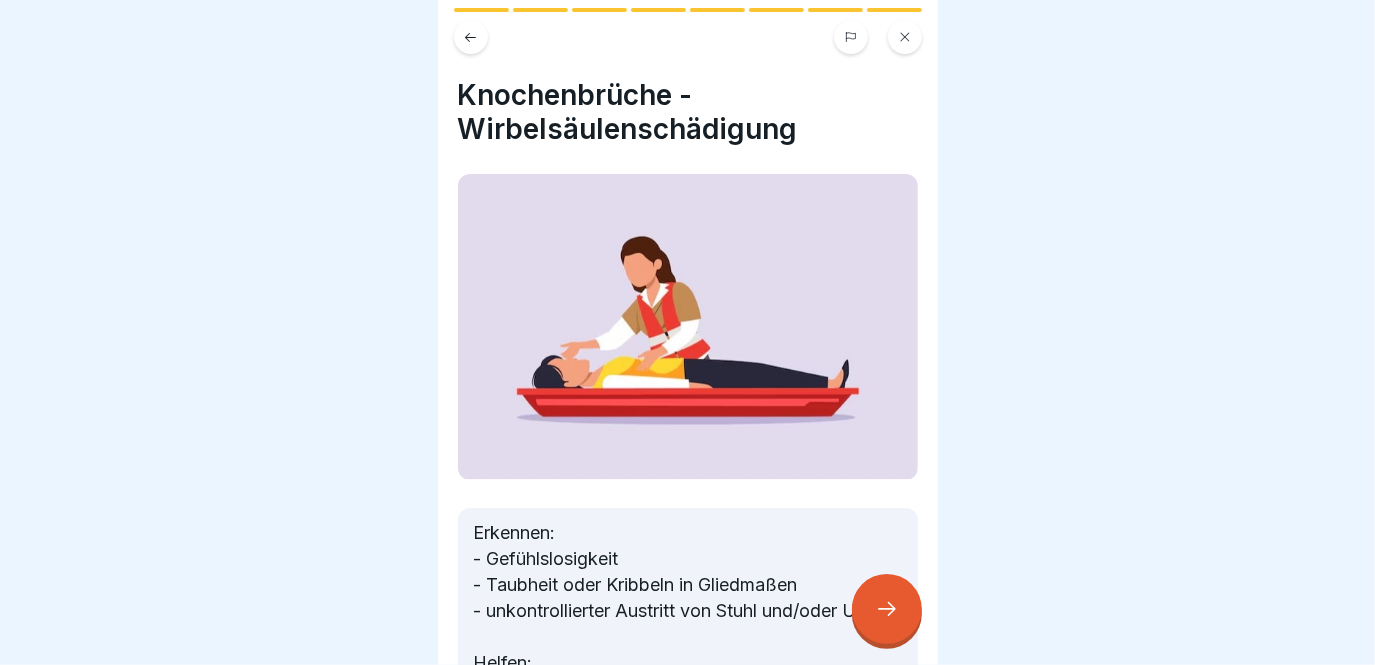 scroll, scrollTop: 264, scrollLeft: 0, axis: vertical 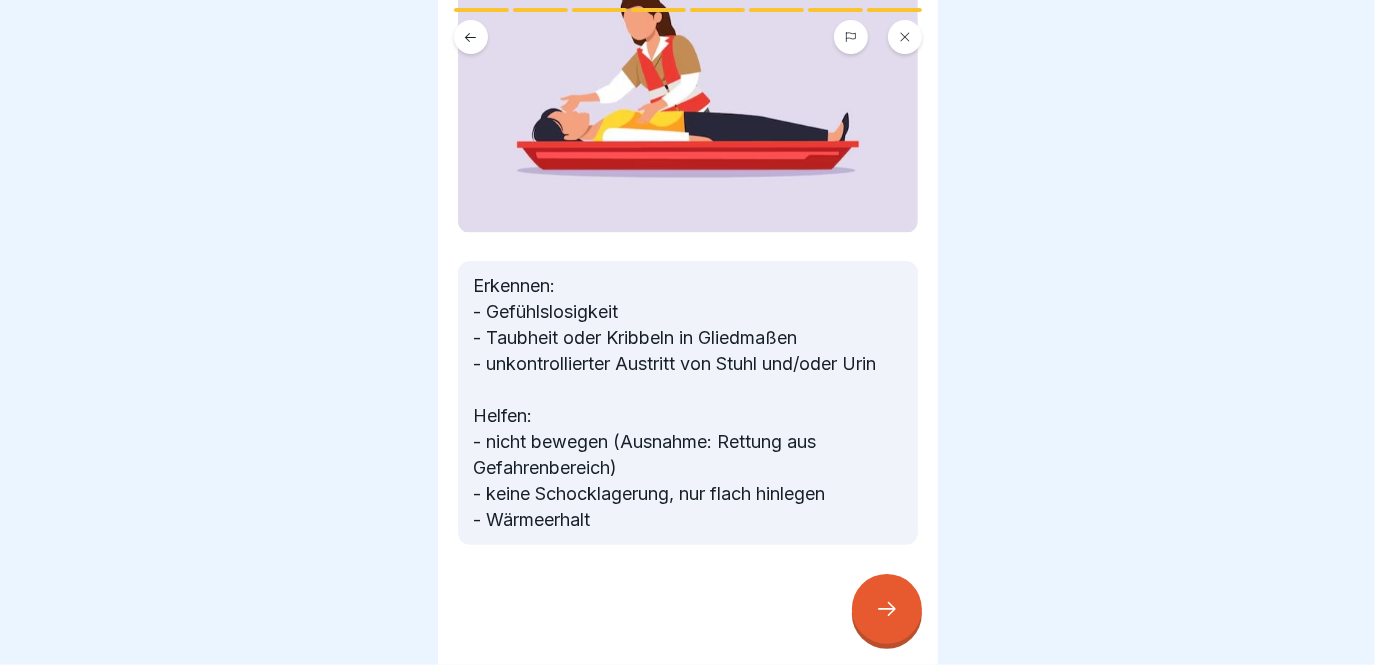 click 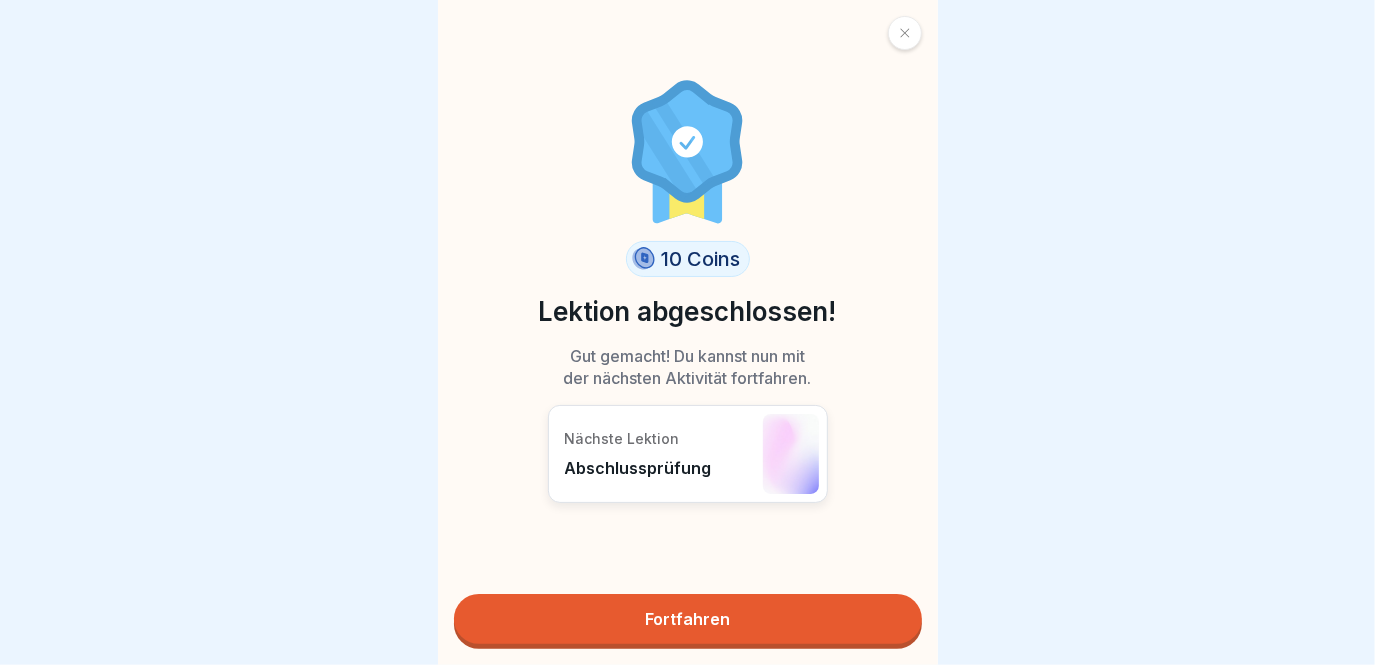click on "Fortfahren" at bounding box center [688, 619] 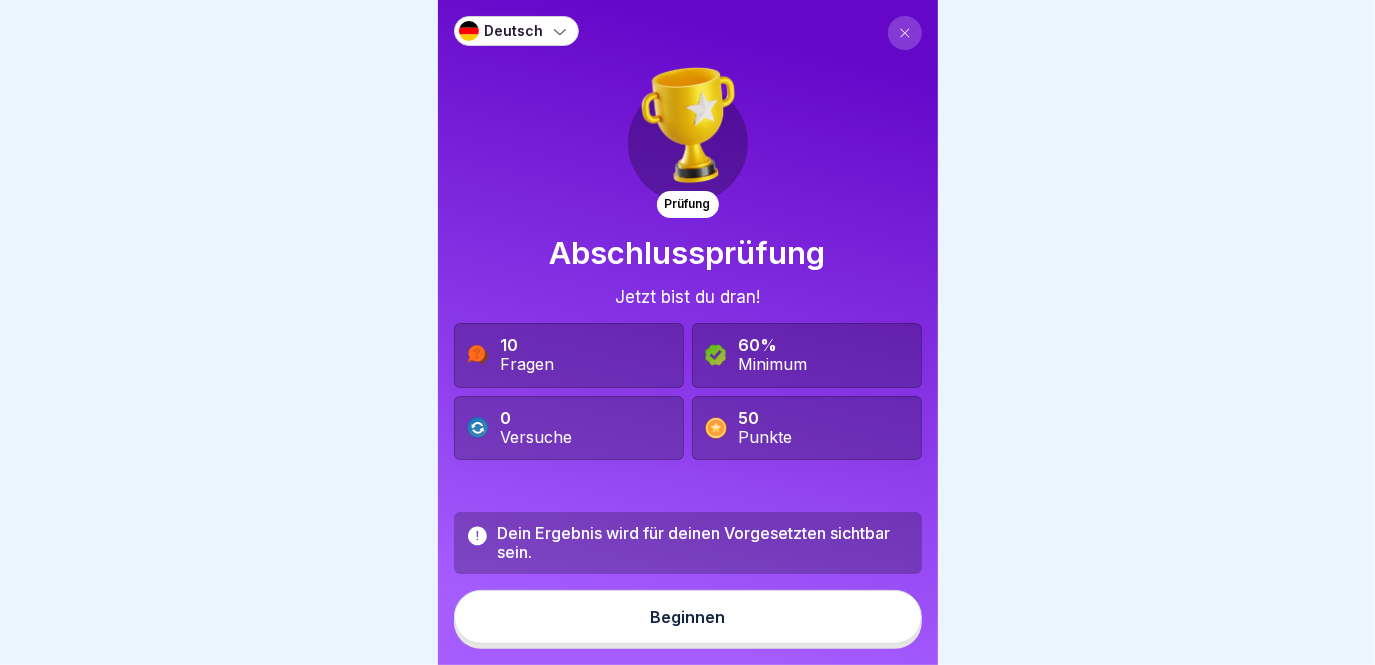 click on "Beginnen" at bounding box center (688, 617) 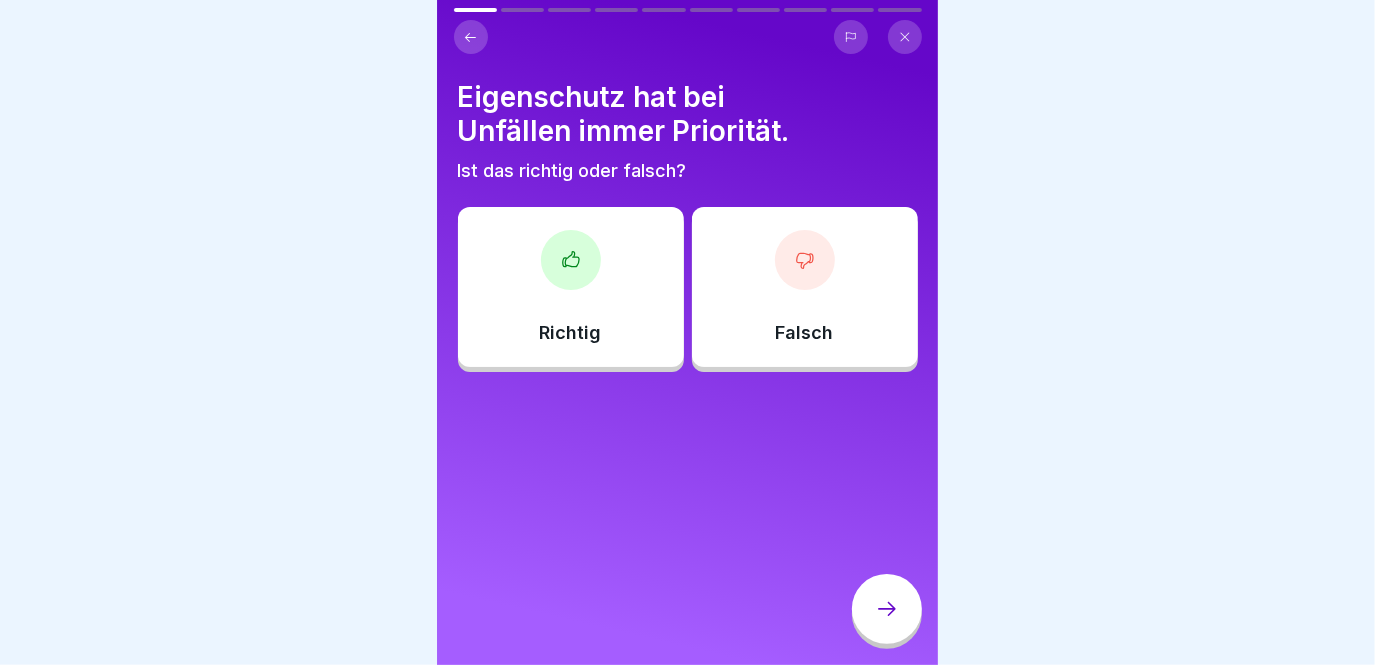 click on "Eigenschutz hat bei Unfällen immer Priorität." at bounding box center (688, 114) 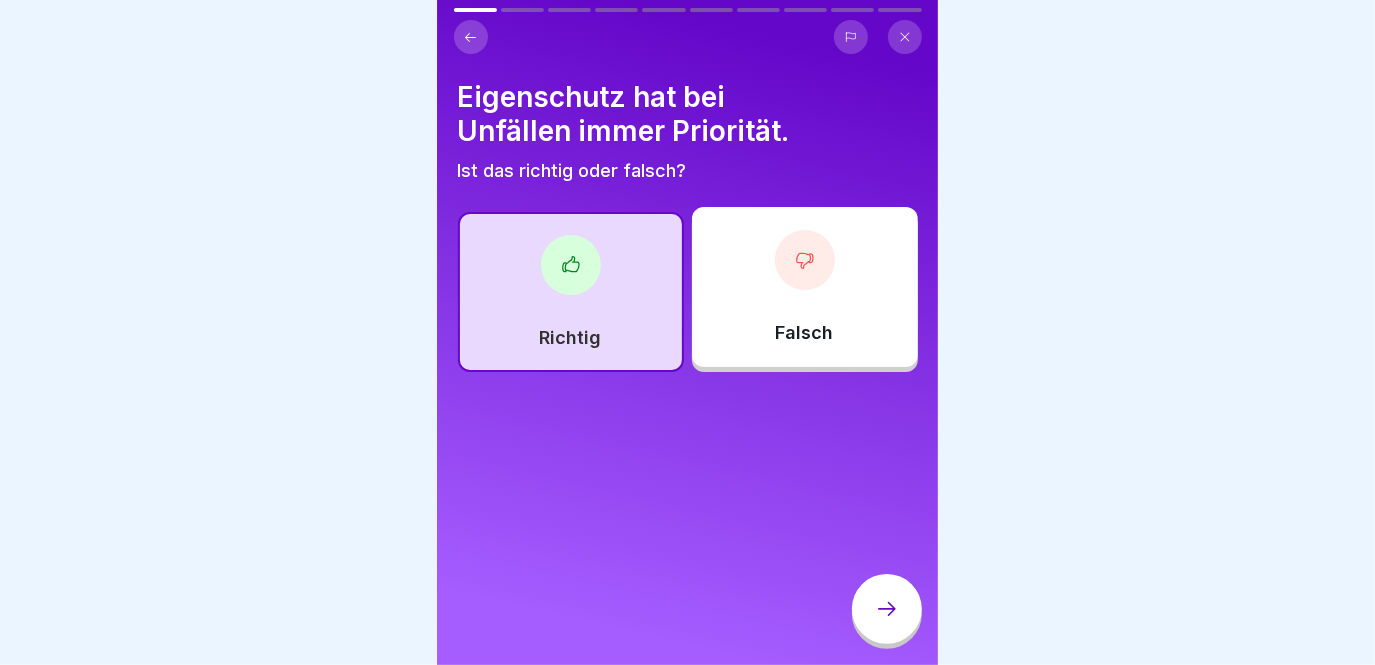 click at bounding box center (887, 609) 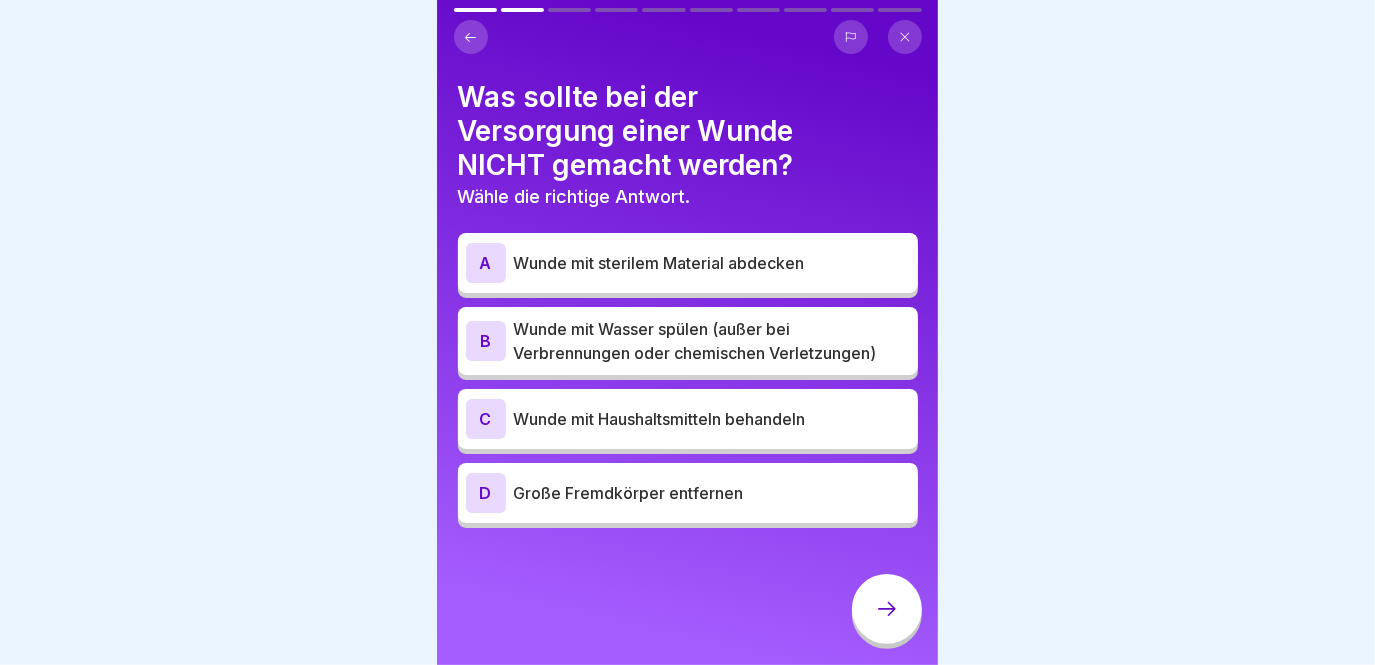 click on "Wunde mit Wasser spülen (außer bei Verbrennungen oder chemischen Verletzungen)" at bounding box center [712, 341] 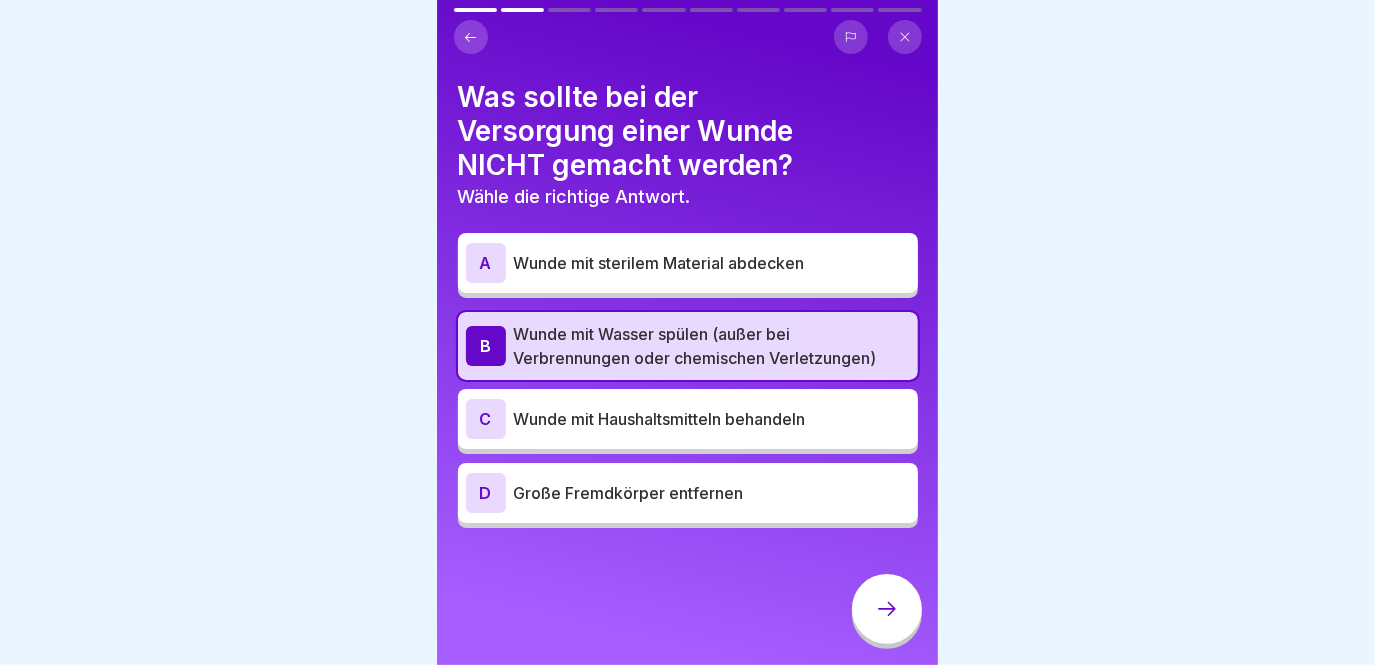 click on "C Wunde mit Haushaltsmitteln behandeln" at bounding box center (688, 419) 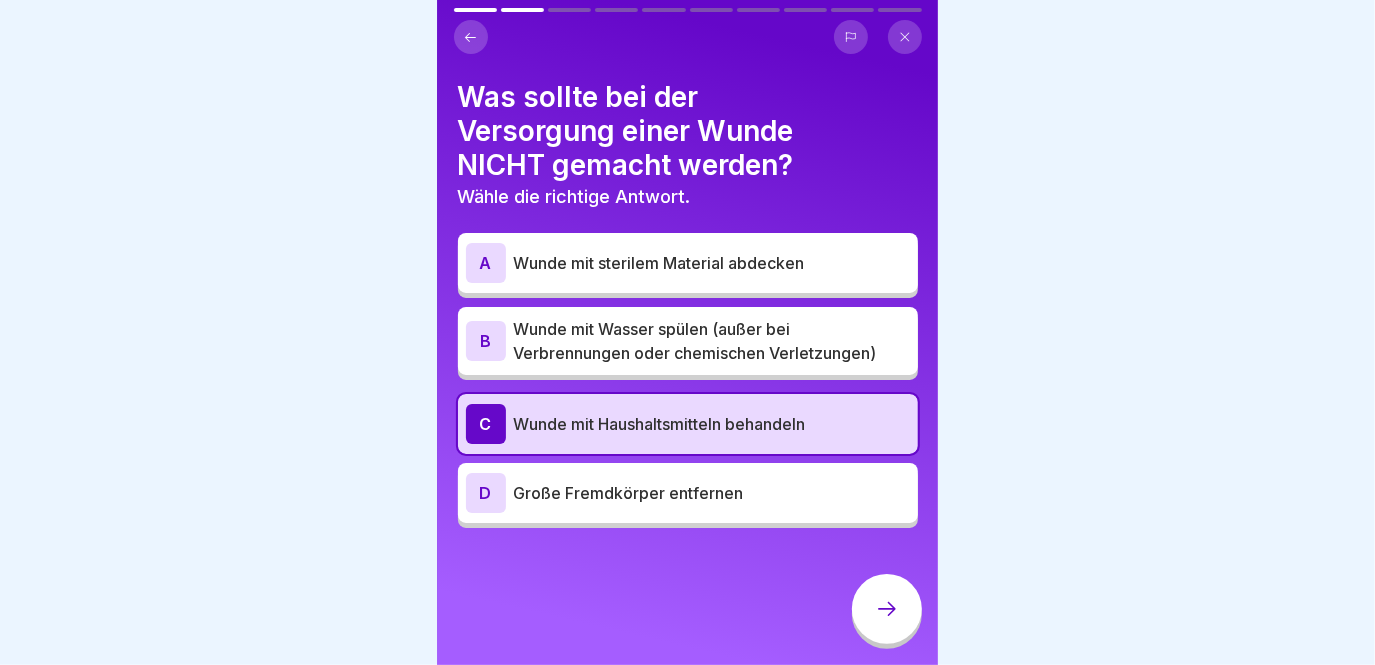 click on "Große Fremdkörper entfernen" at bounding box center [712, 493] 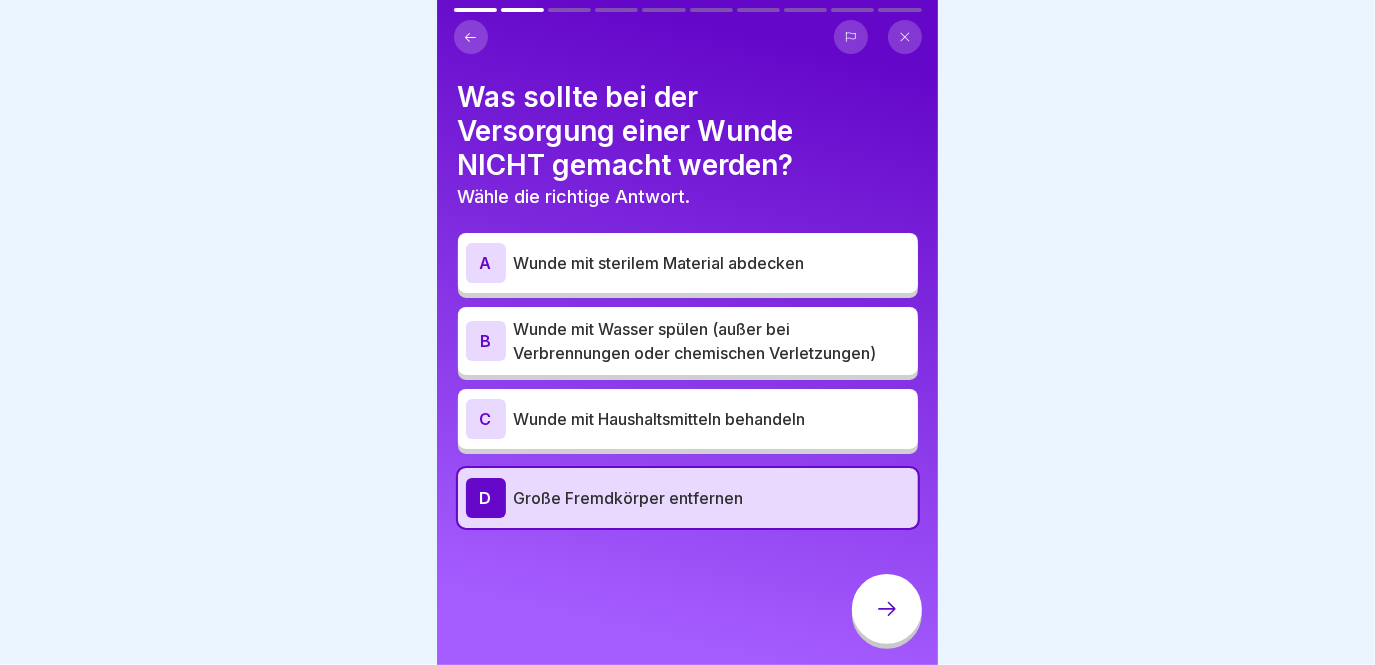 click 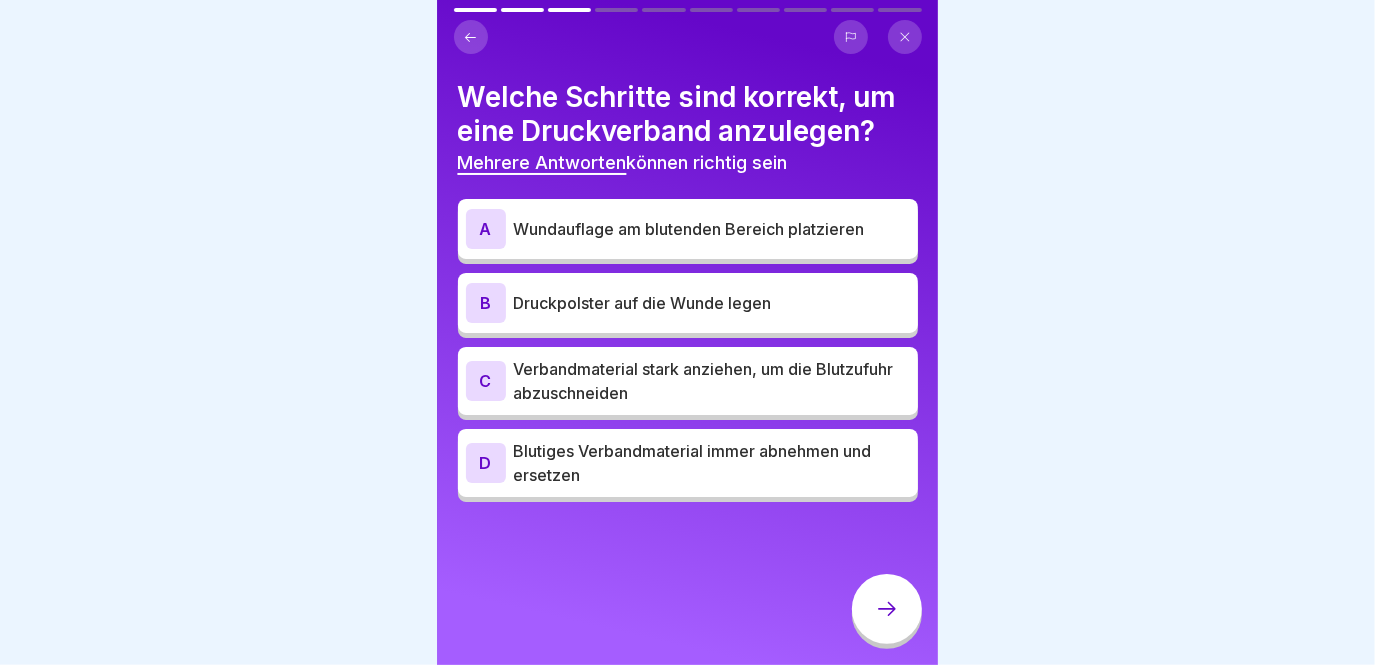 click on "Verbandmaterial stark anziehen, um die Blutzufuhr abzuschneiden" at bounding box center [712, 381] 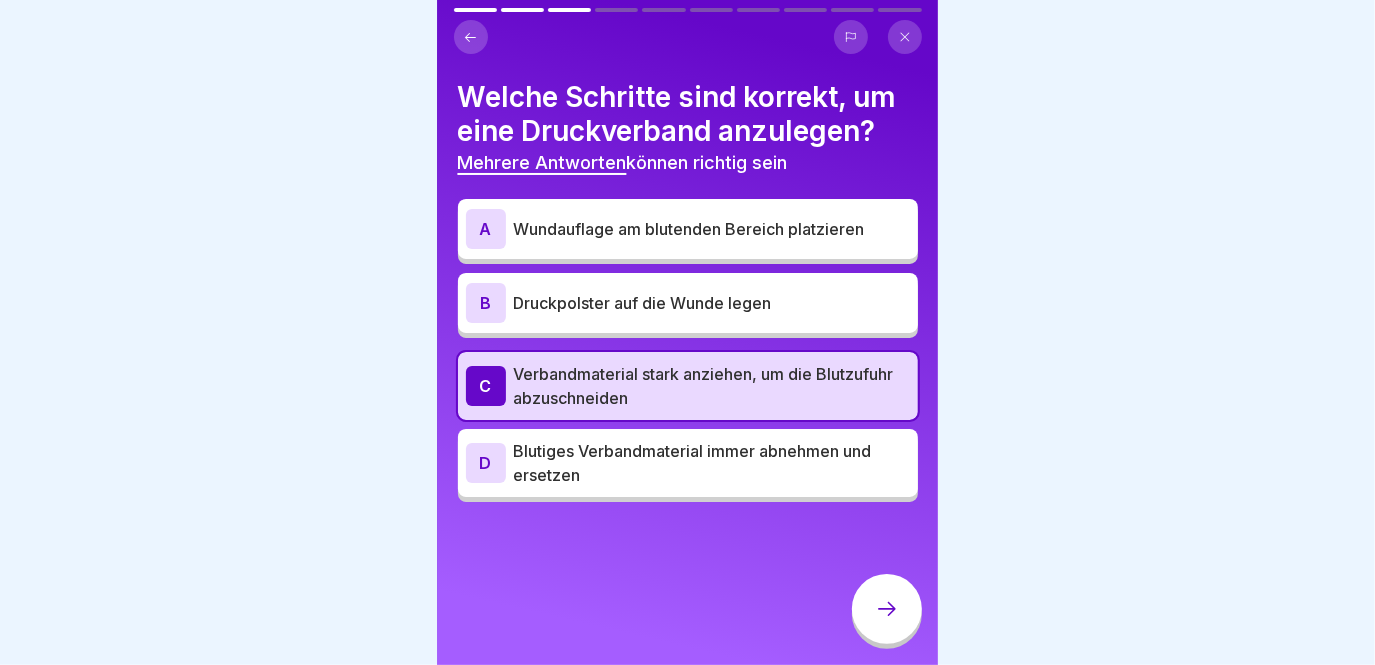 click 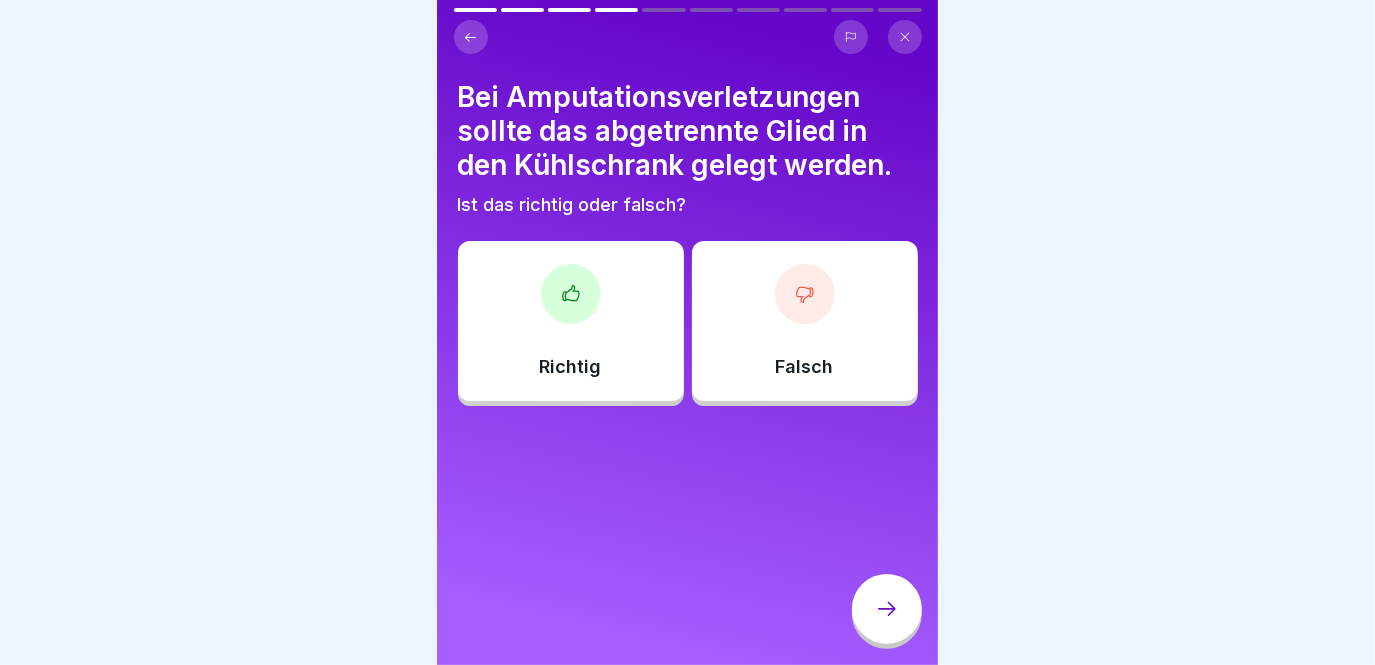 click on "Falsch" at bounding box center (805, 321) 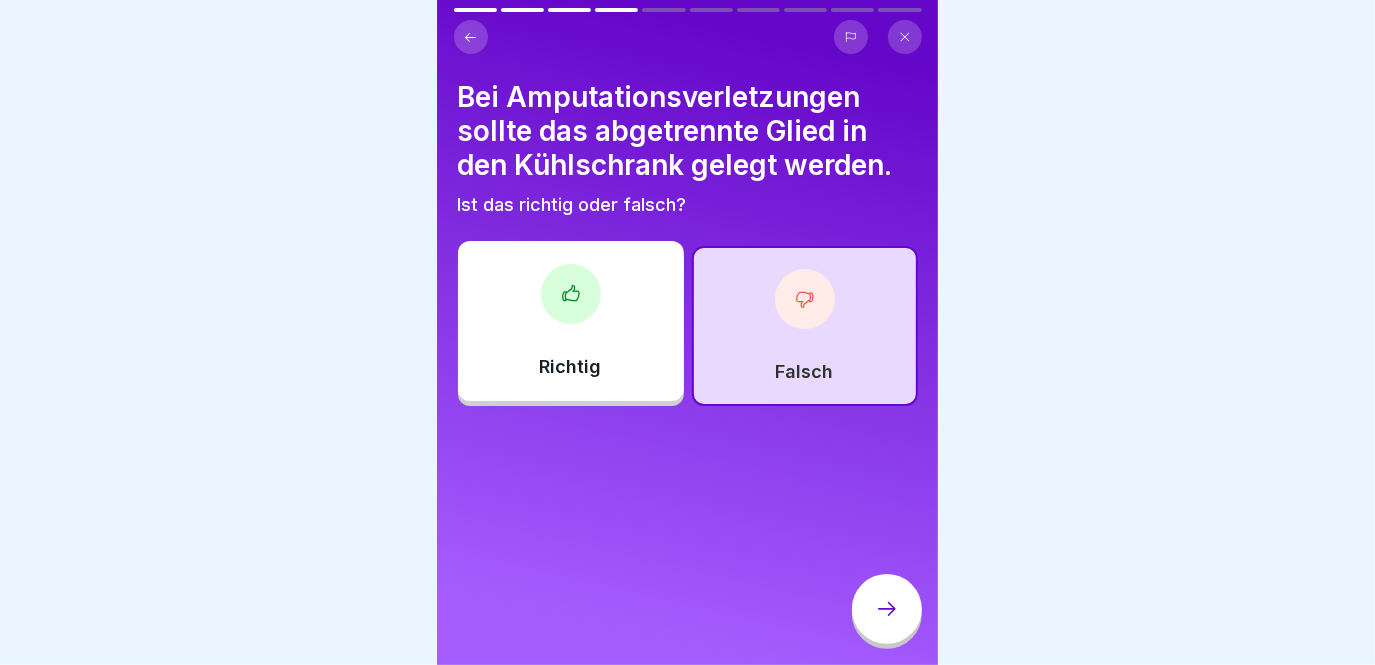 click at bounding box center (887, 609) 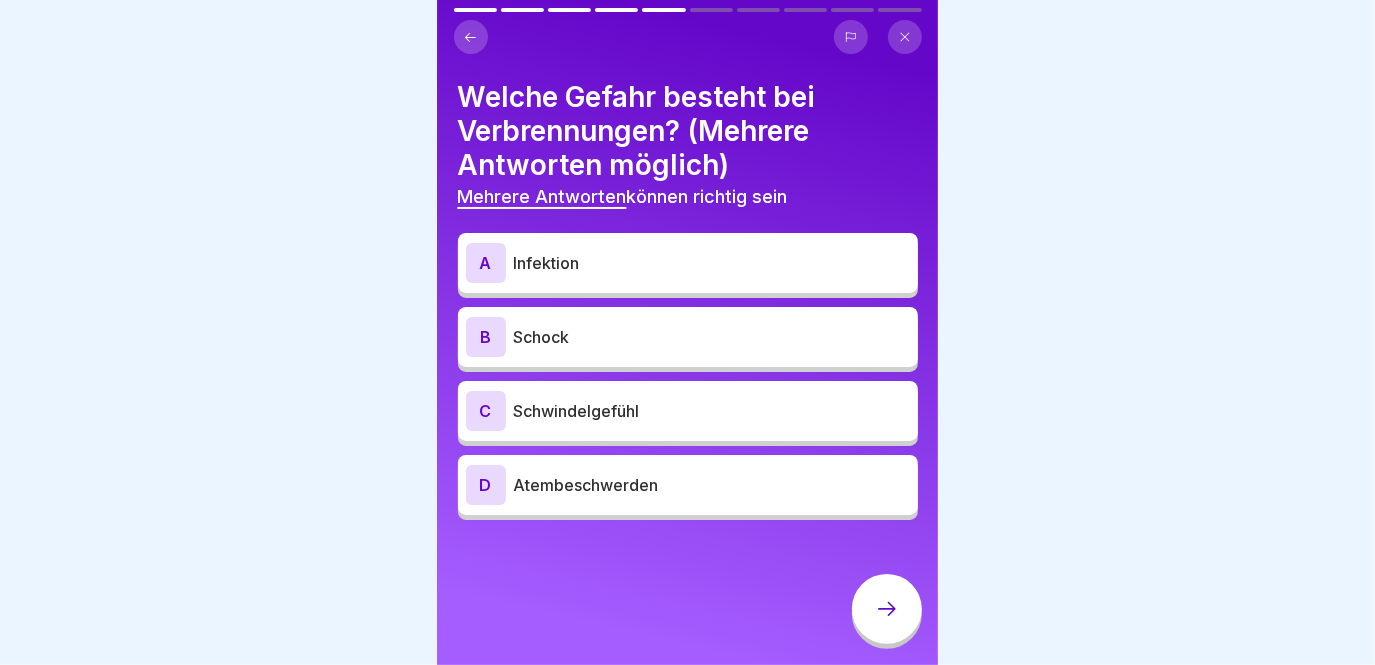 click on "A Infektion" at bounding box center [688, 263] 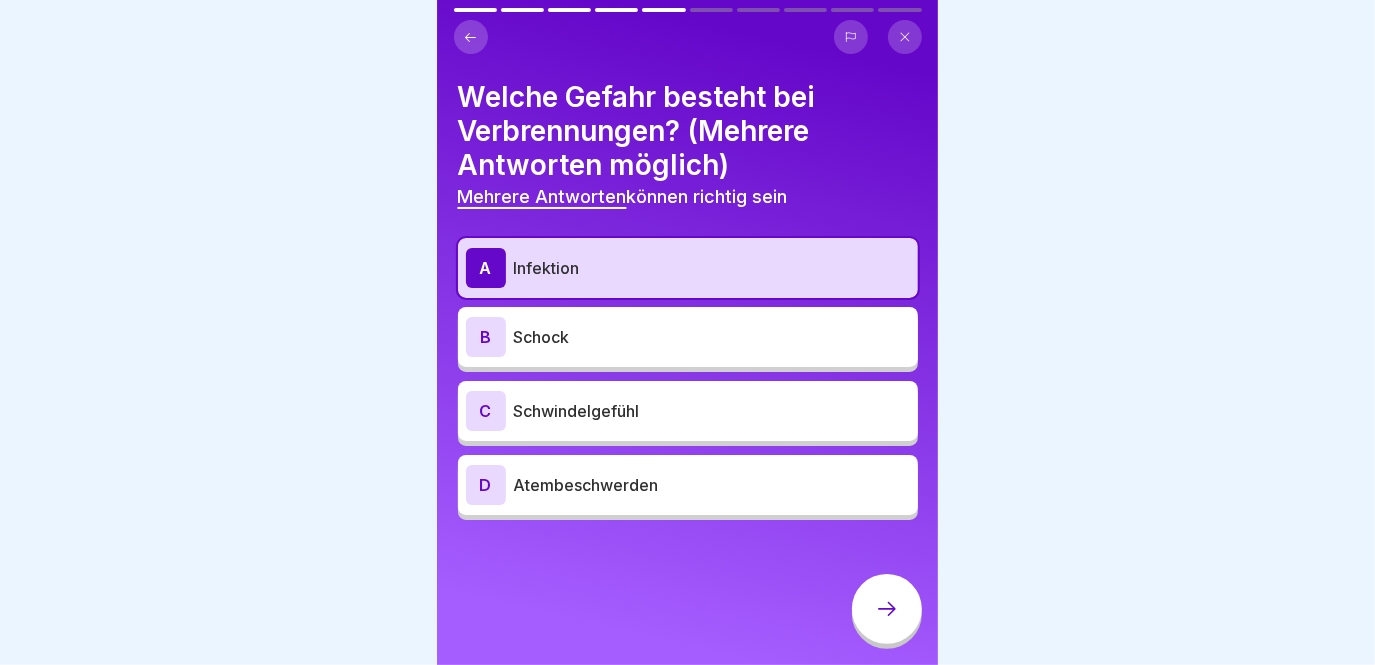 click on "[PERSON_NAME]" at bounding box center [688, 337] 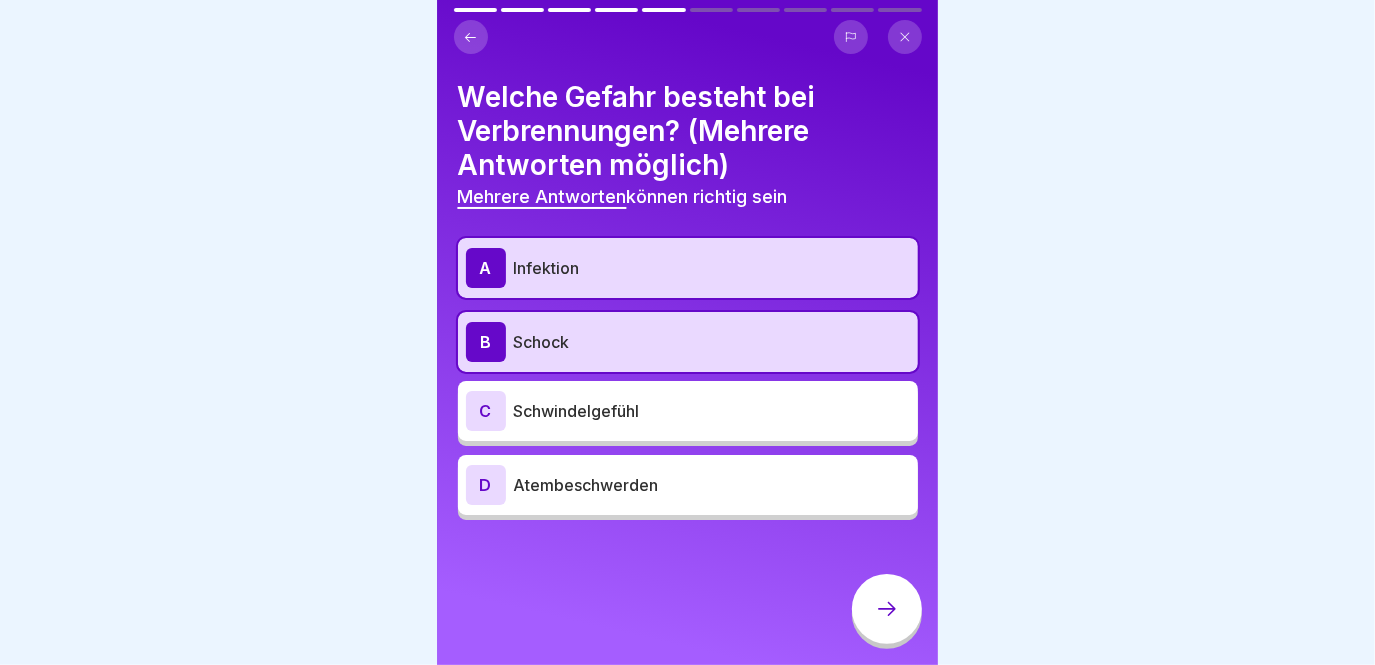 click on "C Schwindelgefühl" at bounding box center (688, 411) 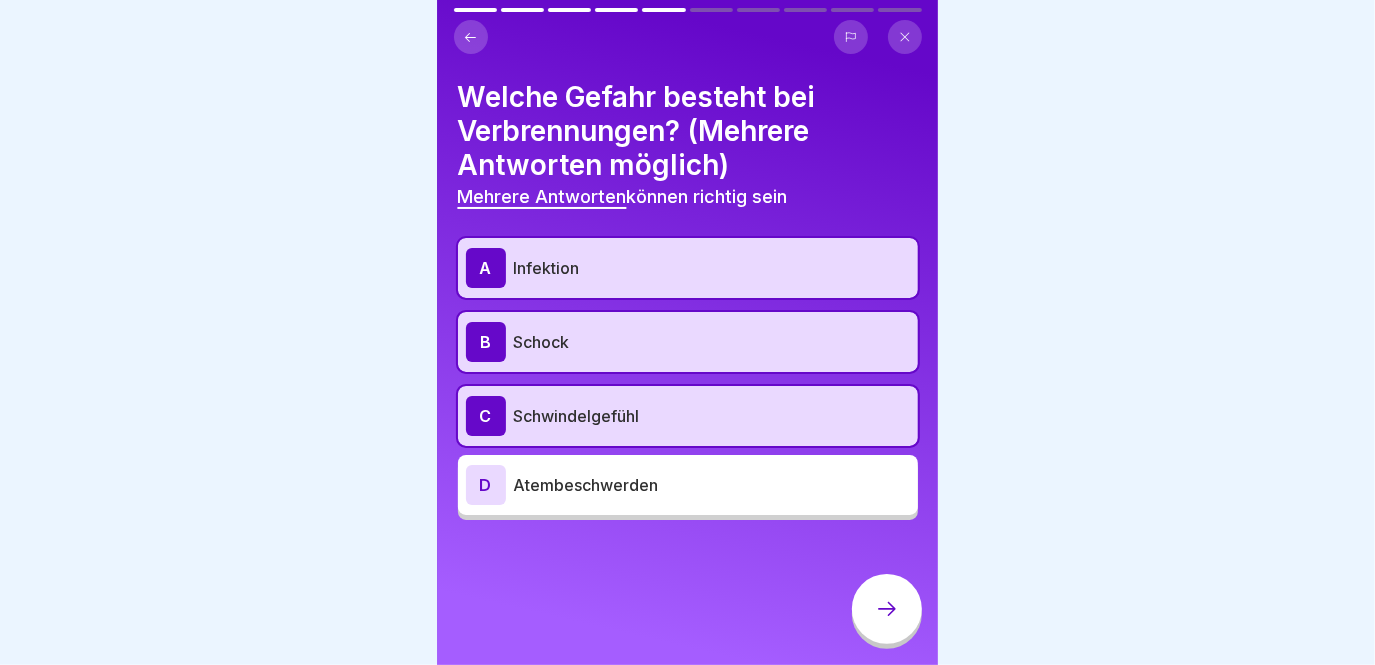 click 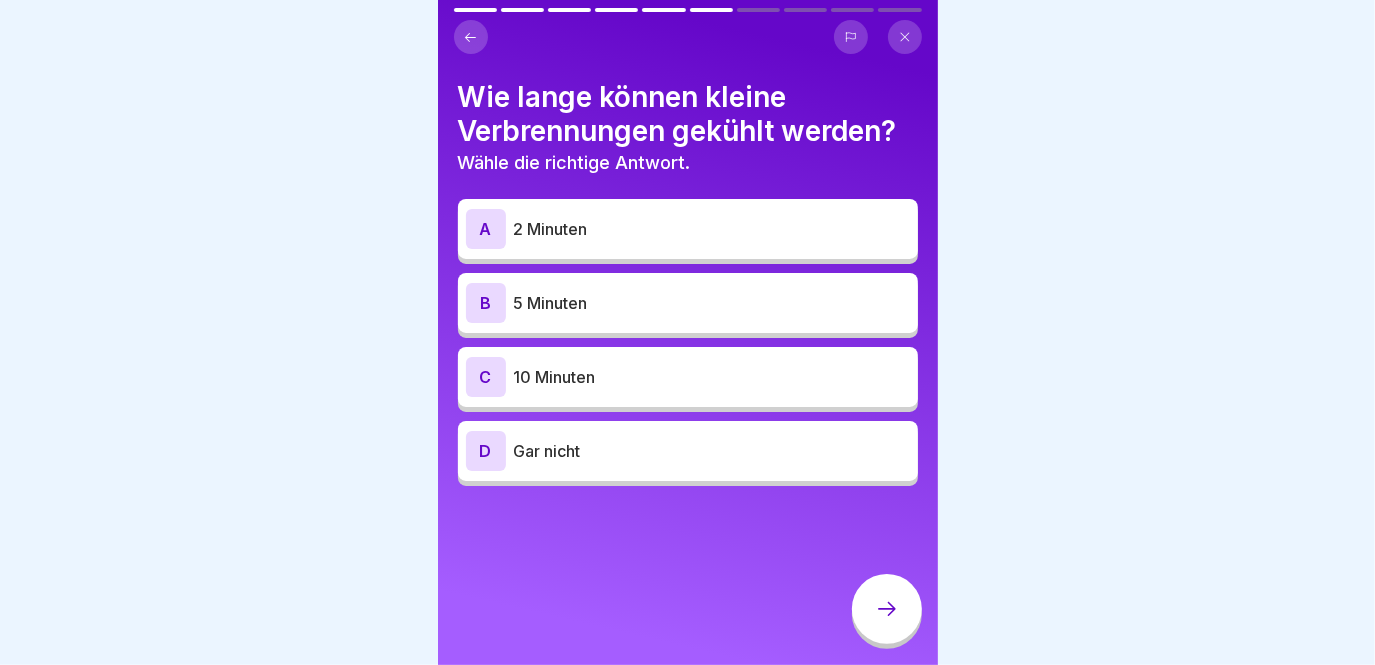 click on "10 Minuten" at bounding box center [712, 377] 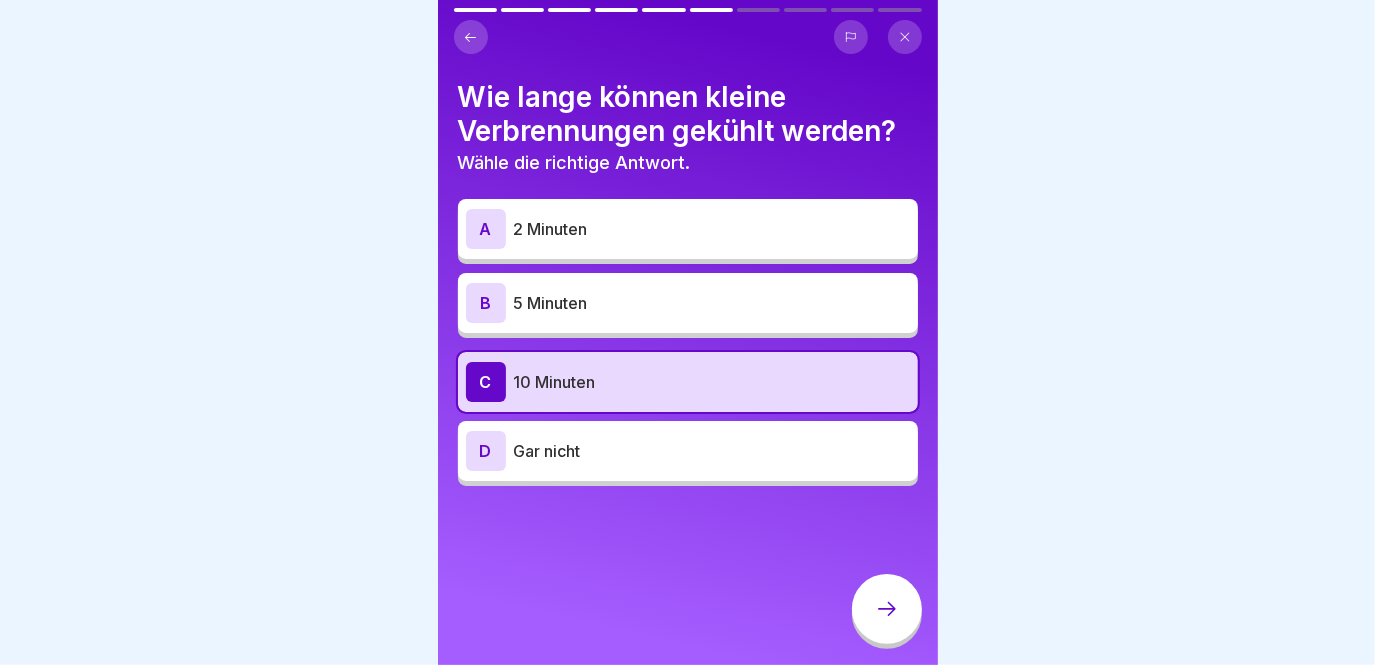 click 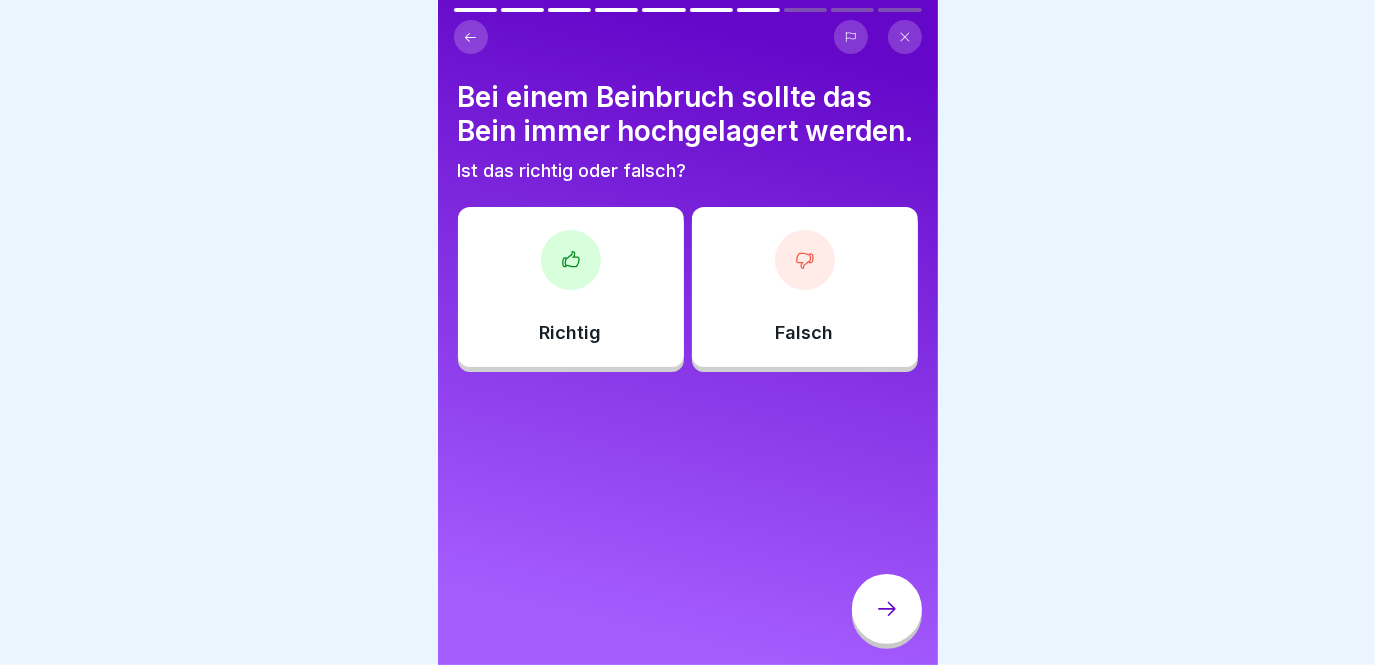 click on "Falsch" at bounding box center [805, 287] 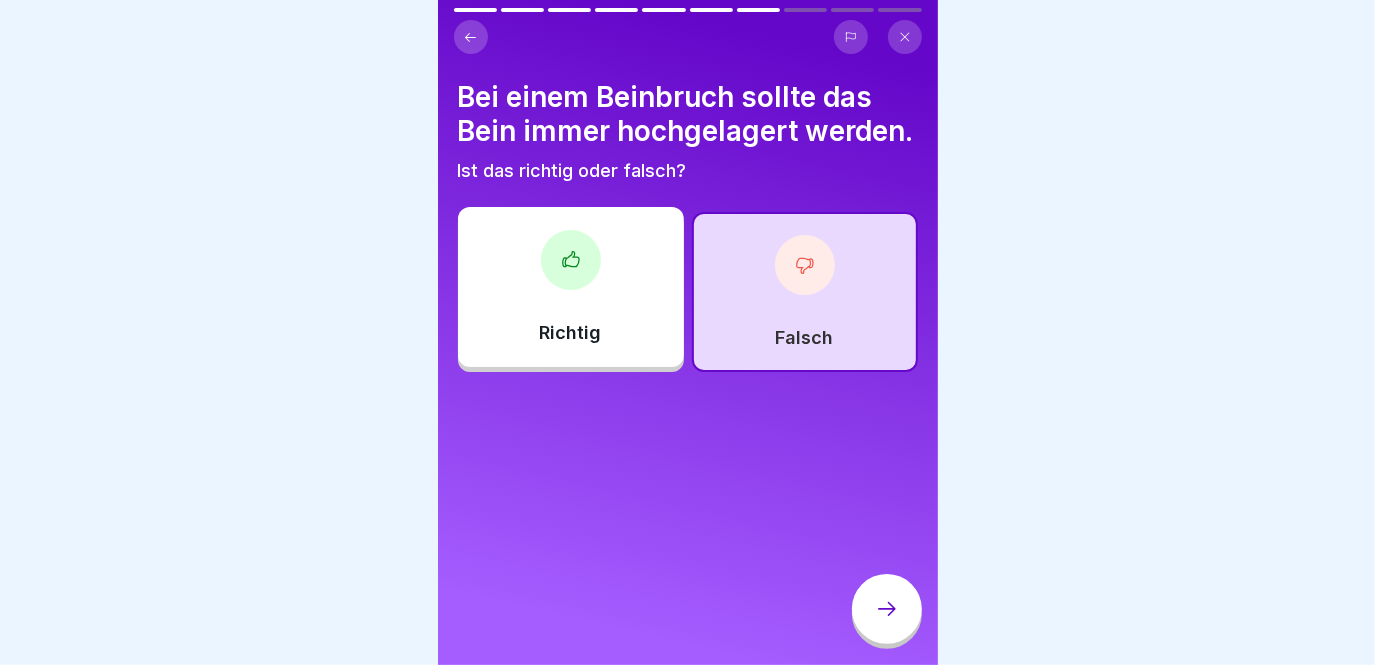 click 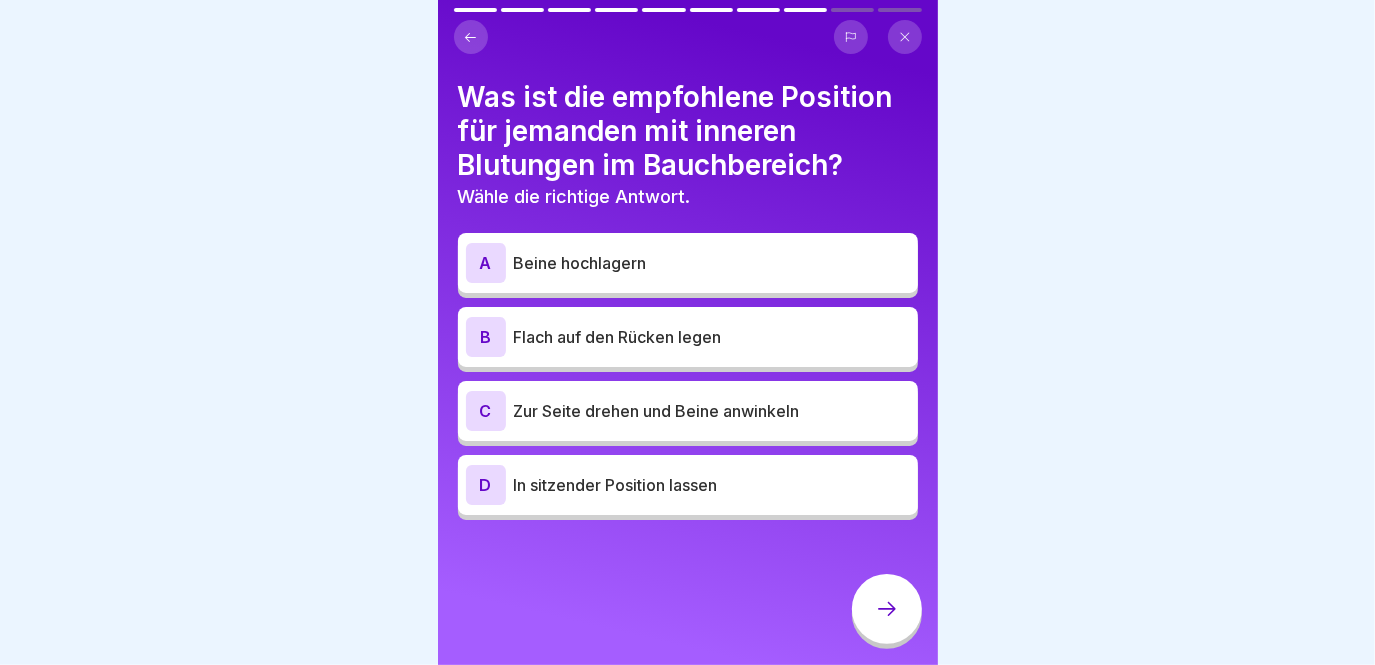 click on "In sitzender Position lassen" at bounding box center [712, 485] 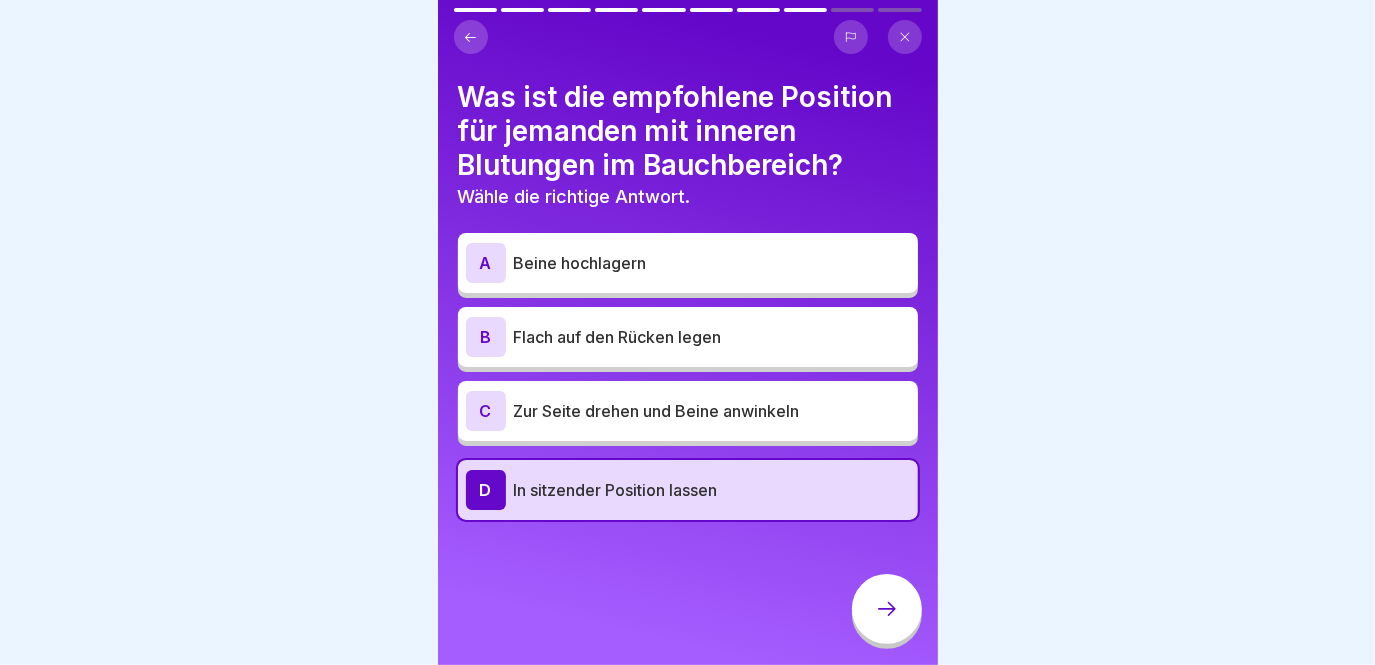 click 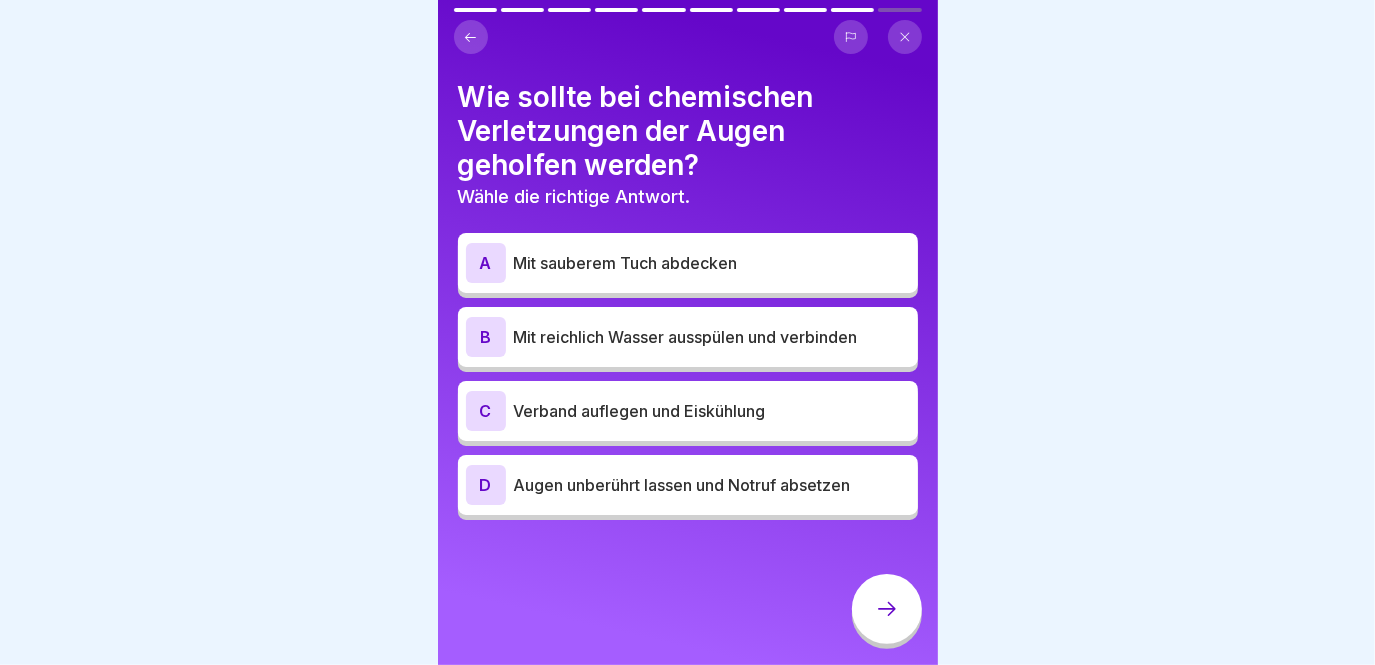 click on "B Mit reichlich Wasser ausspülen und verbinden" at bounding box center [688, 337] 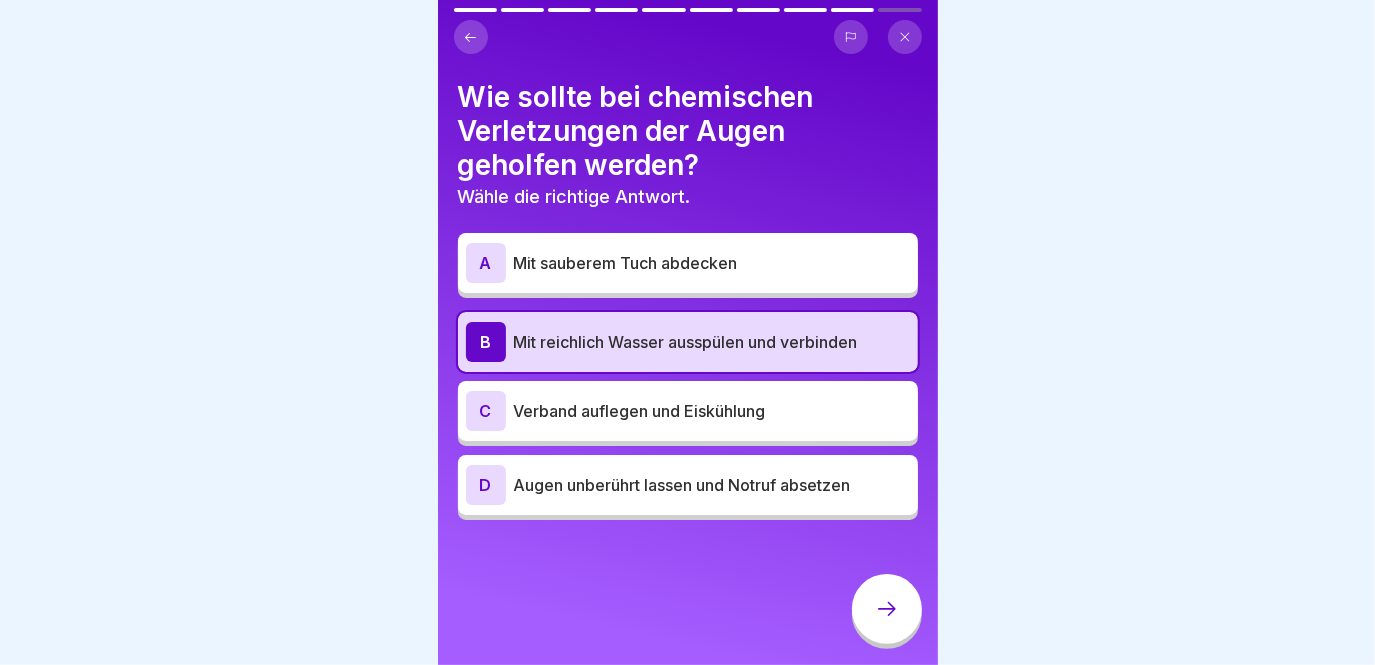 click at bounding box center [887, 609] 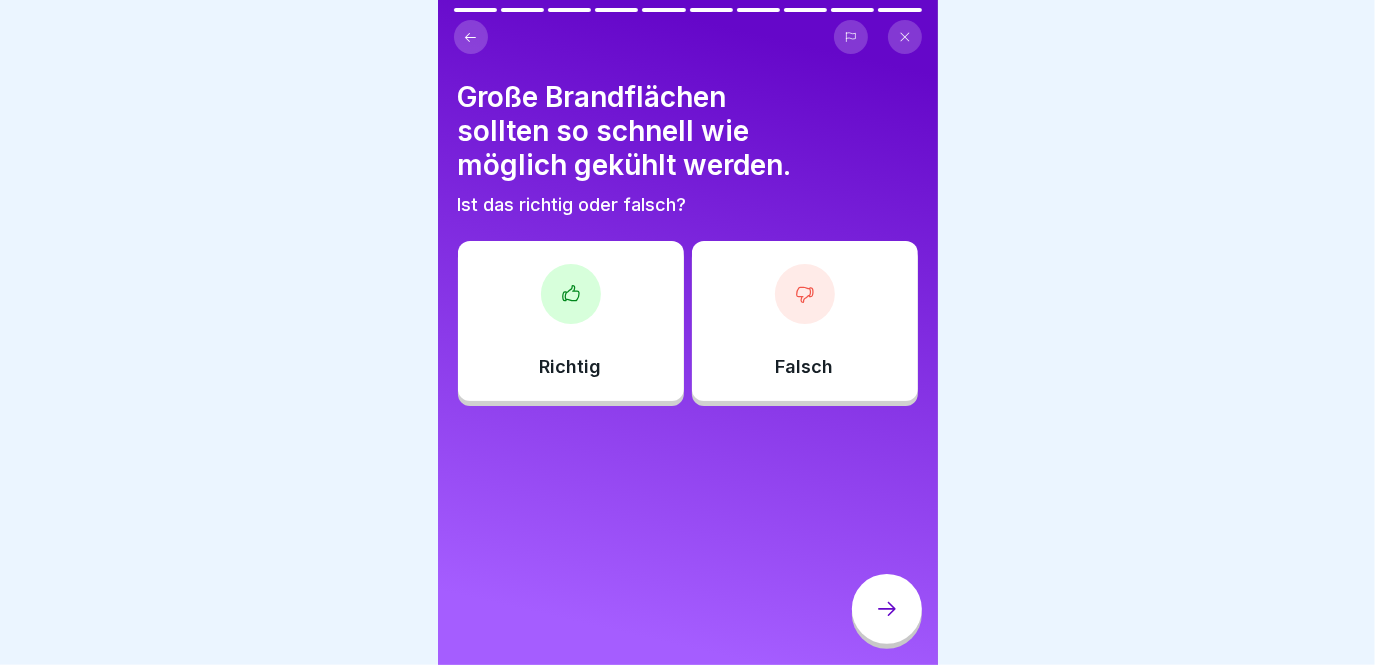 click on "Falsch" at bounding box center [805, 321] 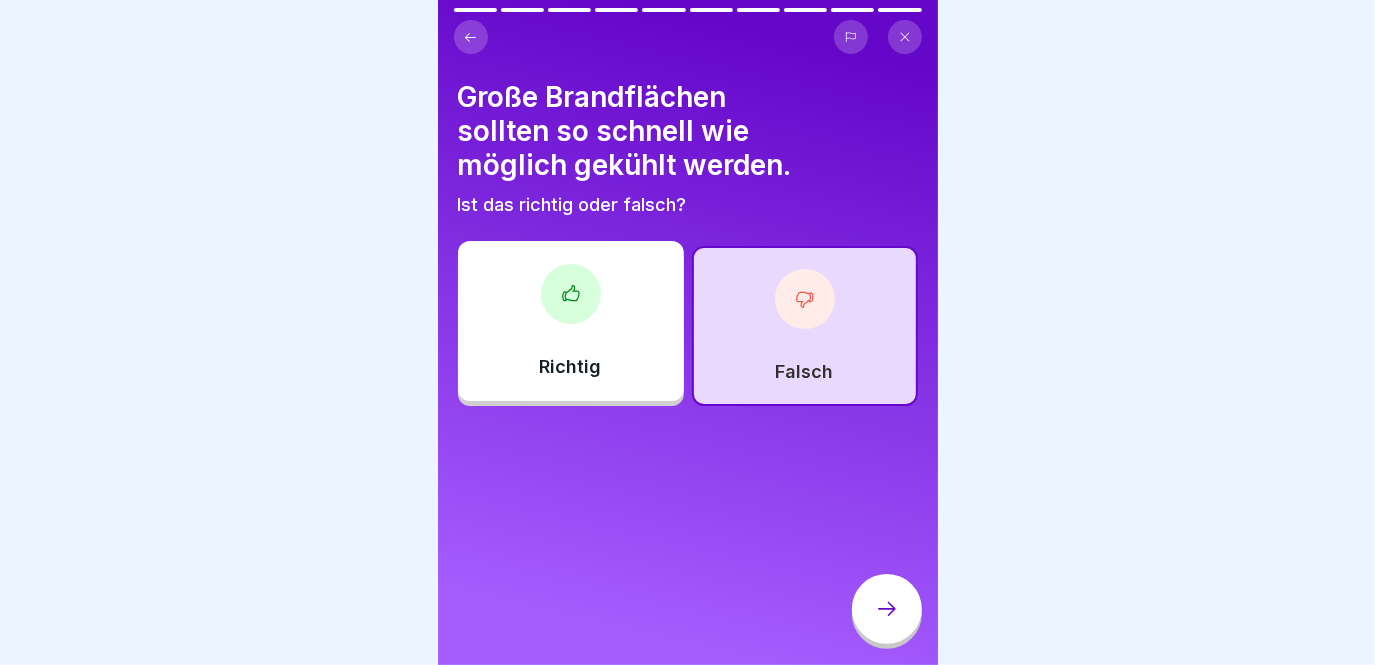 click at bounding box center (887, 609) 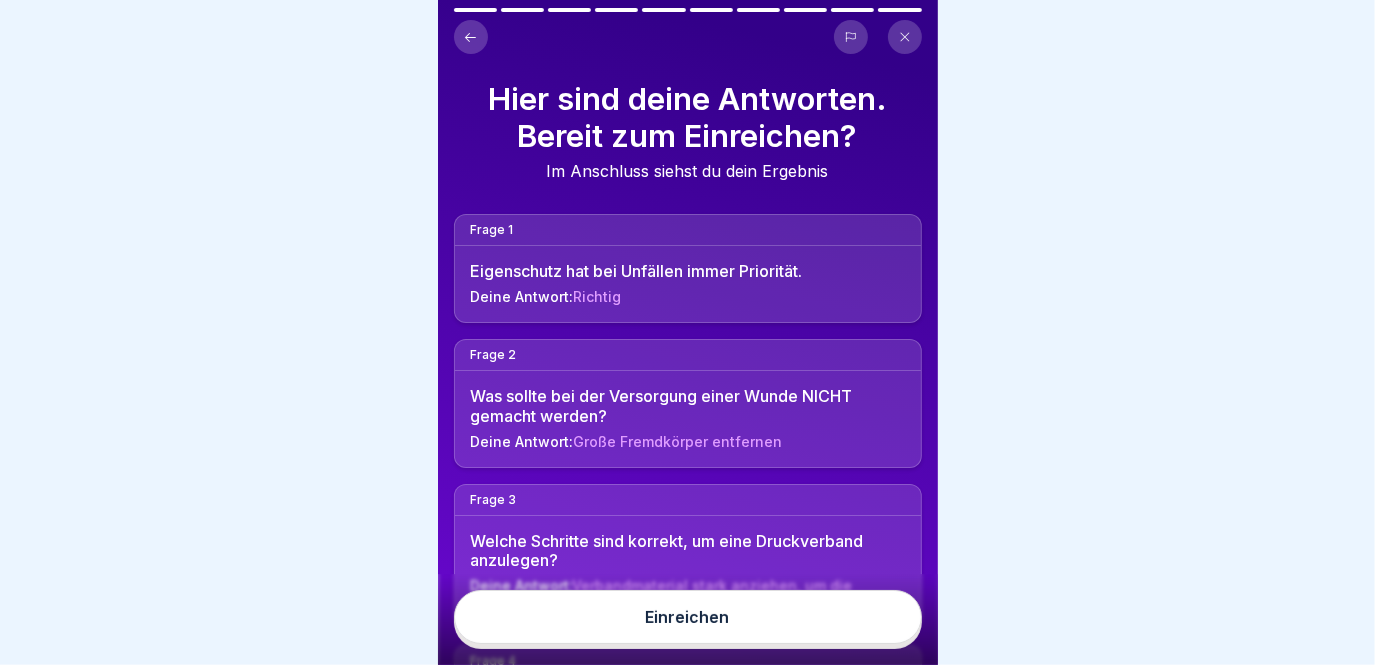 click on "Einreichen" at bounding box center (688, 617) 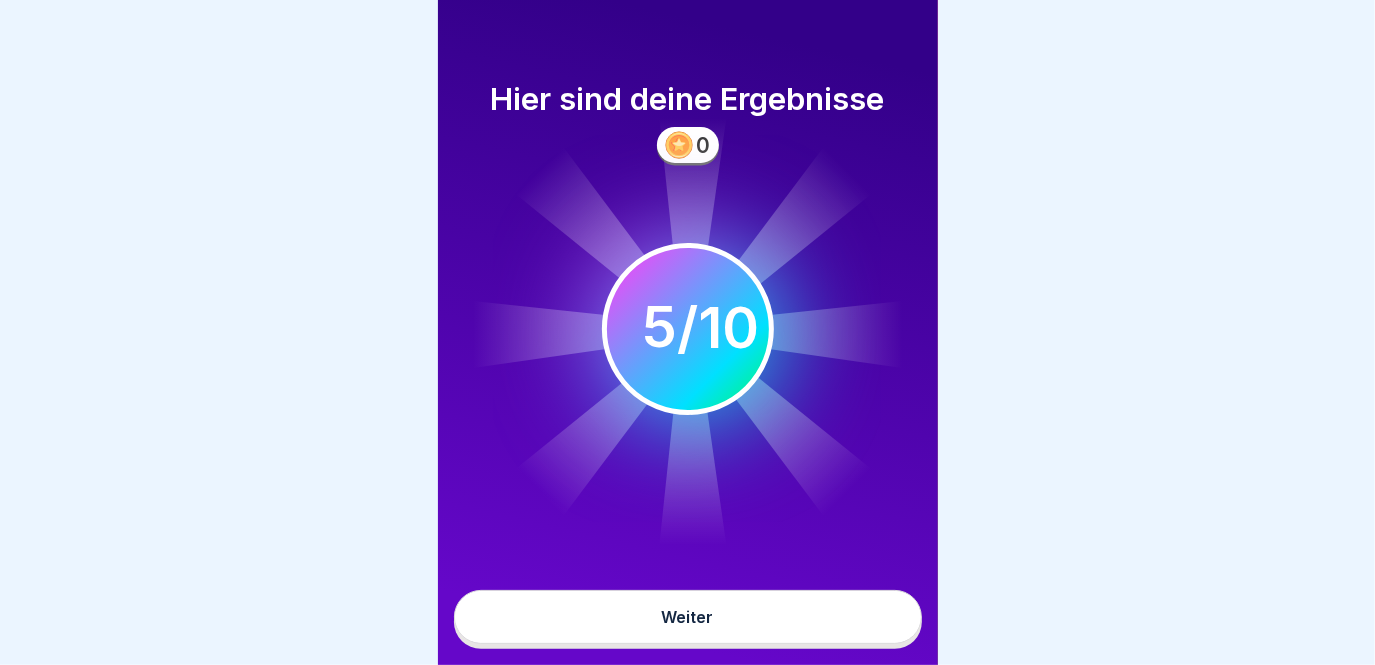 click on "Weiter" at bounding box center [688, 617] 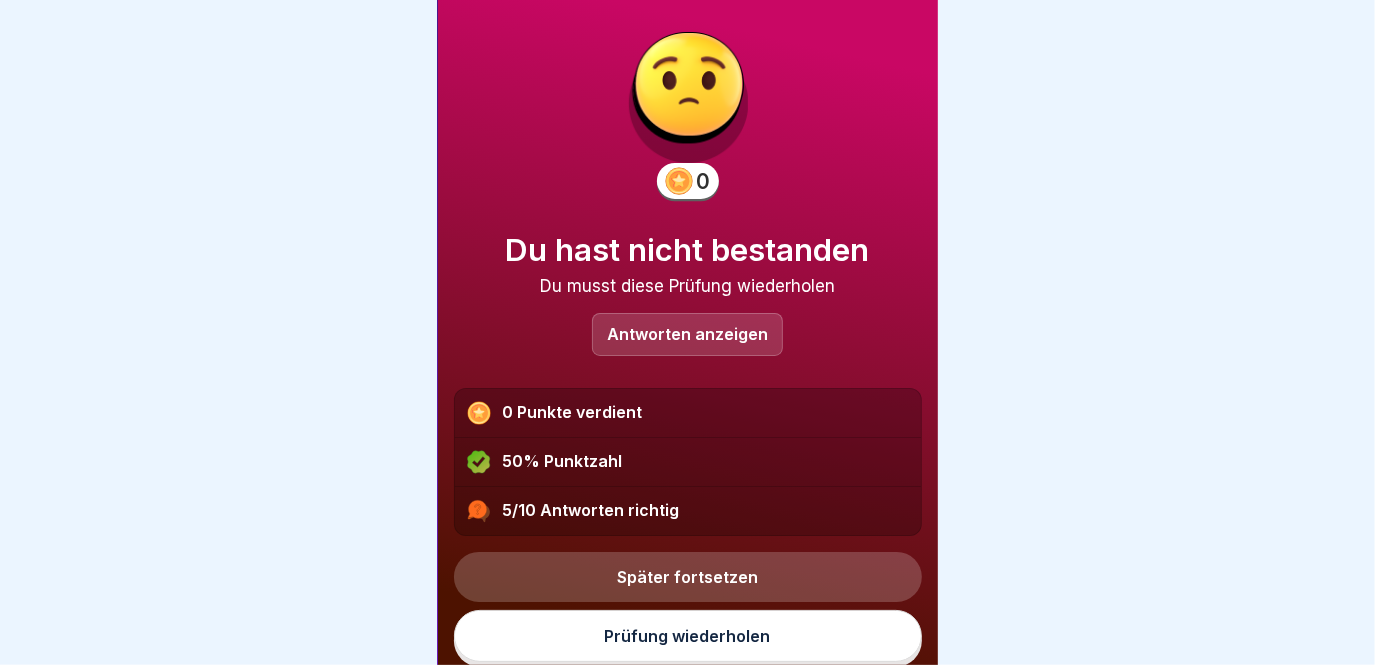 scroll, scrollTop: 18, scrollLeft: 0, axis: vertical 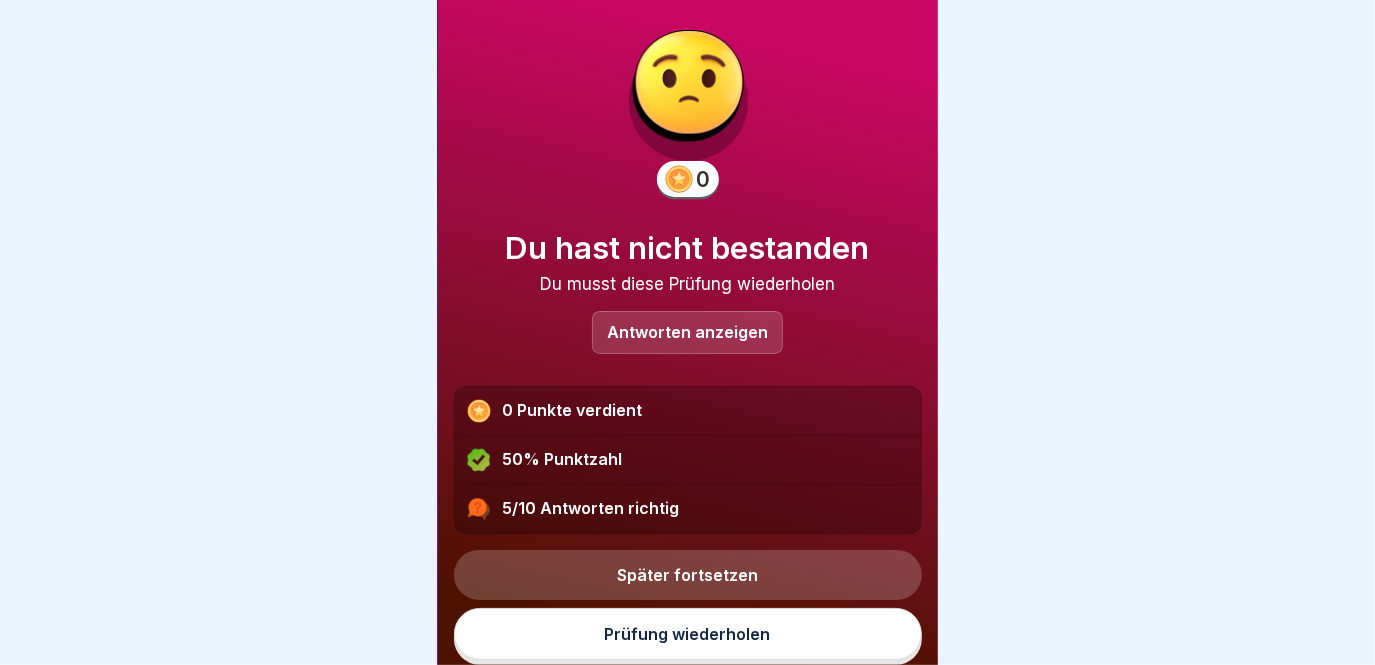 click on "Später fortsetzen" at bounding box center (688, 575) 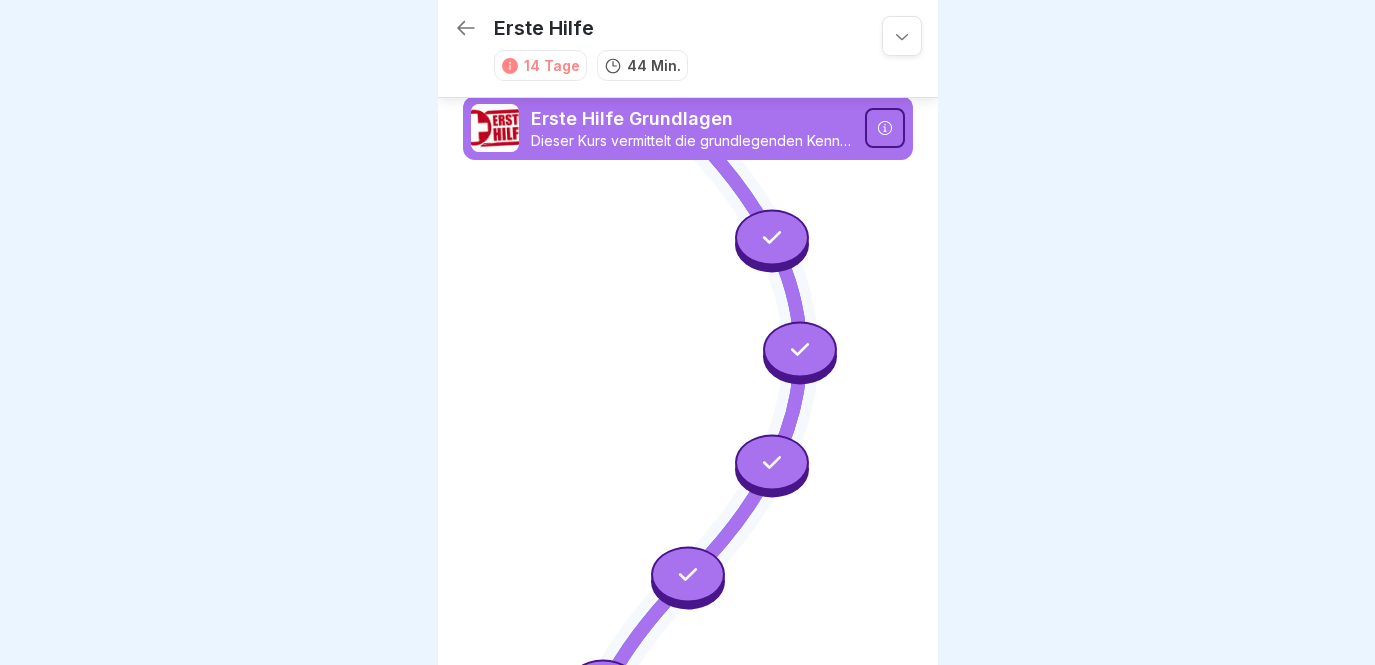 scroll, scrollTop: 13, scrollLeft: 0, axis: vertical 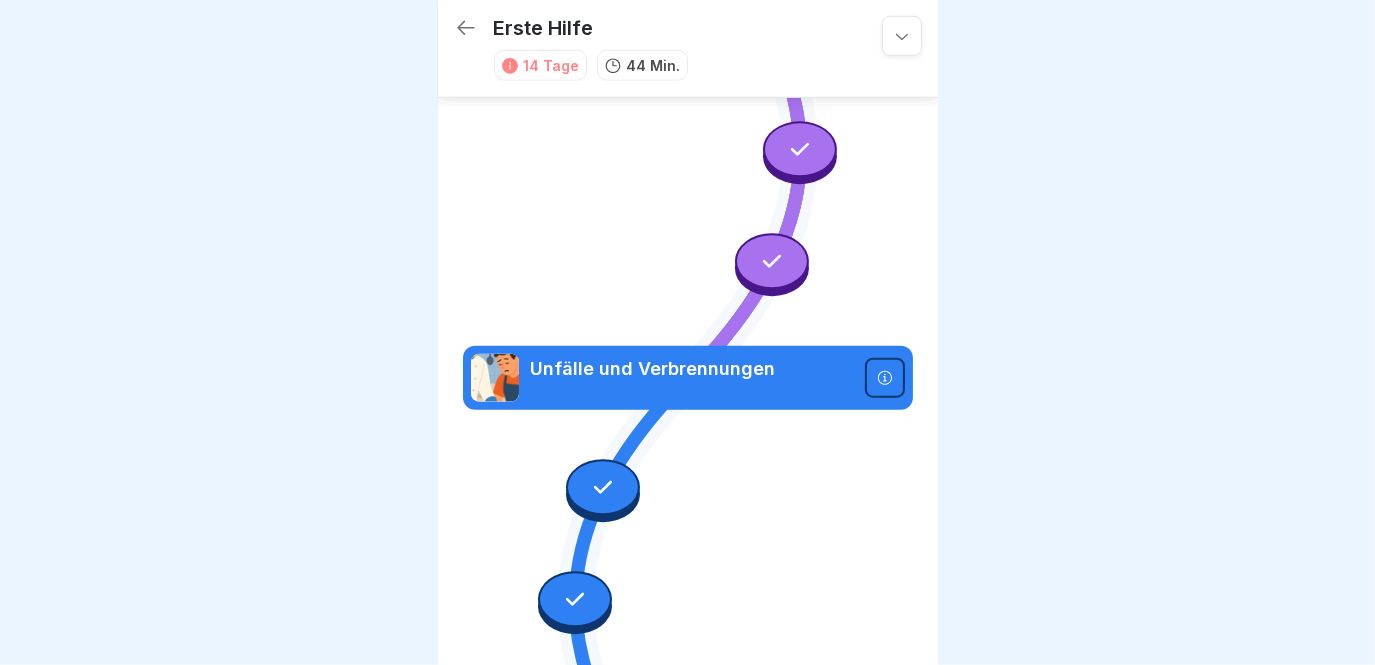 click on "Unfälle und Verbrennungen" at bounding box center [692, 369] 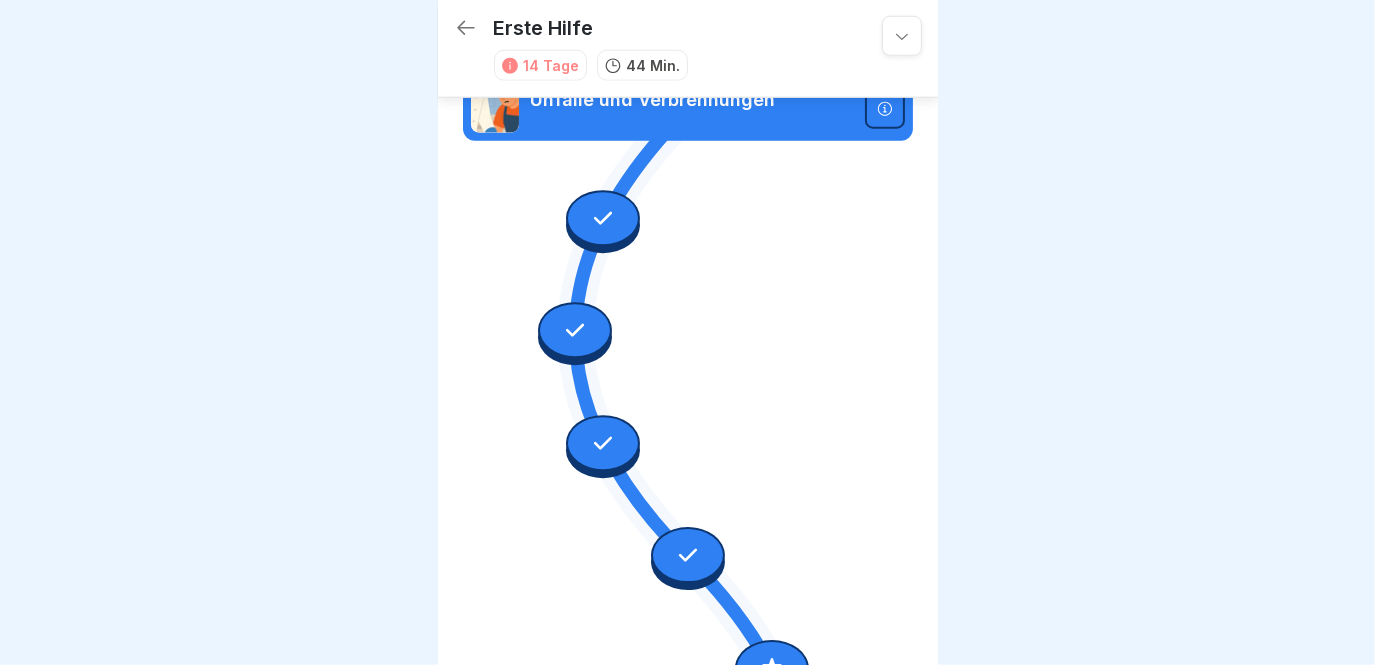 scroll, scrollTop: 1373, scrollLeft: 0, axis: vertical 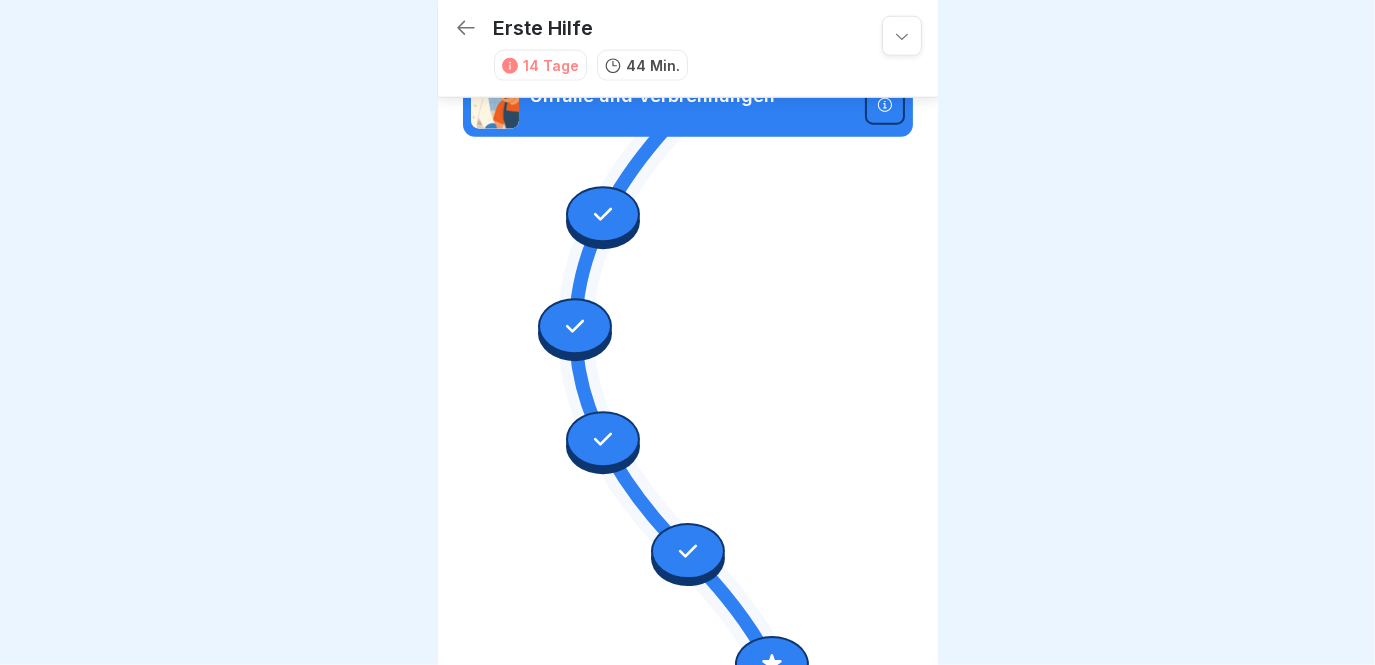 click 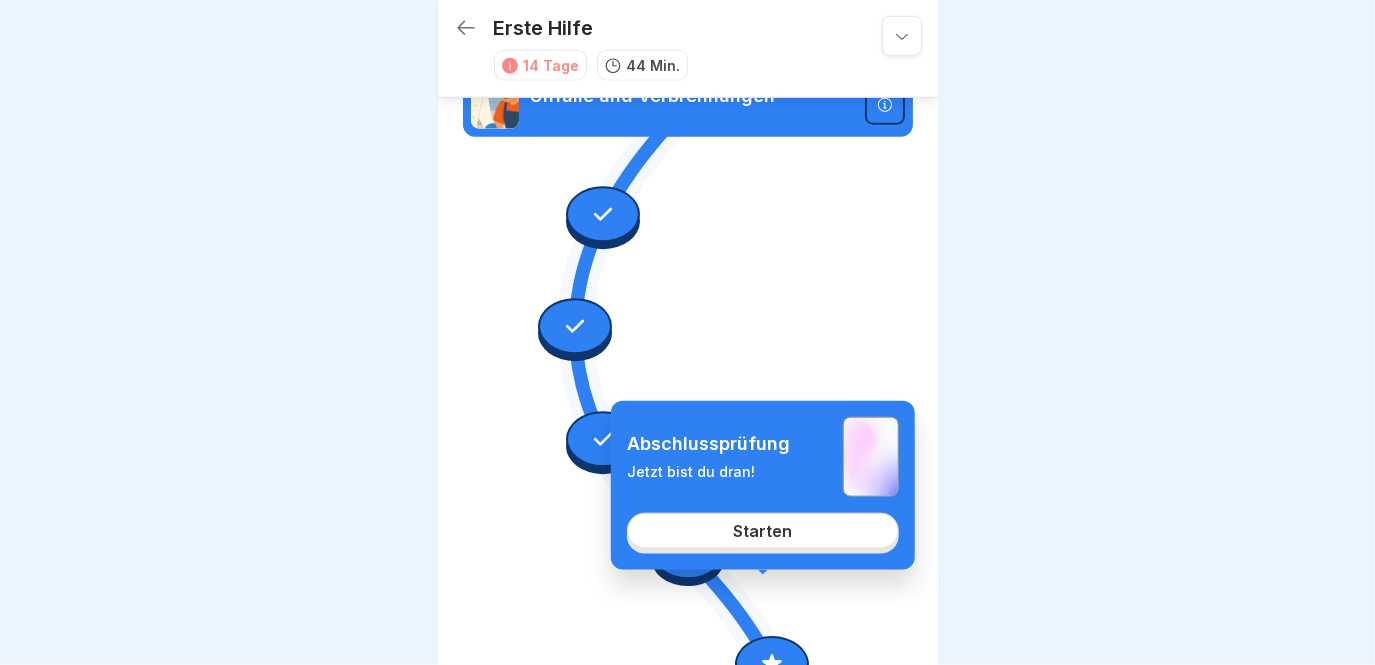 scroll, scrollTop: 0, scrollLeft: 0, axis: both 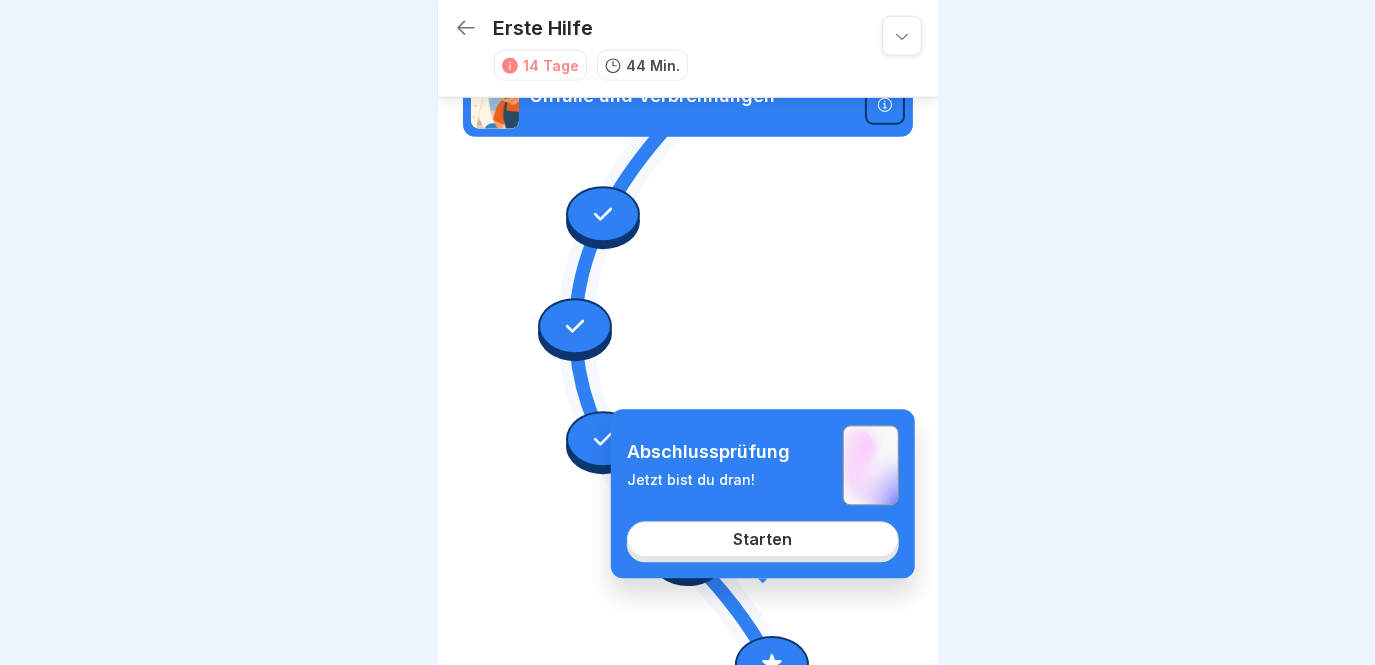 click on "Starten" at bounding box center [762, 539] 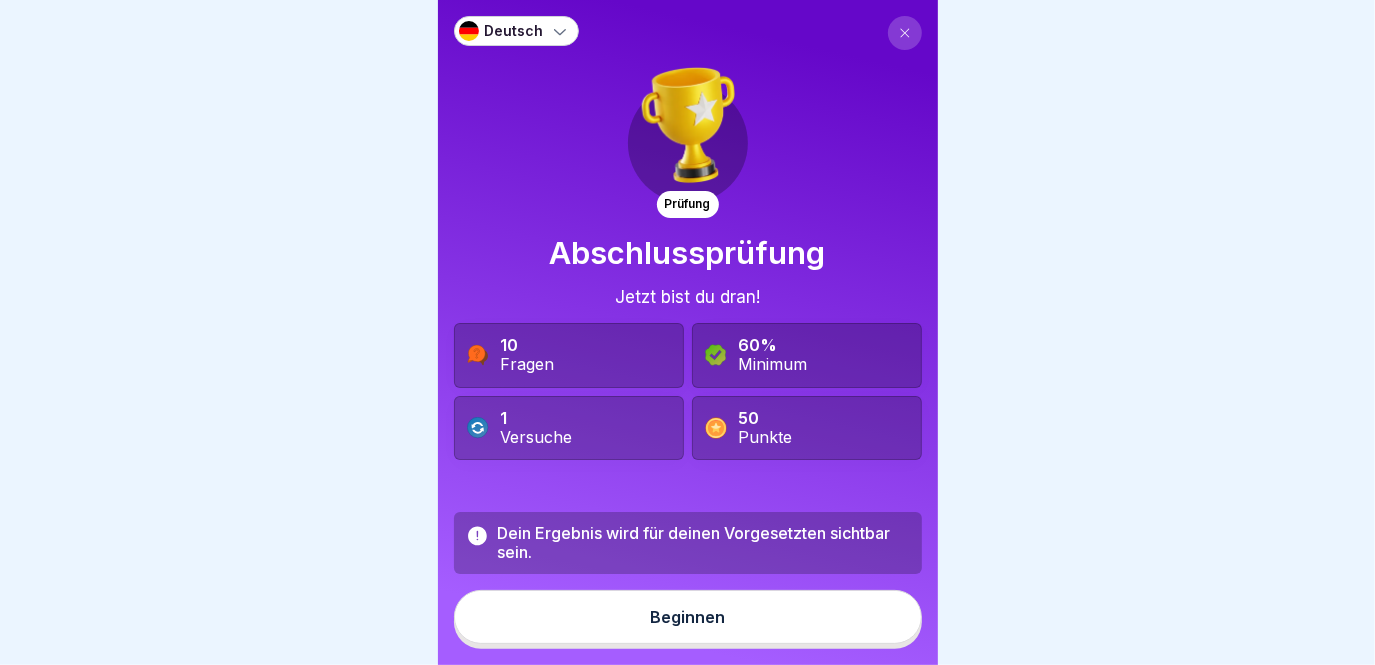 scroll, scrollTop: 13, scrollLeft: 0, axis: vertical 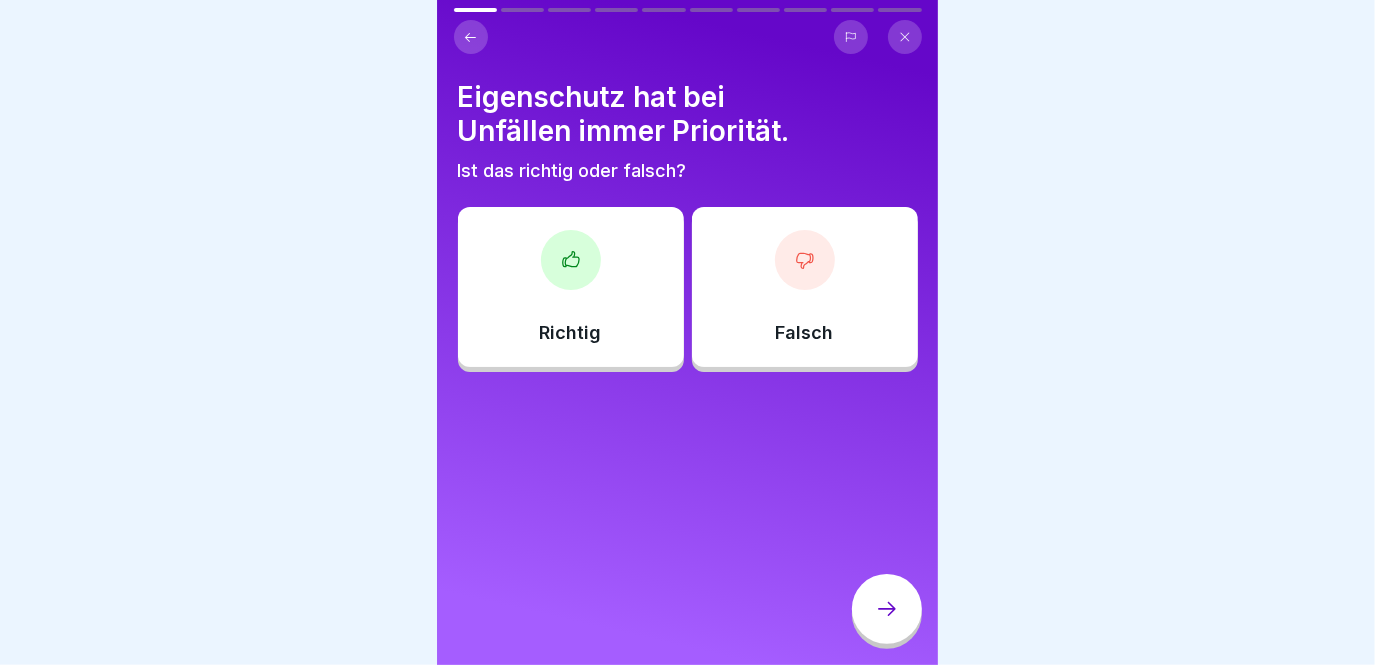 click 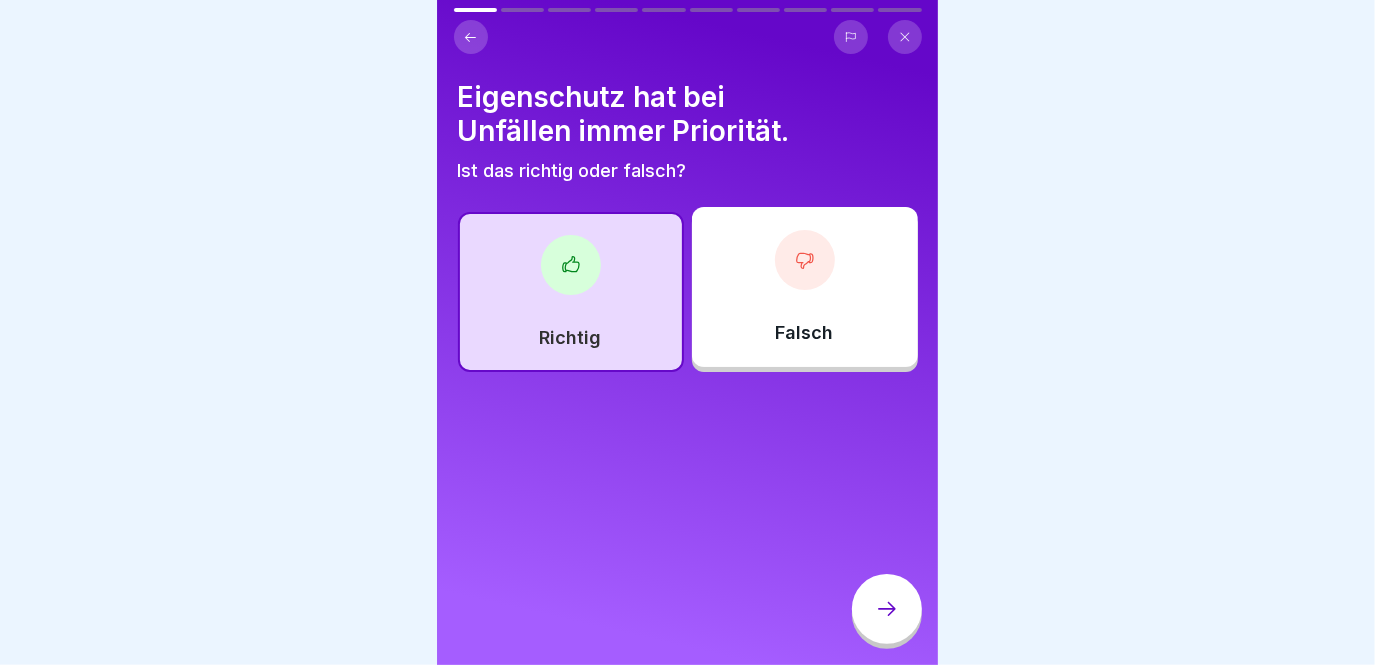 click at bounding box center [887, 609] 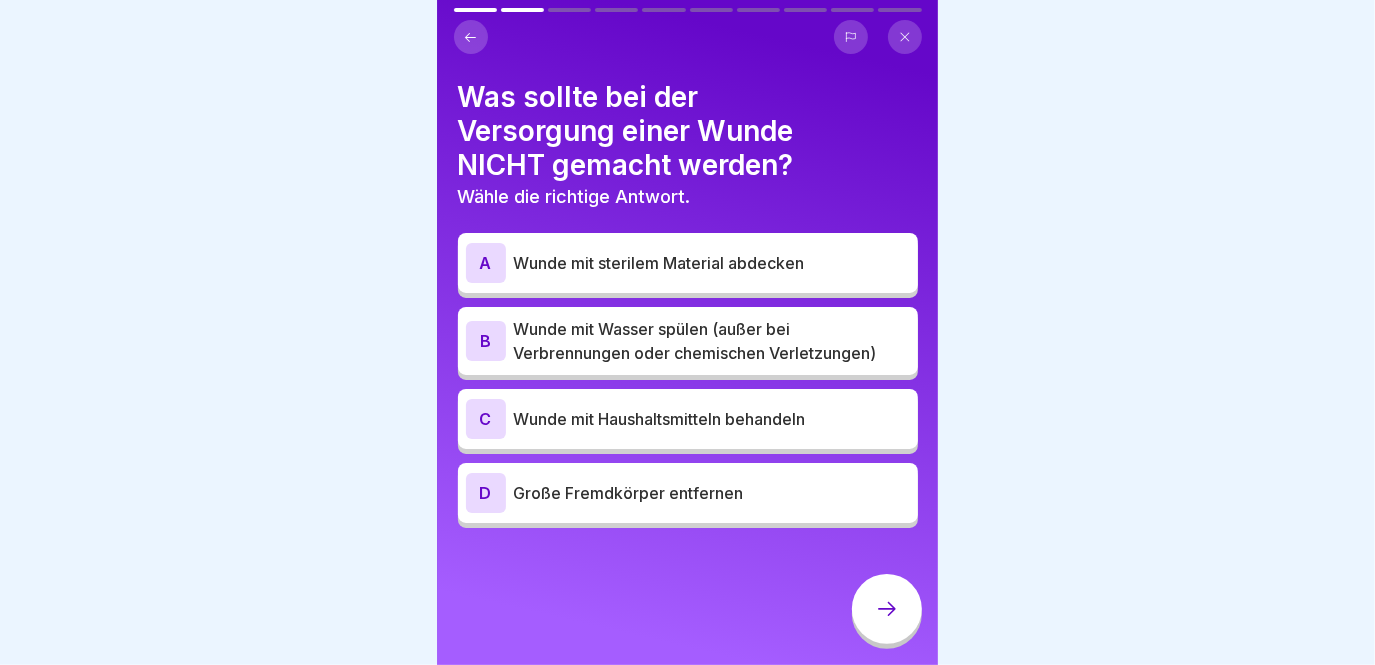 click on "Große Fremdkörper entfernen" at bounding box center (712, 493) 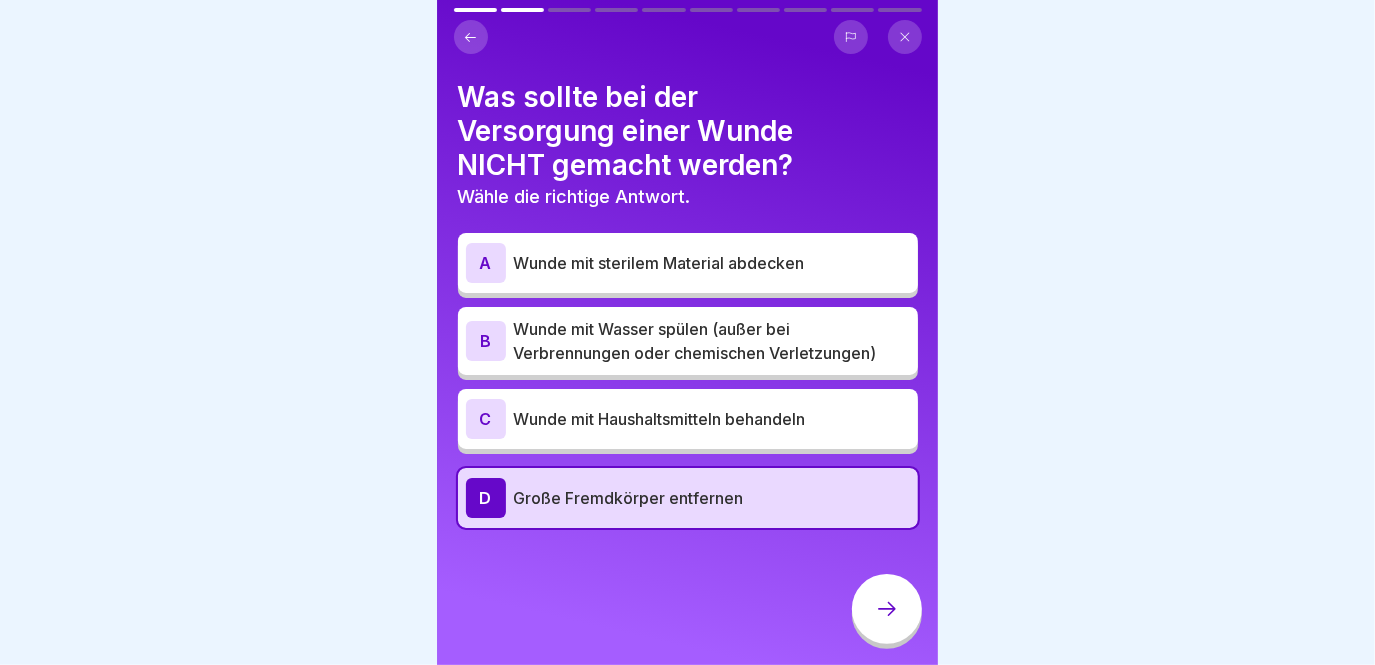 click at bounding box center [887, 609] 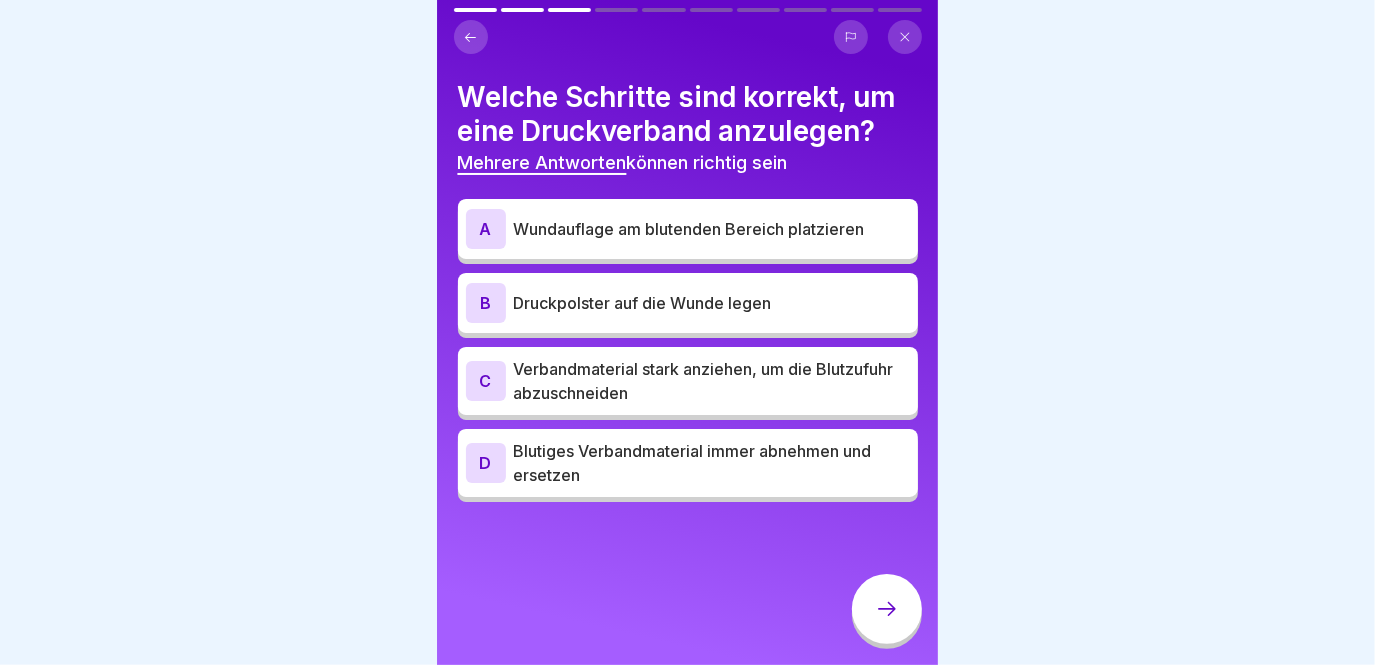 click on "Wundauflage am blutenden Bereich platzieren" at bounding box center [712, 229] 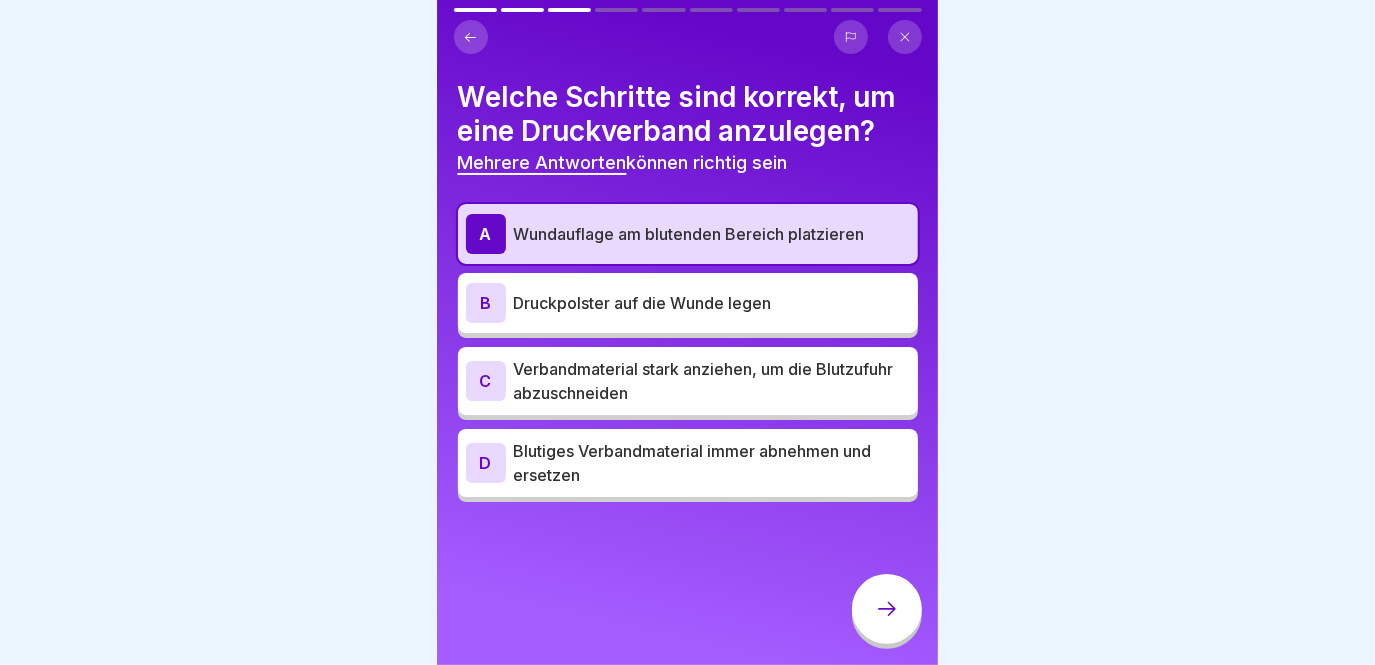 click on "Druckpolster auf die Wunde legen" at bounding box center [712, 303] 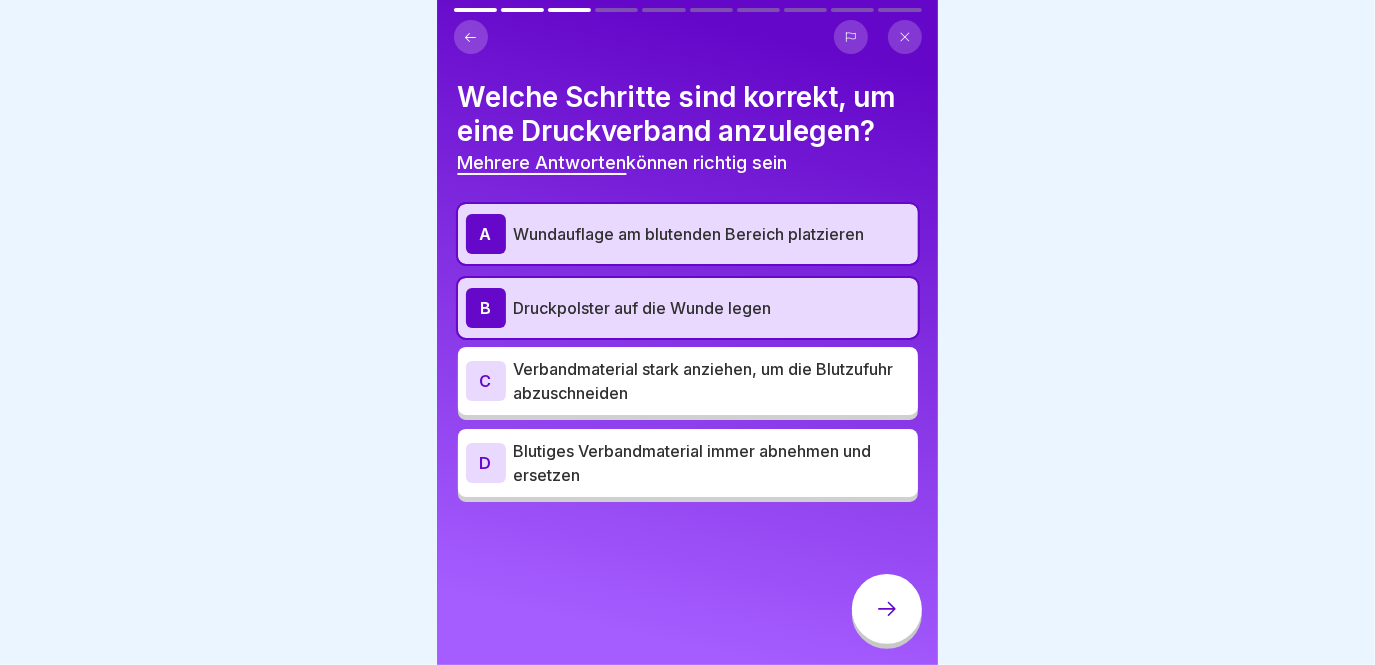 click on "Blutiges Verbandmaterial immer abnehmen und ersetzen" at bounding box center (712, 463) 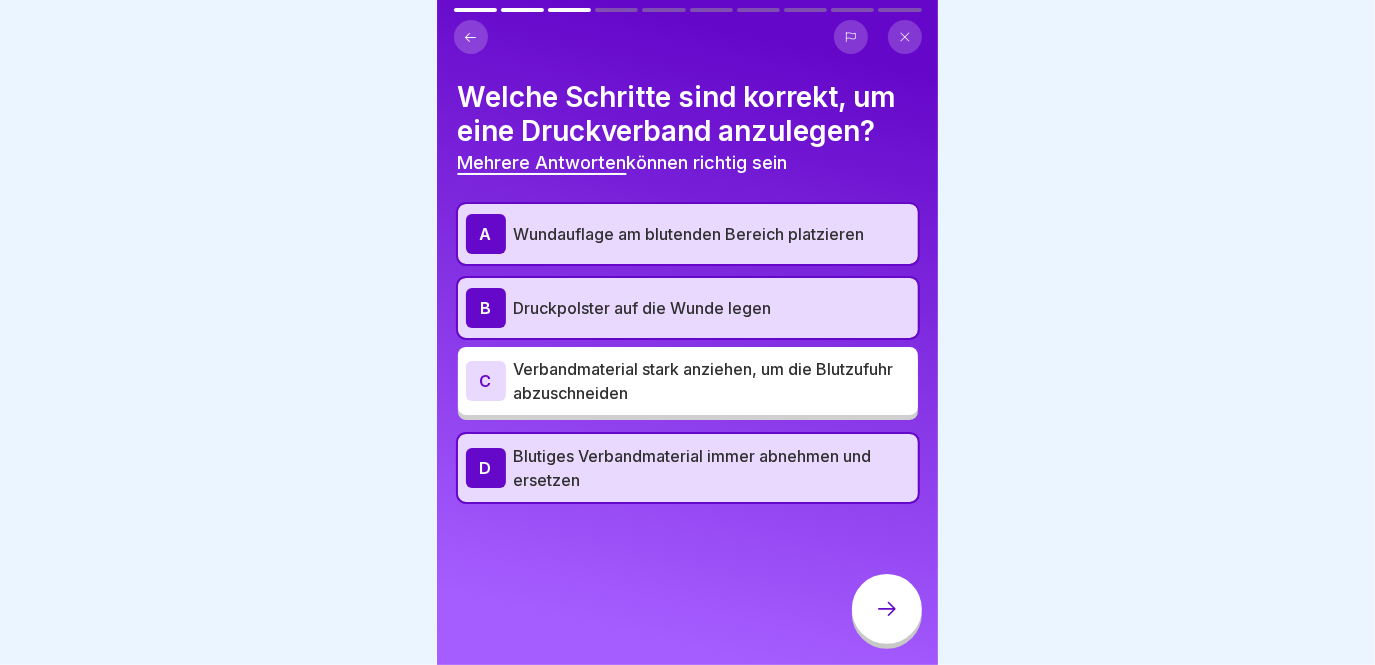 click 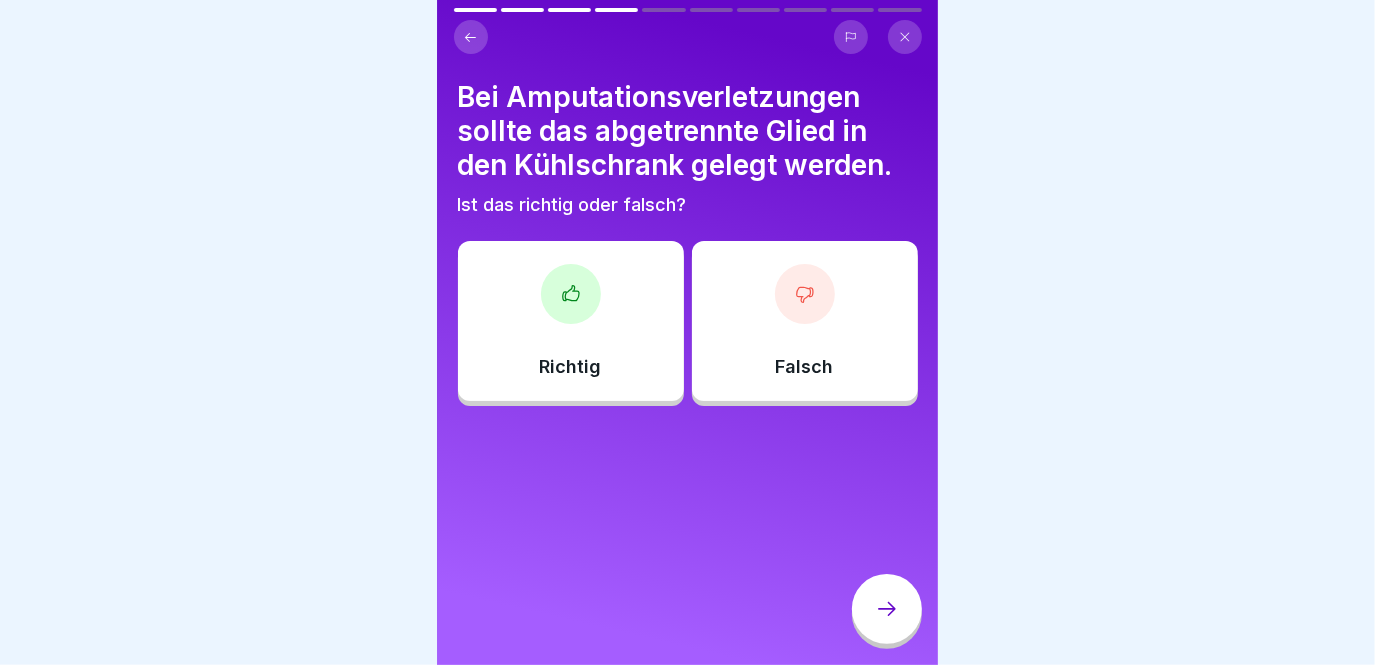 click on "Falsch" at bounding box center [805, 321] 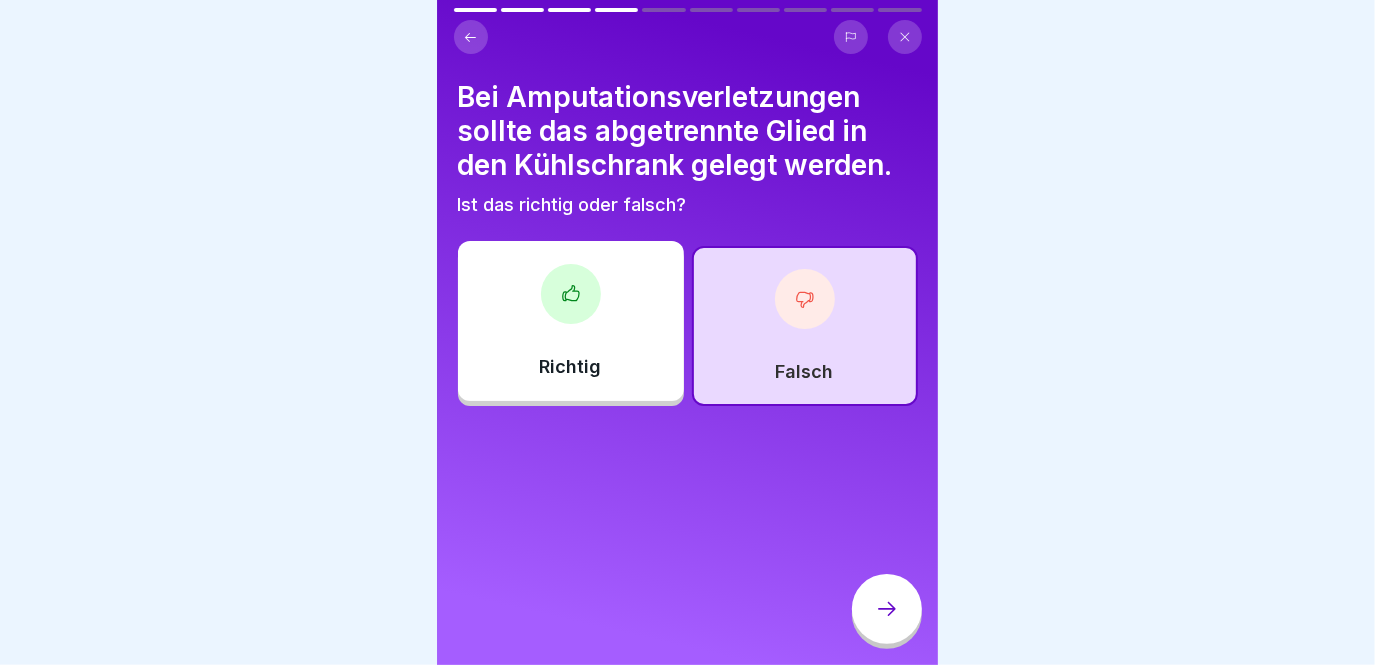 click 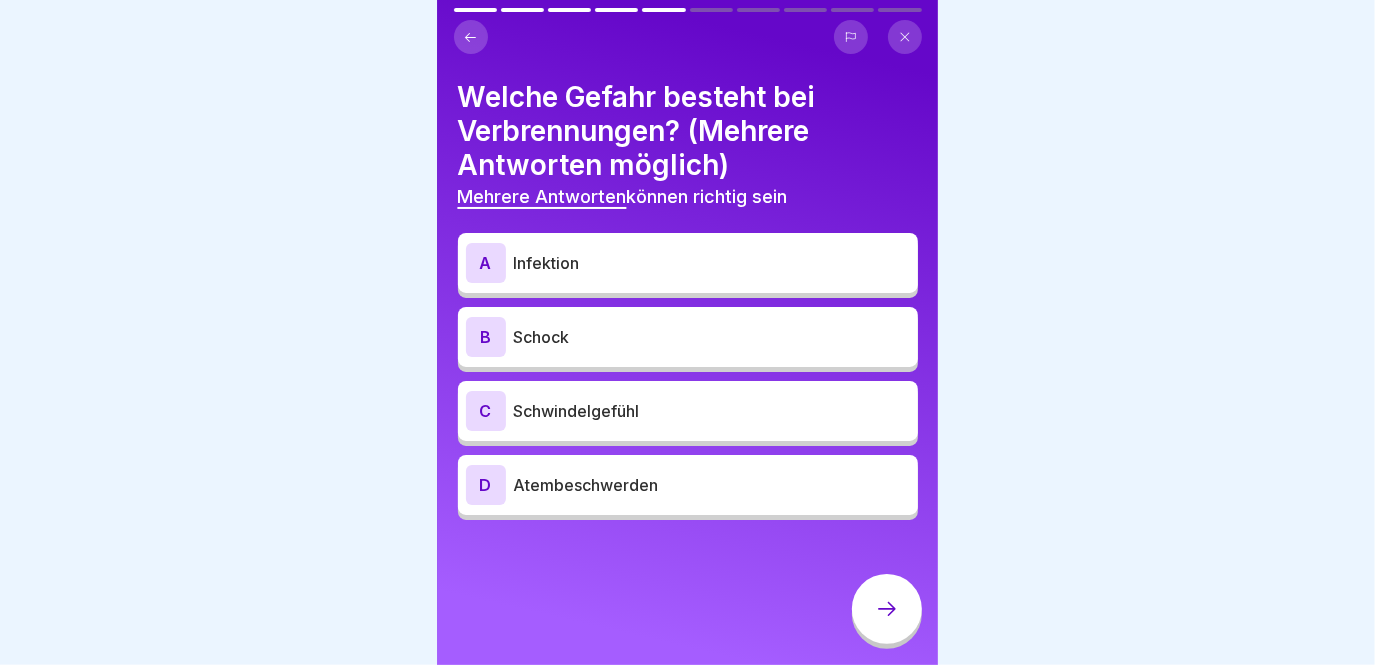 click on "Schwindelgefühl" at bounding box center (712, 411) 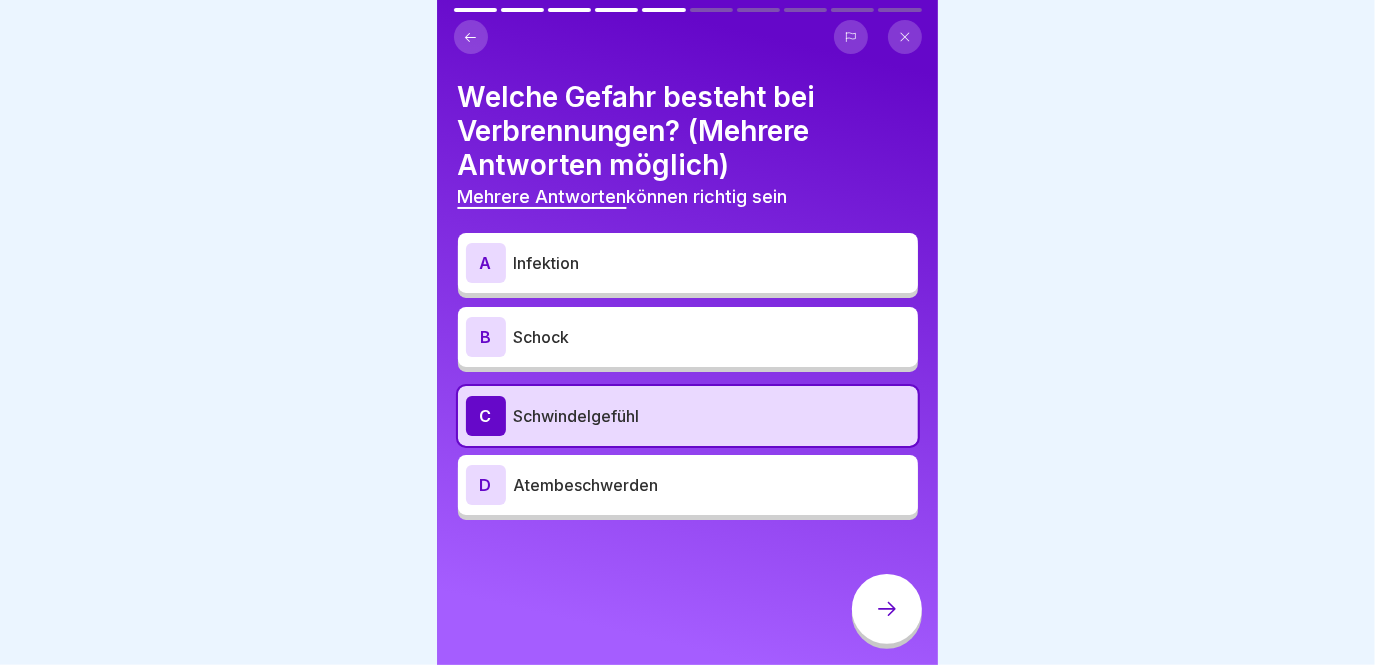 click on "[PERSON_NAME]" at bounding box center [688, 337] 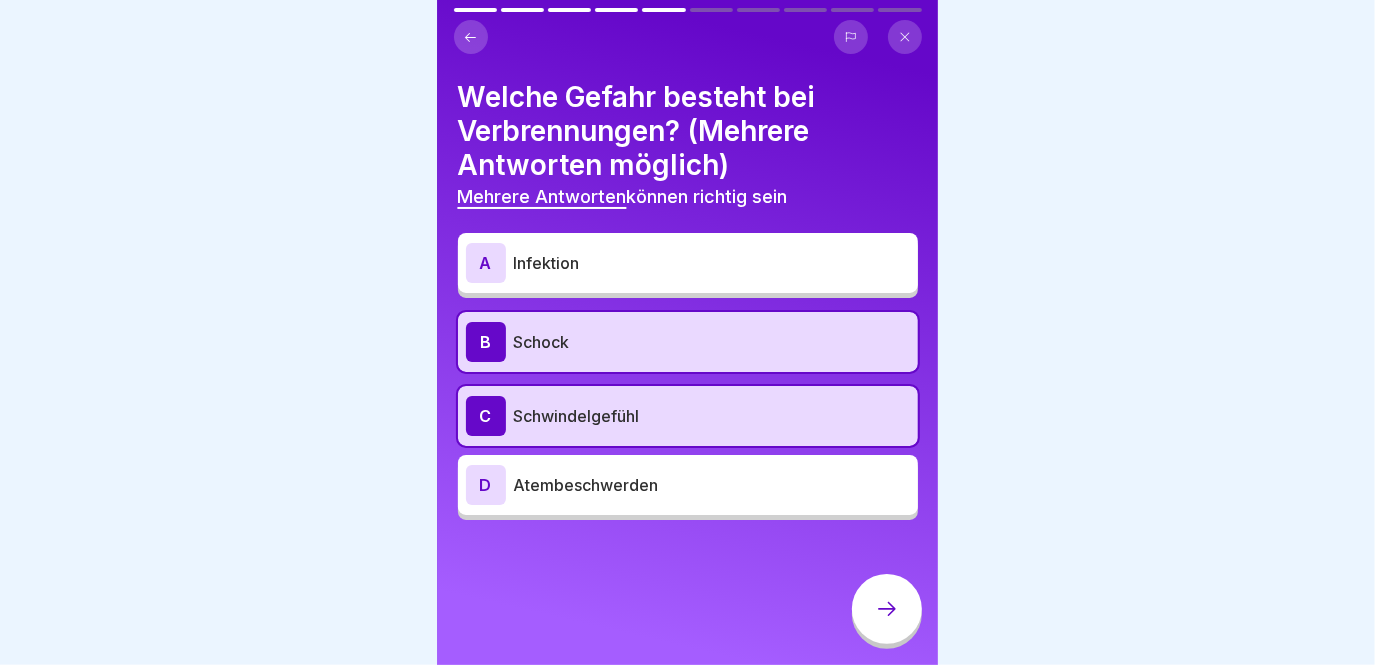 click on "A Infektion" at bounding box center [688, 263] 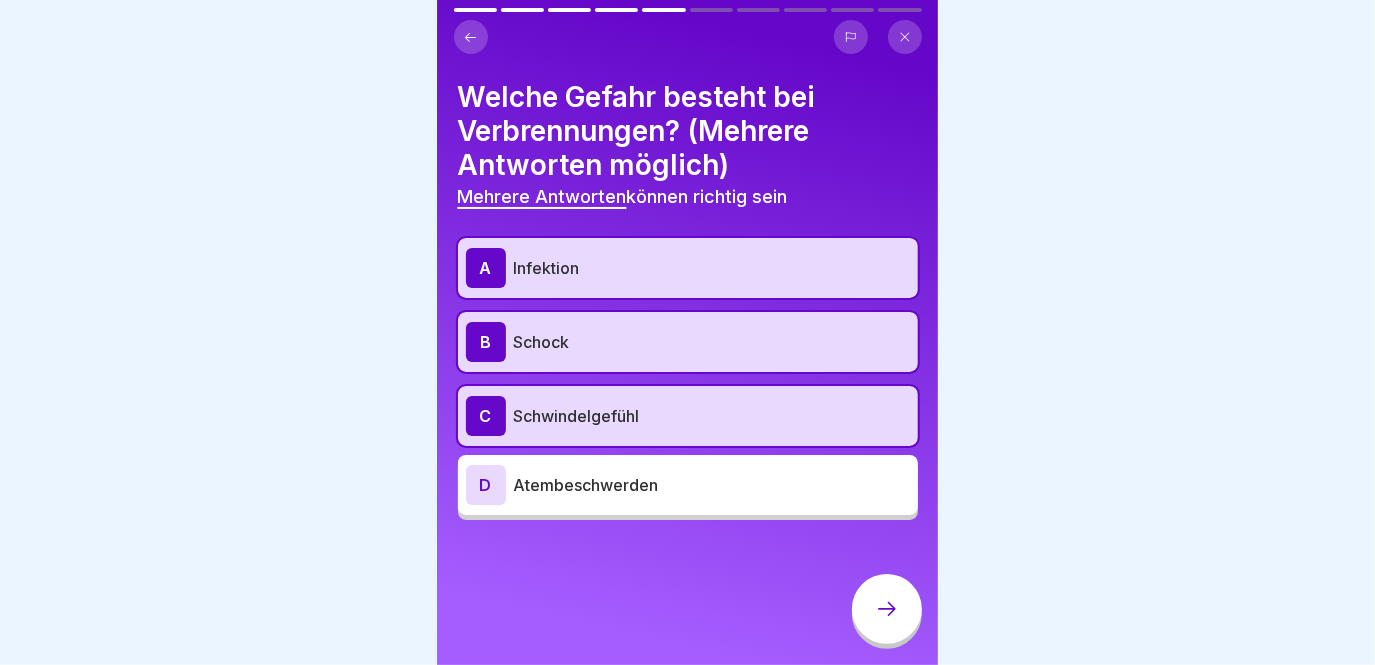 click on "Schwindelgefühl" at bounding box center [712, 416] 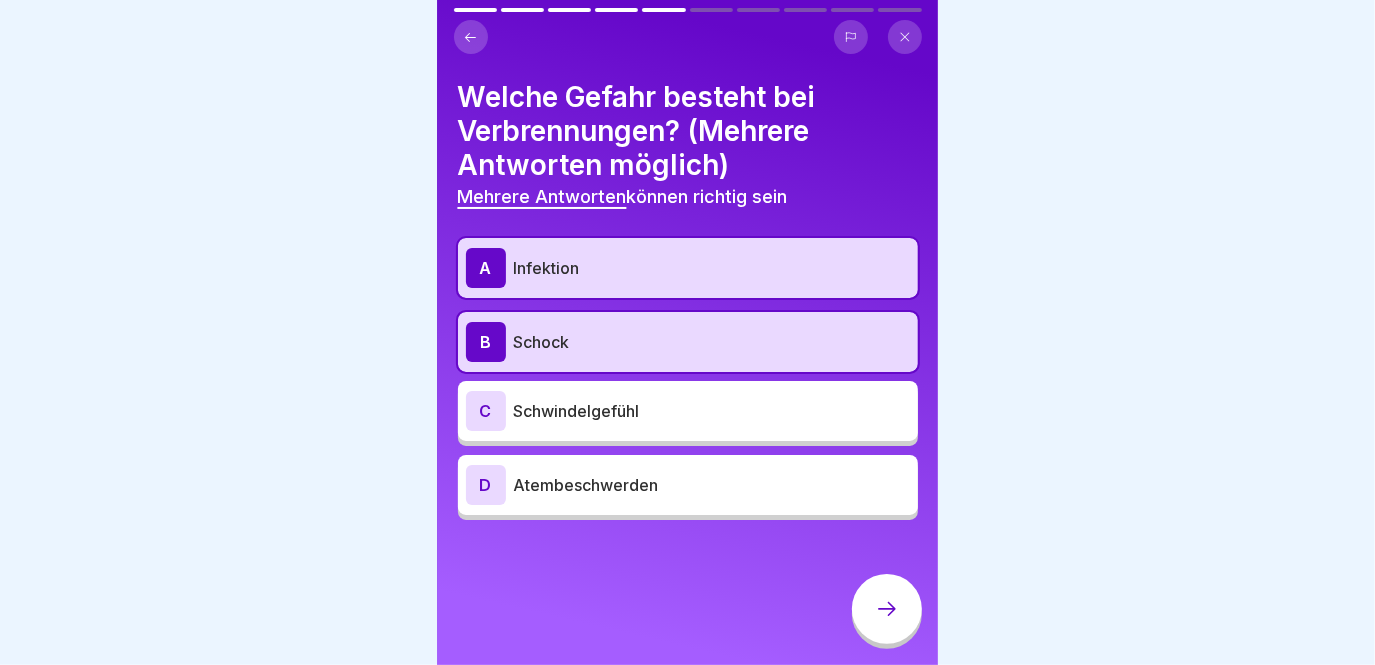 click at bounding box center (887, 609) 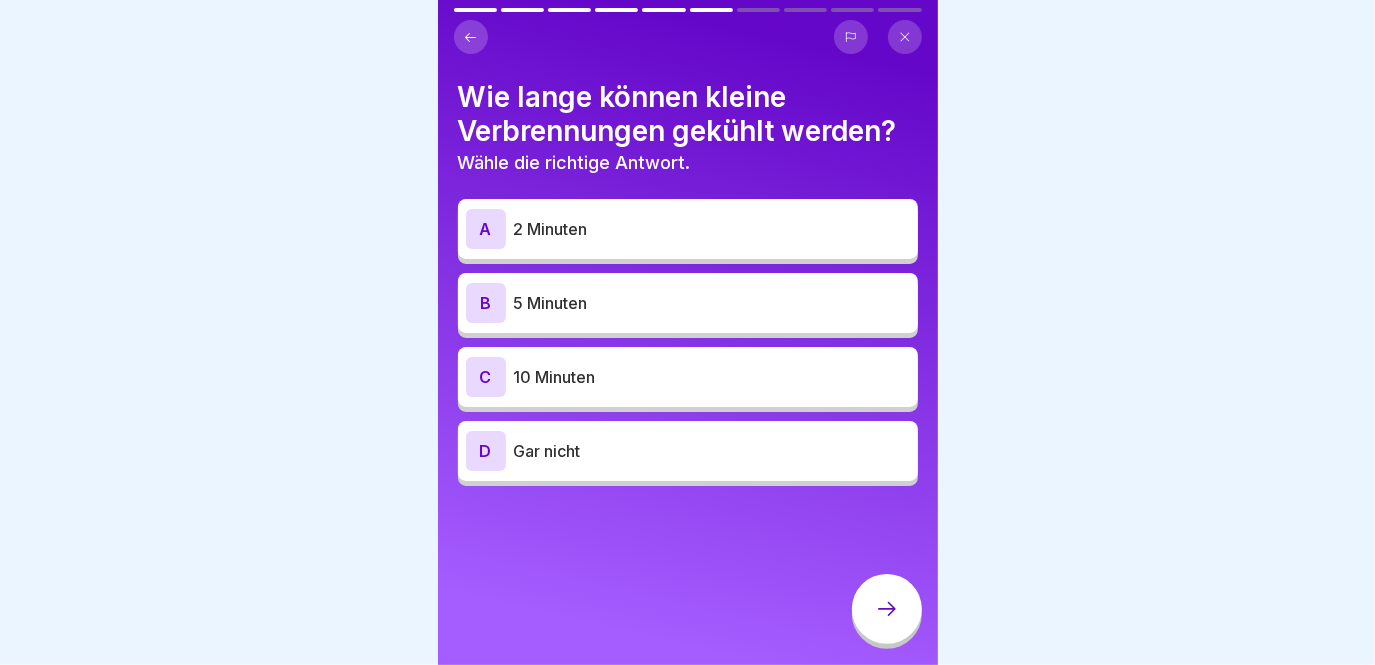 click on "10 Minuten" at bounding box center (712, 377) 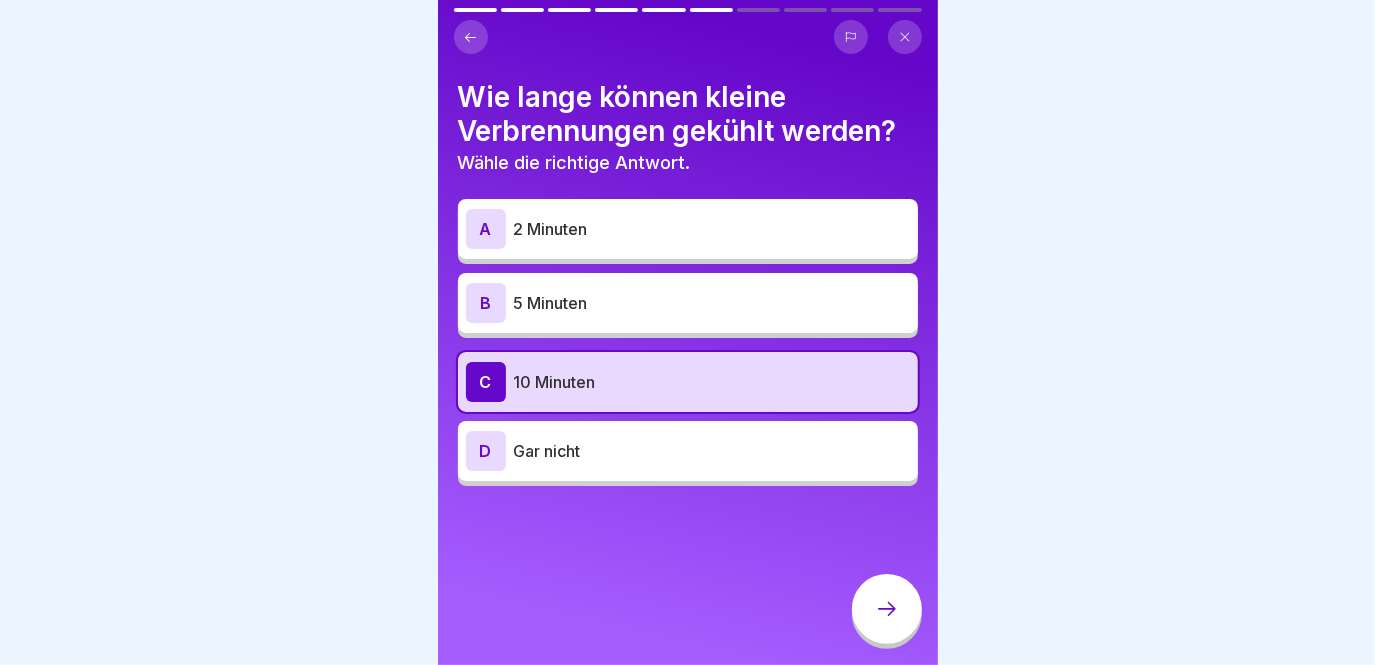 click 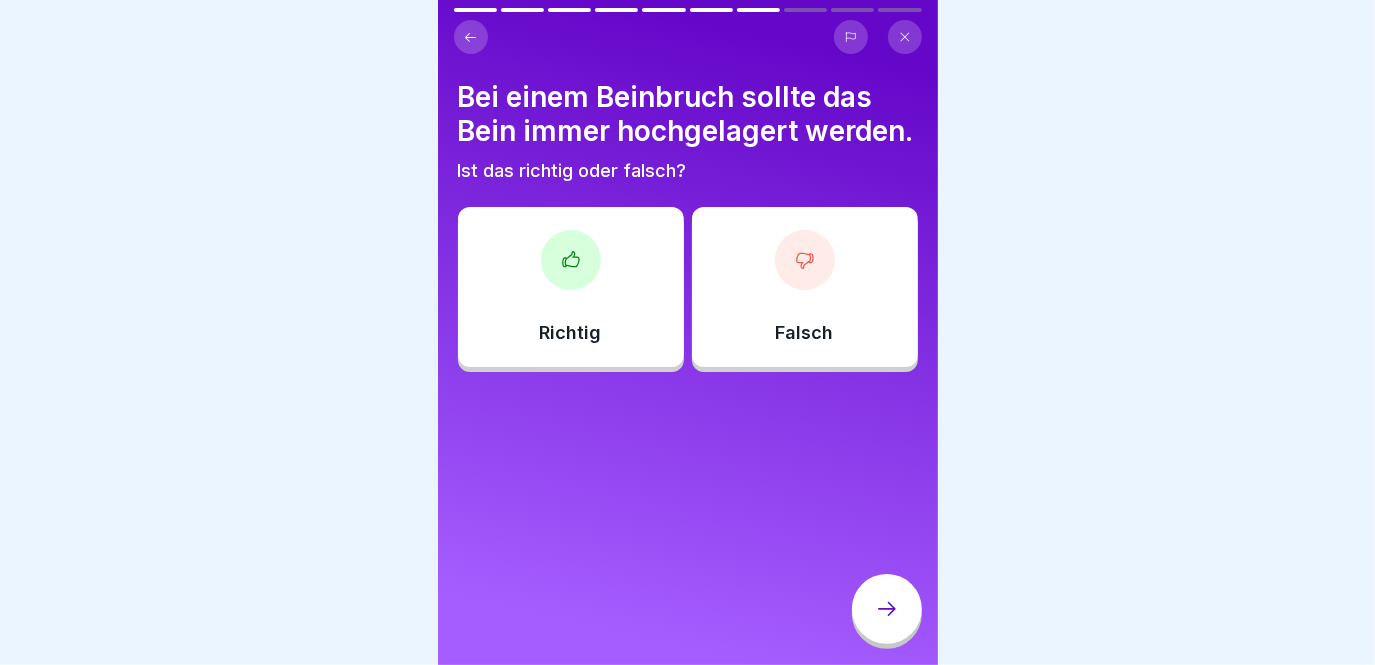 click on "Falsch" at bounding box center [805, 287] 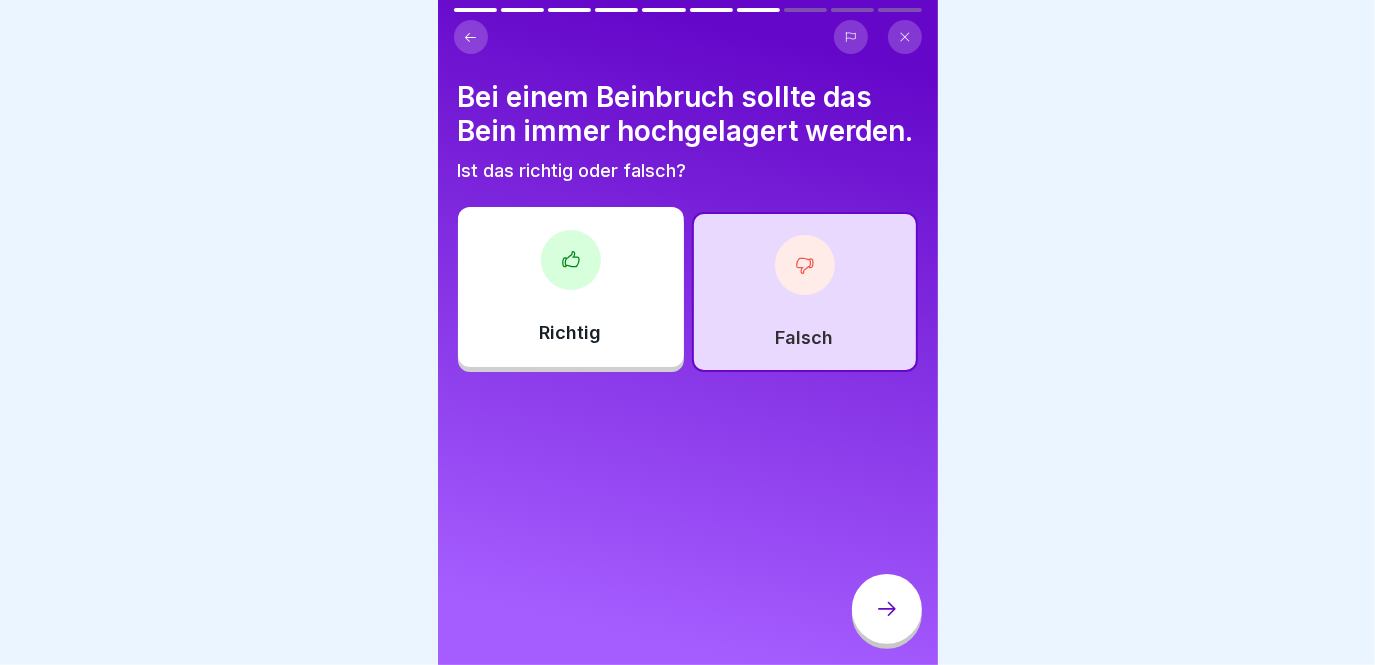 click 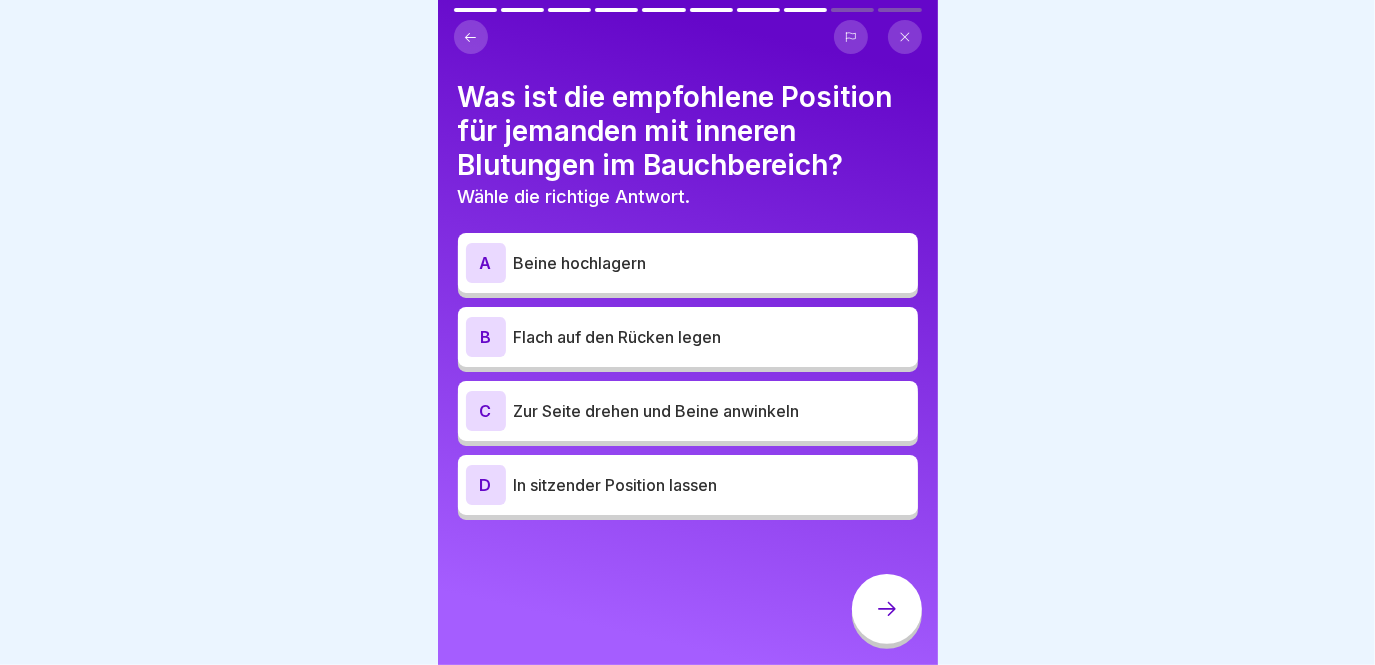 click on "In sitzender Position lassen" at bounding box center (712, 485) 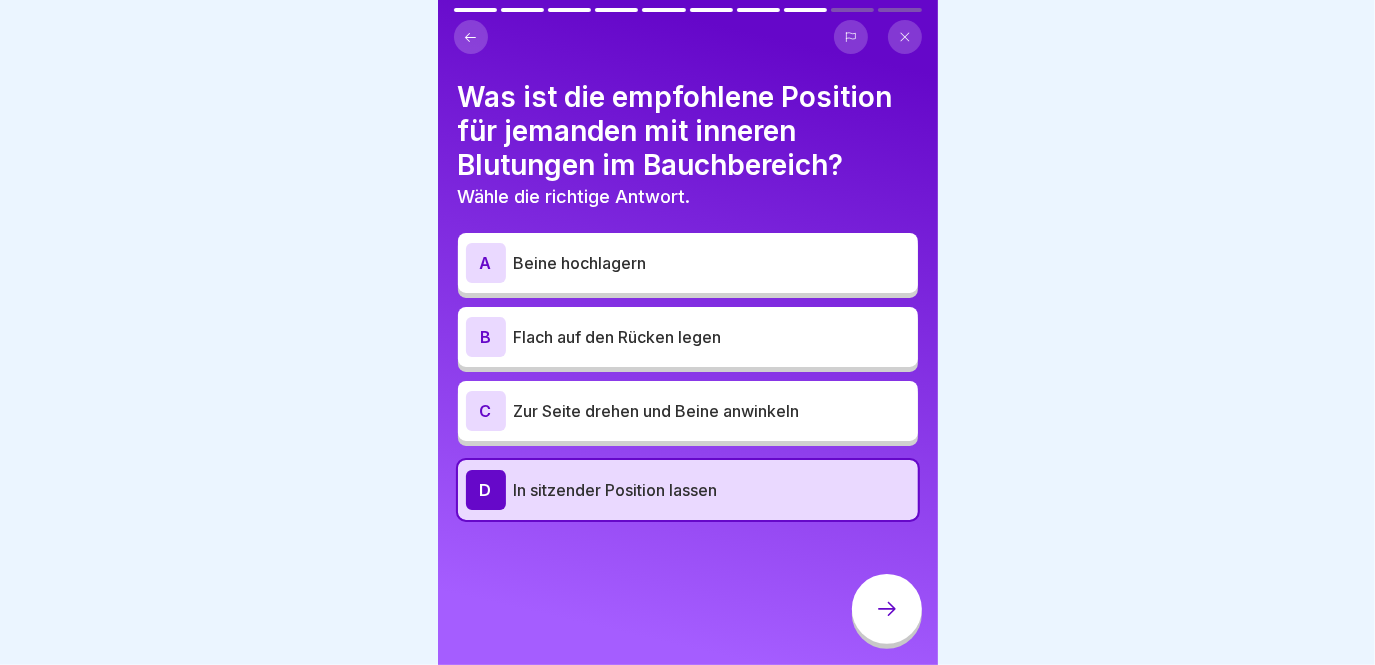 click 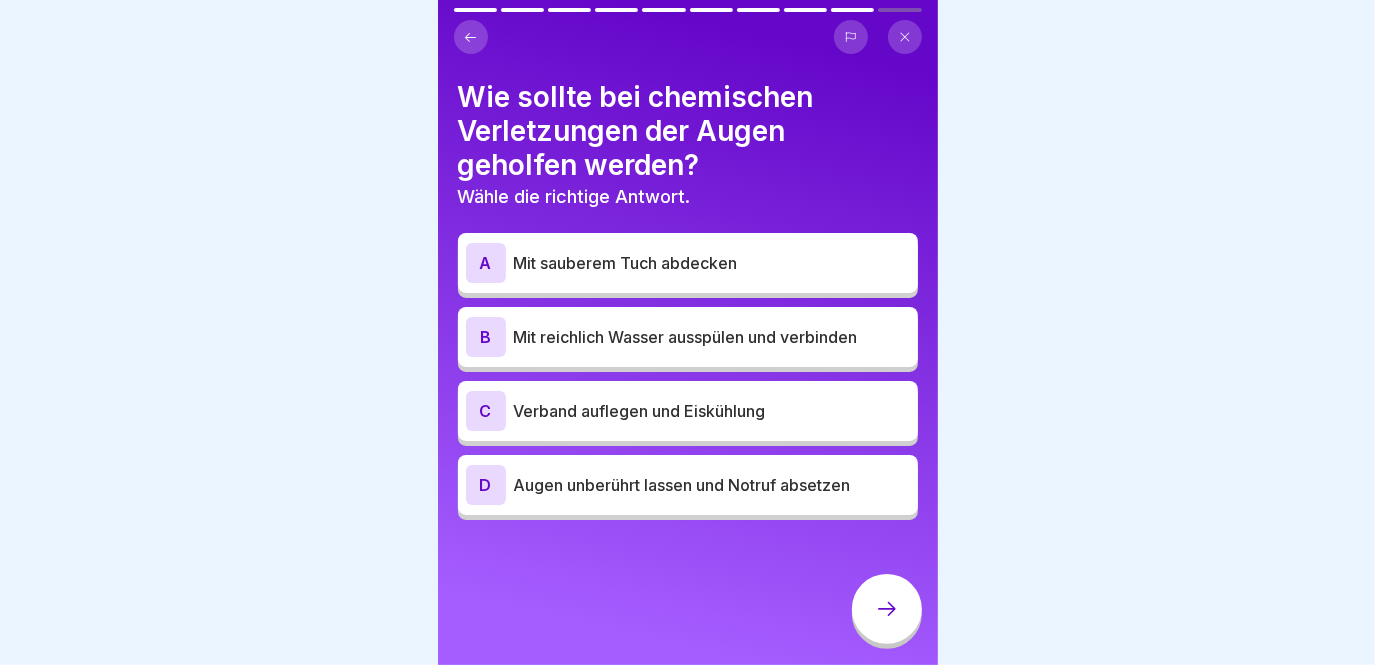 click on "Wie sollte bei chemischen Verletzungen der Augen geholfen werden?" at bounding box center (688, 131) 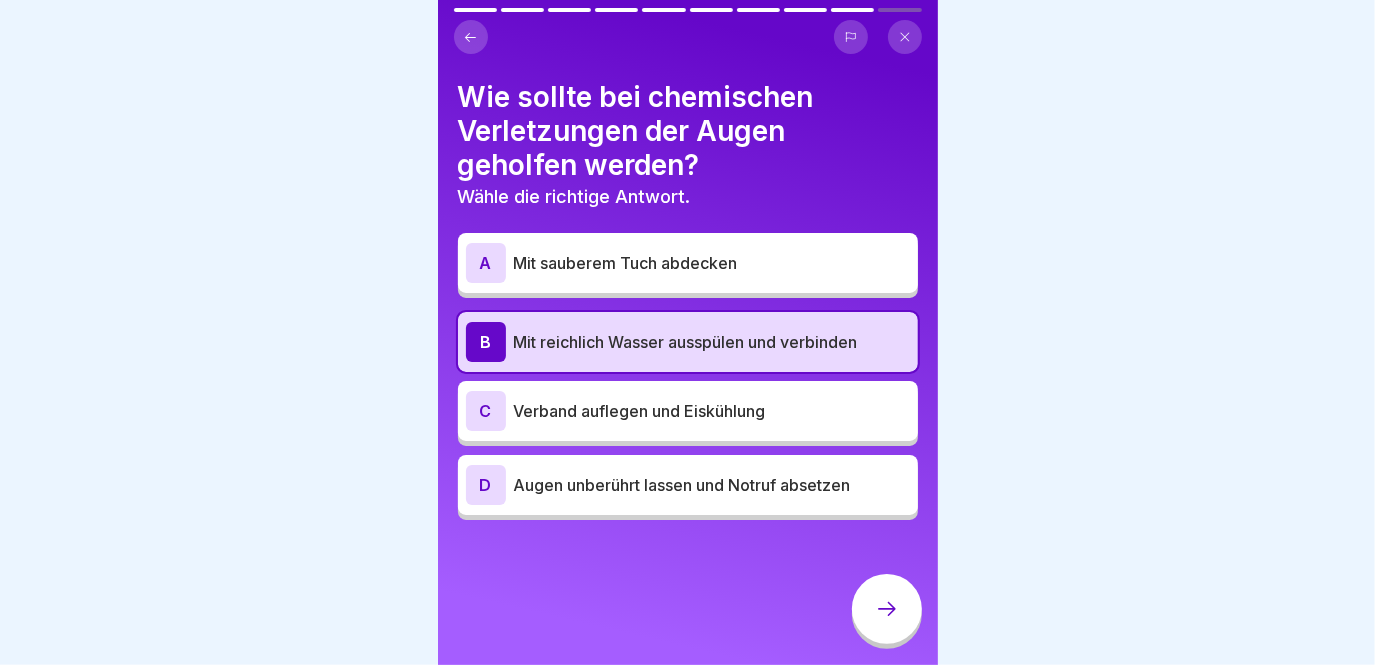 click at bounding box center [887, 609] 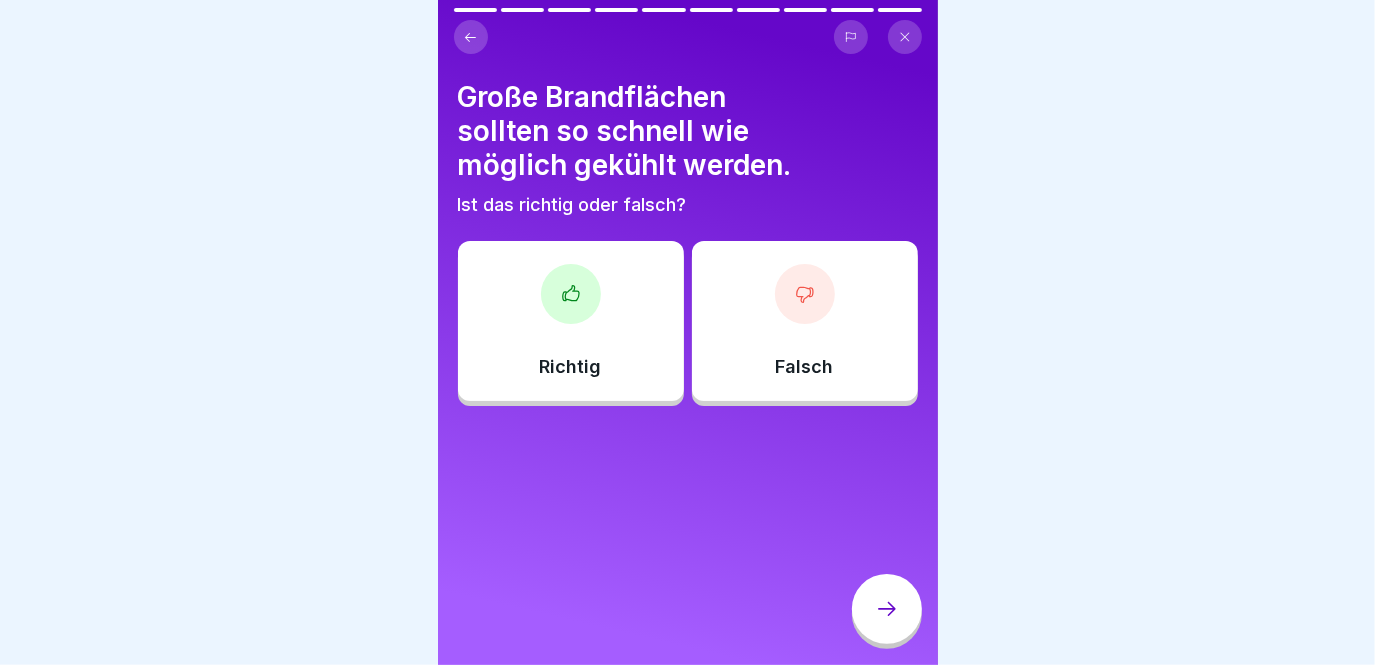 click on "Falsch" at bounding box center (805, 321) 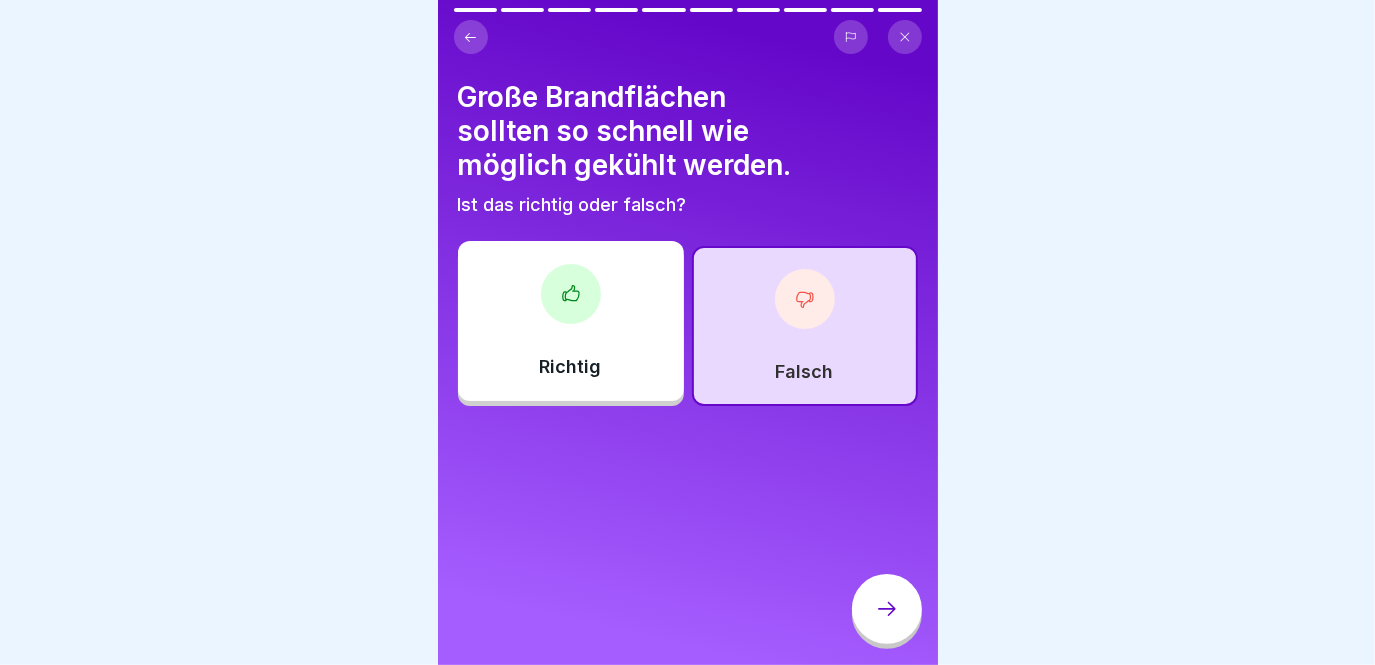 click 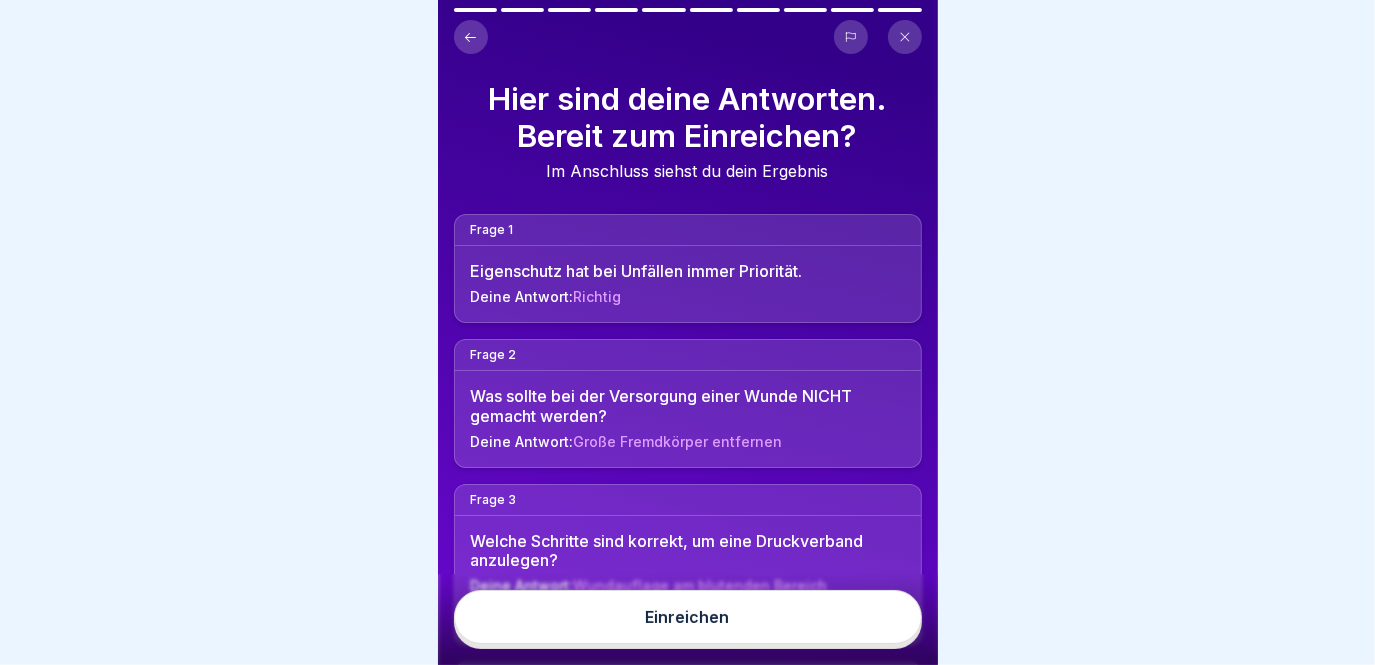 click on "Einreichen" at bounding box center (688, 617) 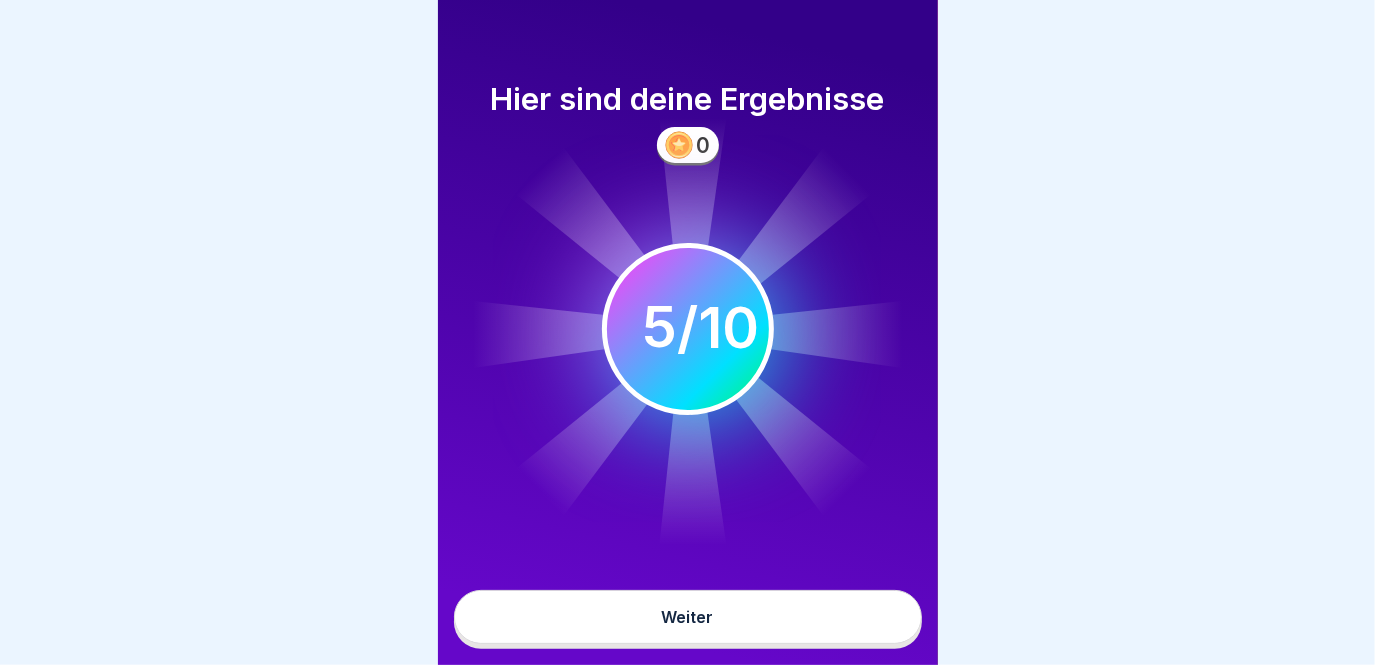 click on "Weiter" at bounding box center [688, 617] 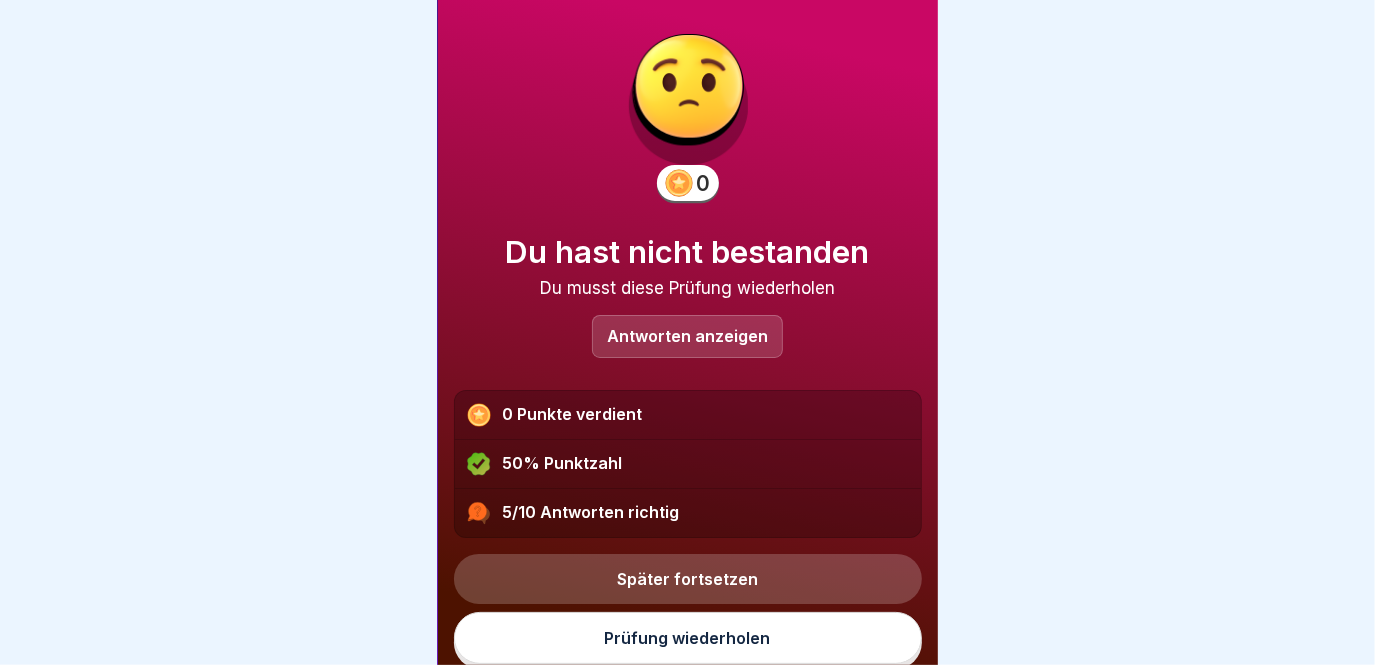 scroll, scrollTop: 18, scrollLeft: 0, axis: vertical 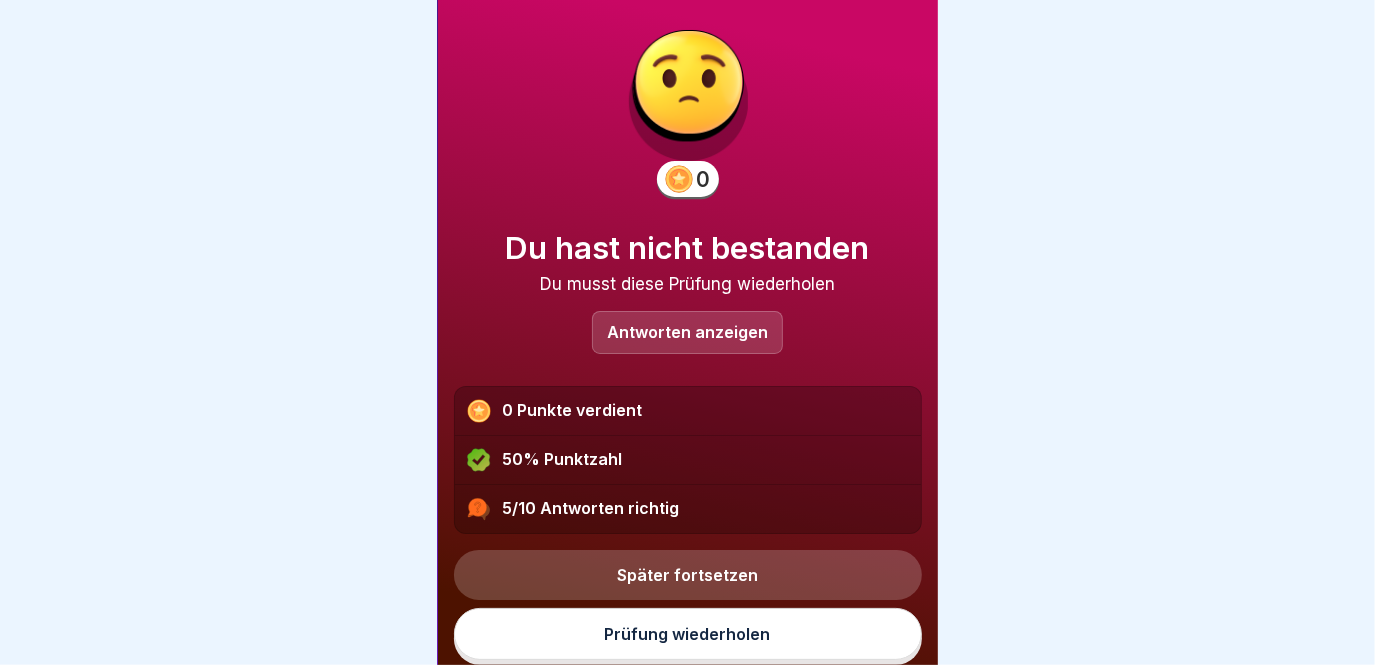 click on "Antworten anzeigen" at bounding box center (687, 332) 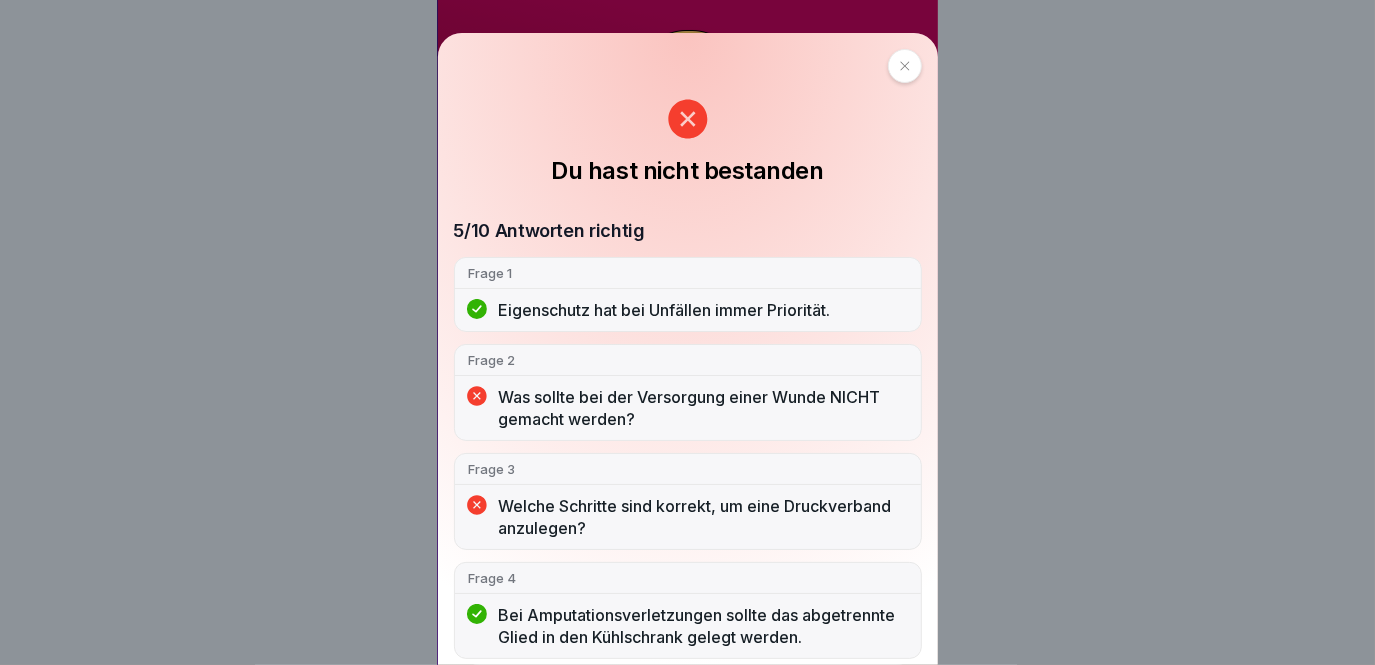 click on "Was sollte bei der Versorgung einer Wunde NICHT gemacht werden?" at bounding box center [703, 408] 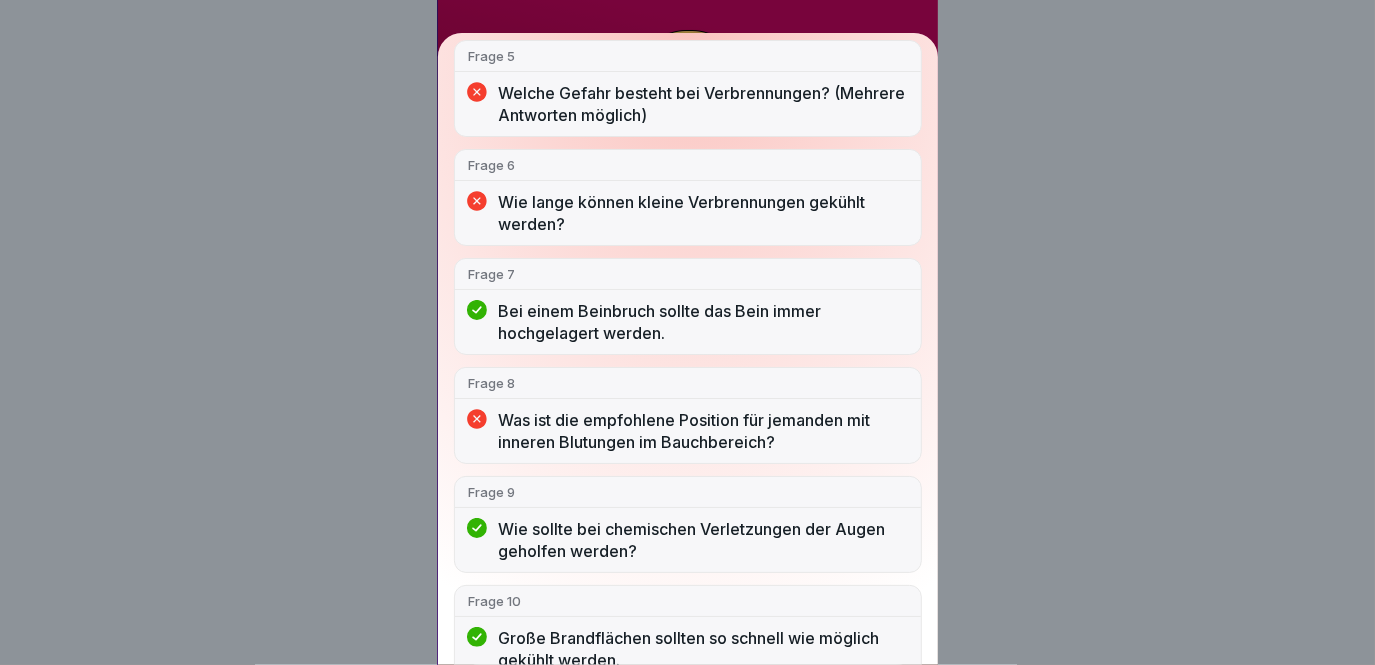scroll, scrollTop: 665, scrollLeft: 0, axis: vertical 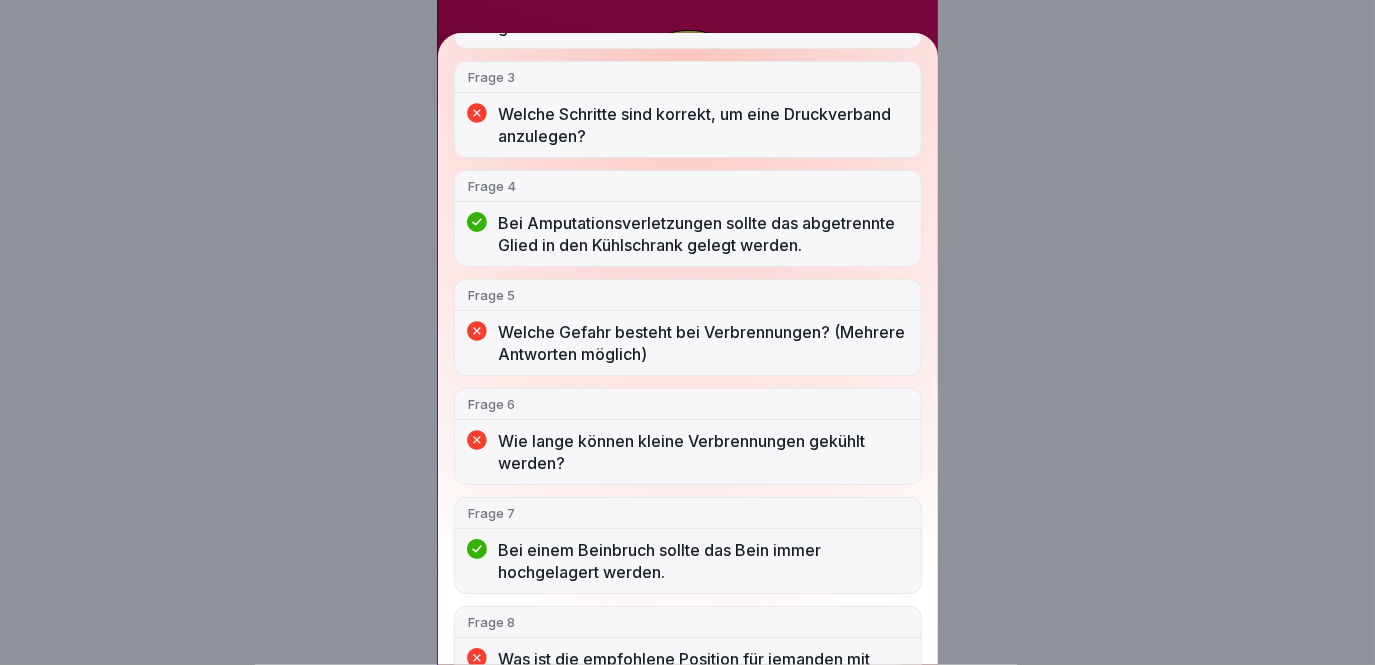 click on "Frage 5 Welche Gefahr besteht bei Verbrennungen? (Mehrere Antworten möglich)" at bounding box center (688, 327) 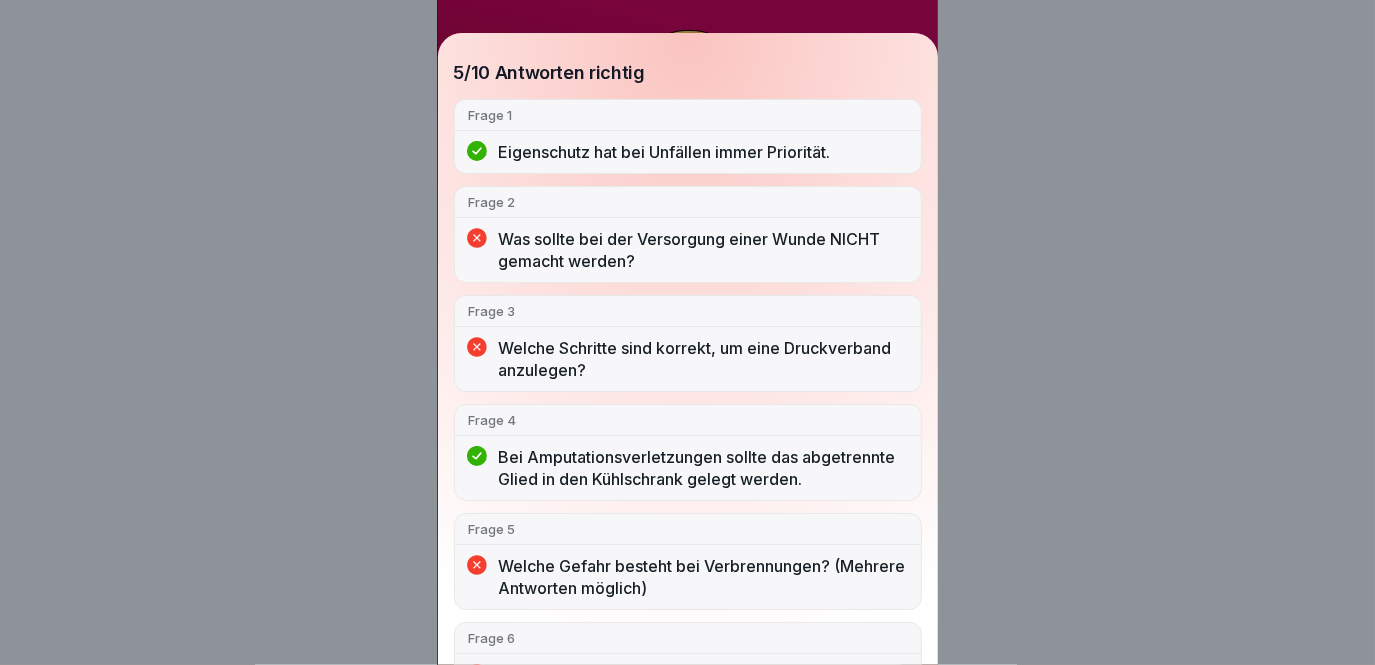 scroll, scrollTop: 665, scrollLeft: 0, axis: vertical 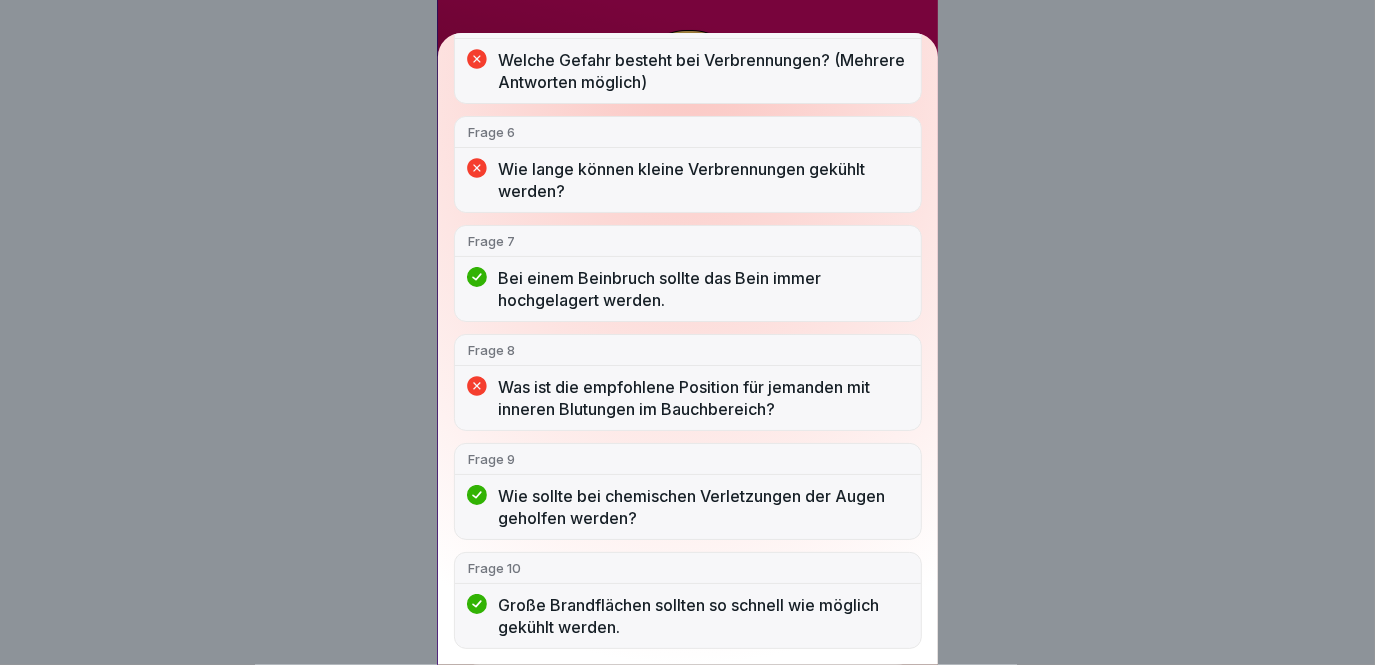 click on "Du hast nicht bestanden 5/10 Antworten richtig Frage 1 Eigenschutz hat bei Unfällen immer Priorität. Frage 2 Was sollte bei der Versorgung einer Wunde NICHT gemacht werden? Frage 3 Welche Schritte sind korrekt, um eine Druckverband anzulegen? Frage 4 Bei Amputationsverletzungen sollte das abgetrennte Glied in den Kühlschrank gelegt werden. Frage 5 Welche Gefahr besteht bei Verbrennungen? (Mehrere Antworten möglich) Frage 6 Wie lange können kleine Verbrennungen gekühlt werden? Frage 7 Bei einem Beinbruch sollte das Bein immer hochgelagert werden. Frage 8 Was ist die empfohlene Position für jemanden mit inneren Blutungen im Bauchbereich? Frage 9 Wie sollte bei chemischen Verletzungen der Augen geholfen werden? Frage 10 Große Brandflächen sollten so schnell wie möglich gekühlt werden." at bounding box center [687, 332] 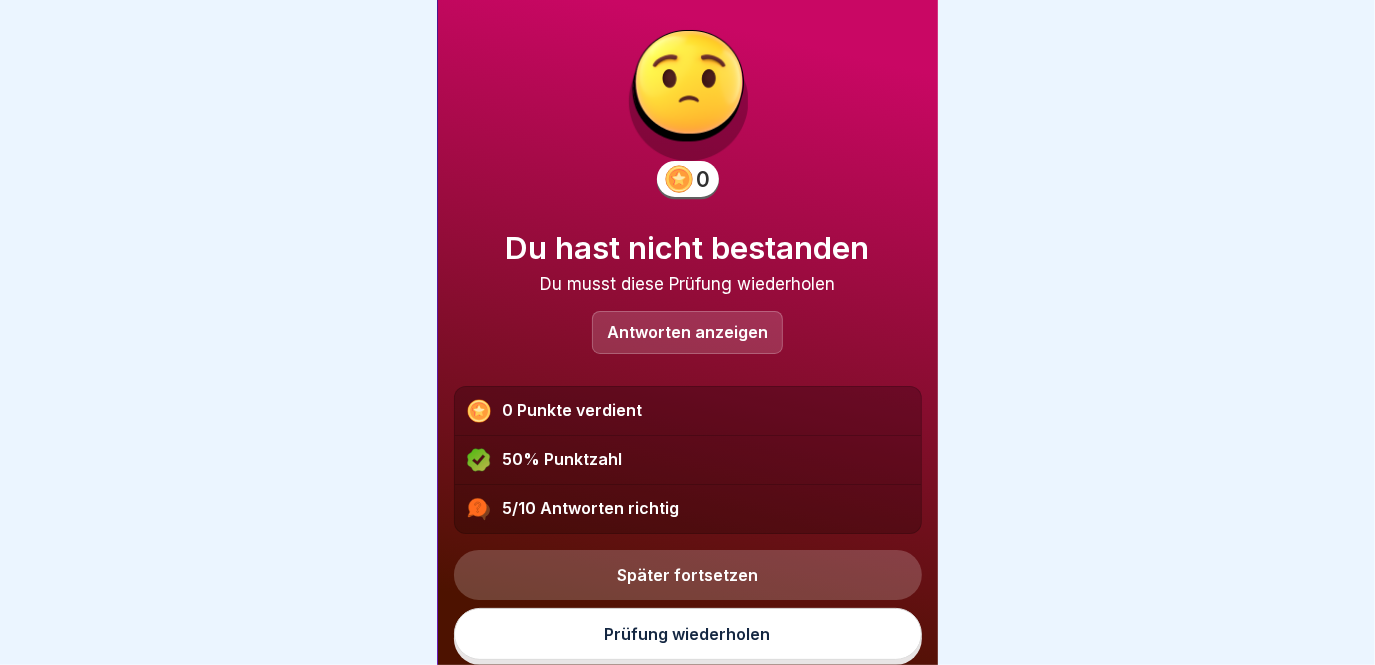 click on "Prüfung wiederholen" at bounding box center [688, 634] 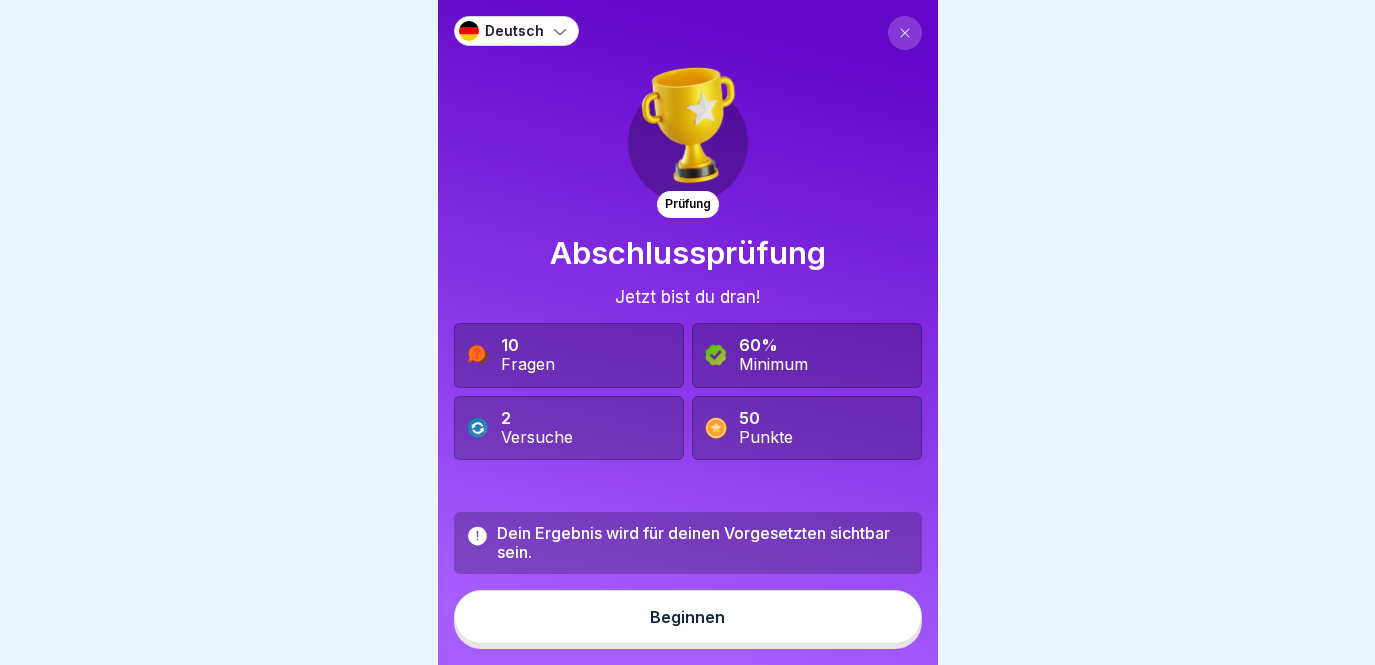 scroll, scrollTop: 0, scrollLeft: 0, axis: both 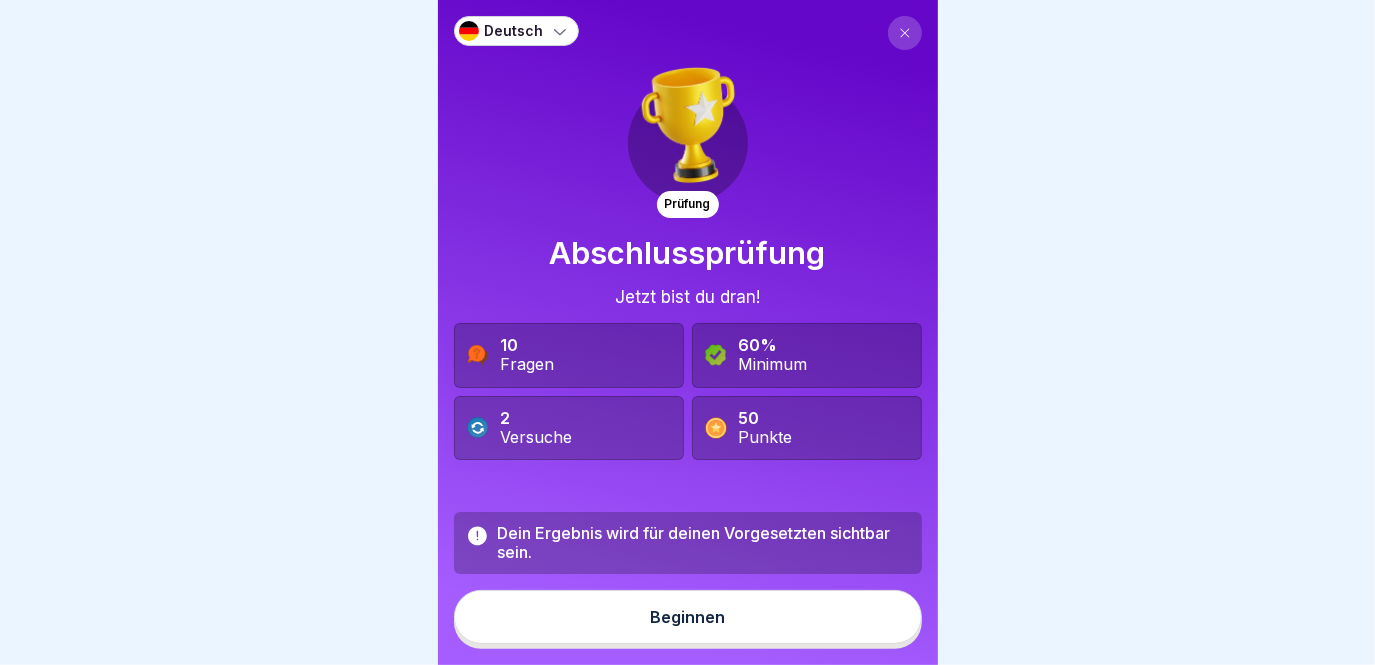 click on "Beginnen" at bounding box center (687, 617) 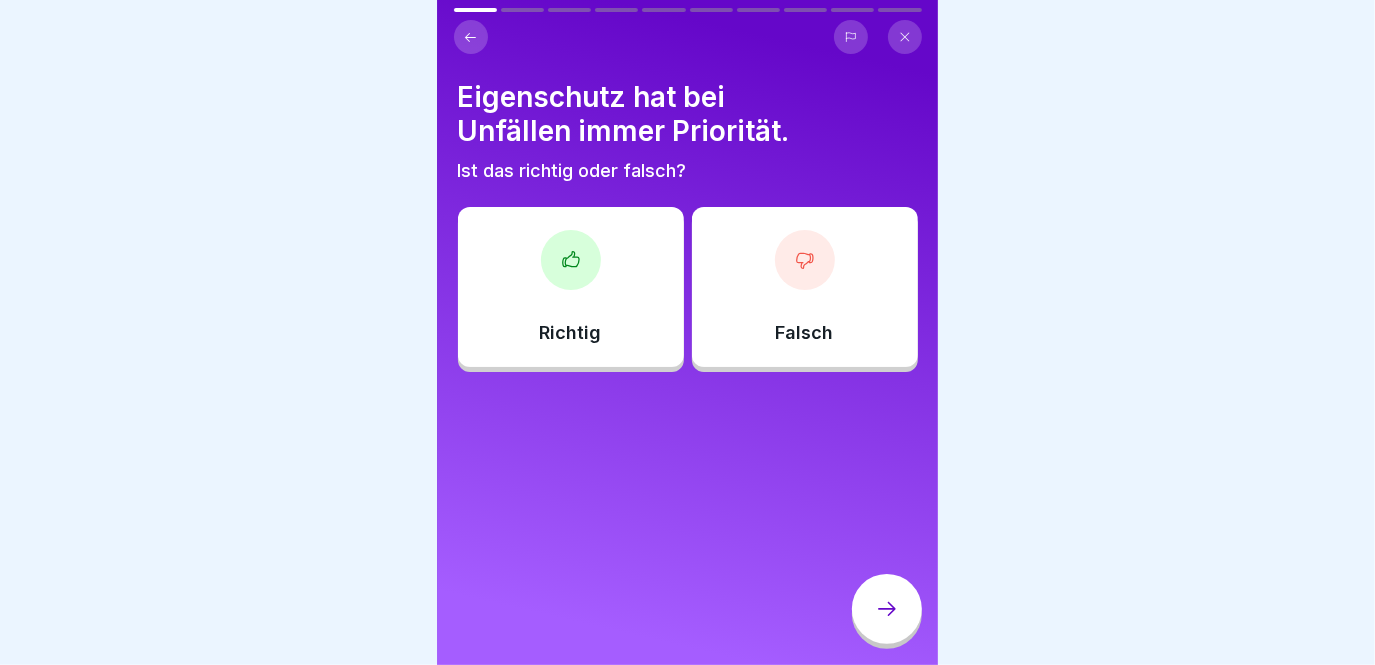 click on "Richtig" at bounding box center [571, 287] 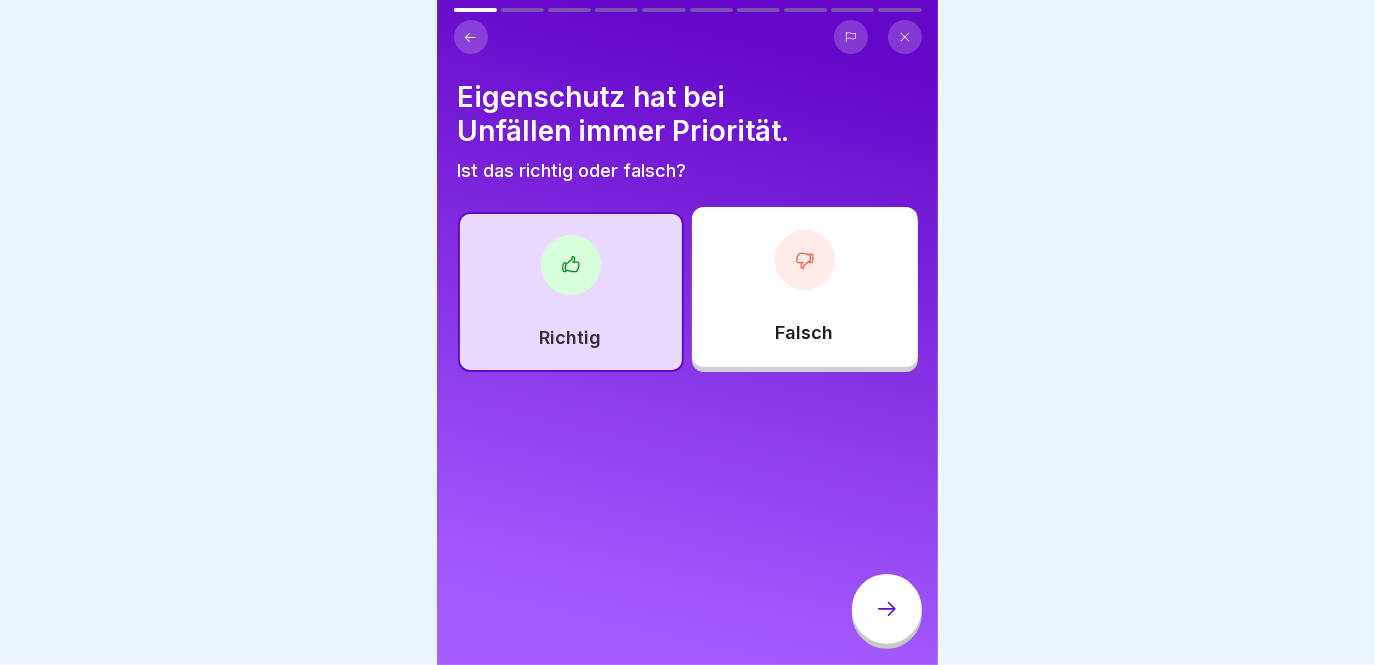 click at bounding box center [887, 609] 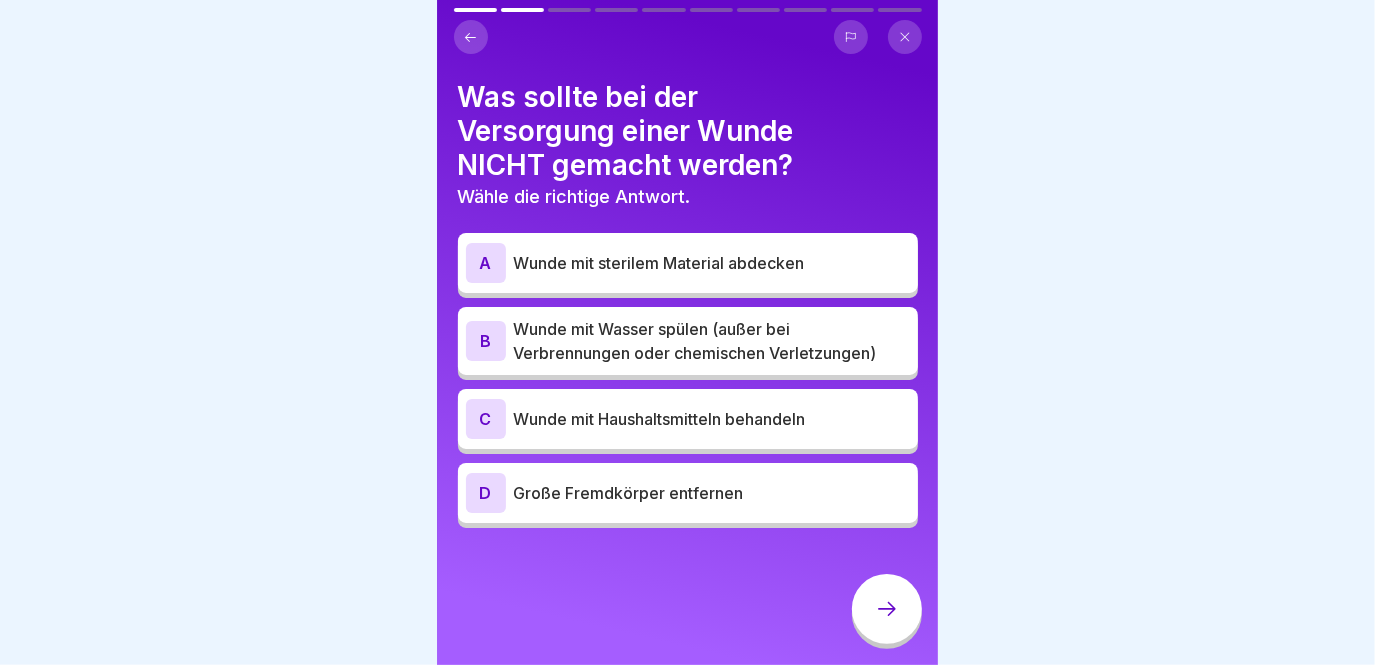 click on "Wunde mit Haushaltsmitteln behandeln" at bounding box center (712, 419) 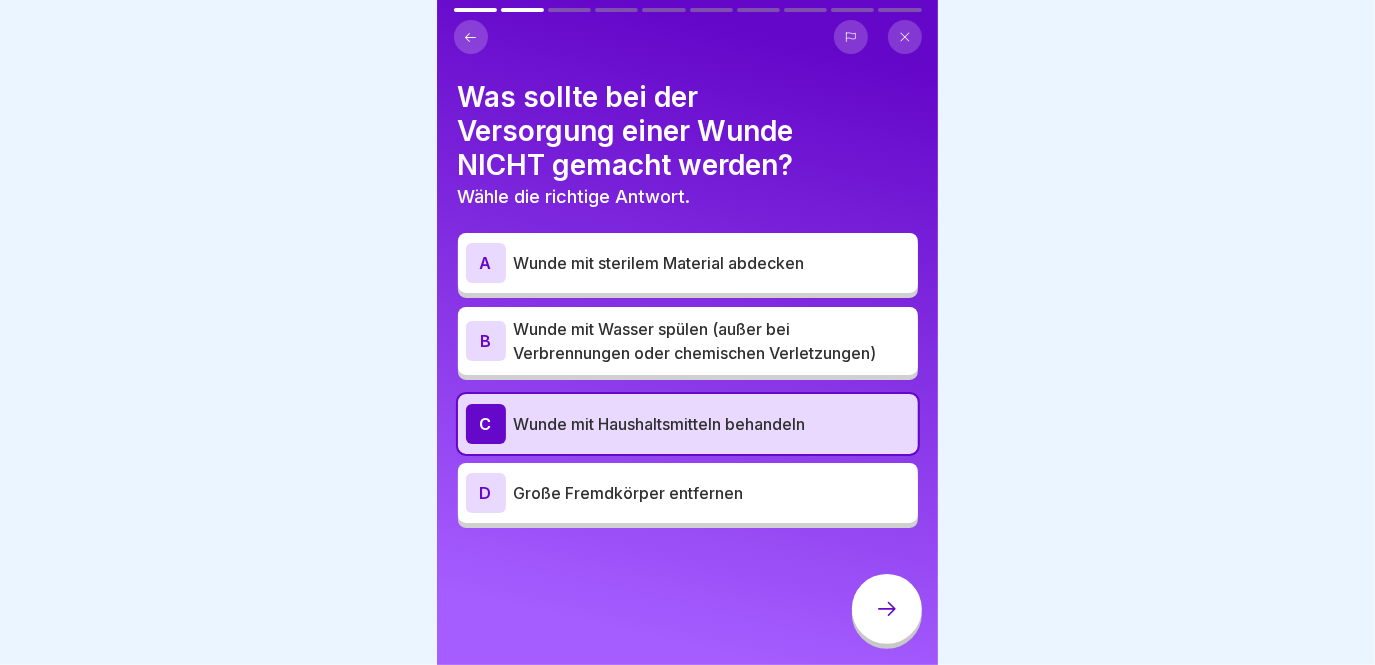 click 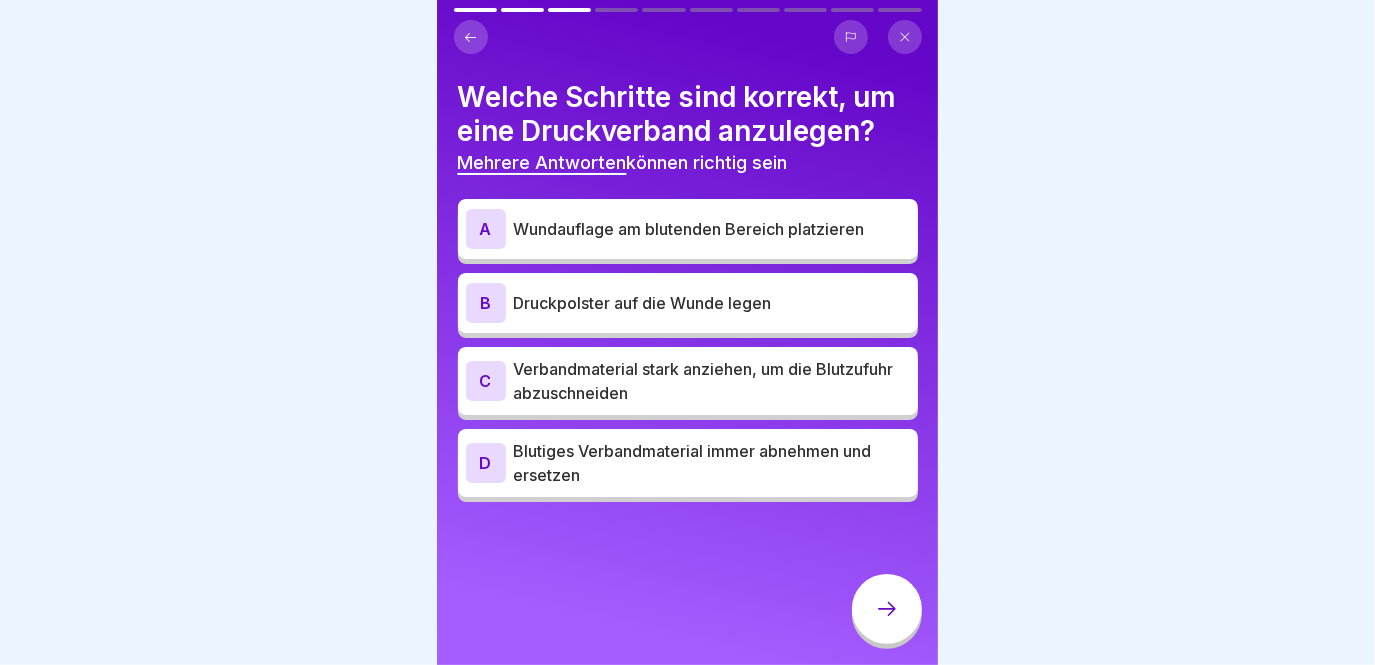 click on "Welche Schritte sind korrekt, um eine Druckverband anzulegen?" at bounding box center (688, 114) 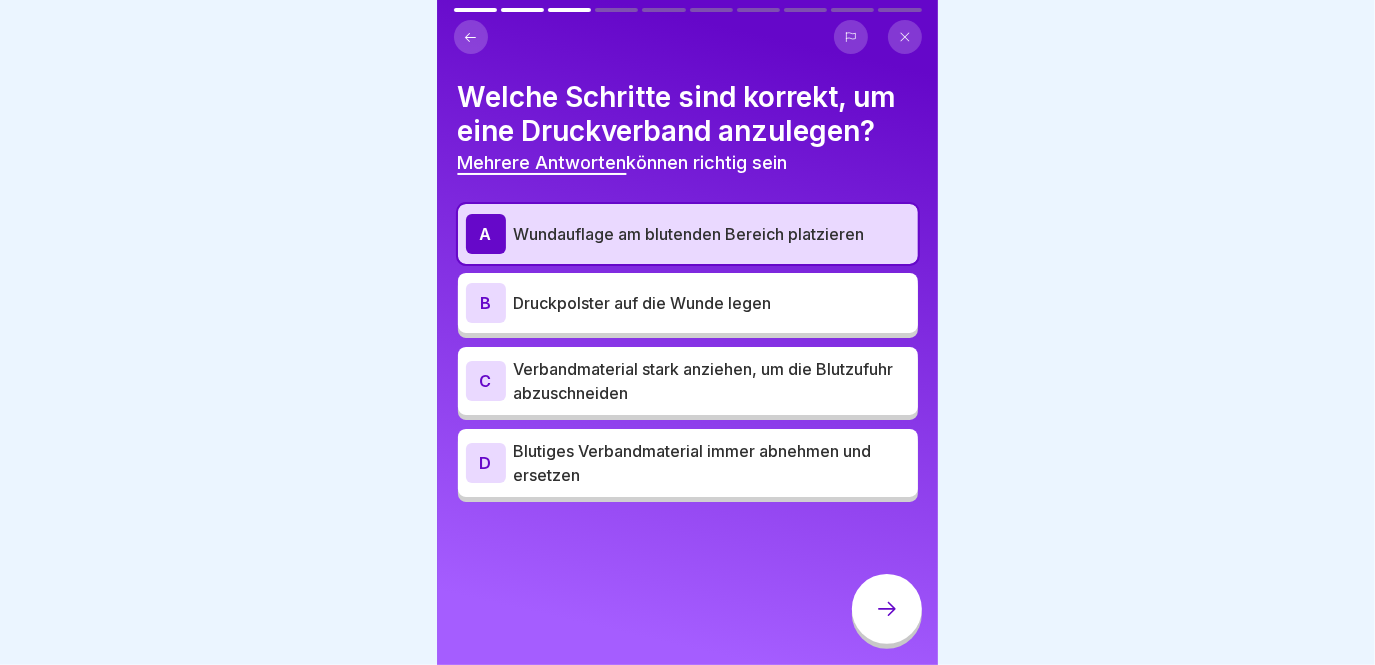 click on "Blutiges Verbandmaterial immer abnehmen und ersetzen" at bounding box center (712, 463) 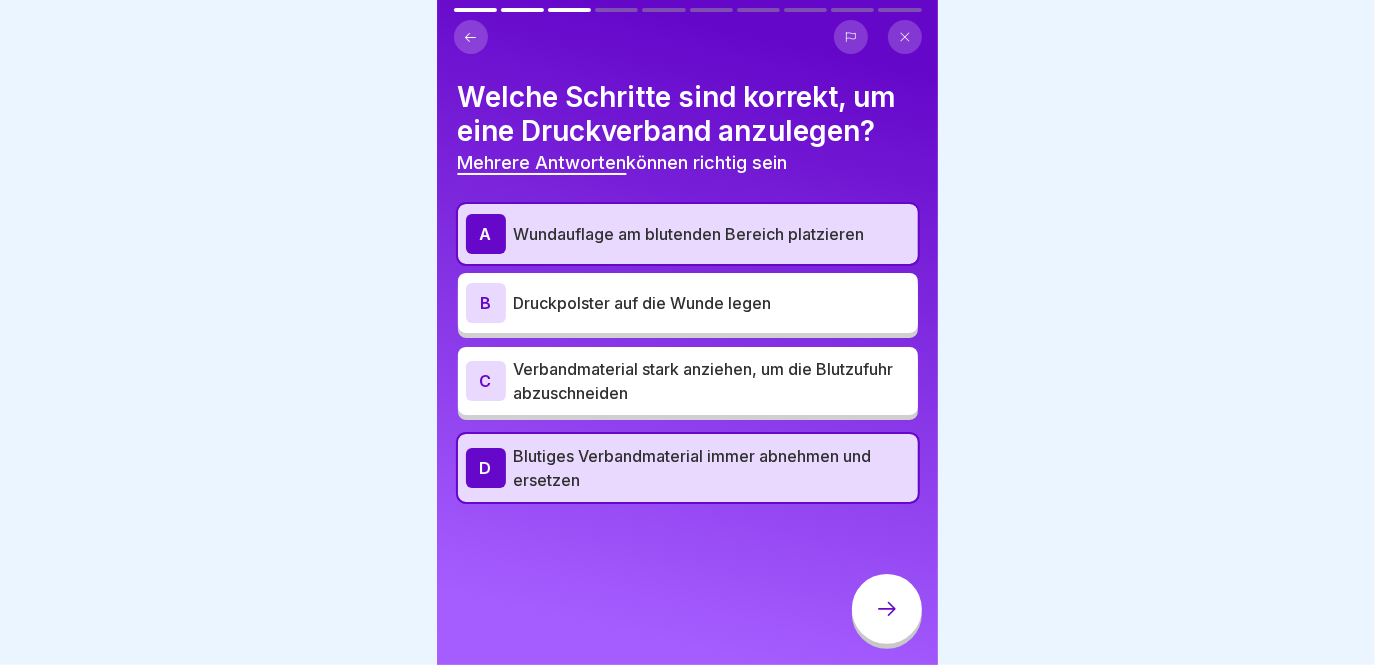 click on "Blutiges Verbandmaterial immer abnehmen und ersetzen" at bounding box center (712, 468) 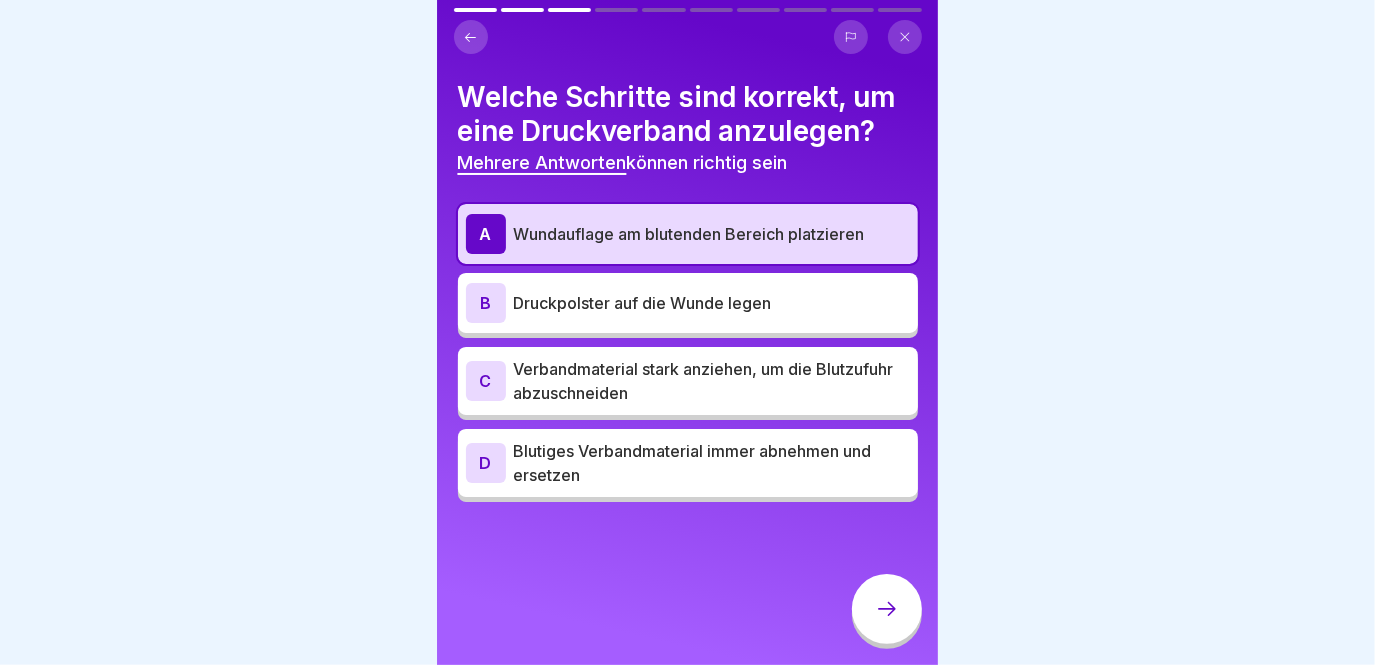 click on "Verbandmaterial stark anziehen, um die Blutzufuhr abzuschneiden" at bounding box center [712, 381] 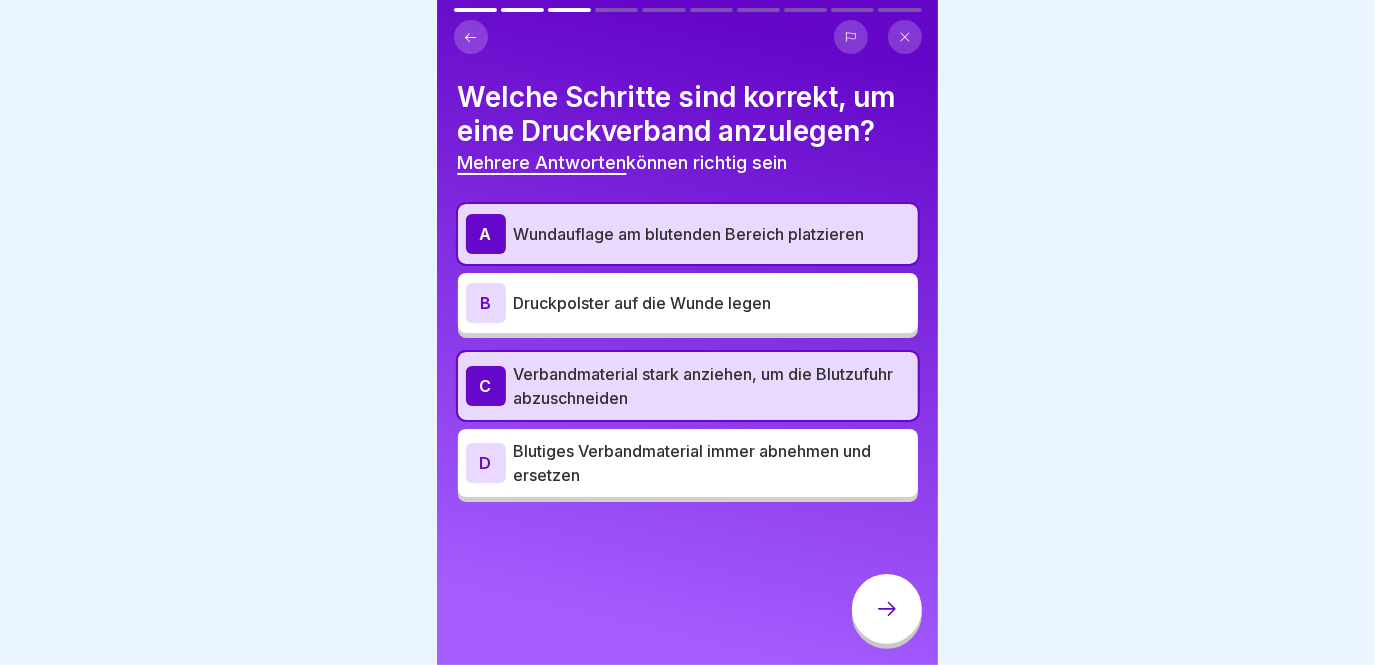 click on "B Druckpolster auf die Wunde legen" at bounding box center (688, 303) 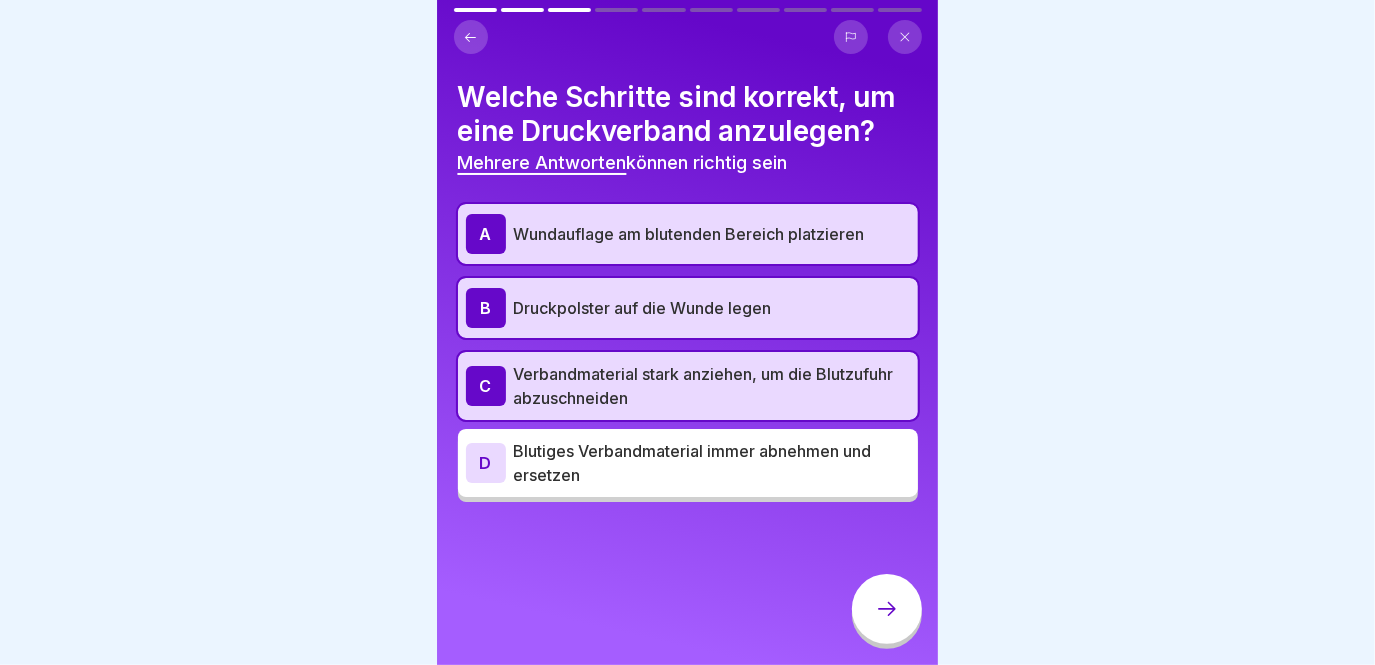 click on "Verbandmaterial stark anziehen, um die Blutzufuhr abzuschneiden" at bounding box center [712, 386] 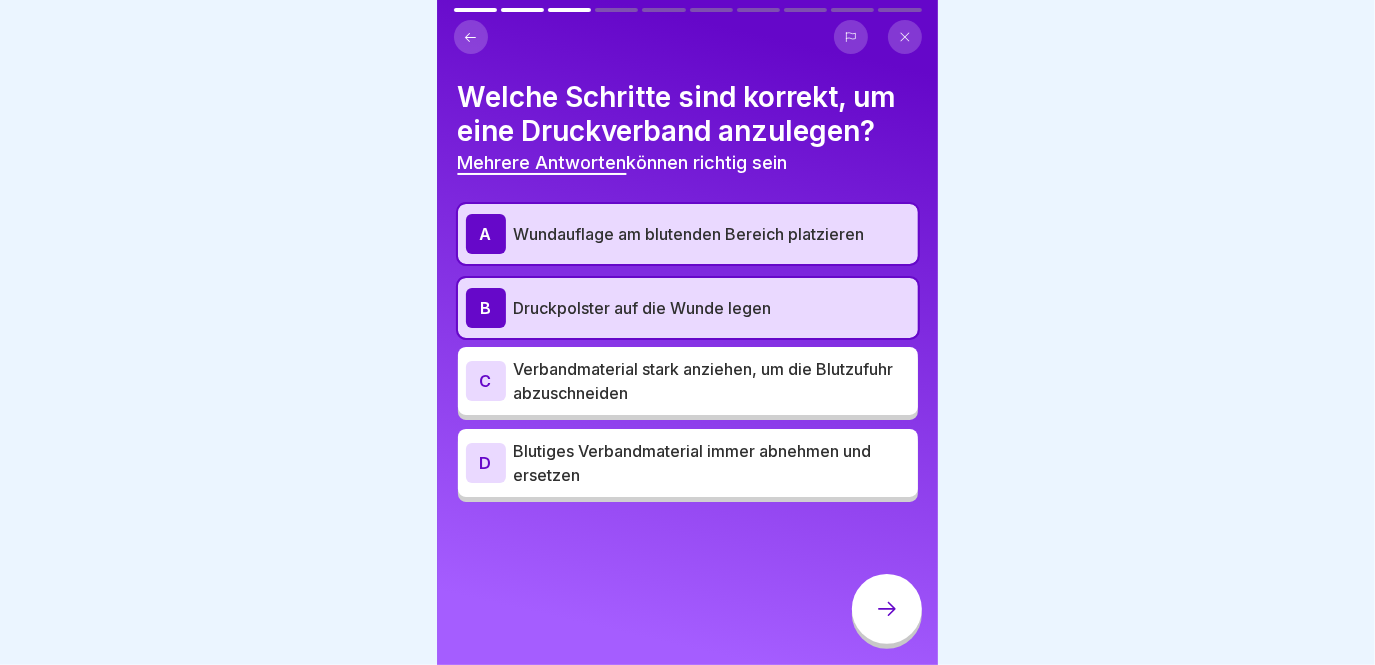 click at bounding box center (887, 609) 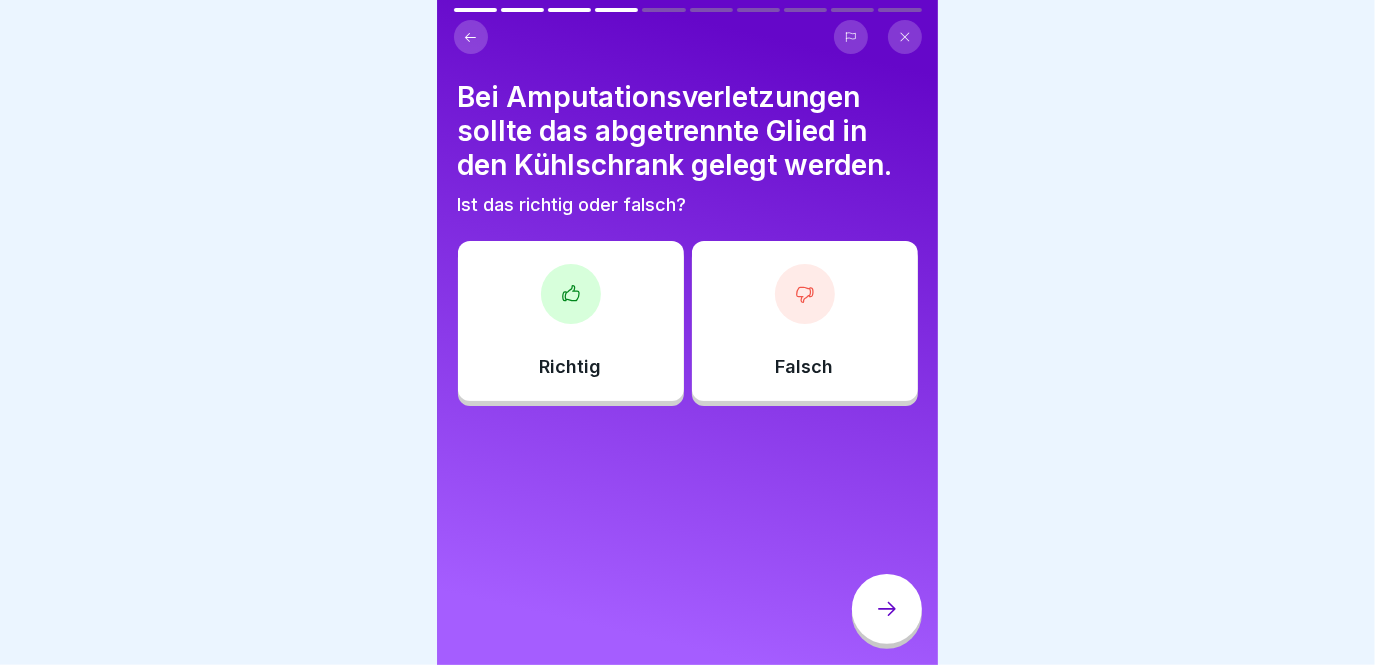 click on "Falsch" at bounding box center [805, 321] 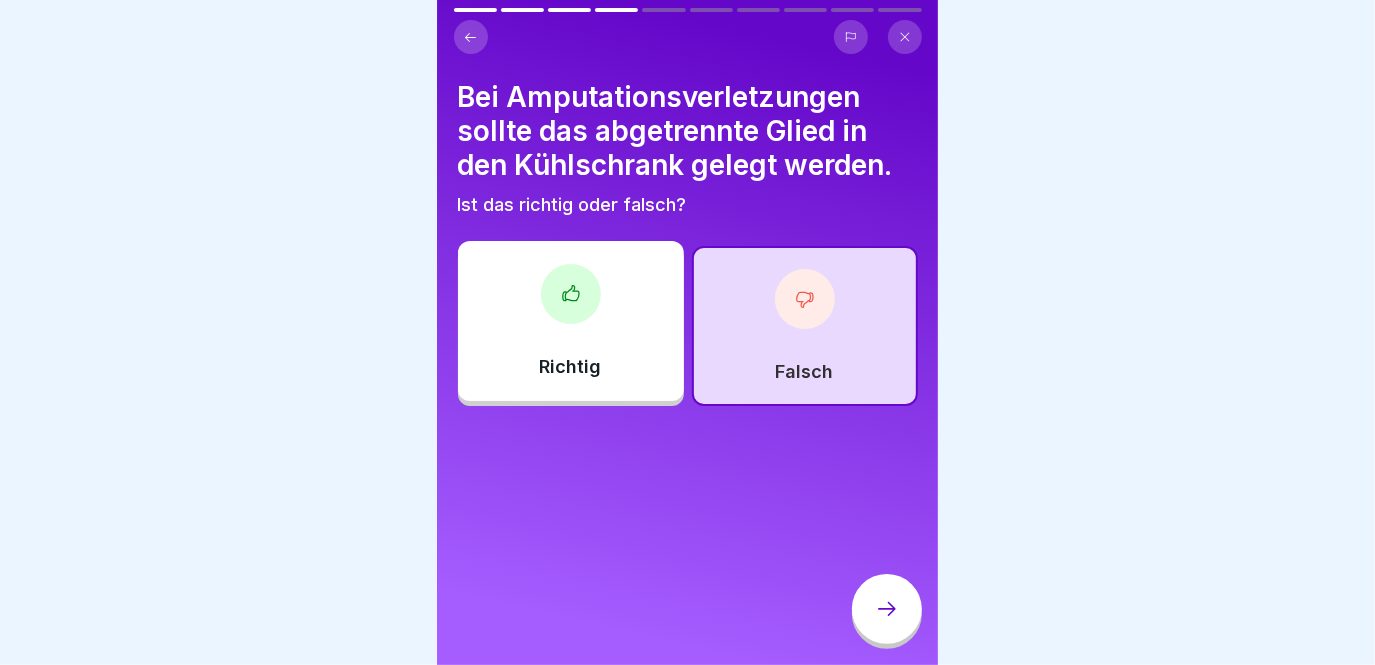 click at bounding box center (887, 609) 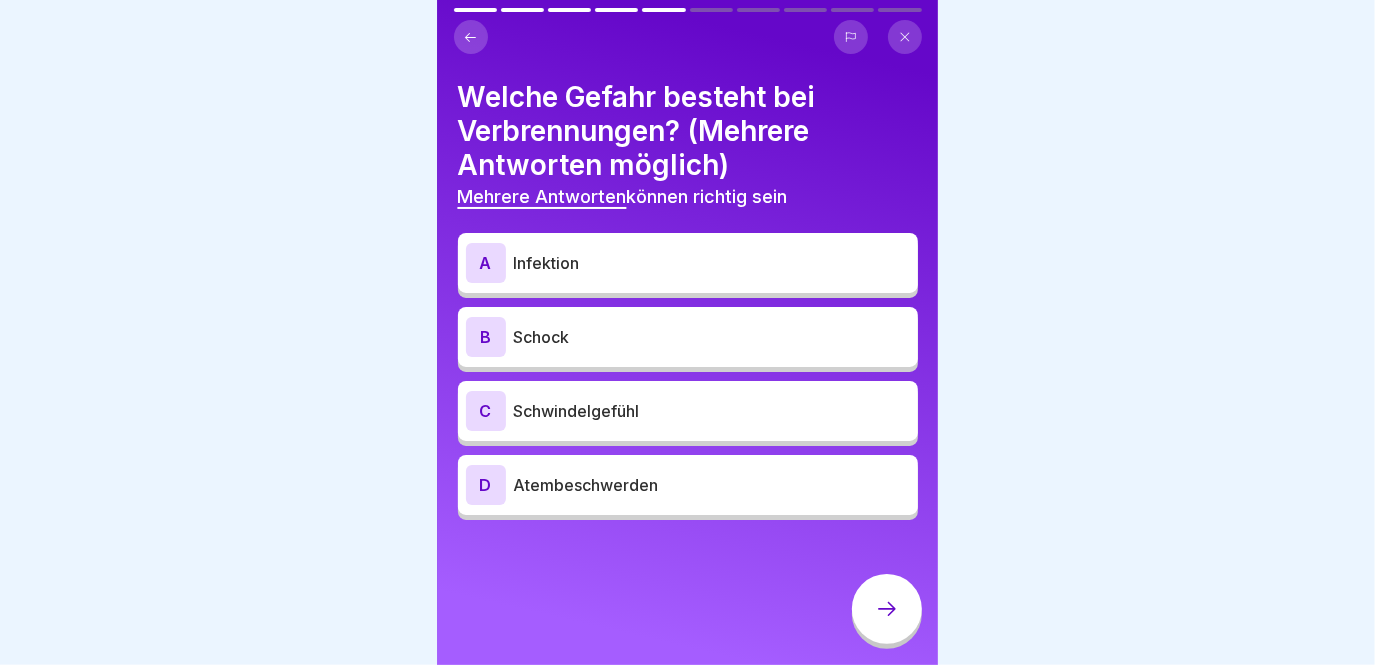 click on "A Infektion" at bounding box center (688, 263) 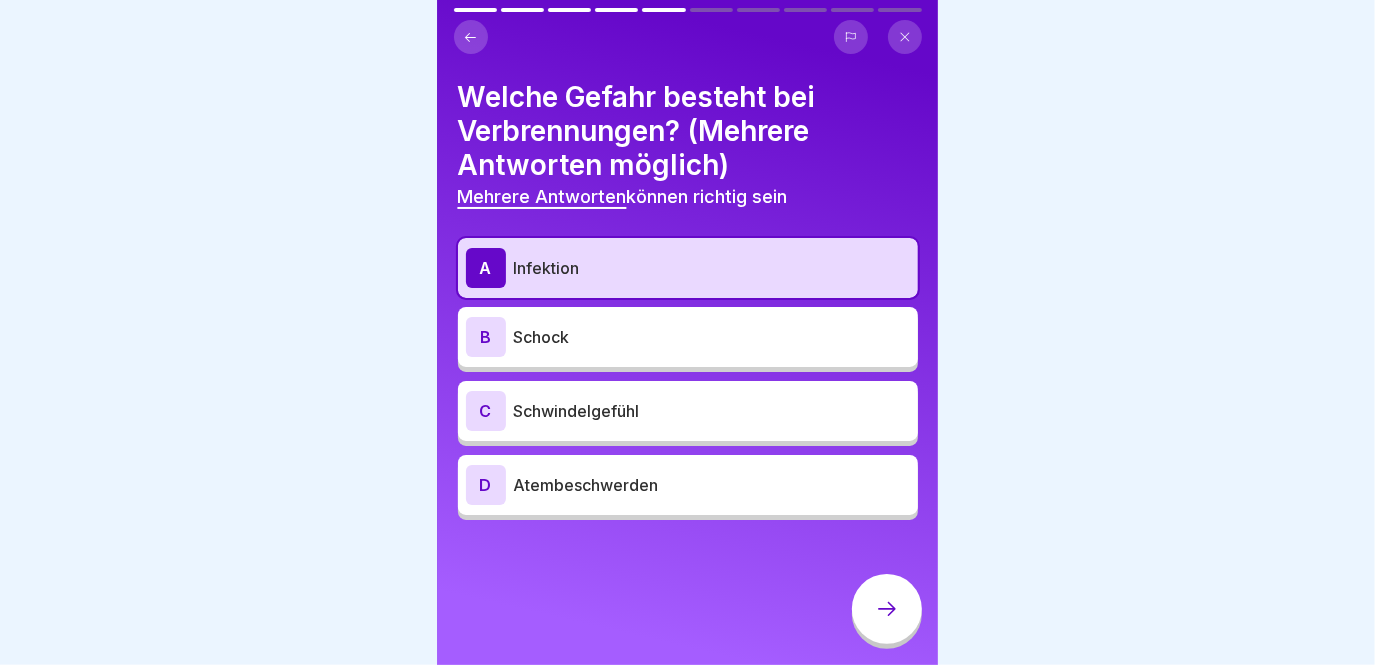 click on "Schwindelgefühl" at bounding box center (712, 411) 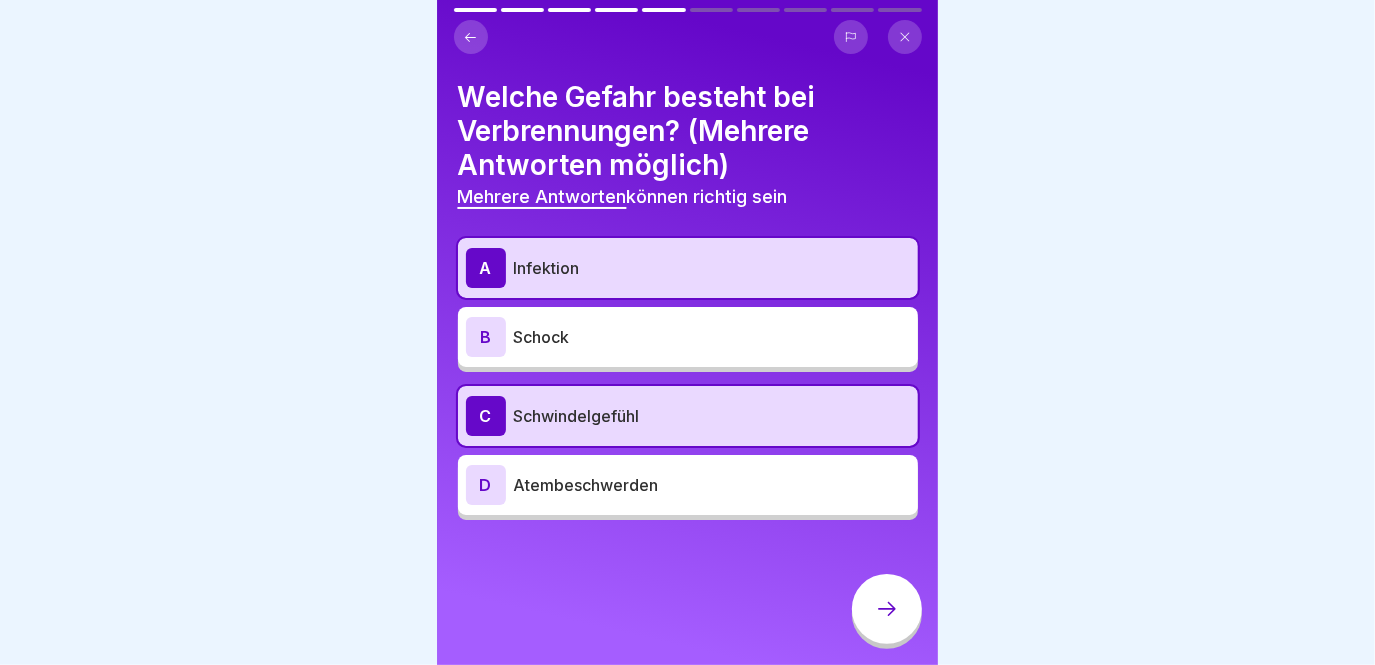 click on "[PERSON_NAME]" at bounding box center (688, 337) 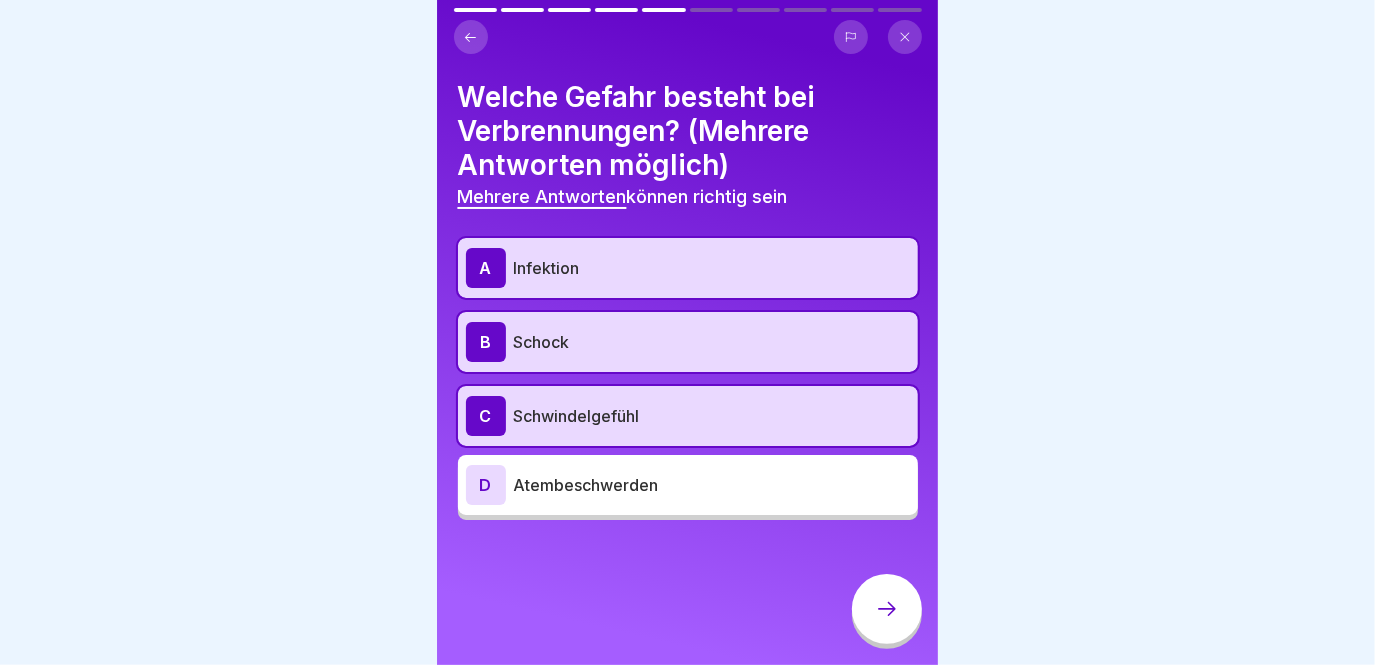 click on "D Atembeschwerden" at bounding box center [688, 485] 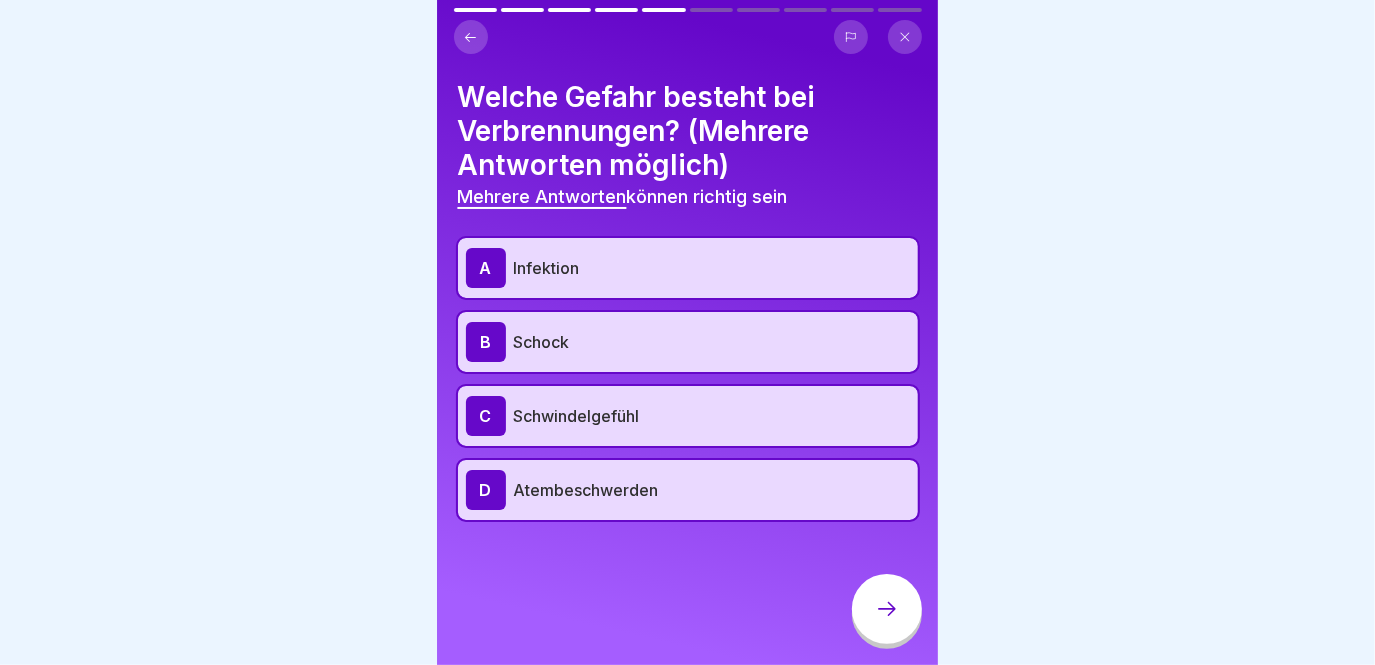 click at bounding box center [887, 609] 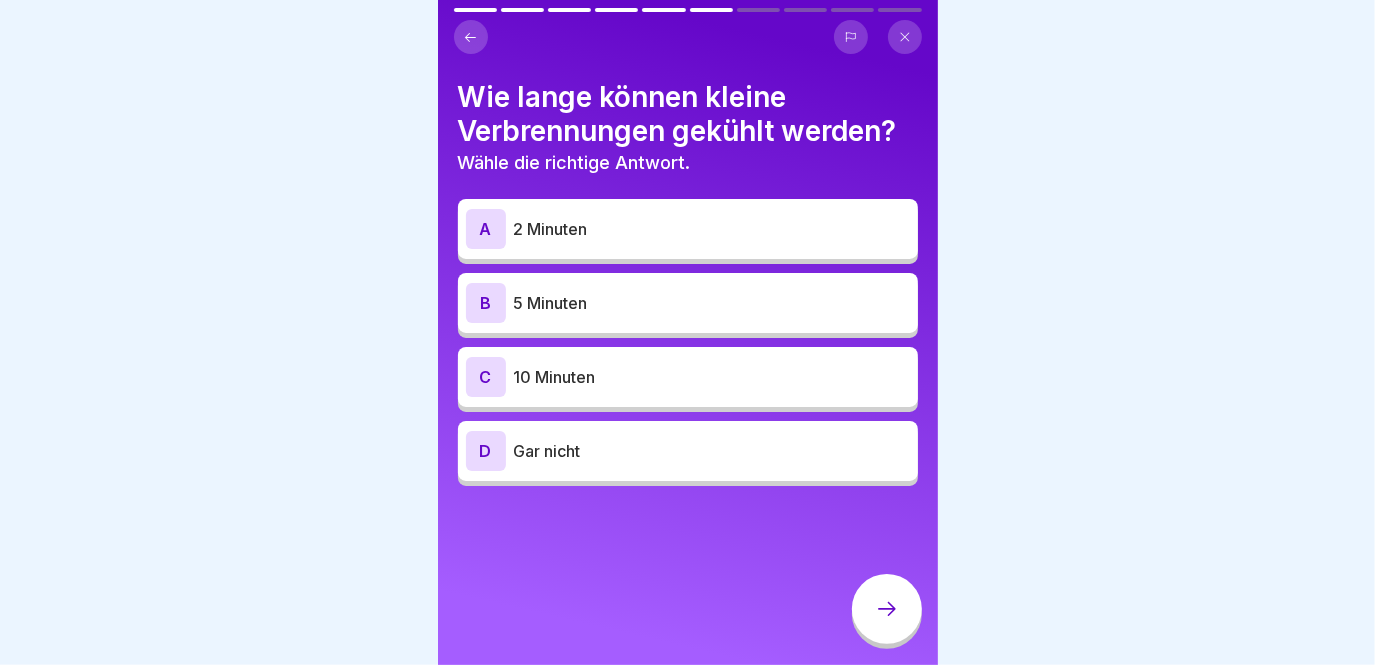 click on "5 Minuten" at bounding box center (712, 303) 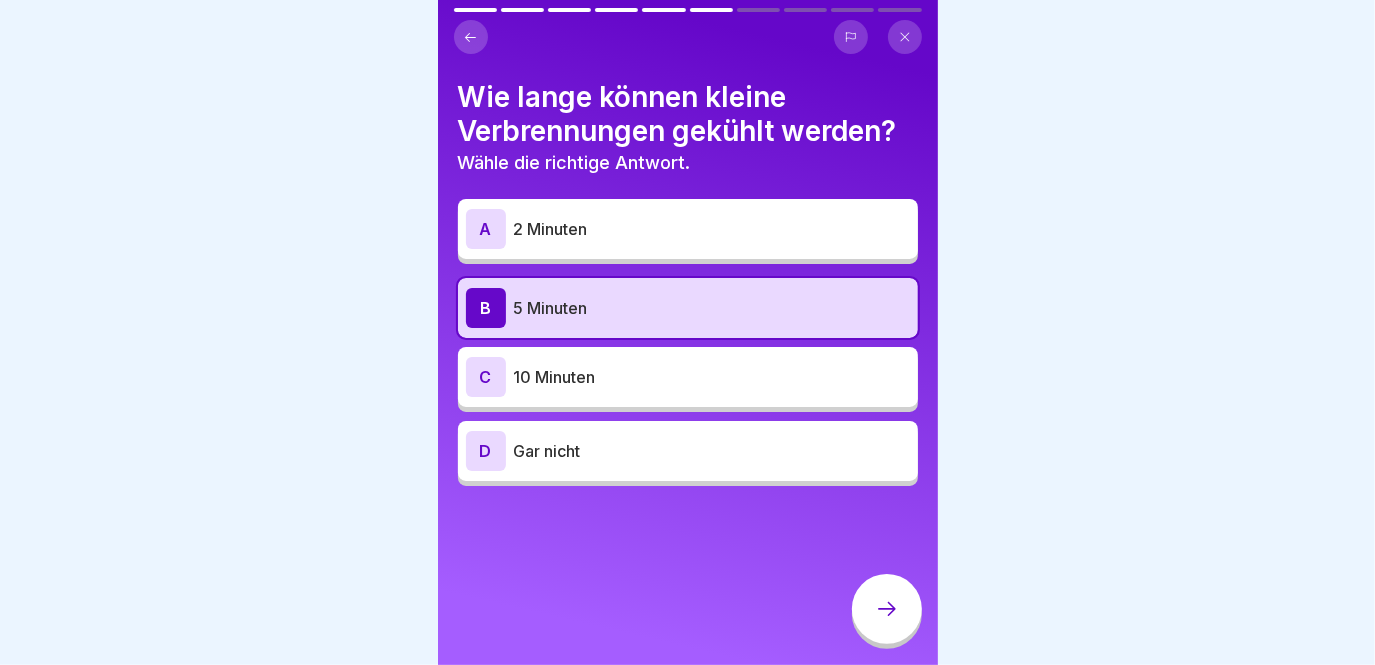 click 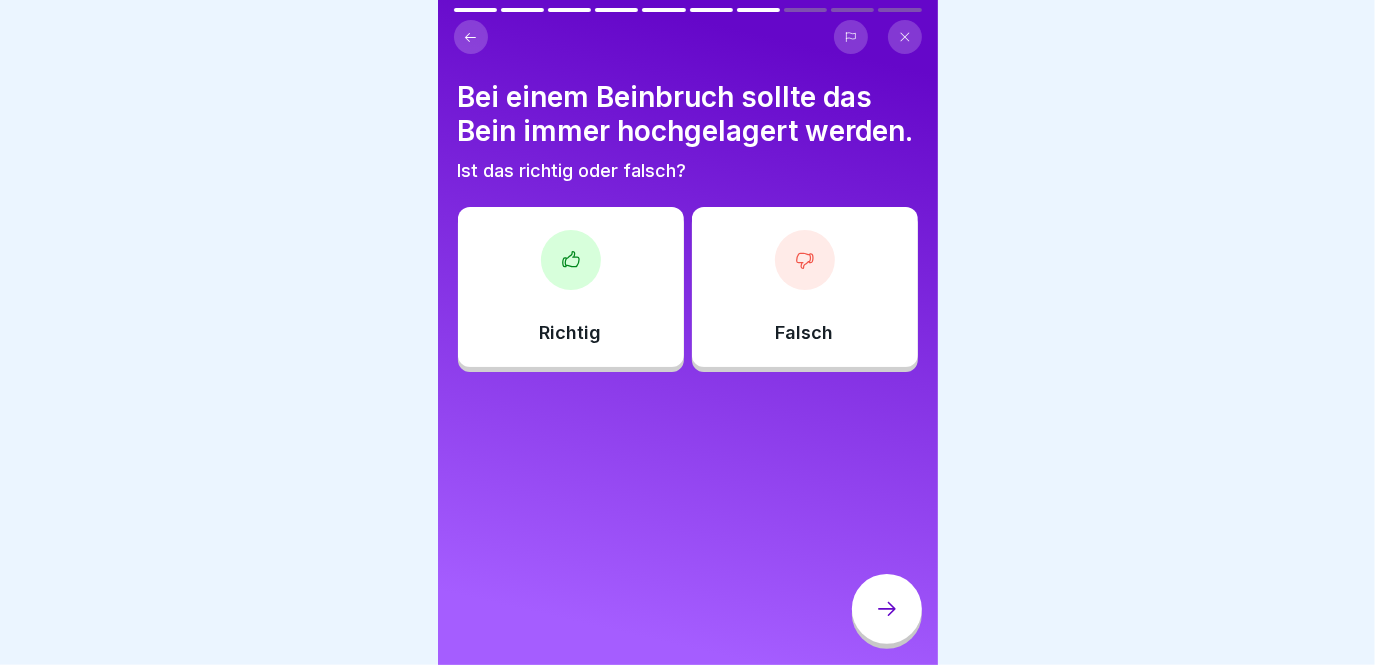 click on "Falsch" at bounding box center [805, 287] 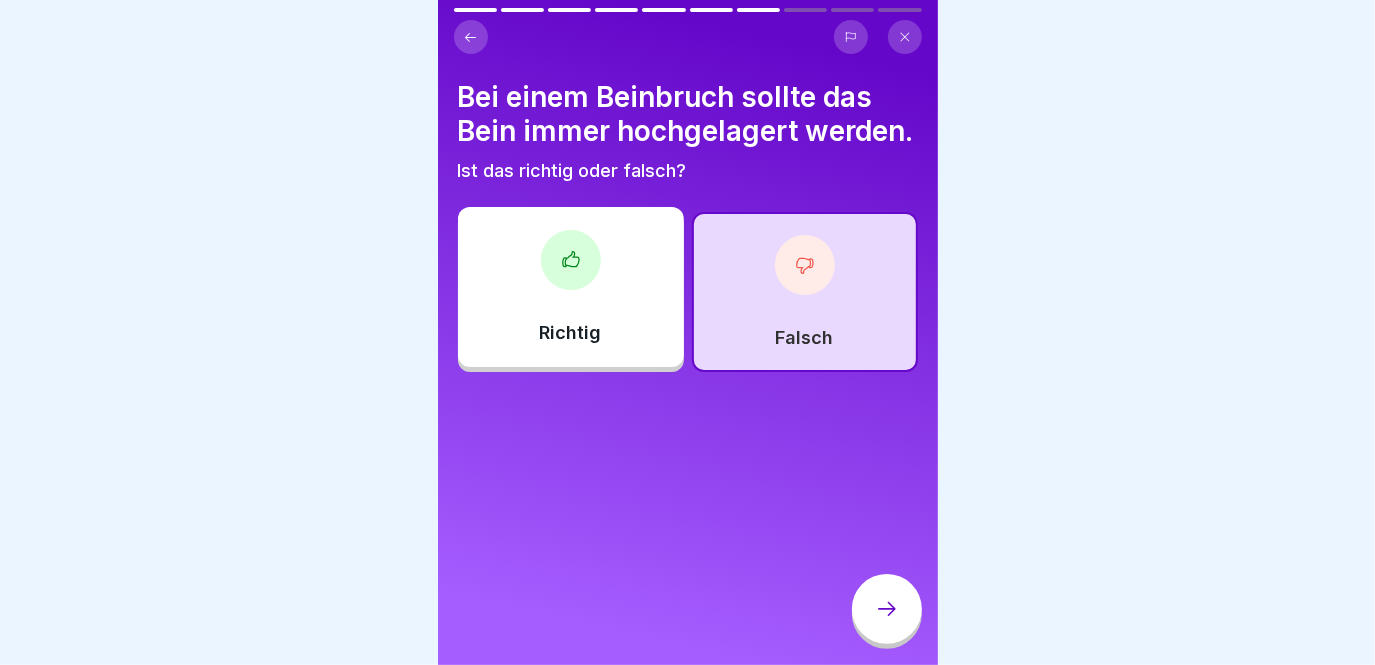 click 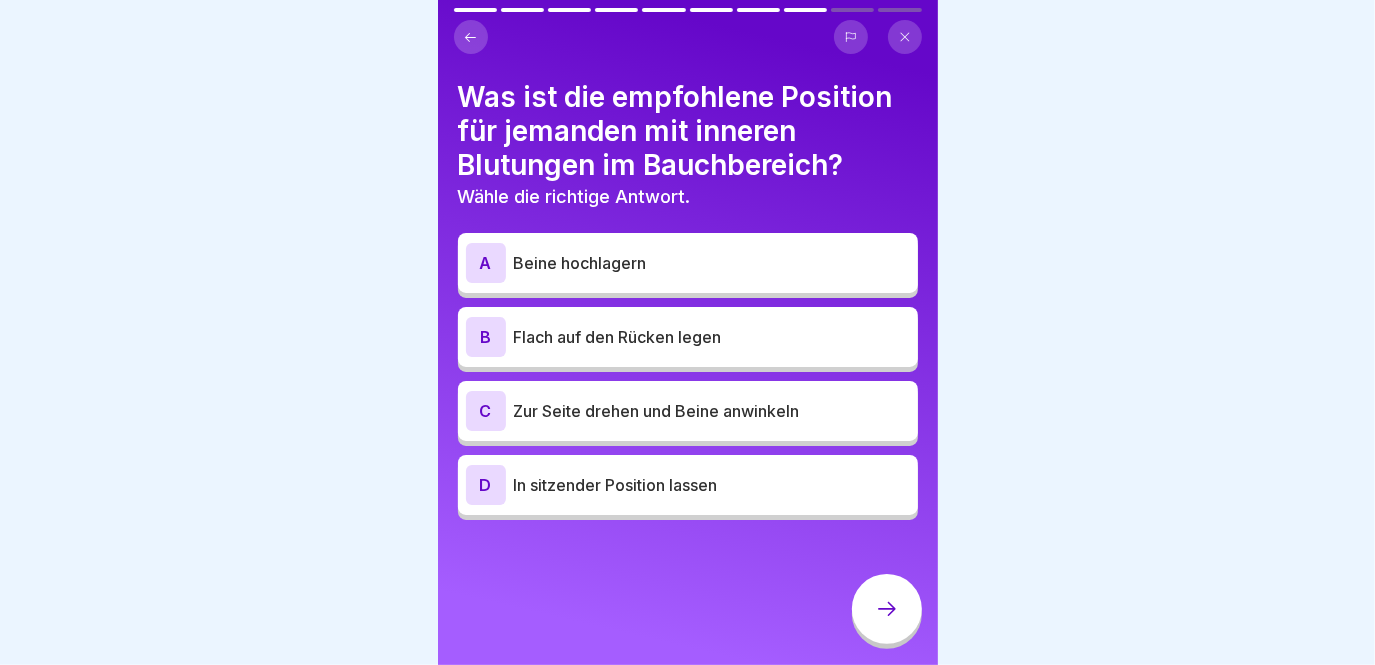 click on "Zur Seite drehen und Beine anwinkeln" at bounding box center (712, 411) 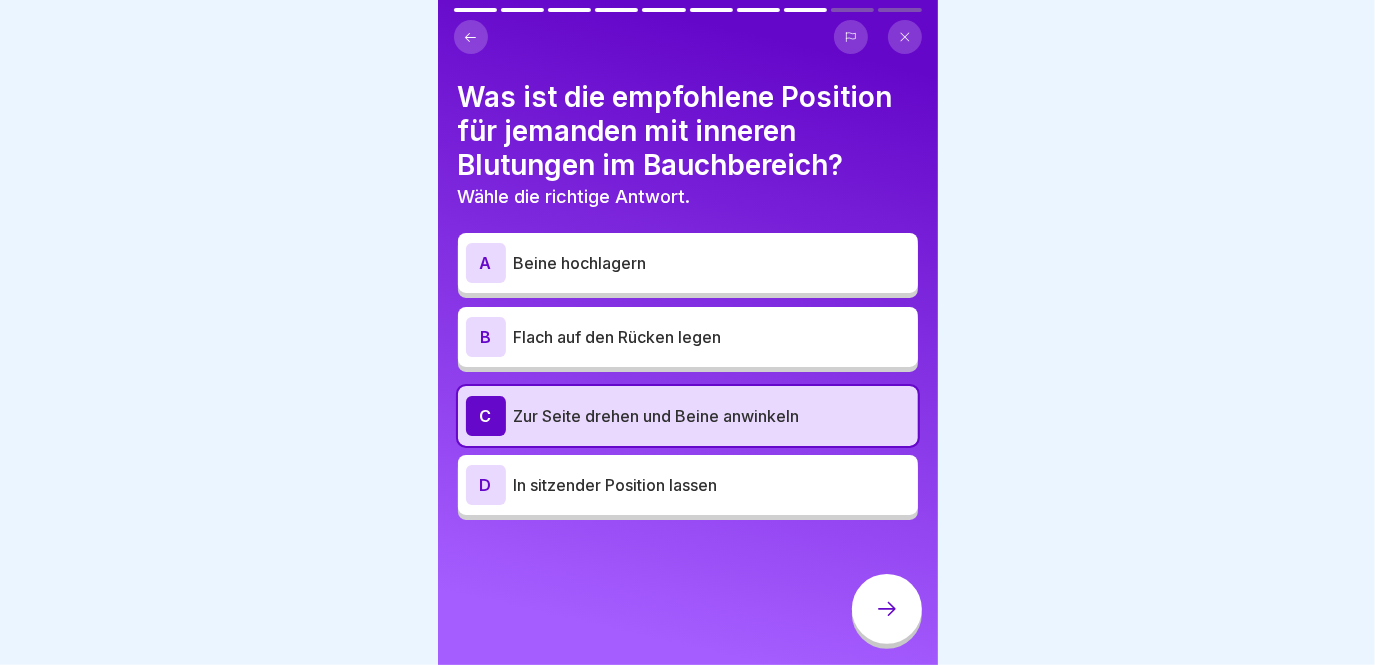 click on "A Beine hochlagern" at bounding box center (688, 263) 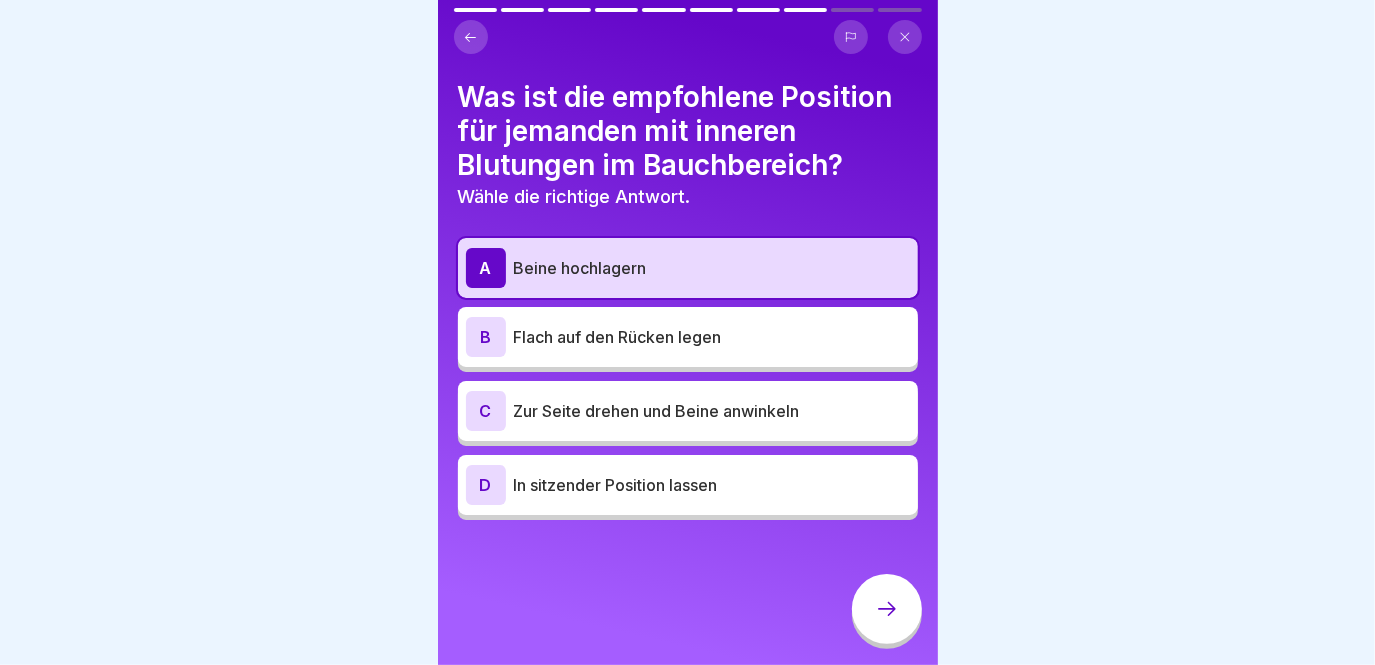 click on "Flach auf den Rücken legen" at bounding box center [712, 337] 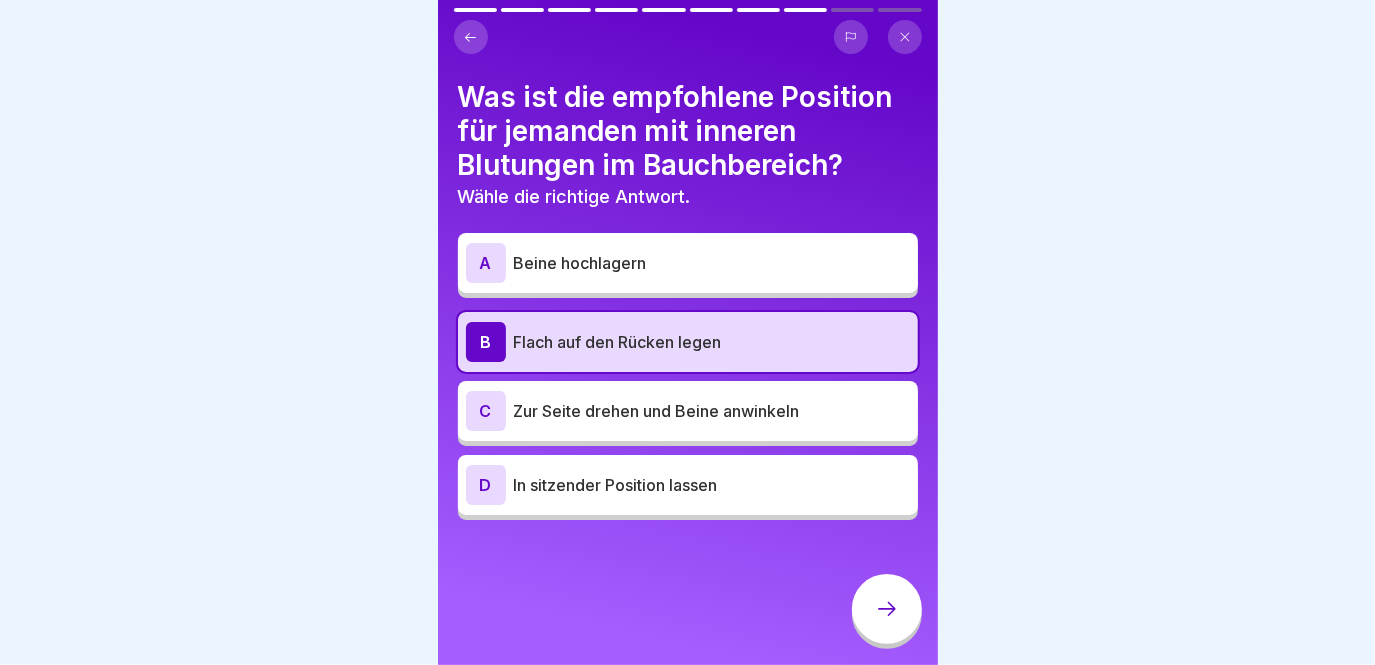 click at bounding box center (887, 609) 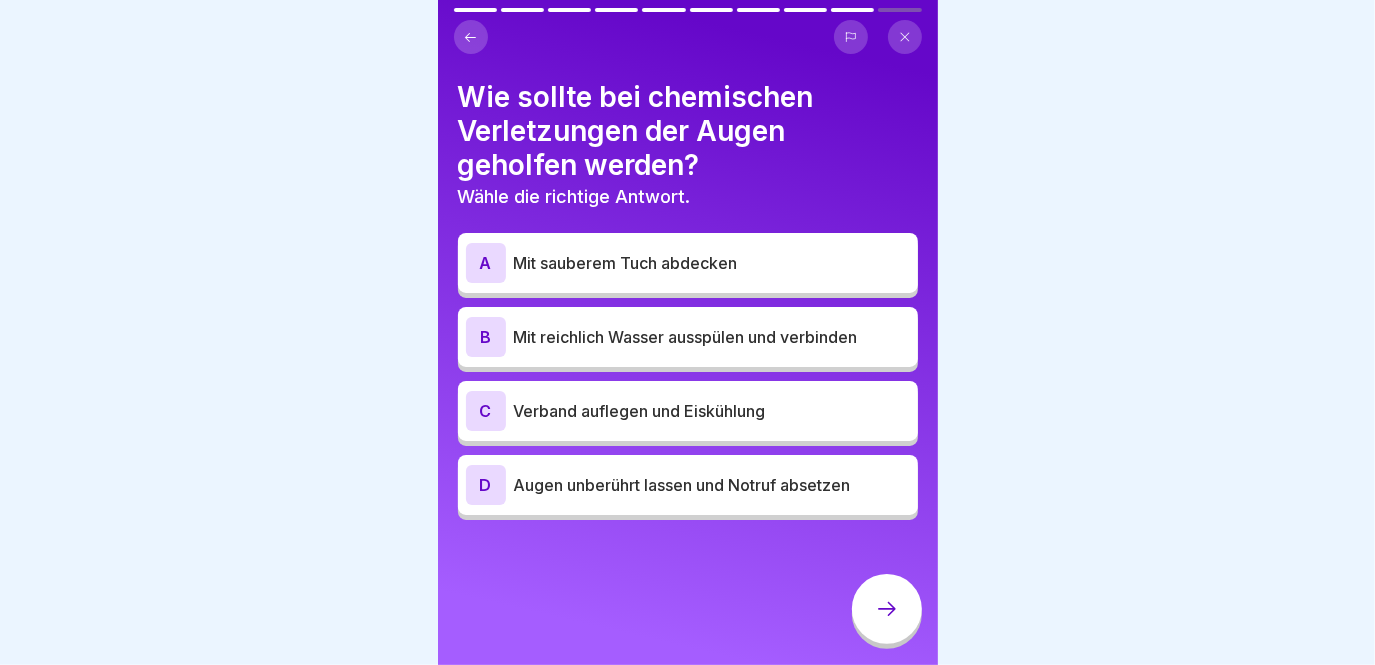 click on "Mit reichlich Wasser ausspülen und verbinden" at bounding box center [712, 337] 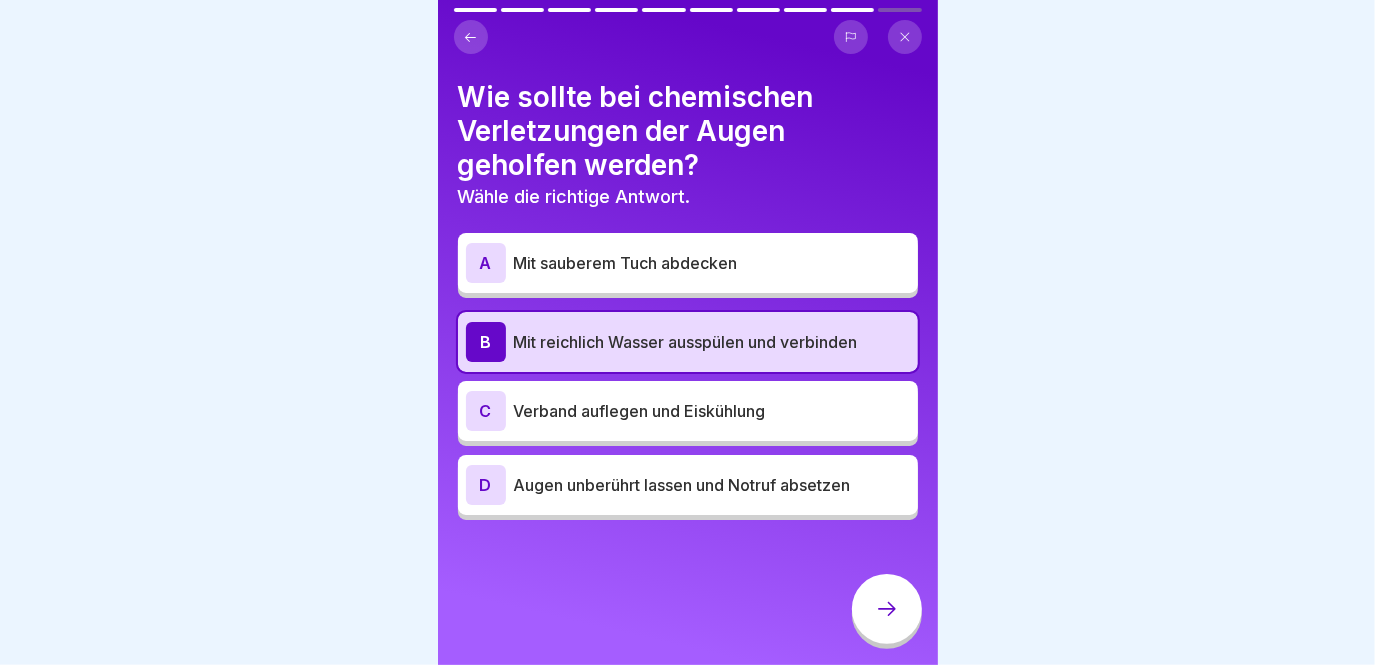 click at bounding box center (887, 609) 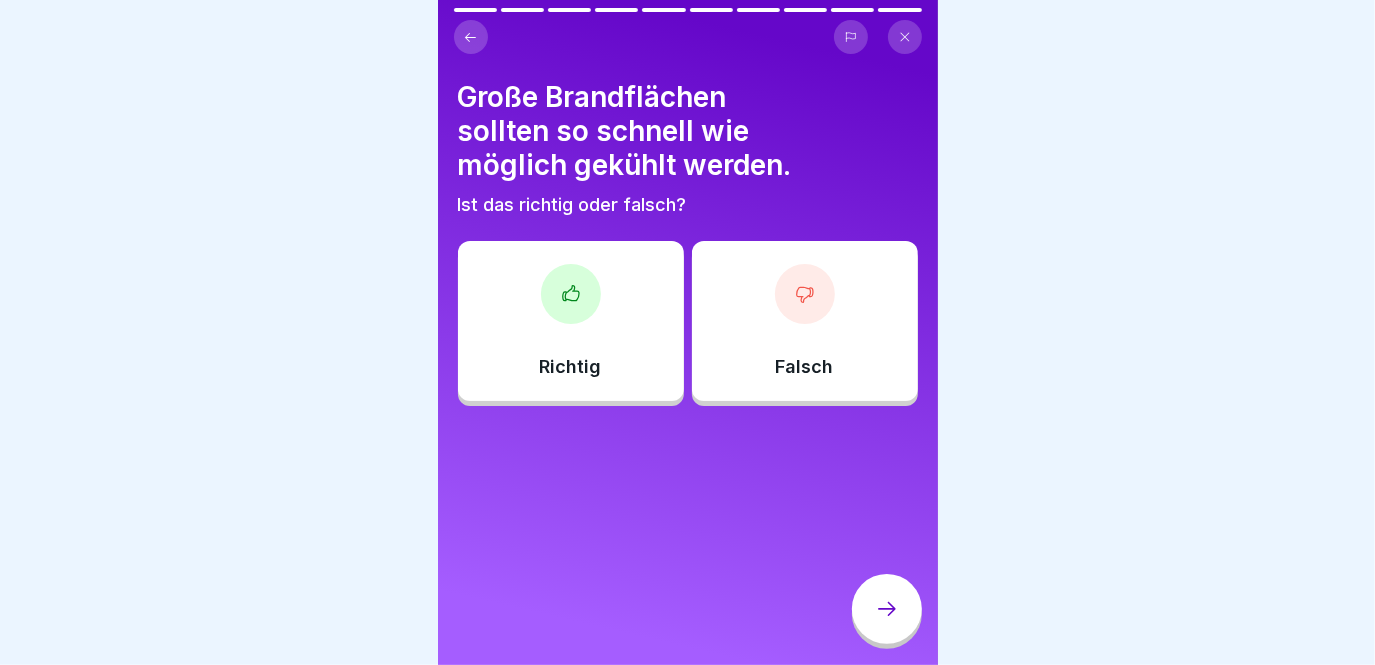 click on "Falsch" at bounding box center (805, 321) 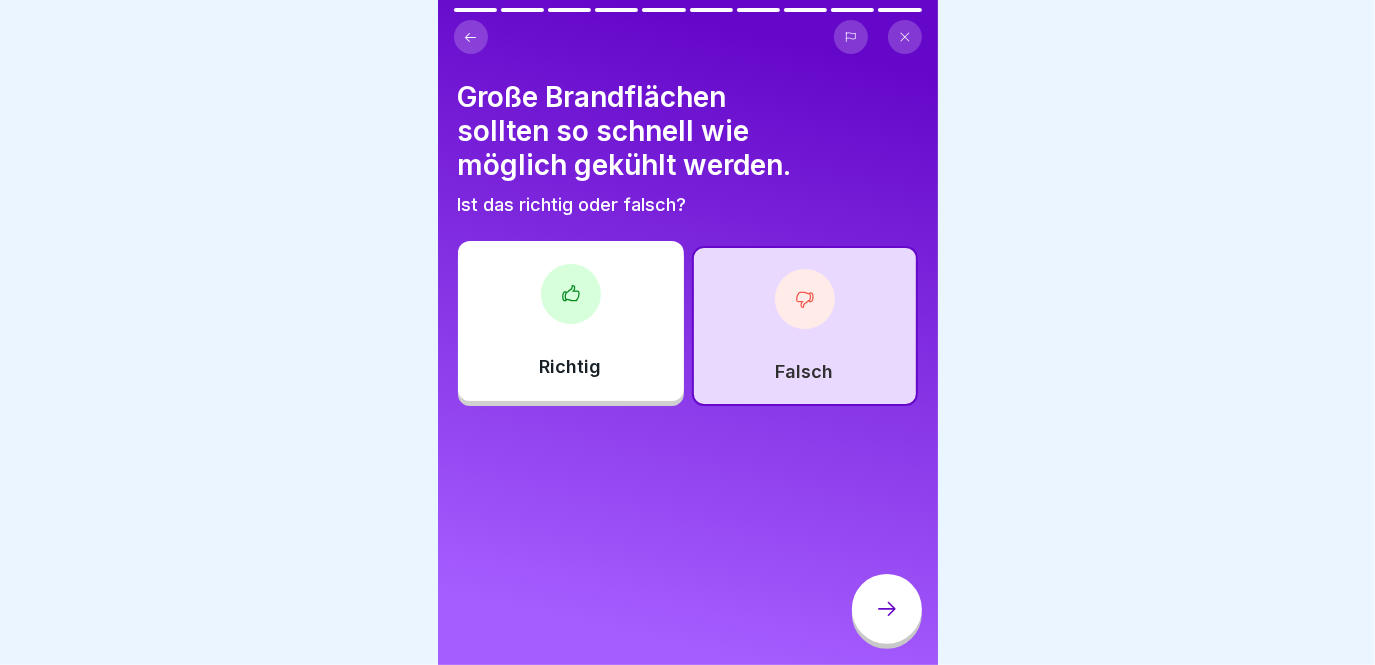 click at bounding box center [887, 609] 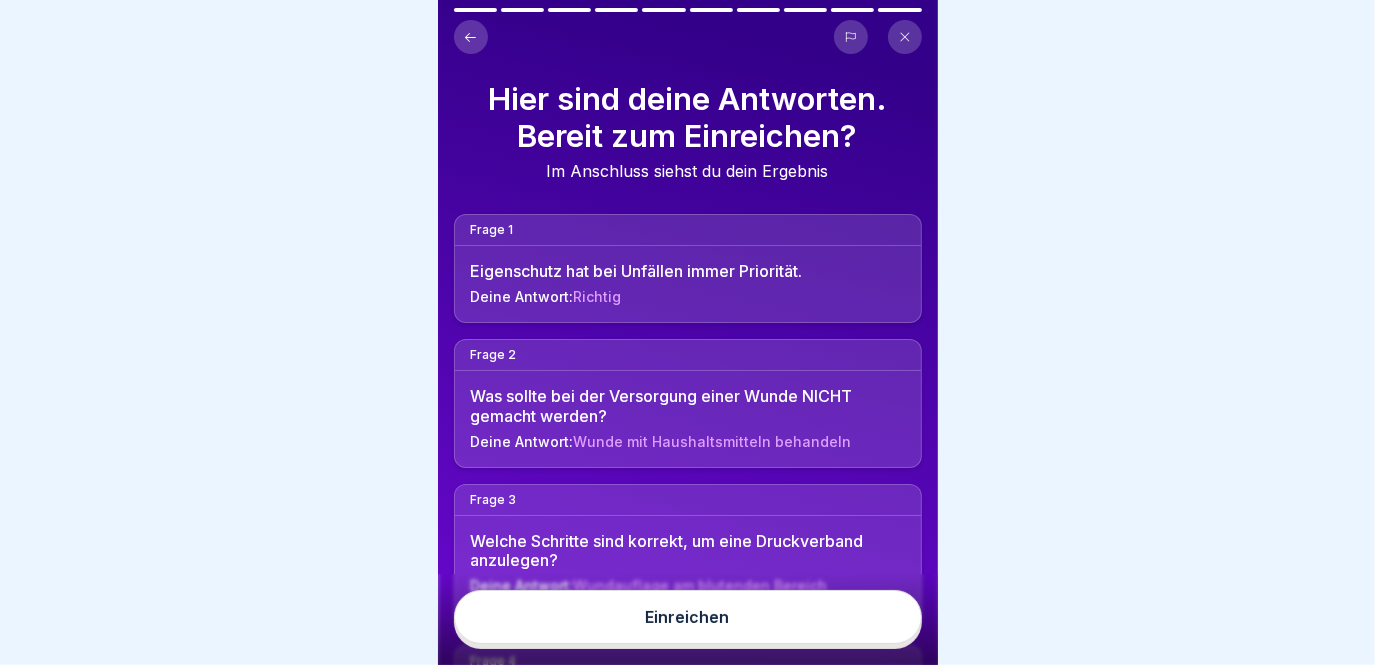 click on "Einreichen" at bounding box center (688, 617) 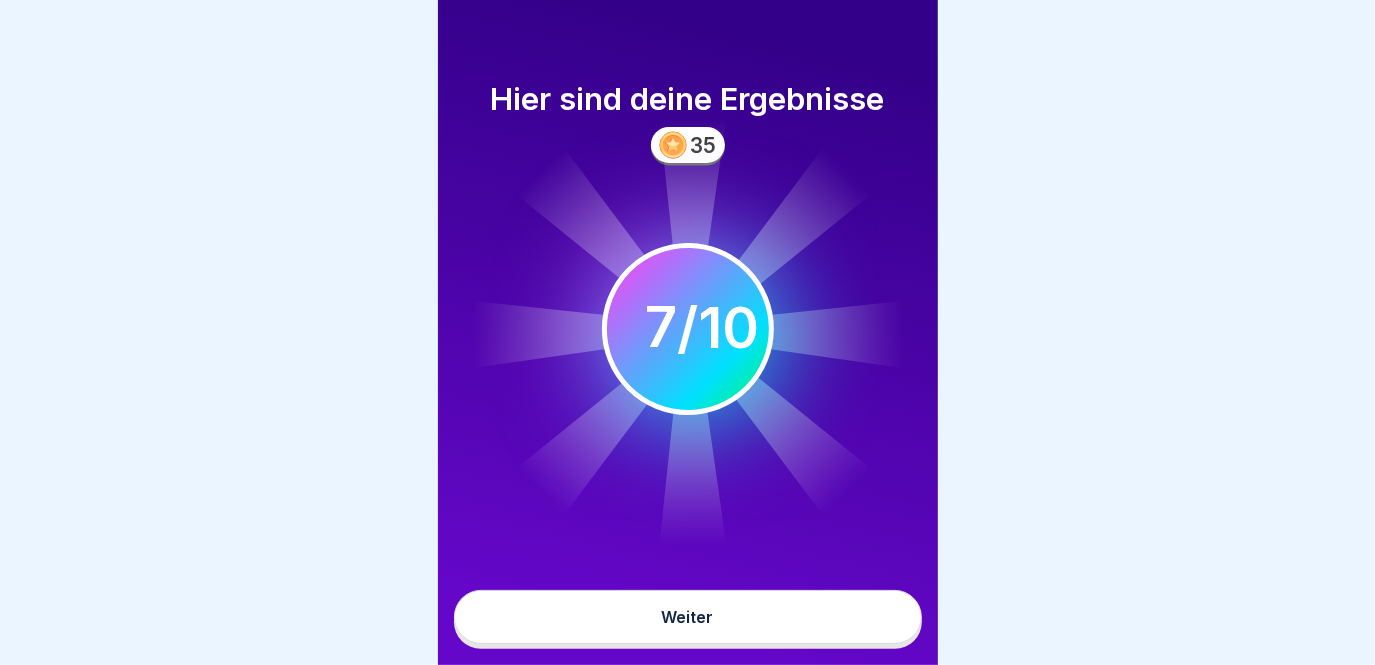 click on "Weiter" at bounding box center (688, 617) 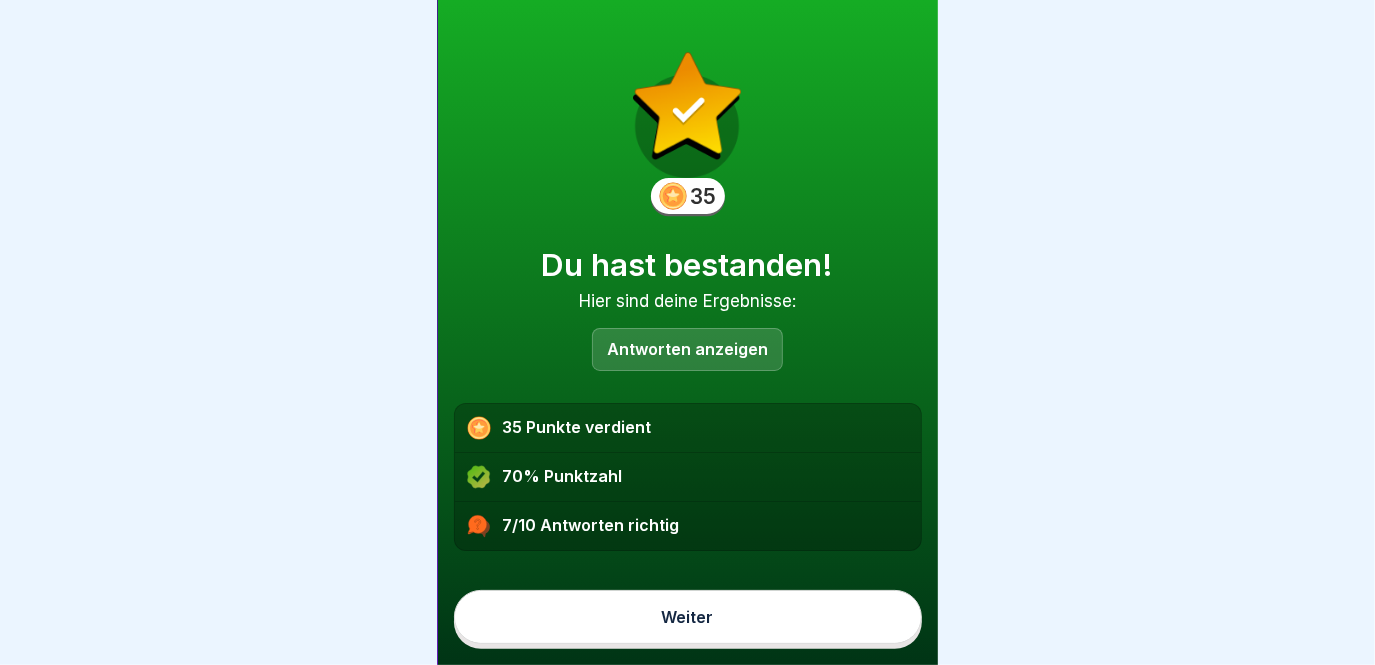 click on "Weiter" at bounding box center (688, 617) 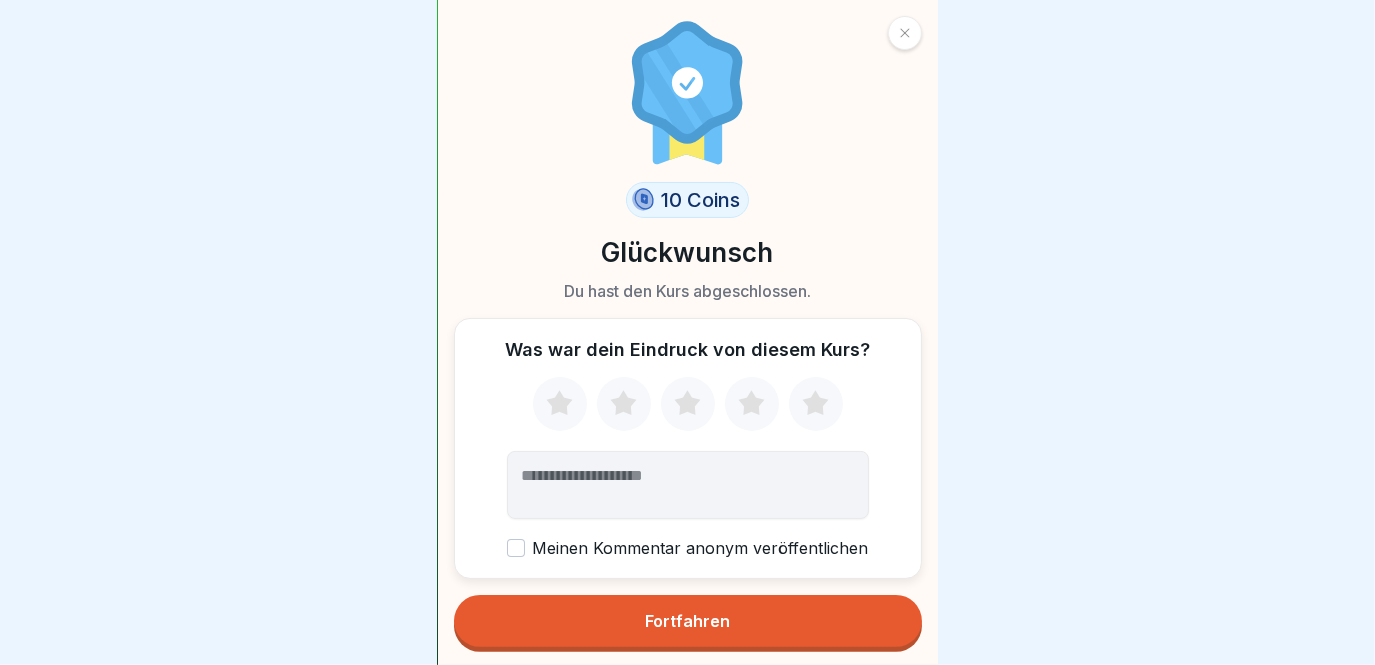 click 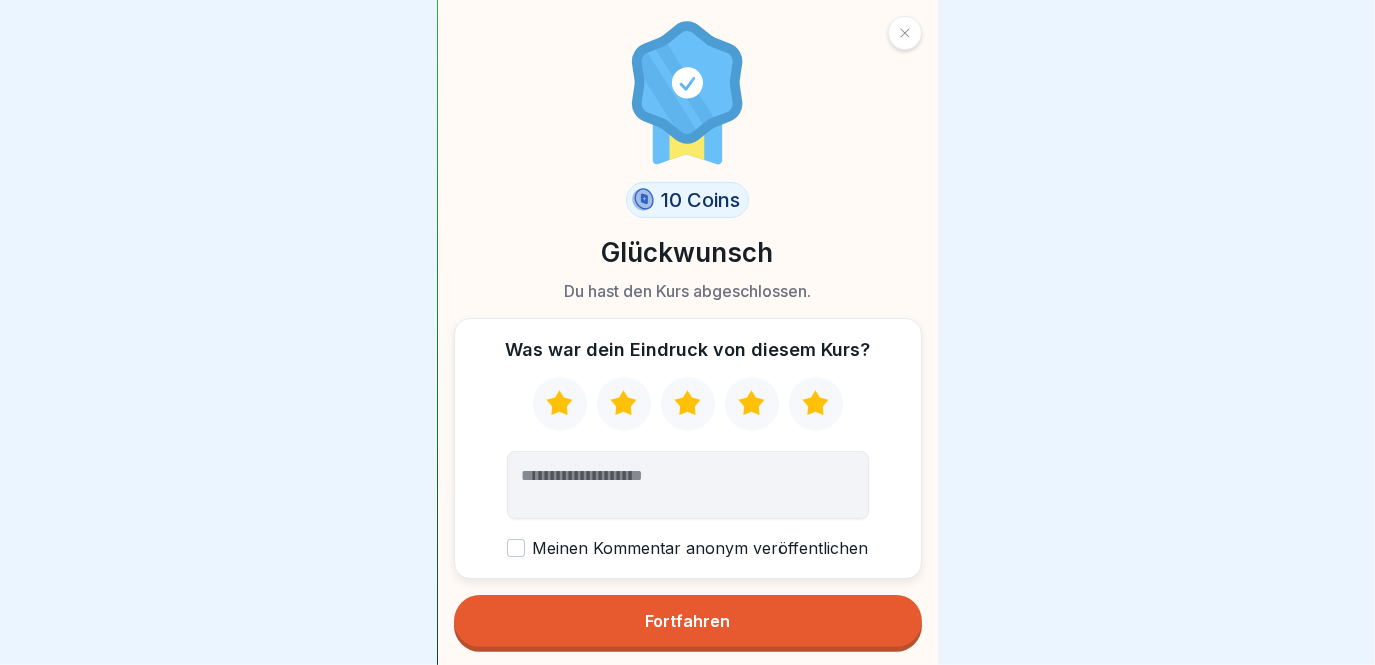 click on "Fortfahren" at bounding box center (688, 621) 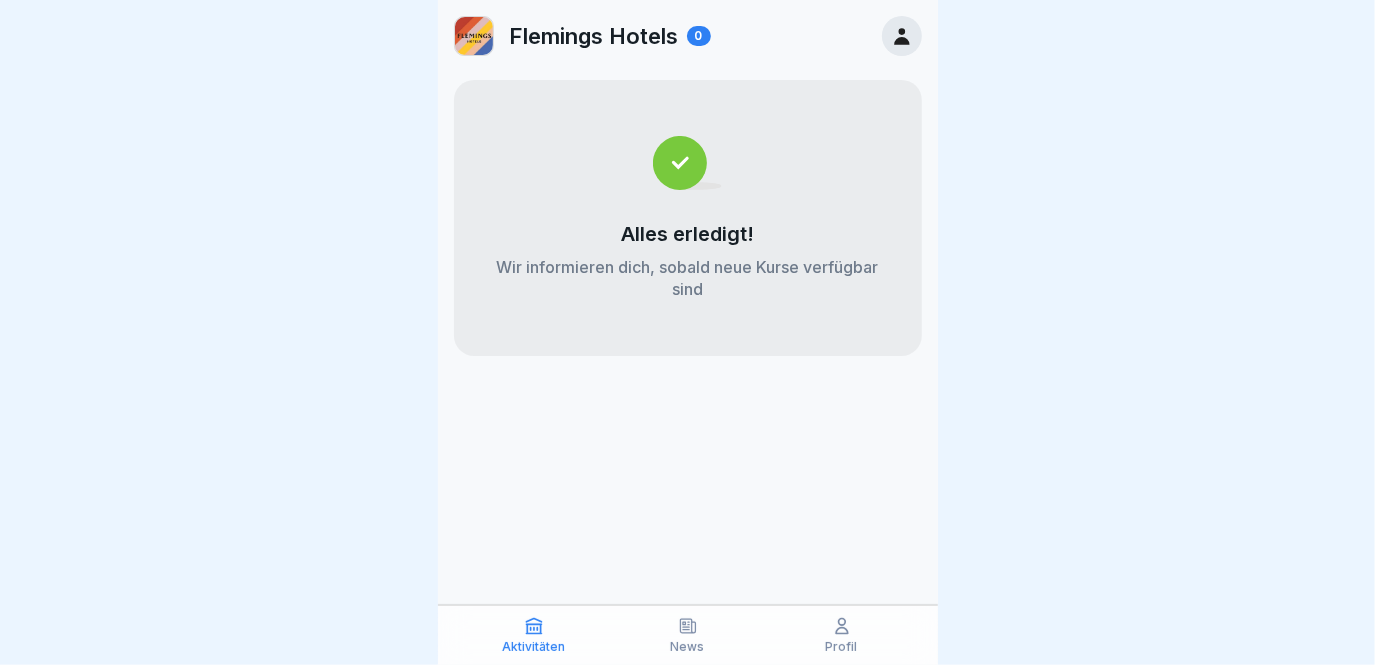 click on "News" at bounding box center [688, 647] 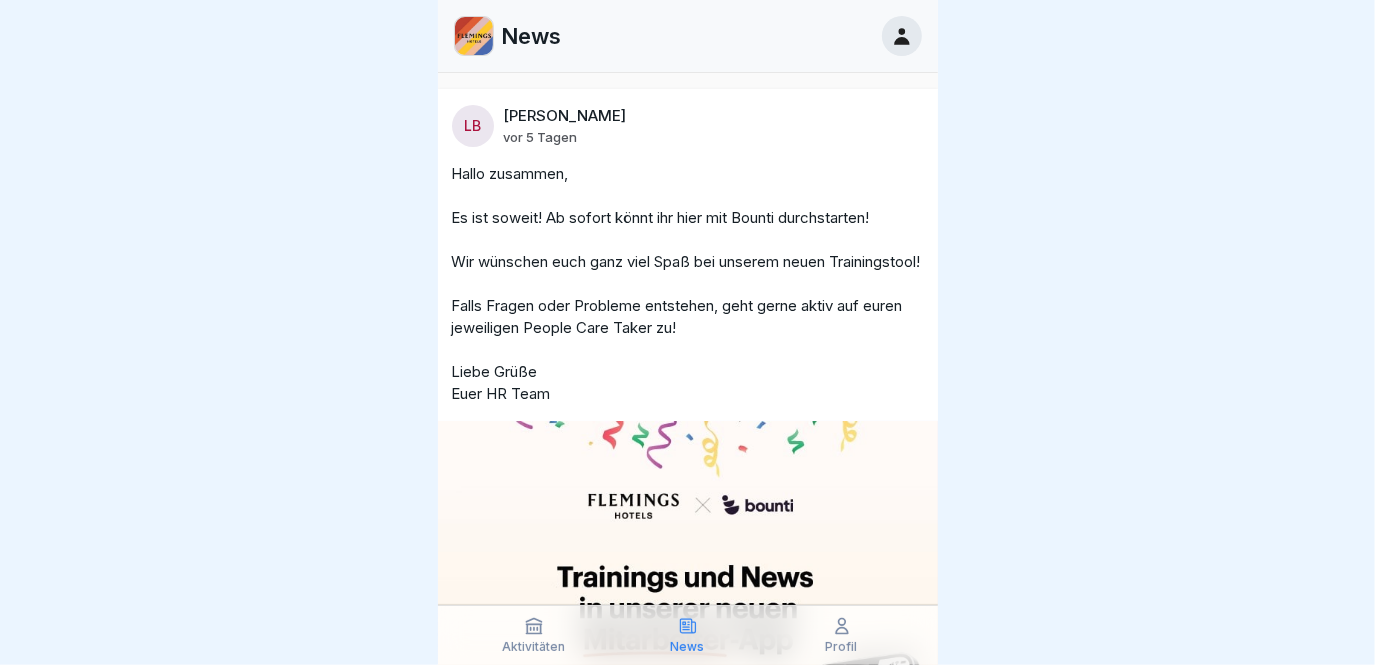 click on "Aktivitäten" at bounding box center [533, 647] 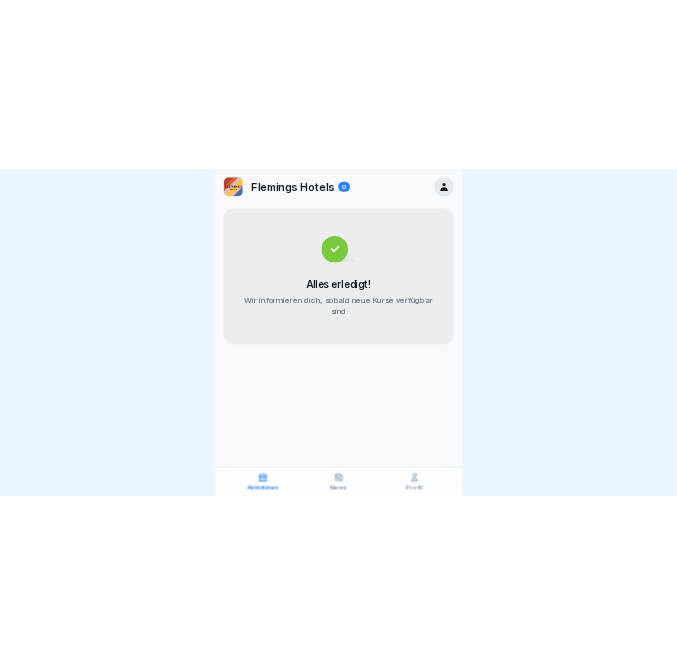 scroll, scrollTop: 0, scrollLeft: 0, axis: both 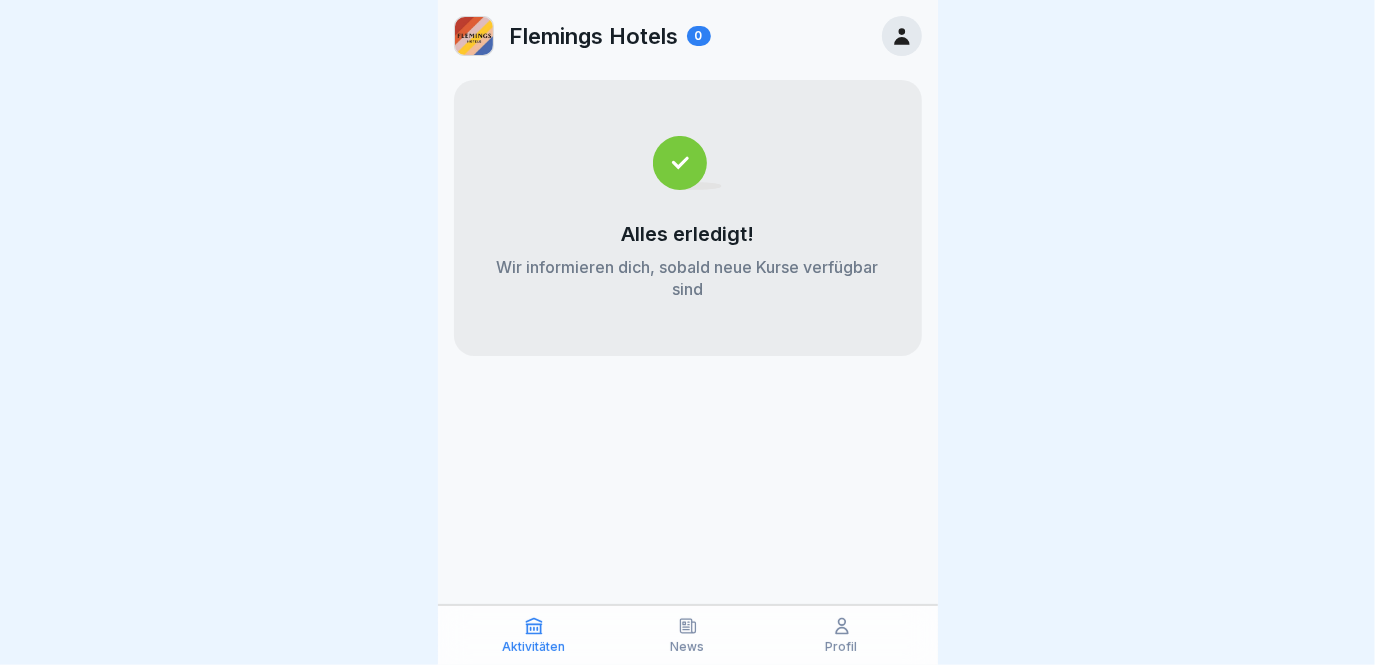 click on "News" at bounding box center (688, 635) 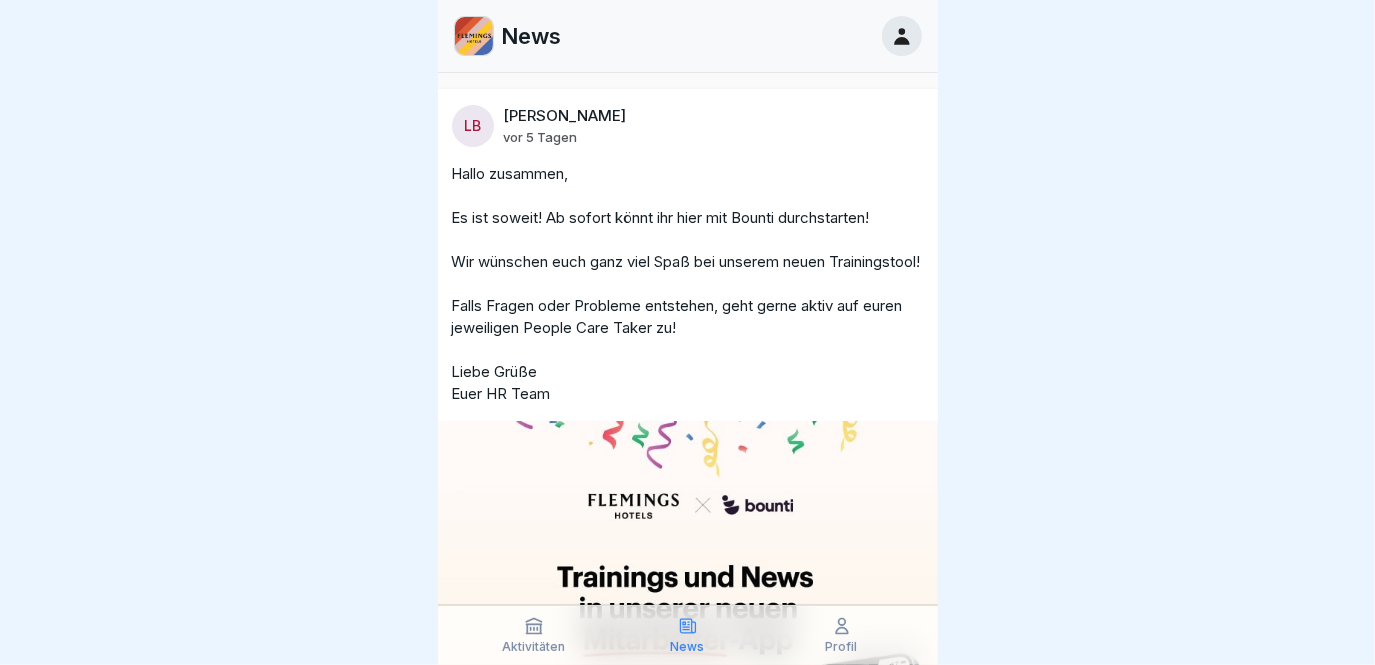 click on "Profil" at bounding box center (842, 635) 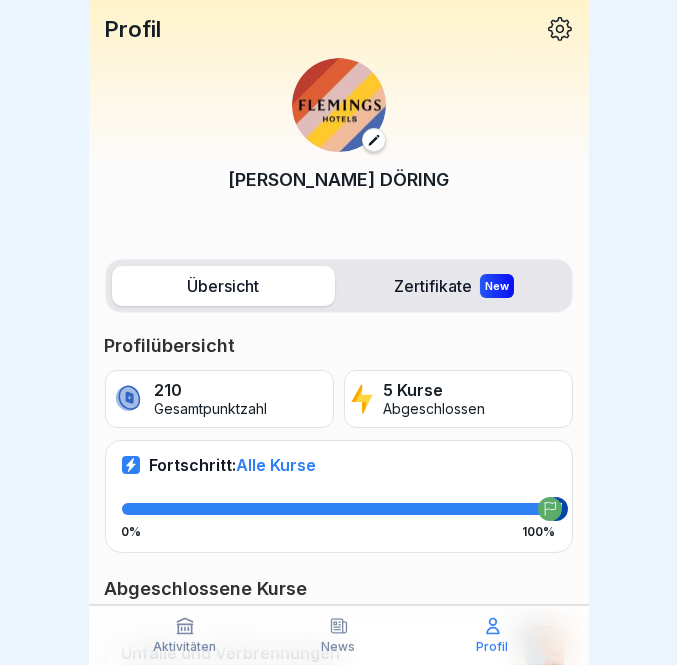 scroll, scrollTop: 545, scrollLeft: 0, axis: vertical 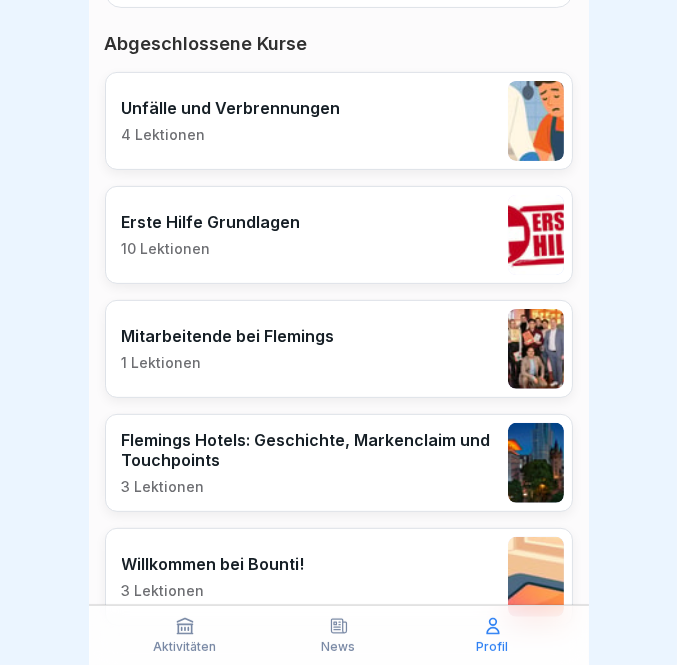 click on "Aktivitäten" at bounding box center (185, 635) 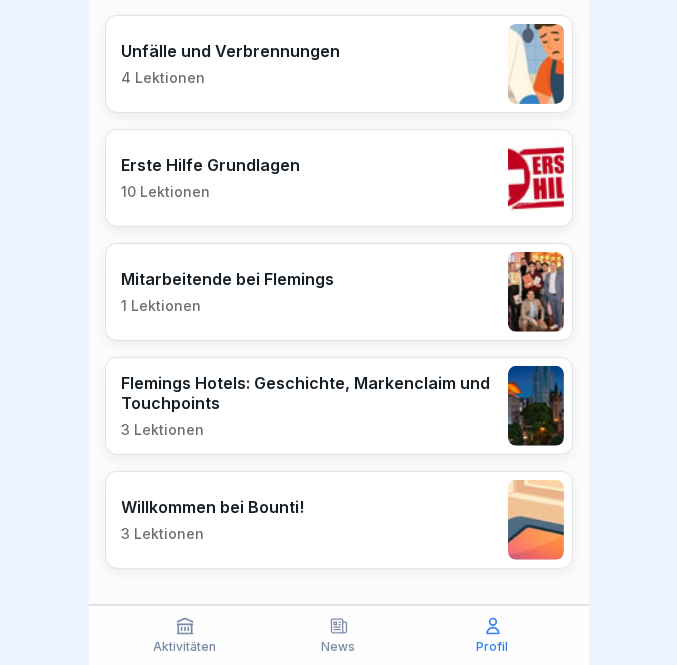 scroll, scrollTop: 0, scrollLeft: 0, axis: both 